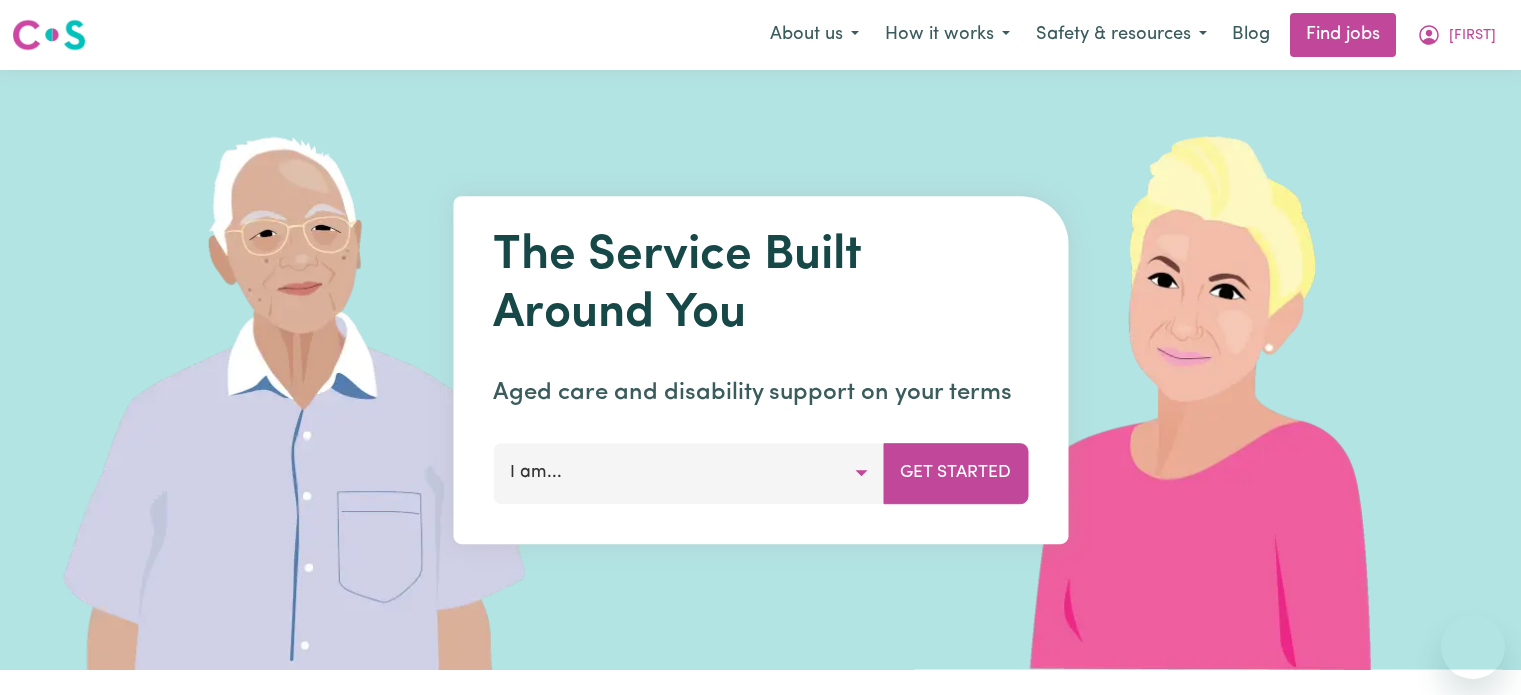 scroll, scrollTop: 0, scrollLeft: 0, axis: both 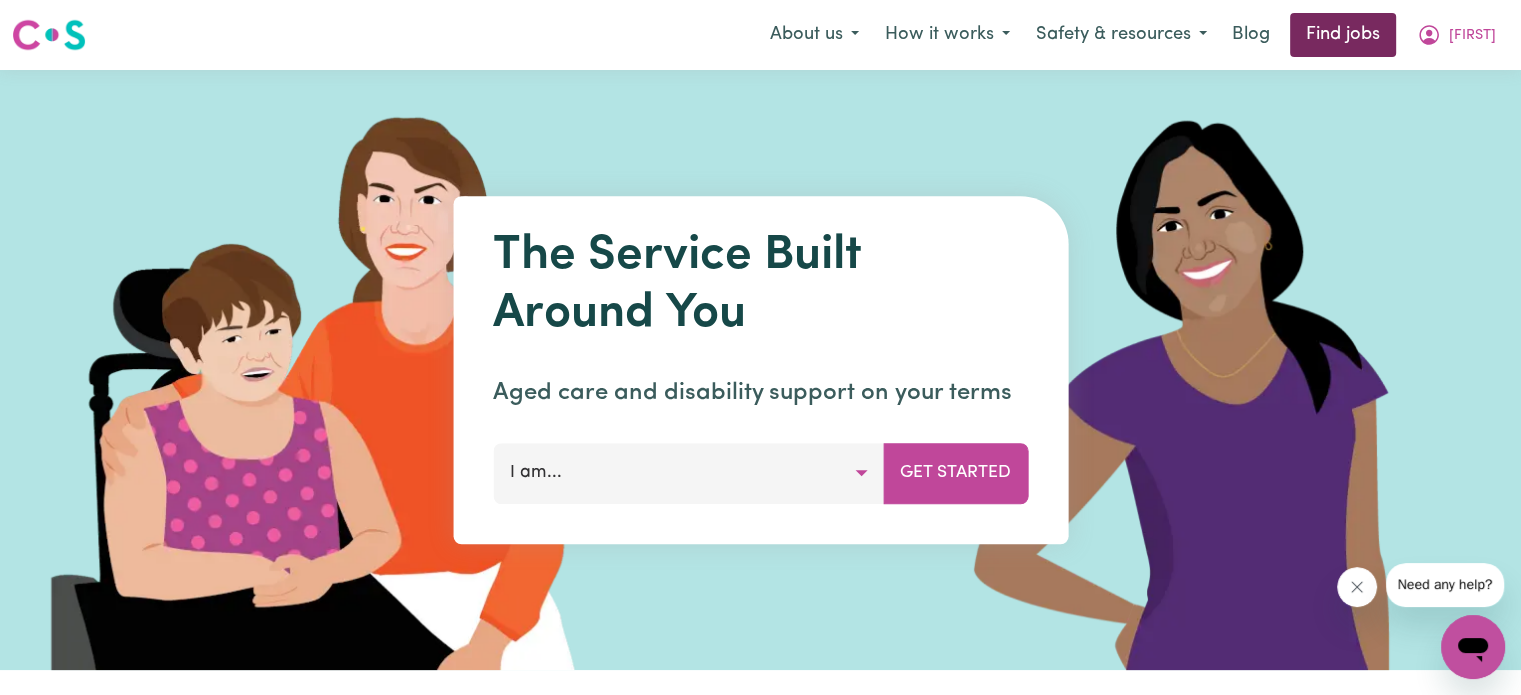 click on "Find jobs" at bounding box center [1343, 35] 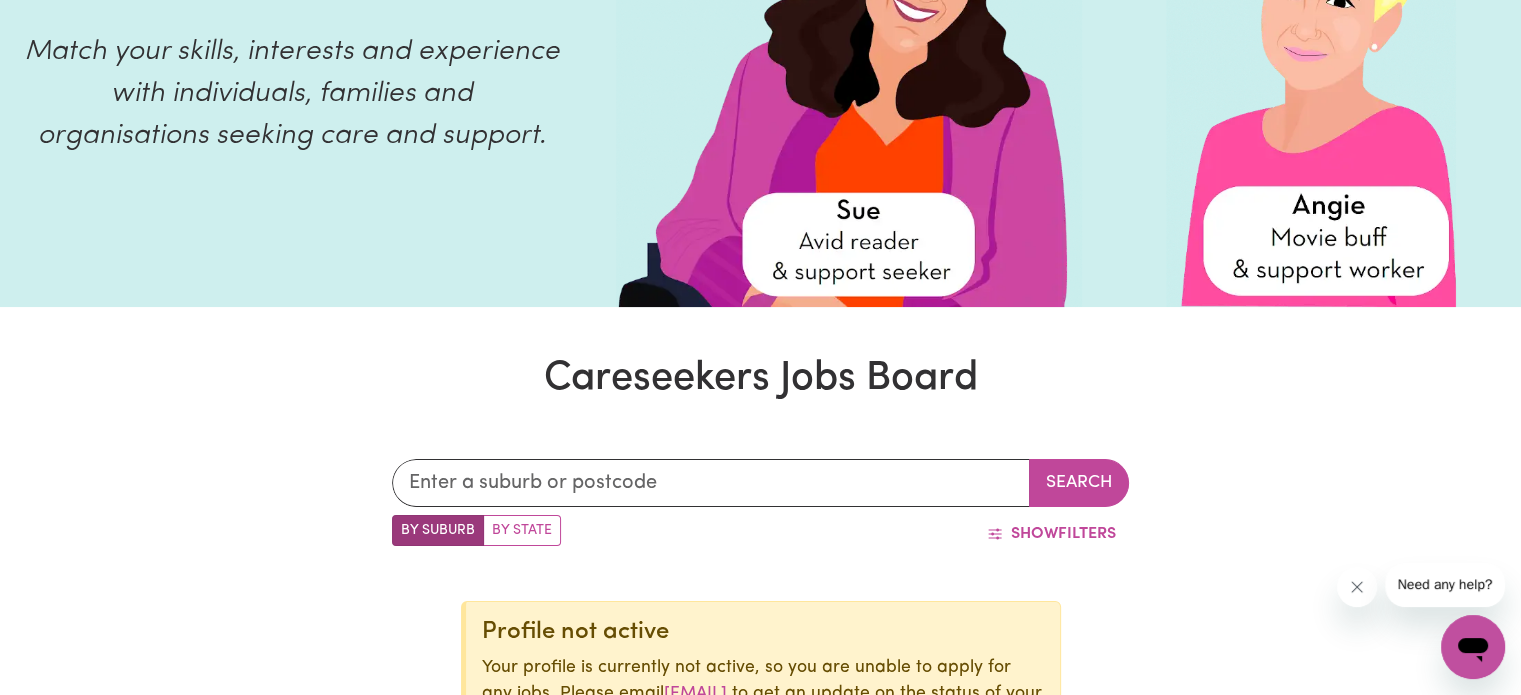 scroll, scrollTop: 0, scrollLeft: 0, axis: both 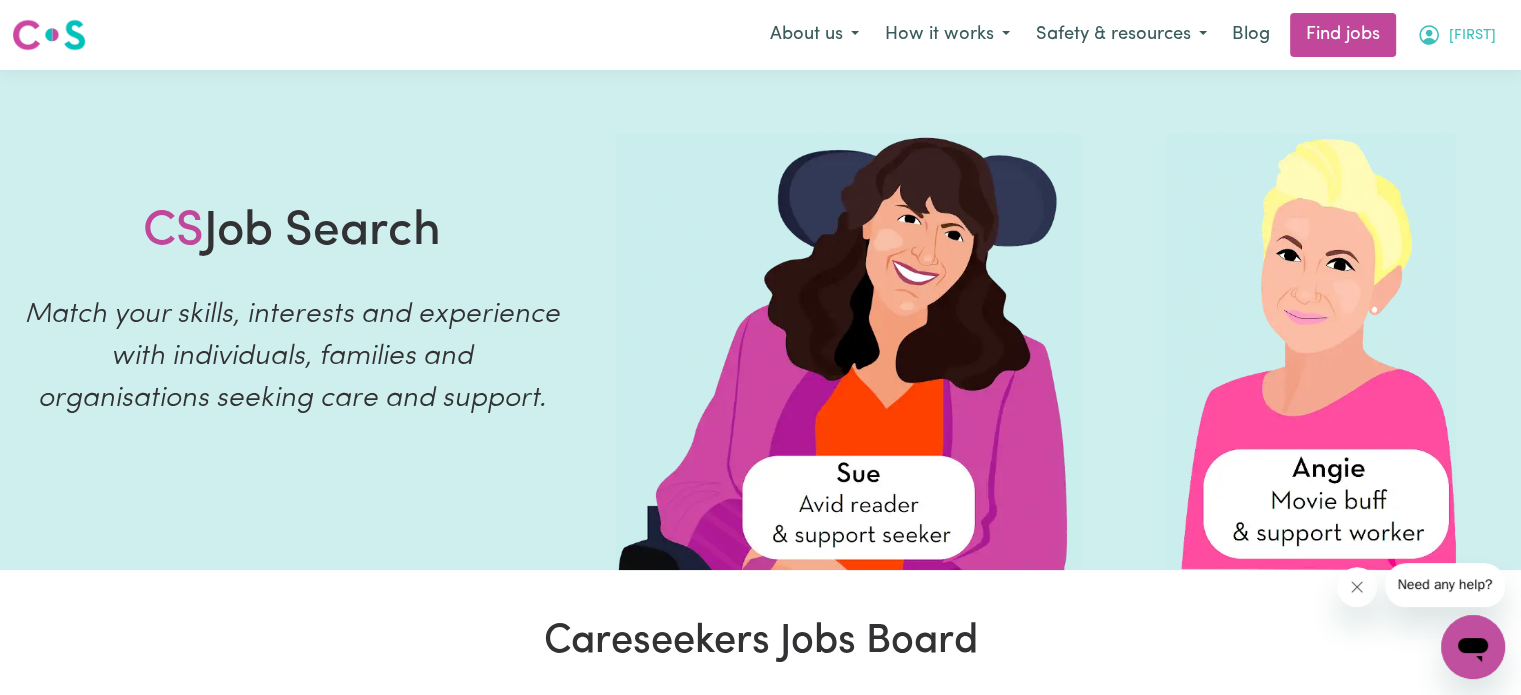 click on "[FIRST]" at bounding box center [1472, 36] 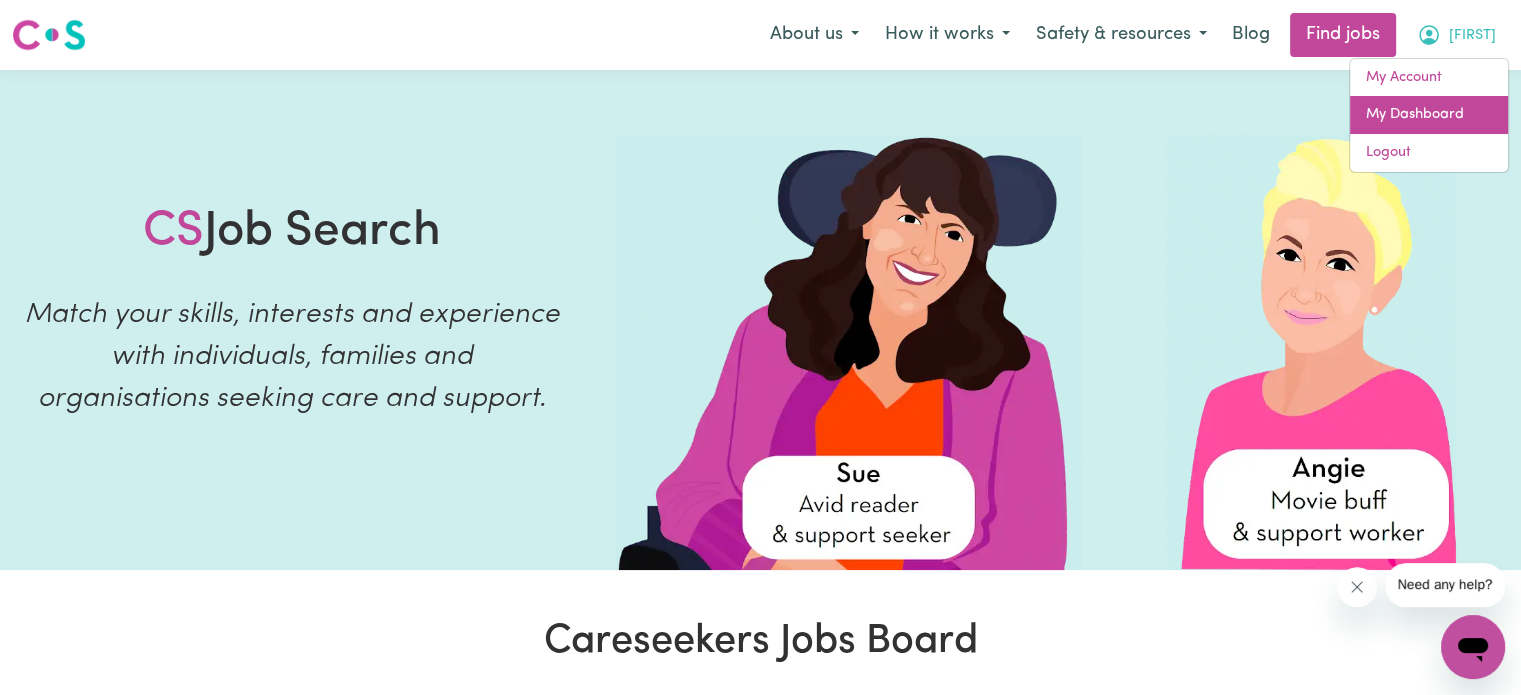 click on "My Dashboard" at bounding box center (1429, 115) 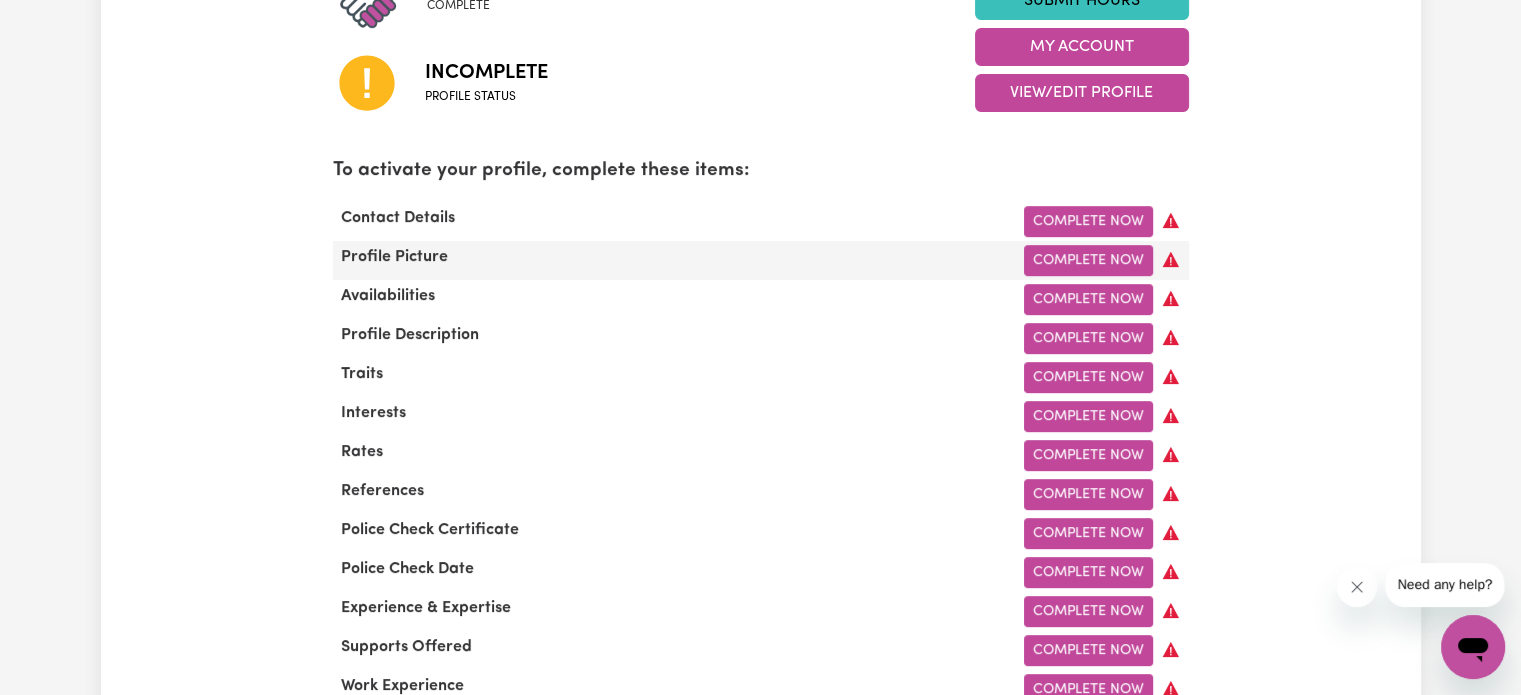 scroll, scrollTop: 500, scrollLeft: 0, axis: vertical 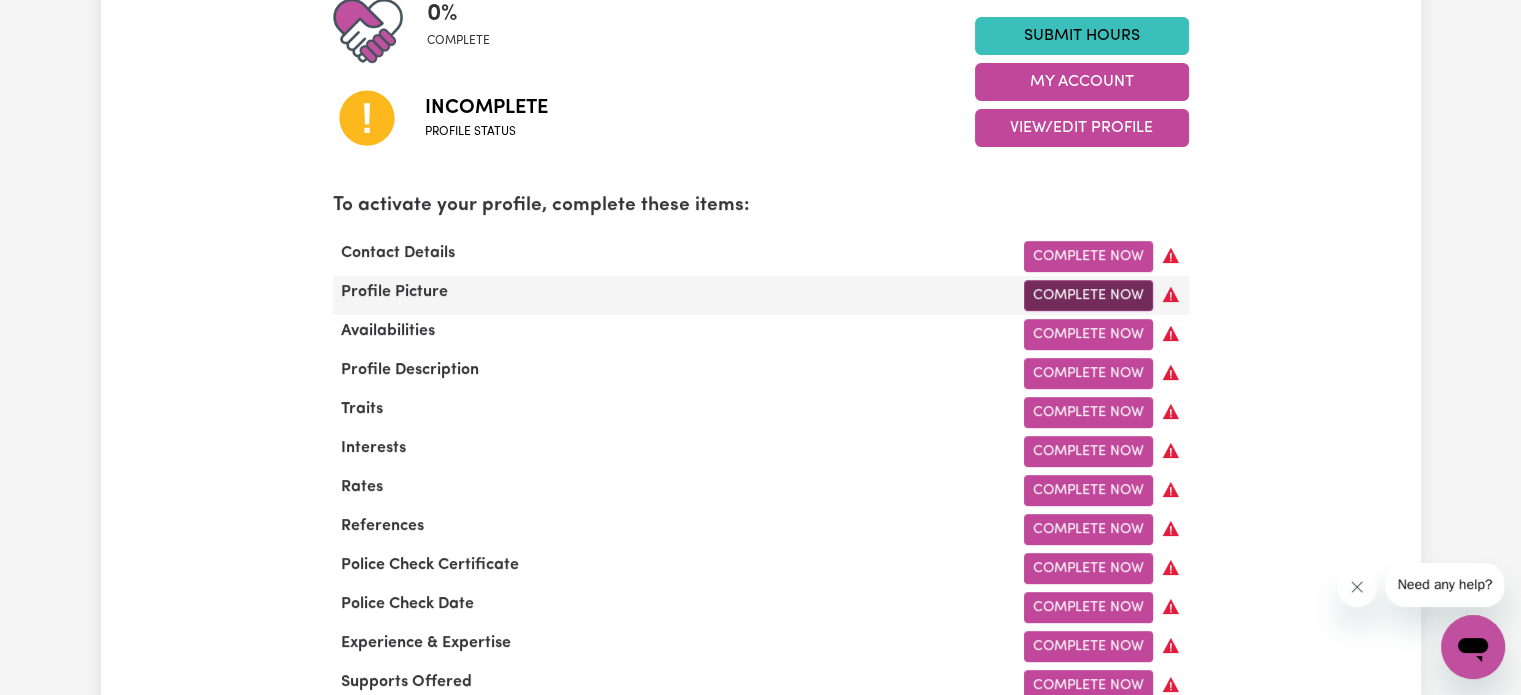 click on "Complete Now" at bounding box center (1088, 295) 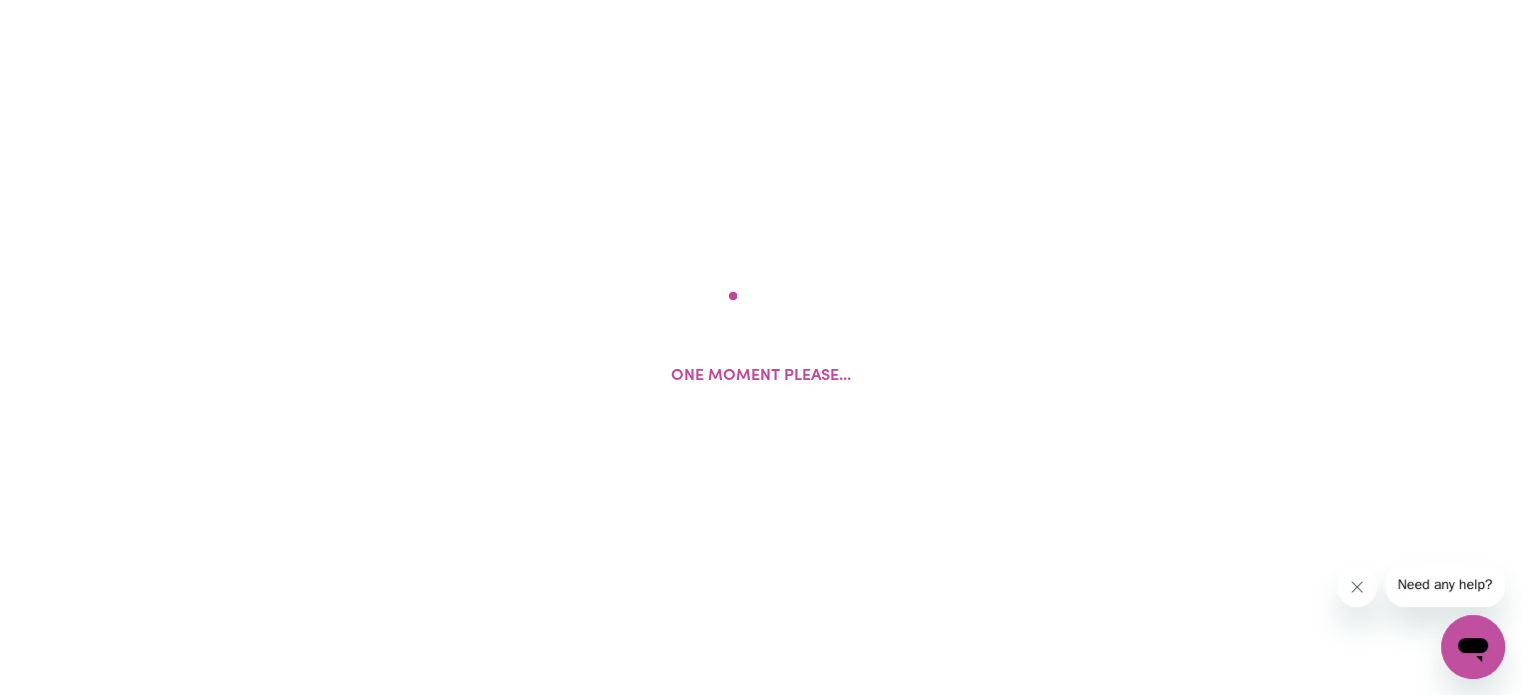 scroll, scrollTop: 0, scrollLeft: 0, axis: both 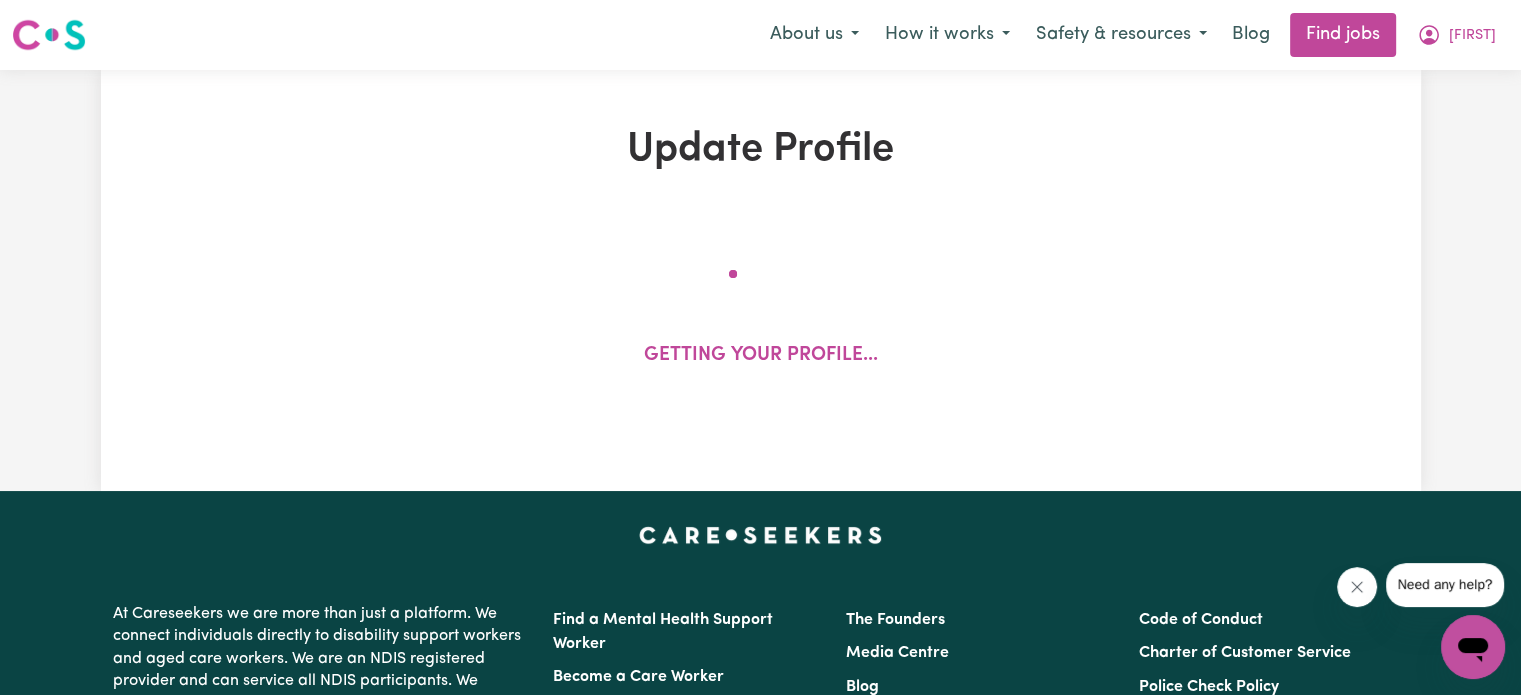 select on "Studying a healthcare related degree or qualification" 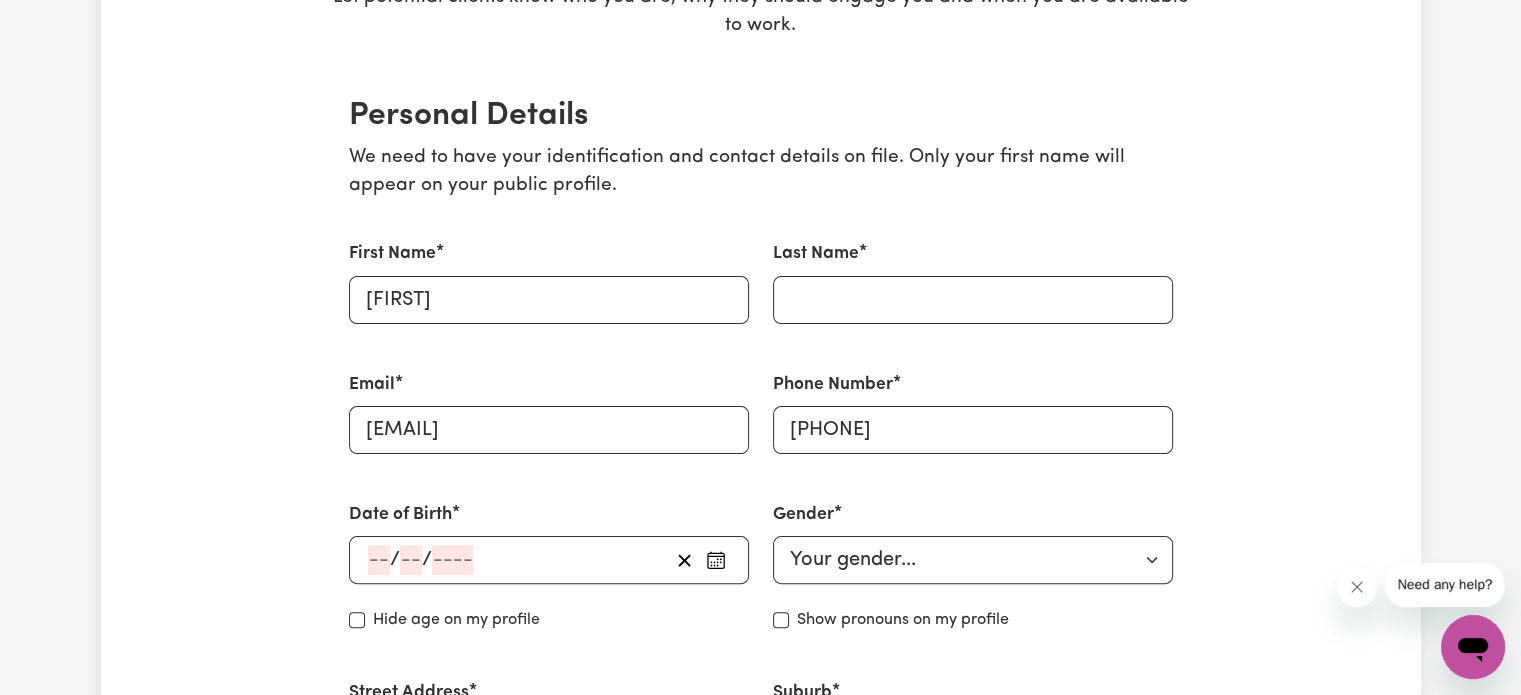 scroll, scrollTop: 600, scrollLeft: 0, axis: vertical 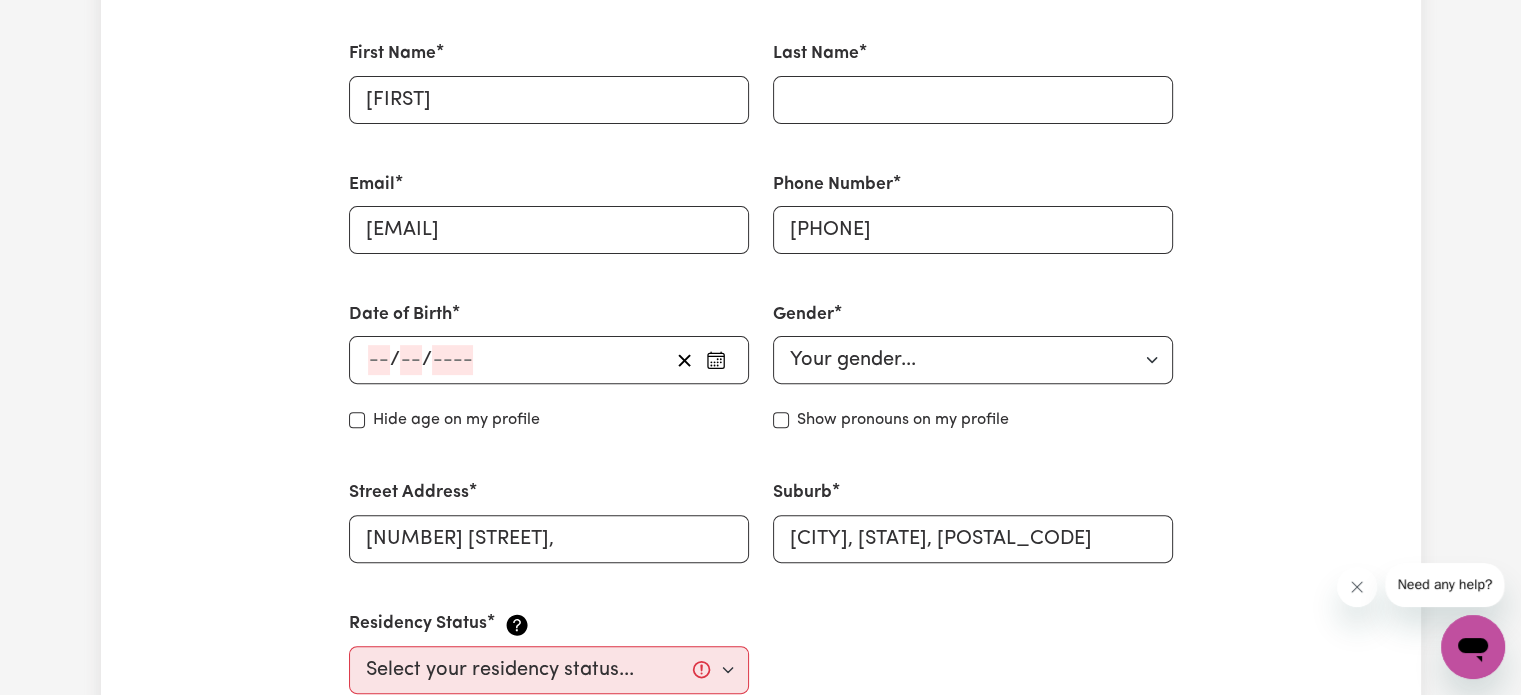 click on "/ /" at bounding box center (549, 360) 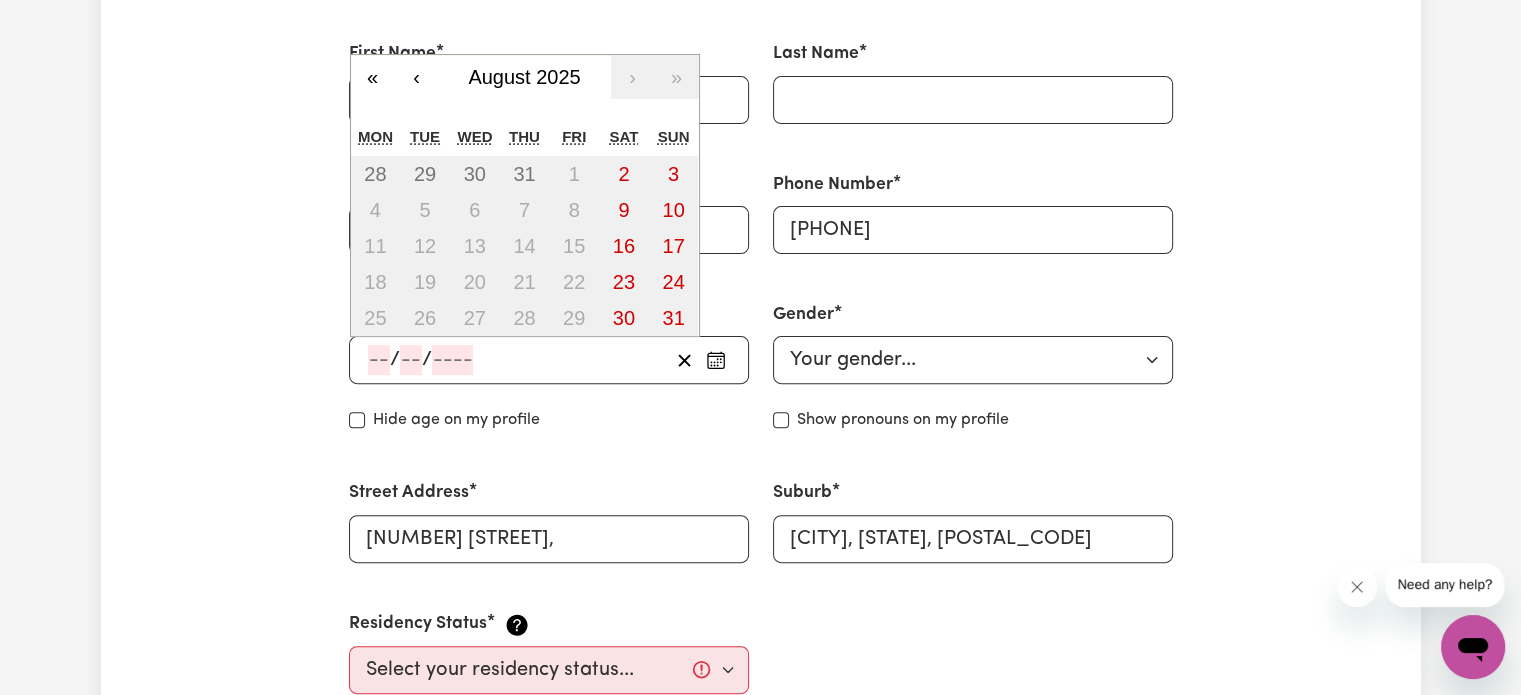click 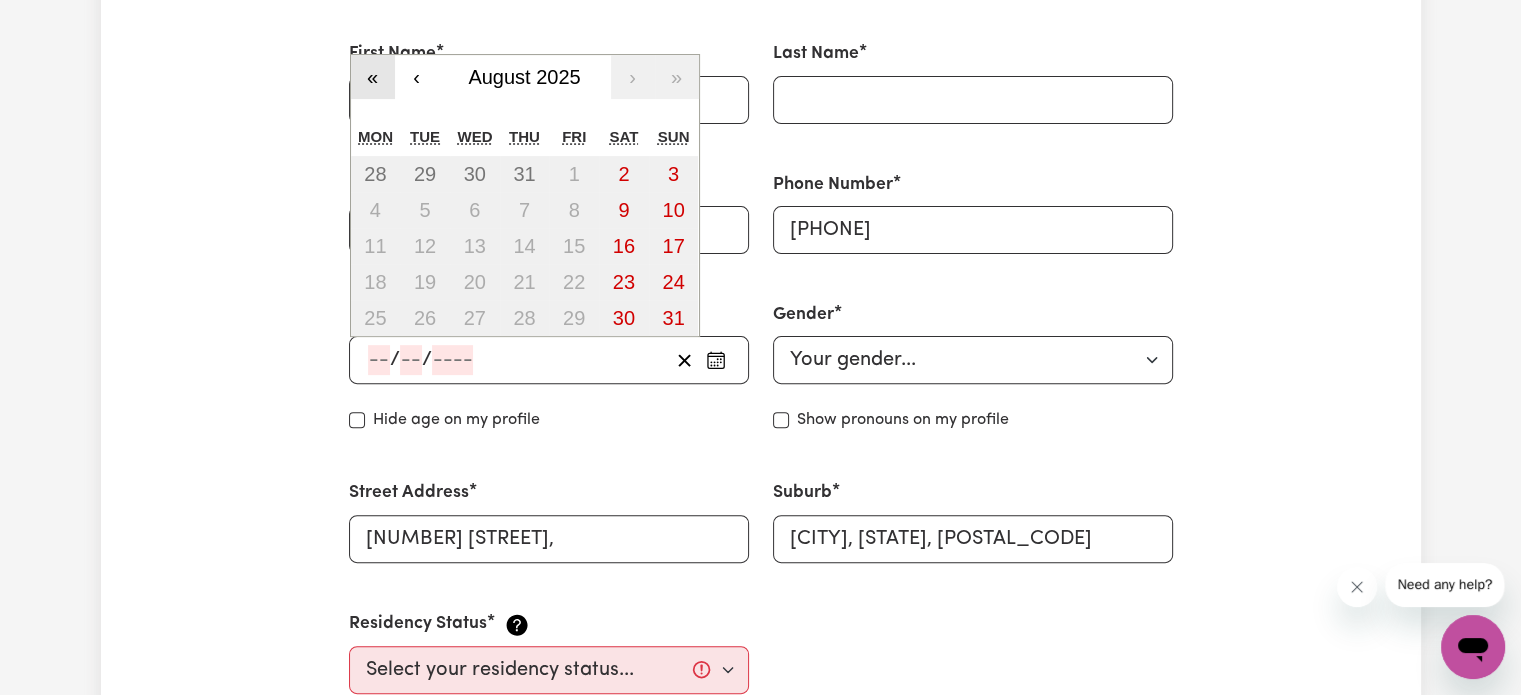 click on "«" at bounding box center (373, 77) 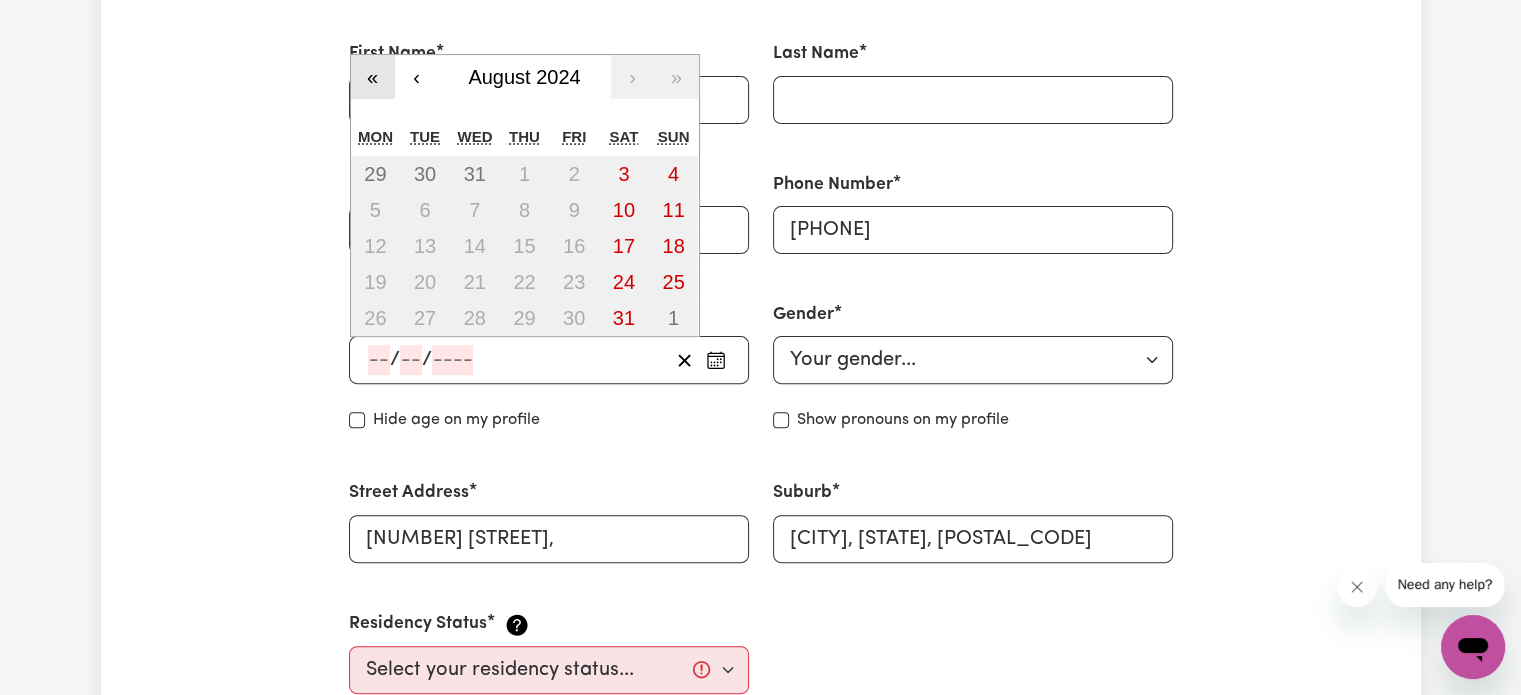 click on "«" at bounding box center [373, 77] 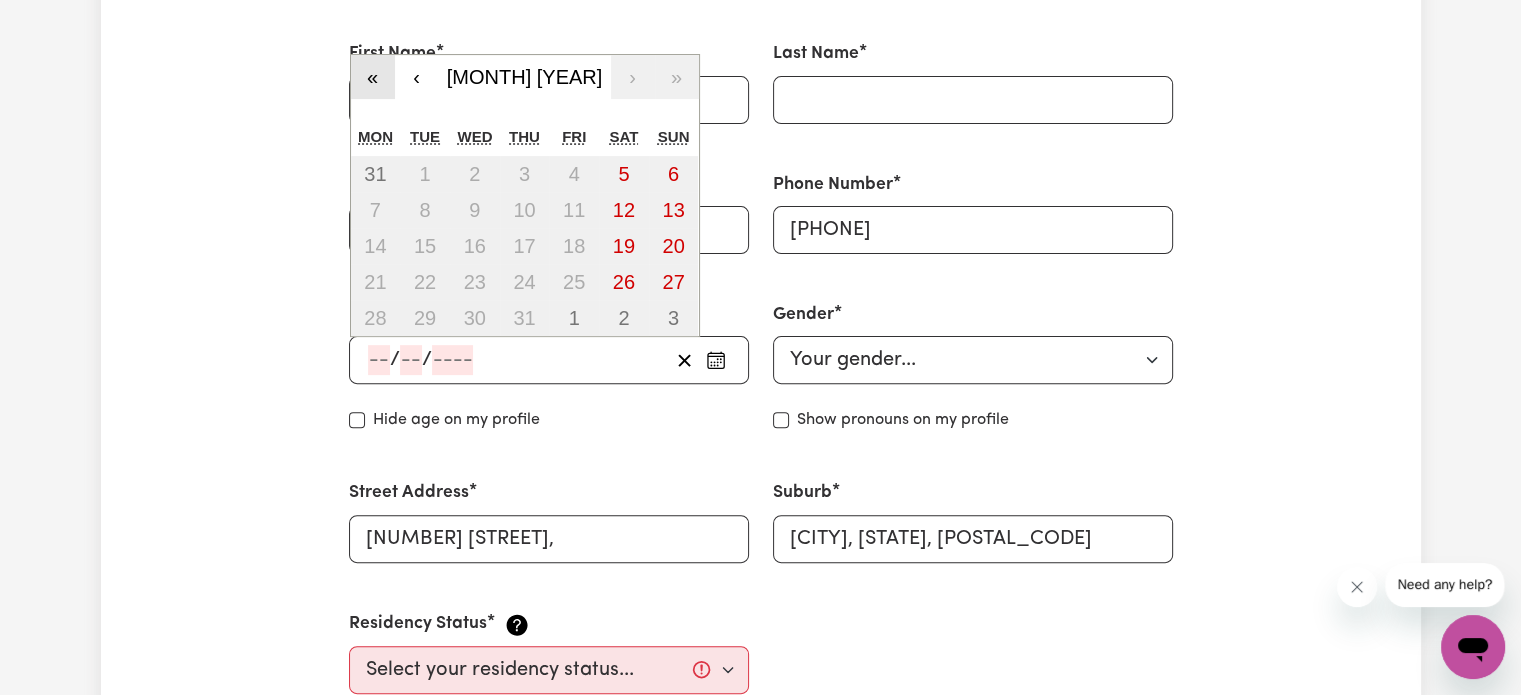 click on "«" at bounding box center (373, 77) 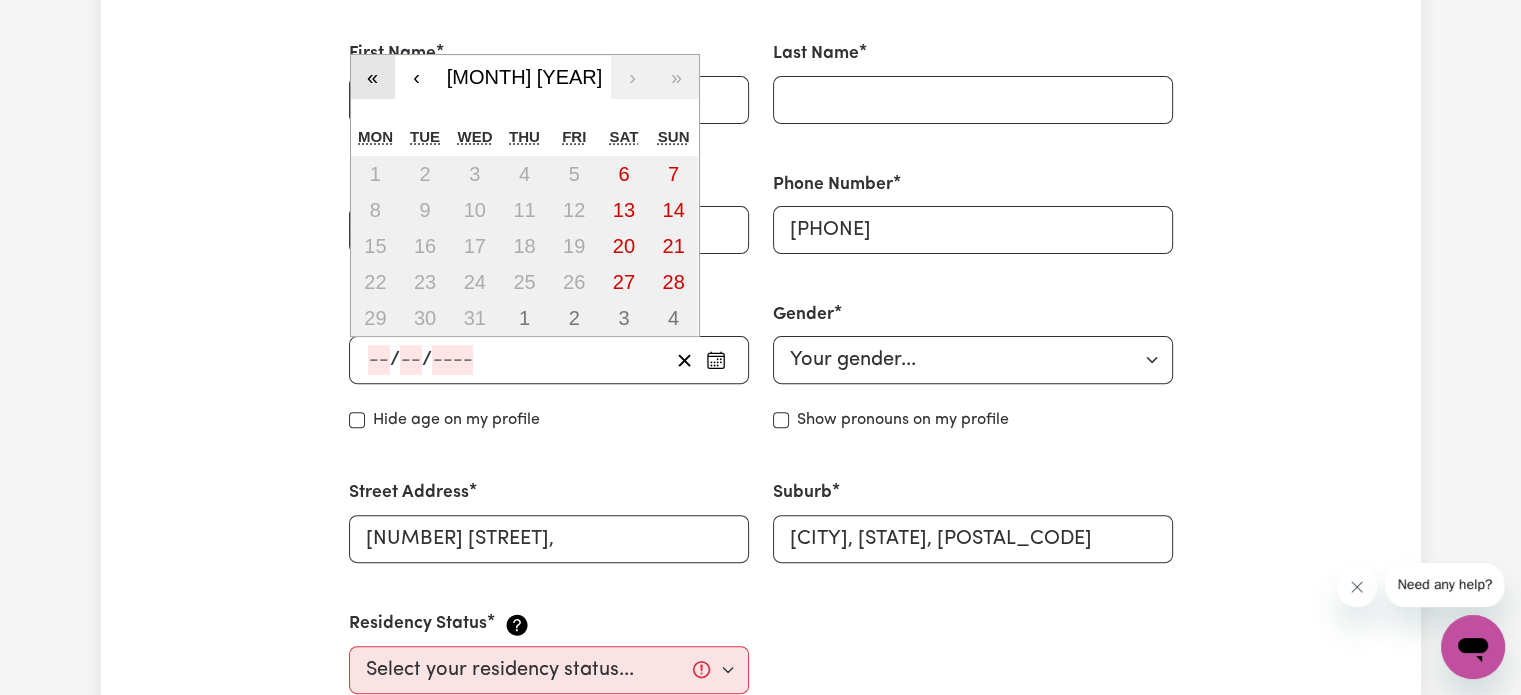 click on "«" at bounding box center [373, 77] 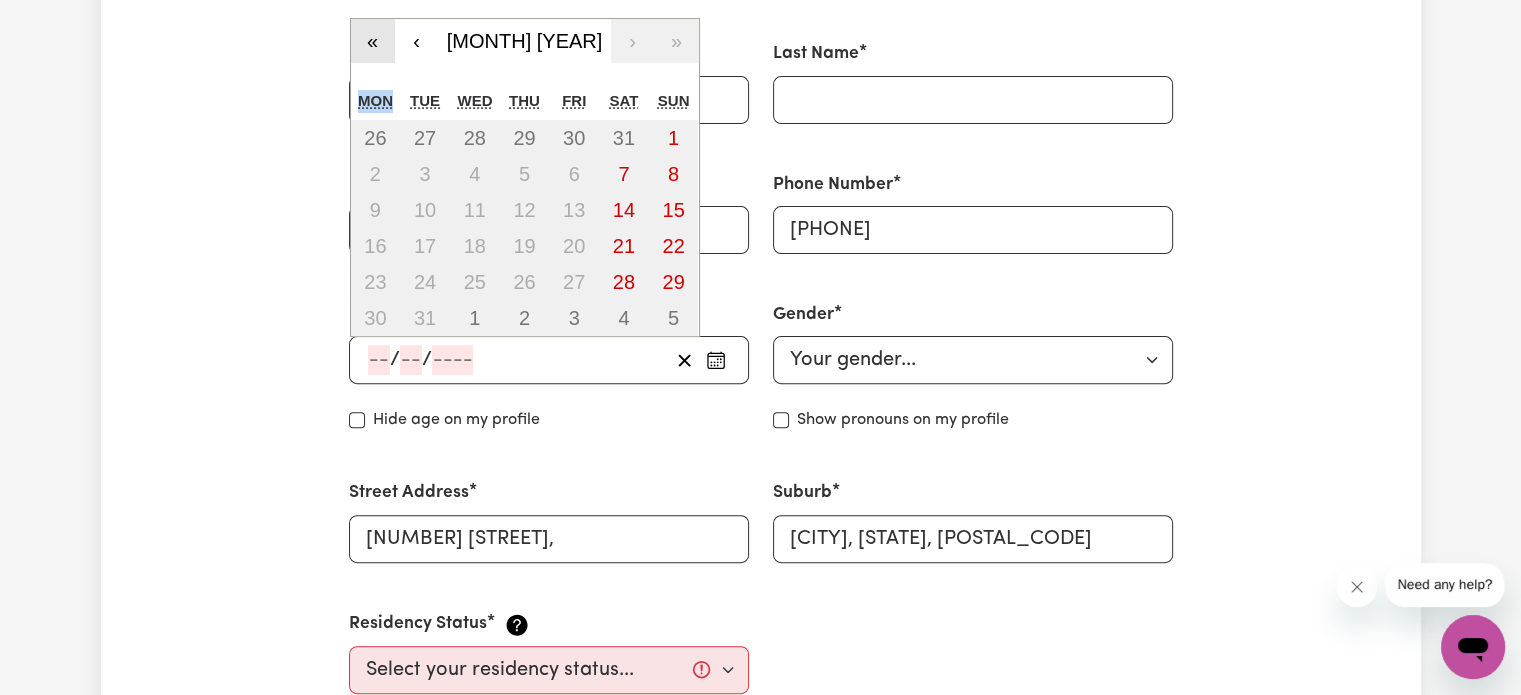 click on "« ‹ [MONTH] [YEAR] › » Mon Tue Wed Thu Fri Sat Sun 26 27 28 29 30 31 1 2 3 4 5 6 7 8 9 10 11 12 13 14 15 16 17 18 19 20 21 22 23 24 25 26 27 28 29 30 31 1 2 3 4 5" at bounding box center [525, 178] 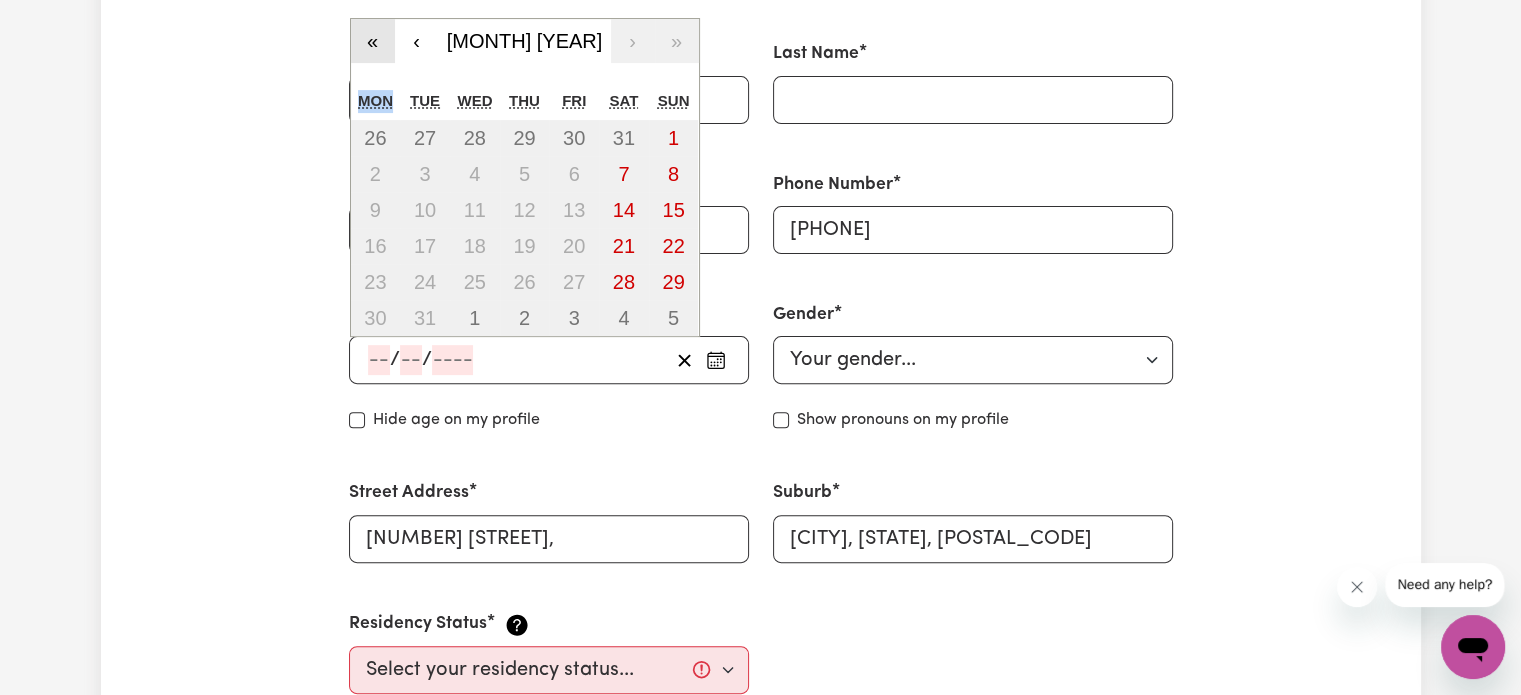 click on "«" at bounding box center [373, 41] 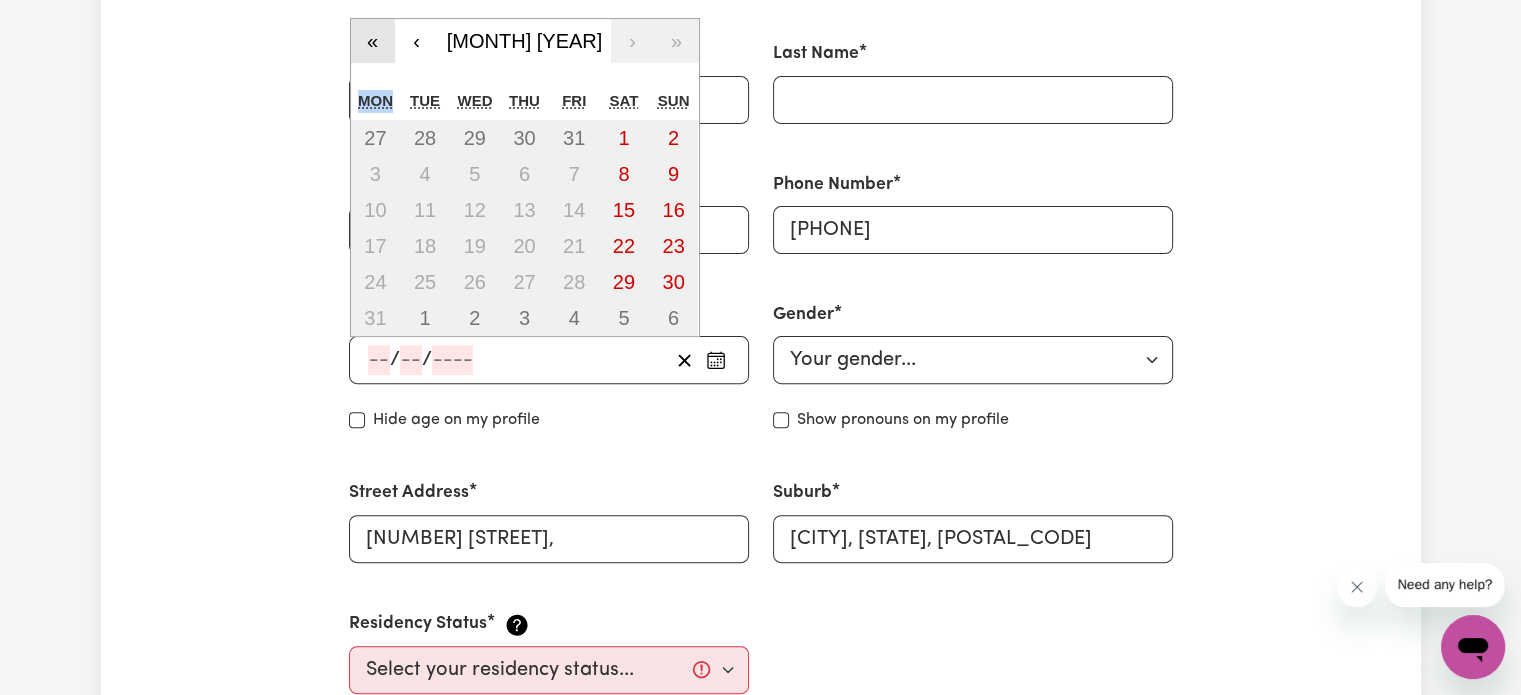 click on "«" at bounding box center (373, 41) 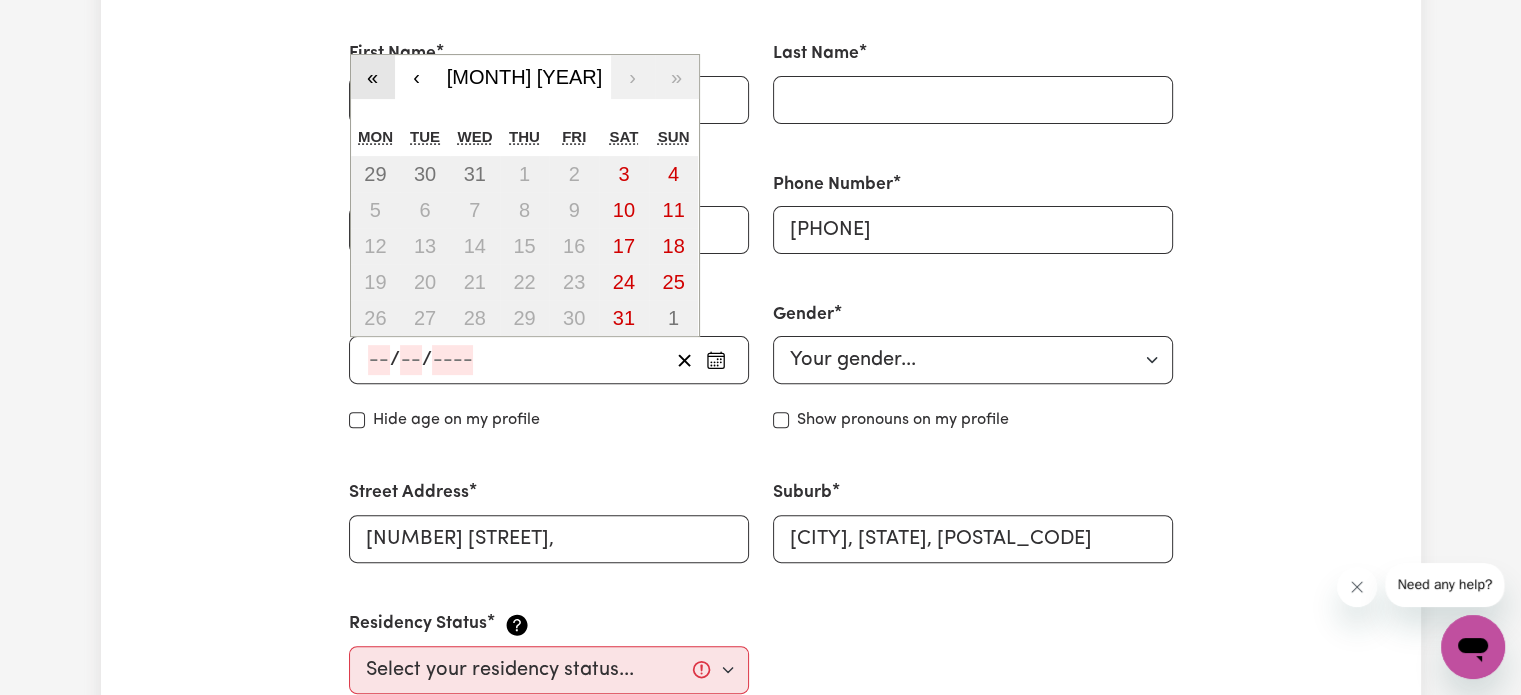 click on "First Name [FIRST]" at bounding box center (549, 82) 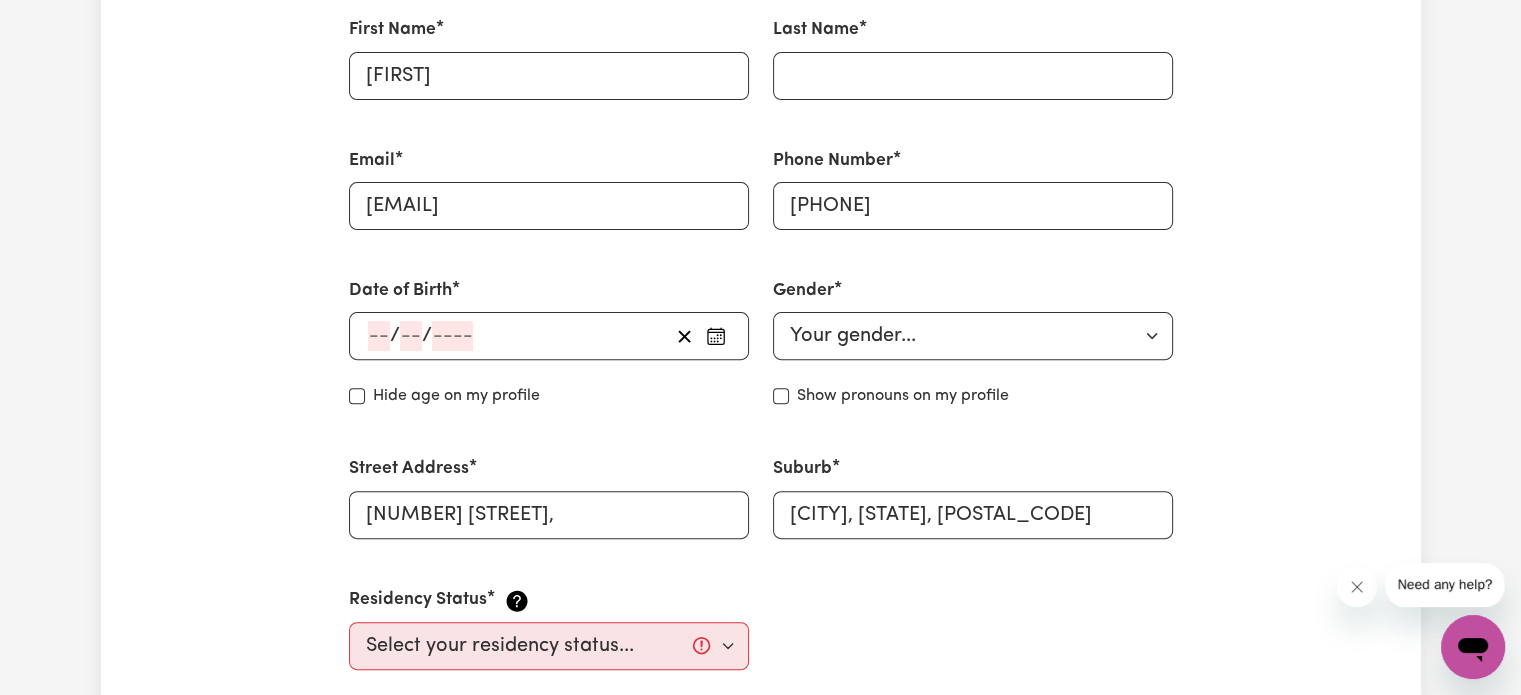 scroll, scrollTop: 700, scrollLeft: 0, axis: vertical 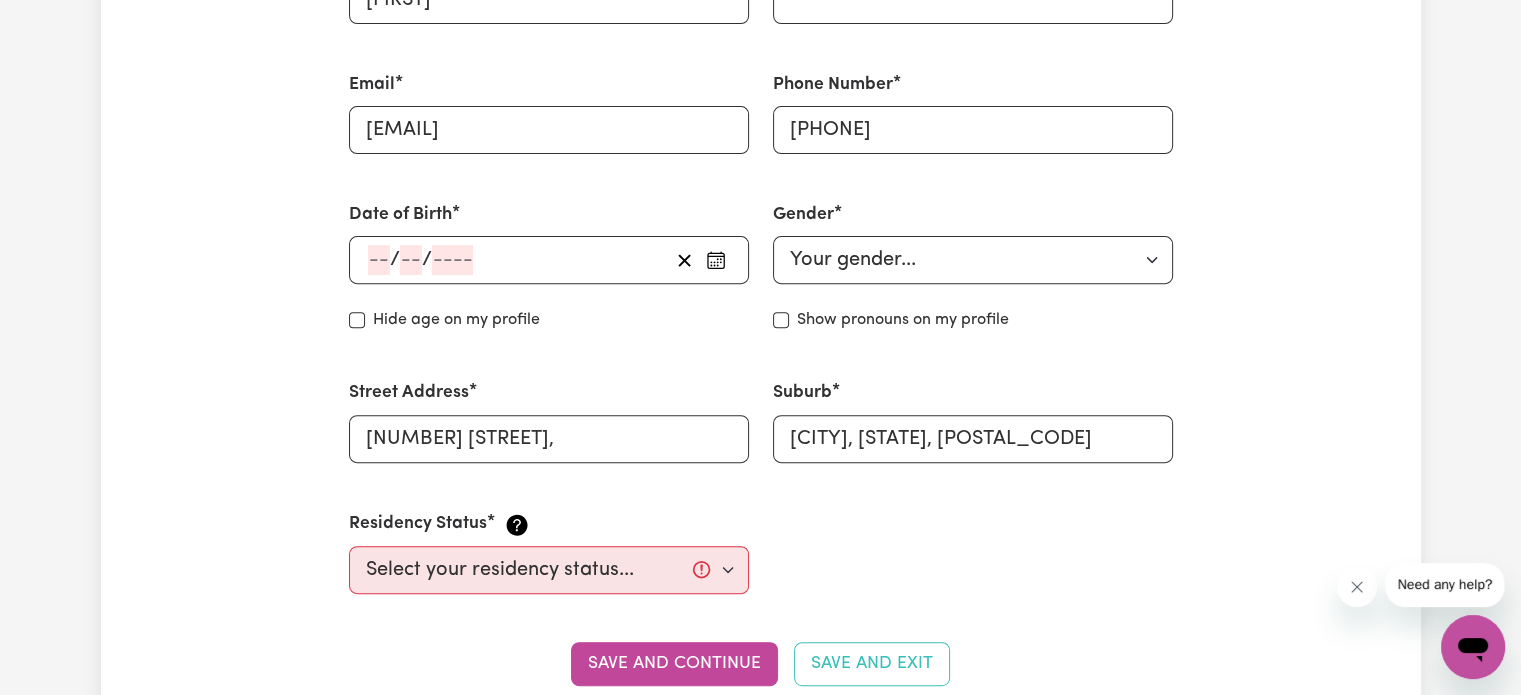 click at bounding box center [716, 260] 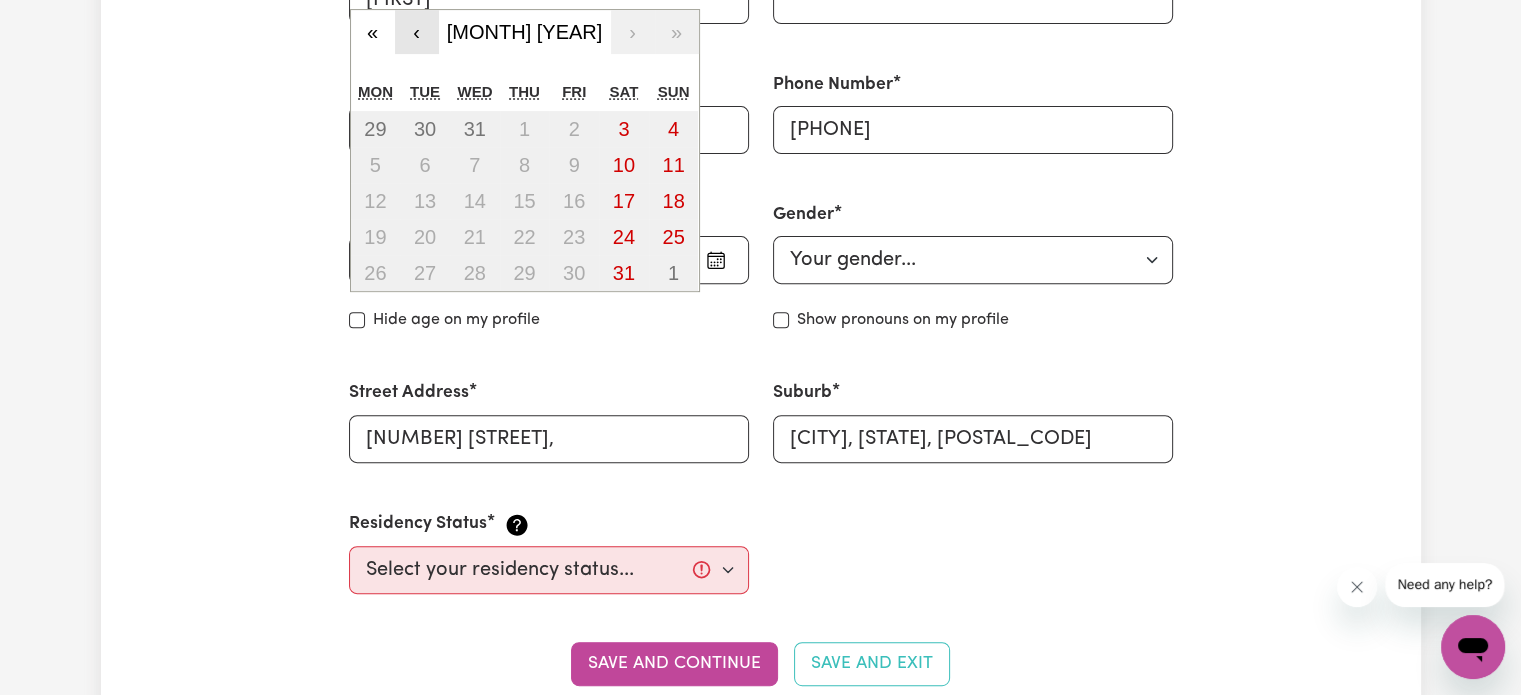 click on "‹" at bounding box center (417, 32) 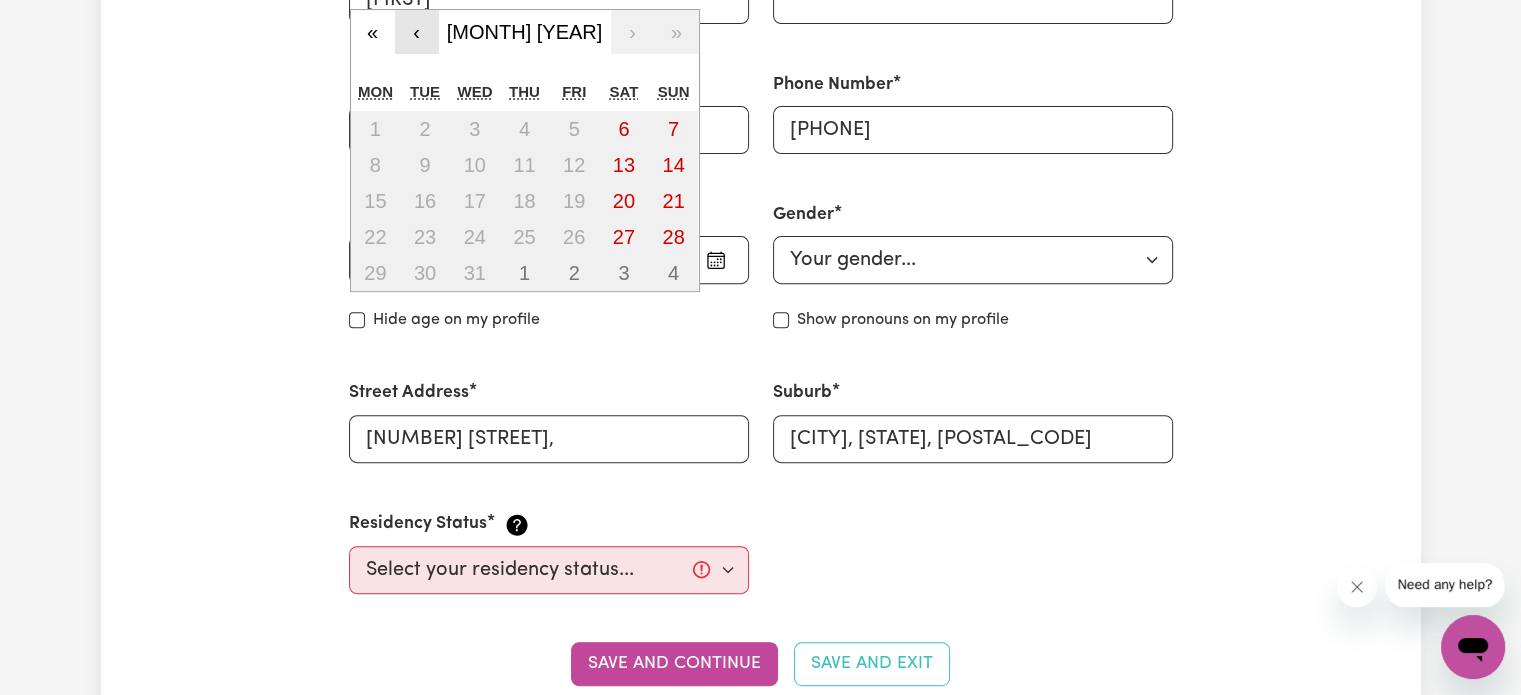 click on "‹" at bounding box center [417, 32] 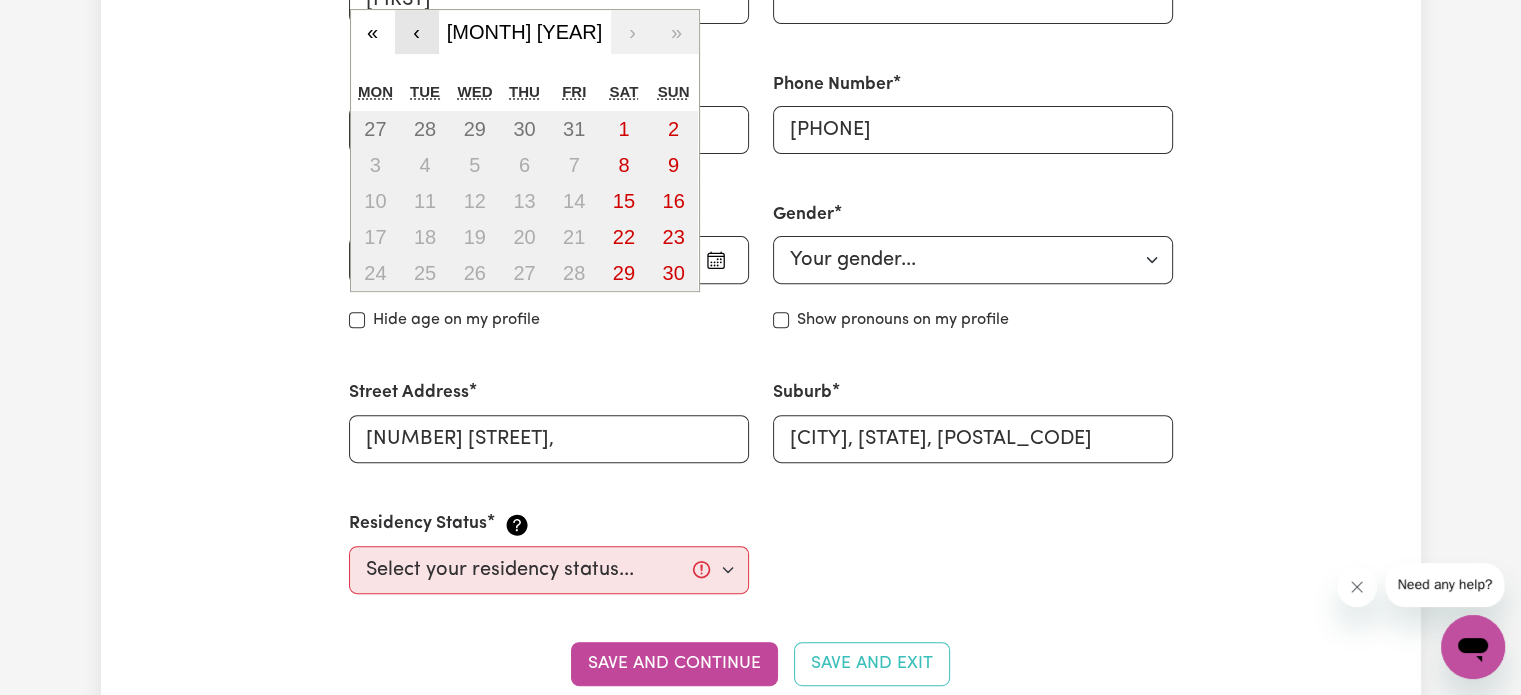 click on "‹" at bounding box center [417, 32] 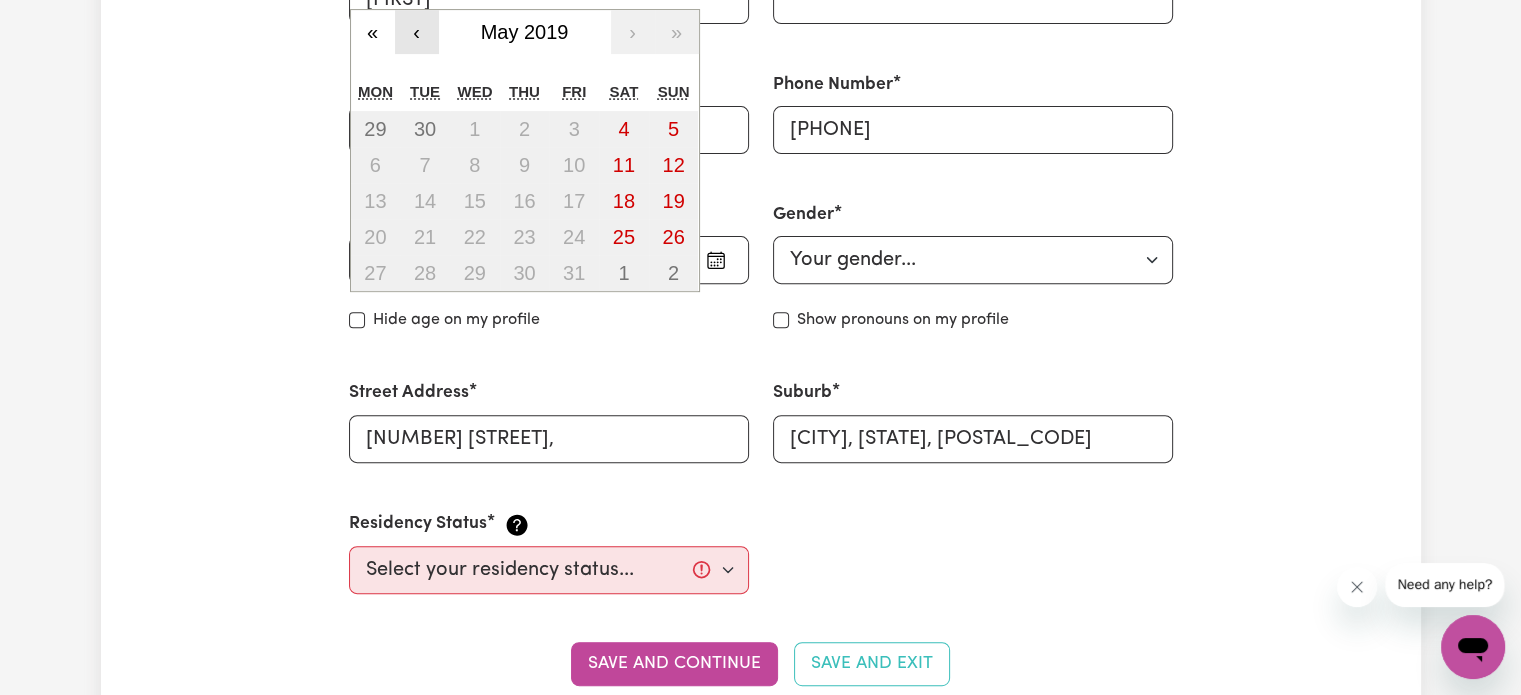 click on "‹" at bounding box center [417, 32] 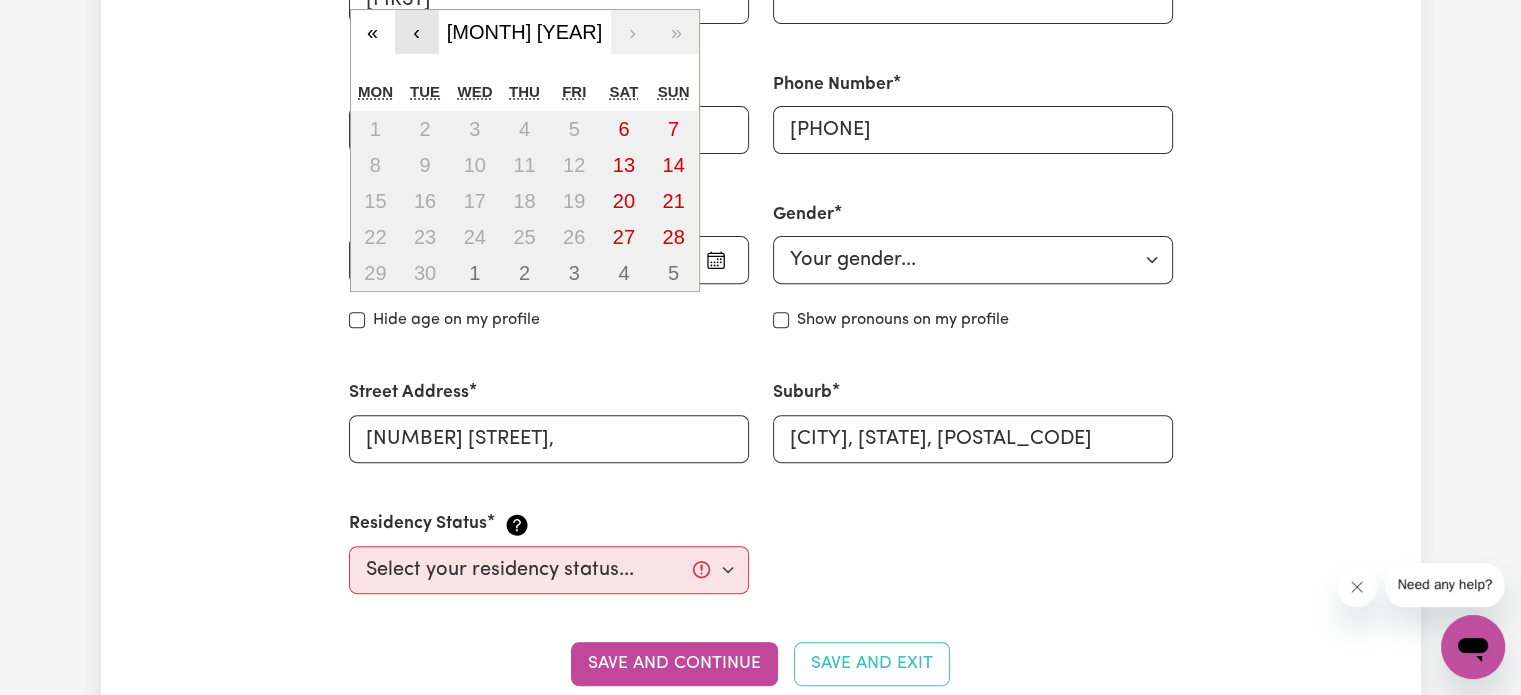 click on "‹" at bounding box center [417, 32] 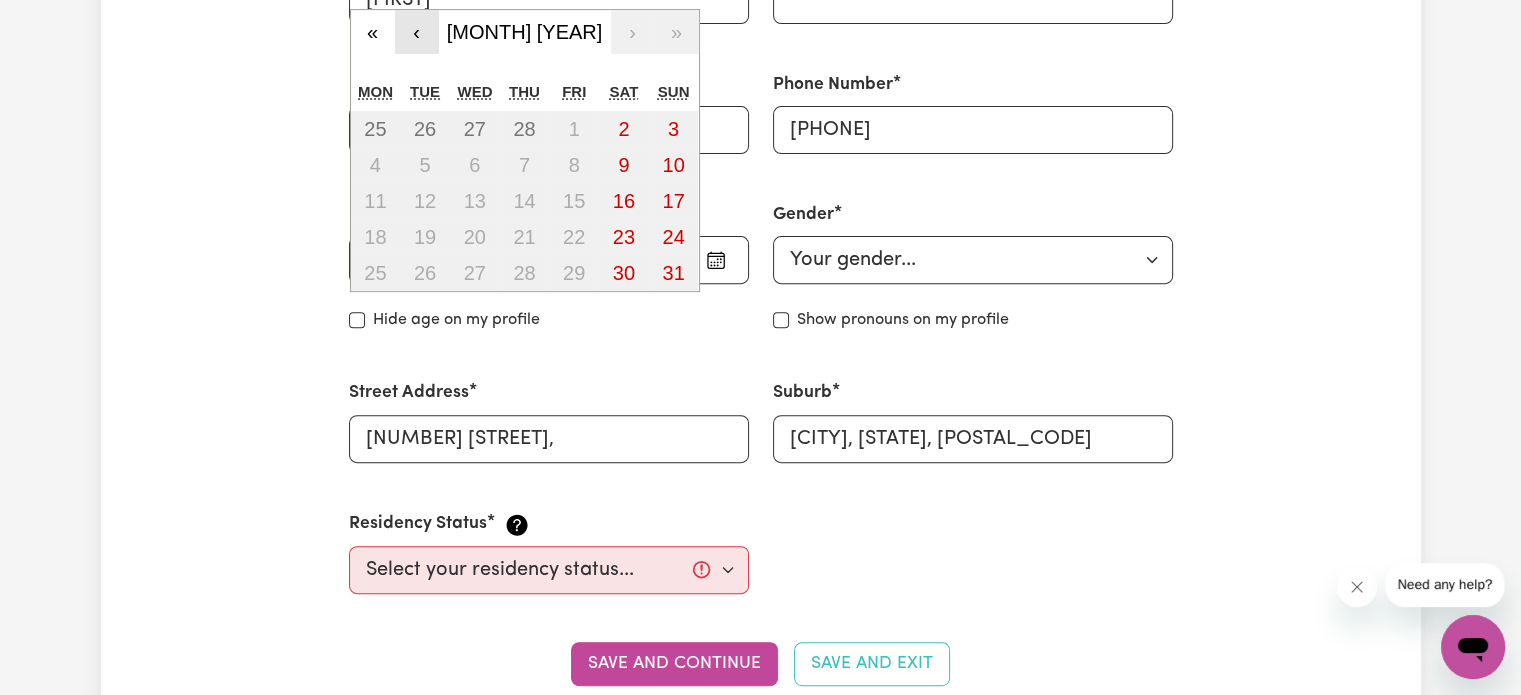 click on "‹" at bounding box center (417, 32) 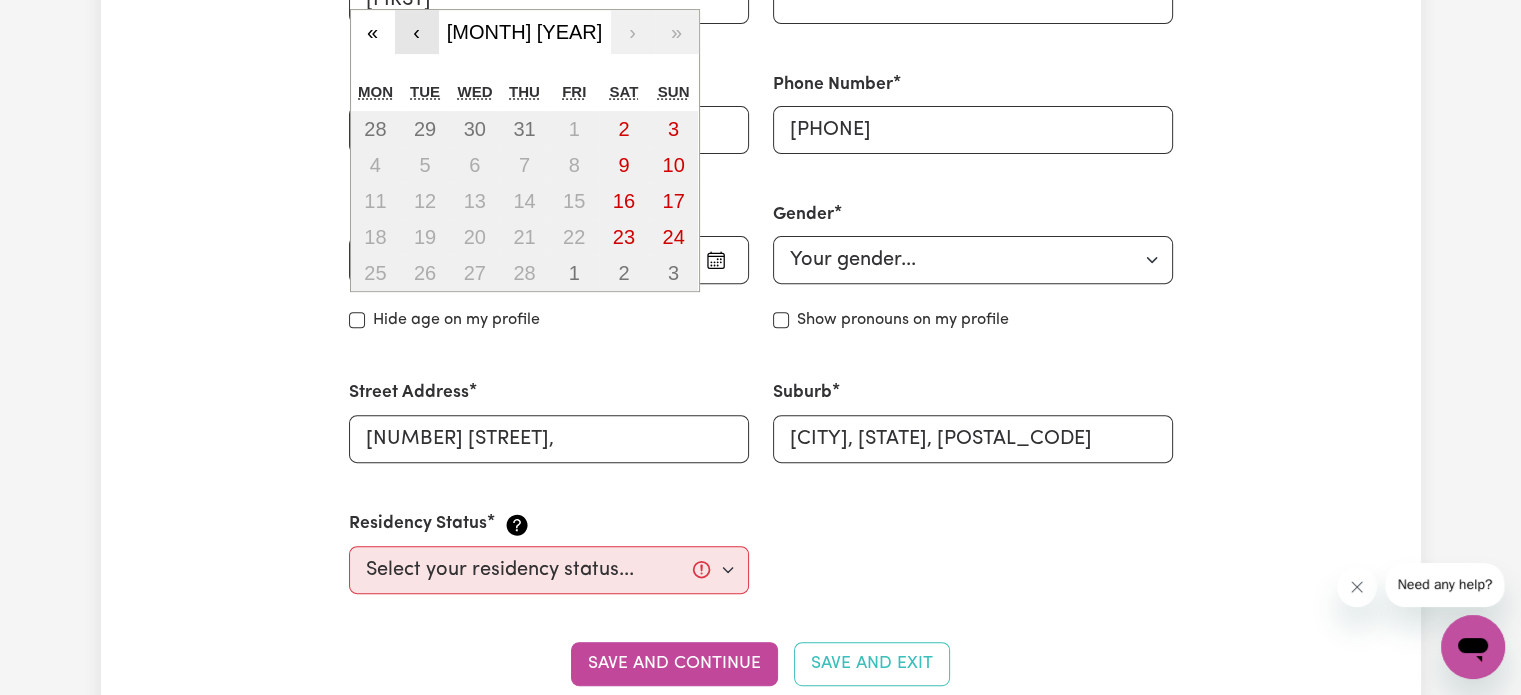 click on "‹" at bounding box center [417, 32] 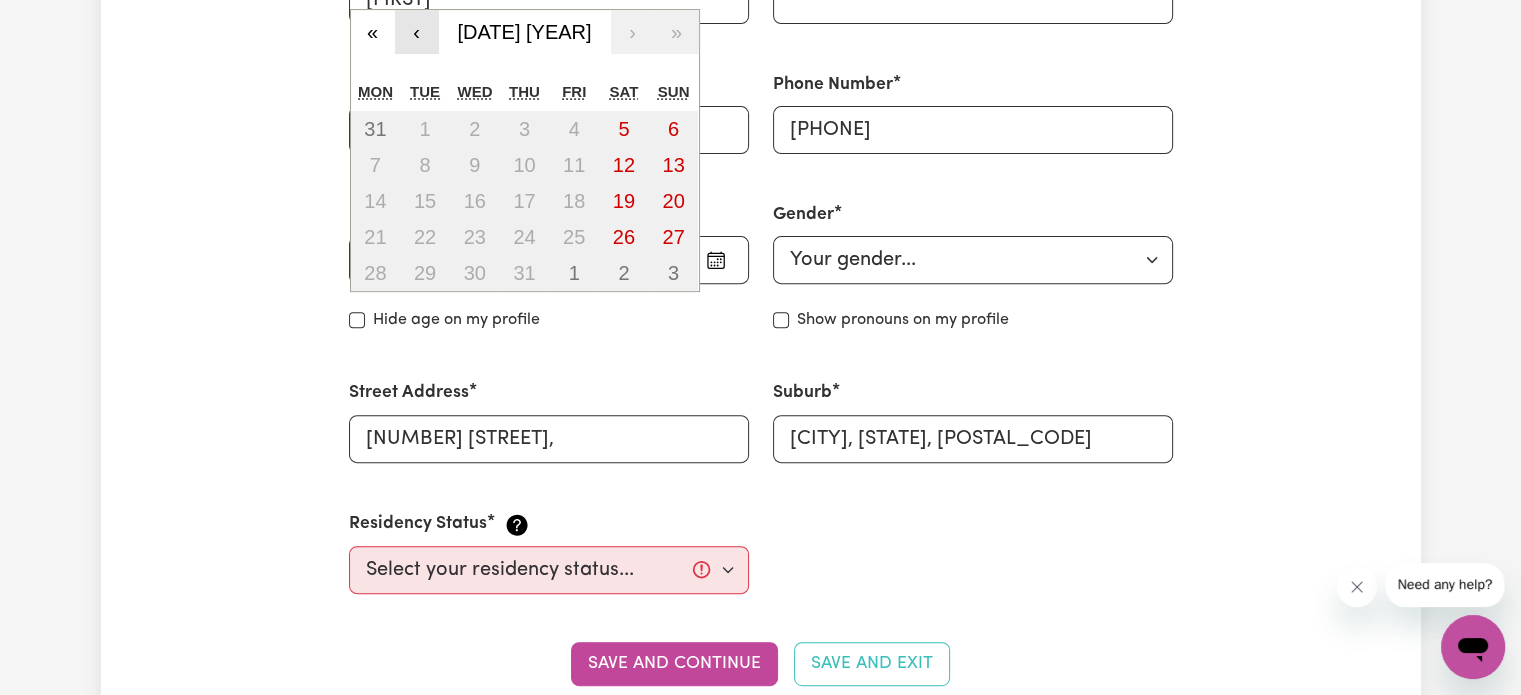 click on "‹" at bounding box center (417, 32) 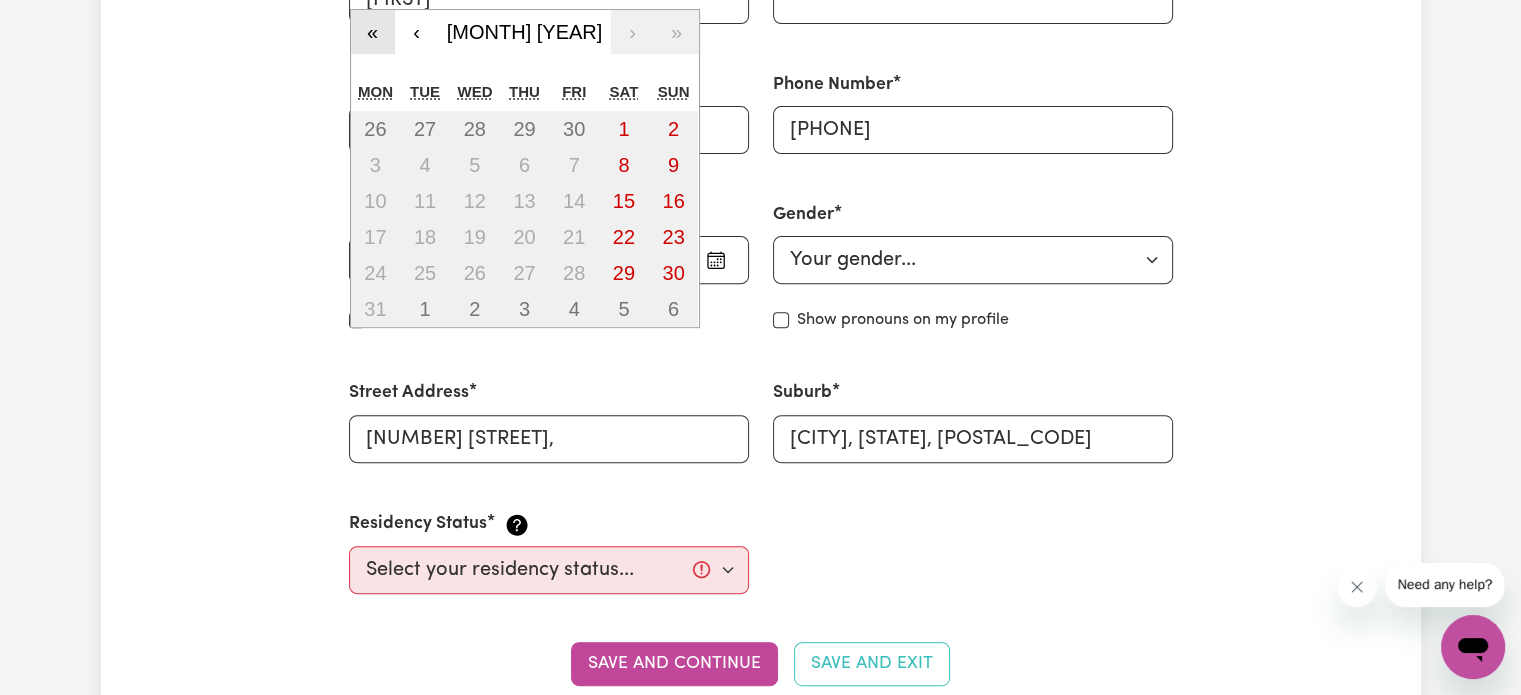 click on "«" at bounding box center (373, 32) 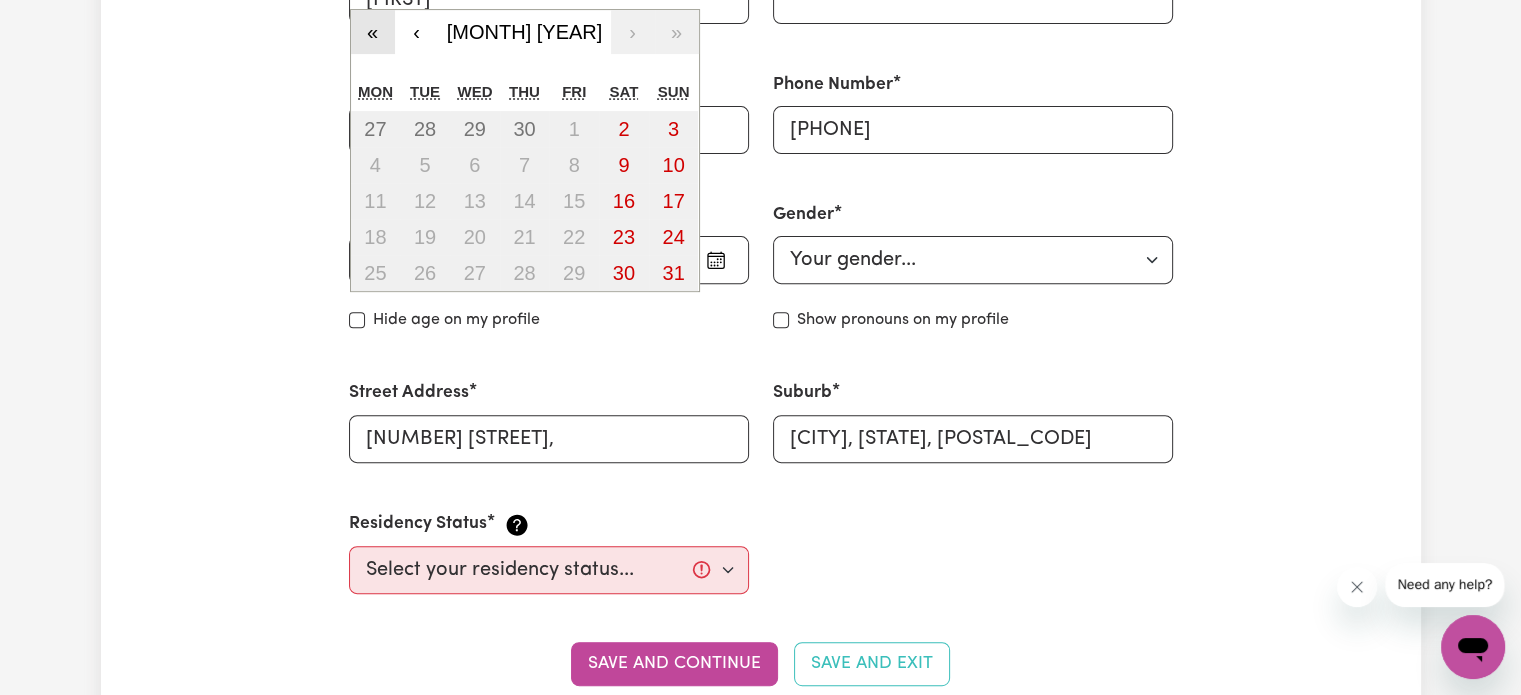 click on "«" at bounding box center [373, 32] 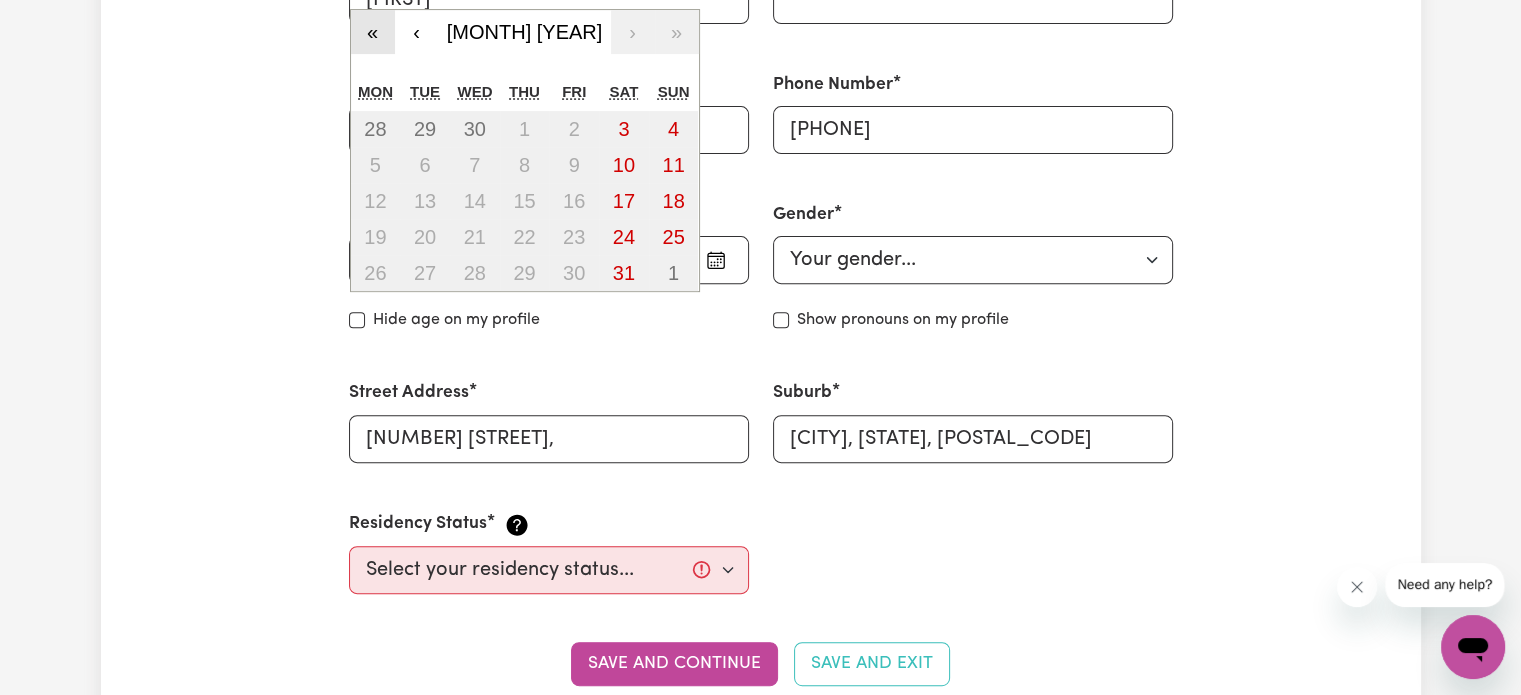 click on "«" at bounding box center [373, 32] 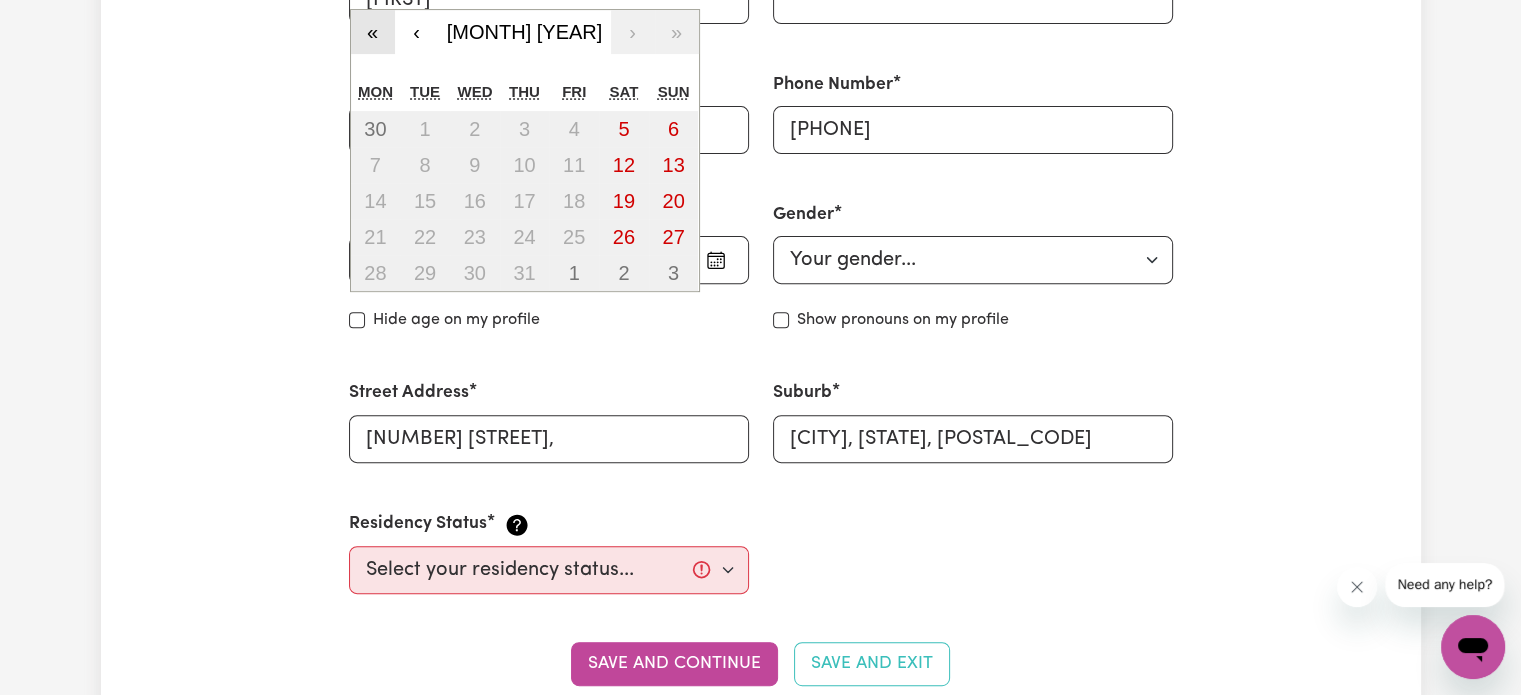 click on "«" at bounding box center [373, 32] 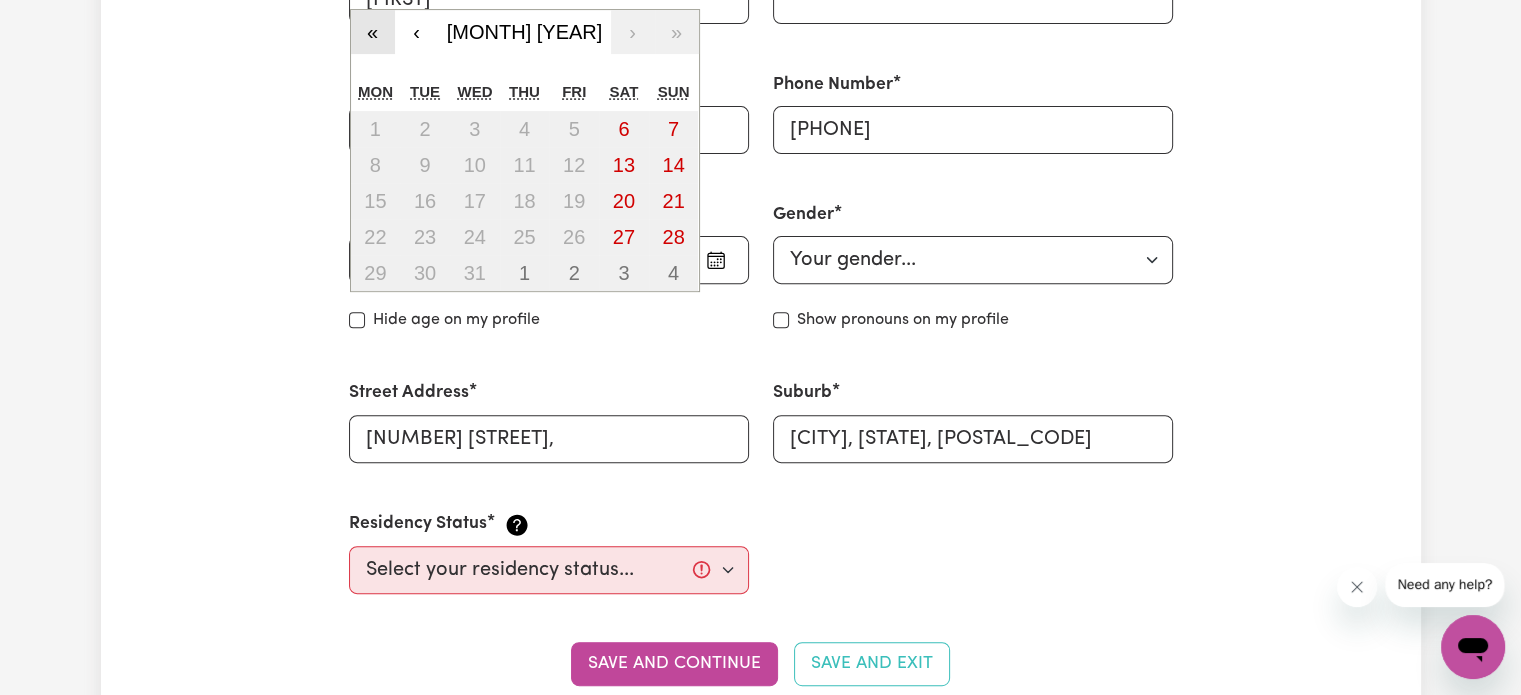 click on "«" at bounding box center (373, 32) 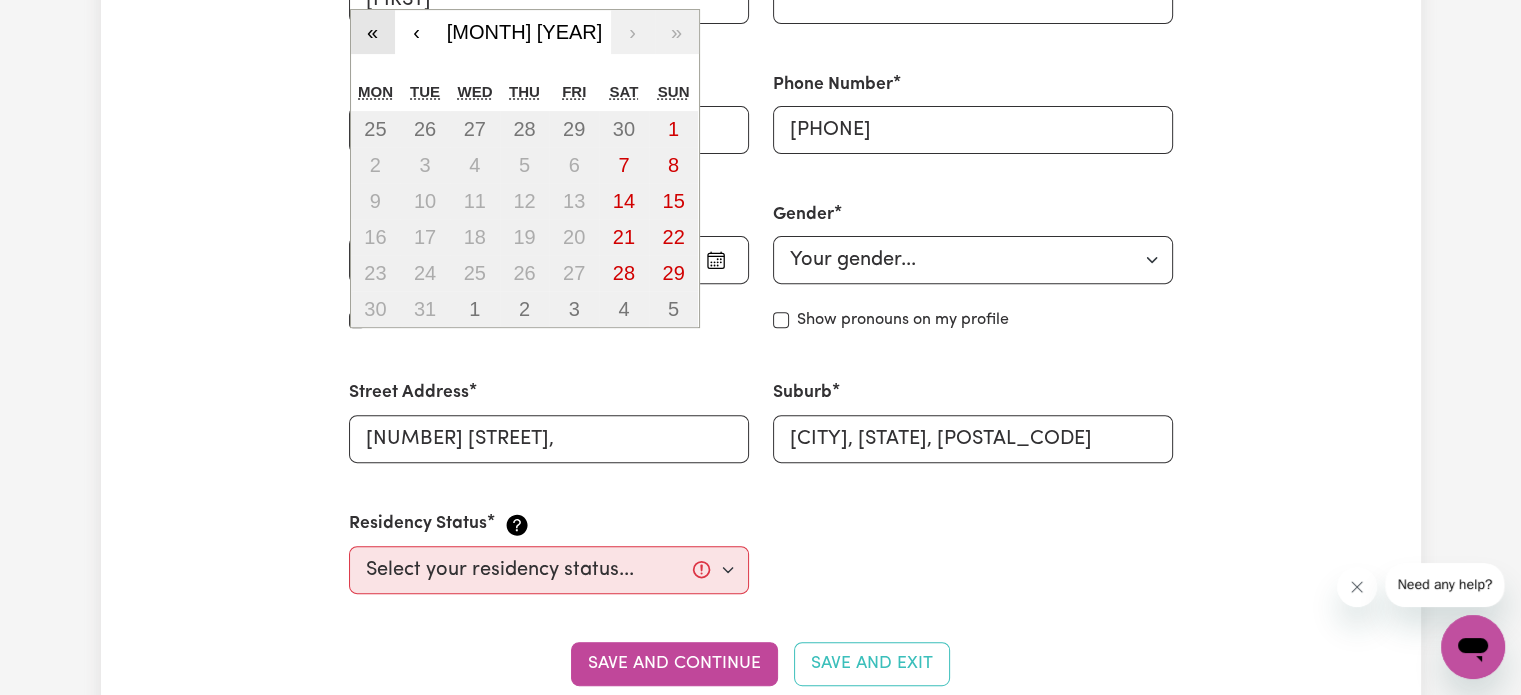 click on "«" at bounding box center (373, 32) 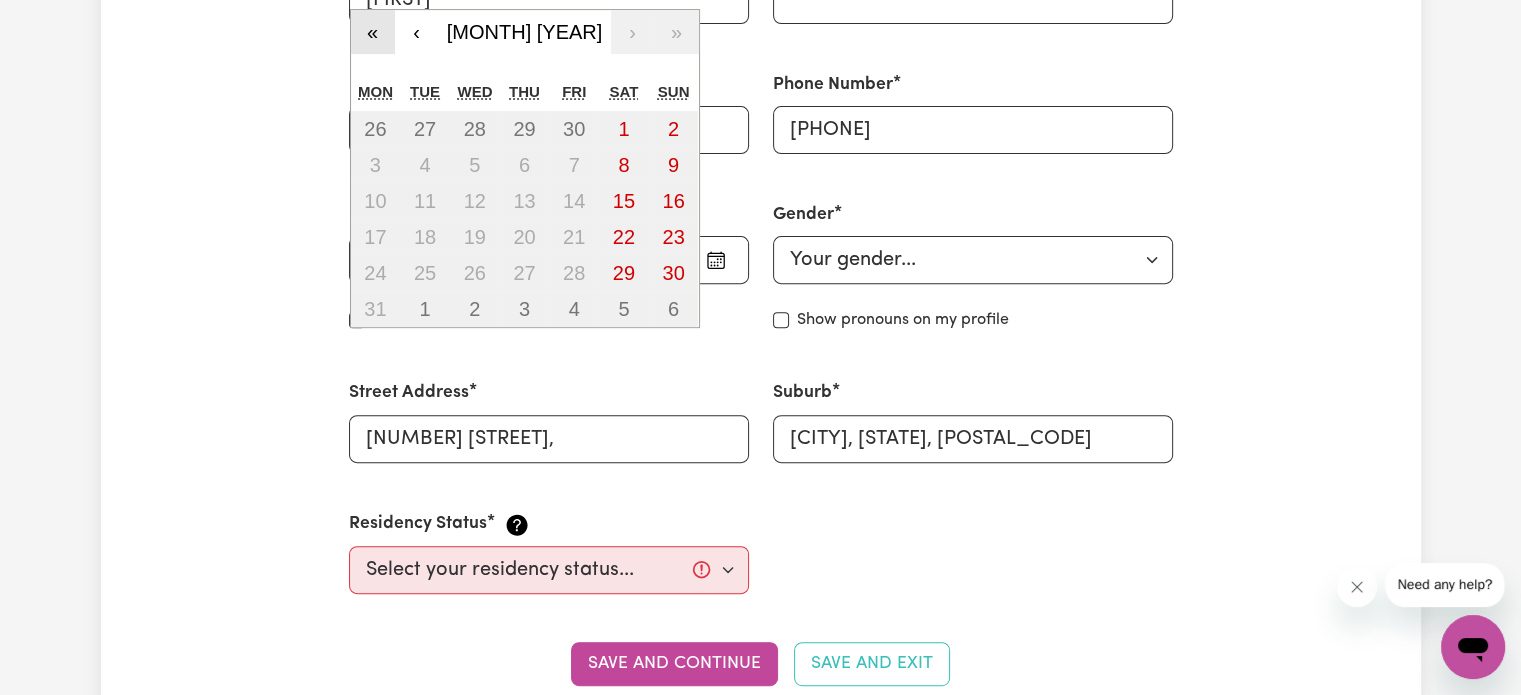 click on "«" at bounding box center (373, 32) 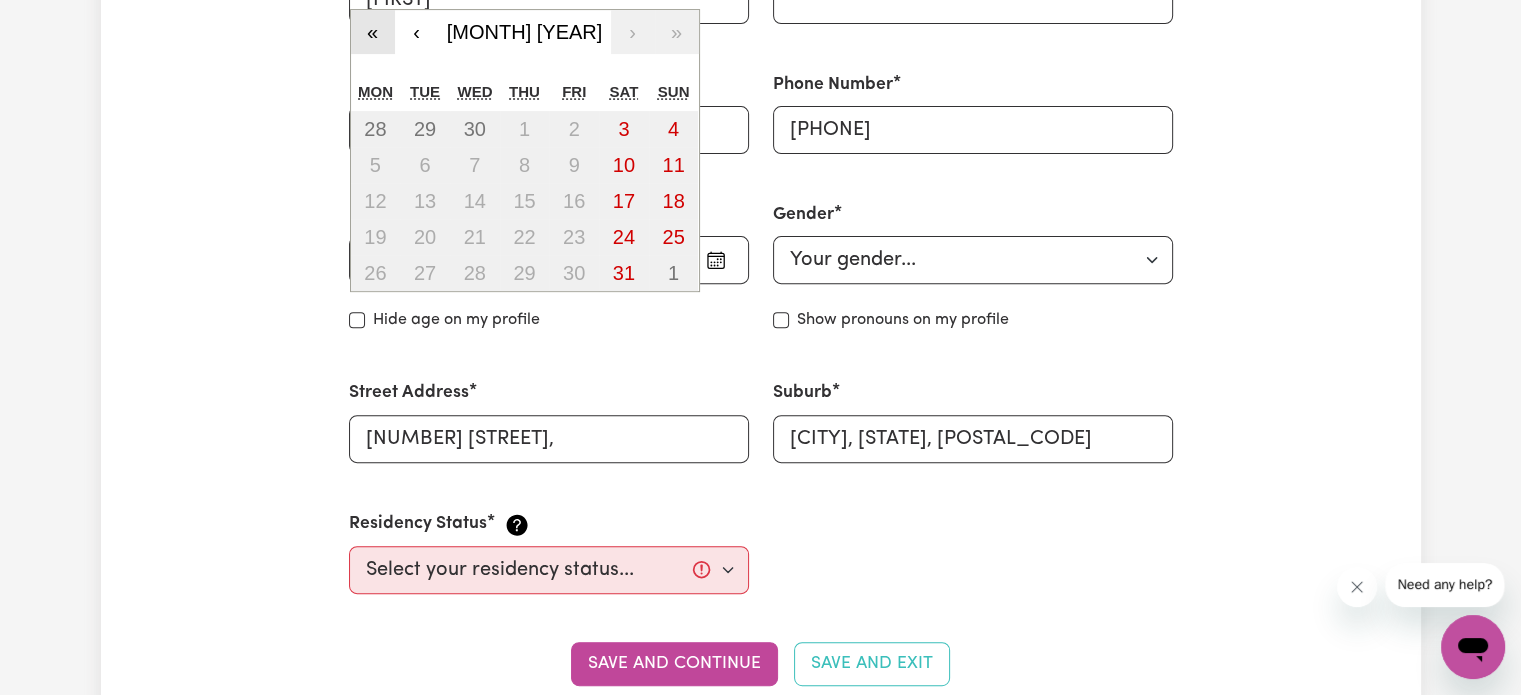 click on "«" at bounding box center (373, 32) 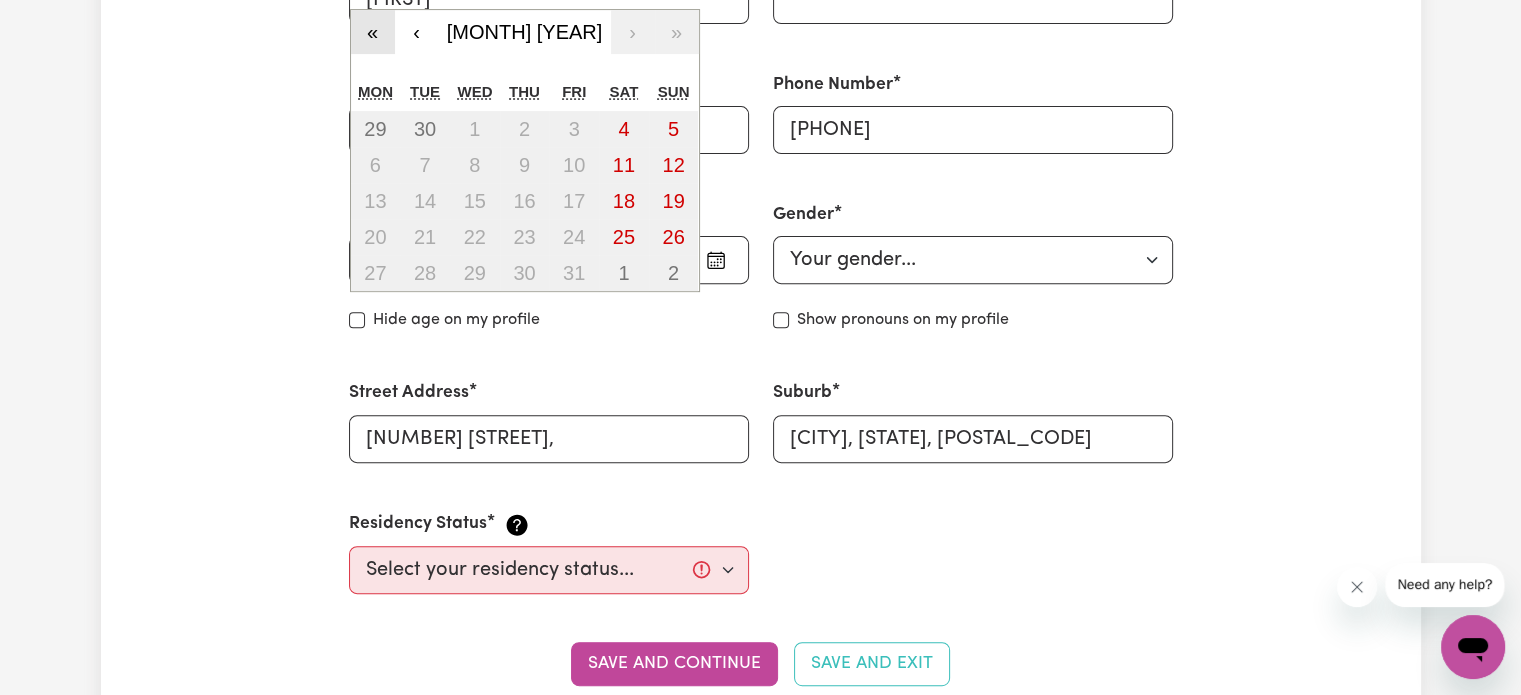 click on "«" at bounding box center [373, 32] 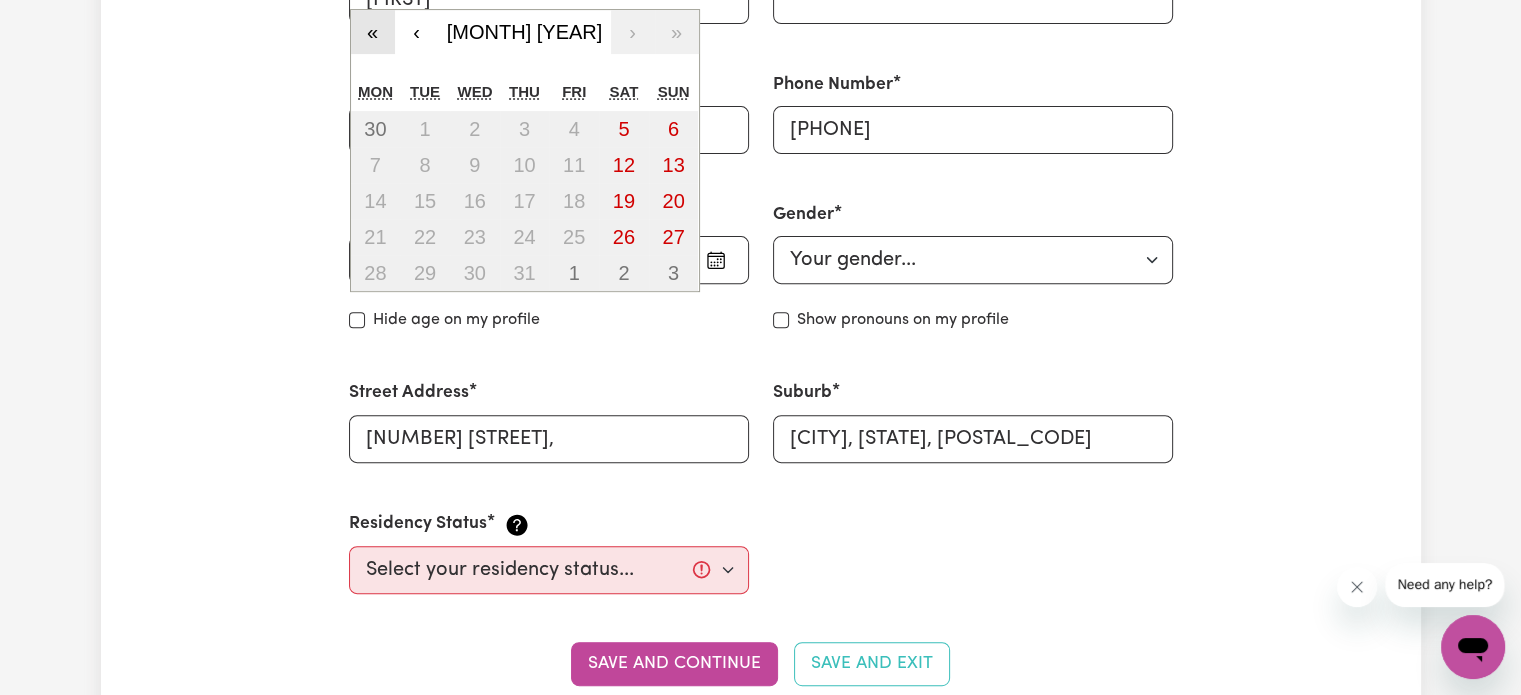 click on "«" at bounding box center [373, 32] 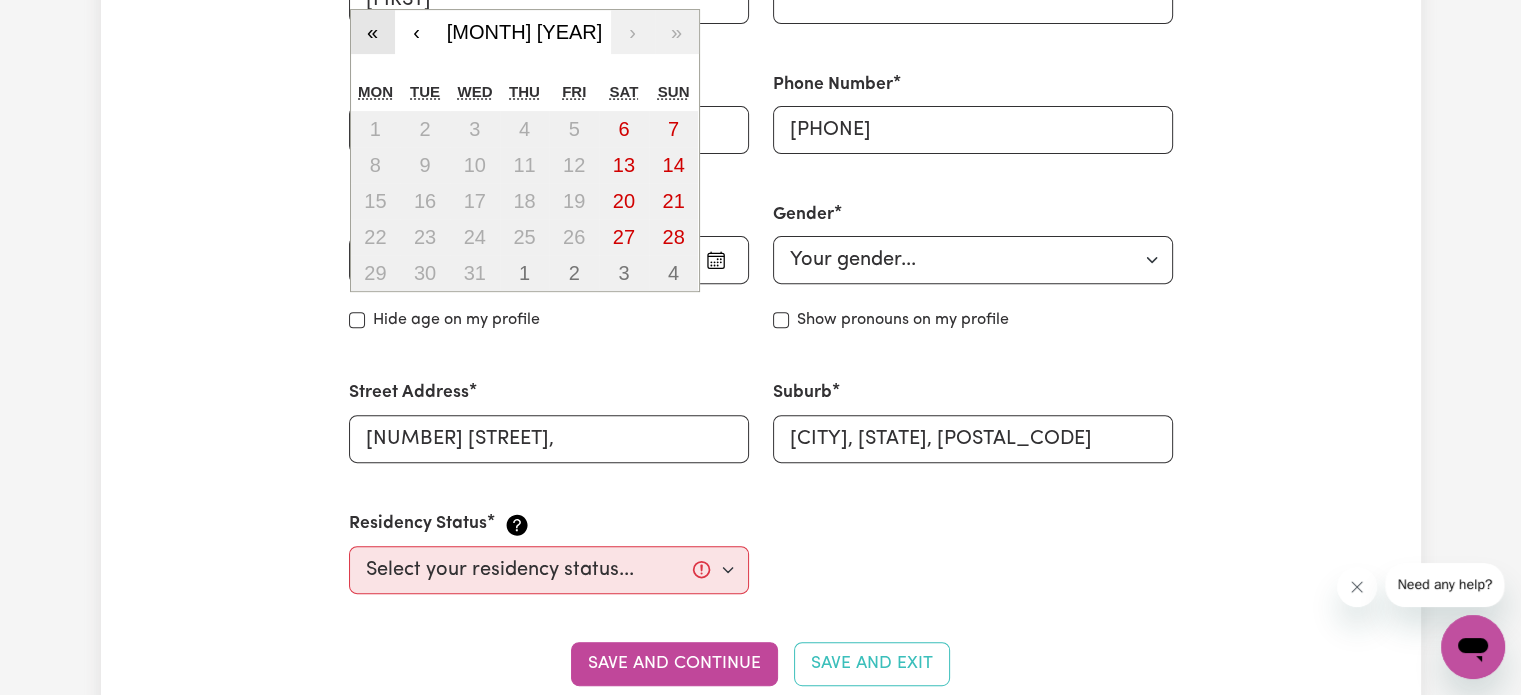 click on "«" at bounding box center [373, 32] 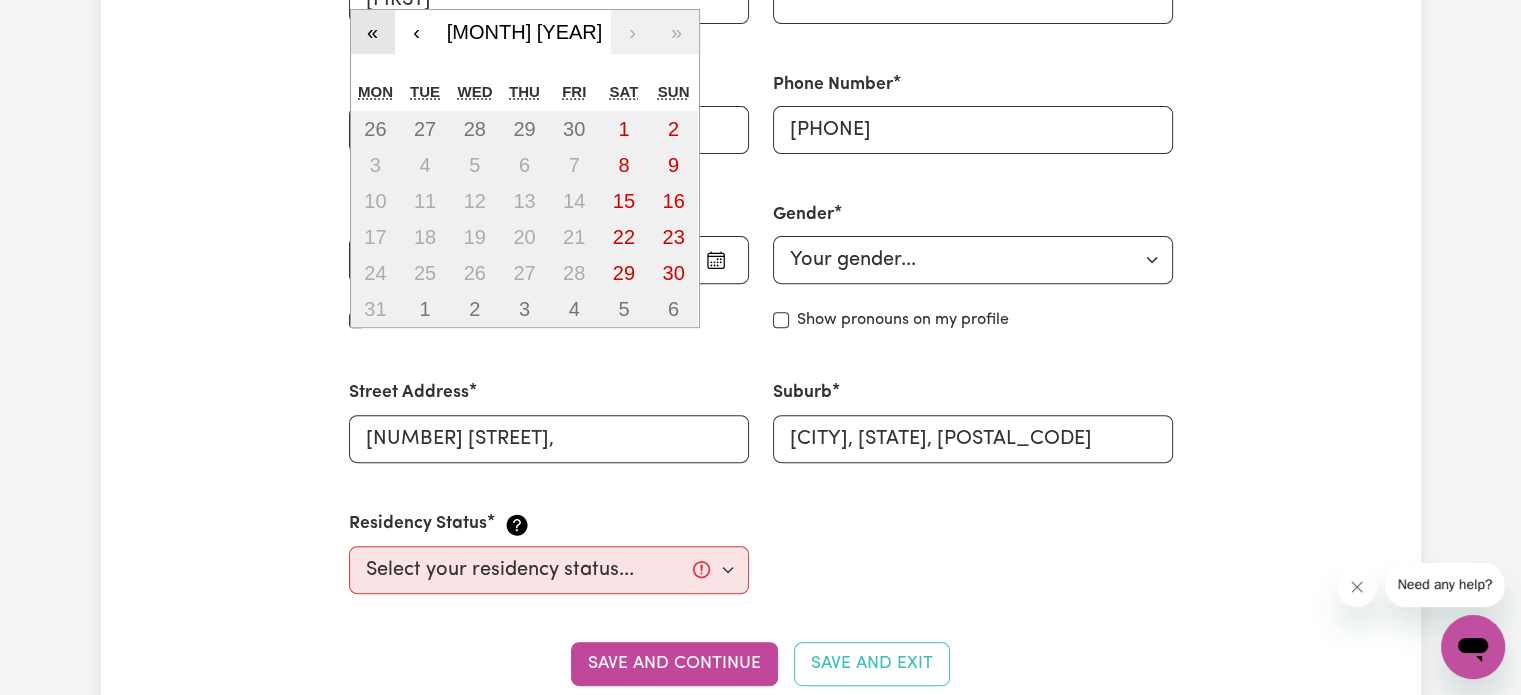 click on "«" at bounding box center (373, 32) 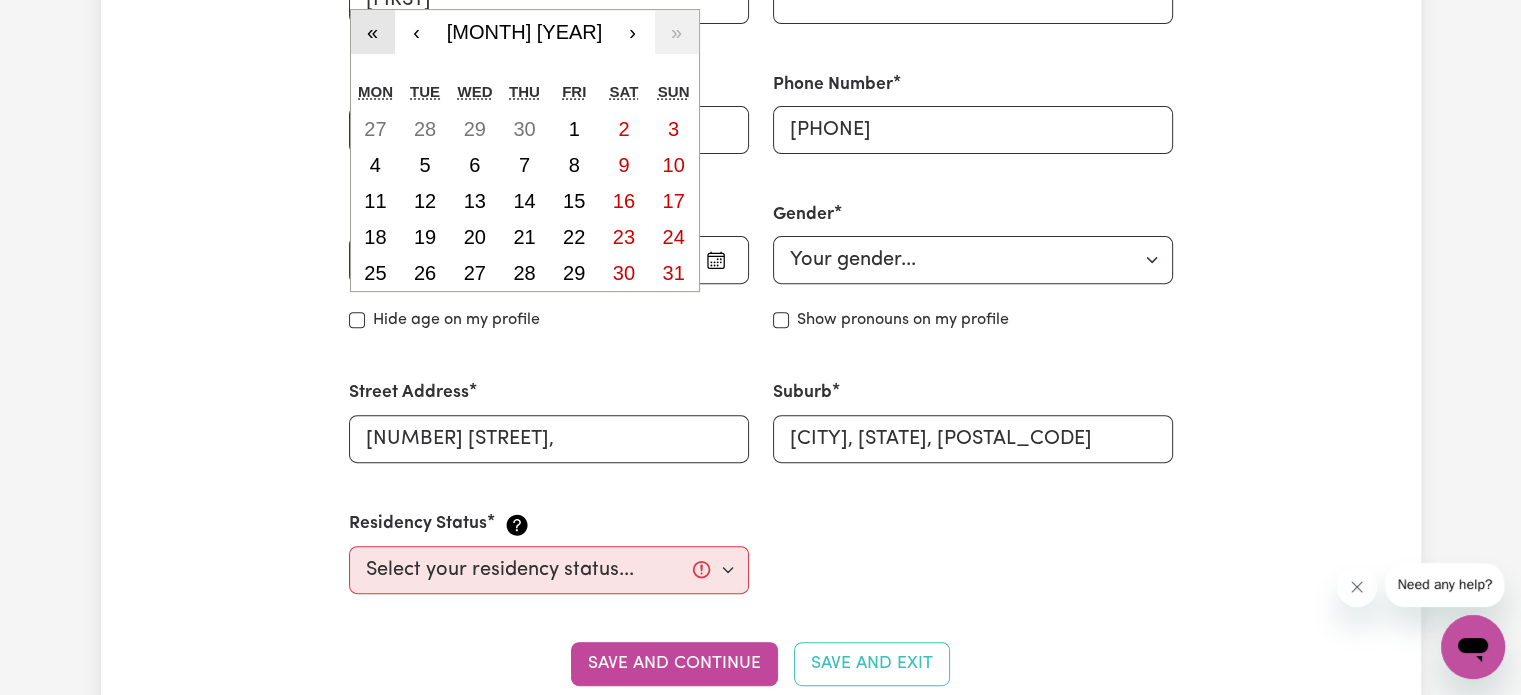 click on "«" at bounding box center [373, 32] 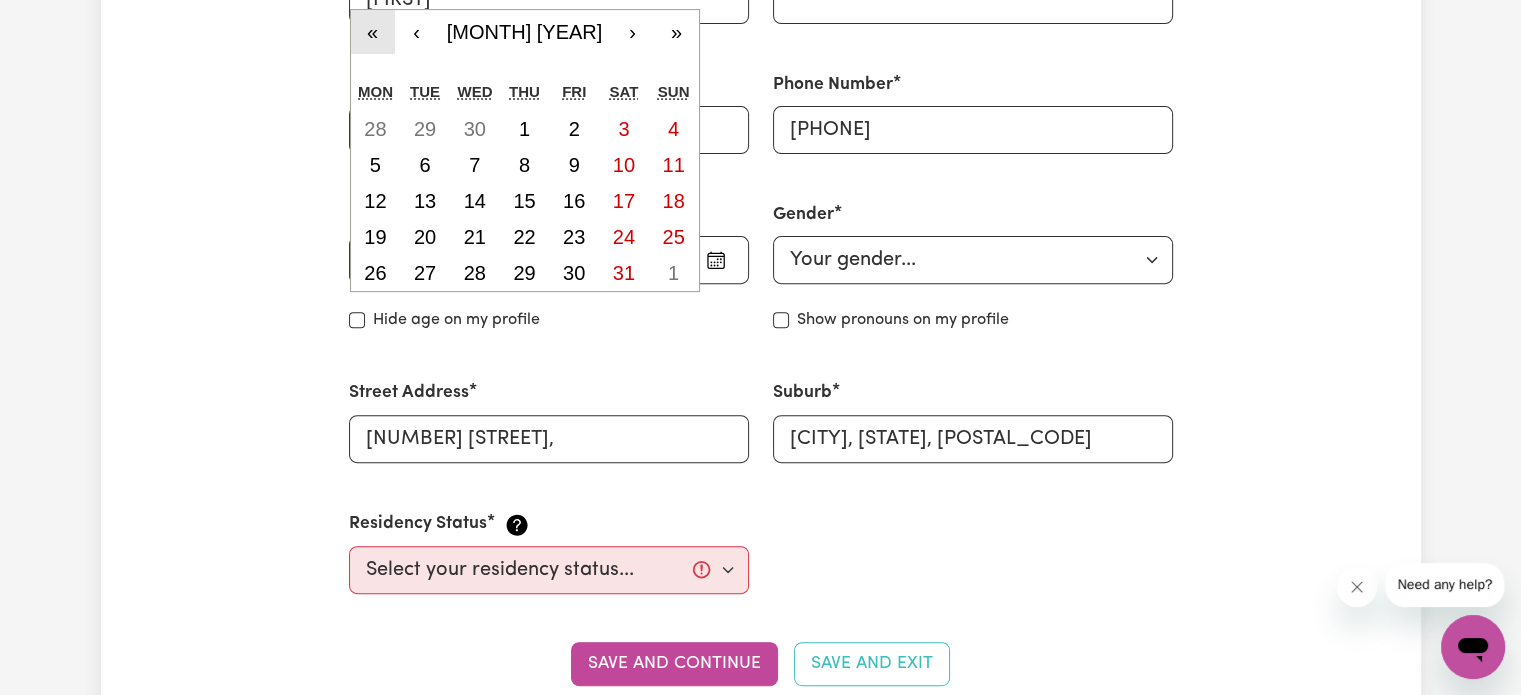 click on "«" at bounding box center [373, 32] 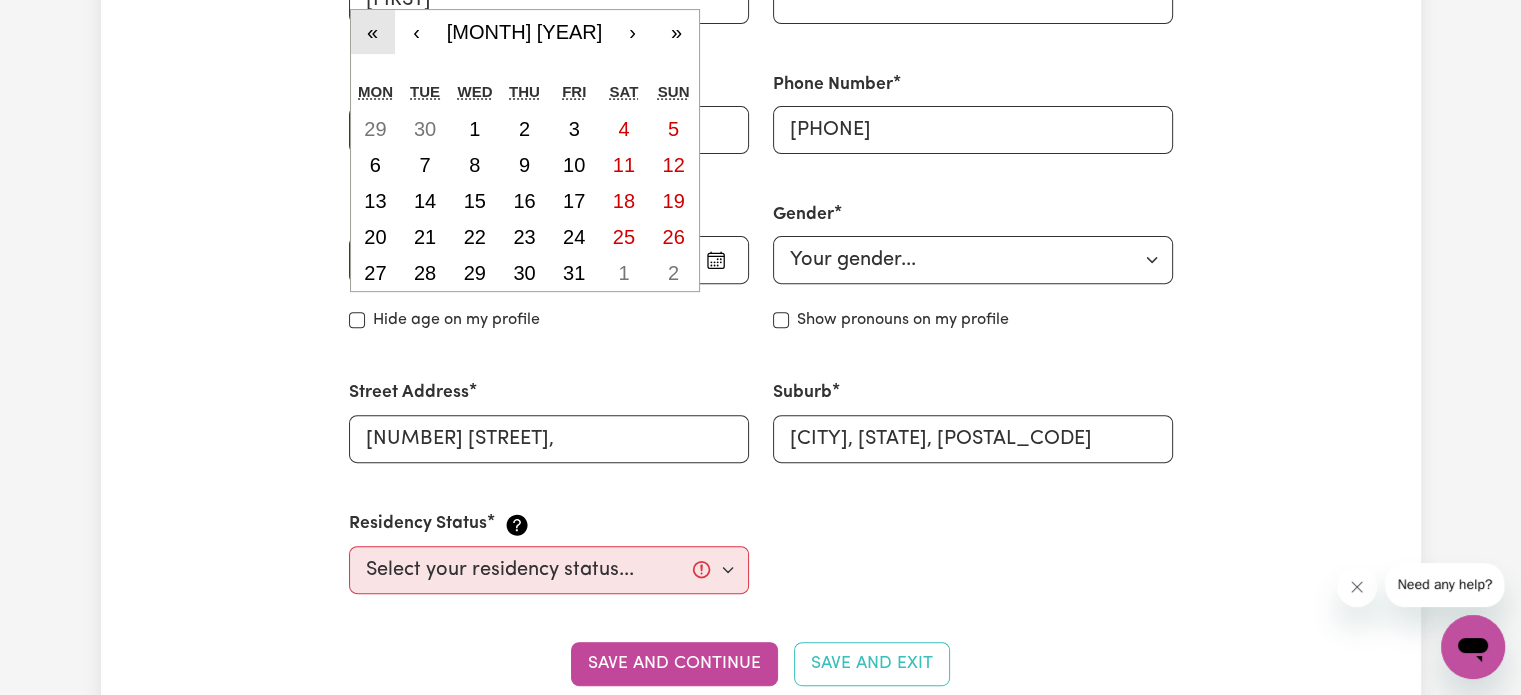 click on "«" at bounding box center [373, 32] 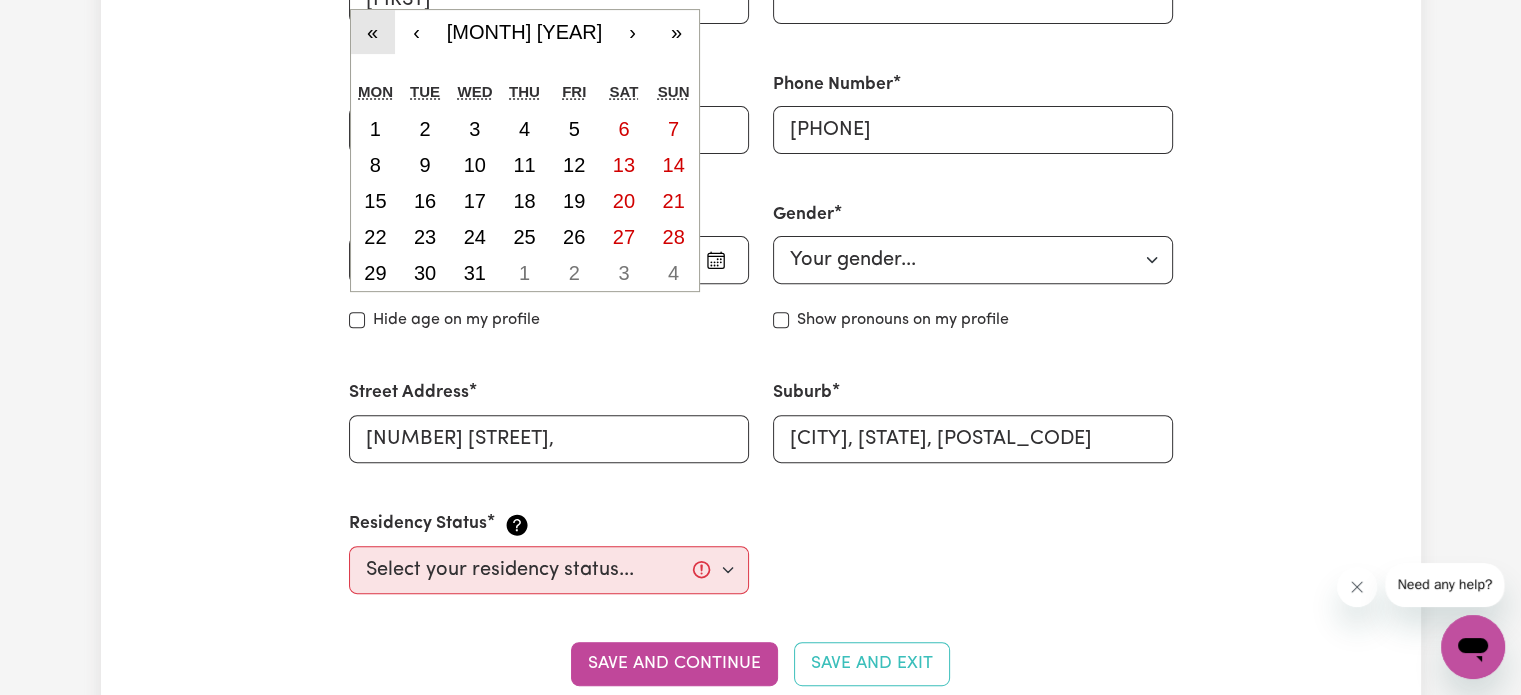 click on "«" at bounding box center (373, 32) 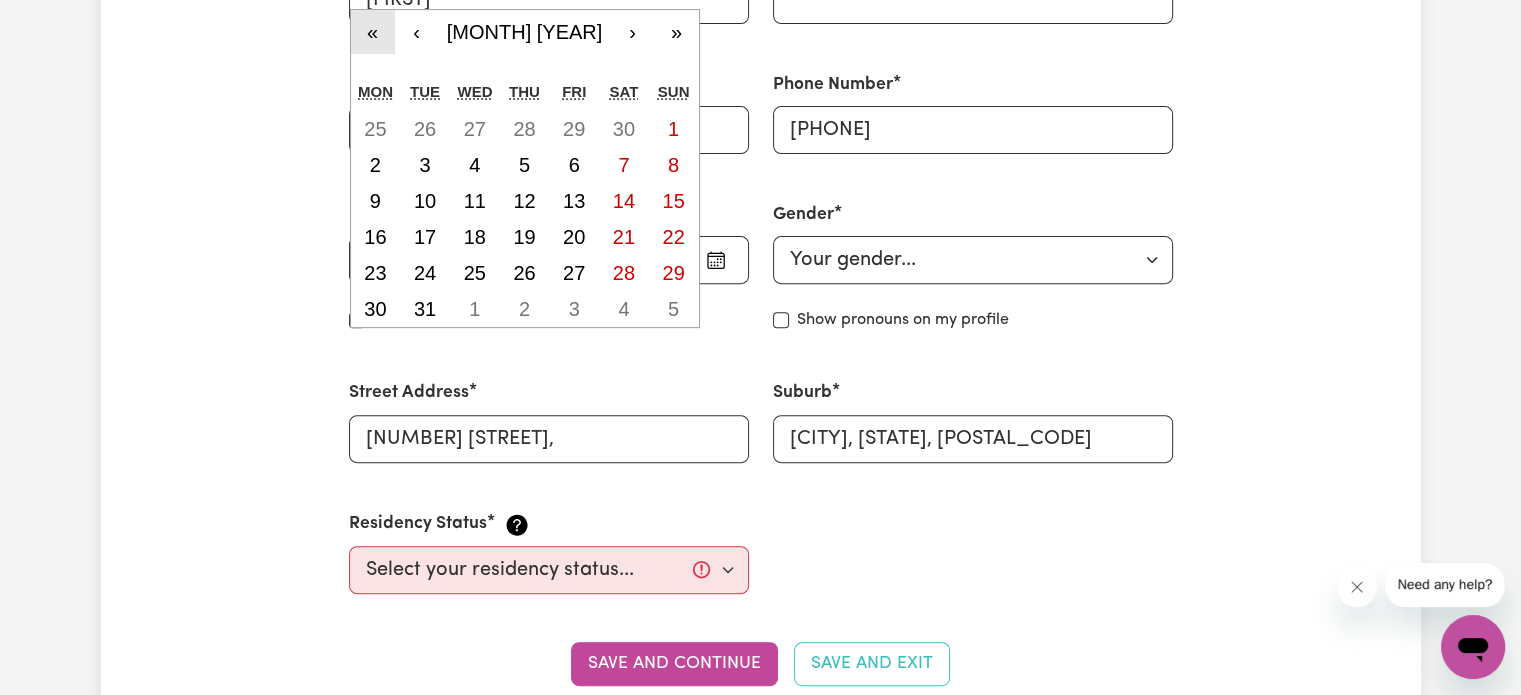 click on "«" at bounding box center (373, 32) 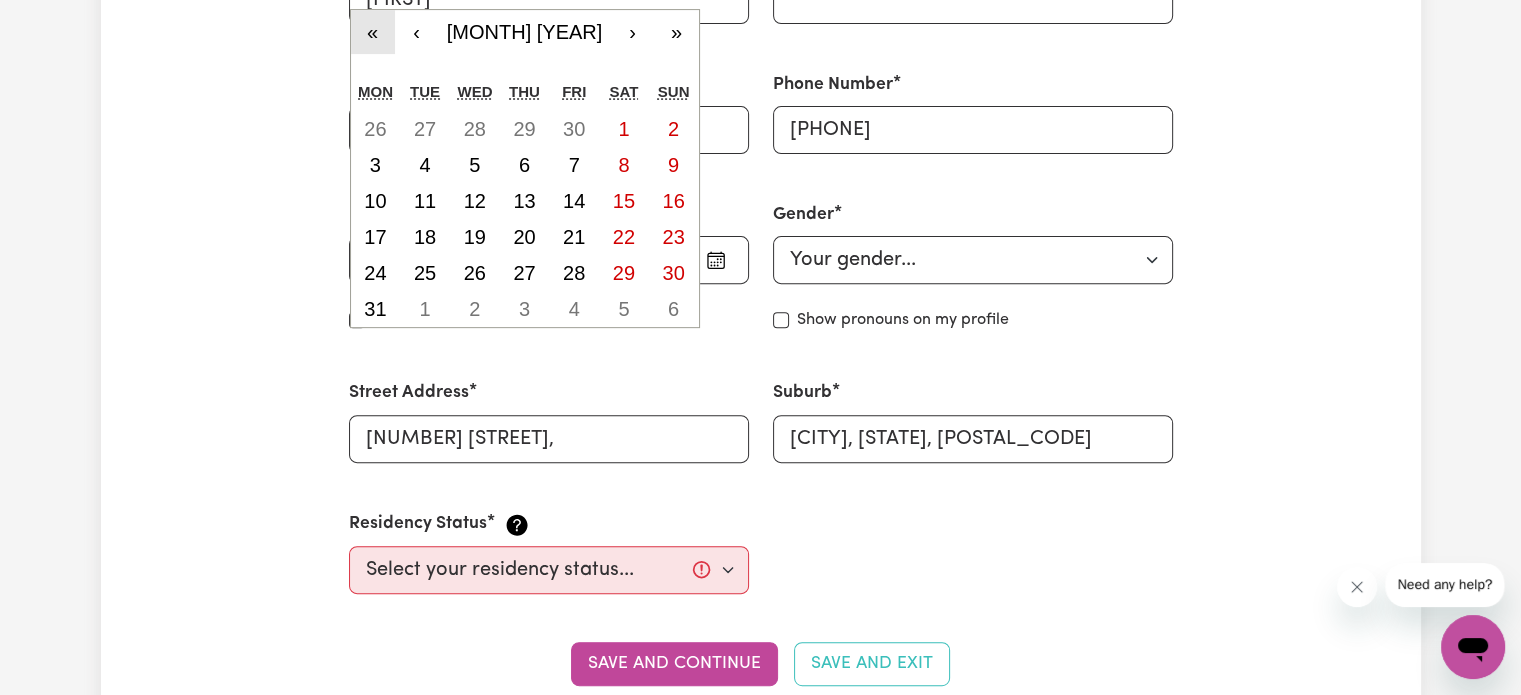 click on "«" at bounding box center (373, 32) 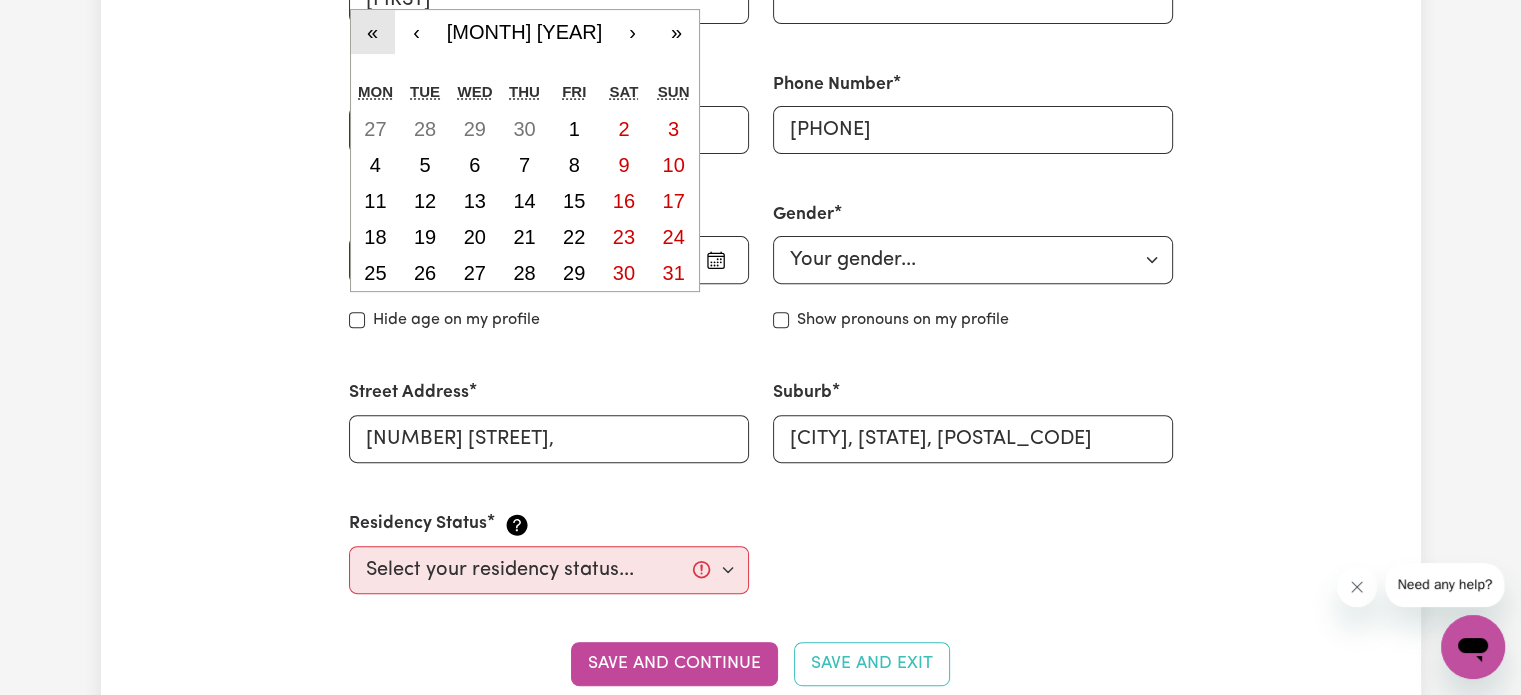 click on "«" at bounding box center [373, 32] 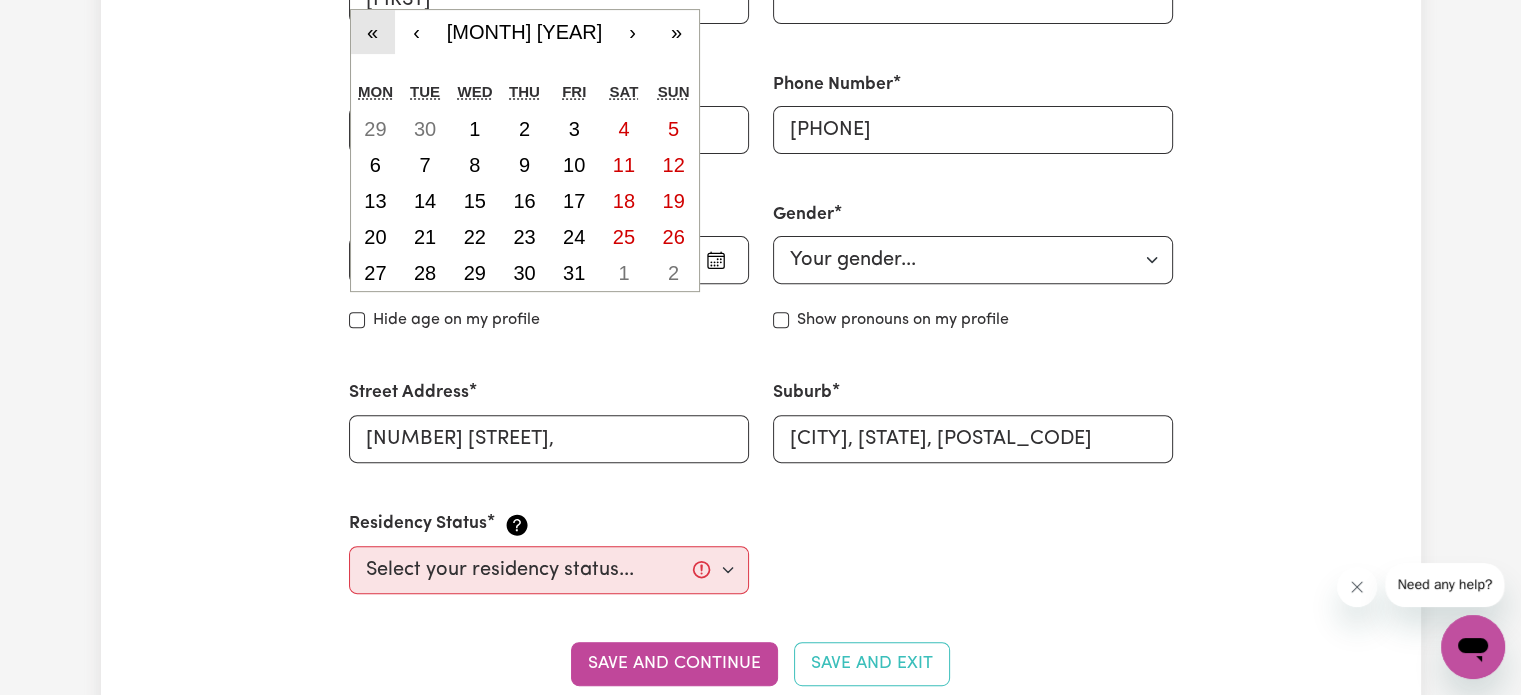 click on "«" at bounding box center [373, 32] 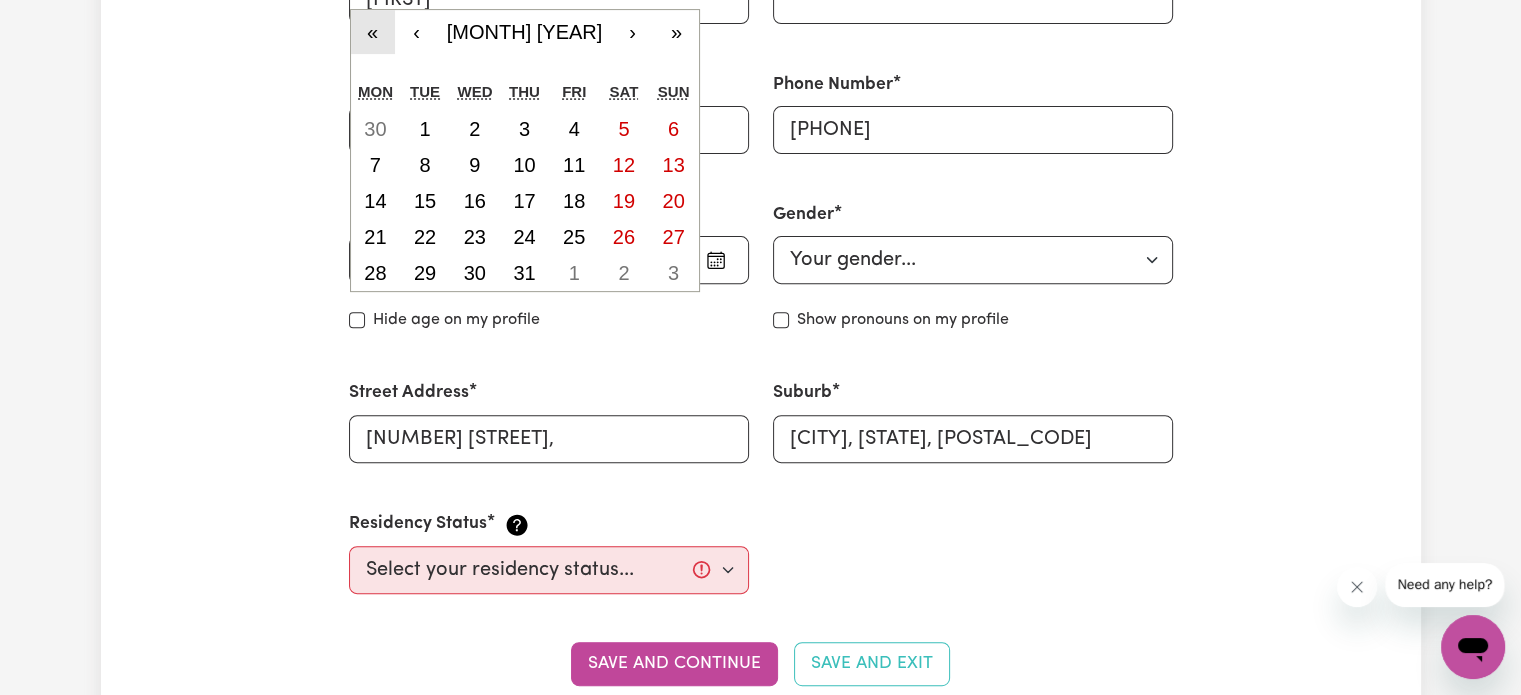 click on "«" at bounding box center [373, 32] 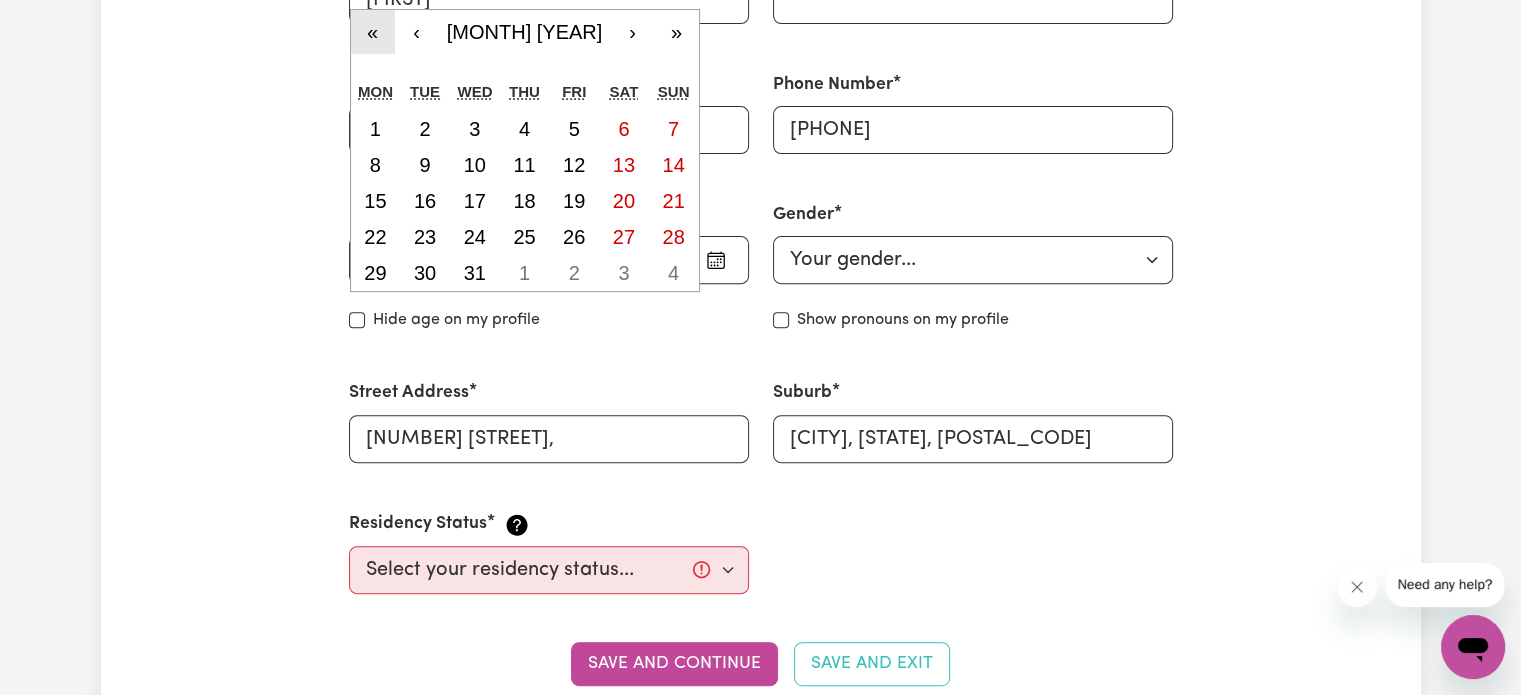 click on "«" at bounding box center [373, 32] 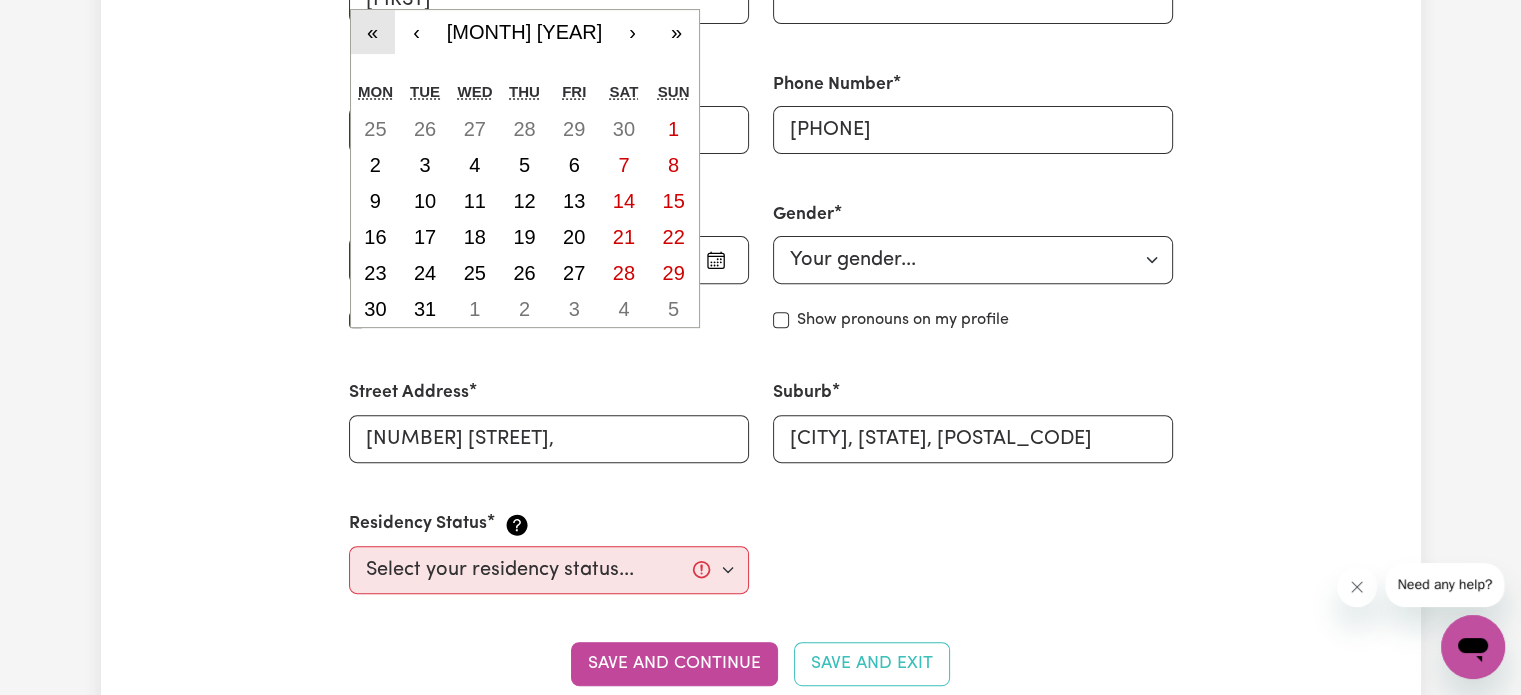 click on "«" at bounding box center [373, 32] 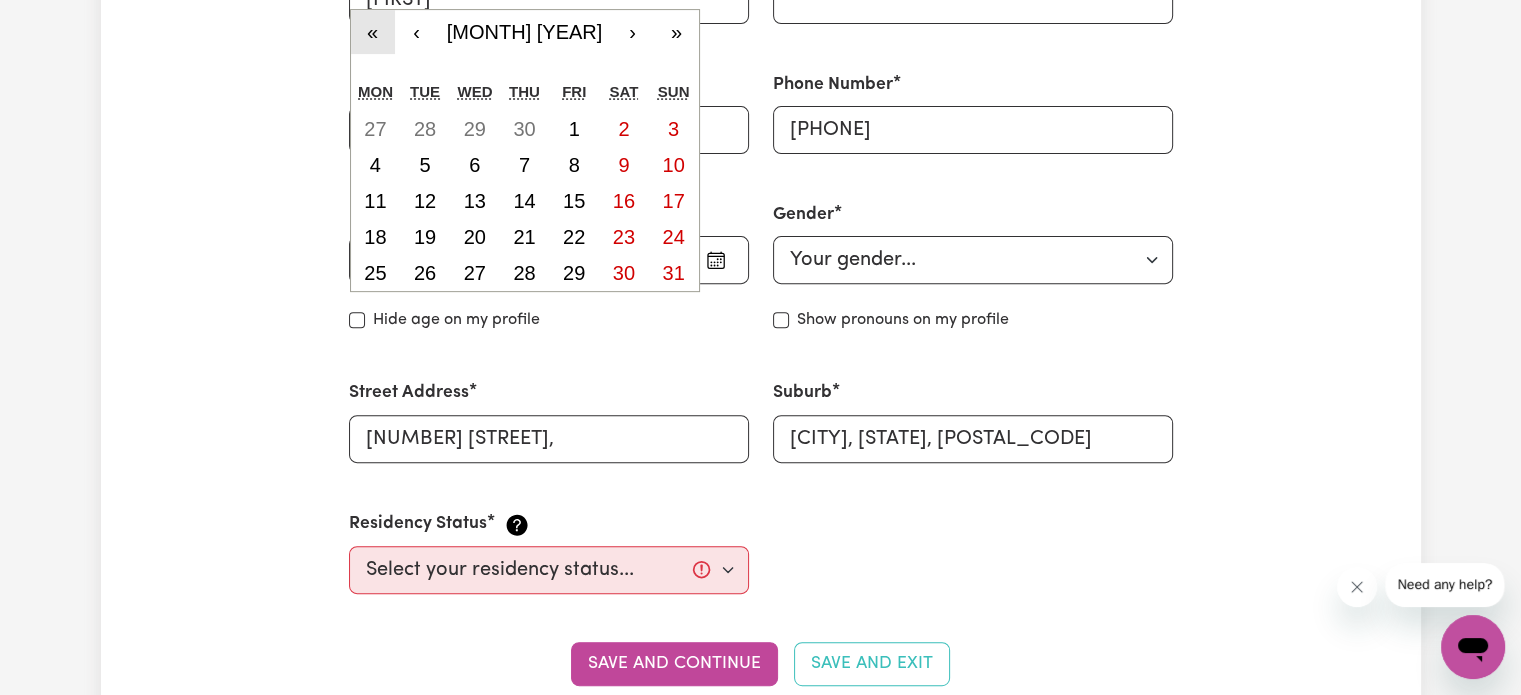 click on "«" at bounding box center [373, 32] 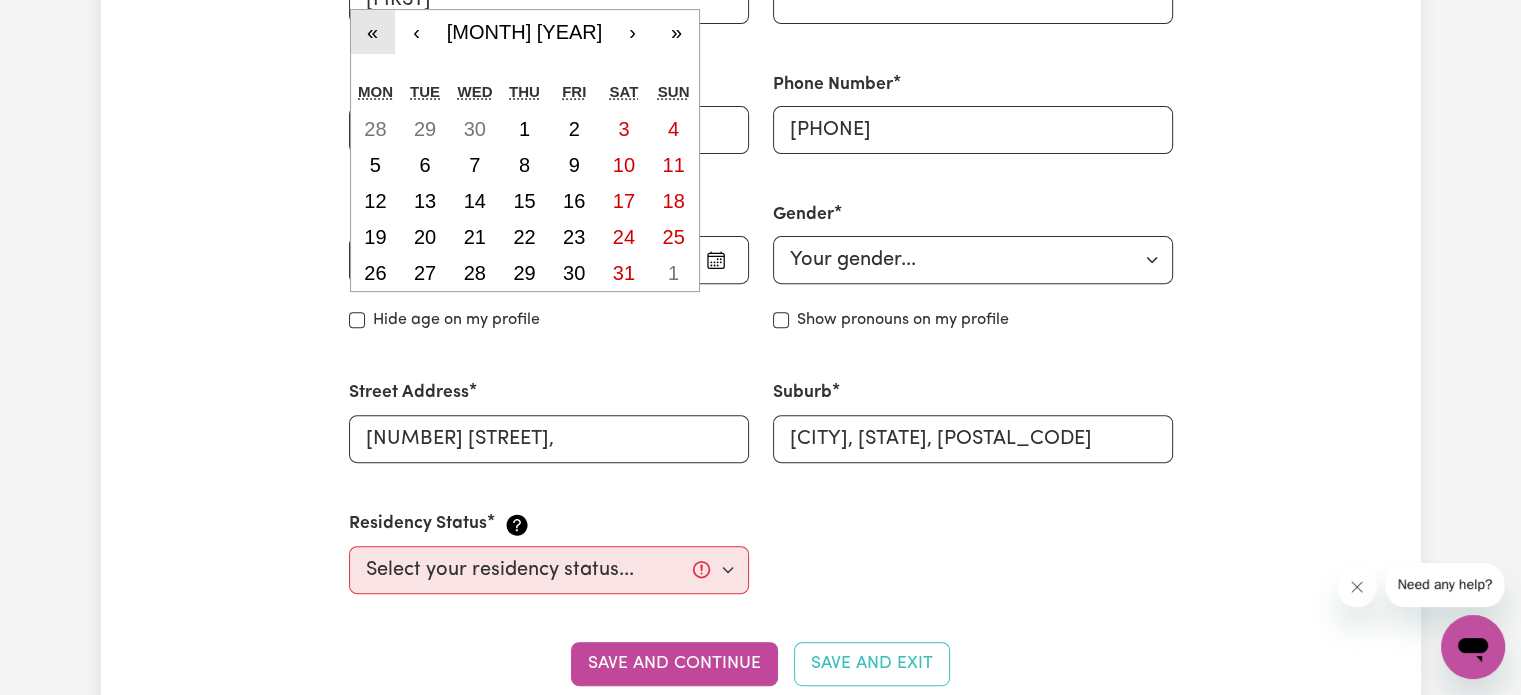 click on "«" at bounding box center (373, 32) 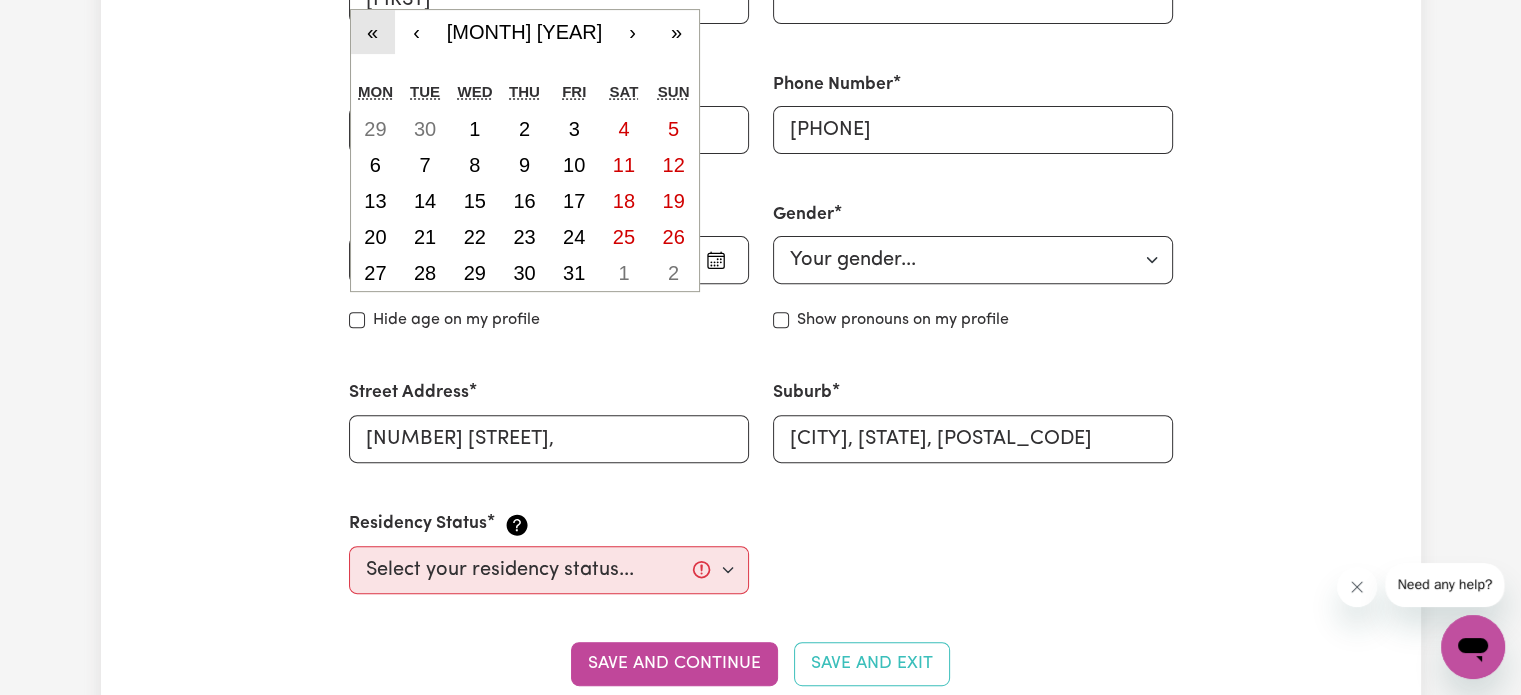 click on "«" at bounding box center [373, 32] 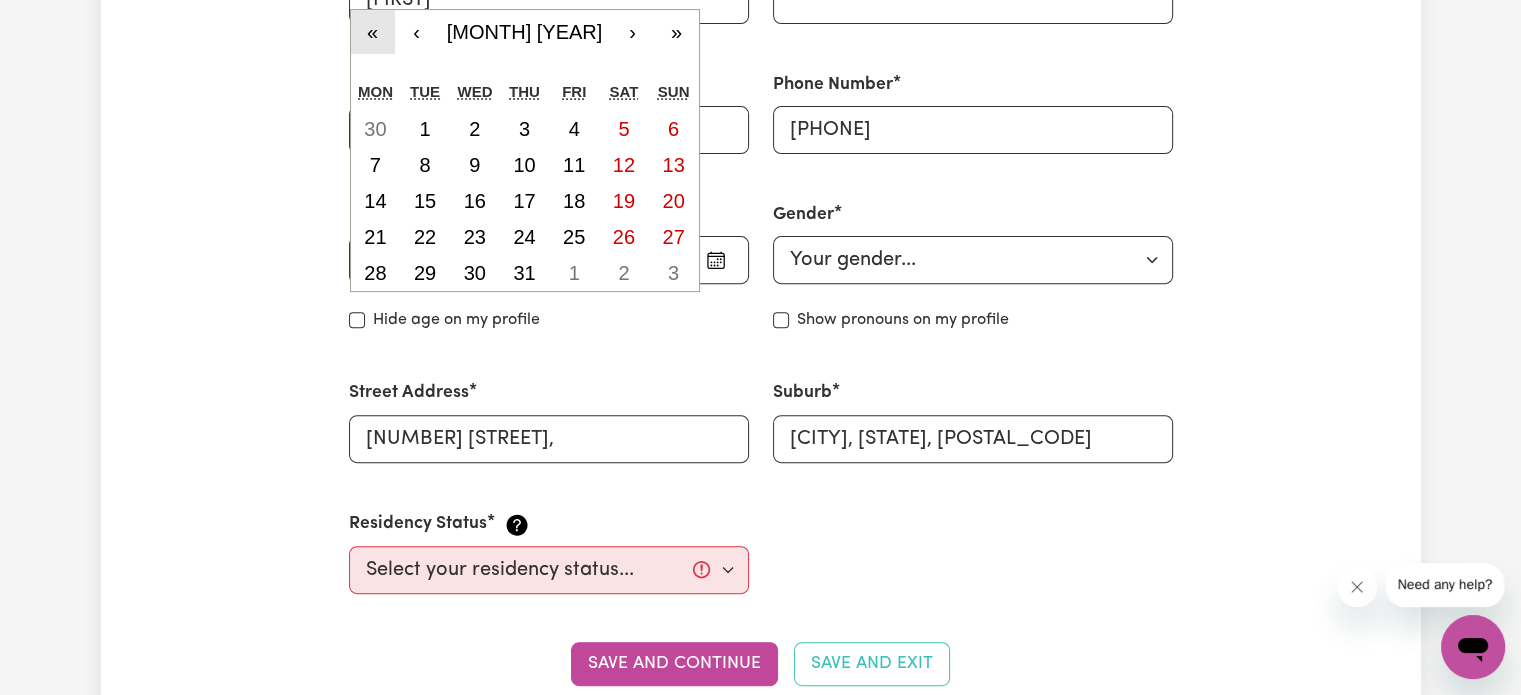 click on "«" at bounding box center [373, 32] 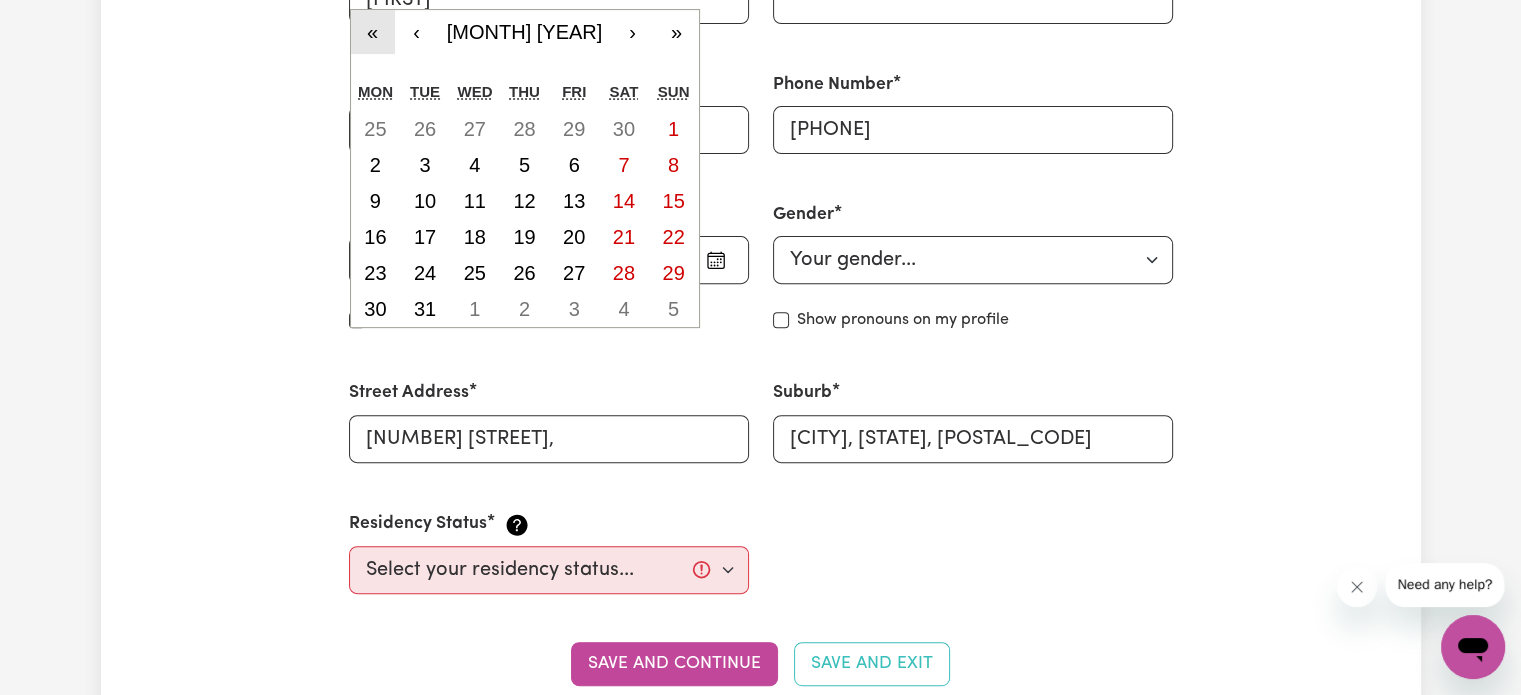 click on "«" at bounding box center (373, 32) 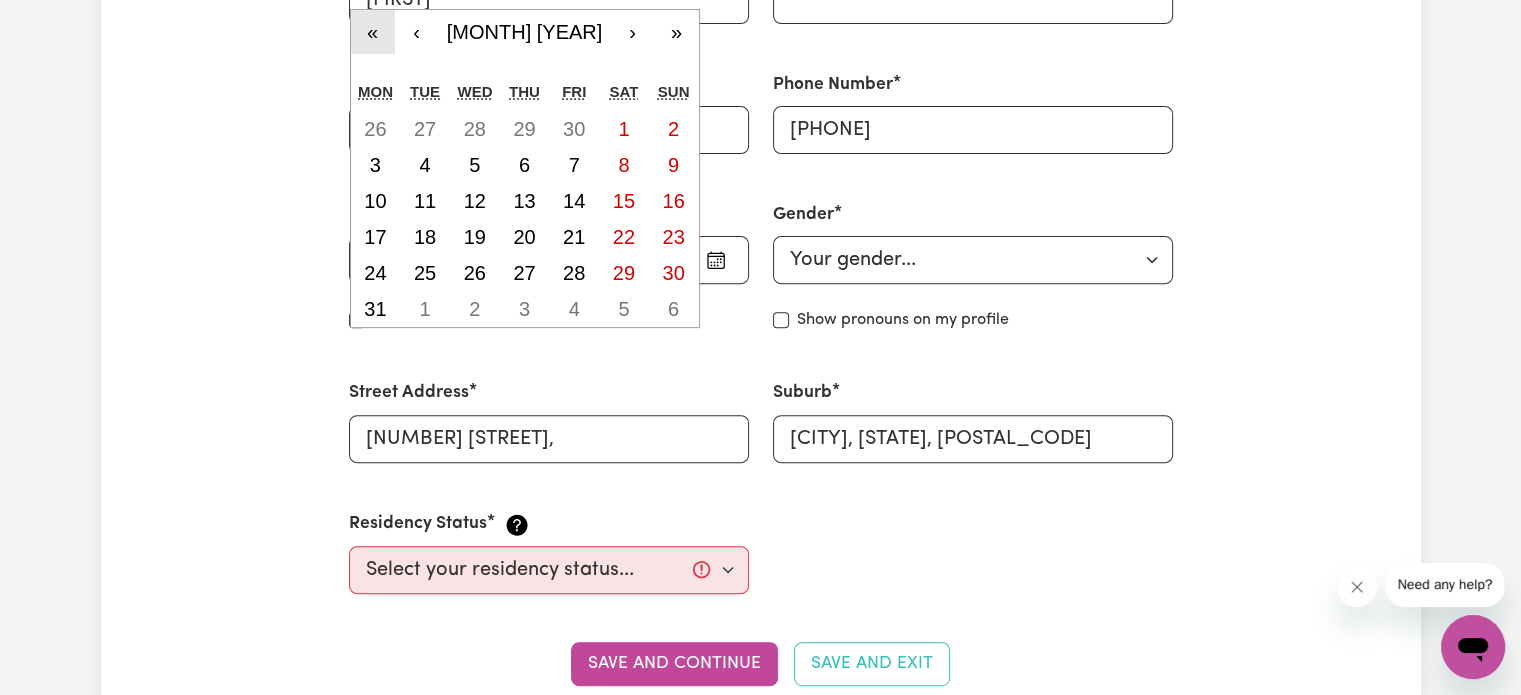 click on "«" at bounding box center (373, 32) 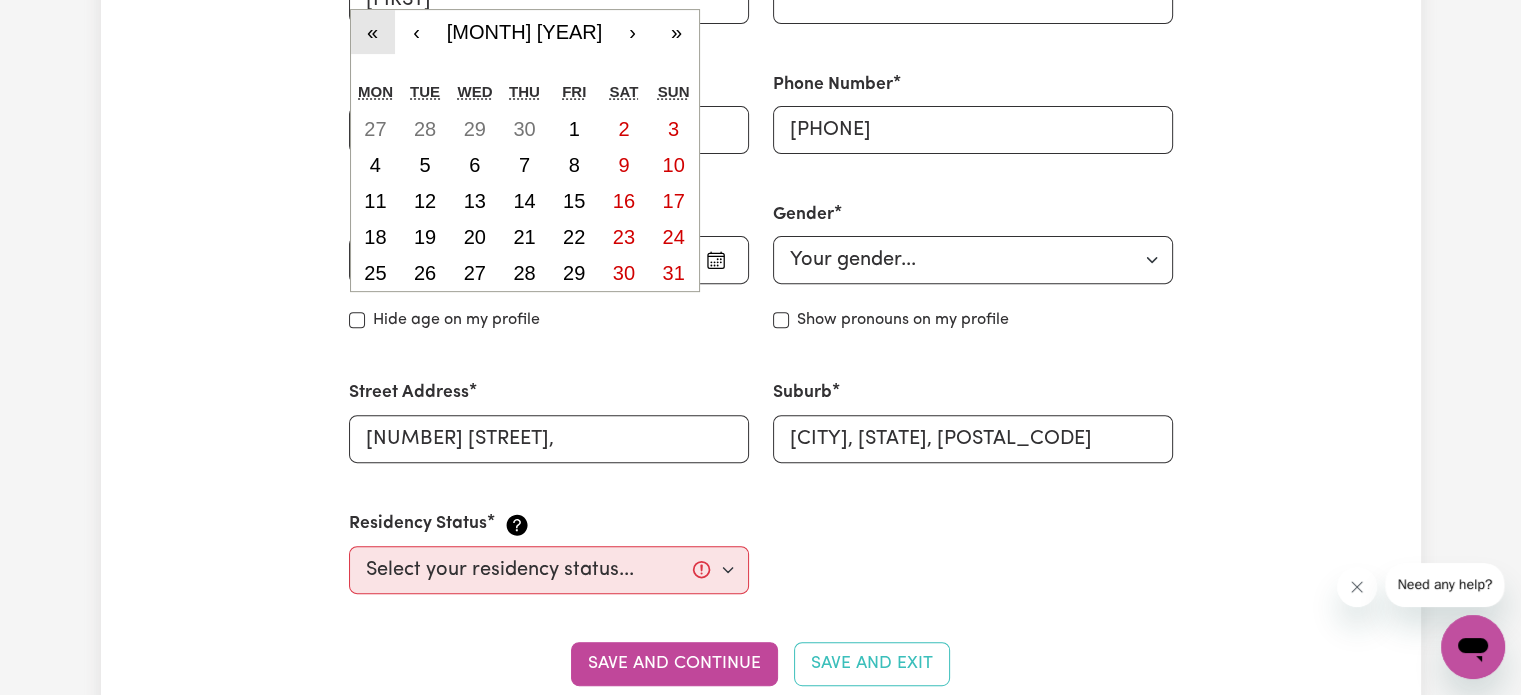 click on "«" at bounding box center (373, 32) 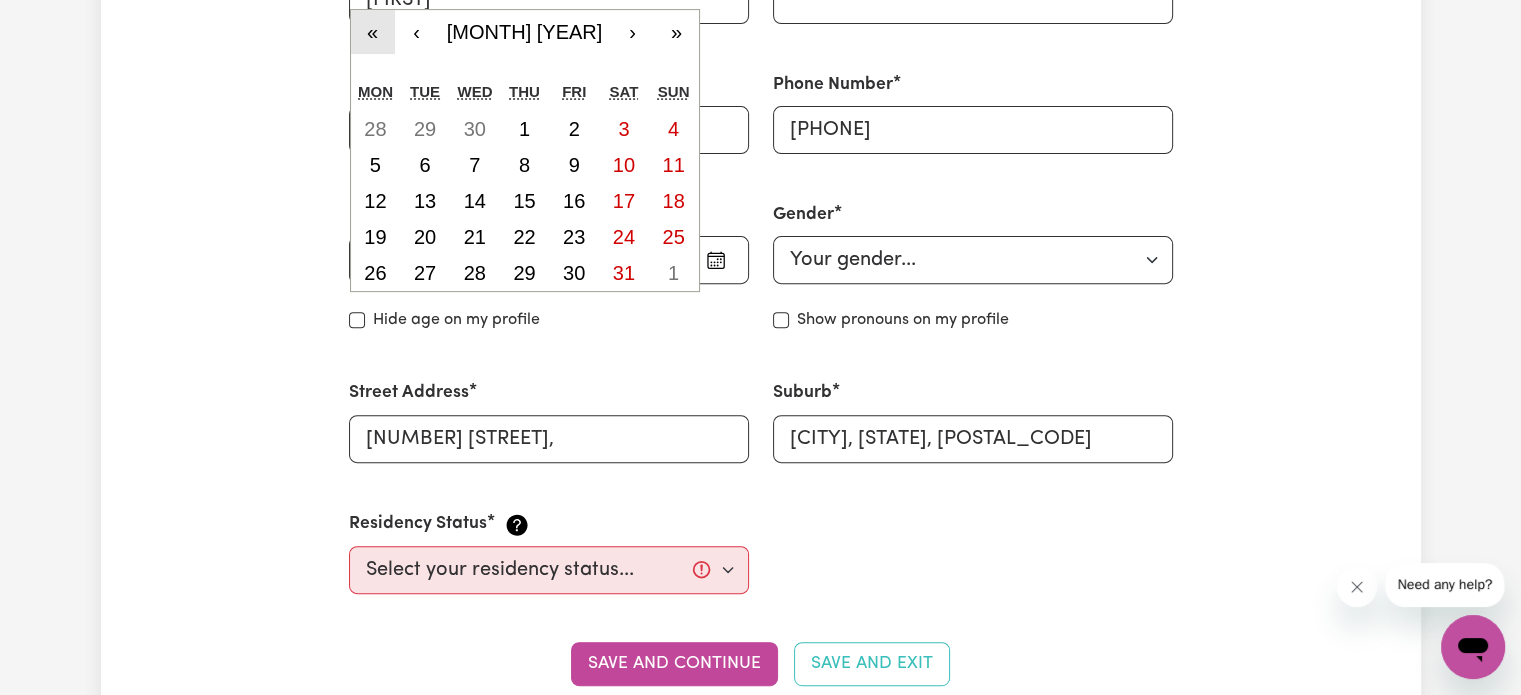 click on "«" at bounding box center [373, 32] 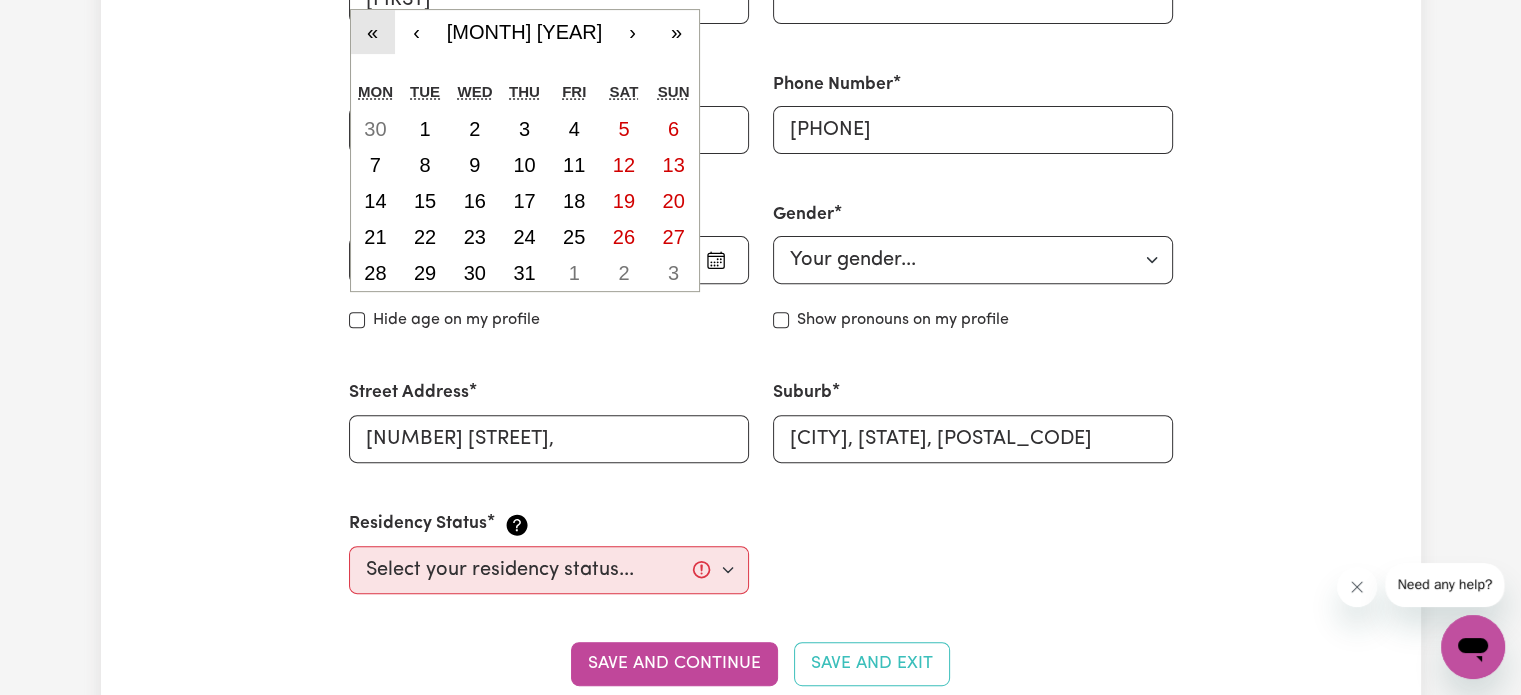 click on "«" at bounding box center (373, 32) 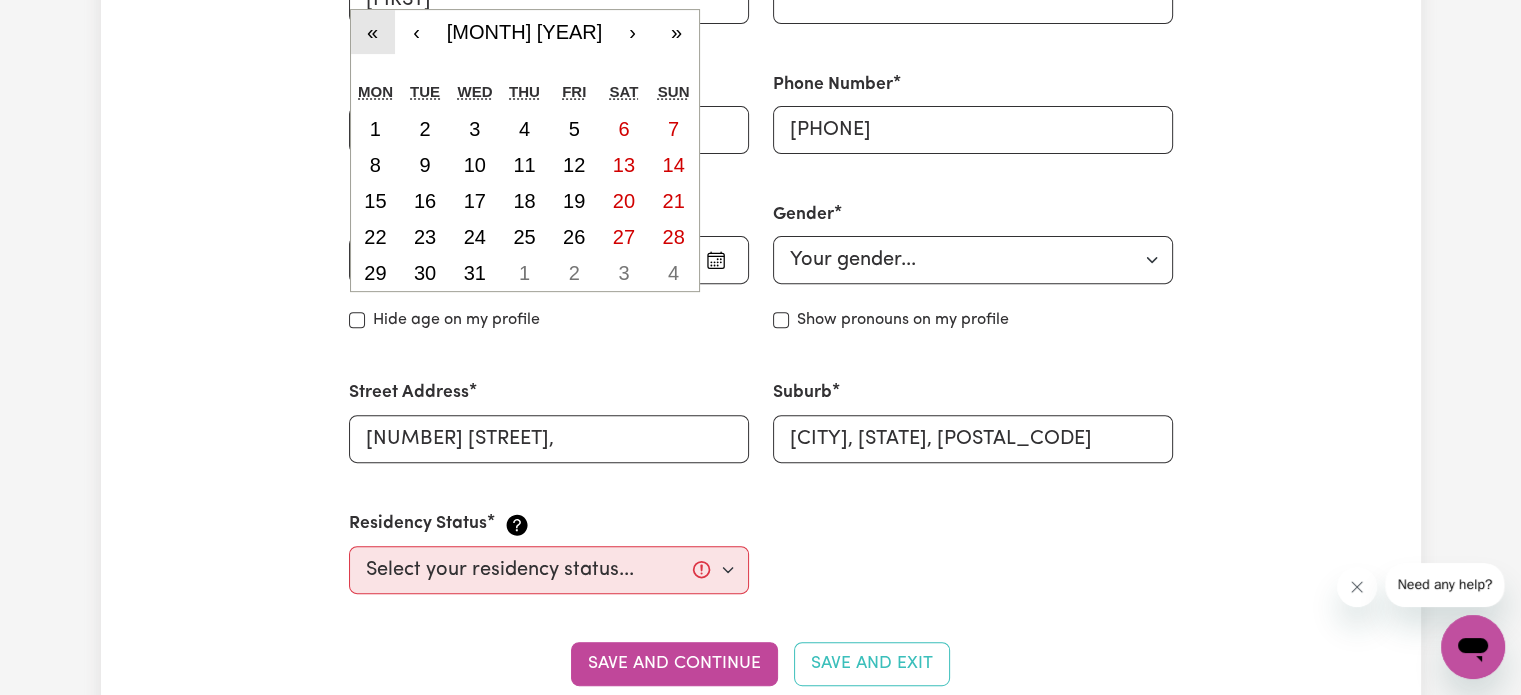 click on "«" at bounding box center (373, 32) 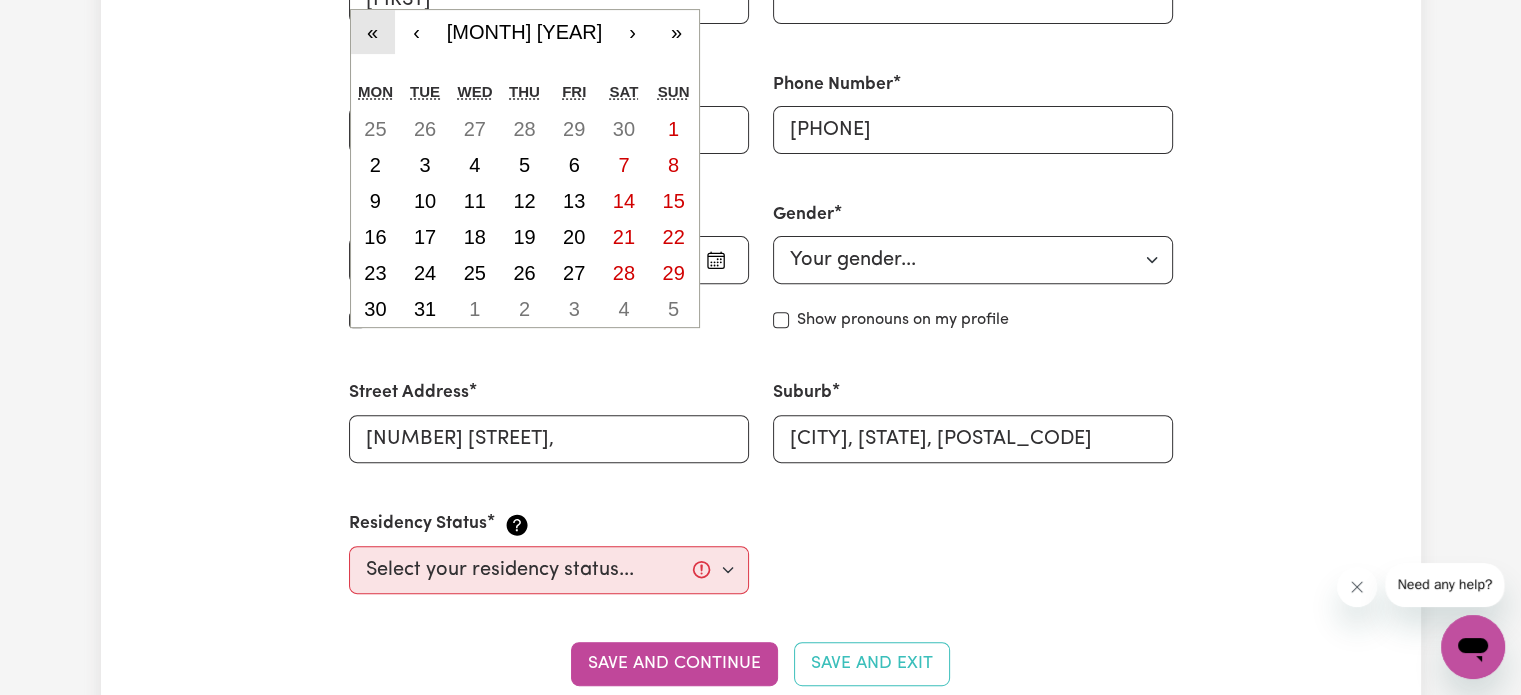 click on "«" at bounding box center (373, 32) 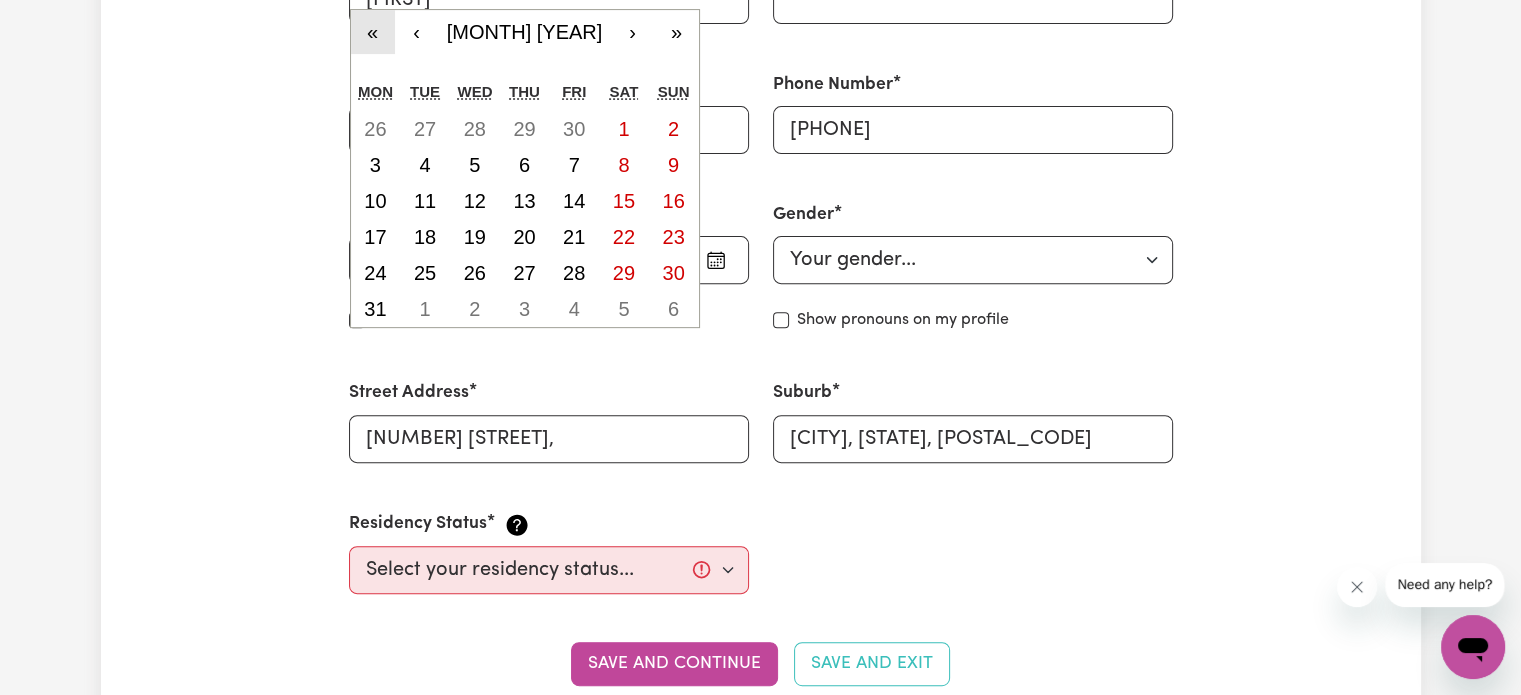 click on "«" at bounding box center (373, 32) 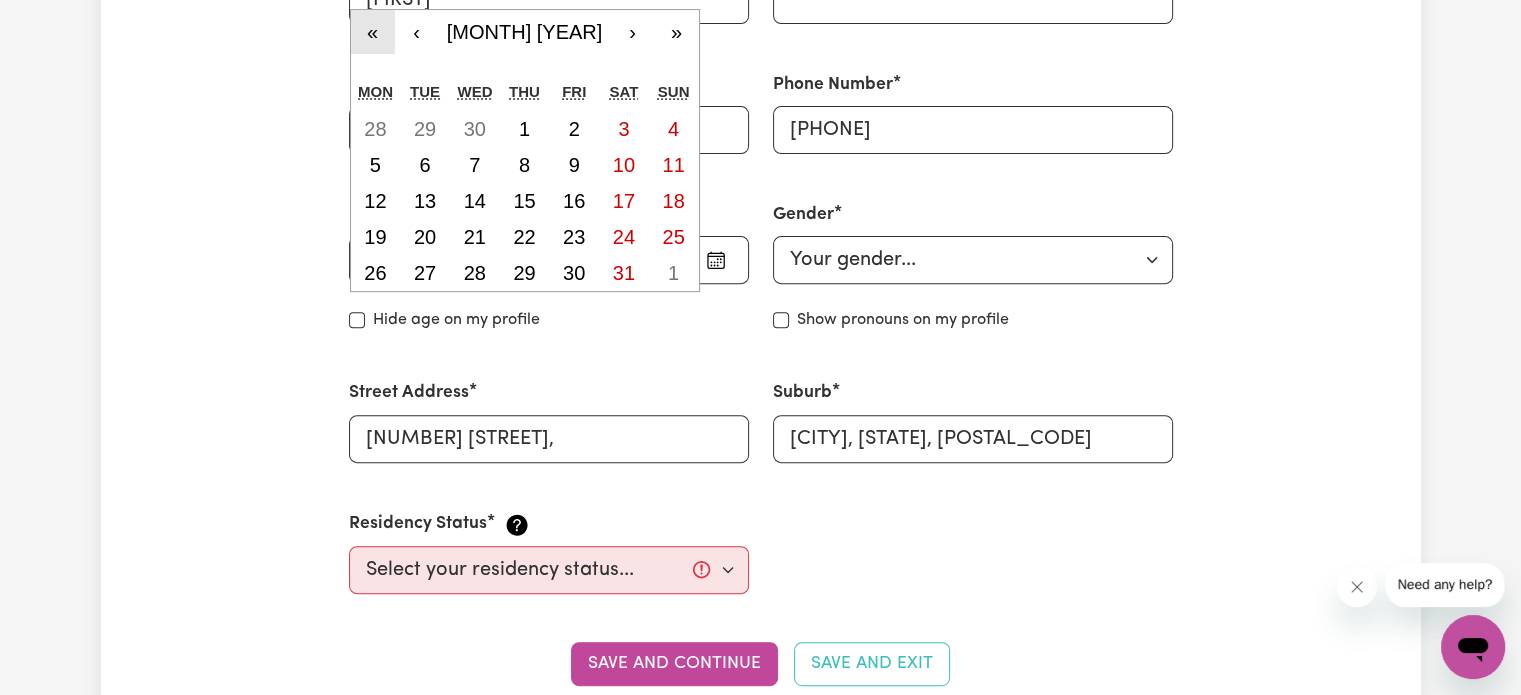 click on "«" at bounding box center (373, 32) 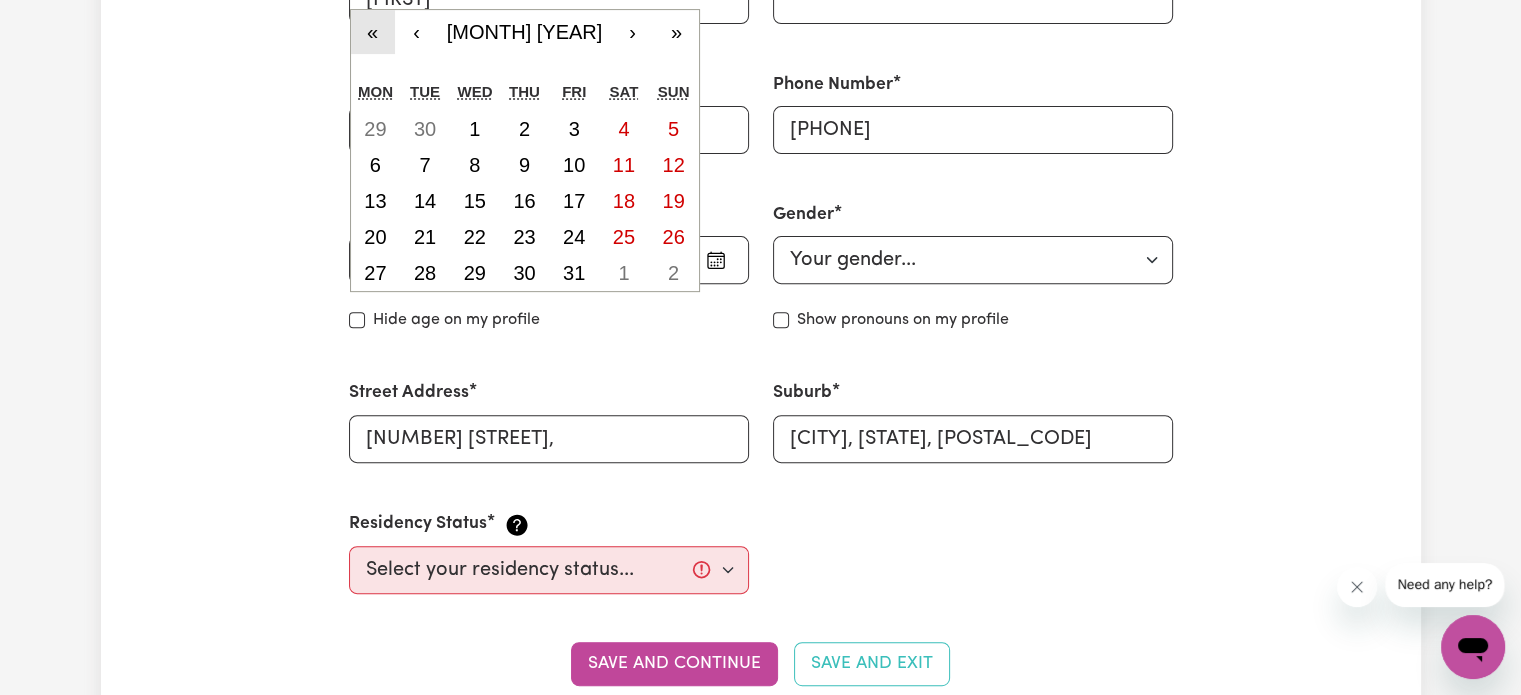 click on "«" at bounding box center [373, 32] 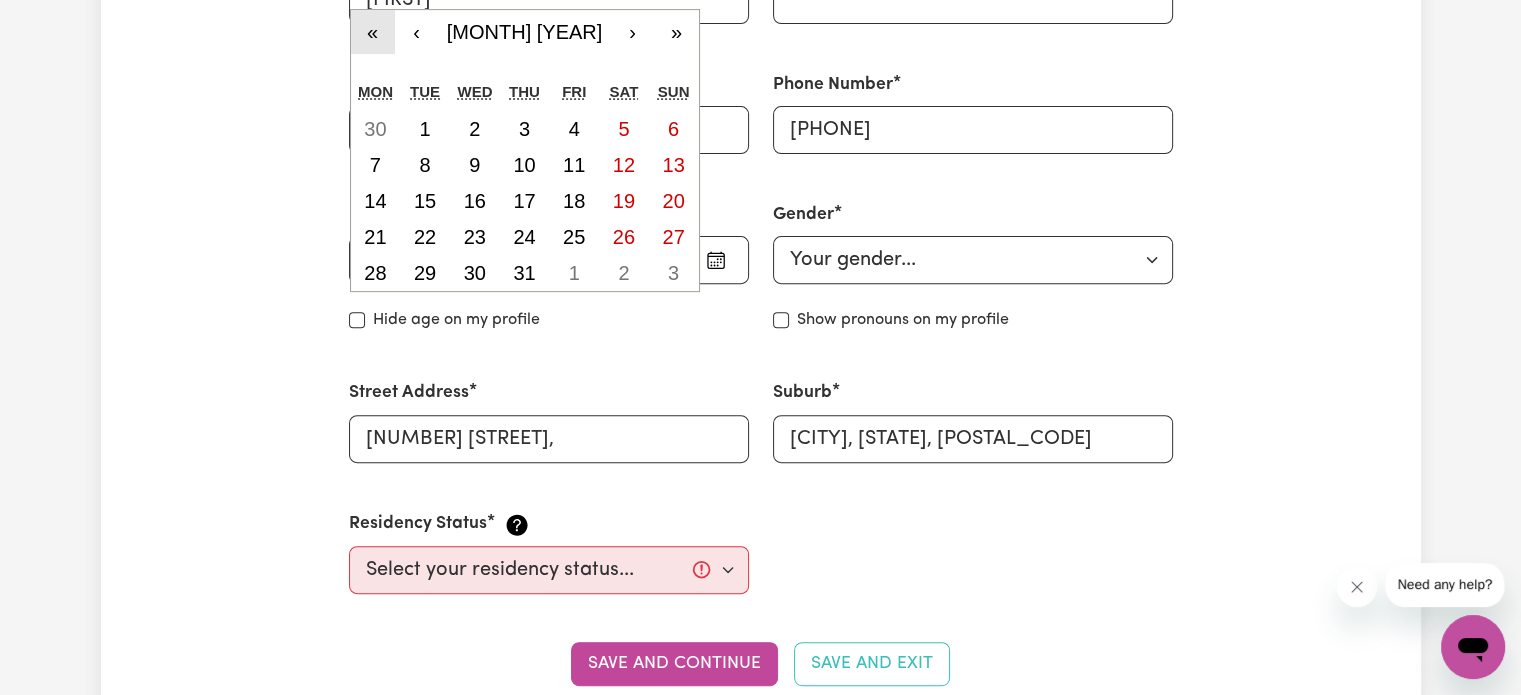 click on "«" at bounding box center (373, 32) 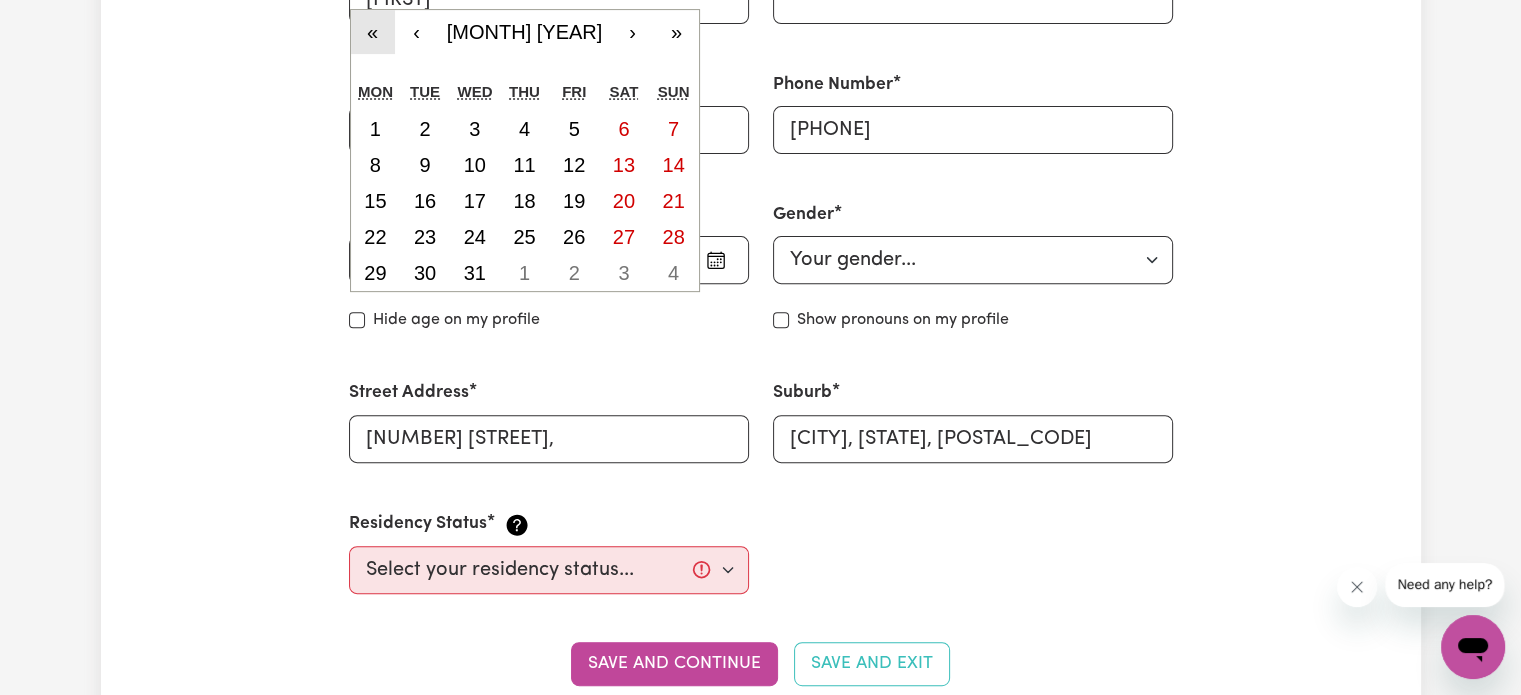 click on "«" at bounding box center [373, 32] 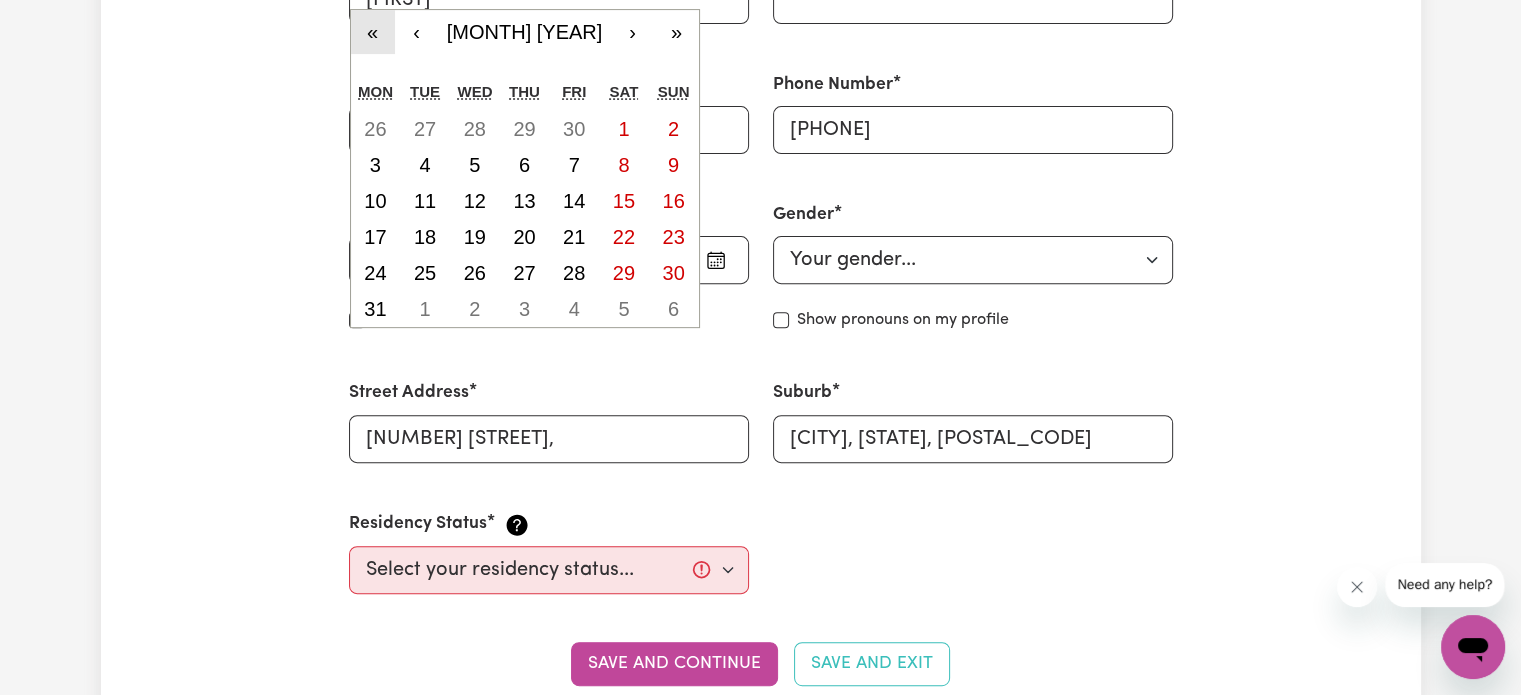 click on "«" at bounding box center [373, 32] 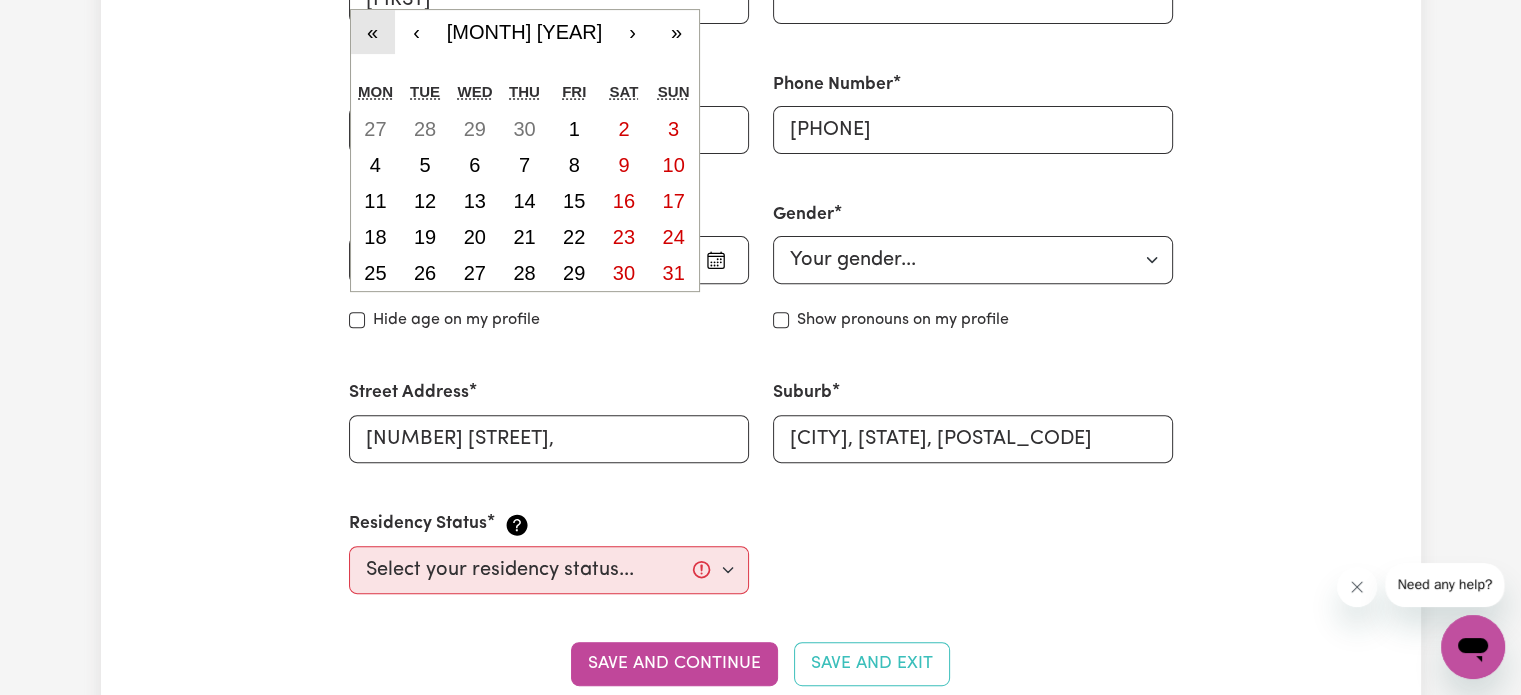 click on "«" at bounding box center (373, 32) 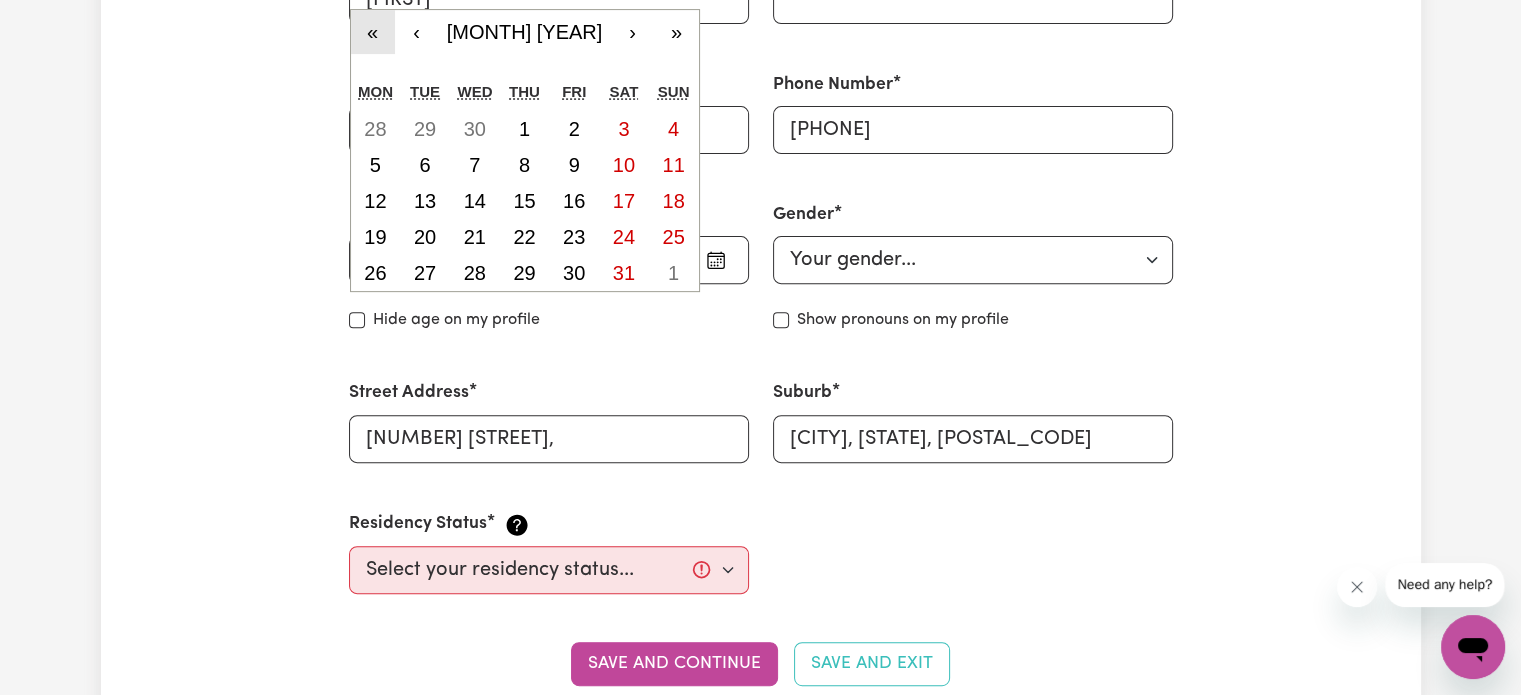 click on "«" at bounding box center (373, 32) 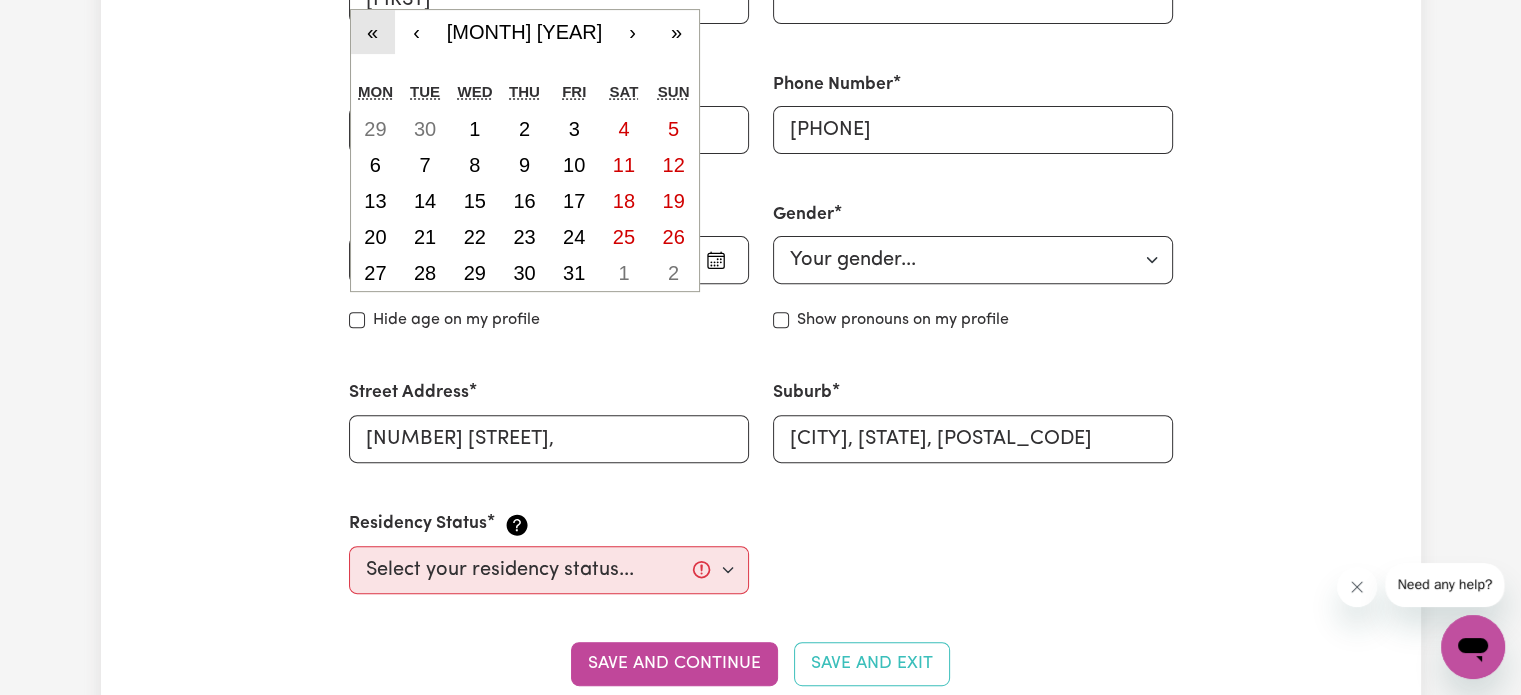 click on "«" at bounding box center (373, 32) 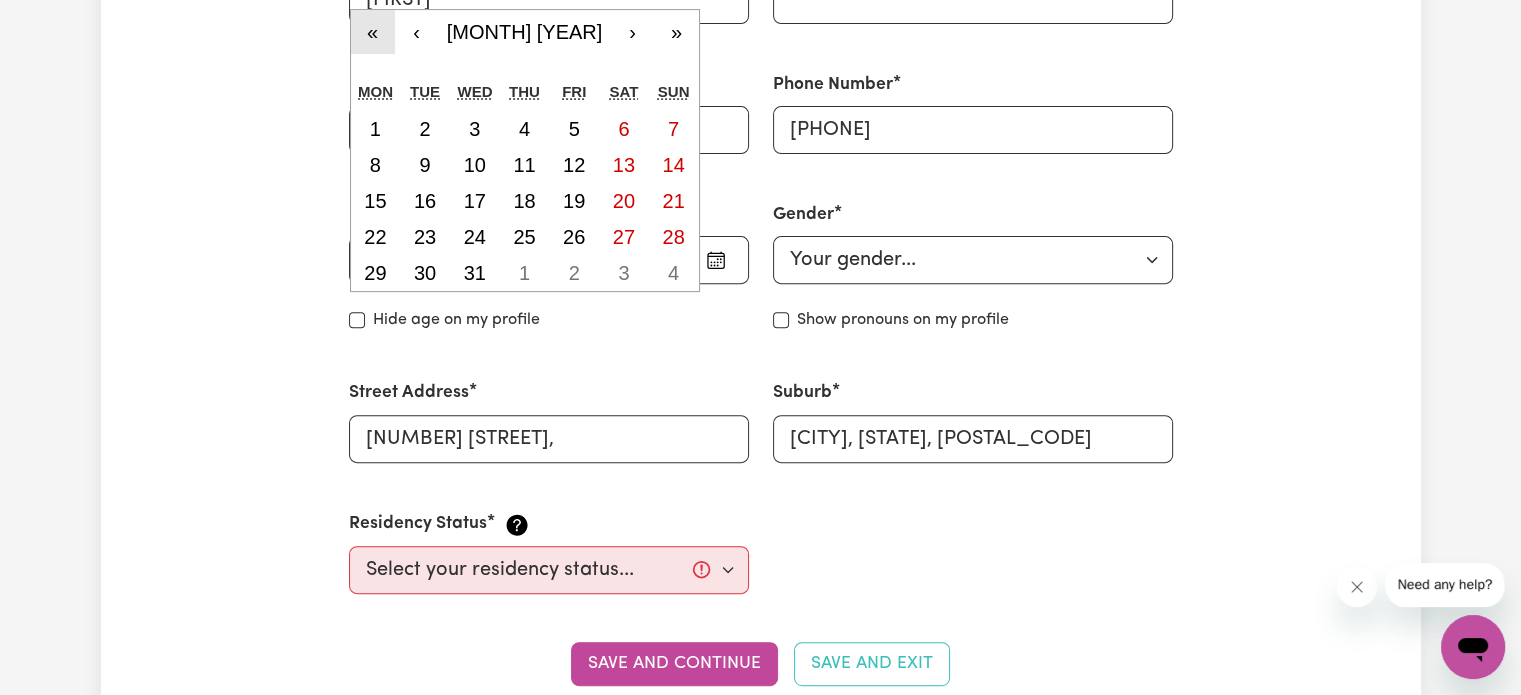click on "«" at bounding box center [373, 32] 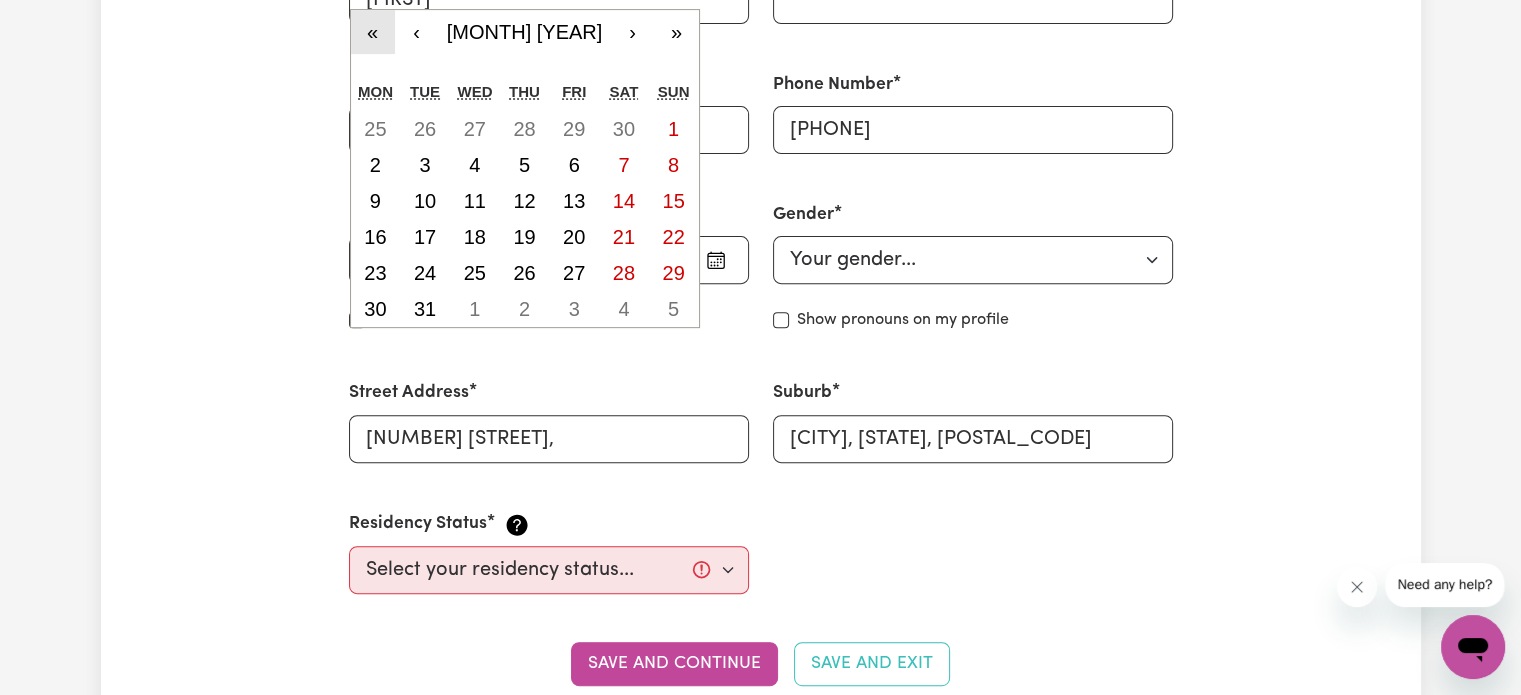 click on "«" at bounding box center [373, 32] 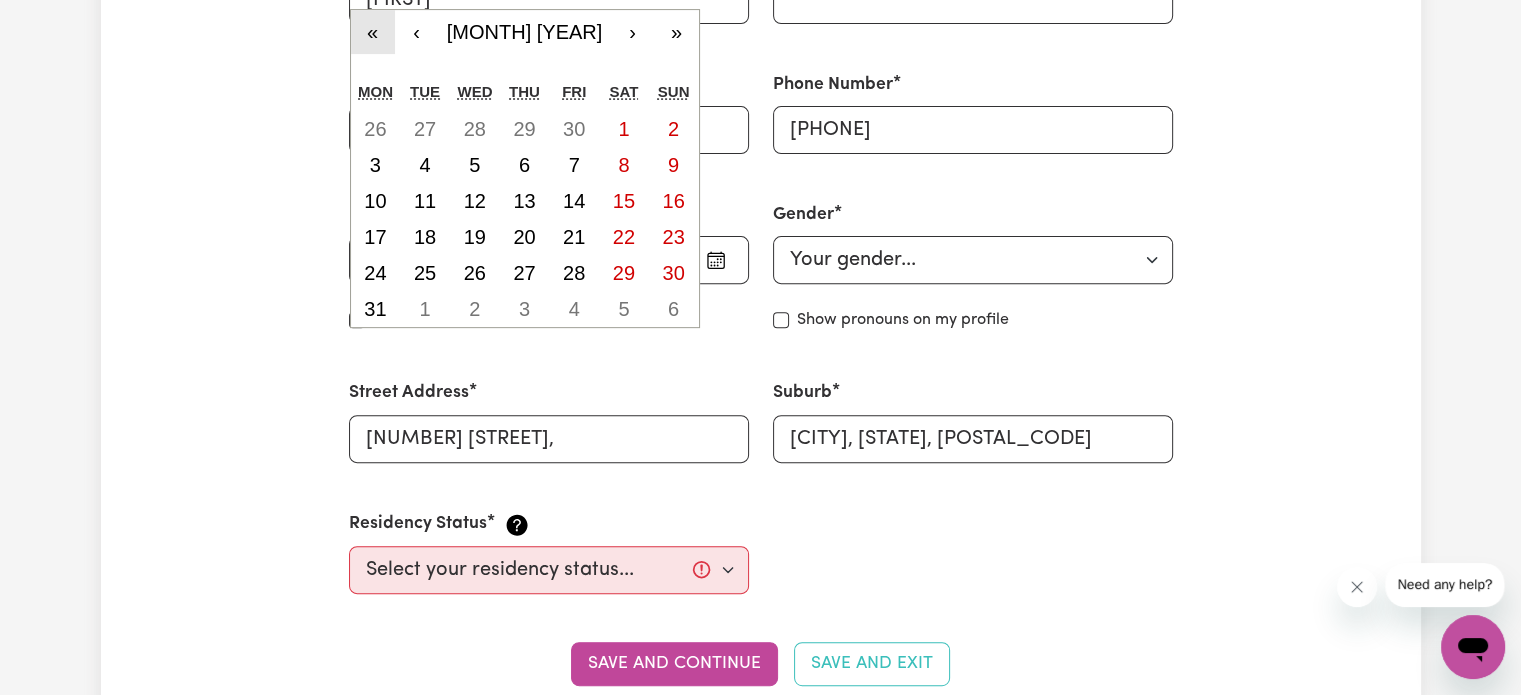 click on "«" at bounding box center [373, 32] 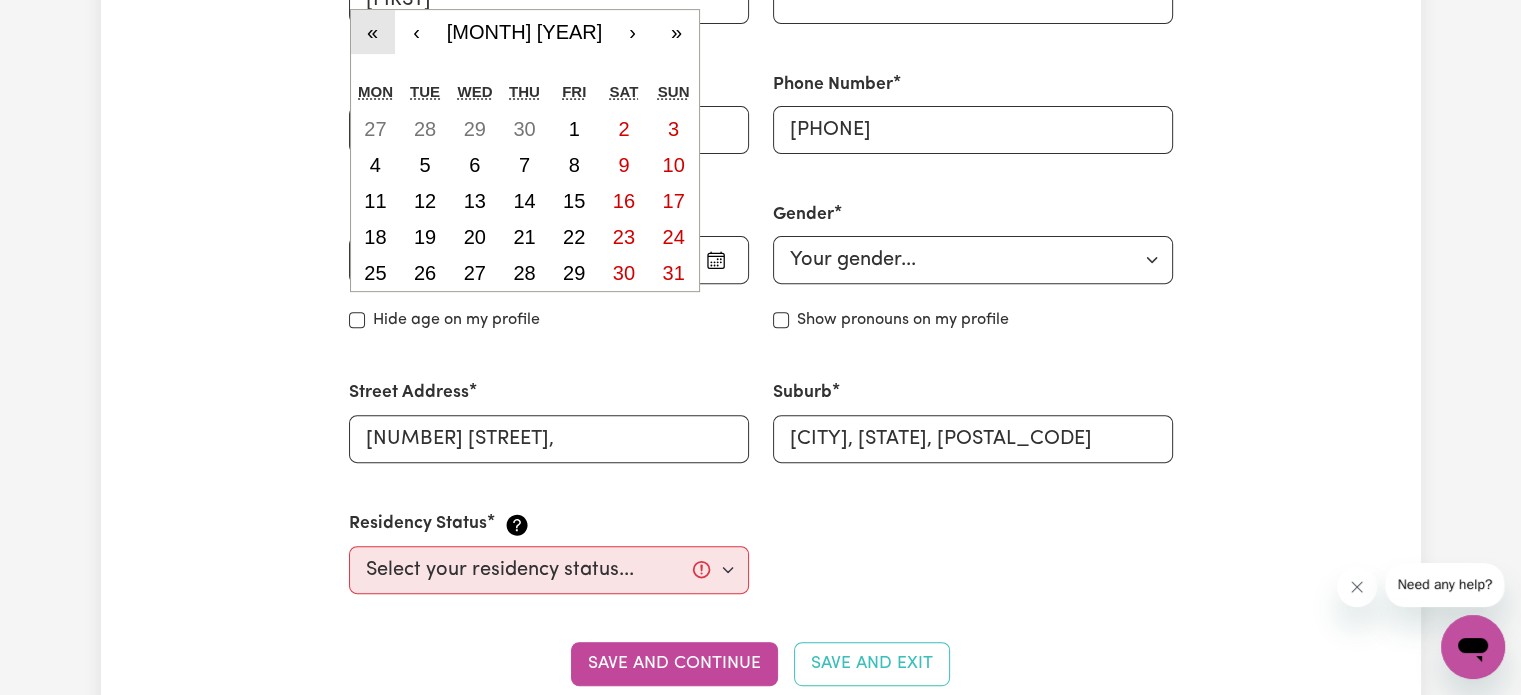 click on "«" at bounding box center (373, 32) 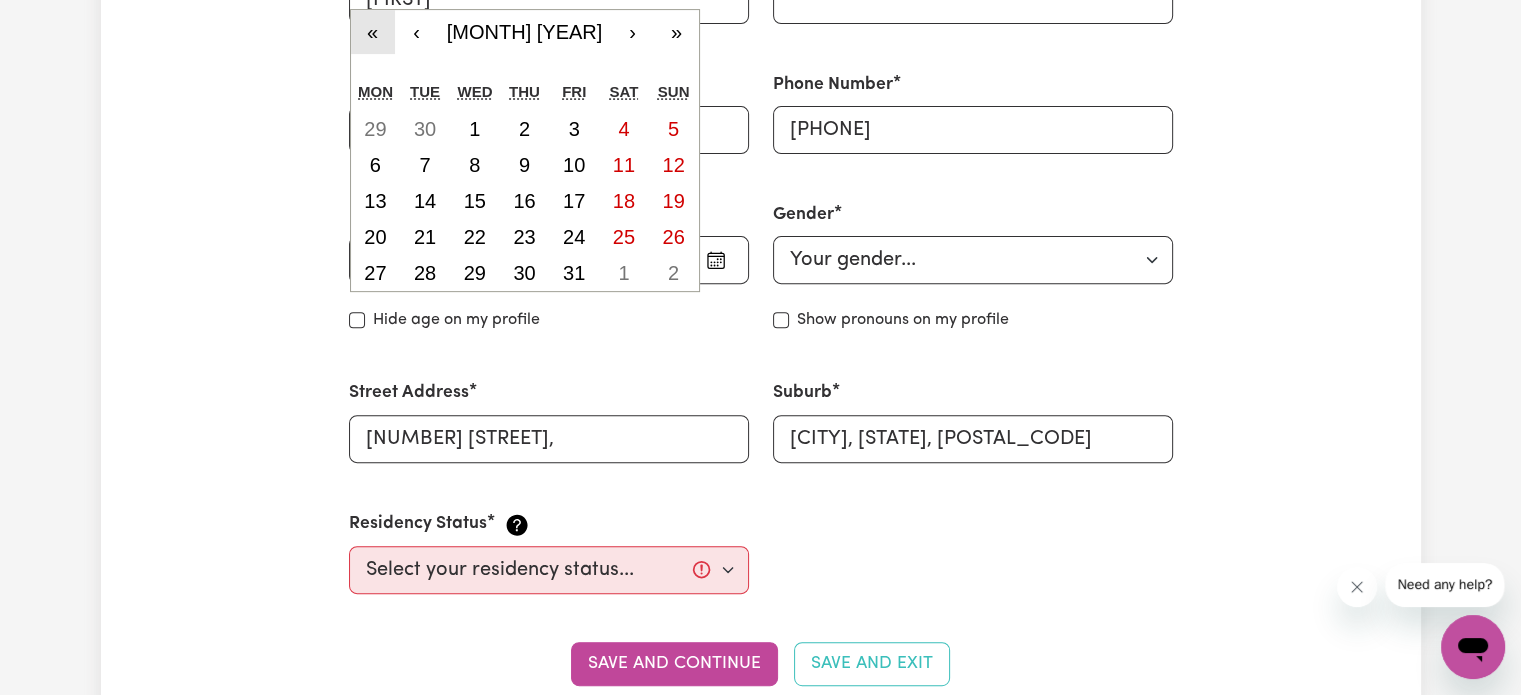 click on "«" at bounding box center (373, 32) 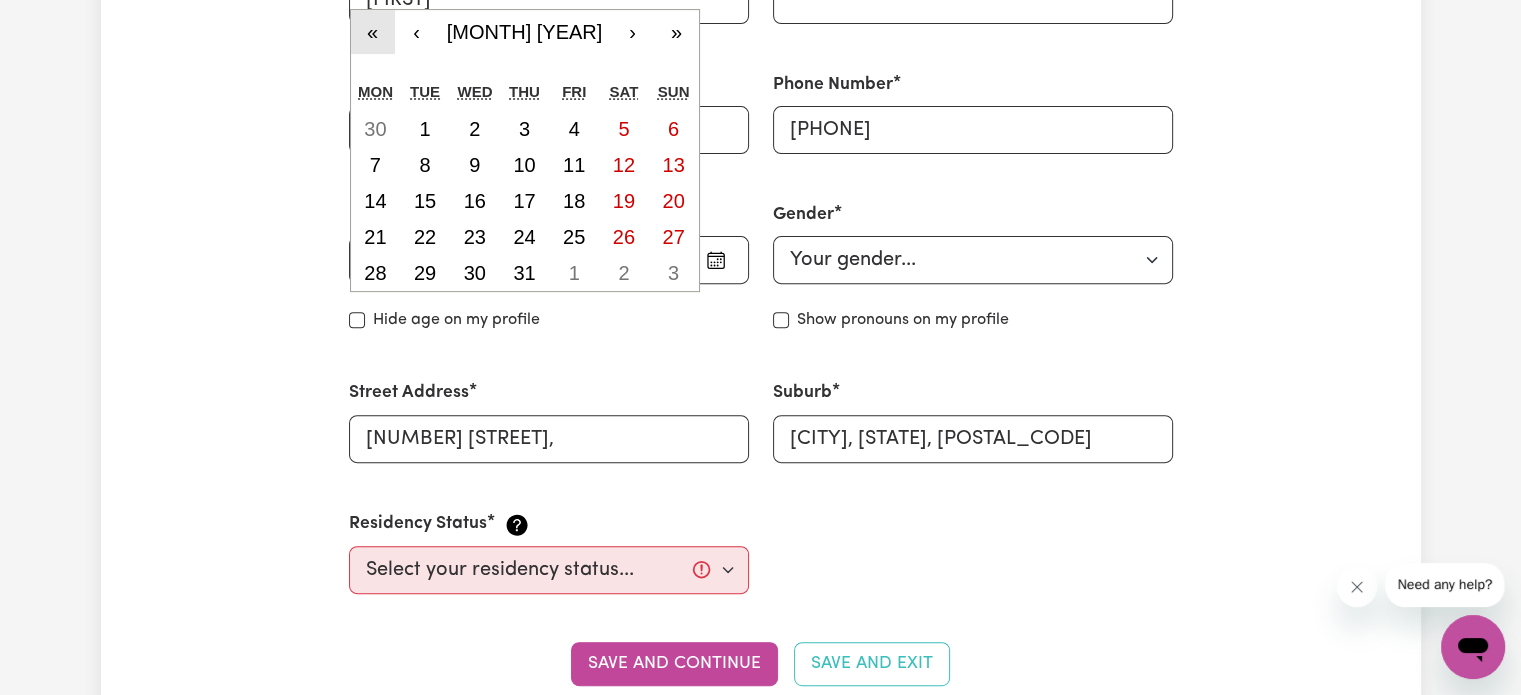 click on "«" at bounding box center (373, 32) 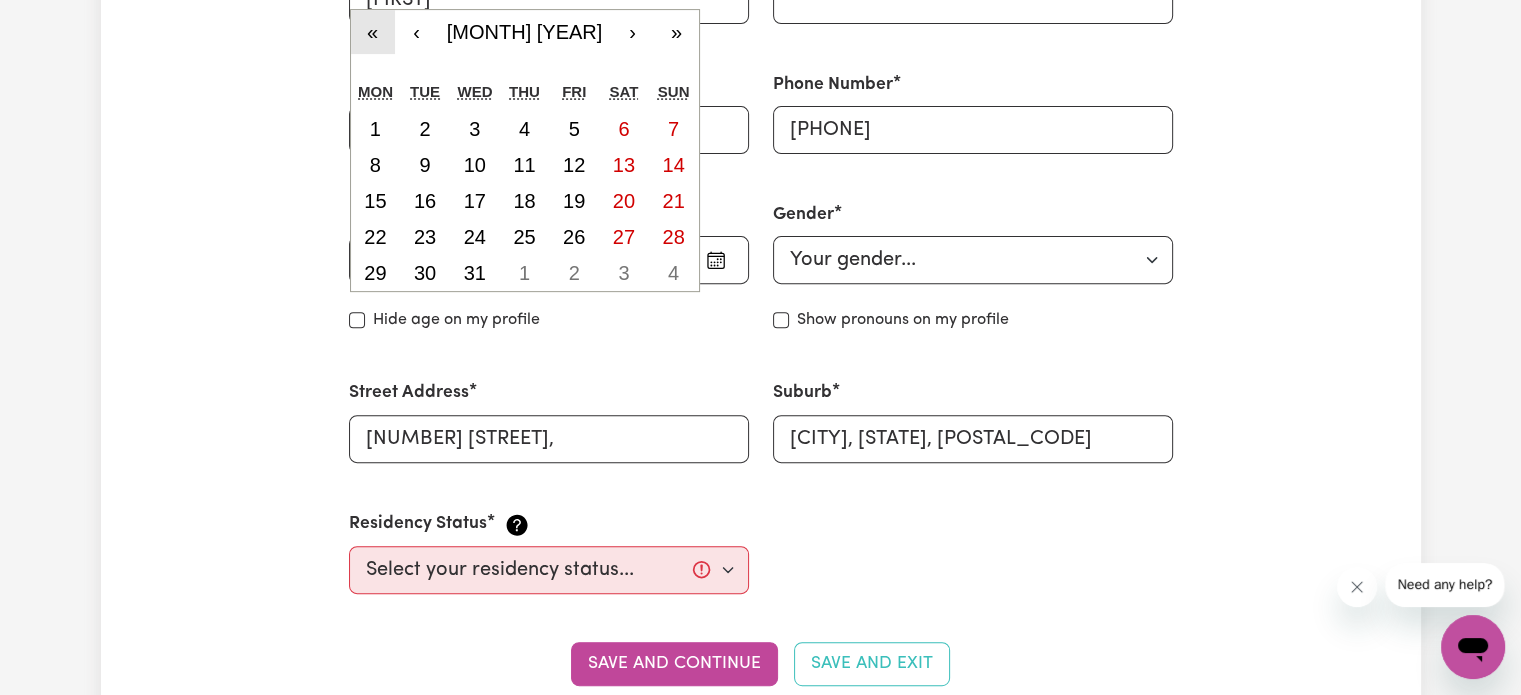 click on "«" at bounding box center (373, 32) 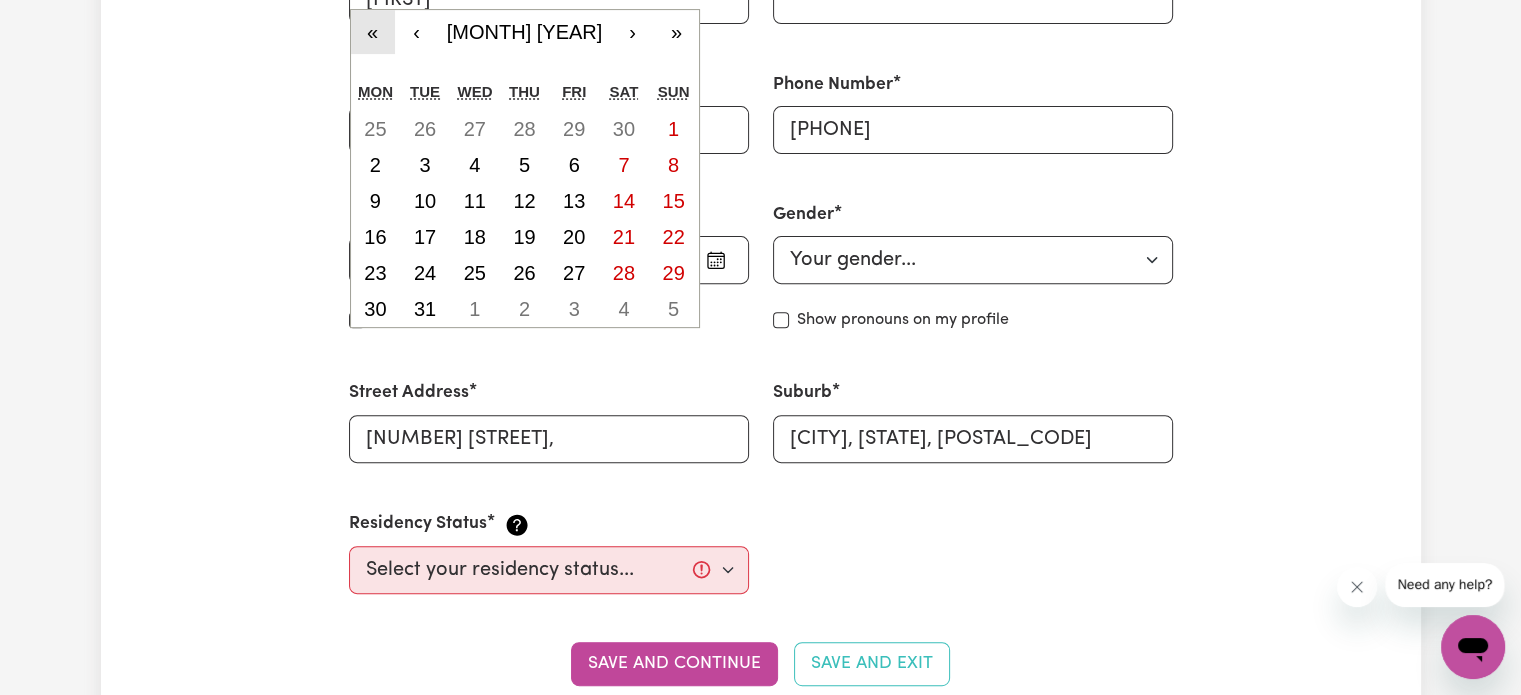 click on "«" at bounding box center (373, 32) 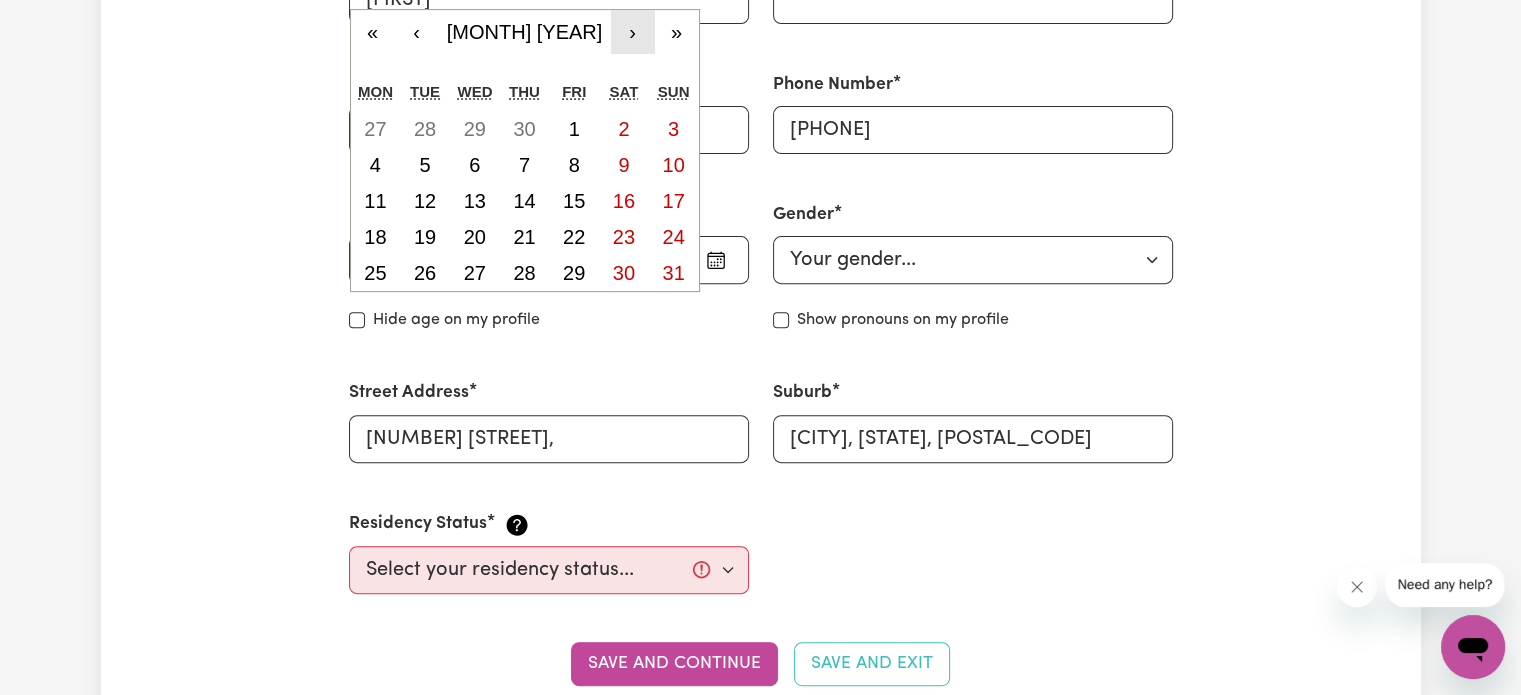 click on "›" at bounding box center [633, 32] 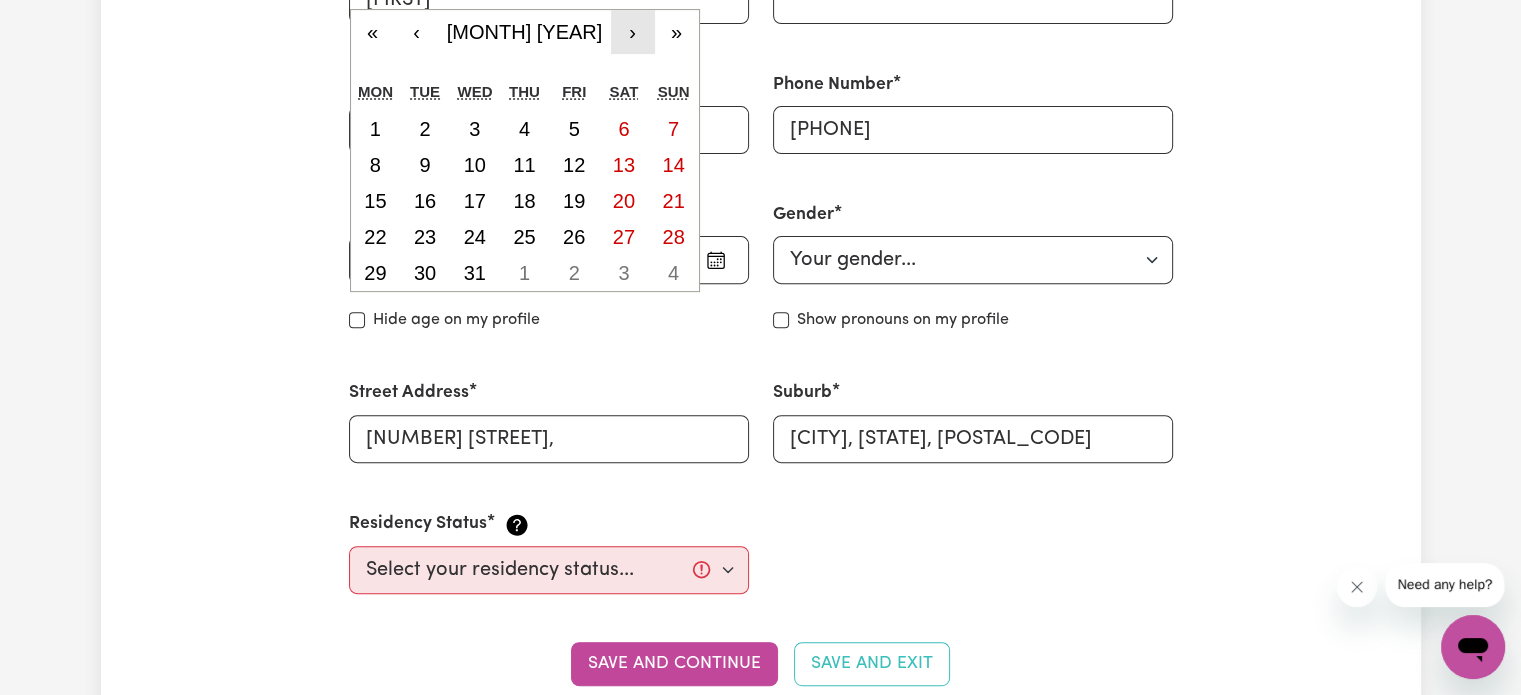 click on "›" at bounding box center (633, 32) 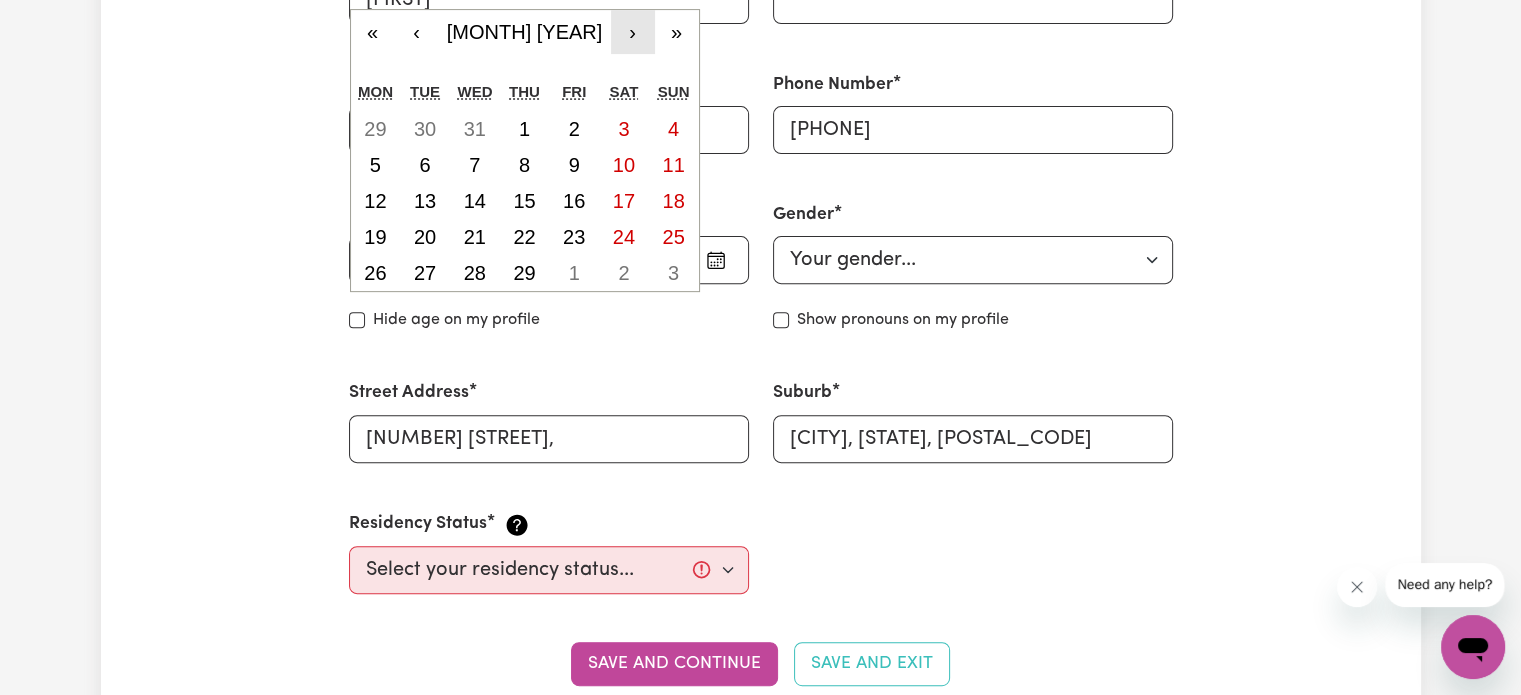 click on "›" at bounding box center (633, 32) 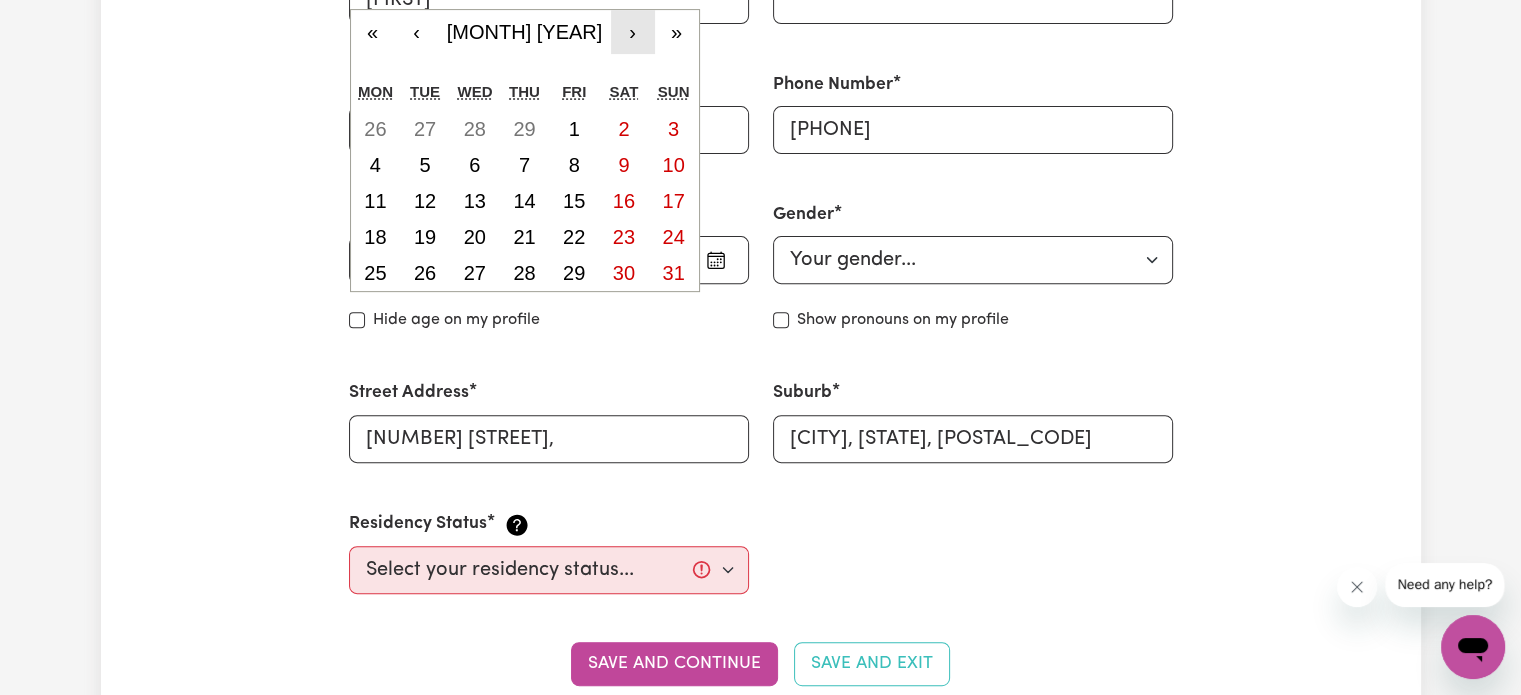 click on "›" at bounding box center [633, 32] 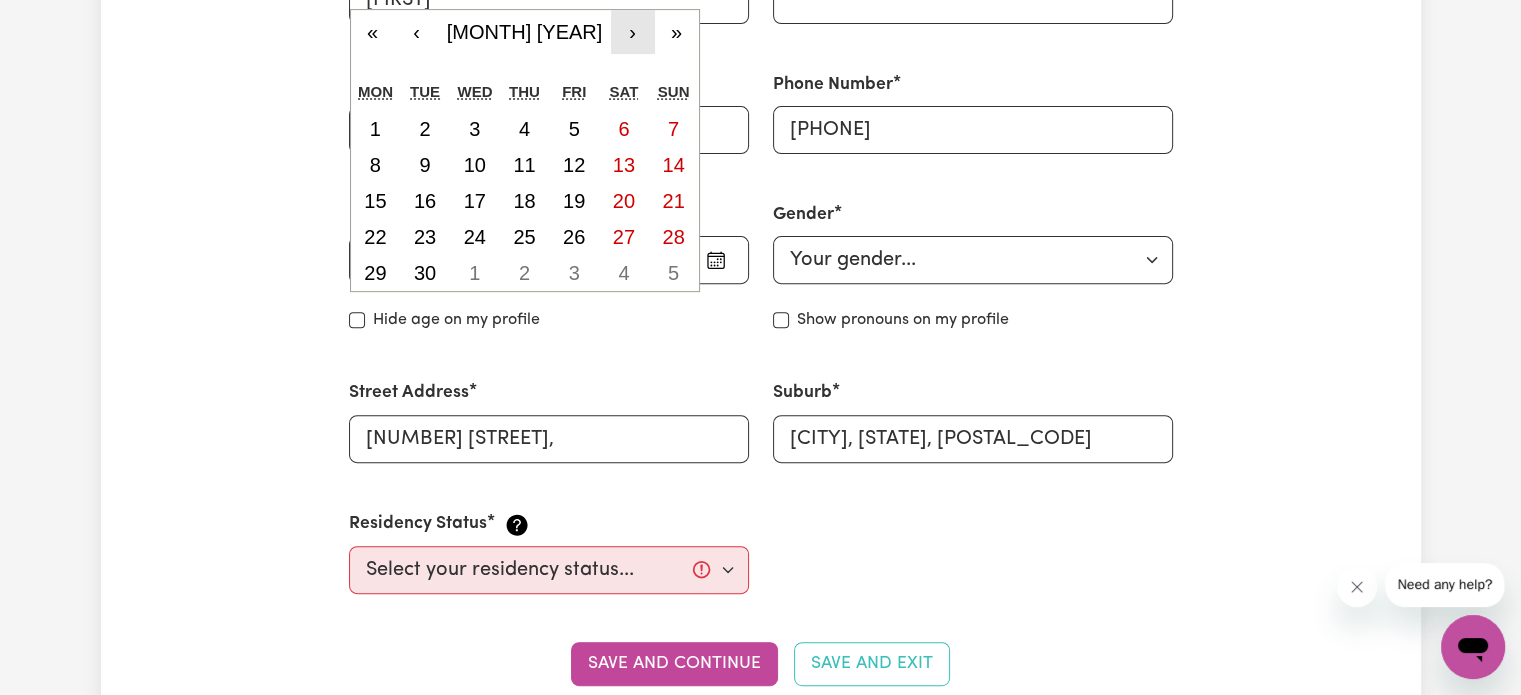 click on "›" at bounding box center [633, 32] 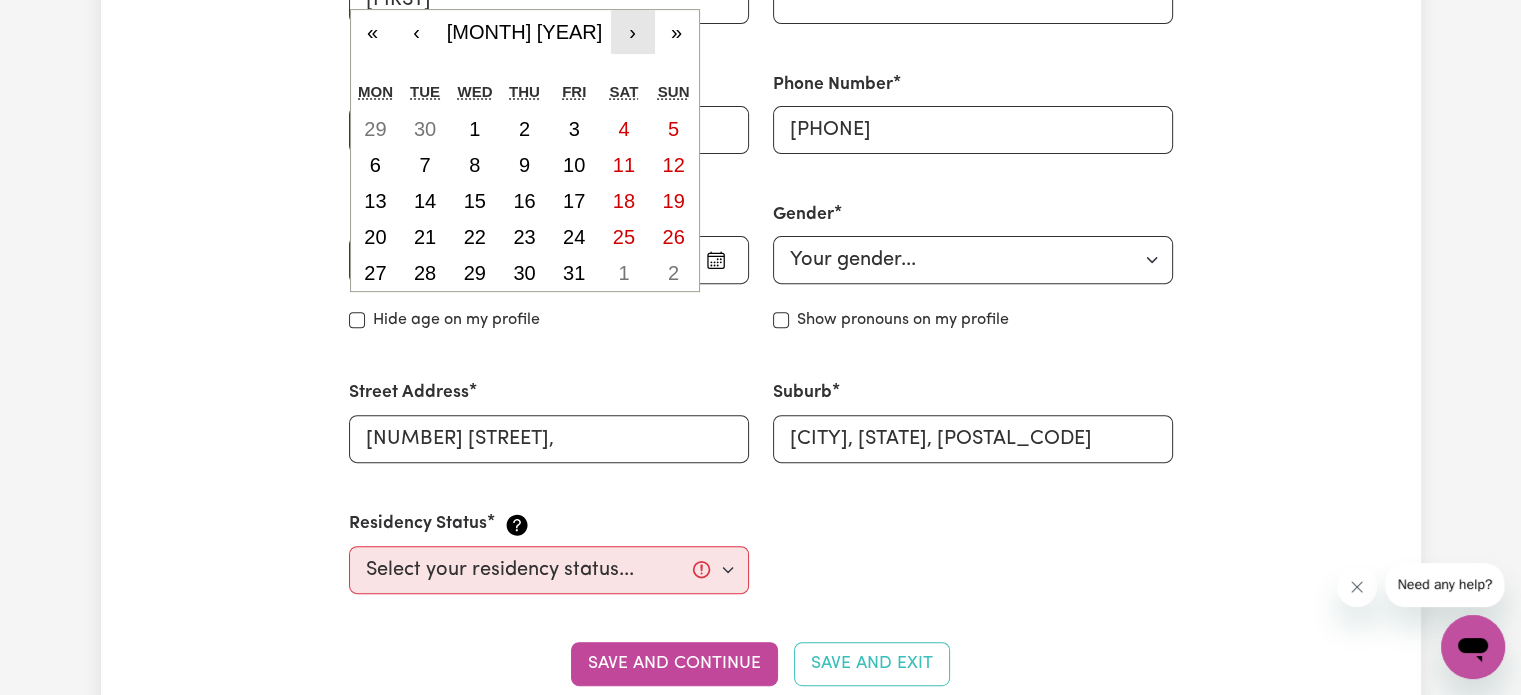 click on "›" at bounding box center (633, 32) 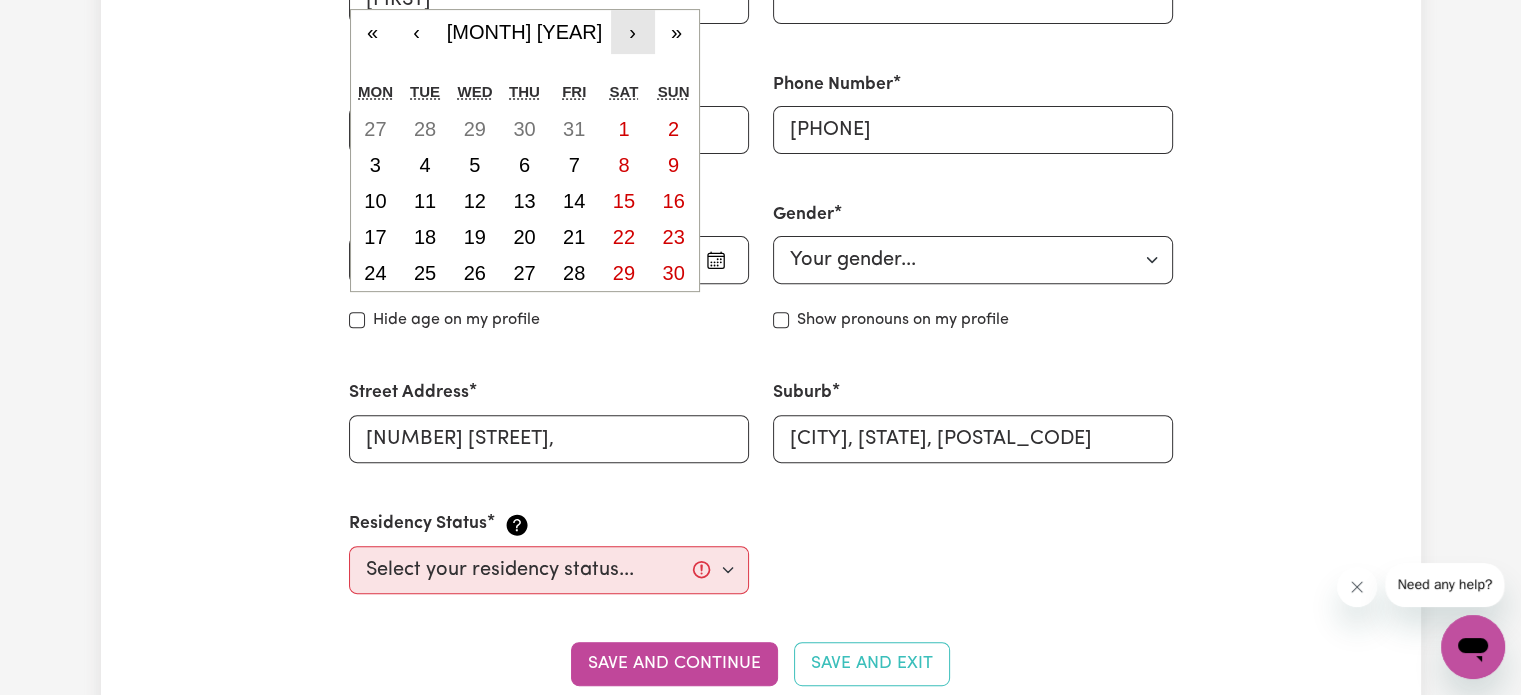 click on "›" at bounding box center [633, 32] 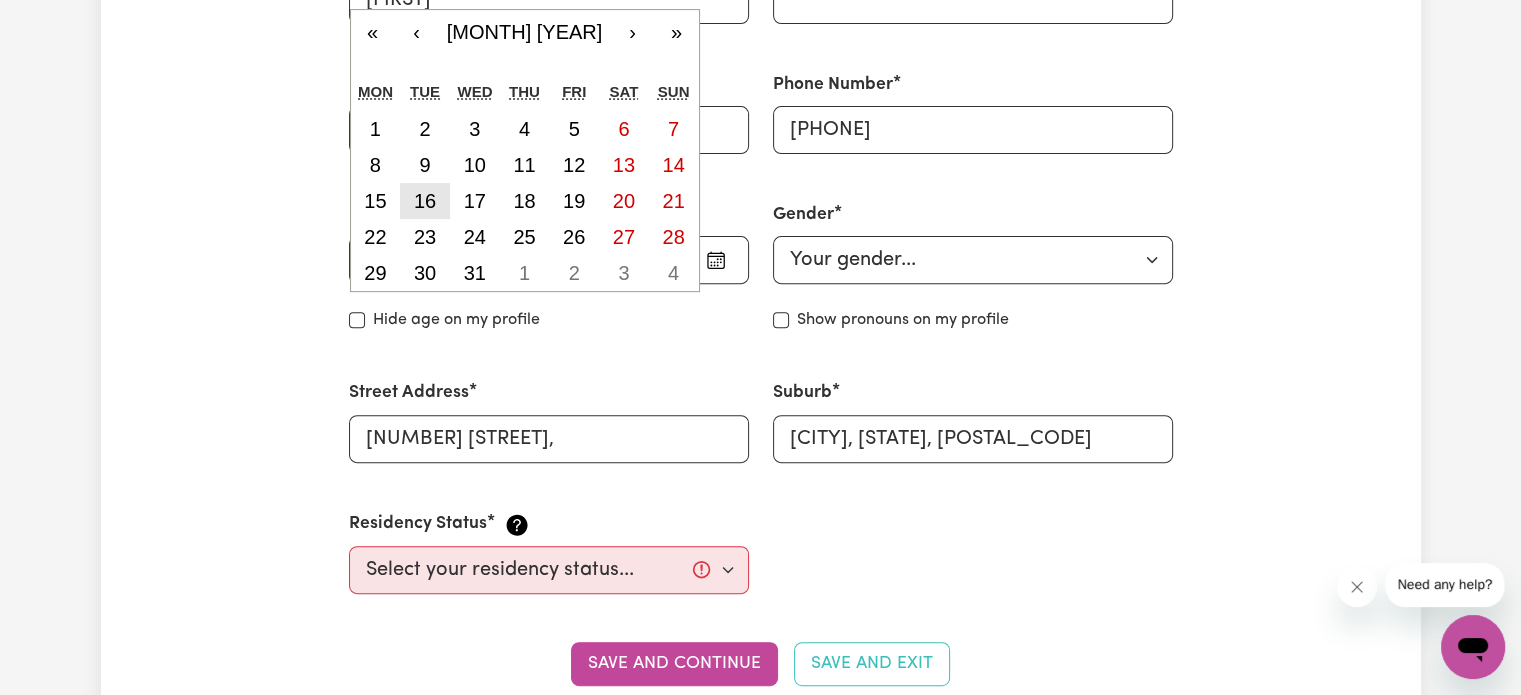 click on "16" at bounding box center [425, 201] 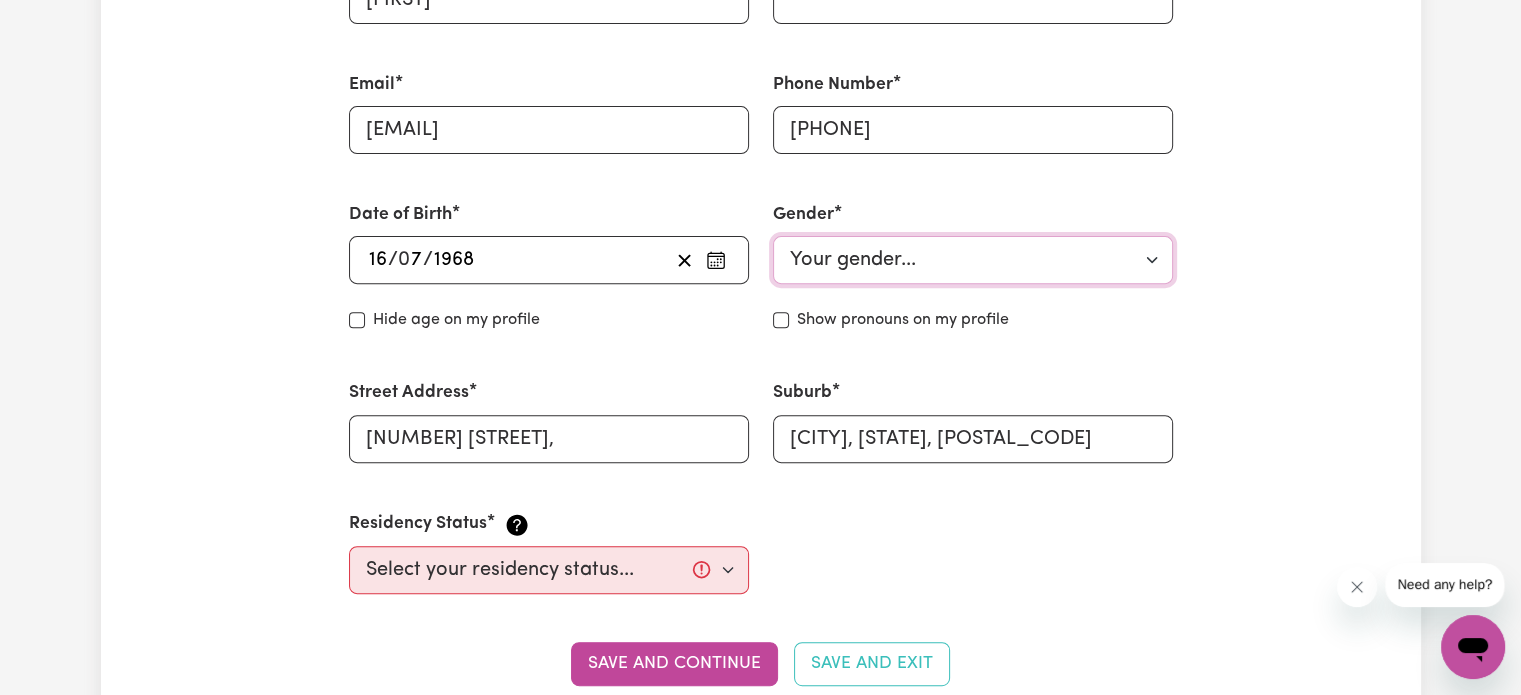 click on "Your gender... Female Male Non-binary Other Prefer not to say" at bounding box center (973, 260) 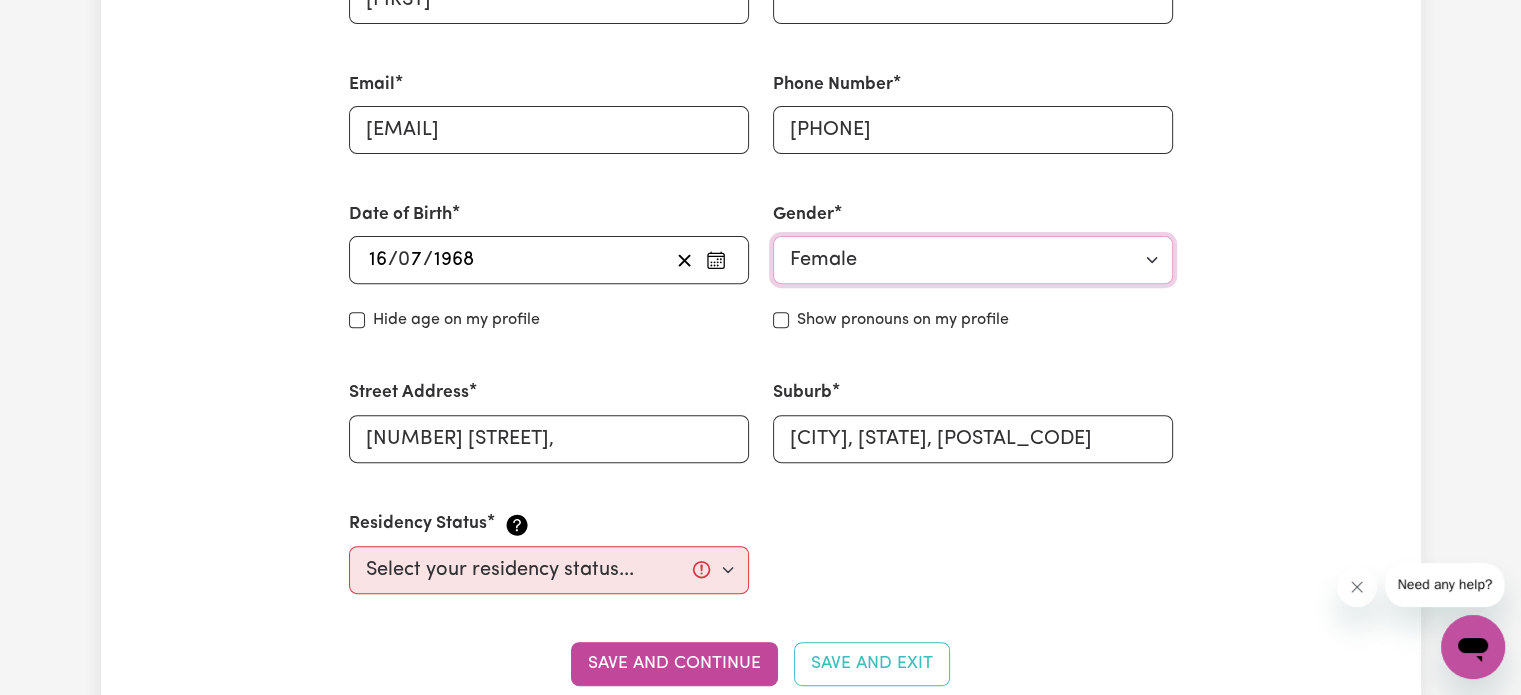 click on "Your gender... Female Male Non-binary Other Prefer not to say" at bounding box center [973, 260] 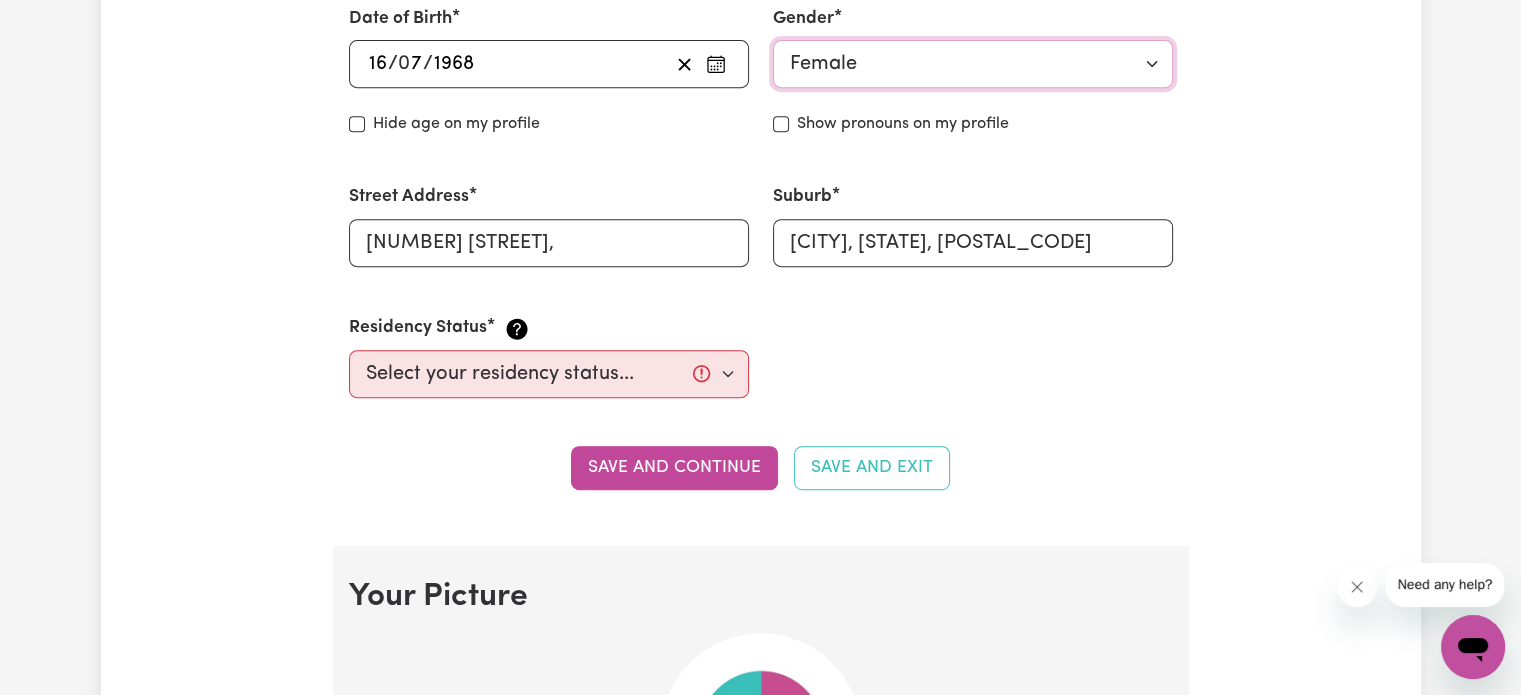 scroll, scrollTop: 900, scrollLeft: 0, axis: vertical 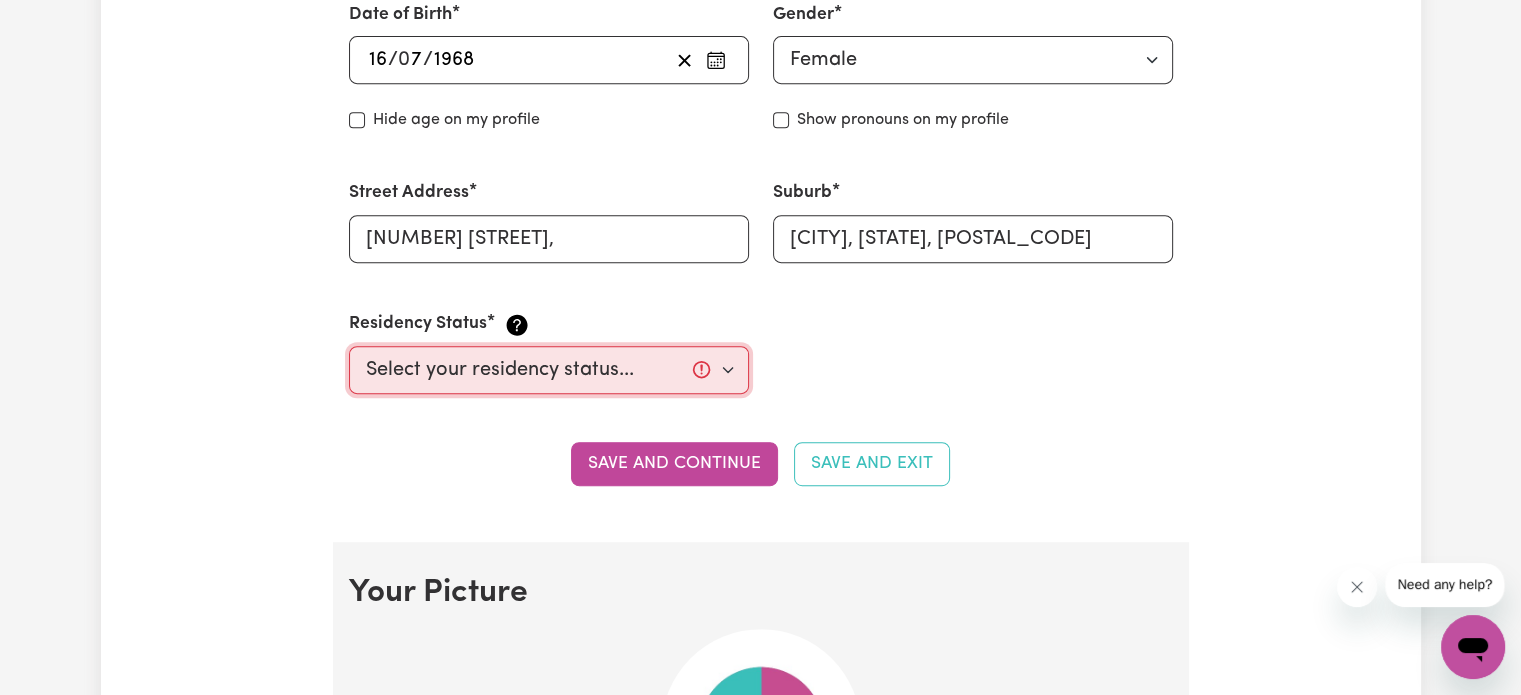 click on "Select your residency status... Australian citizen Australian PR Temporary Work Visa Student Visa" at bounding box center (549, 370) 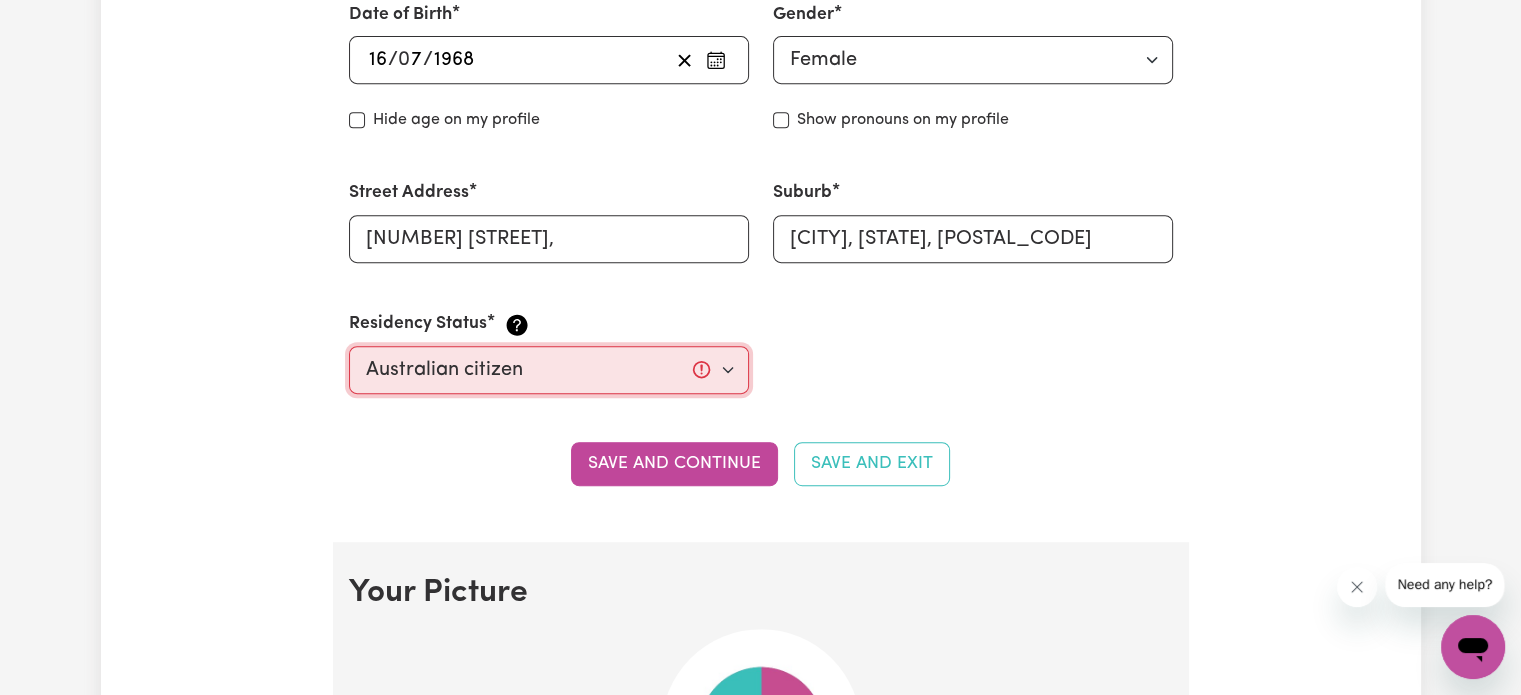 click on "Select your residency status... Australian citizen Australian PR Temporary Work Visa Student Visa" at bounding box center [549, 370] 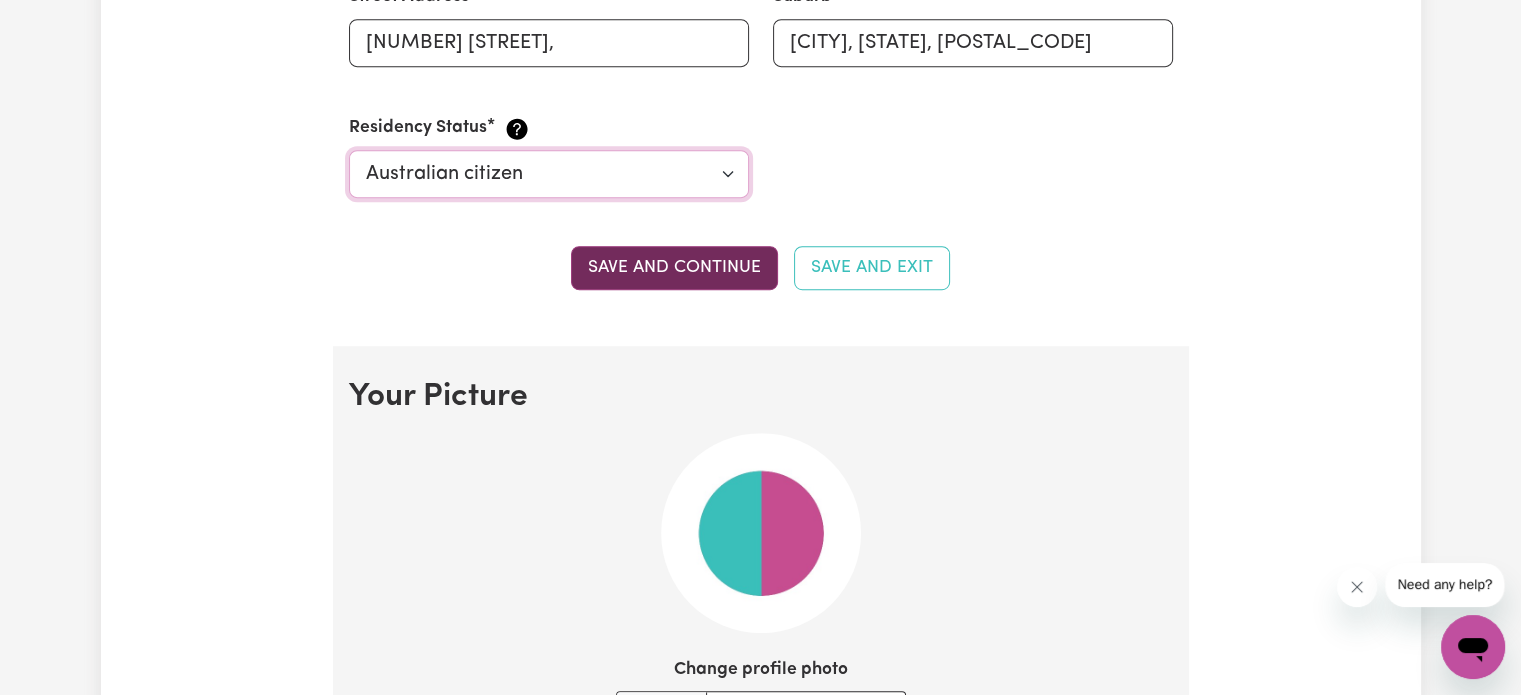 scroll, scrollTop: 1100, scrollLeft: 0, axis: vertical 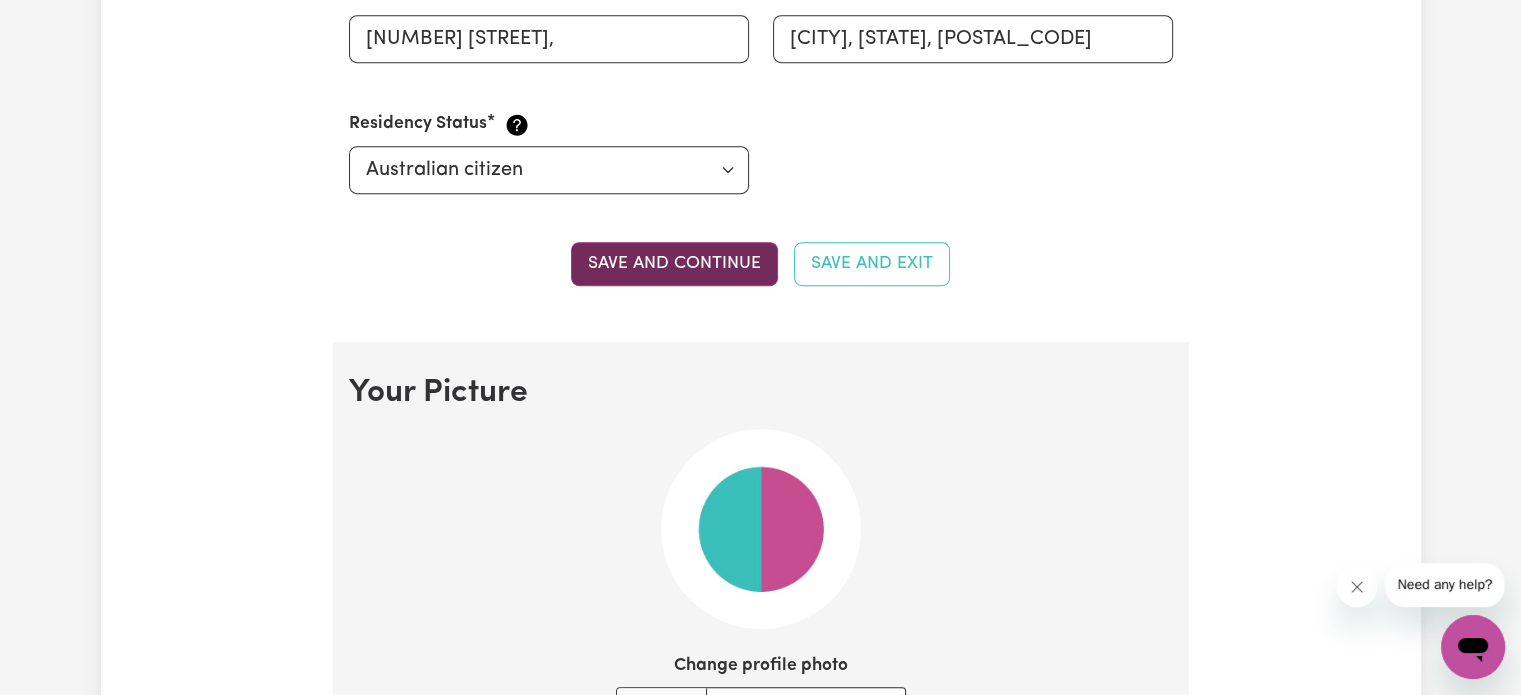 click on "Save and continue" at bounding box center (674, 264) 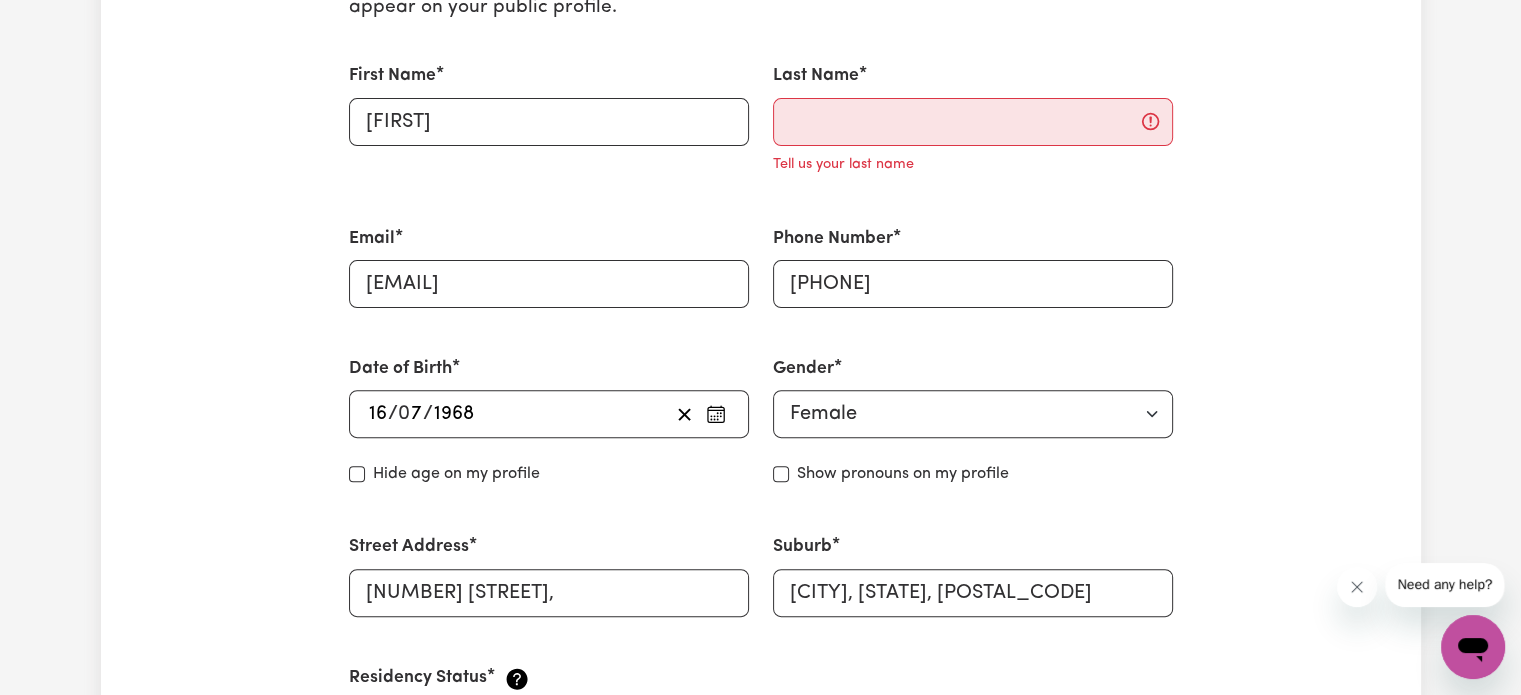 scroll, scrollTop: 432, scrollLeft: 0, axis: vertical 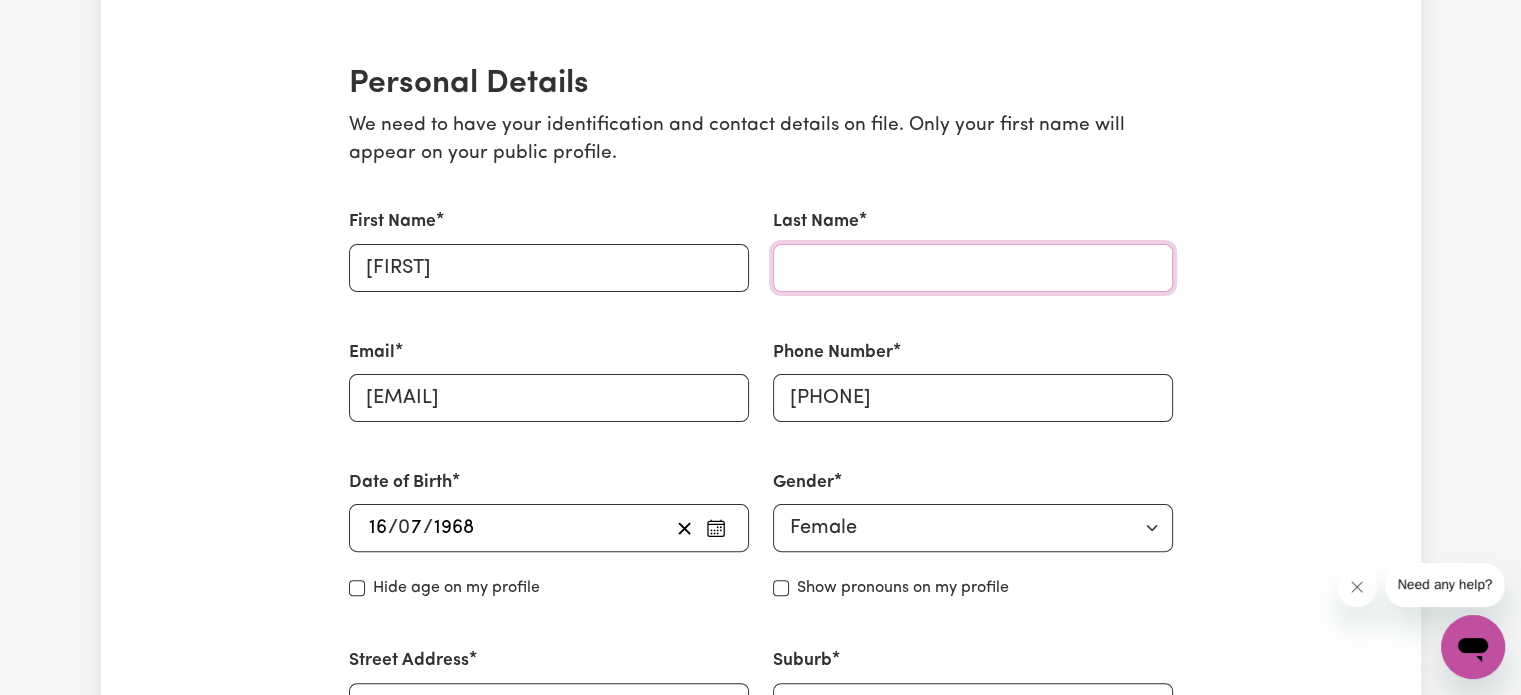 click on "Last Name" at bounding box center (973, 268) 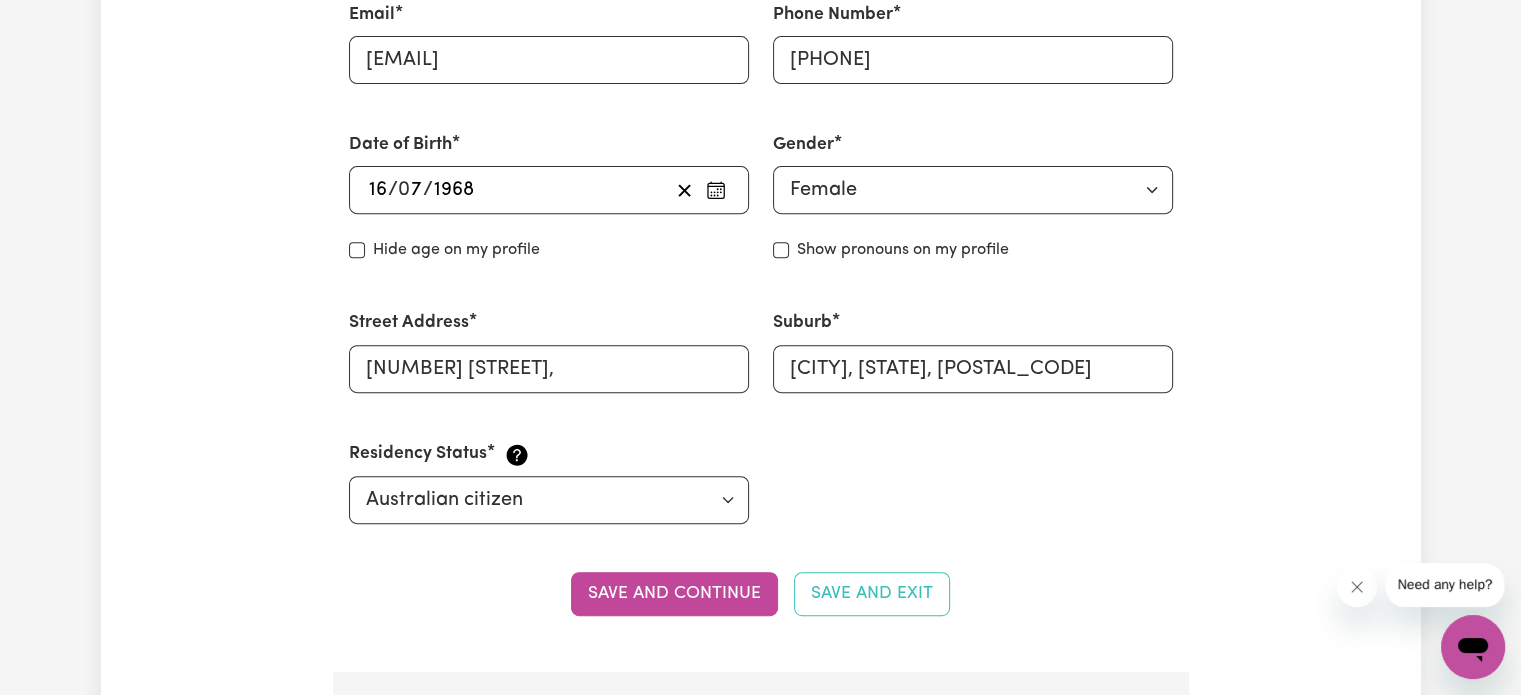 scroll, scrollTop: 932, scrollLeft: 0, axis: vertical 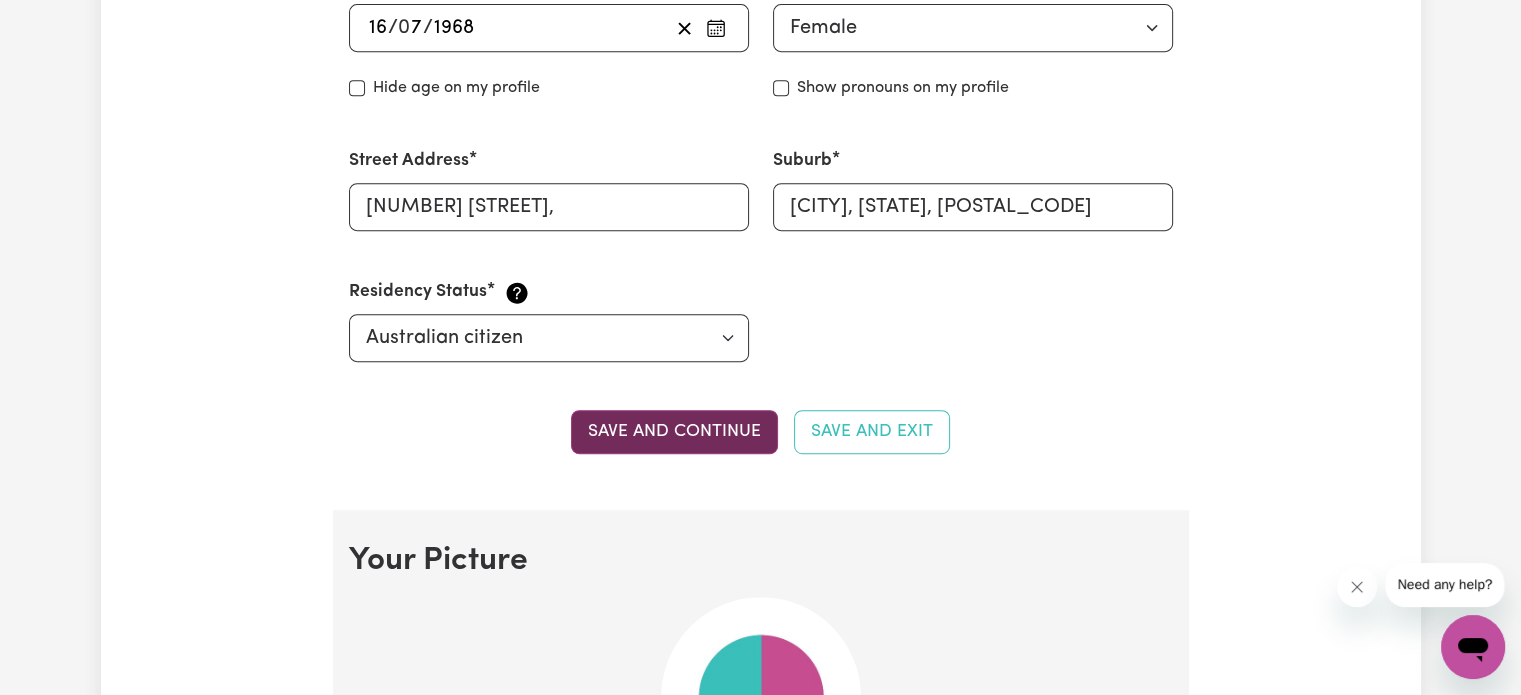 click on "Save and continue" at bounding box center (674, 432) 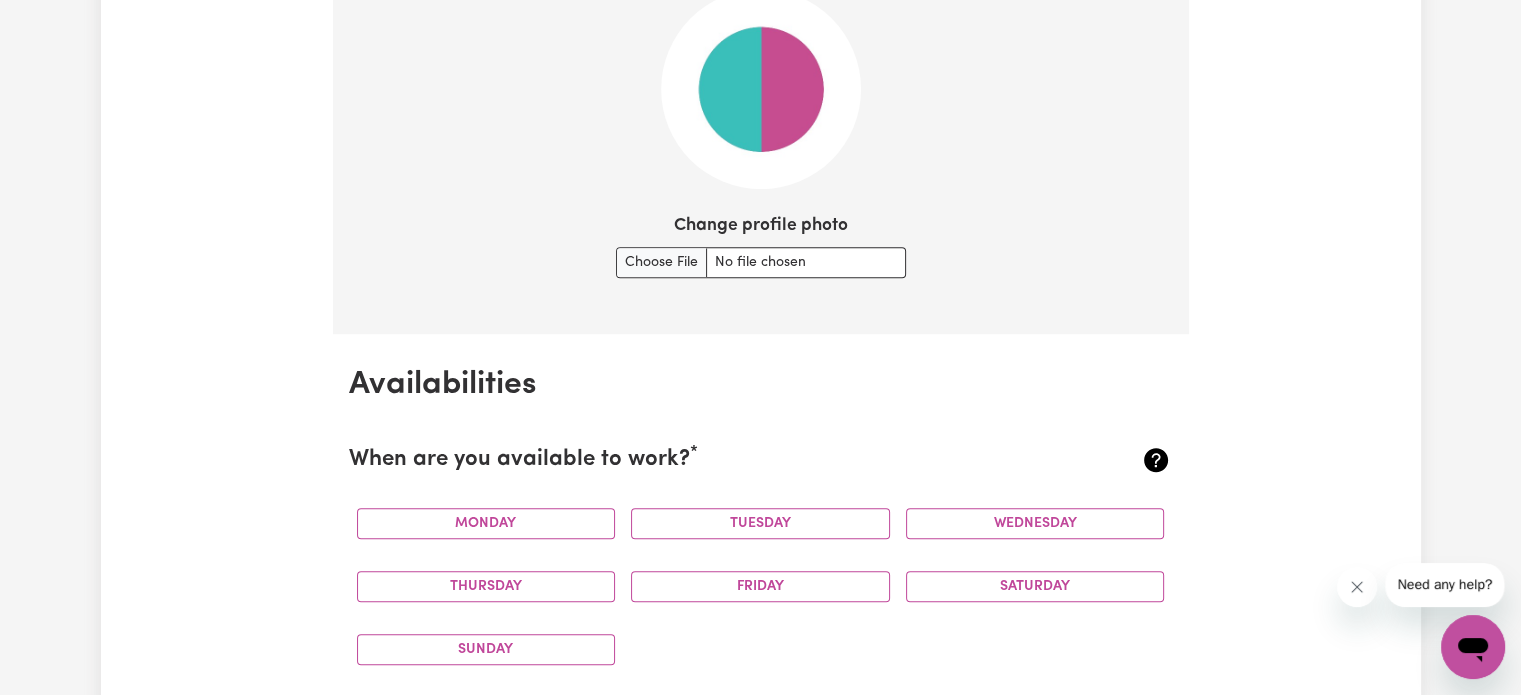 scroll, scrollTop: 1240, scrollLeft: 0, axis: vertical 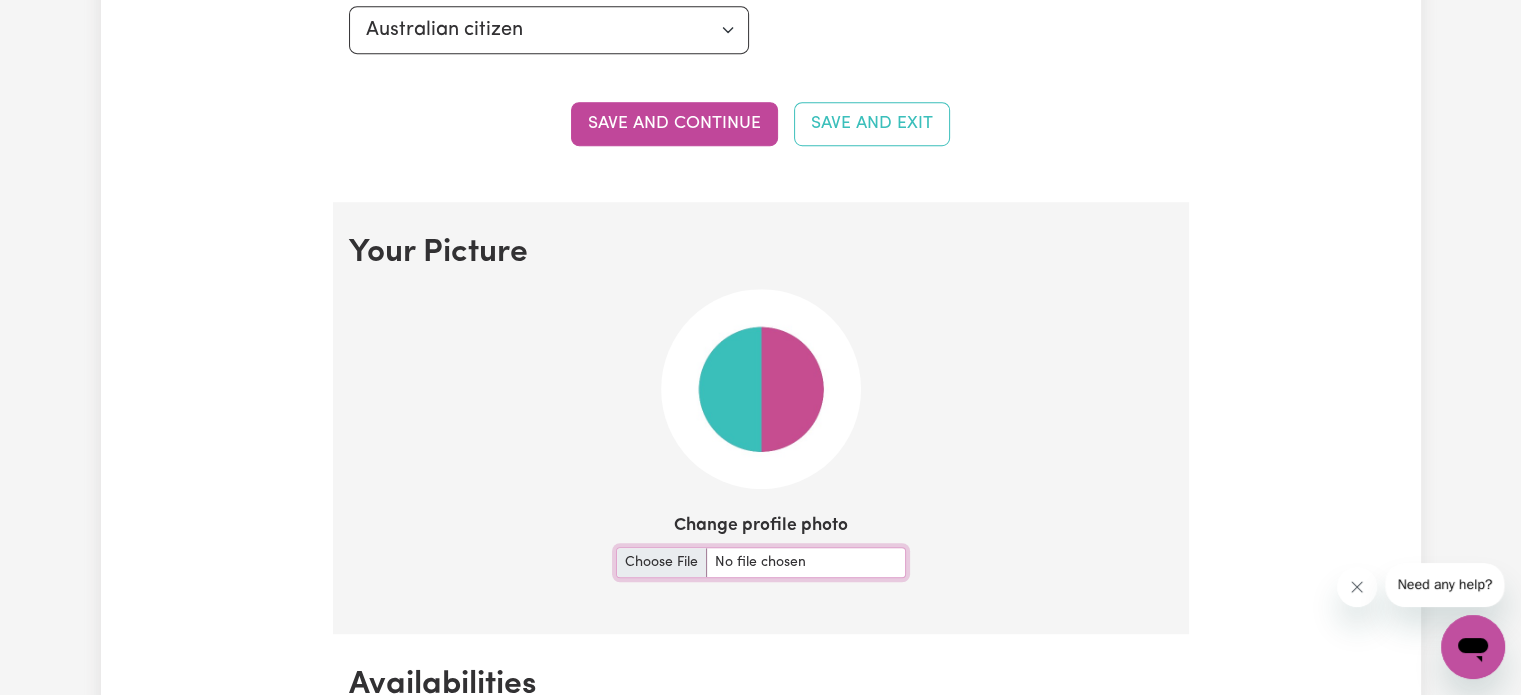 click on "Change profile photo" at bounding box center [761, 562] 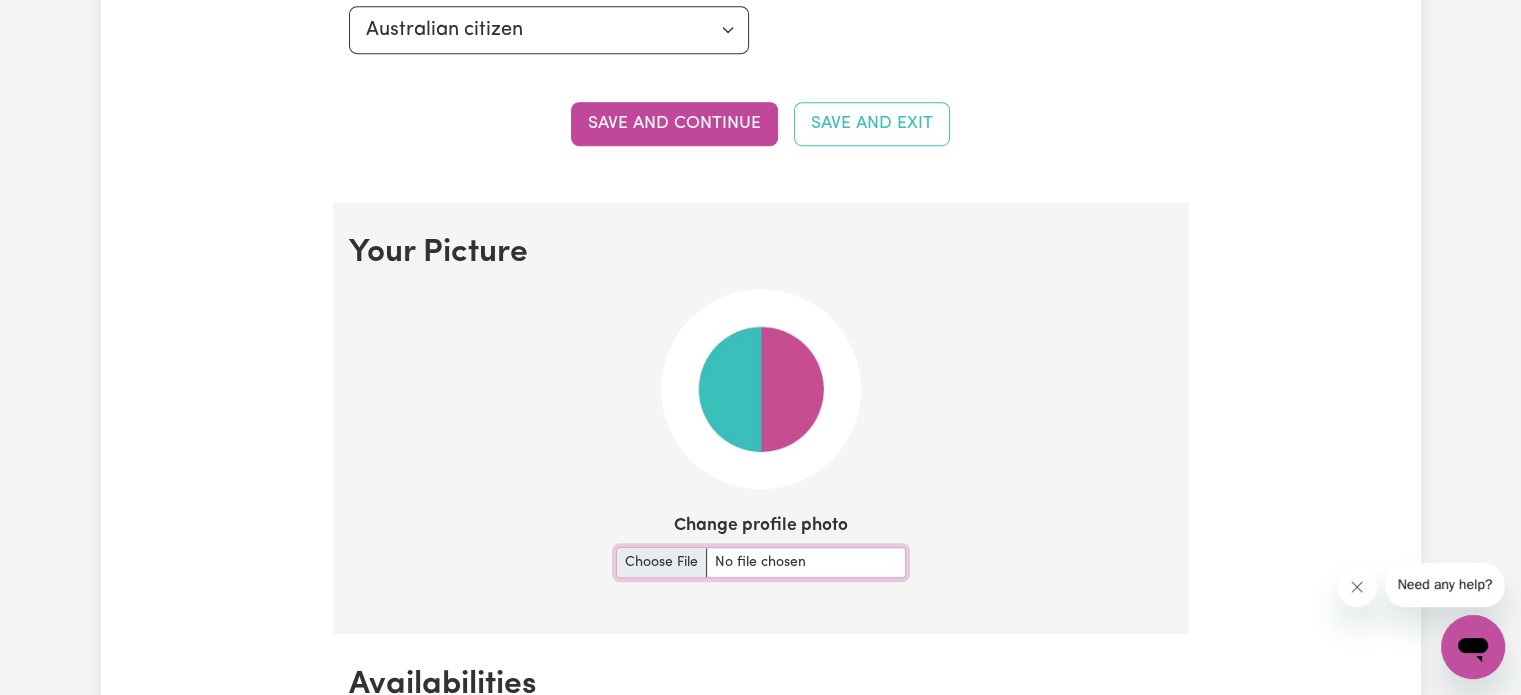 type on "C:\fakepath\thumbnail_IMG_2679.jpg" 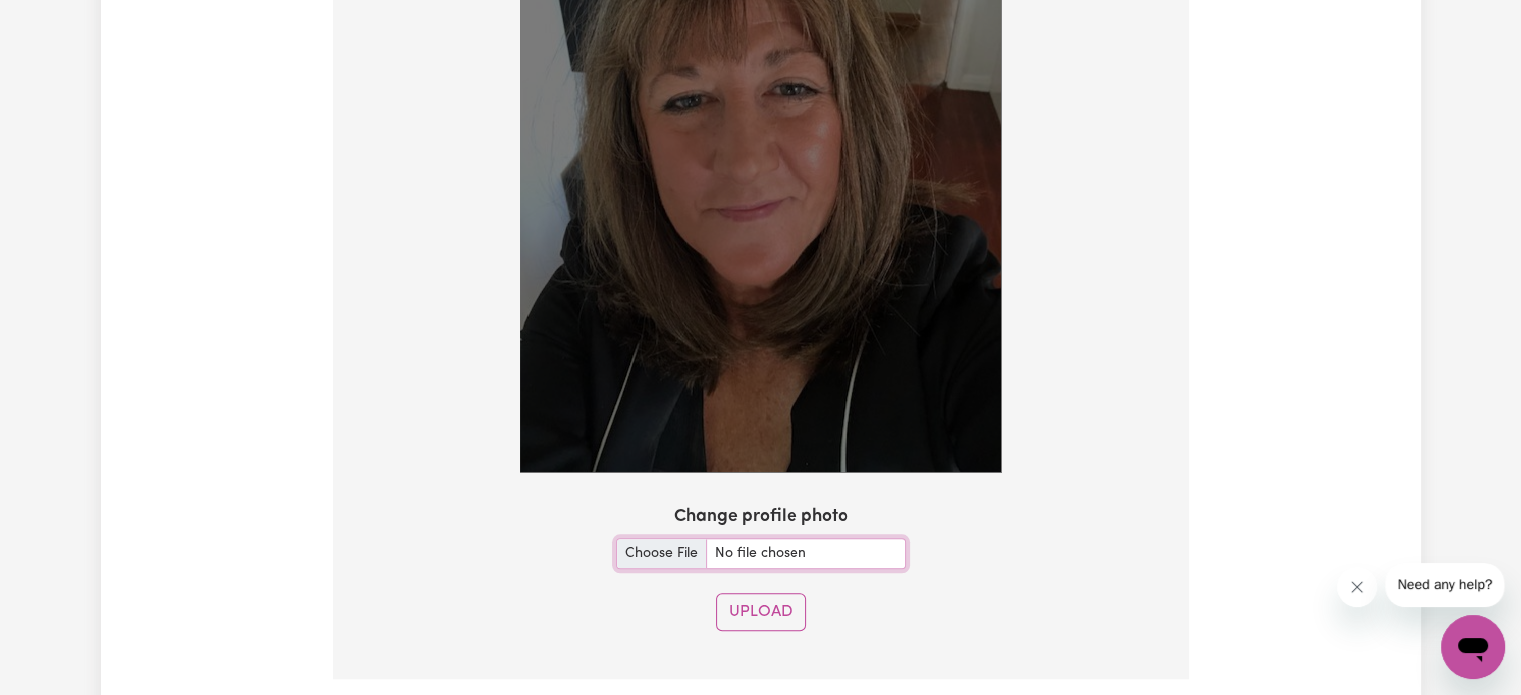 scroll, scrollTop: 1740, scrollLeft: 0, axis: vertical 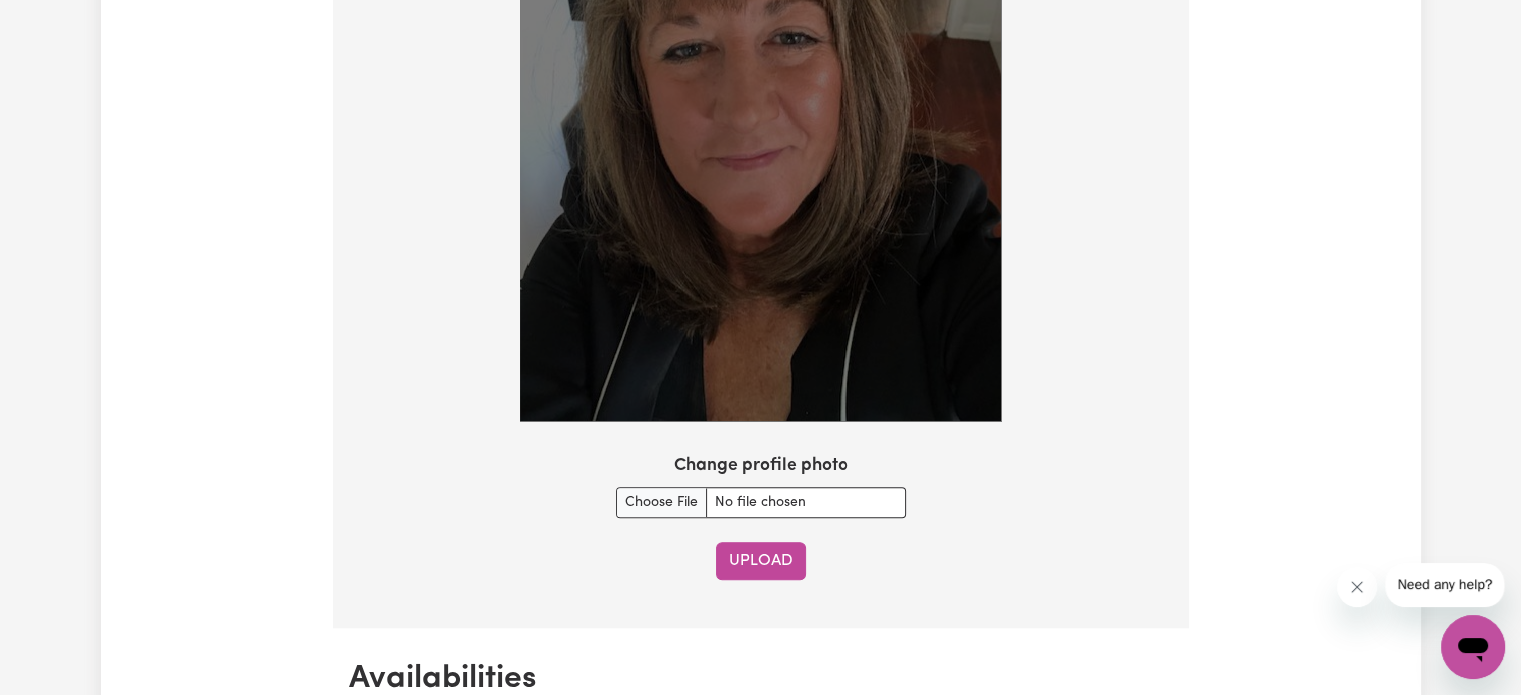click on "Upload" at bounding box center [761, 561] 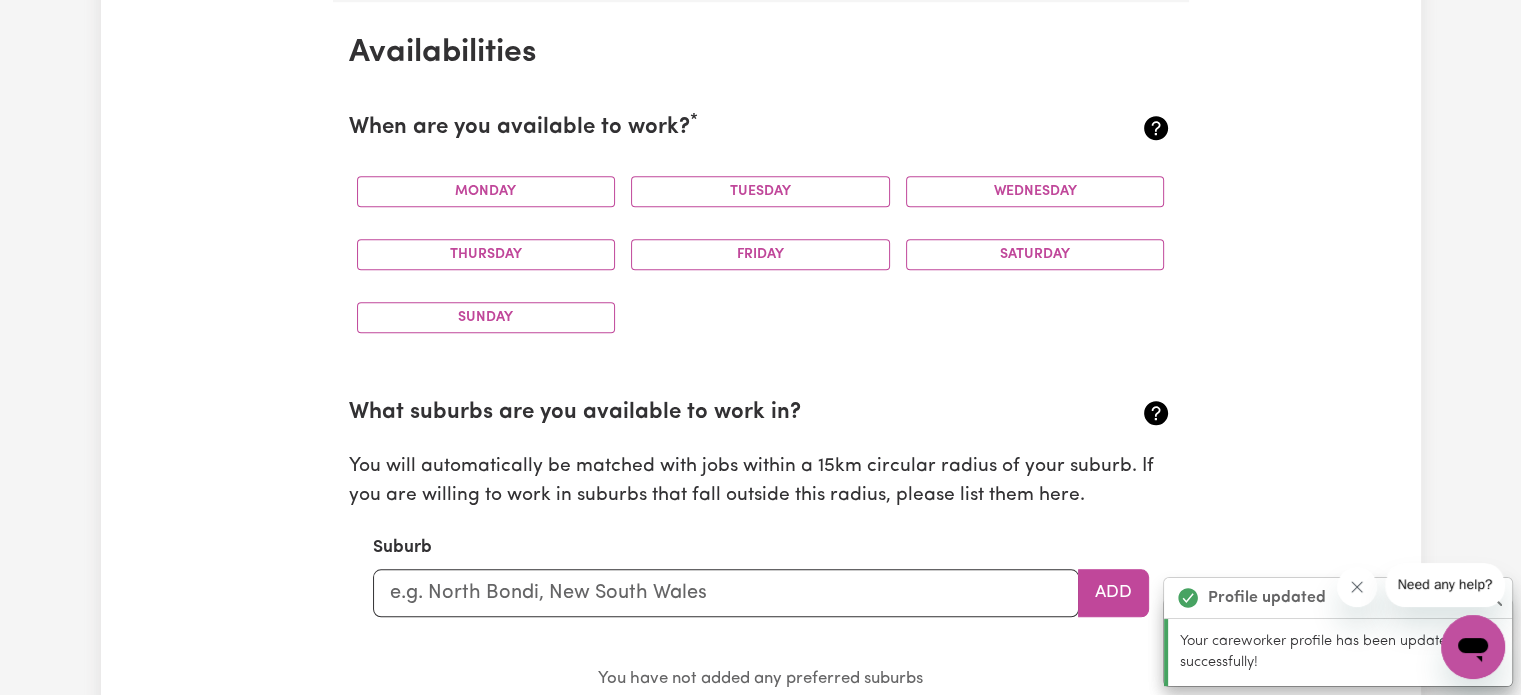 scroll, scrollTop: 1472, scrollLeft: 0, axis: vertical 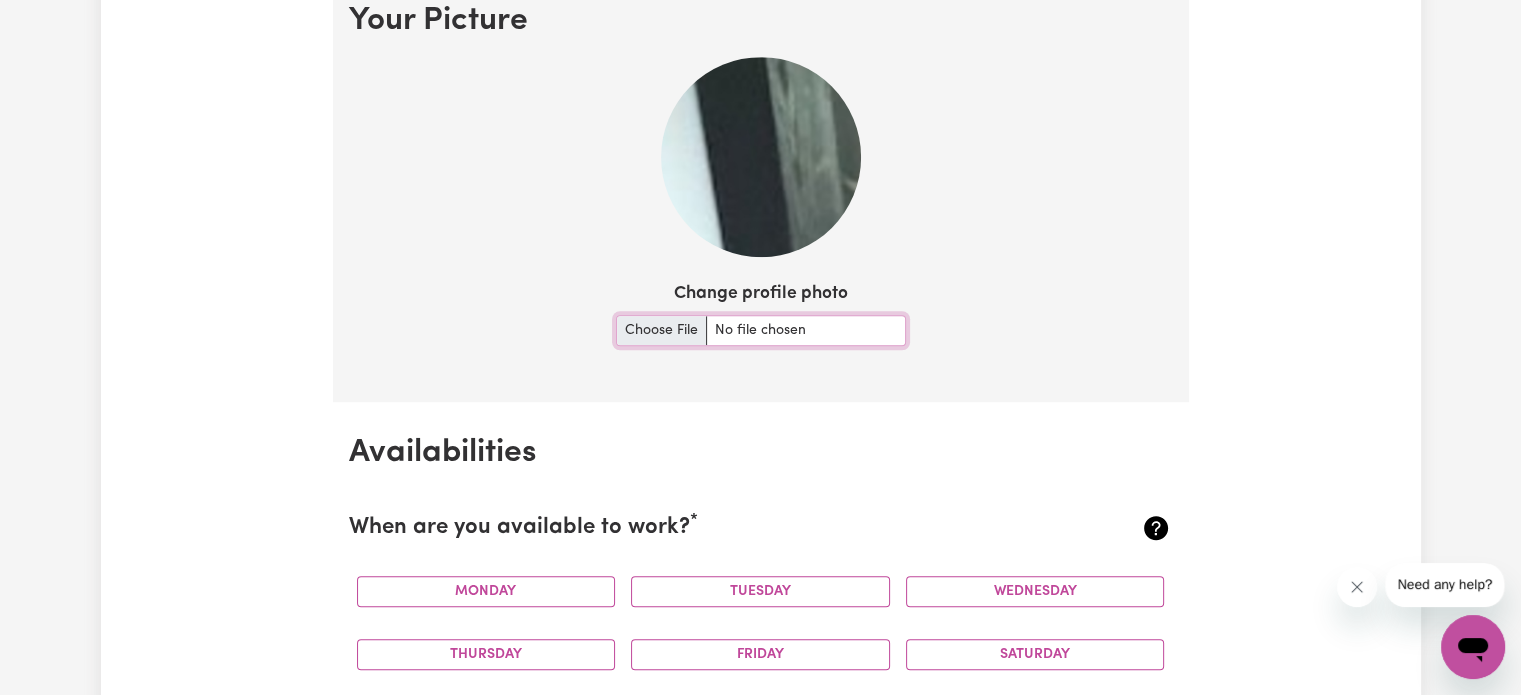 click on "Change profile photo" at bounding box center (761, 330) 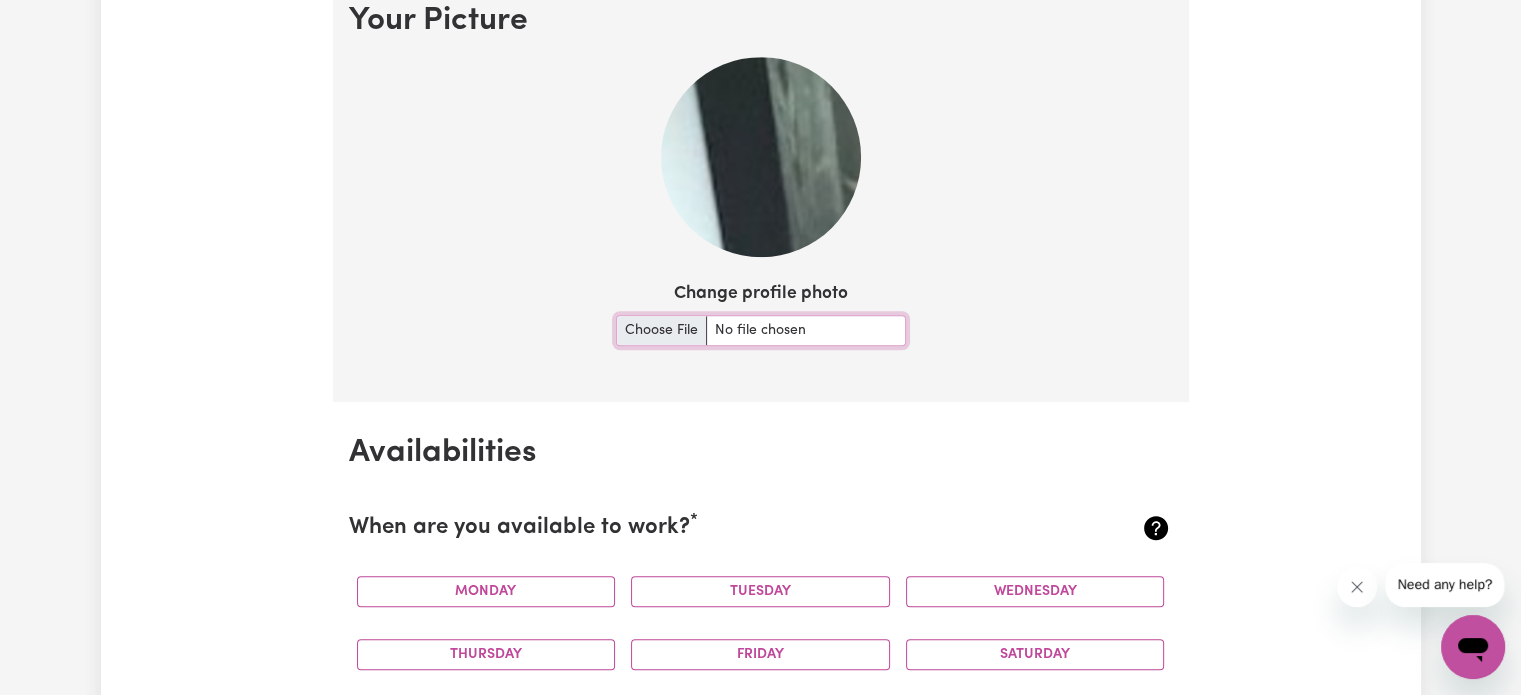 type on "C:\fakepath\thumbnail_IMG_2679.jpg" 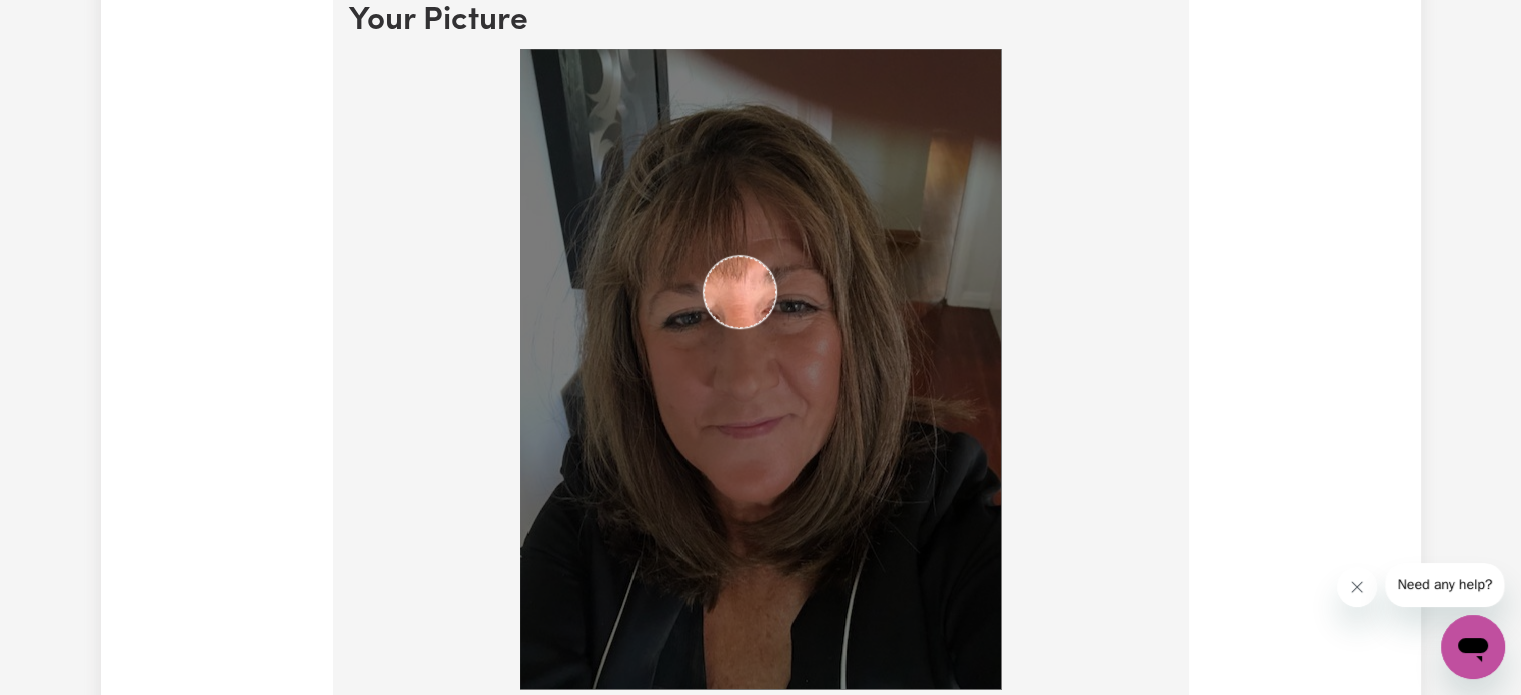 click at bounding box center [760, 369] 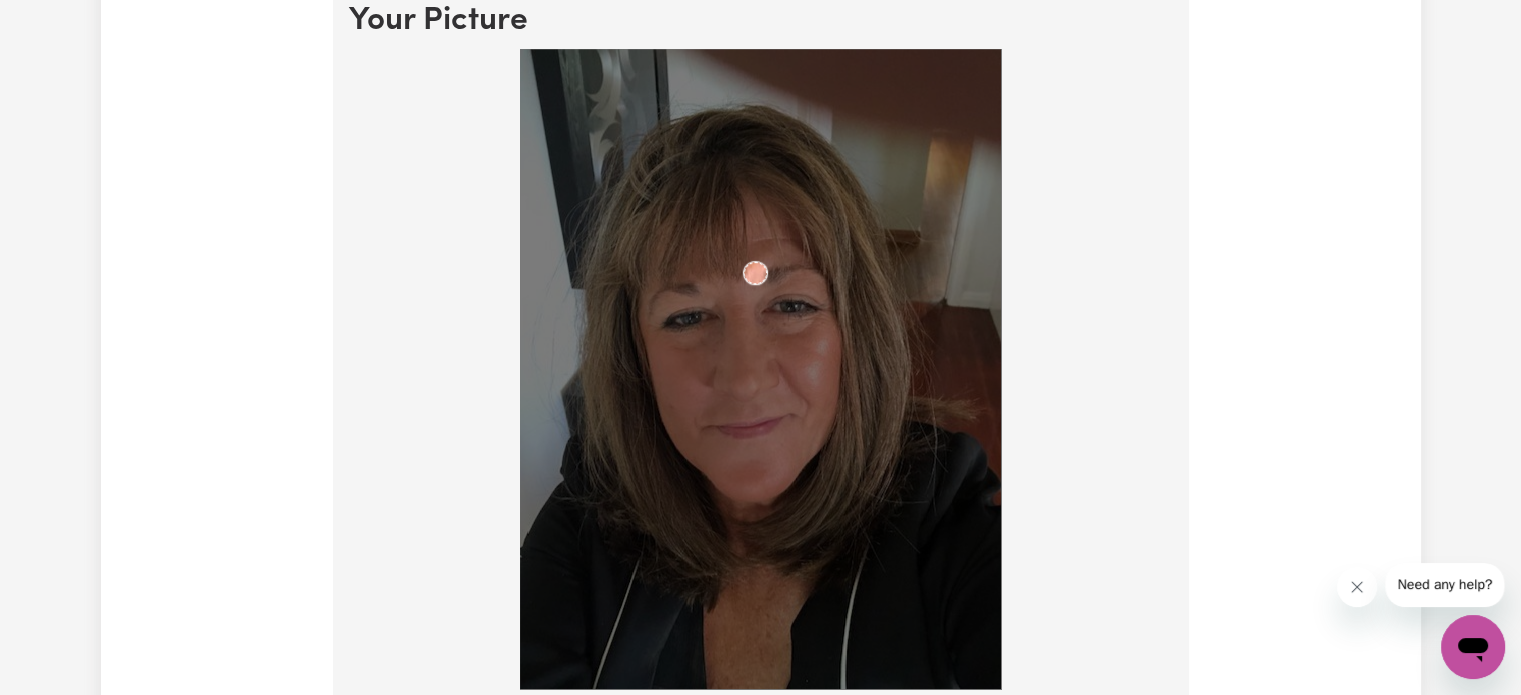 click at bounding box center [760, 369] 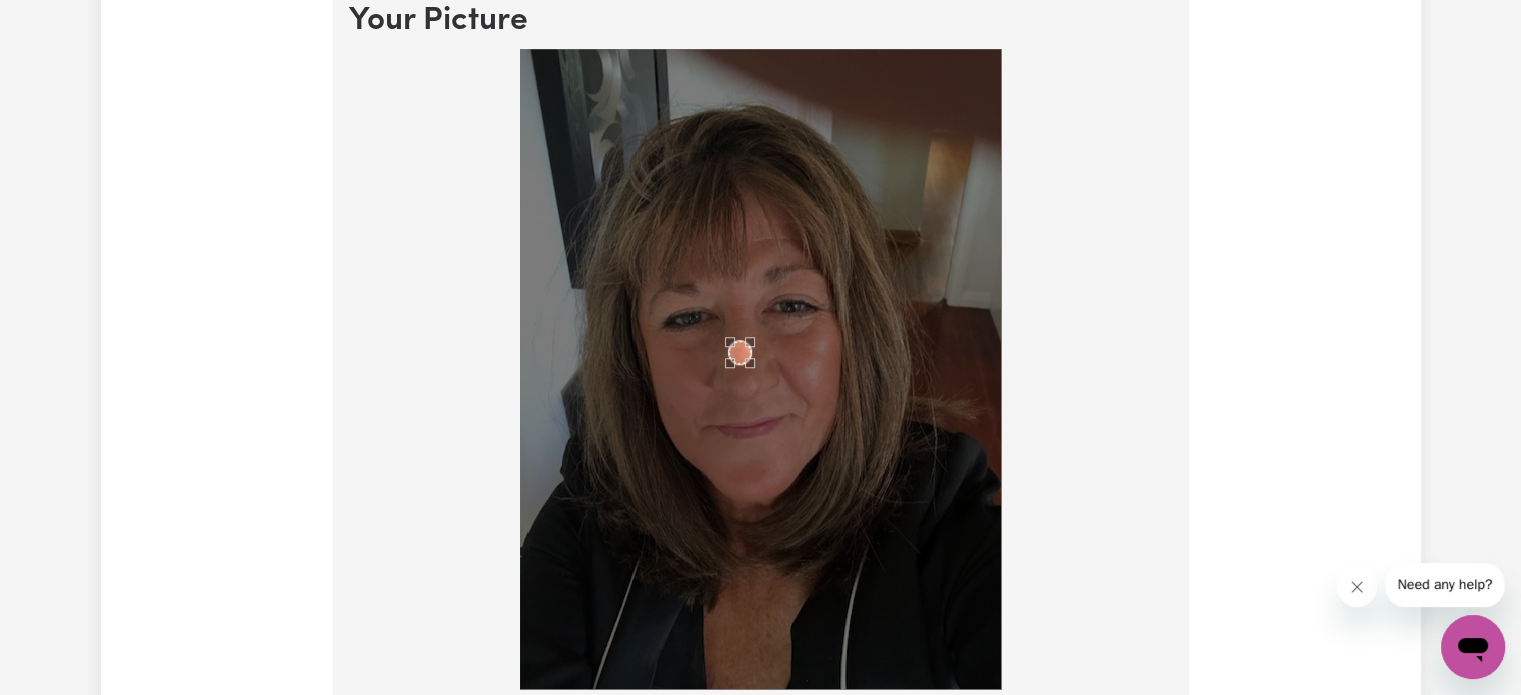 click at bounding box center (740, 352) 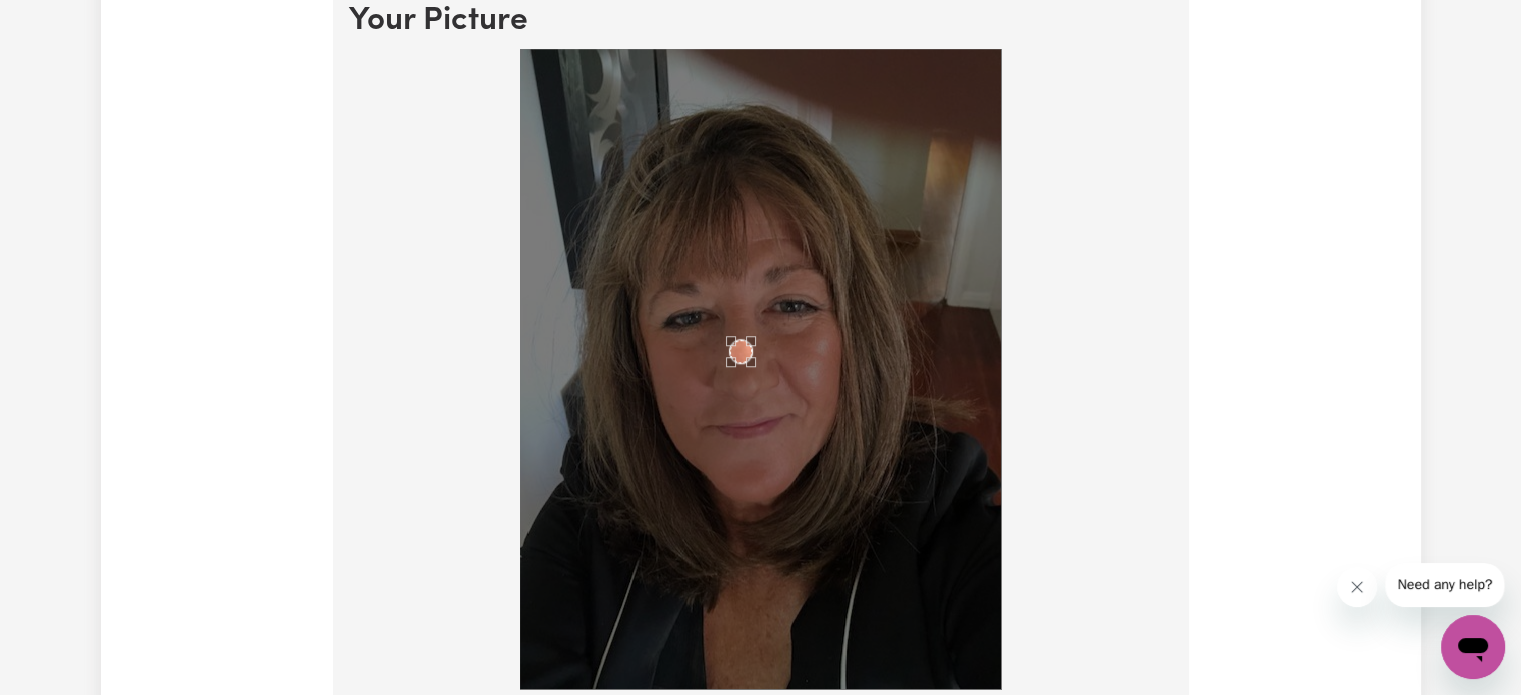 click at bounding box center [741, 351] 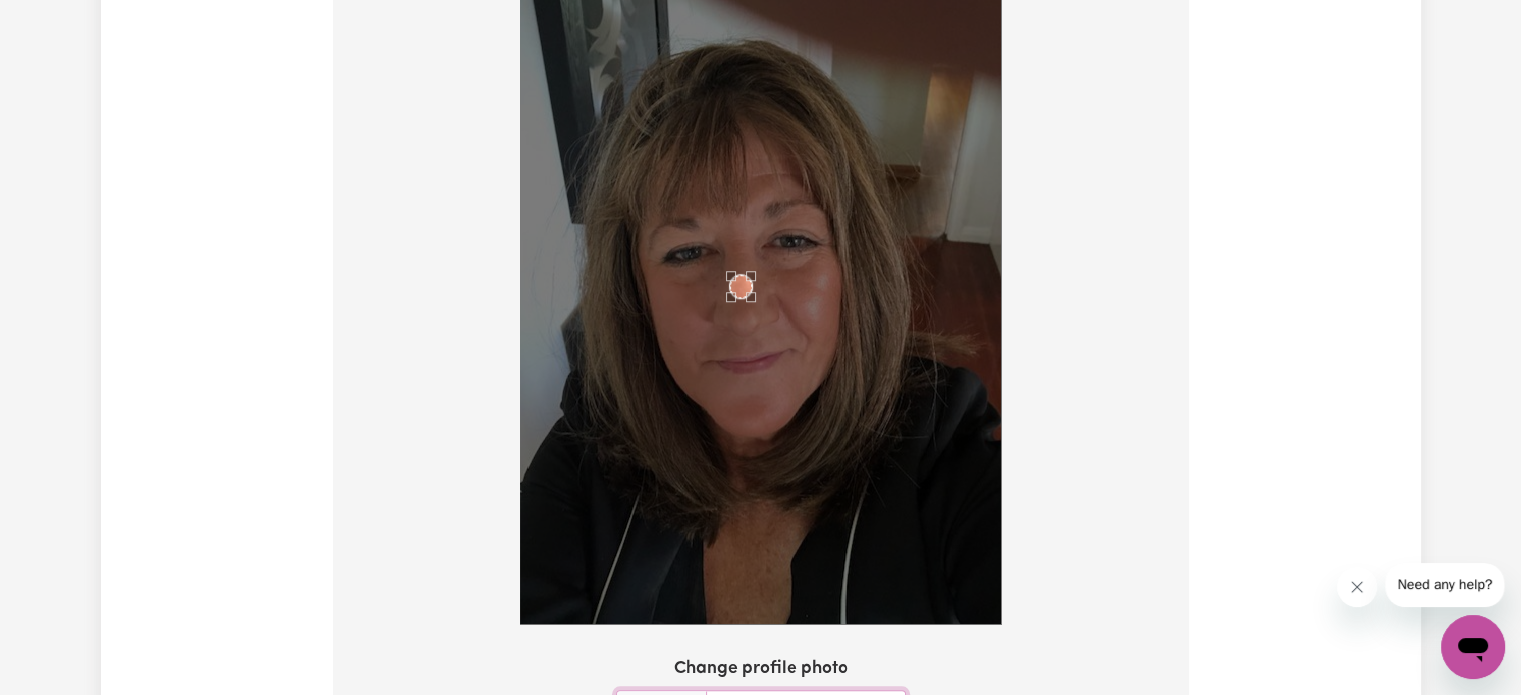 scroll, scrollTop: 1672, scrollLeft: 0, axis: vertical 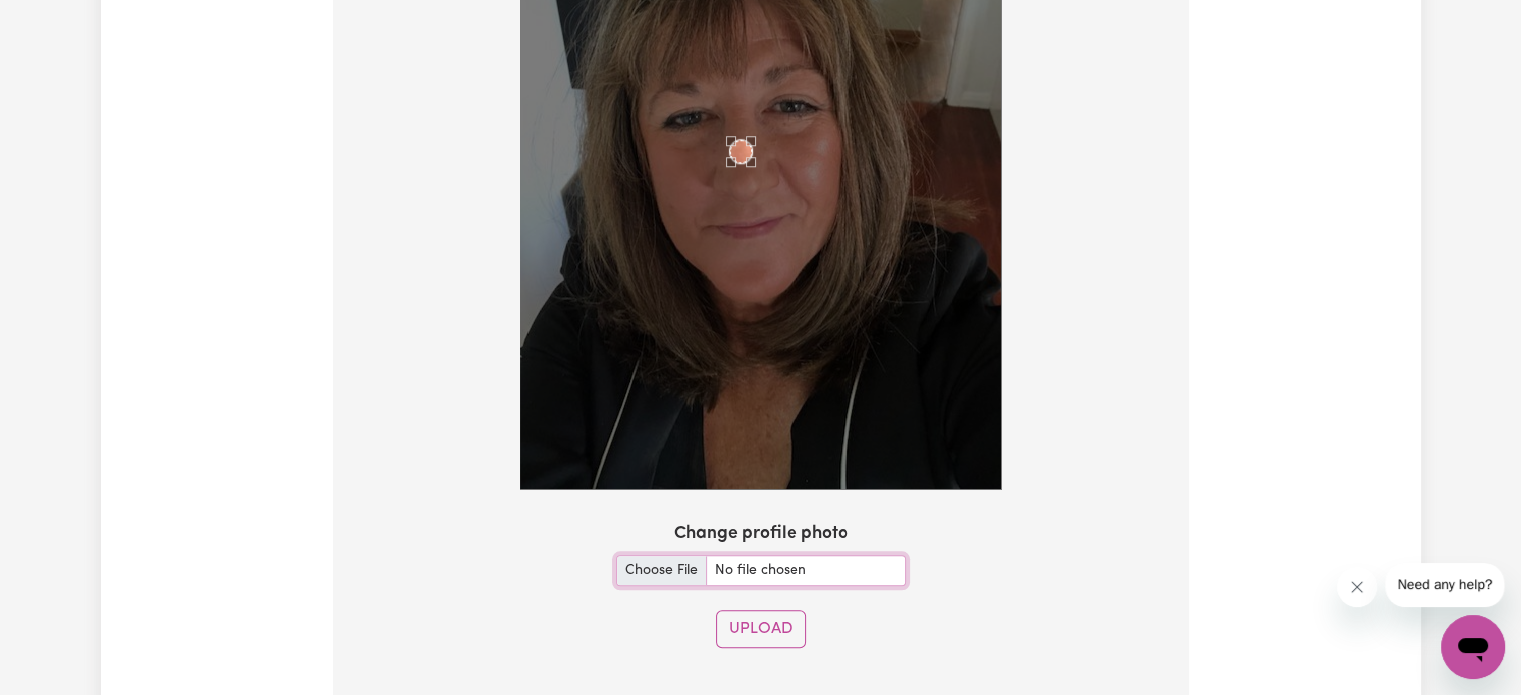 click on "Change profile photo" at bounding box center (761, 570) 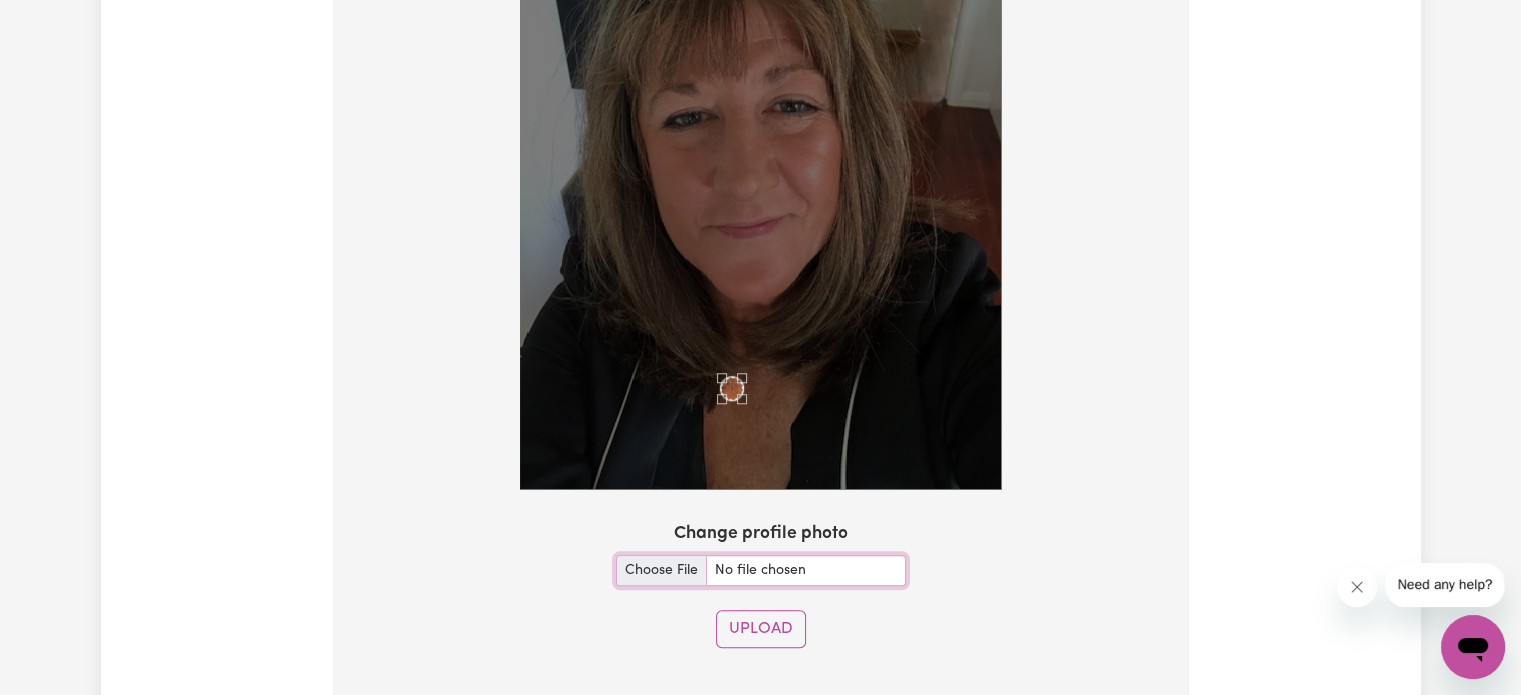 click at bounding box center [732, 388] 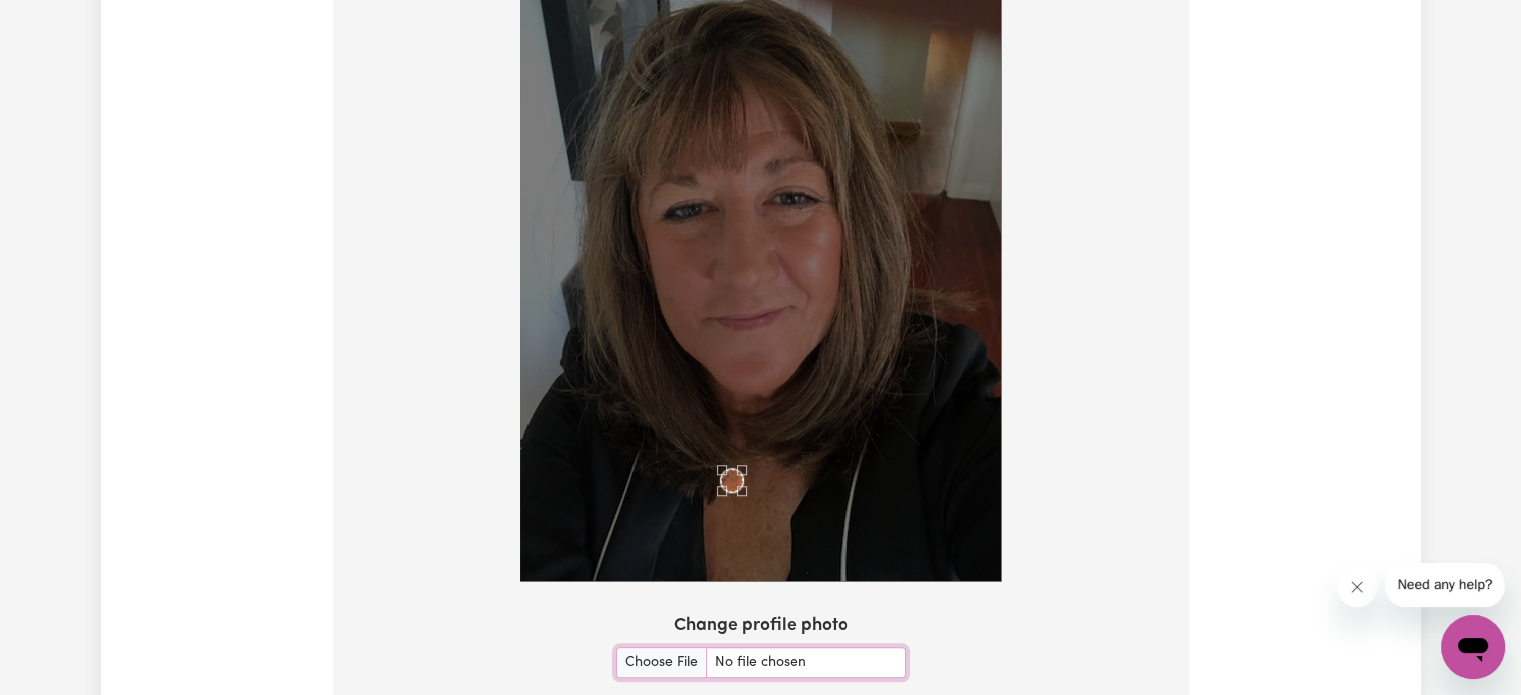 scroll, scrollTop: 1772, scrollLeft: 0, axis: vertical 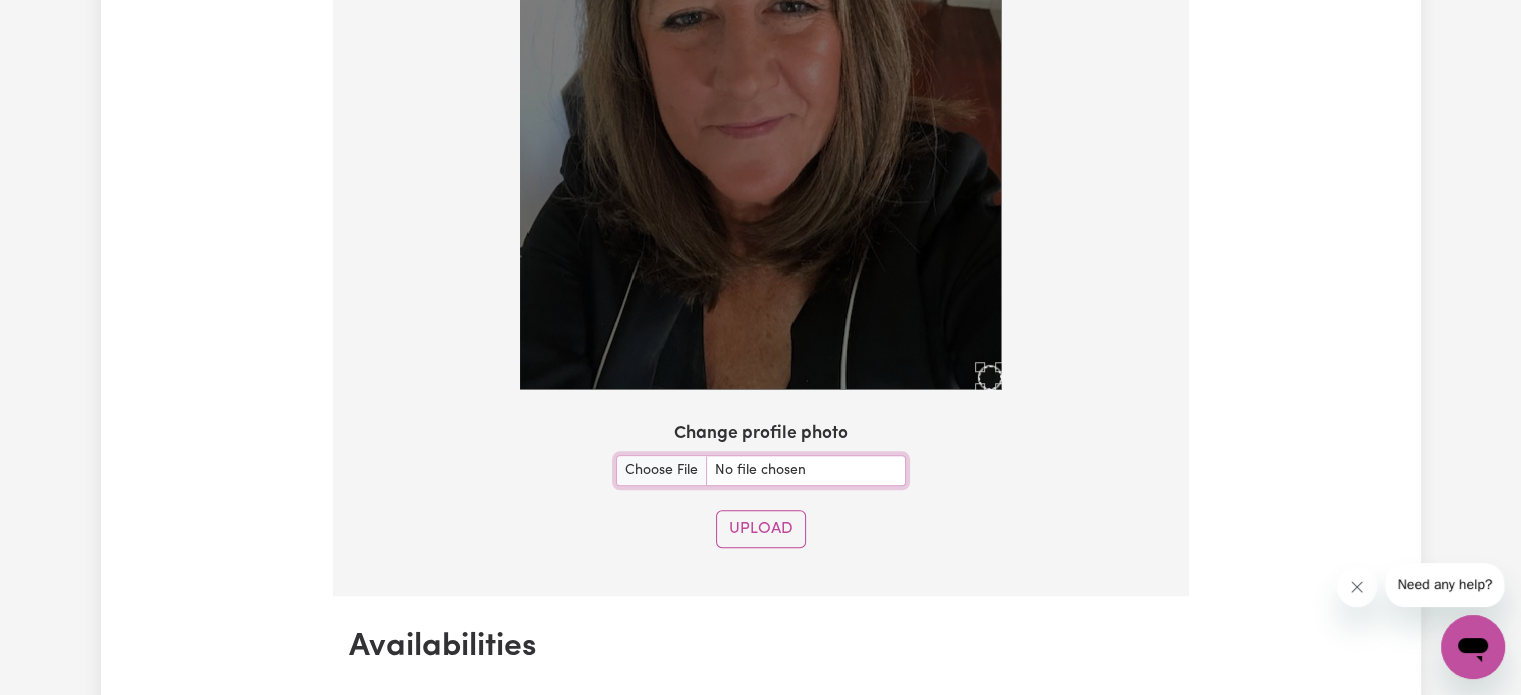 click on "Update Profile 1 2 3 4 5 Step  1 :  Personal Details Let potential clients know who you are, why they should engage you and when you are available to work. Personal Details We need to have your identification and contact details on file. Only your first name will appear on your public profile. First Name [FIRST] Last Name [LAST] Email [EMAIL] Phone Number [PHONE] Date of Birth [YEAR]-[MONTH]-[DAY] [DAY] / [MONTH] / [YEAR] « ‹ [MONTH] [YEAR] › » Mon Tue Wed Thu Fri Sat Sun 1 2 3 4 5 6 7 8 9 10 11 12 13 14 15 16 17 18 19 20 21 22 23 24 25 26 27 28 29 30 31 1 2 3 4 Hide age Hide age on my profile Gender Your gender... Female Male Non-binary Other Prefer not to say Show pronouns on my profile Show pronouns on my profile Street Address [NUMBER] [STREET], Suburb [CITY], [STATE], [POSTAL_CODE] Residency Status Select your residency status... Australian citizen Australian PR Temporary Work Visa Student Visa Save and continue Save and Exit Your Picture Change profile photo Upload Availabilities * Monday Tuesday Wednesday" at bounding box center (761, 1206) 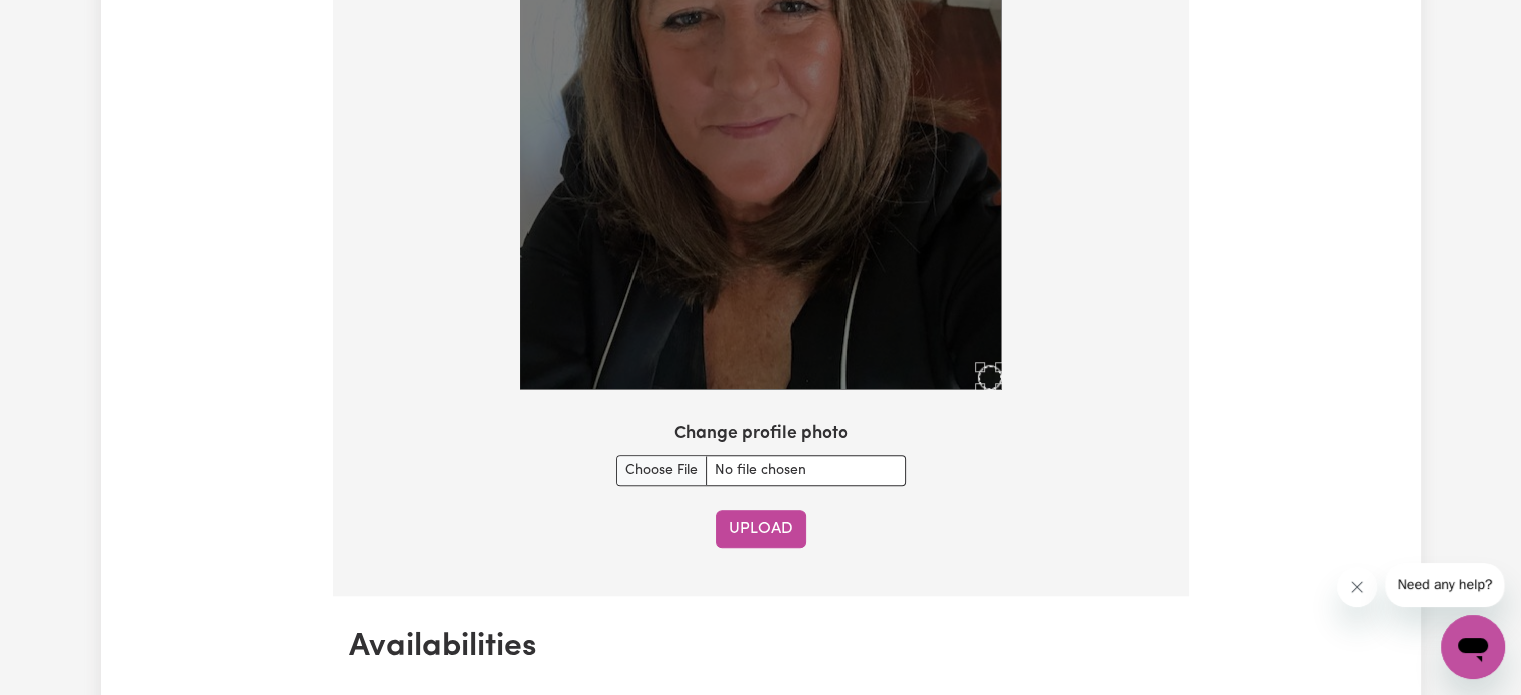 click on "Upload" at bounding box center (761, 529) 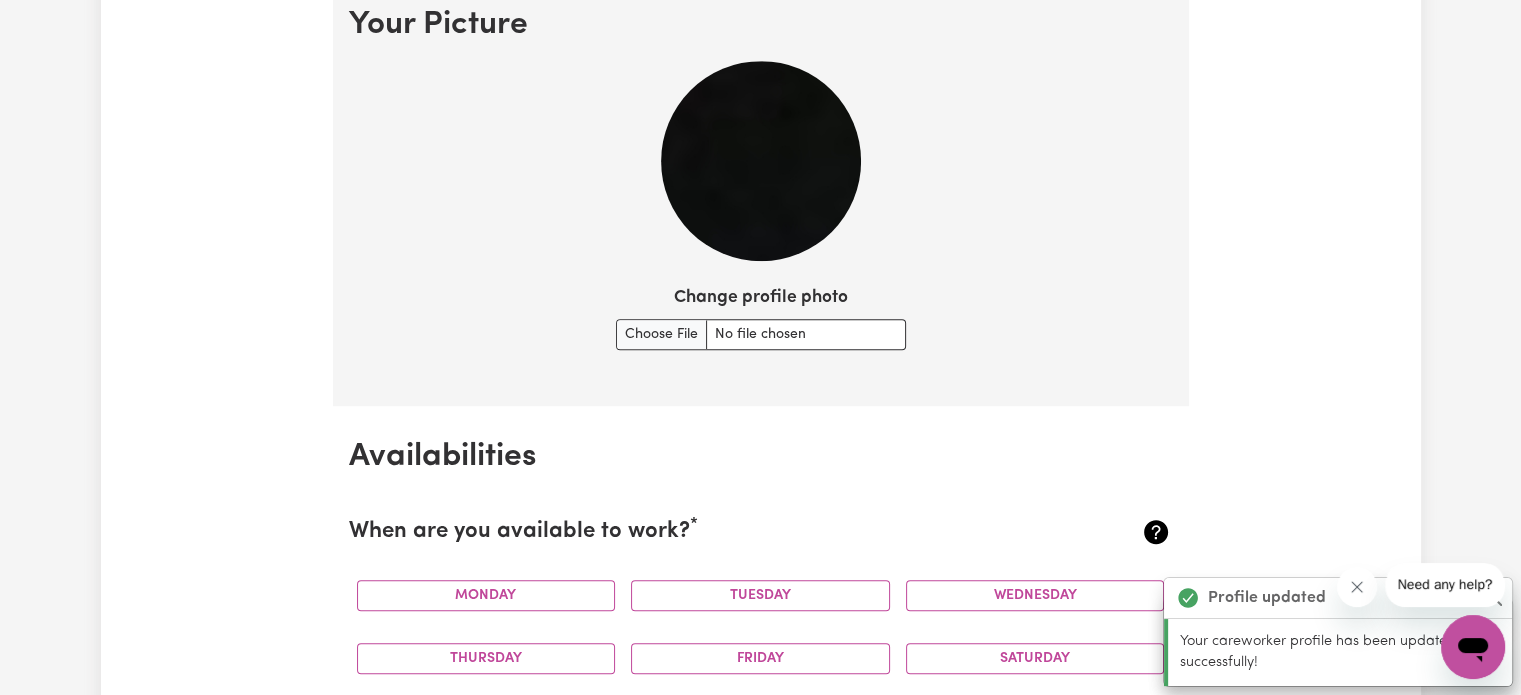 scroll, scrollTop: 1272, scrollLeft: 0, axis: vertical 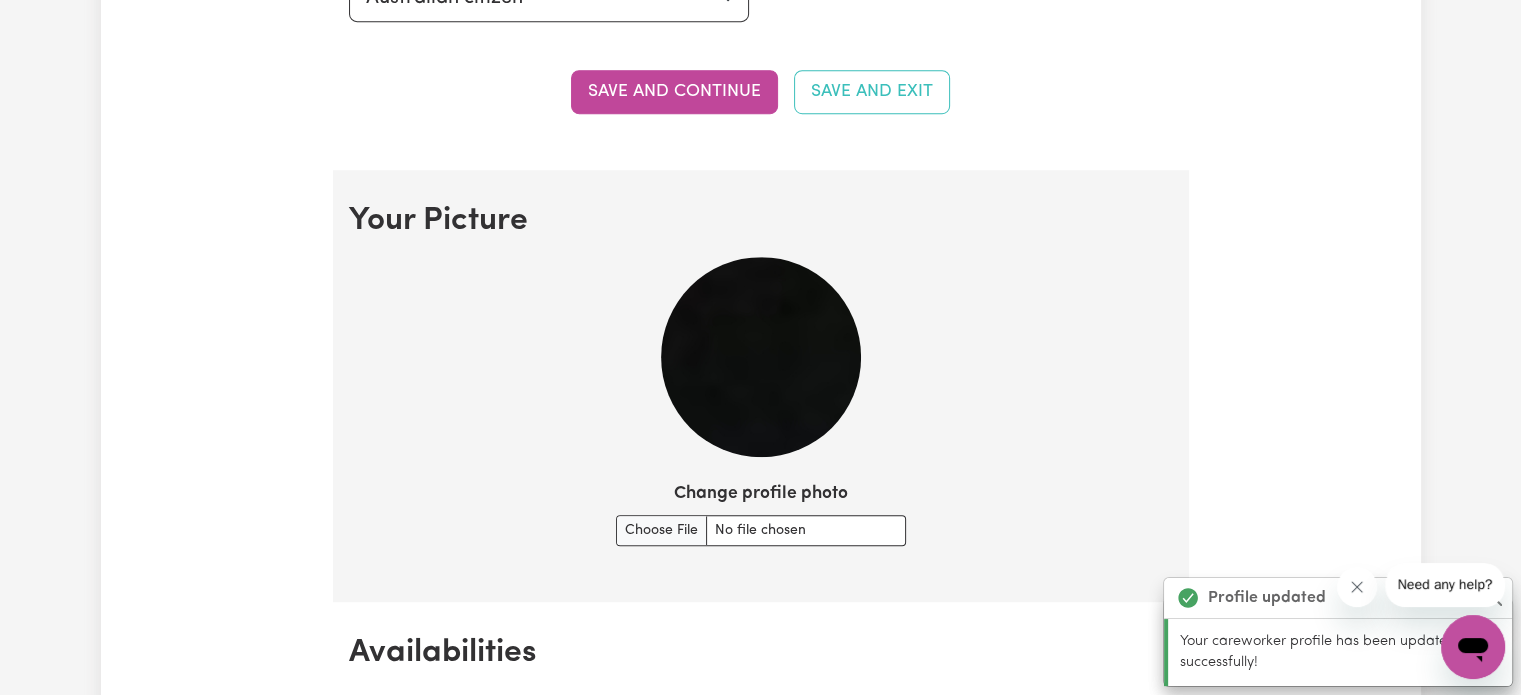 click at bounding box center [761, 357] 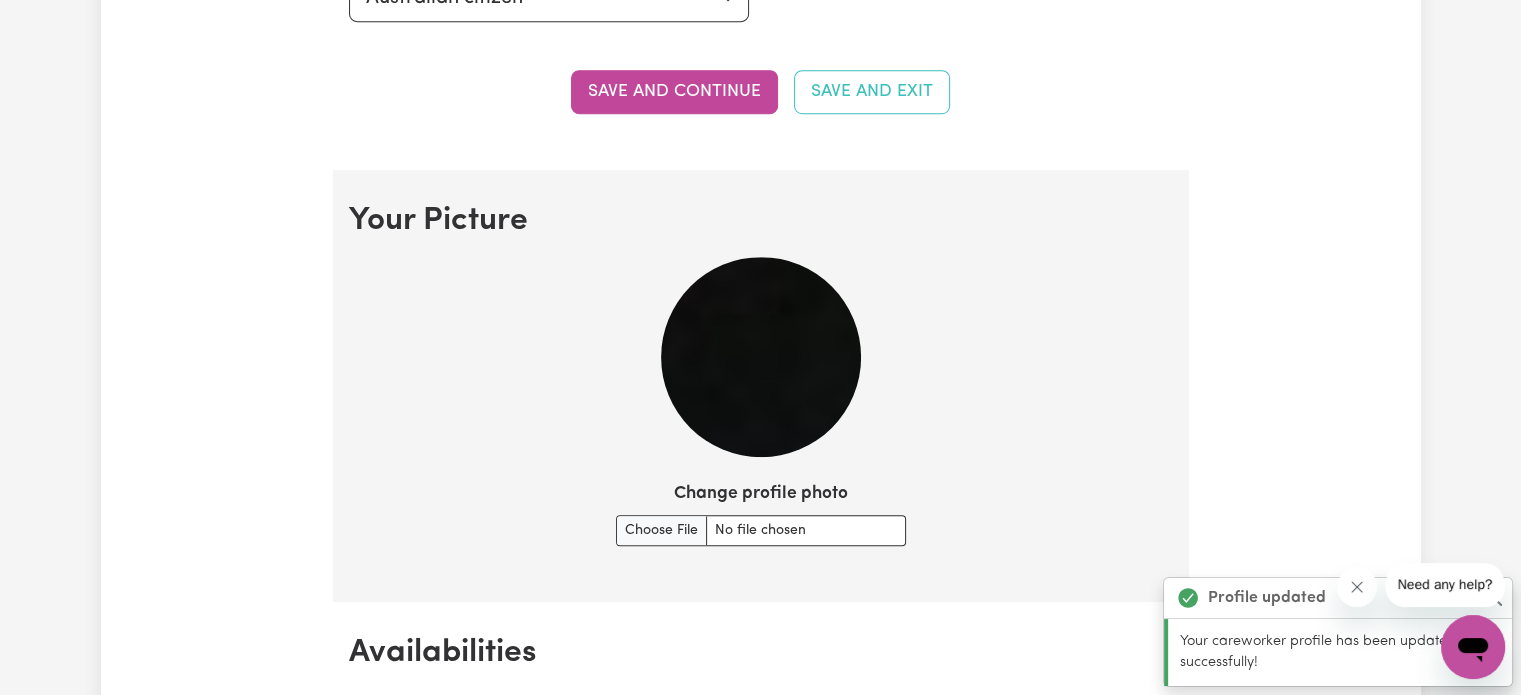 click at bounding box center (761, 357) 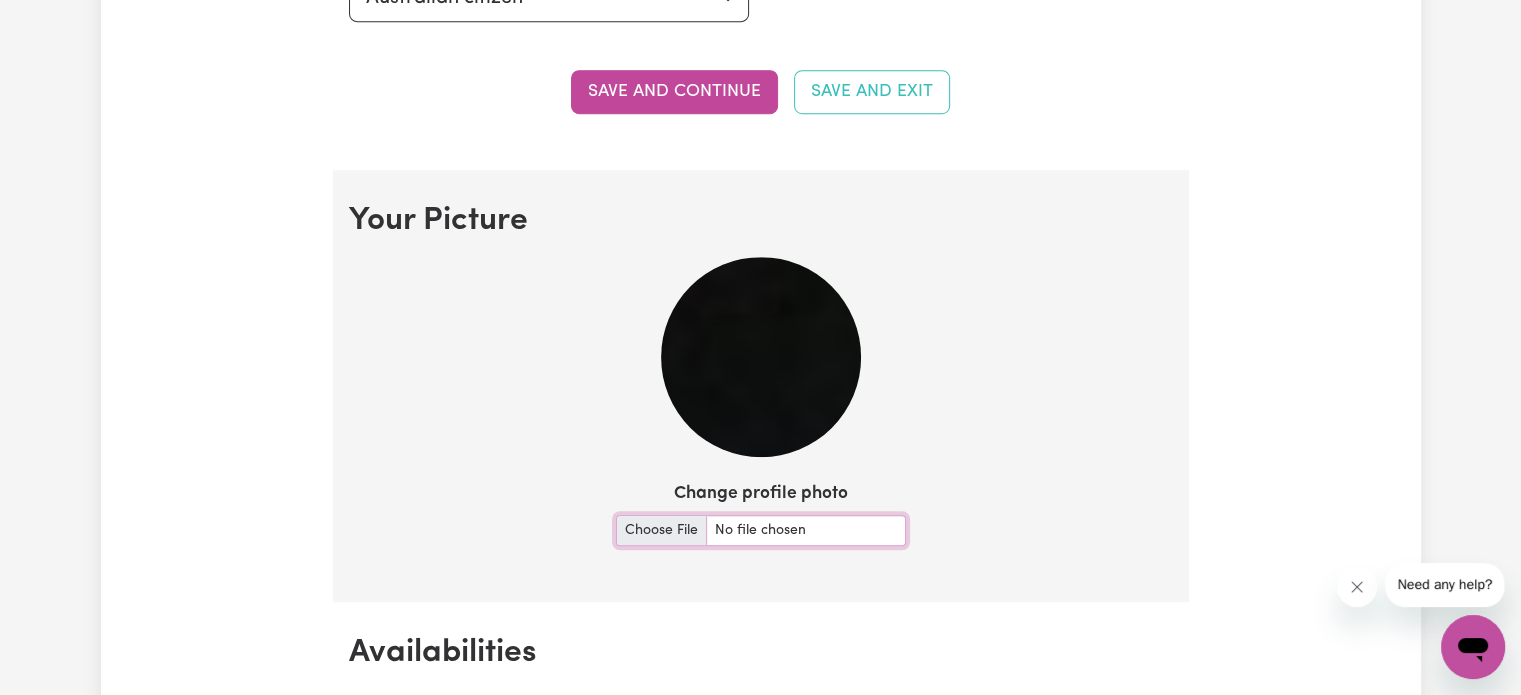click on "Change profile photo" at bounding box center [761, 530] 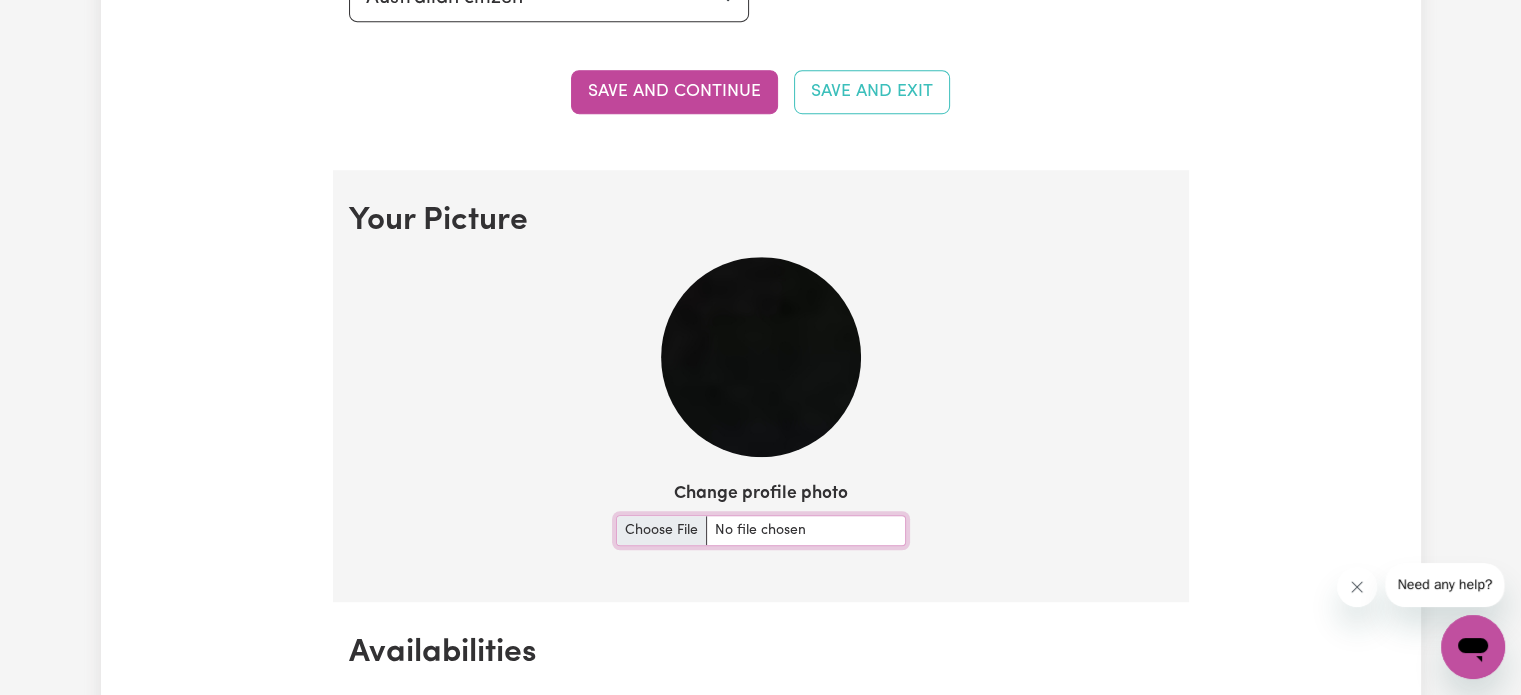 type on "C:\fakepath\thumbnail_IMG_2679.jpg" 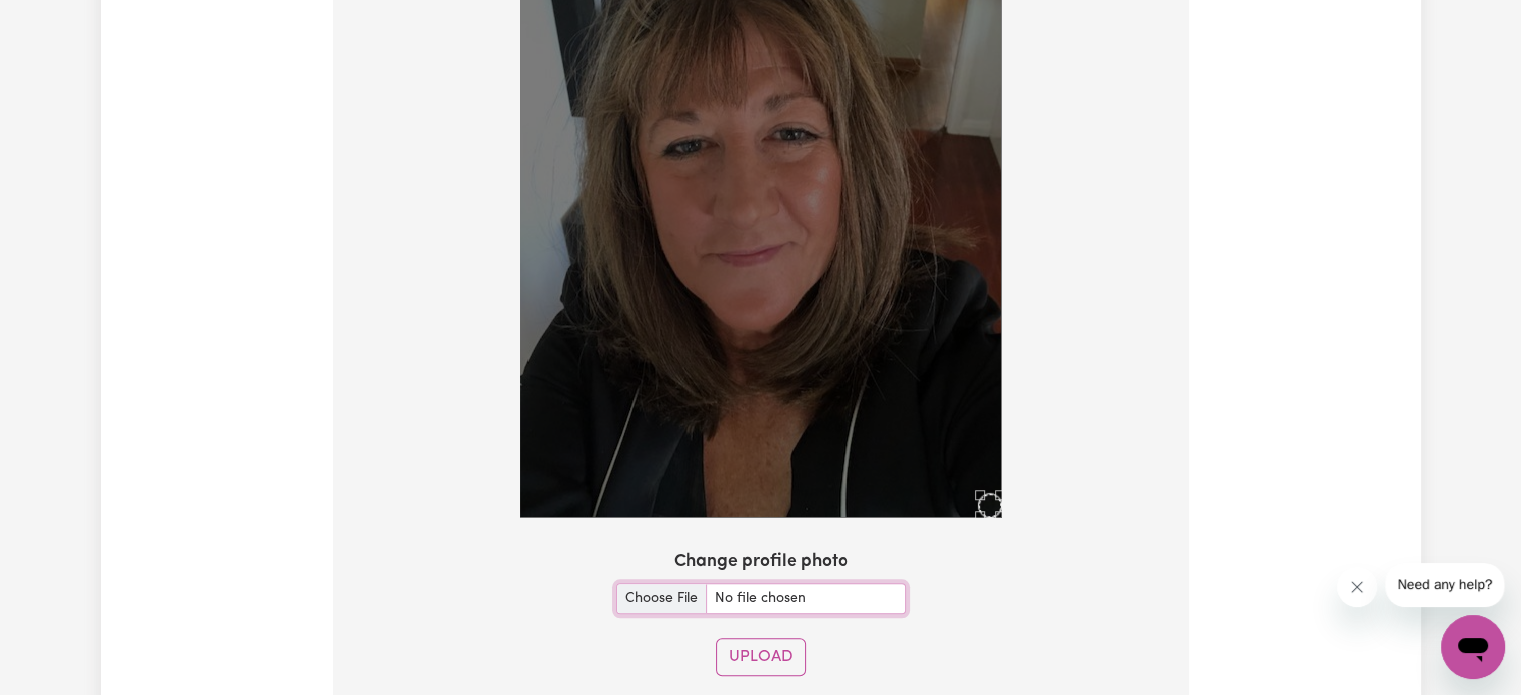 scroll, scrollTop: 1772, scrollLeft: 0, axis: vertical 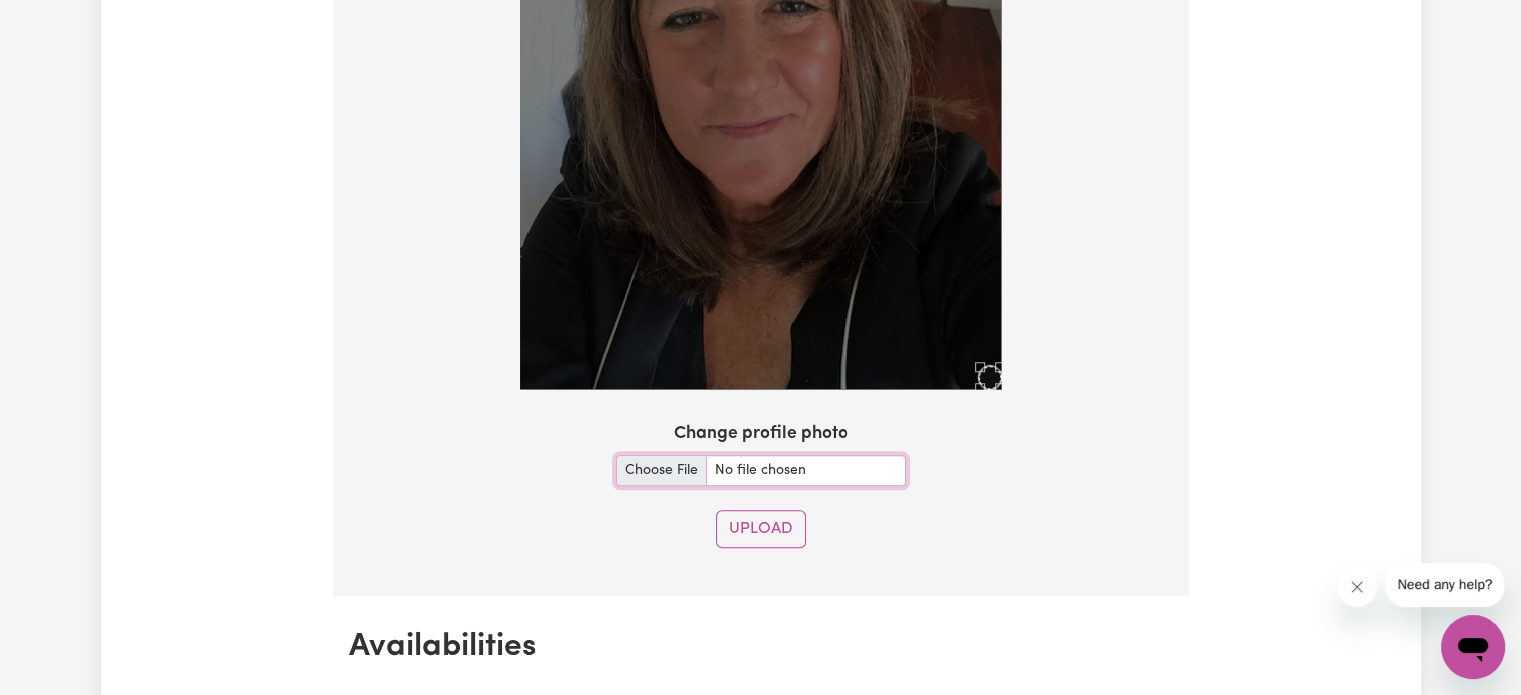click on "Change profile photo" at bounding box center (761, 470) 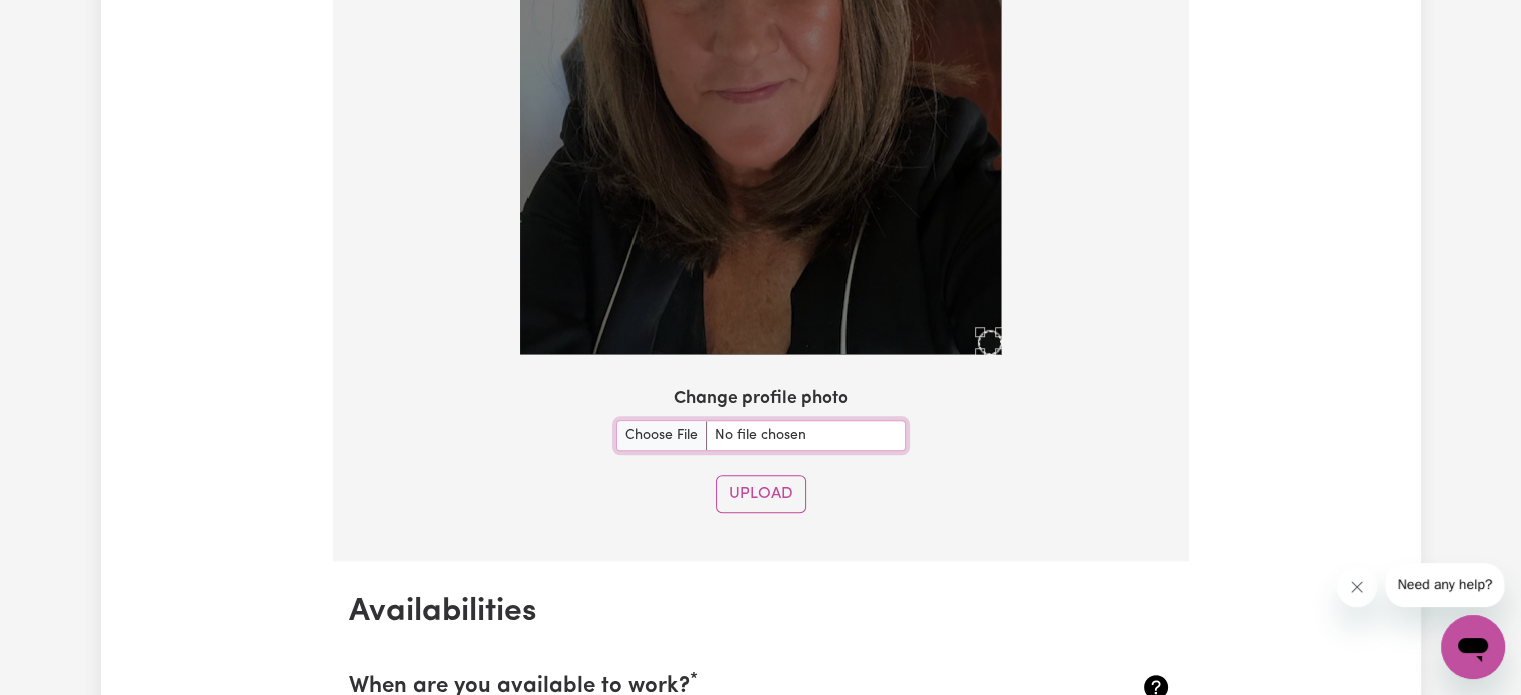scroll, scrollTop: 1772, scrollLeft: 0, axis: vertical 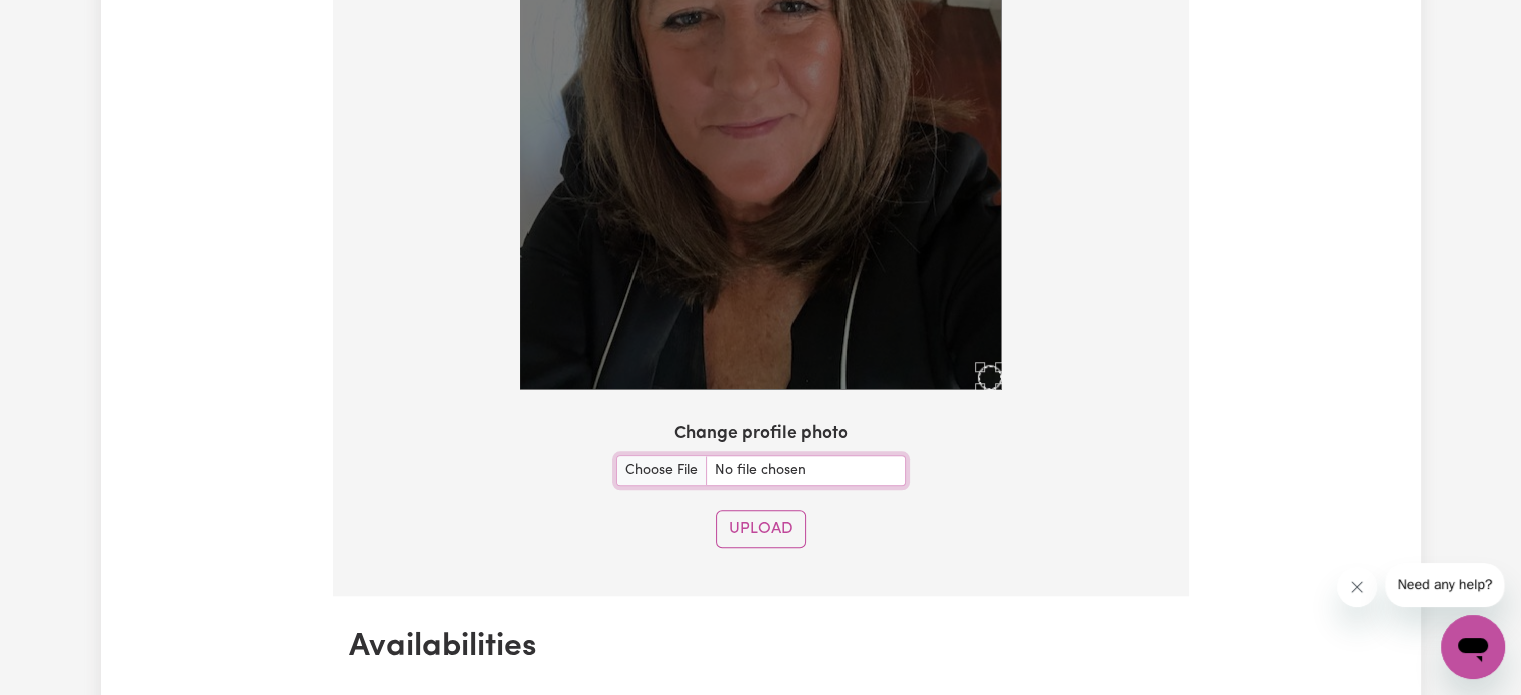 click at bounding box center (760, 69) 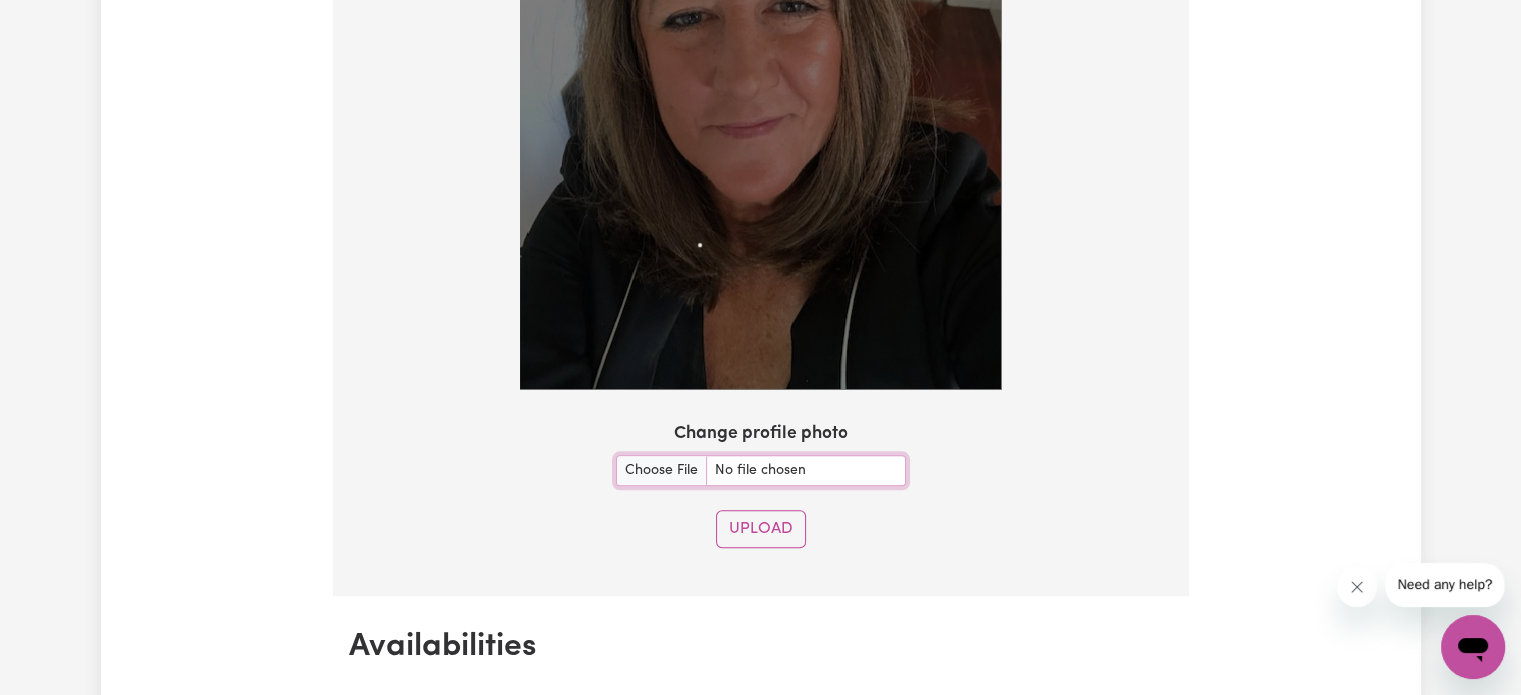 click at bounding box center [760, 69] 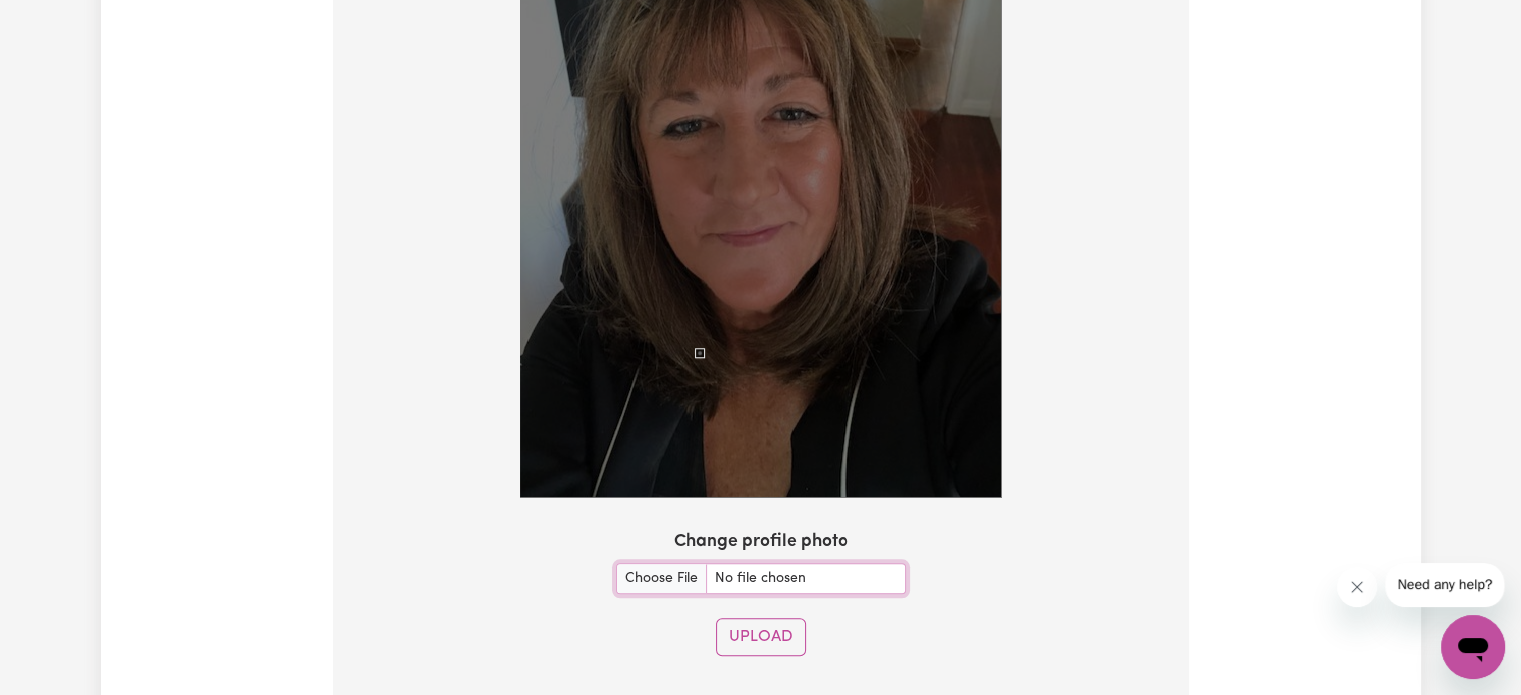 scroll, scrollTop: 1772, scrollLeft: 0, axis: vertical 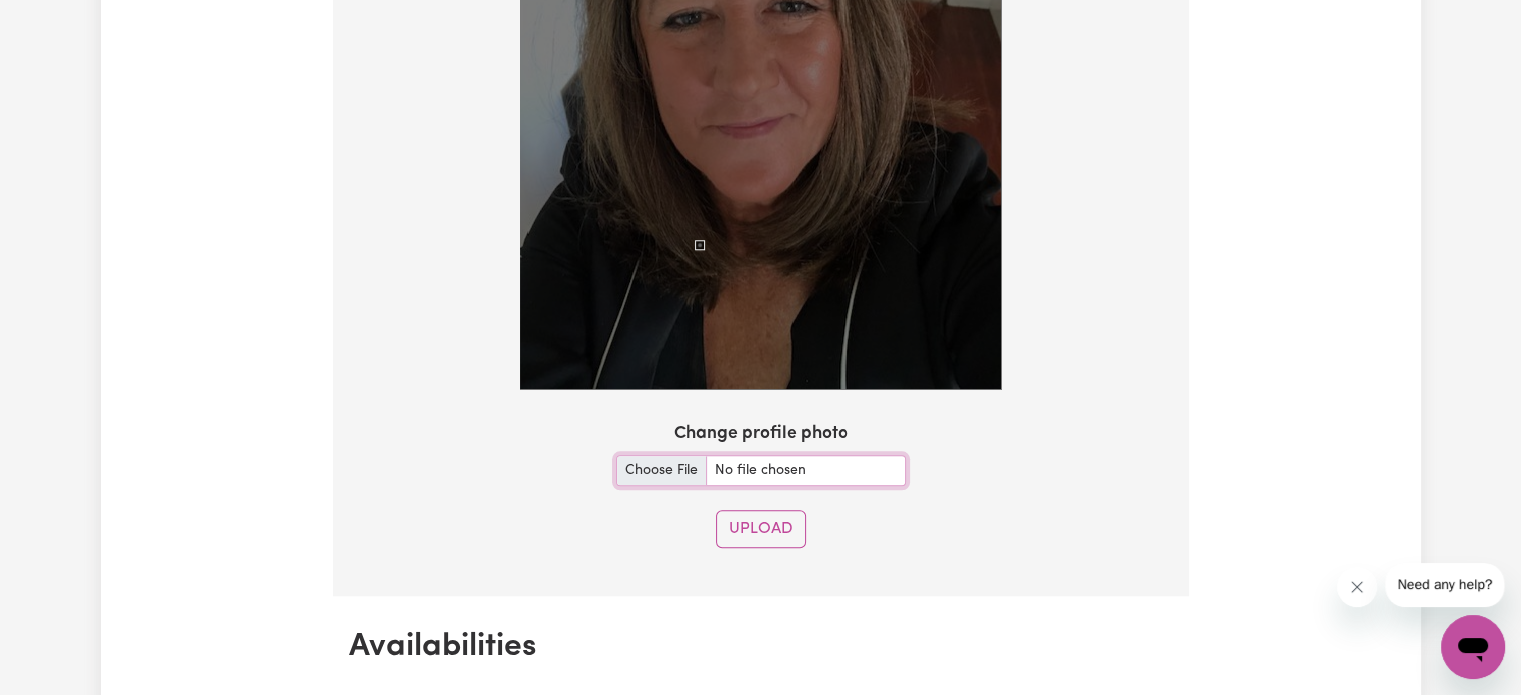 click on "Change profile photo" at bounding box center (761, 470) 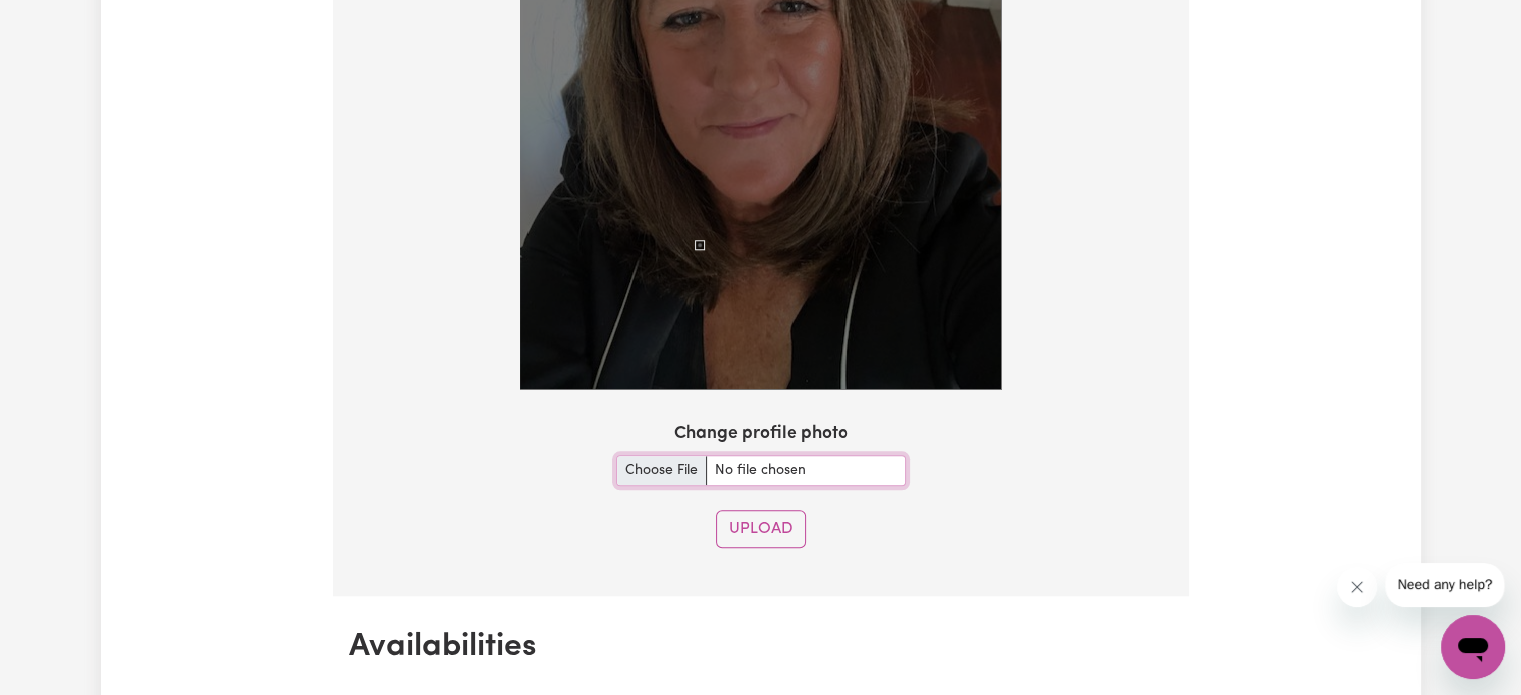 type on "C:\fakepath\thumbnail_IMG_2679.jpg" 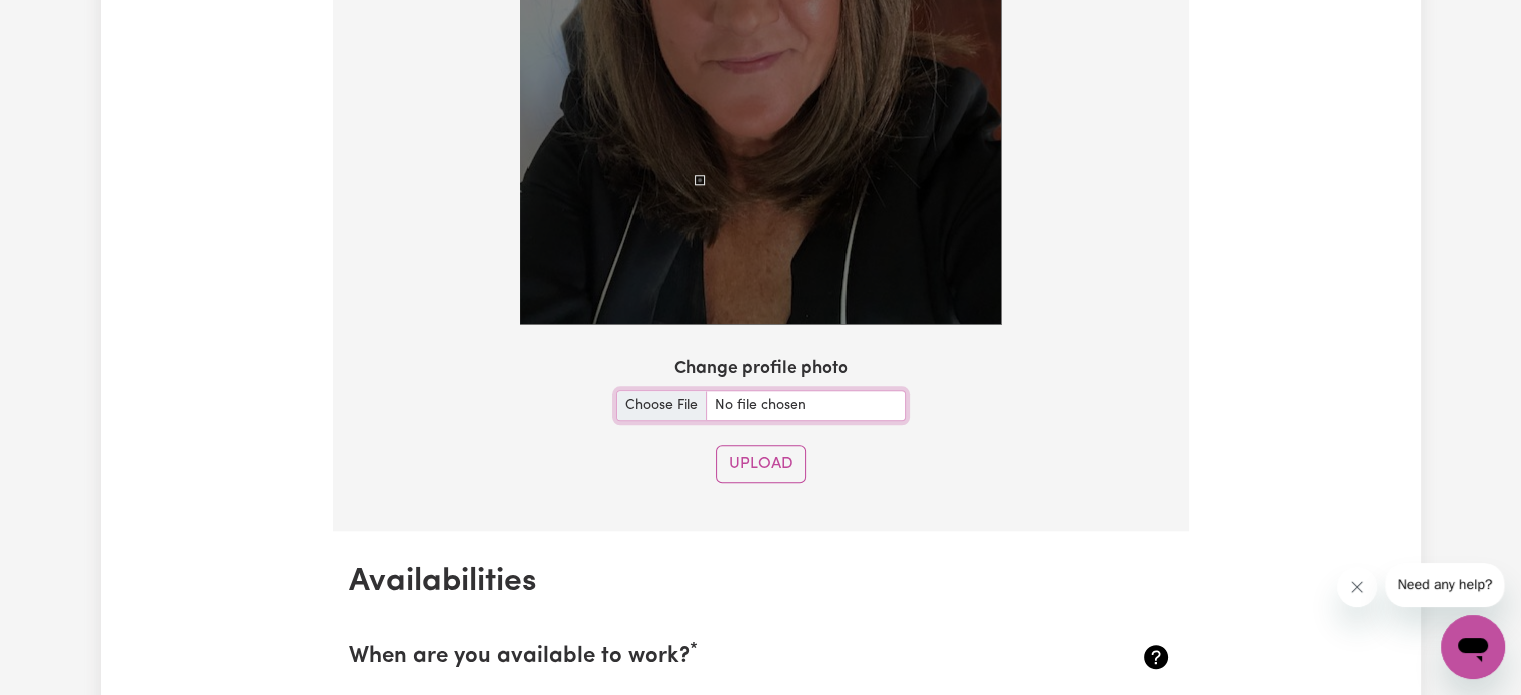 scroll, scrollTop: 1972, scrollLeft: 0, axis: vertical 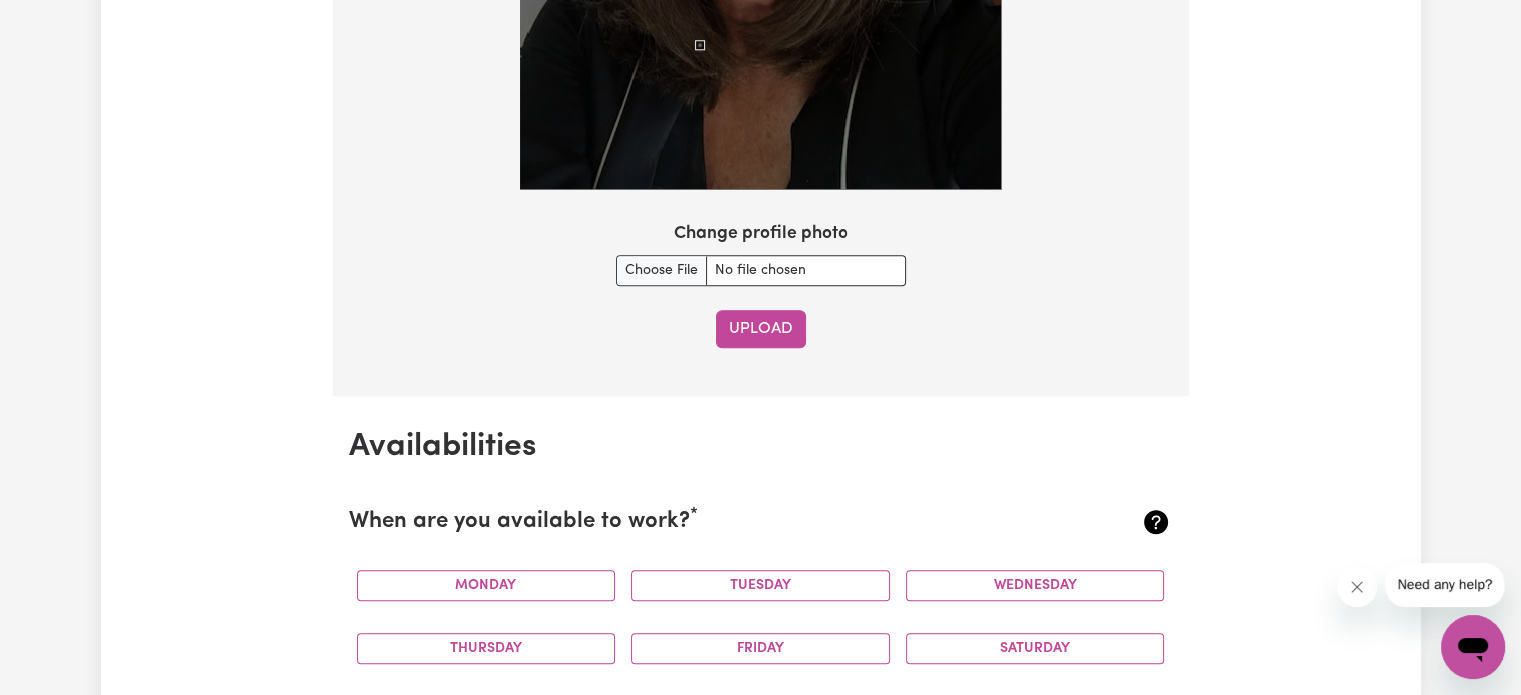 click on "Upload" at bounding box center (761, 329) 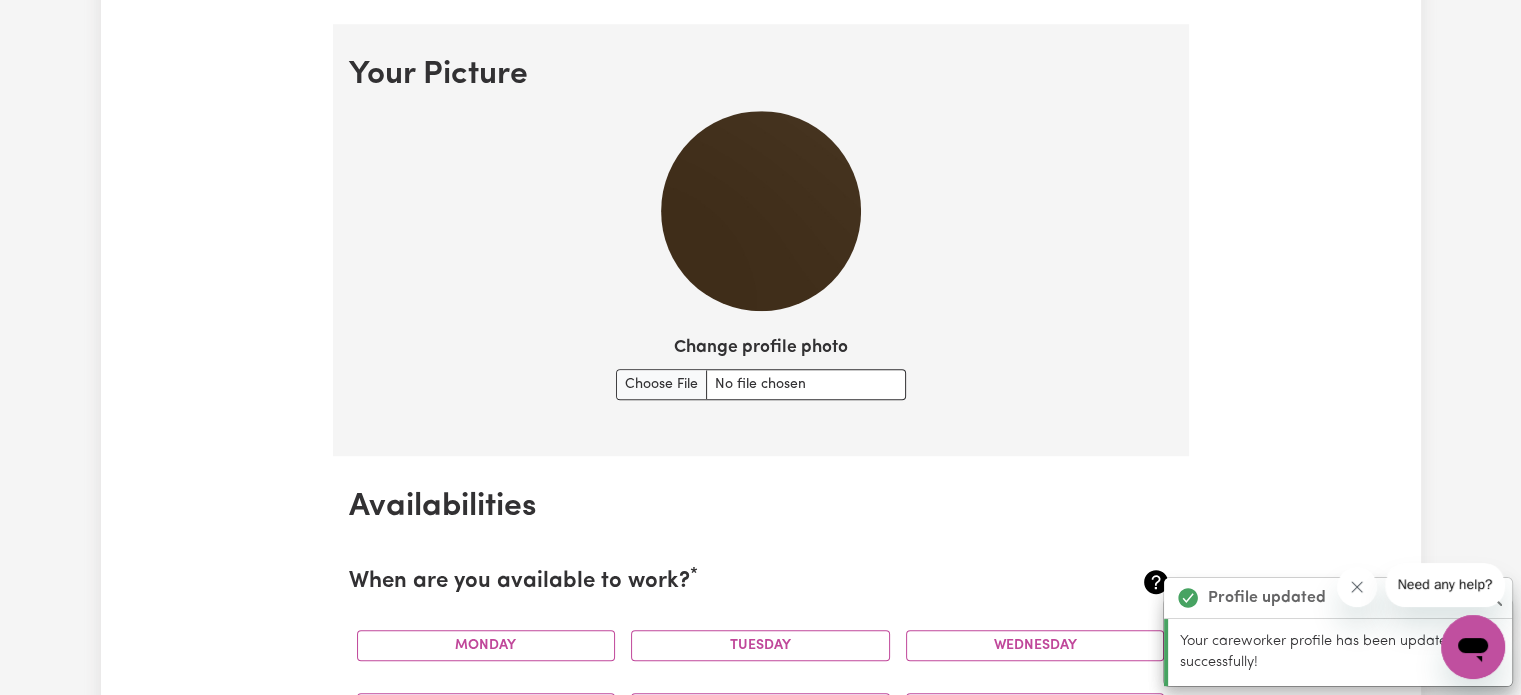 scroll, scrollTop: 1272, scrollLeft: 0, axis: vertical 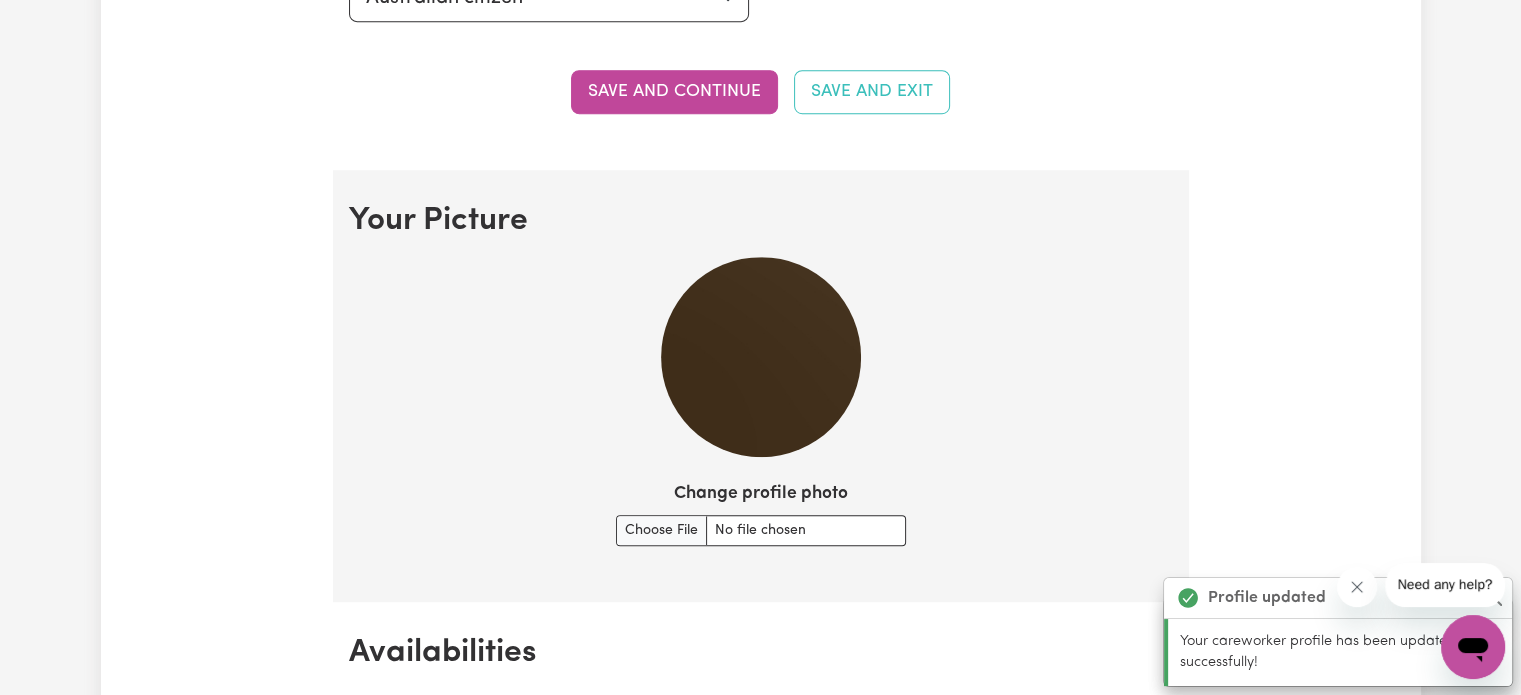 click at bounding box center [761, 357] 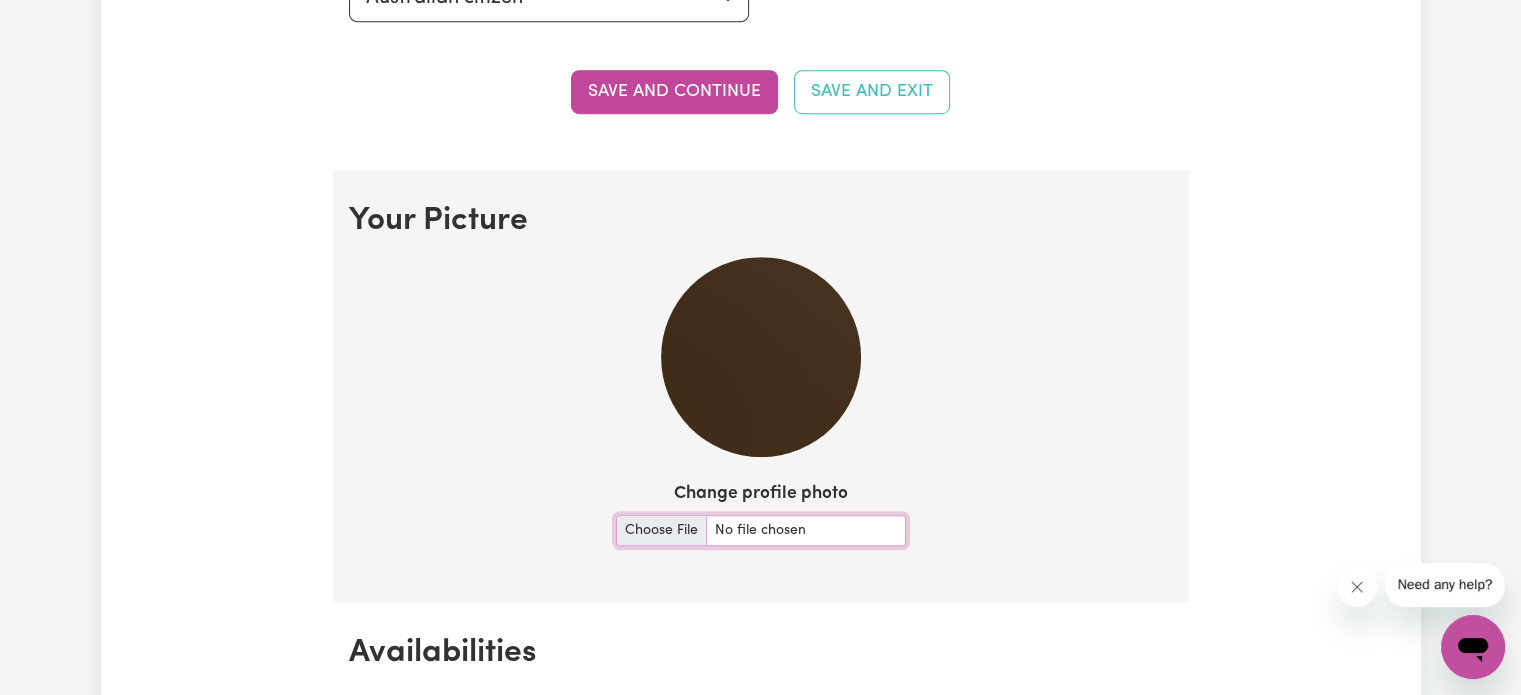 click on "Change profile photo" at bounding box center [761, 530] 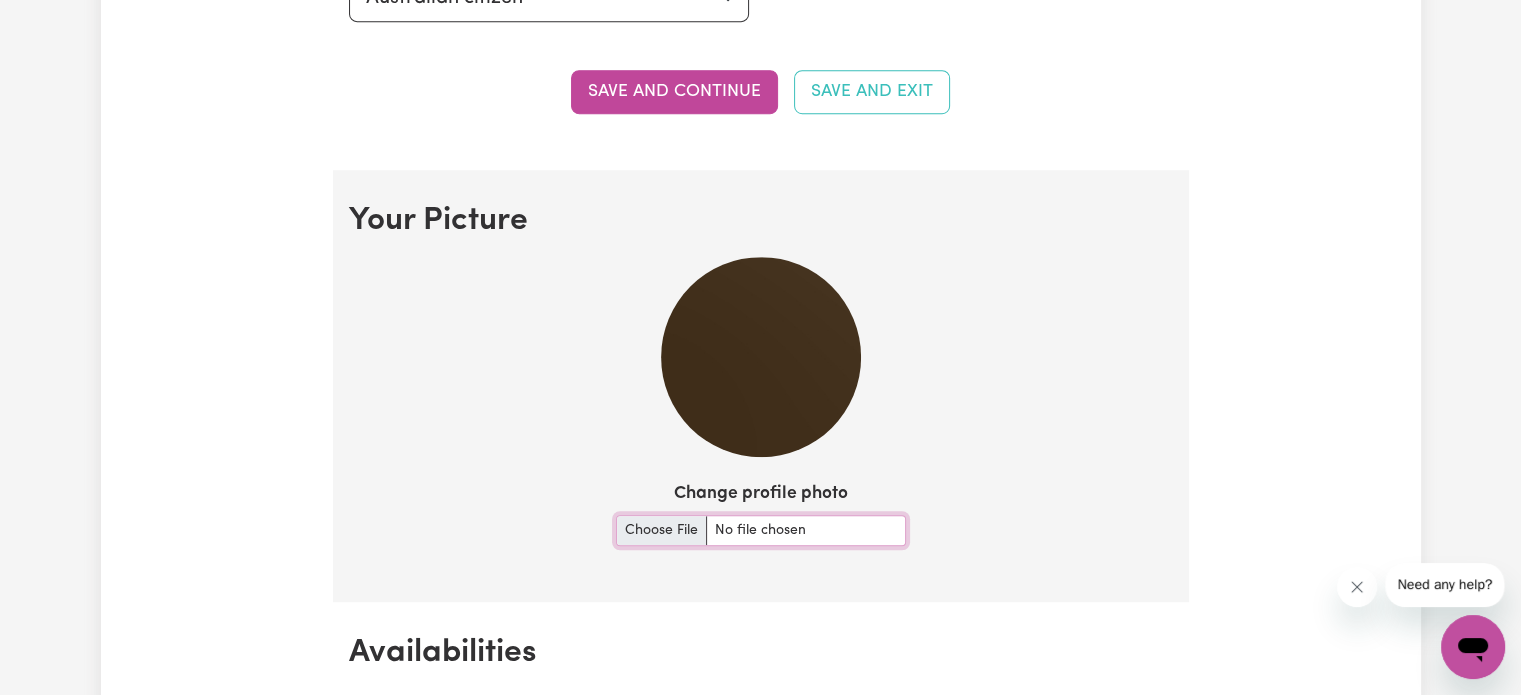 type on "C:\fakepath\thumbnail_IMG_2679.jpg" 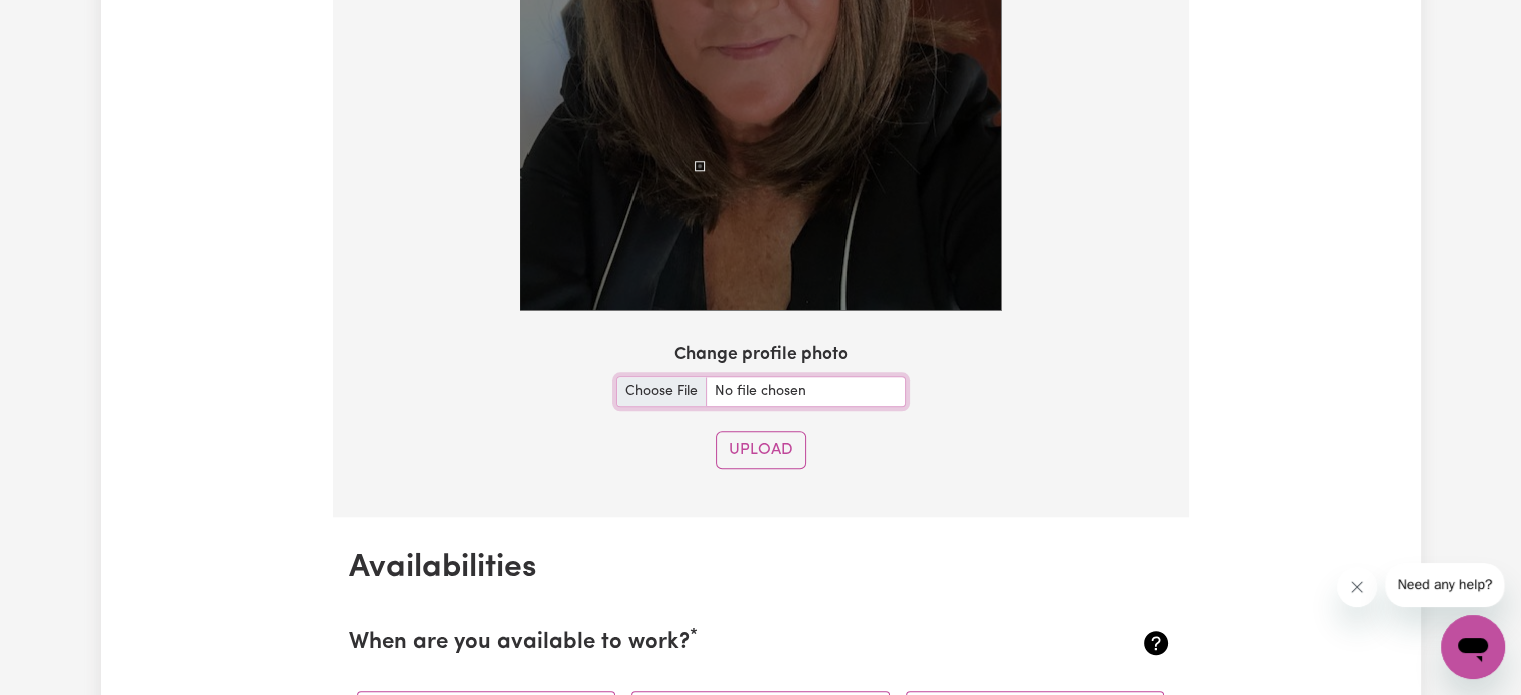 scroll, scrollTop: 1872, scrollLeft: 0, axis: vertical 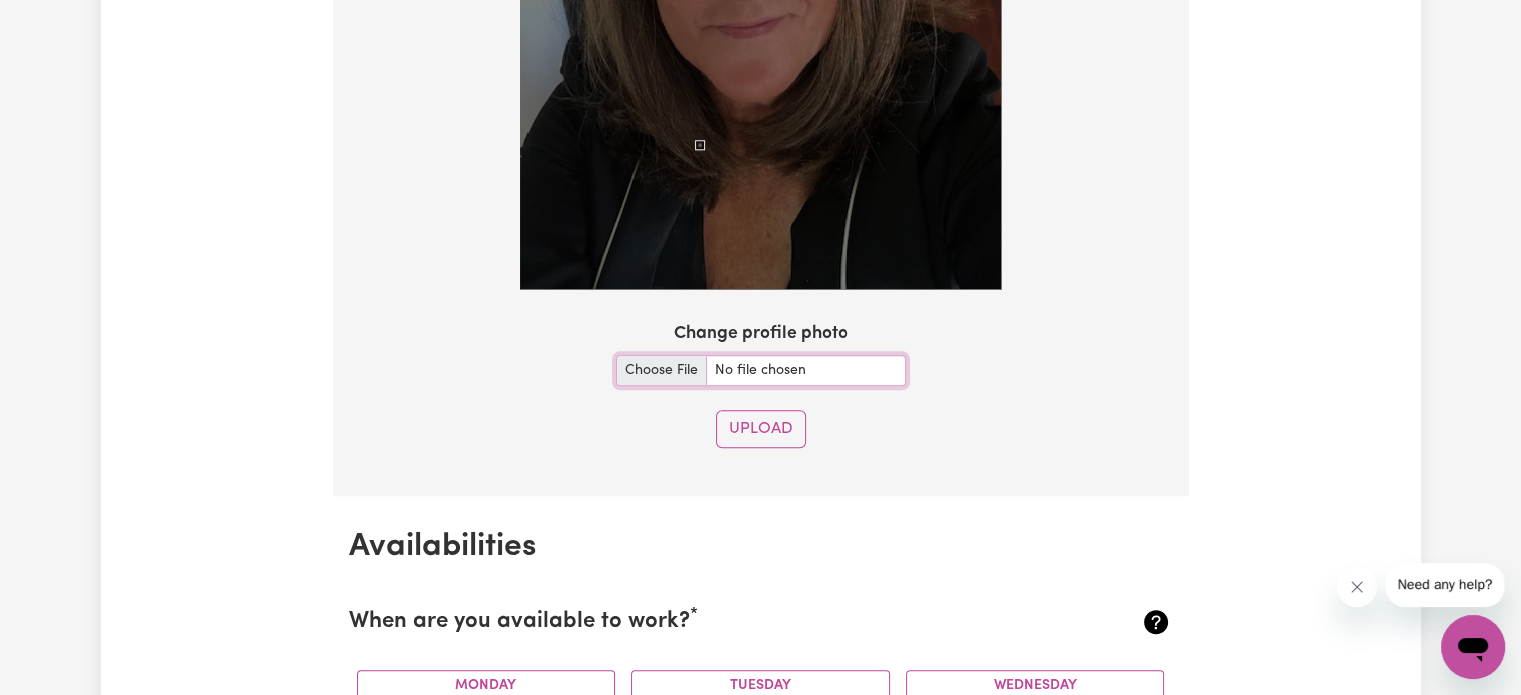 click on "Change profile photo" at bounding box center [761, 370] 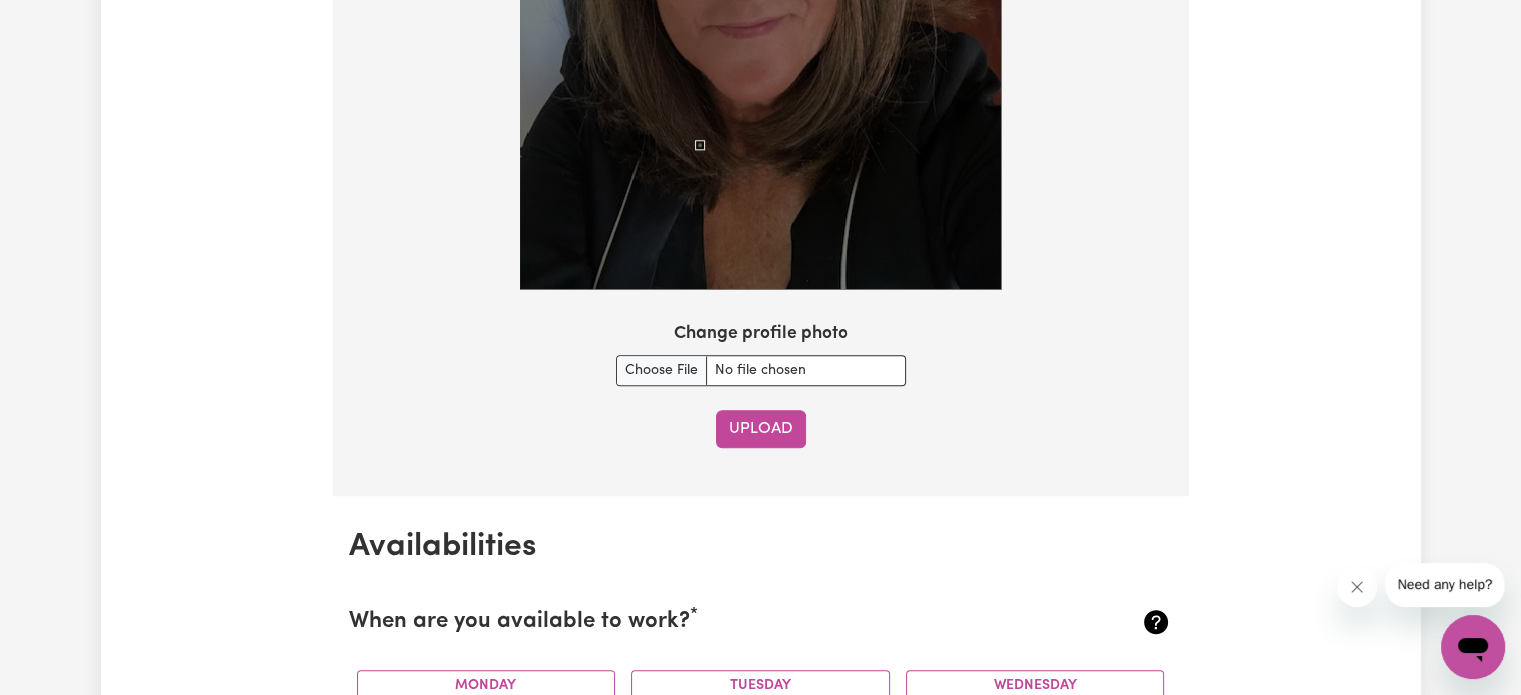 click on "Upload" at bounding box center (761, 429) 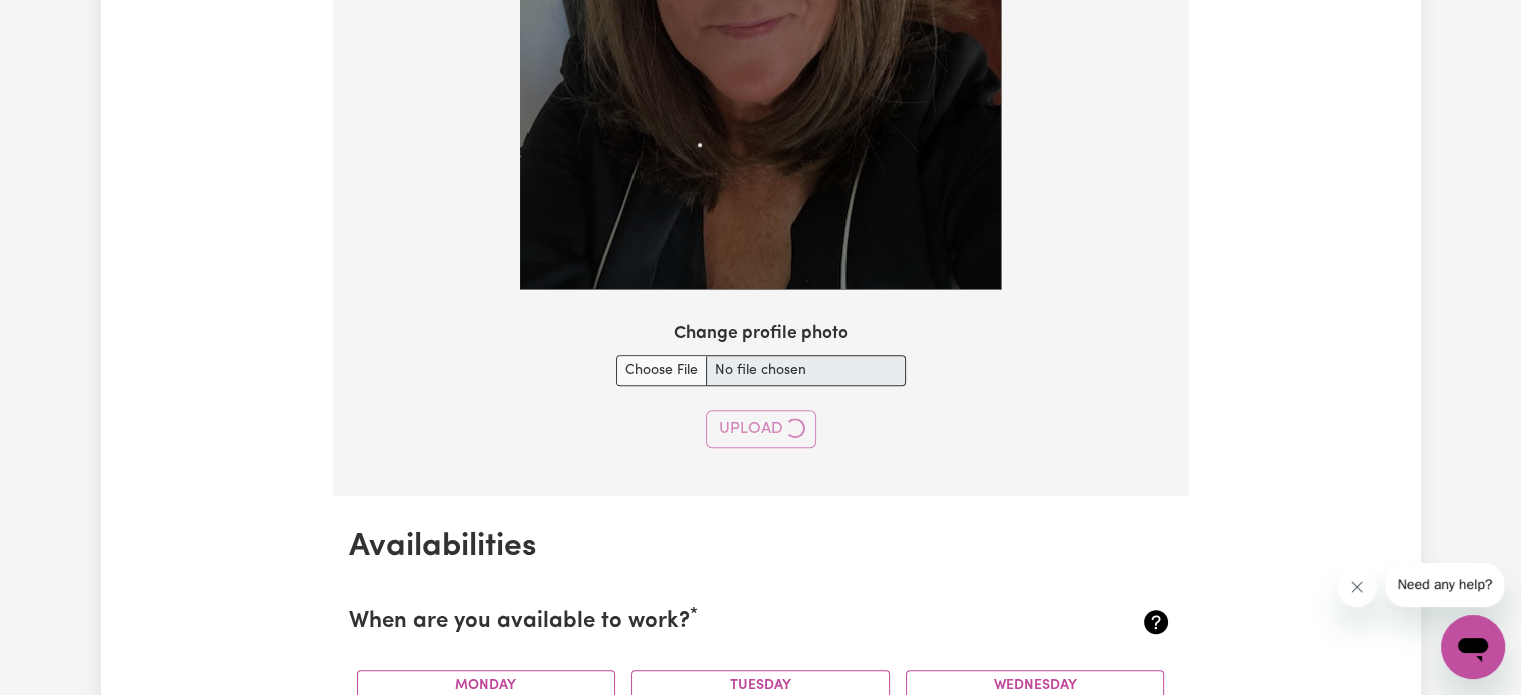 type 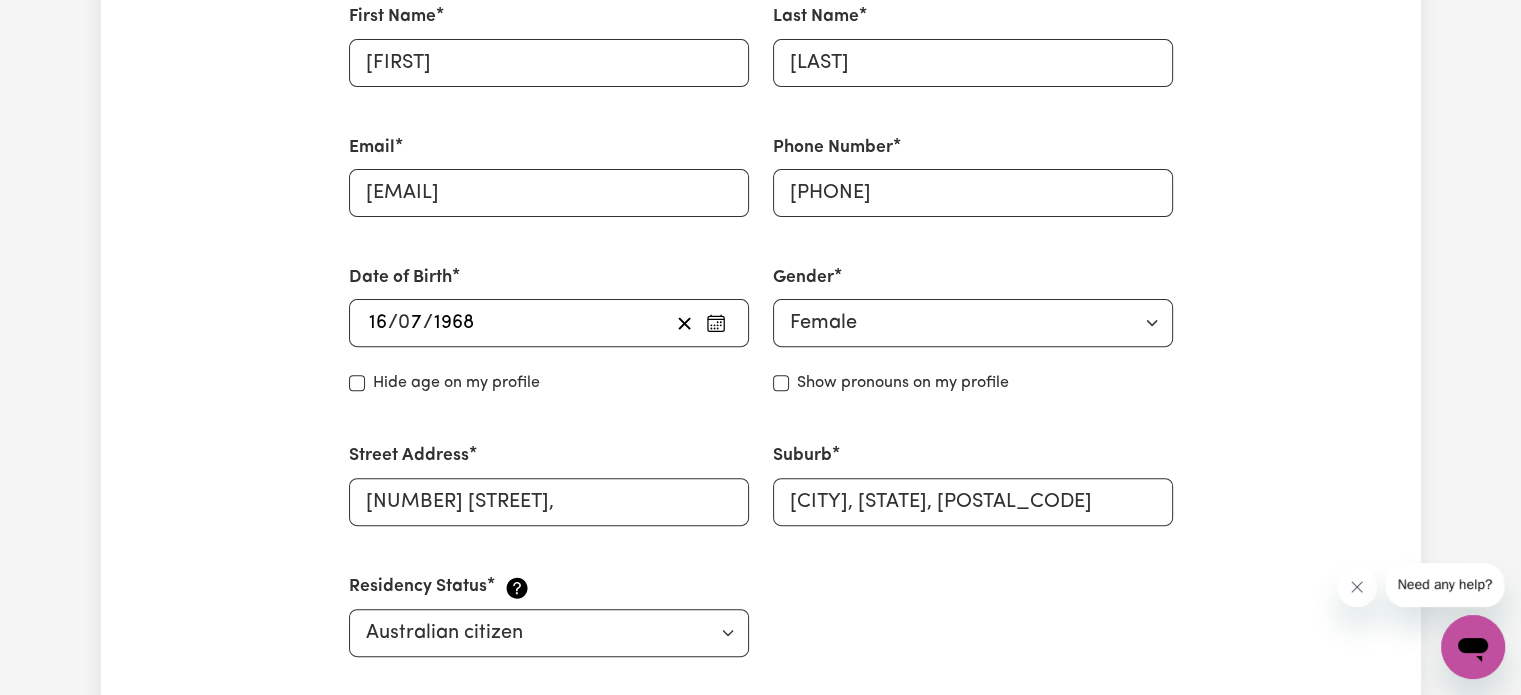 scroll, scrollTop: 872, scrollLeft: 0, axis: vertical 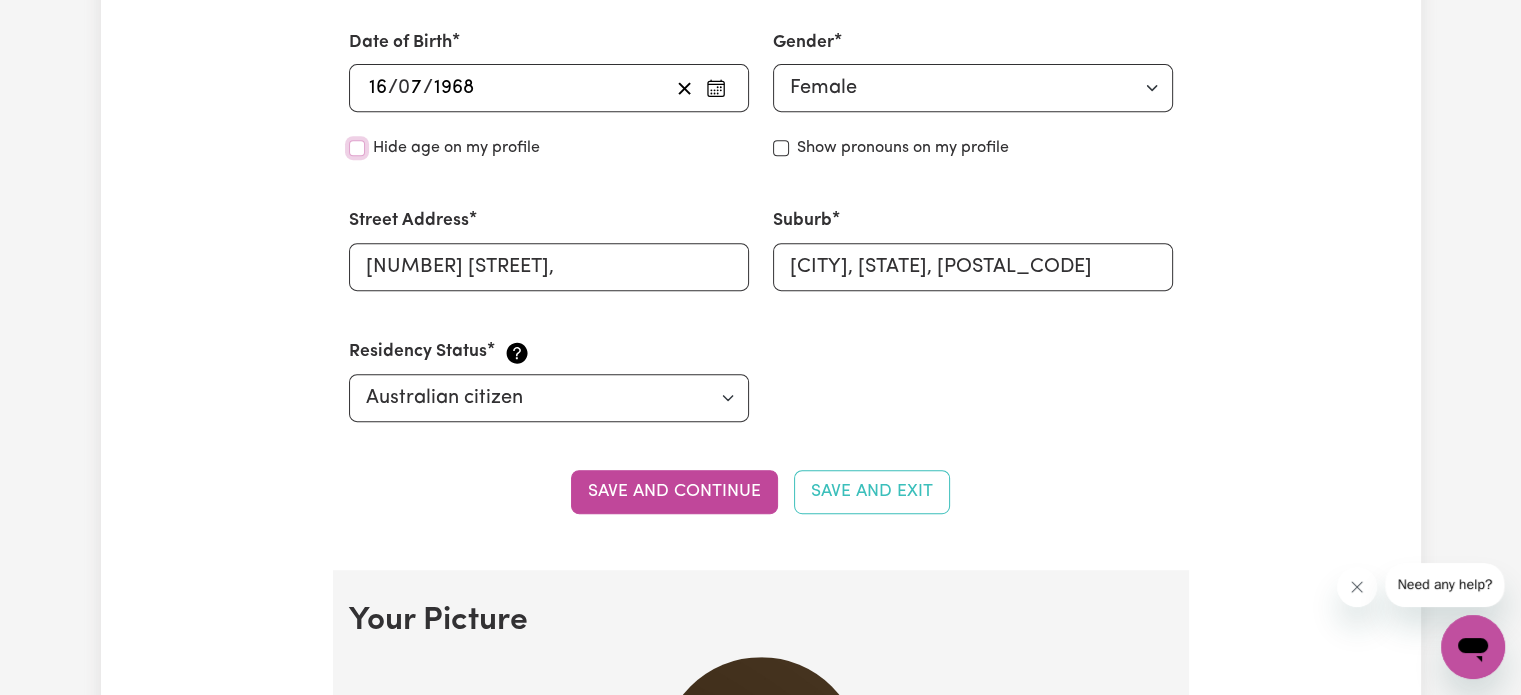 click on "Hide age" at bounding box center [357, 148] 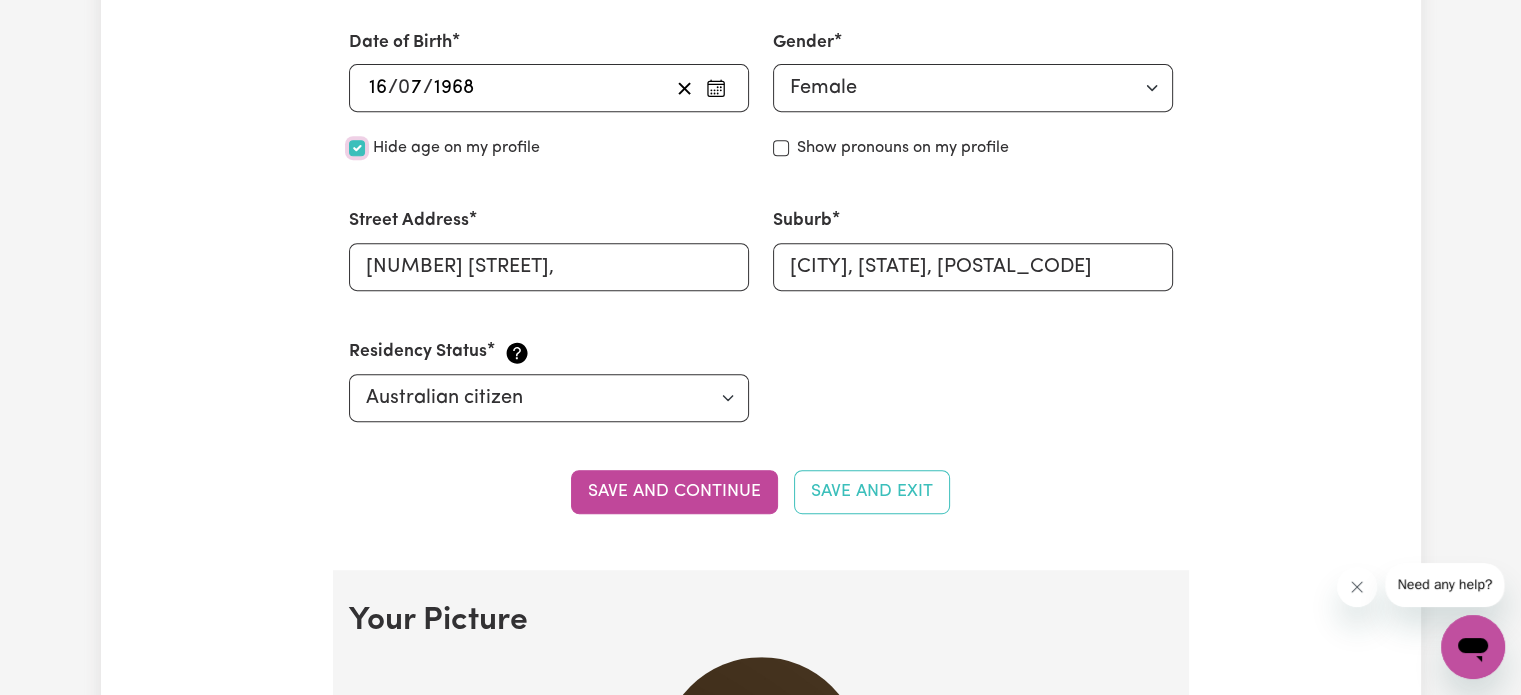 checkbox on "true" 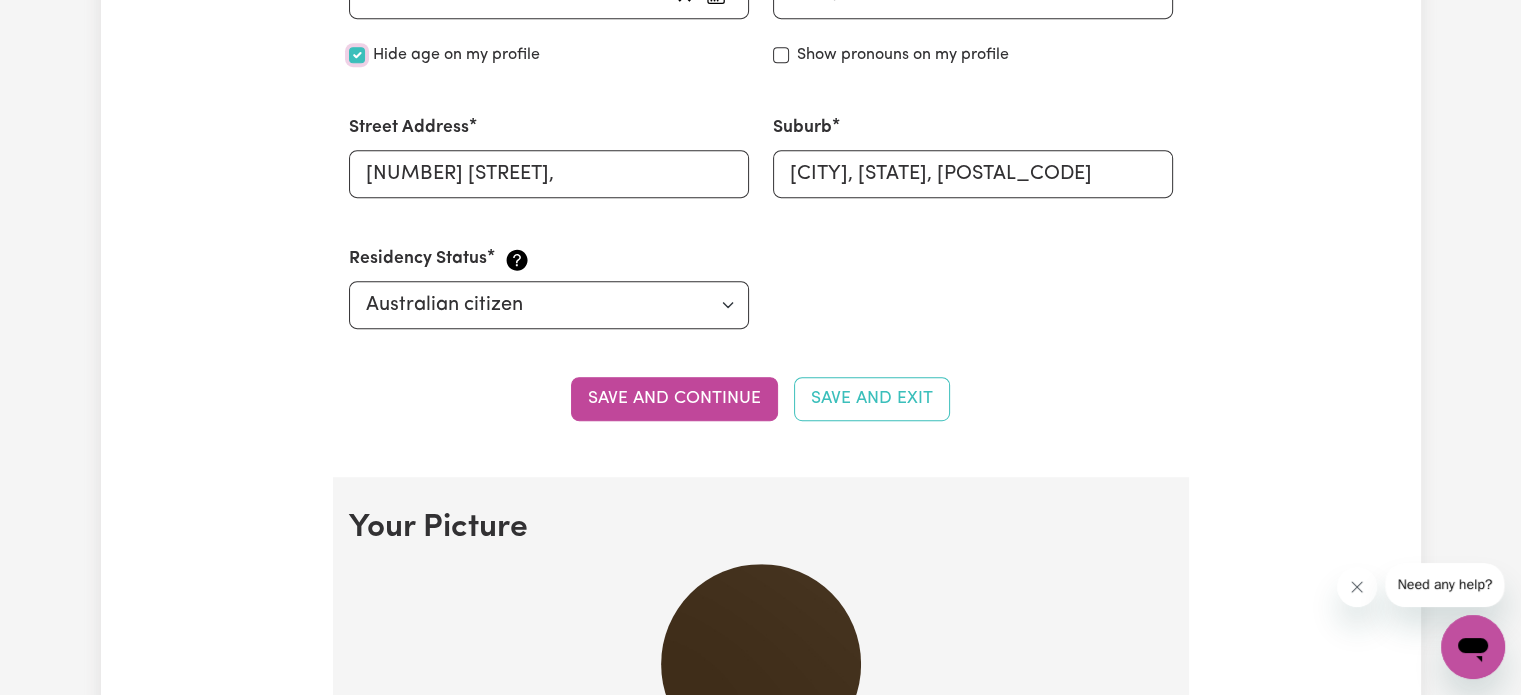 scroll, scrollTop: 1072, scrollLeft: 0, axis: vertical 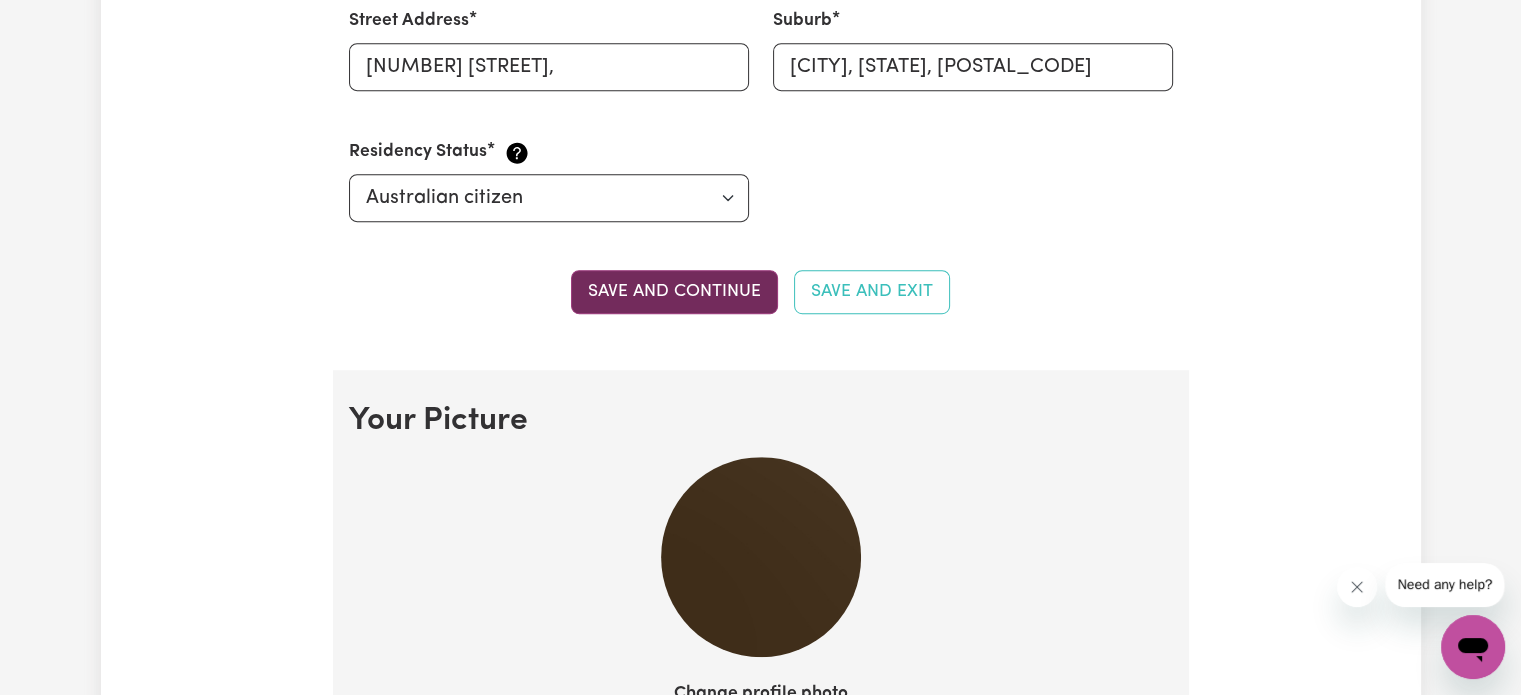 click on "Save and continue" at bounding box center [674, 292] 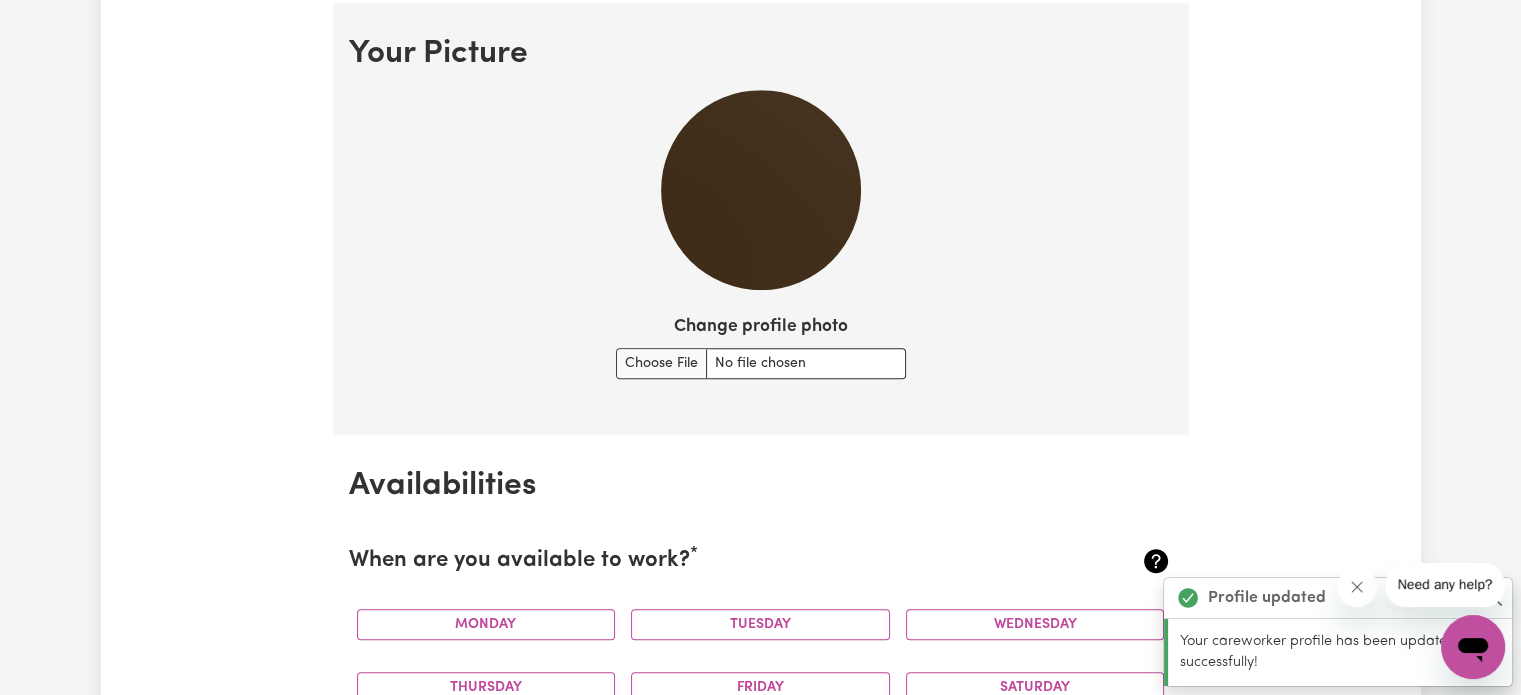 scroll, scrollTop: 1440, scrollLeft: 0, axis: vertical 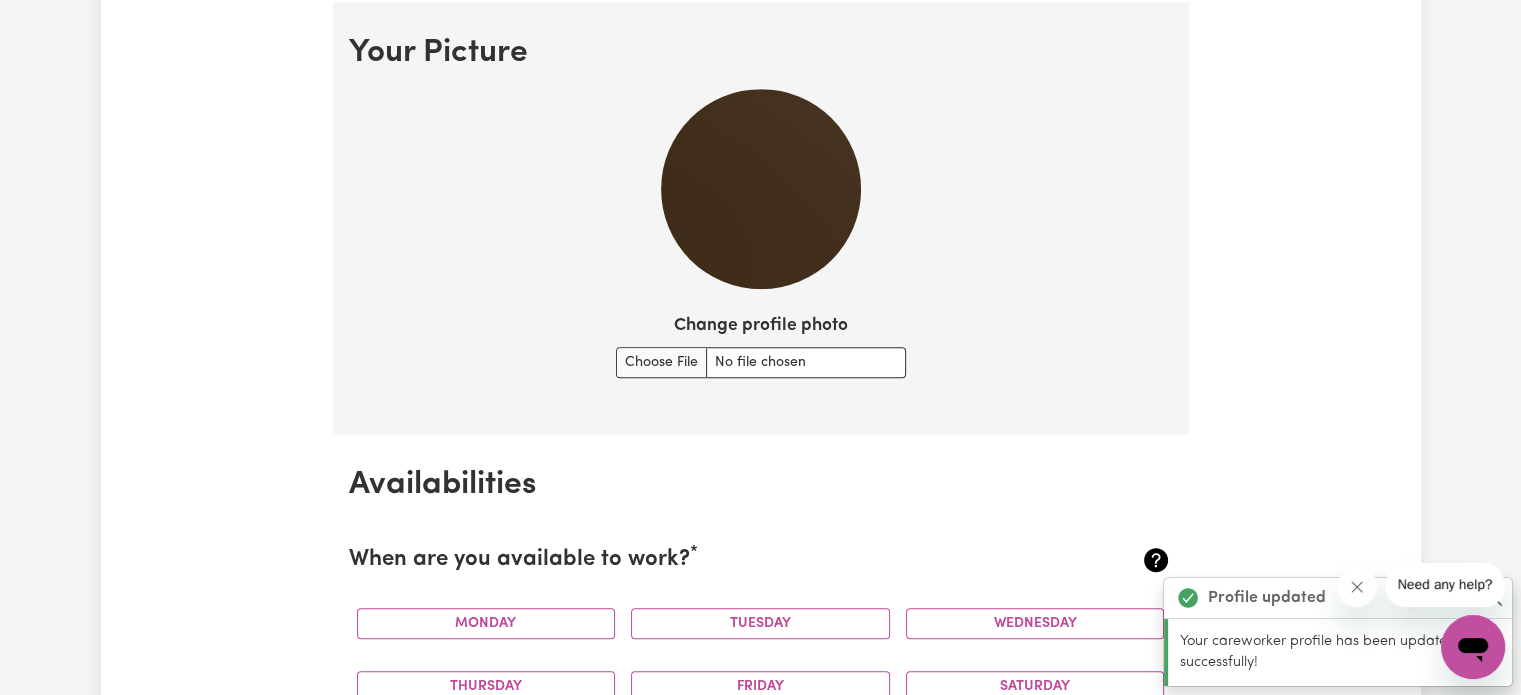 click at bounding box center (761, 189) 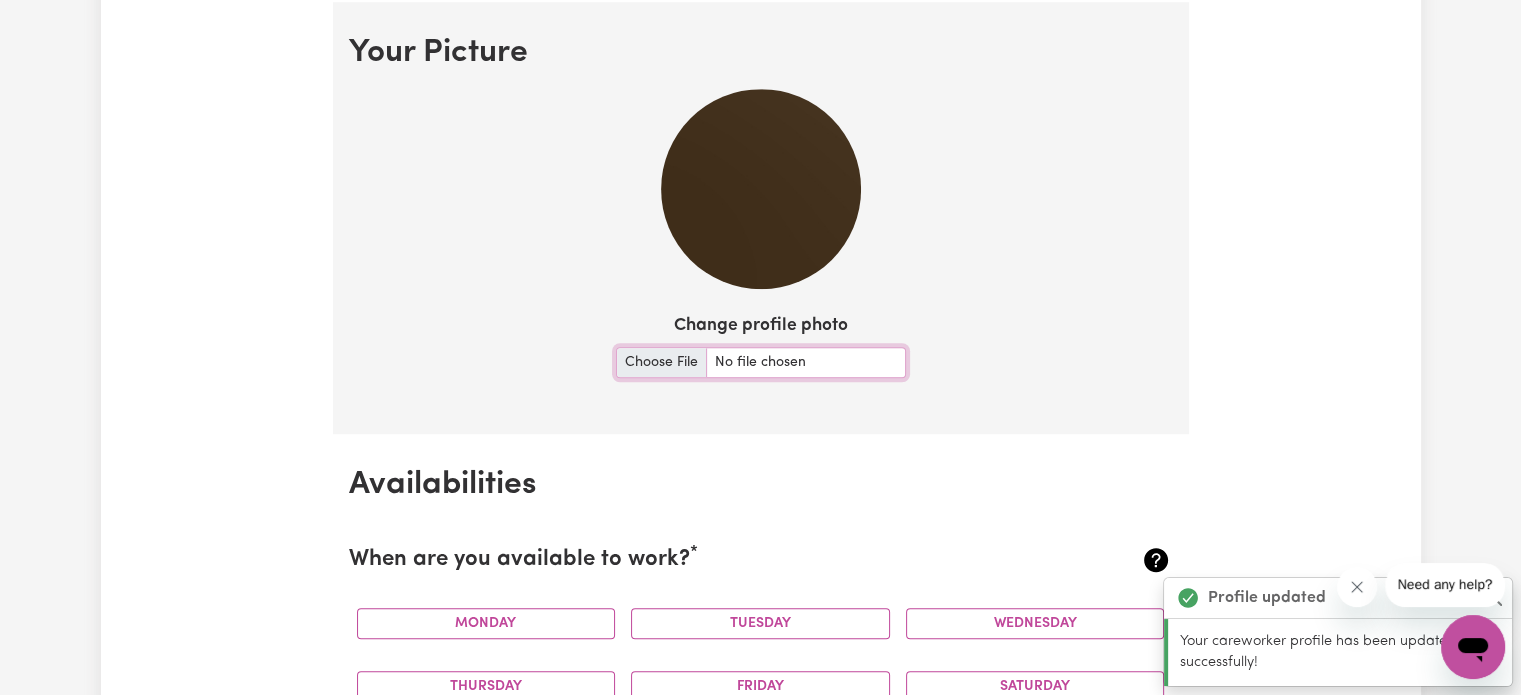 click on "Change profile photo" at bounding box center [761, 362] 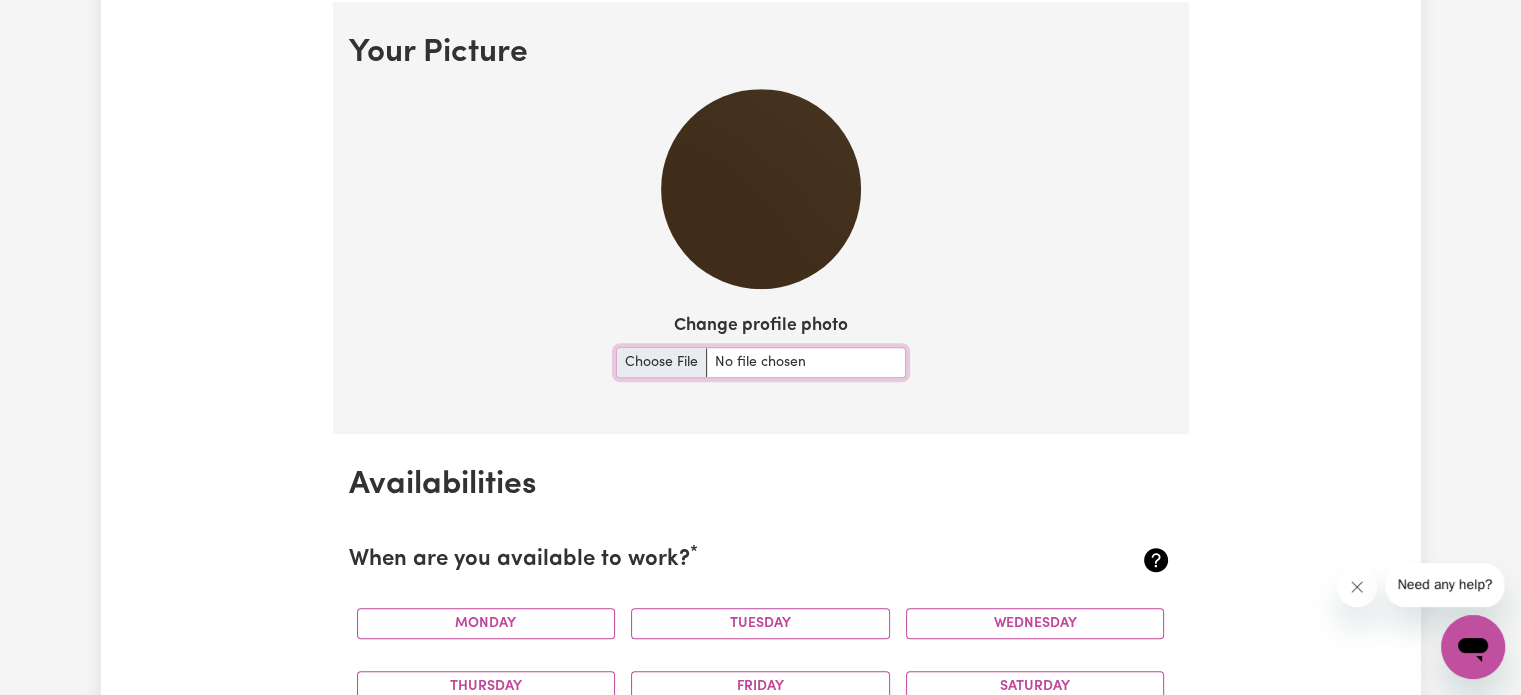 type on "C:\fakepath\thumbnail_IMG_2679.jpg" 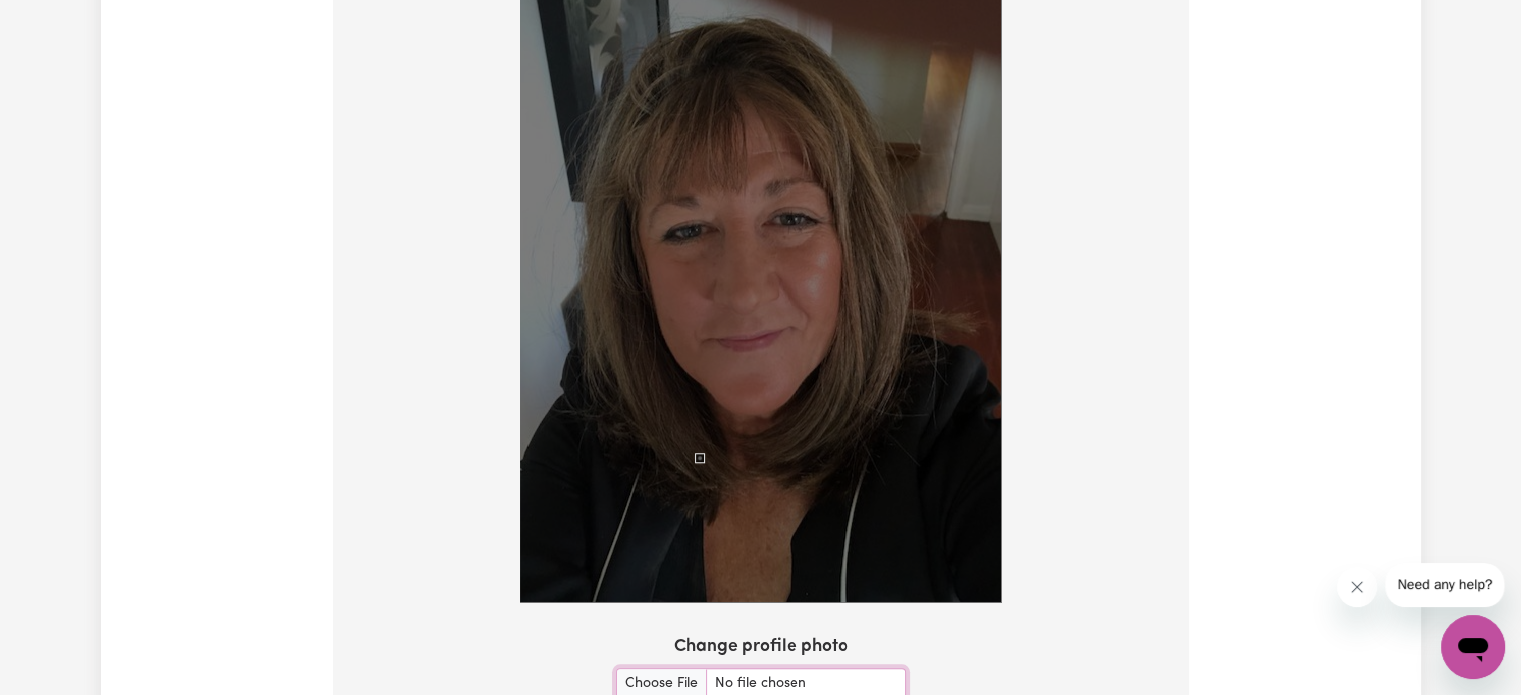 scroll, scrollTop: 1540, scrollLeft: 0, axis: vertical 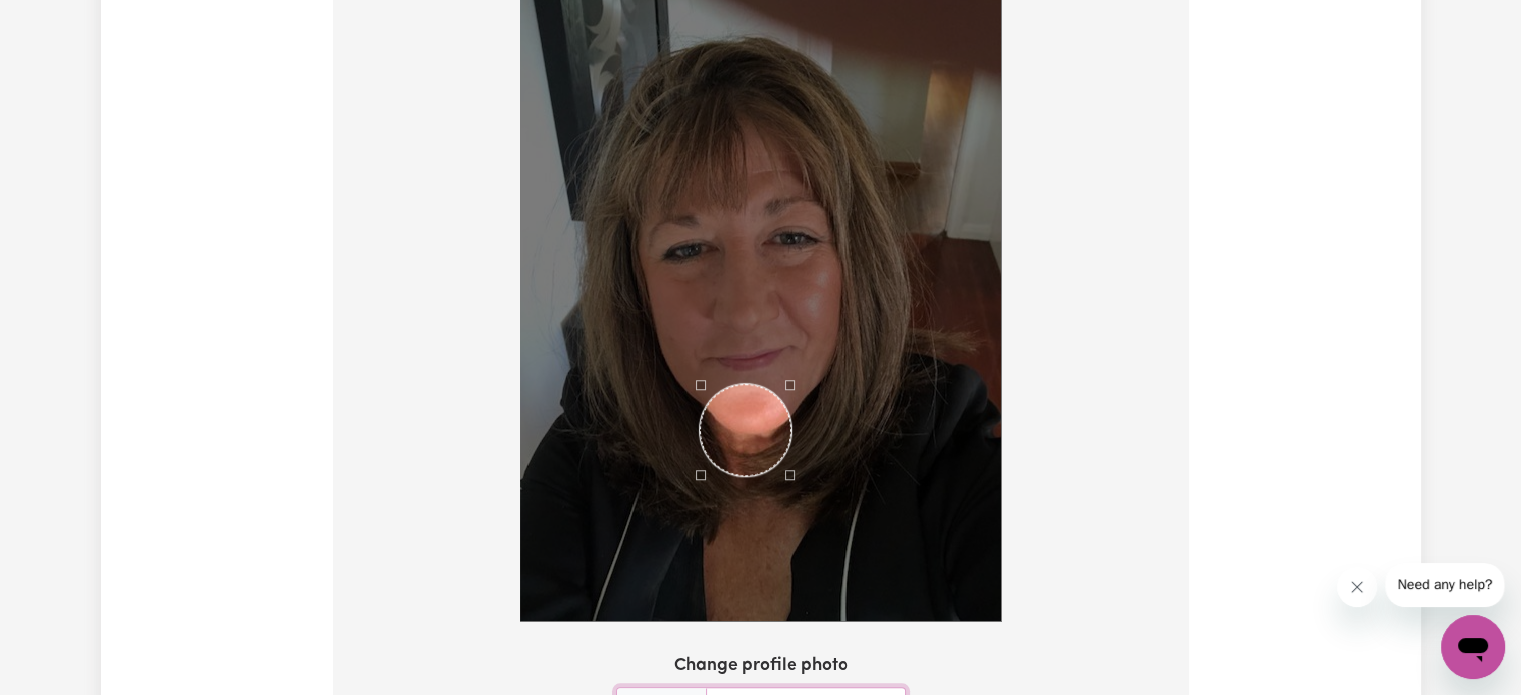 click at bounding box center (760, 301) 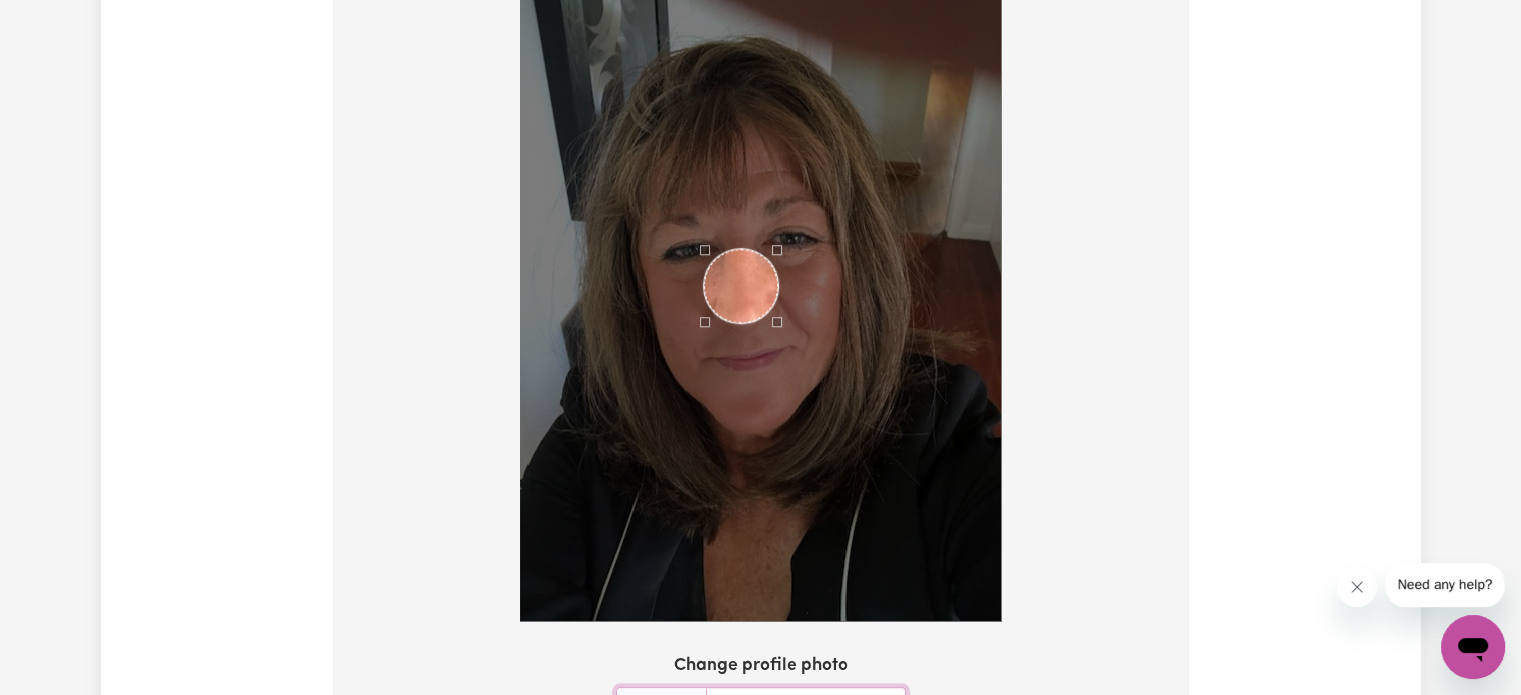 click at bounding box center [741, 286] 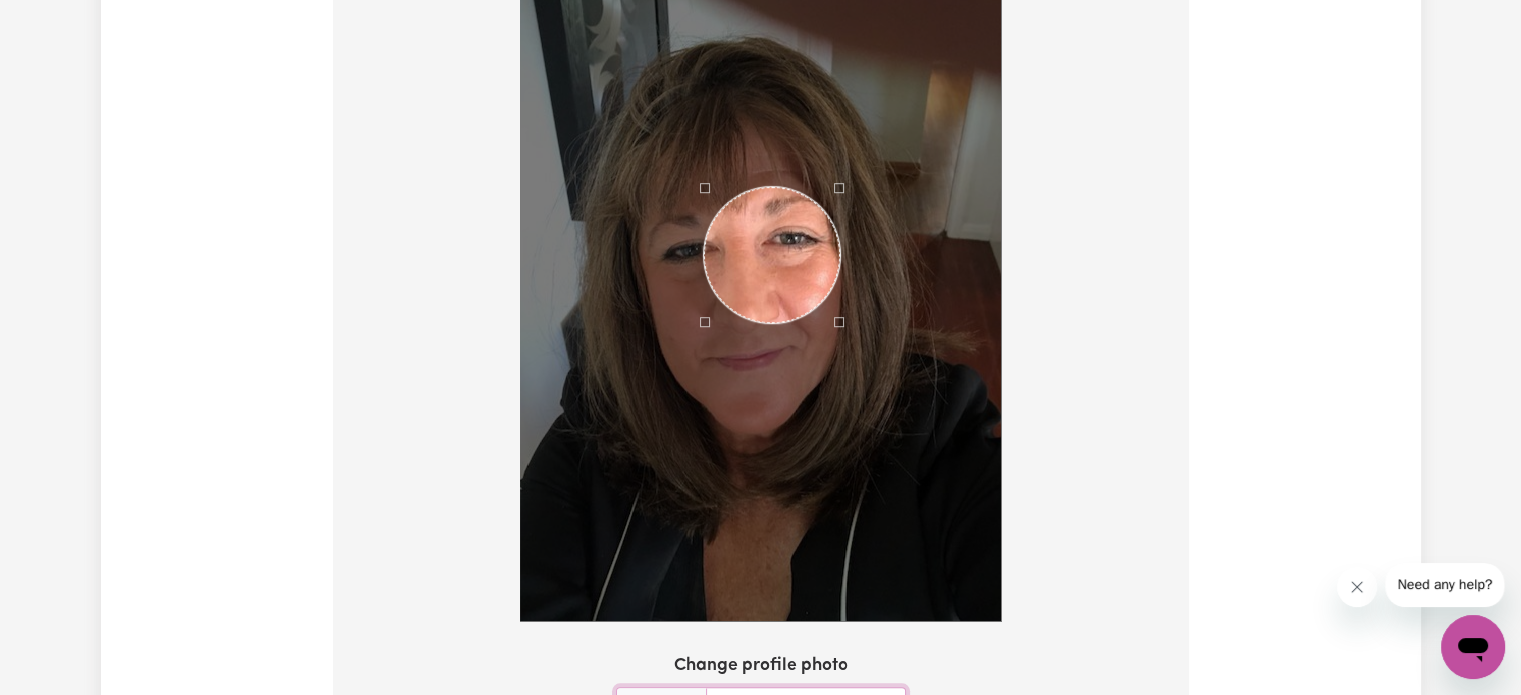 click at bounding box center (760, 301) 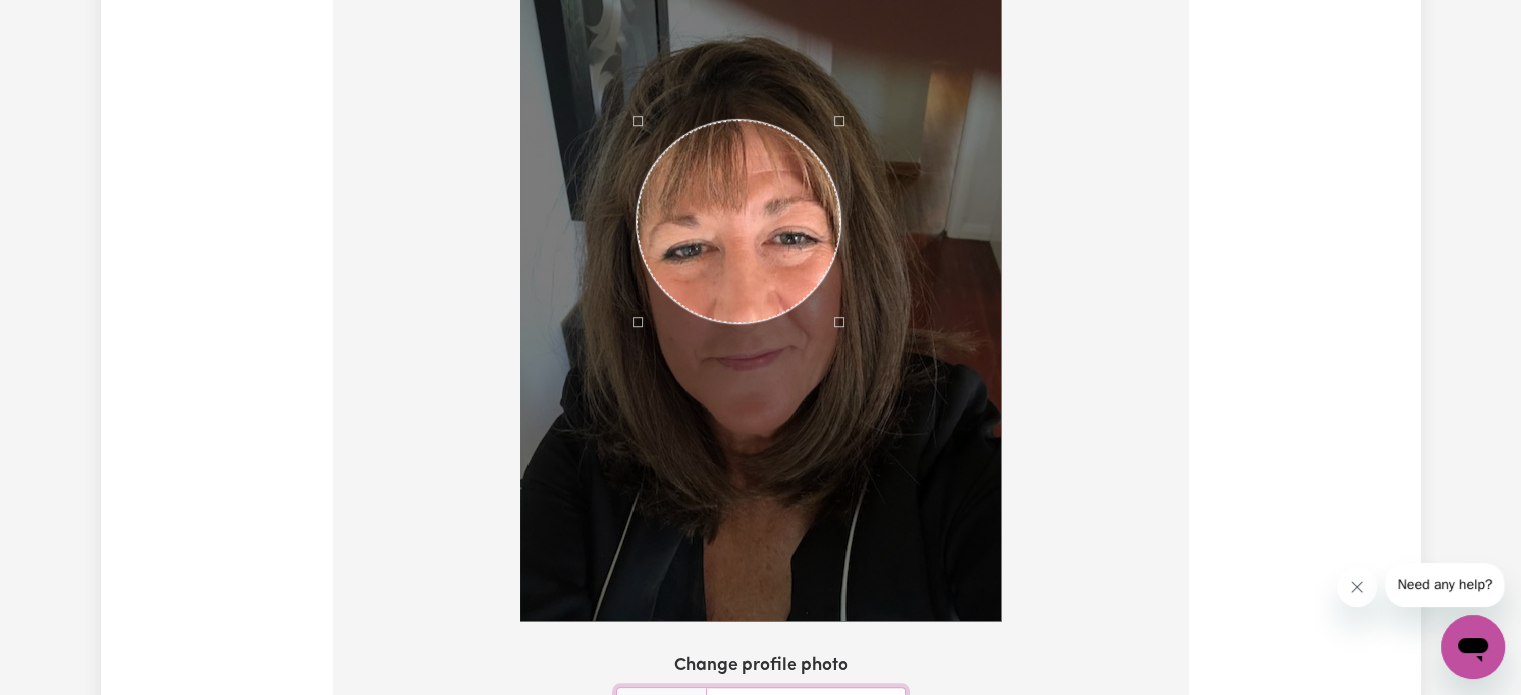 click at bounding box center [760, 301] 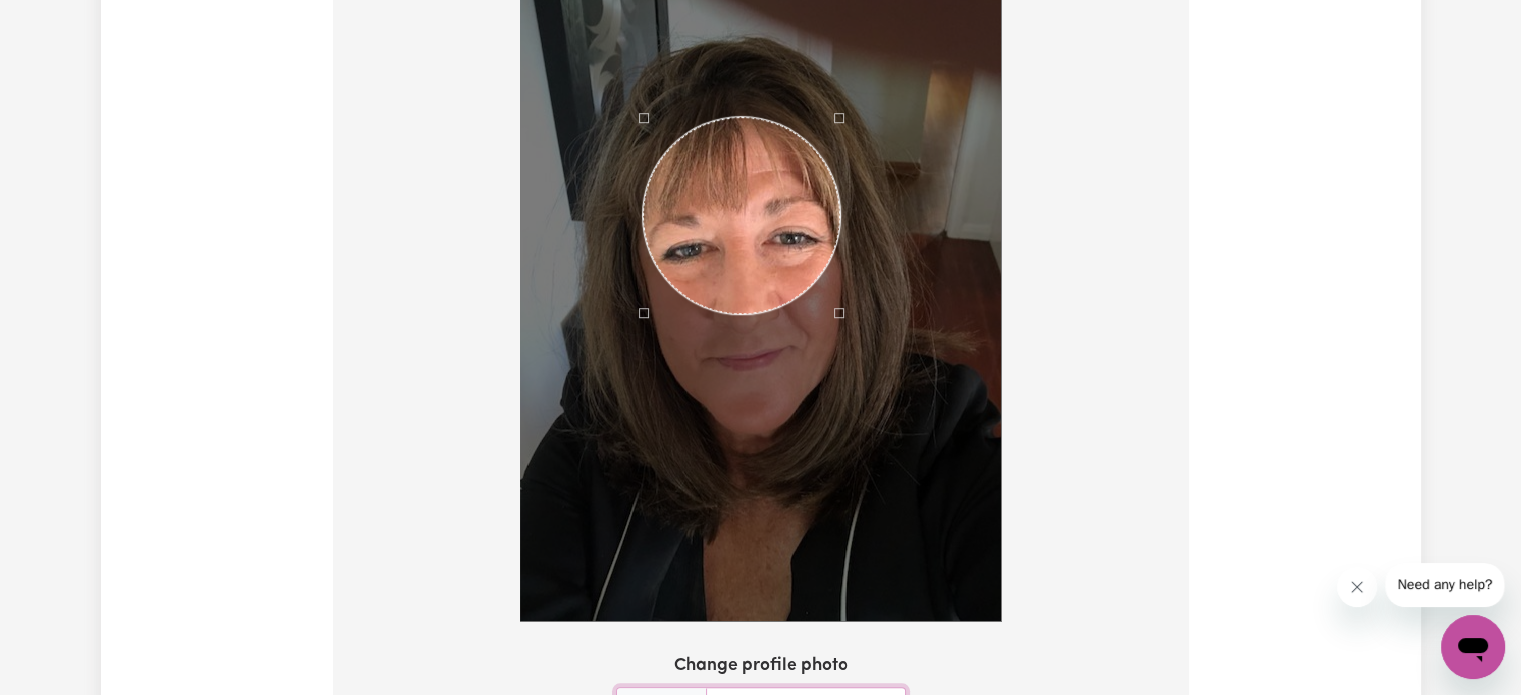 click at bounding box center (760, 301) 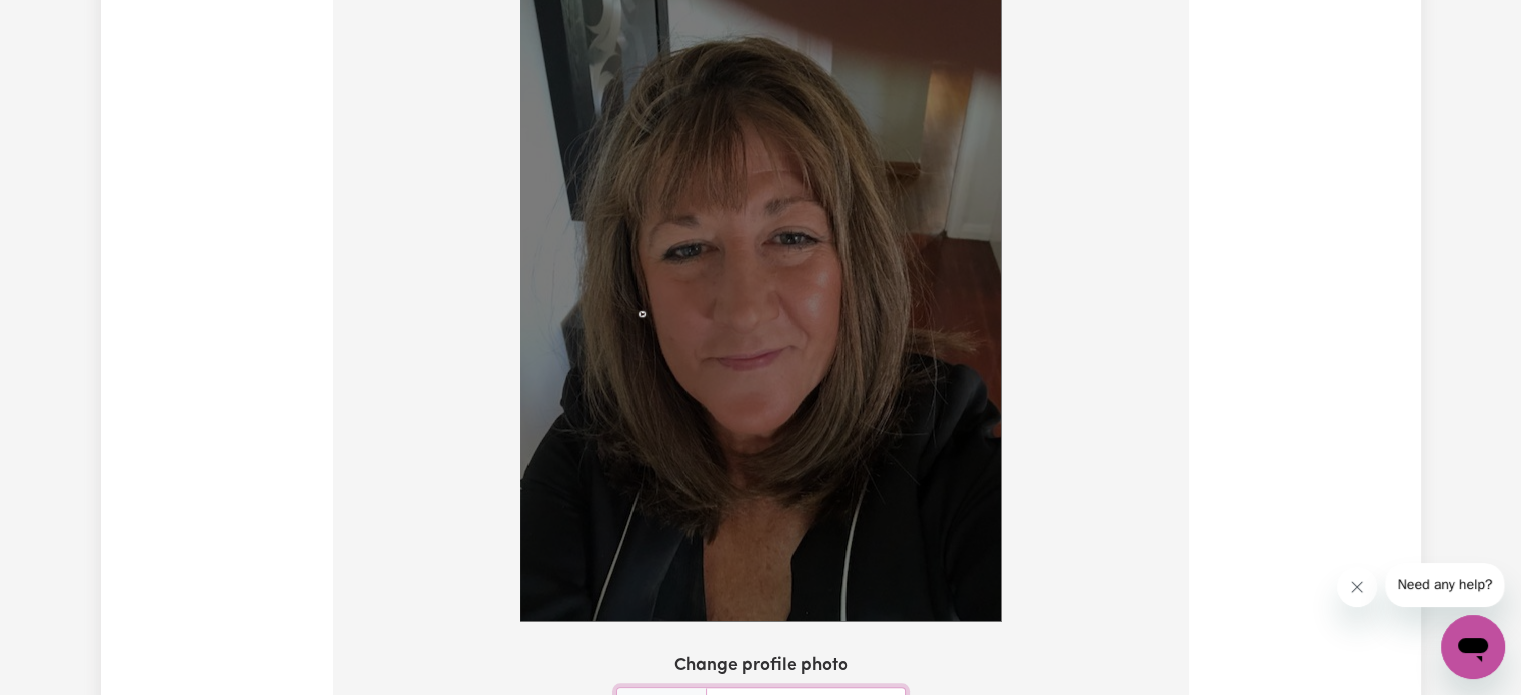 click at bounding box center (760, 301) 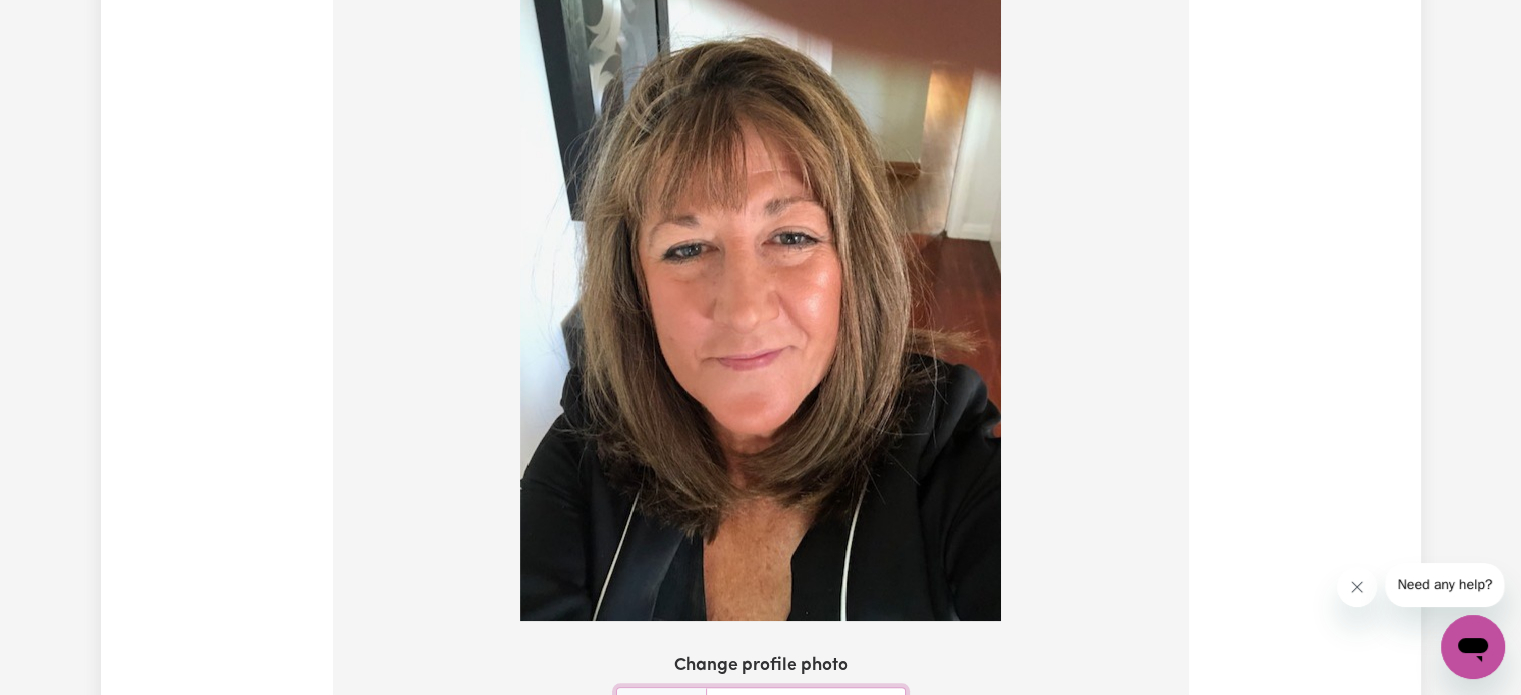 click at bounding box center (760, 301) 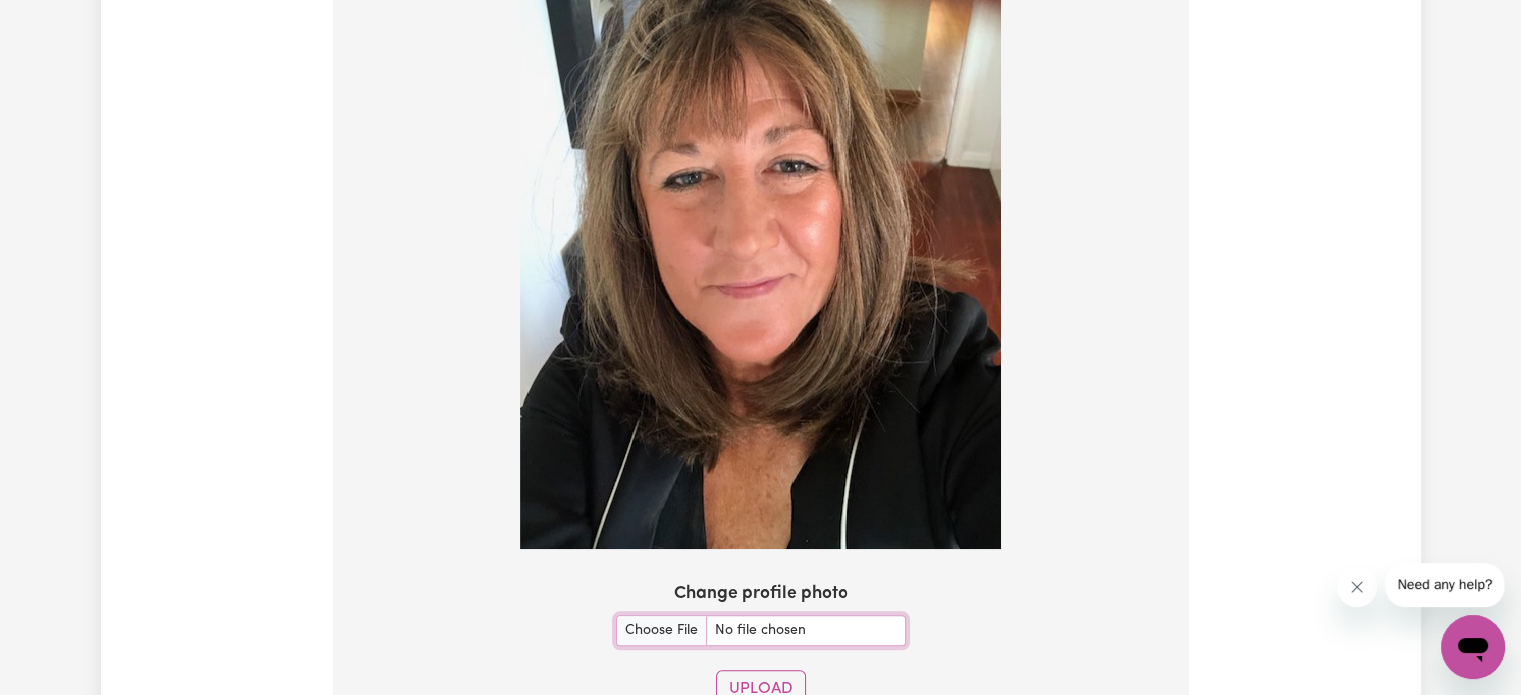 scroll, scrollTop: 1740, scrollLeft: 0, axis: vertical 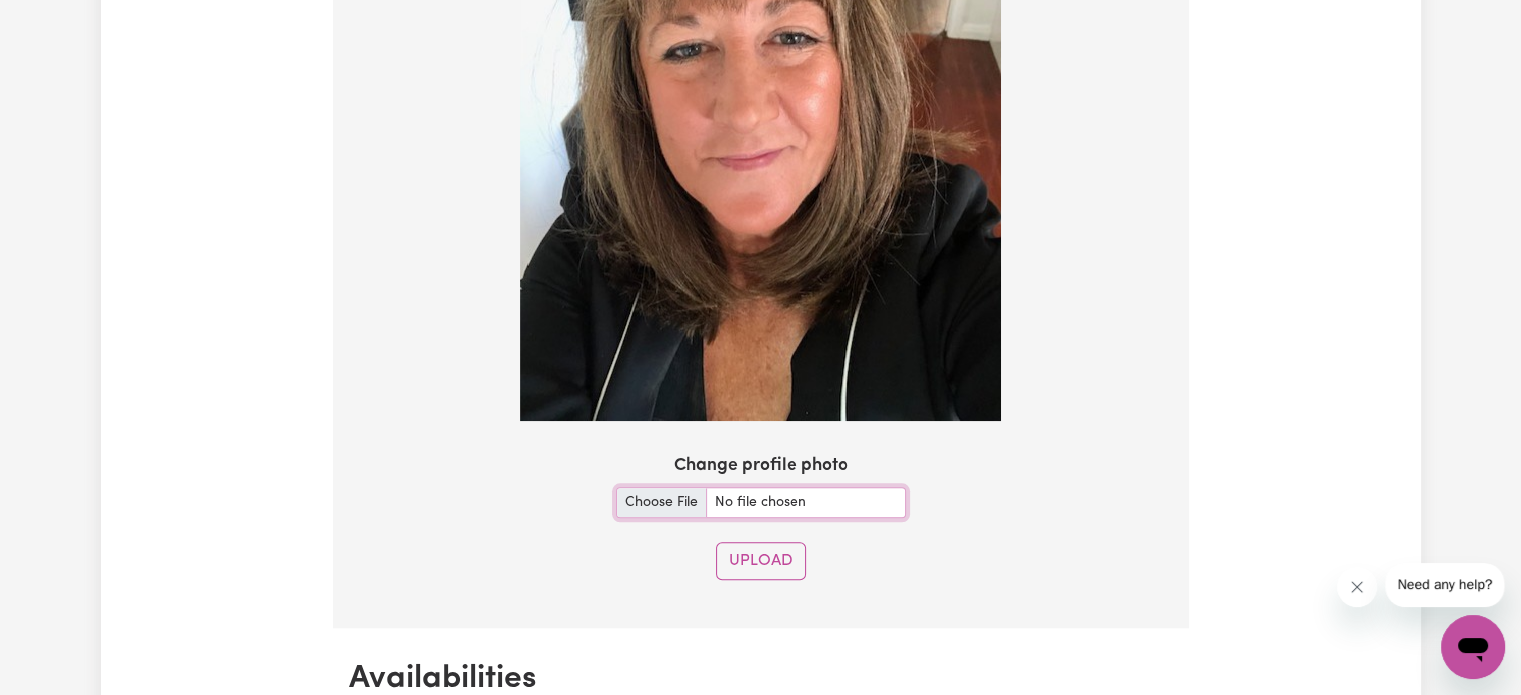click on "Change profile photo" at bounding box center [761, 502] 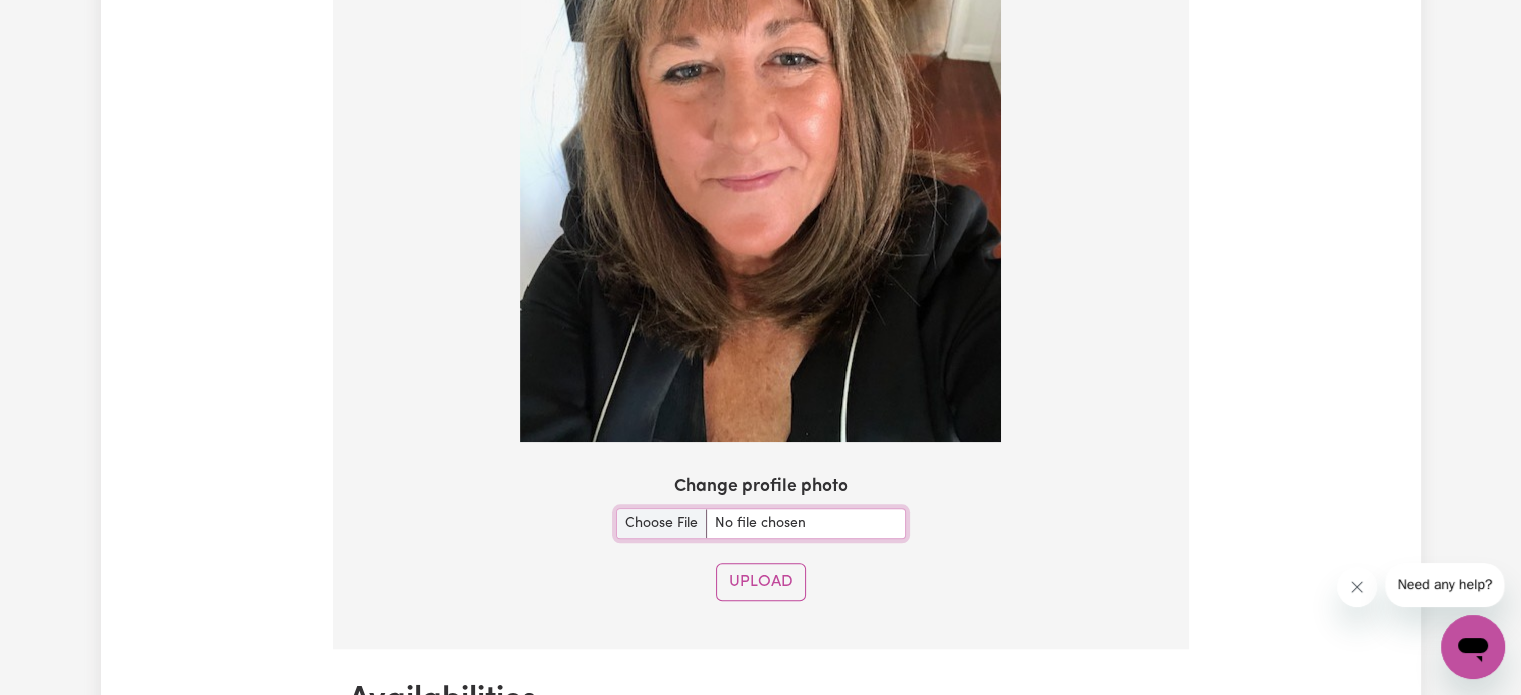 scroll, scrollTop: 1740, scrollLeft: 0, axis: vertical 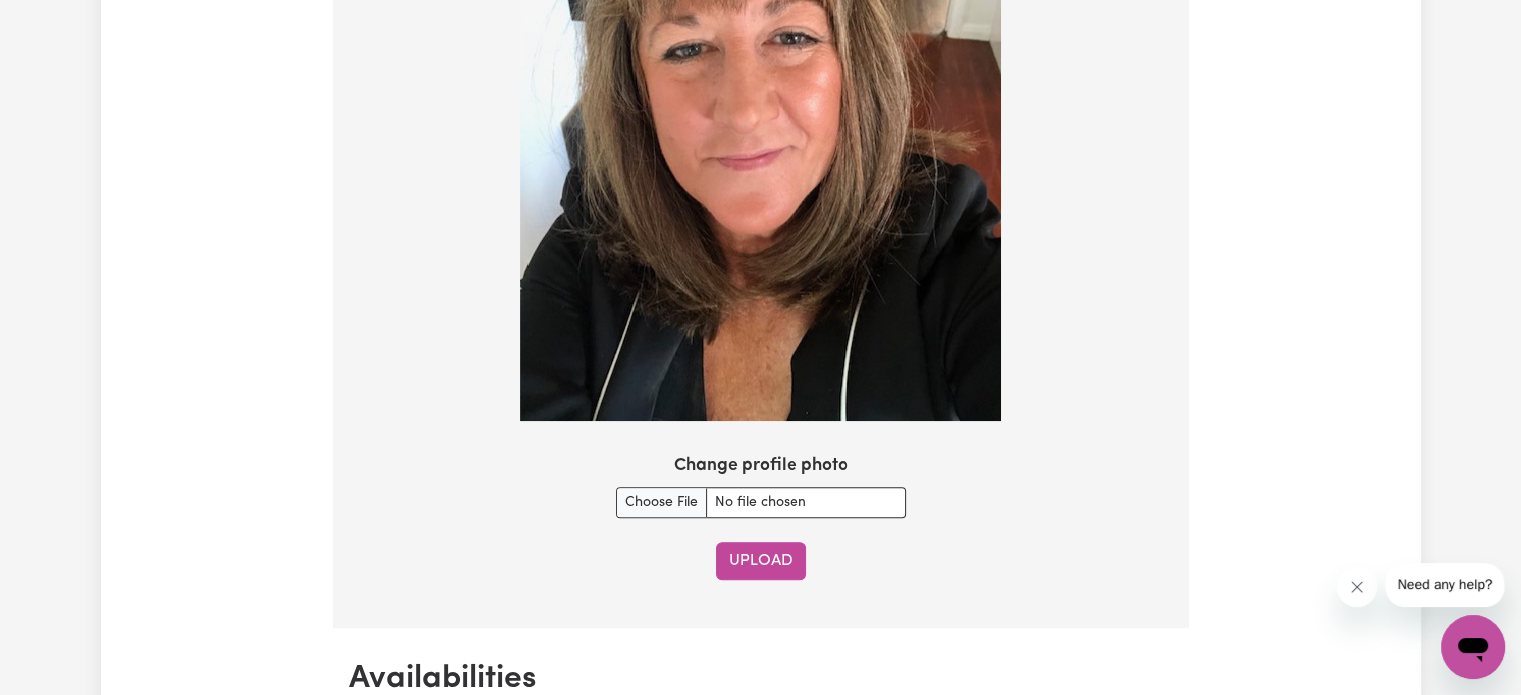 click on "Upload" at bounding box center [761, 561] 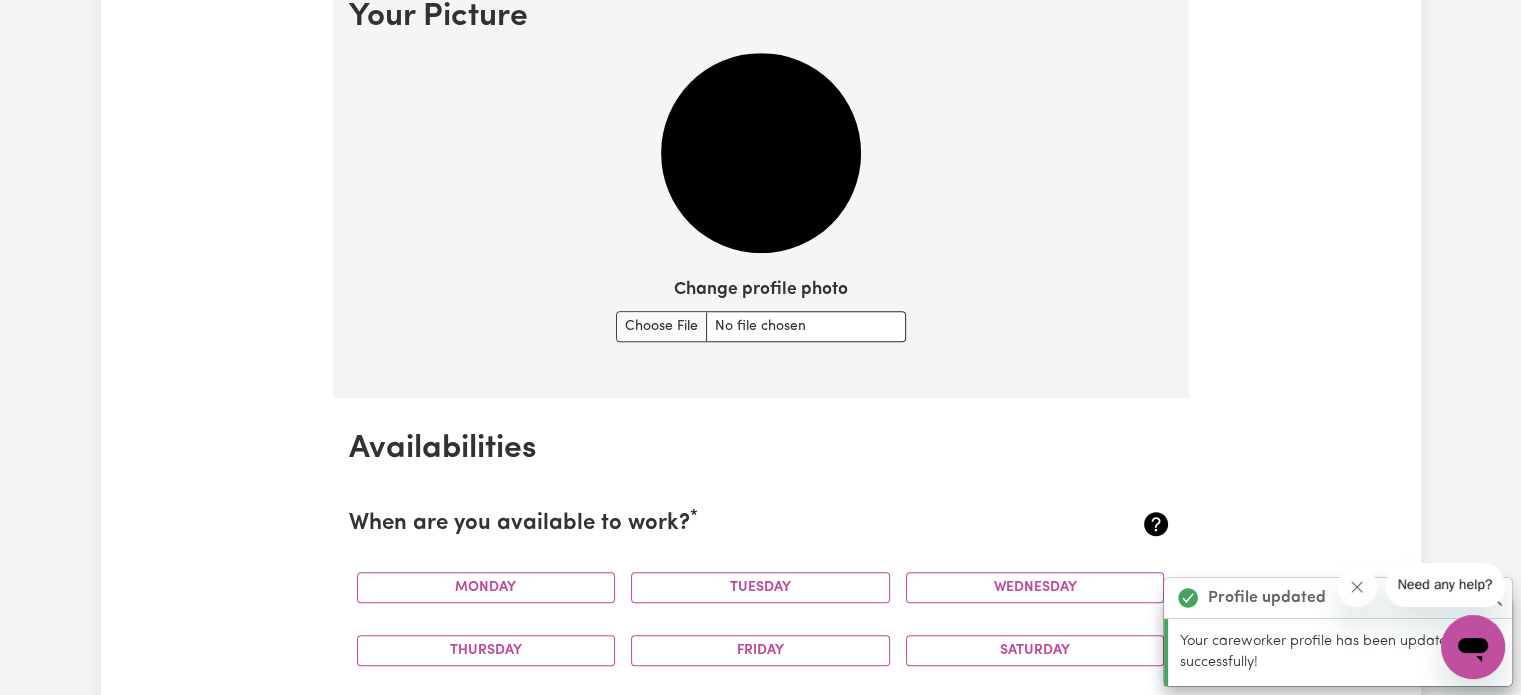 scroll, scrollTop: 1472, scrollLeft: 0, axis: vertical 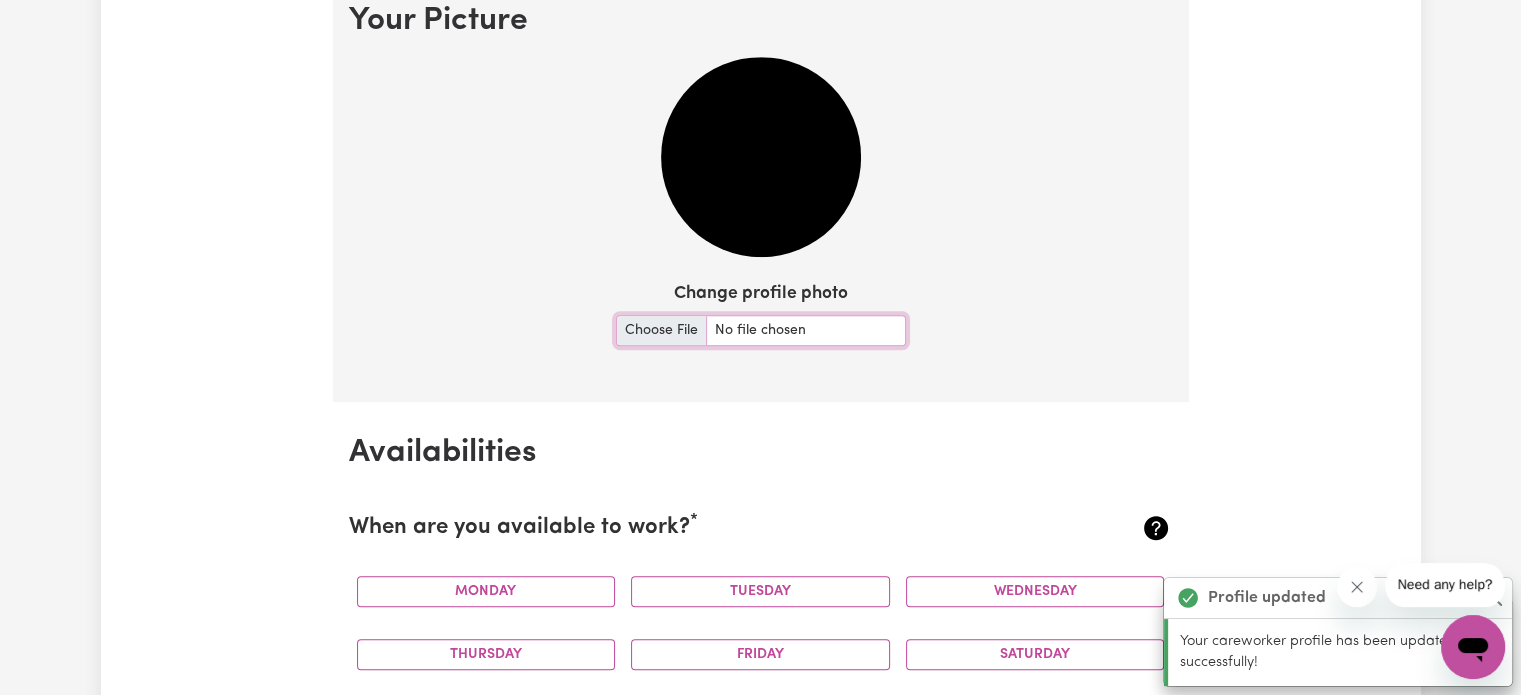 click on "Change profile photo" at bounding box center (761, 330) 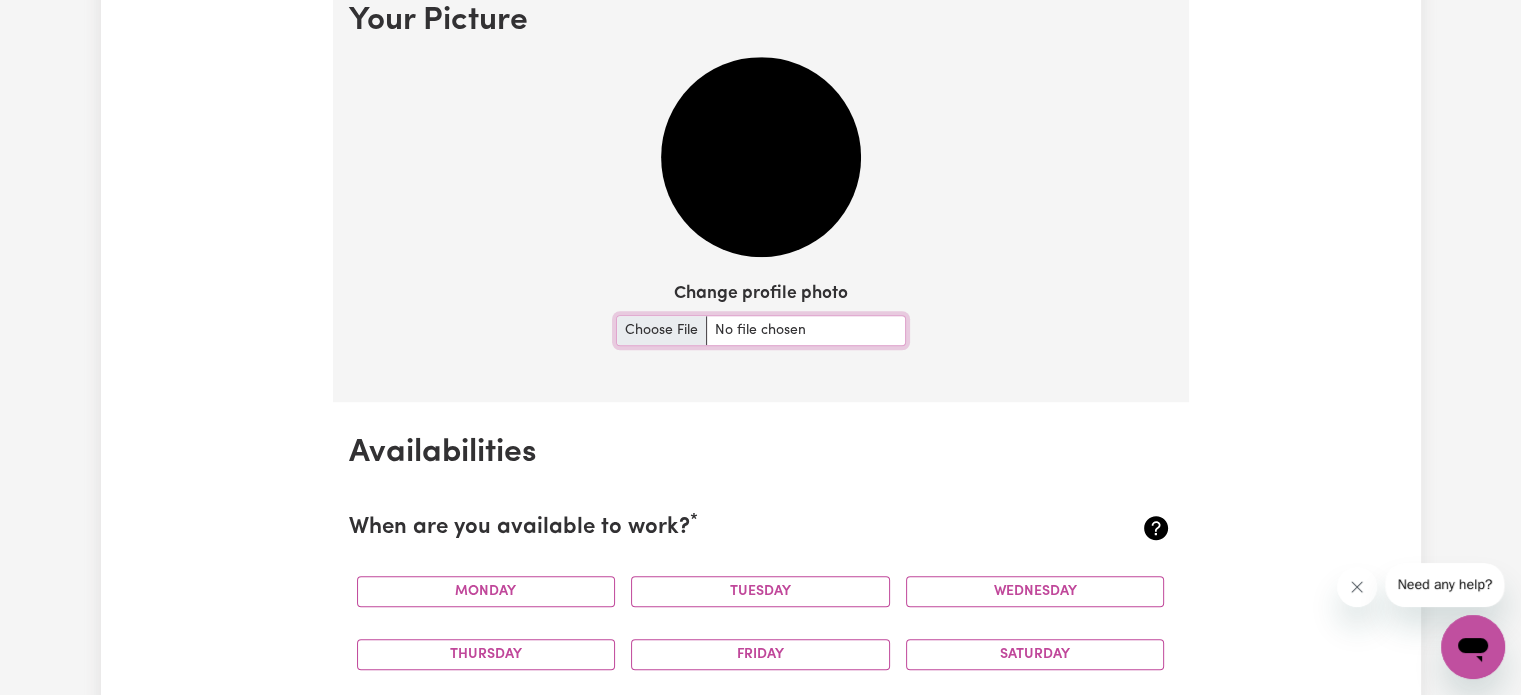type on "C:\fakepath\thumbnail_IMG_2679.jpg" 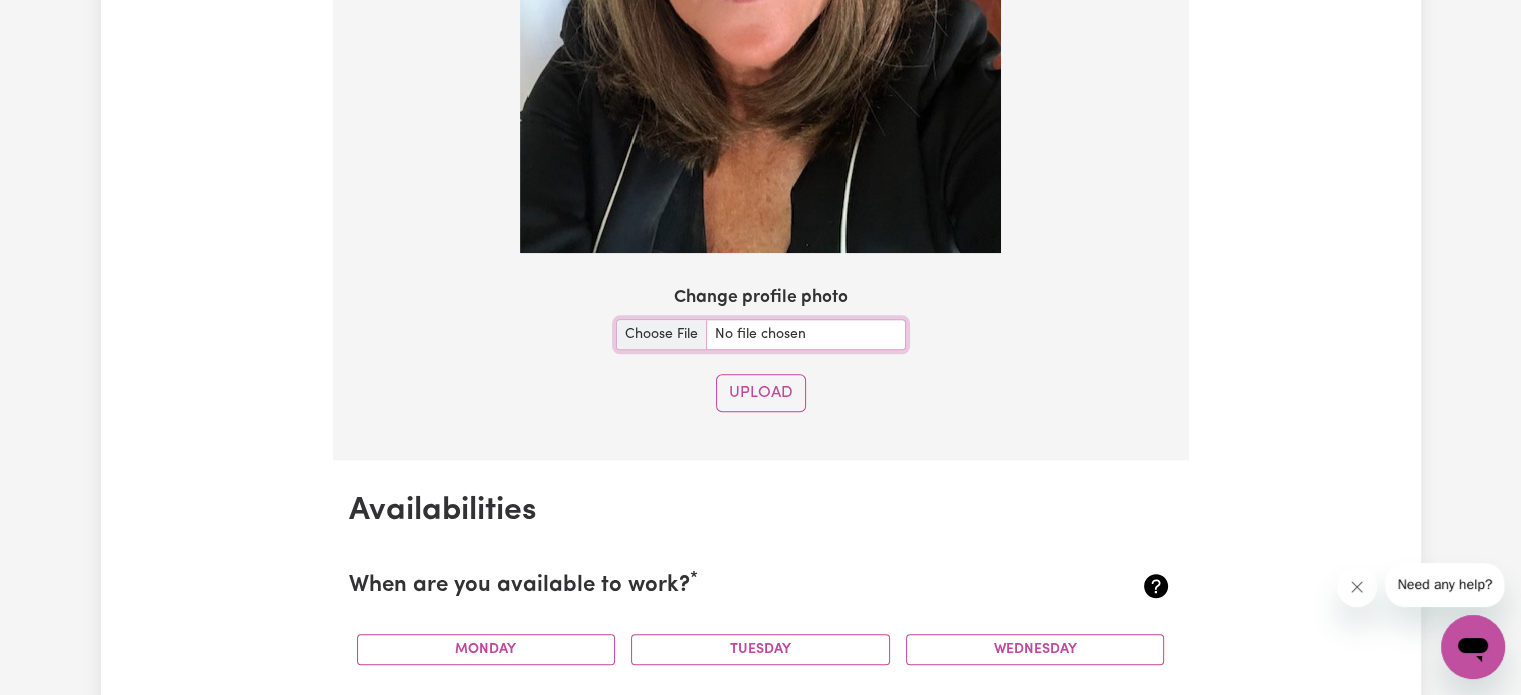 scroll, scrollTop: 2072, scrollLeft: 0, axis: vertical 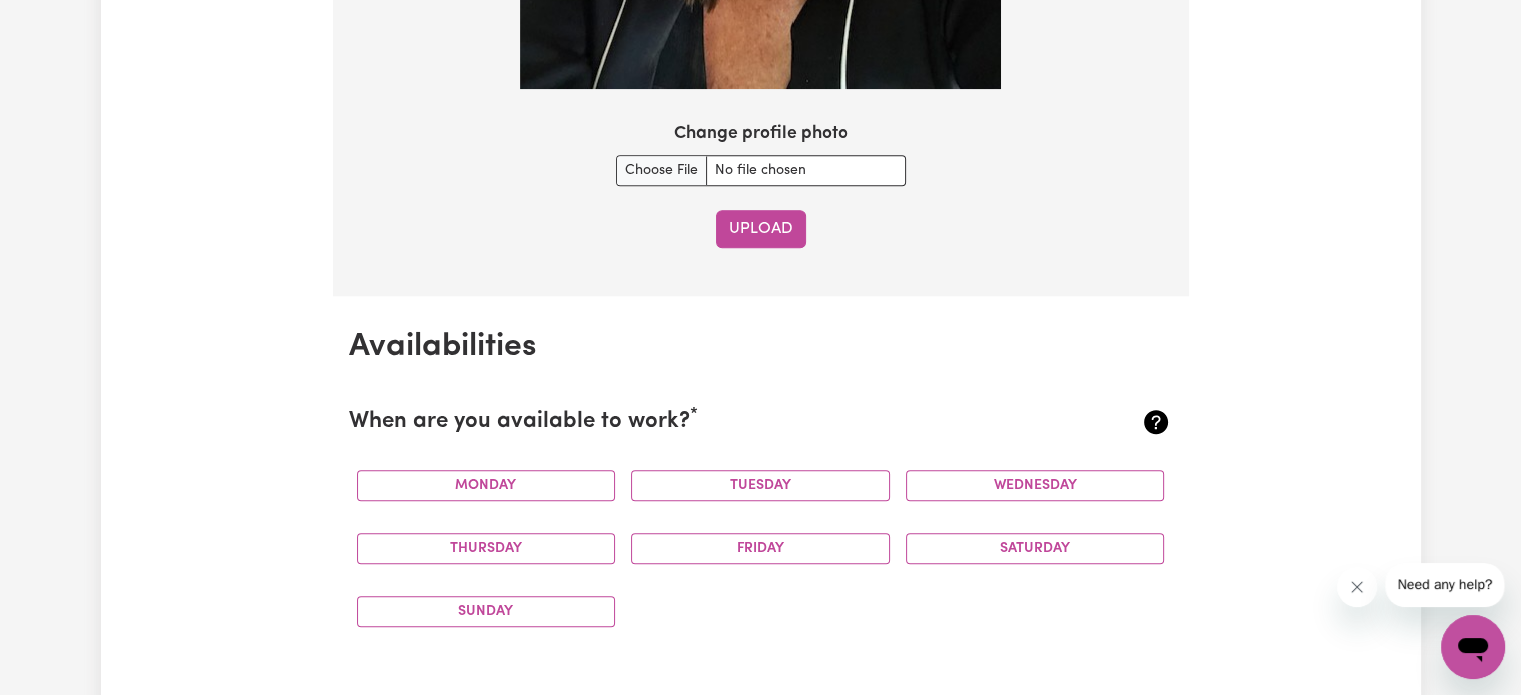 click on "Upload" at bounding box center [761, 229] 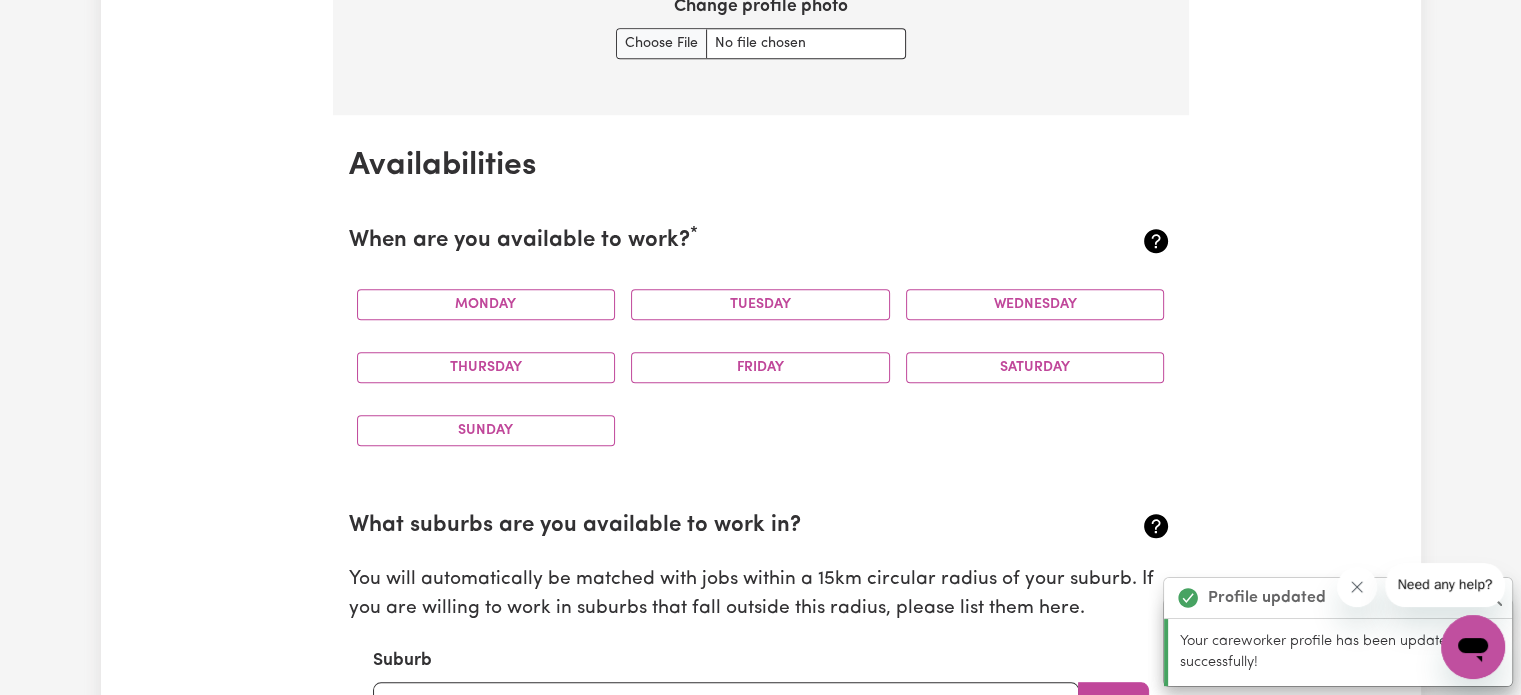 scroll, scrollTop: 1572, scrollLeft: 0, axis: vertical 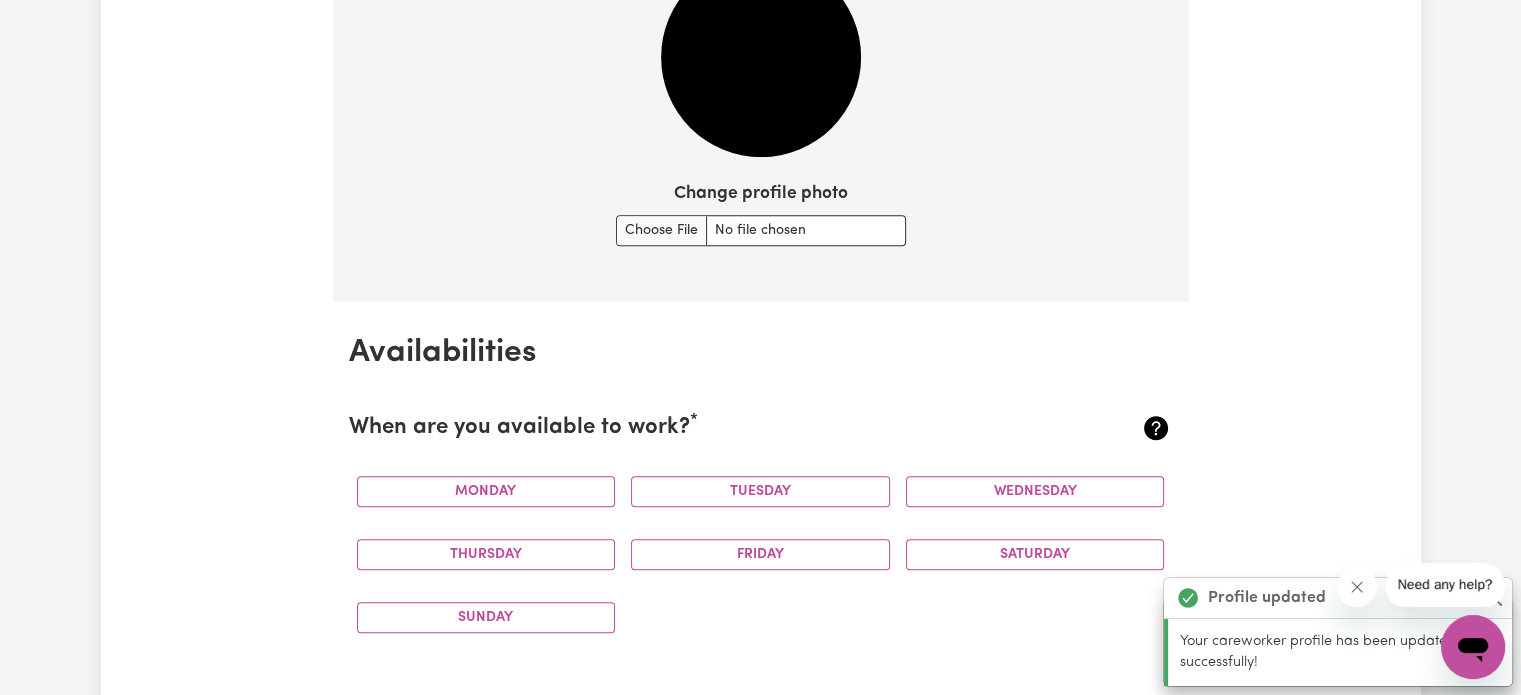 click at bounding box center (761, 57) 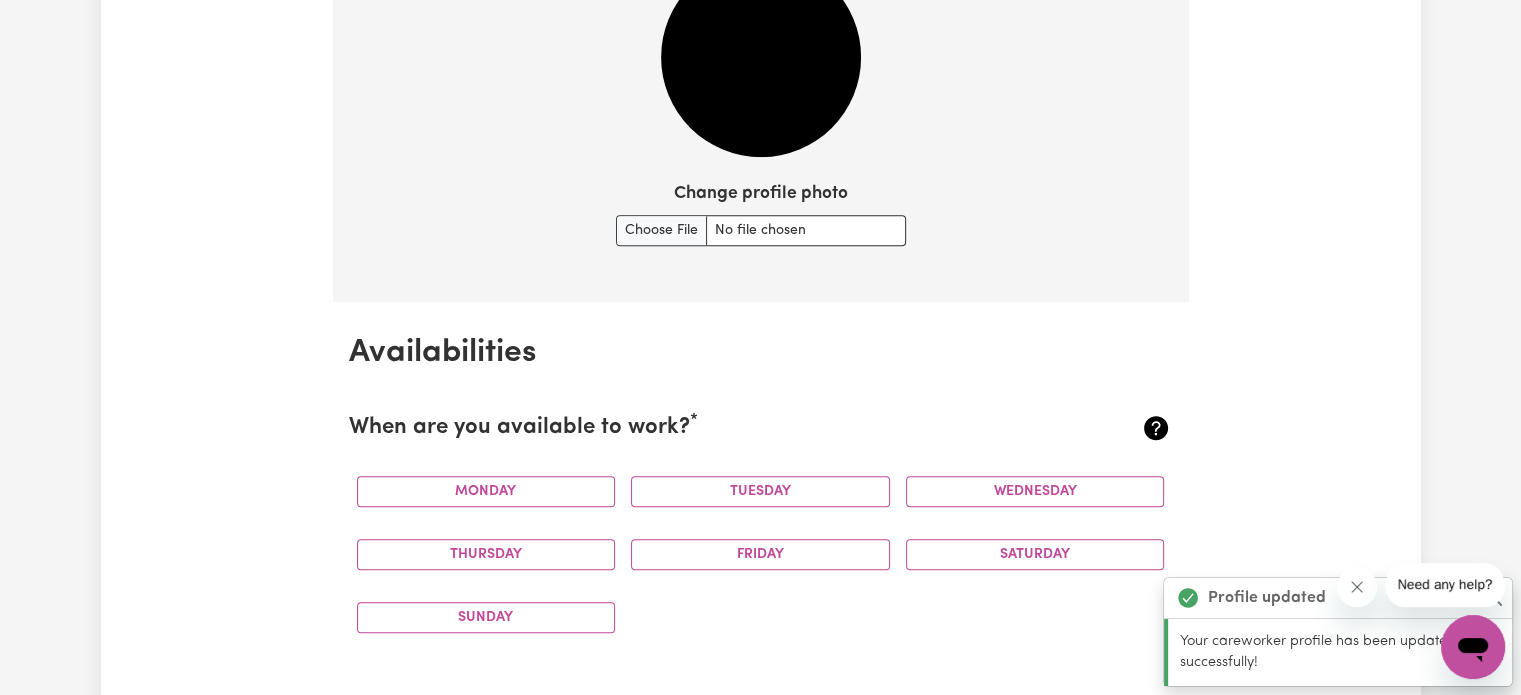 click at bounding box center [761, 57] 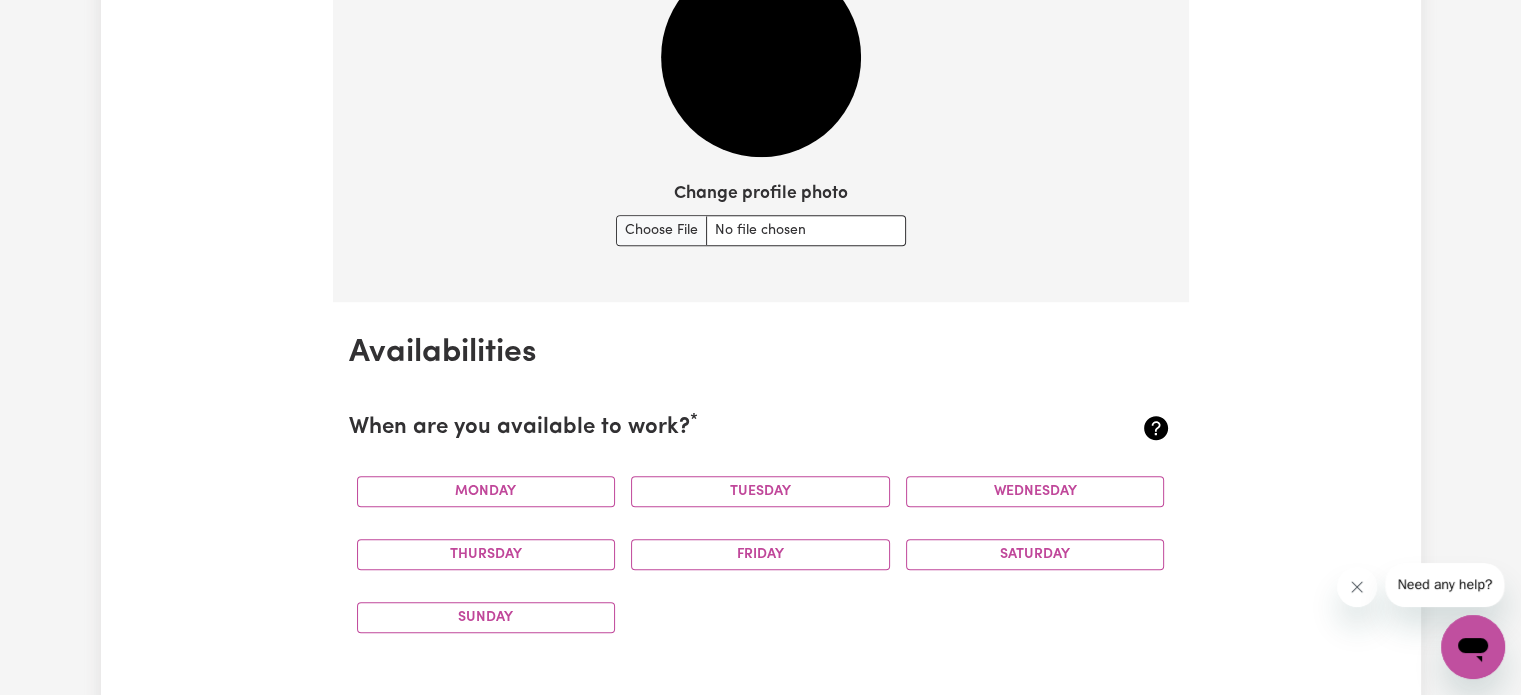 click at bounding box center (761, 57) 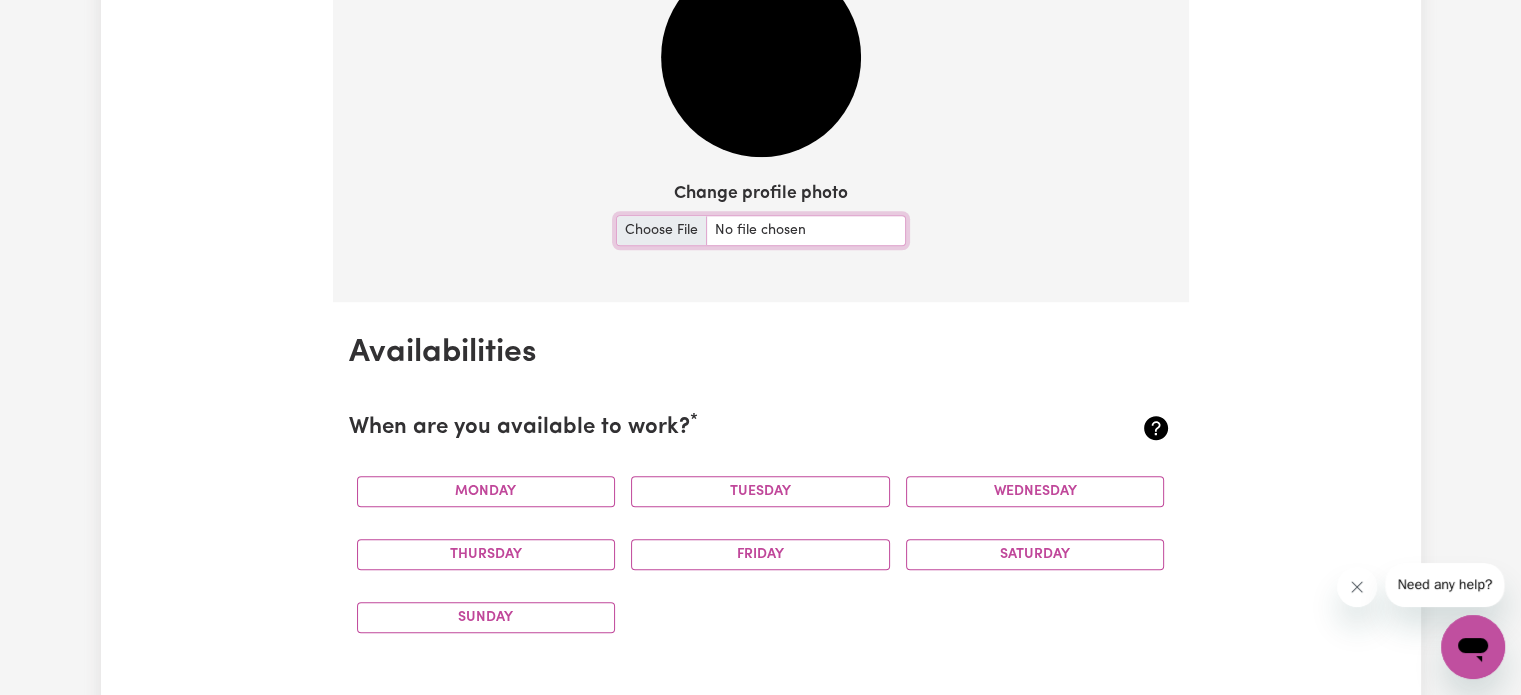 click on "Change profile photo" at bounding box center (761, 230) 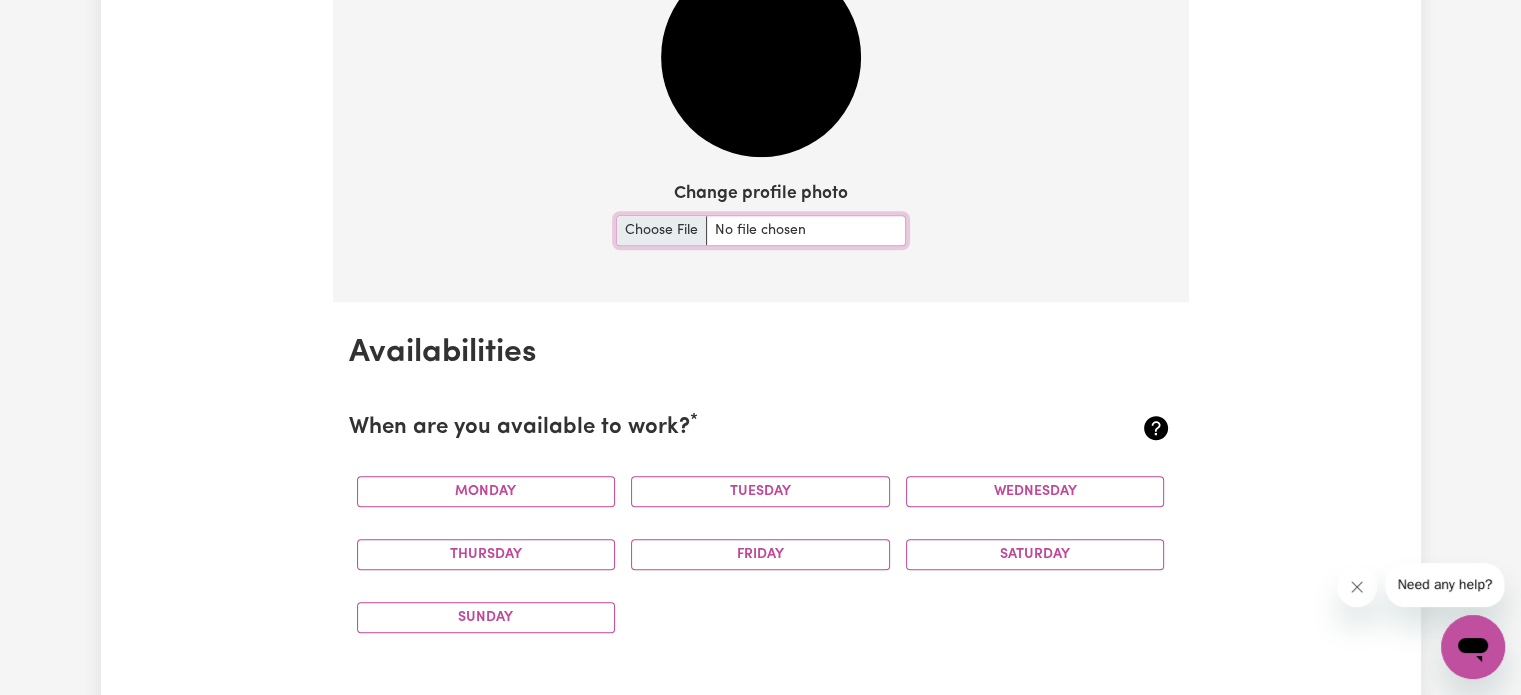 type on "C:\fakepath\thumbnail_IMG_2679.jpg" 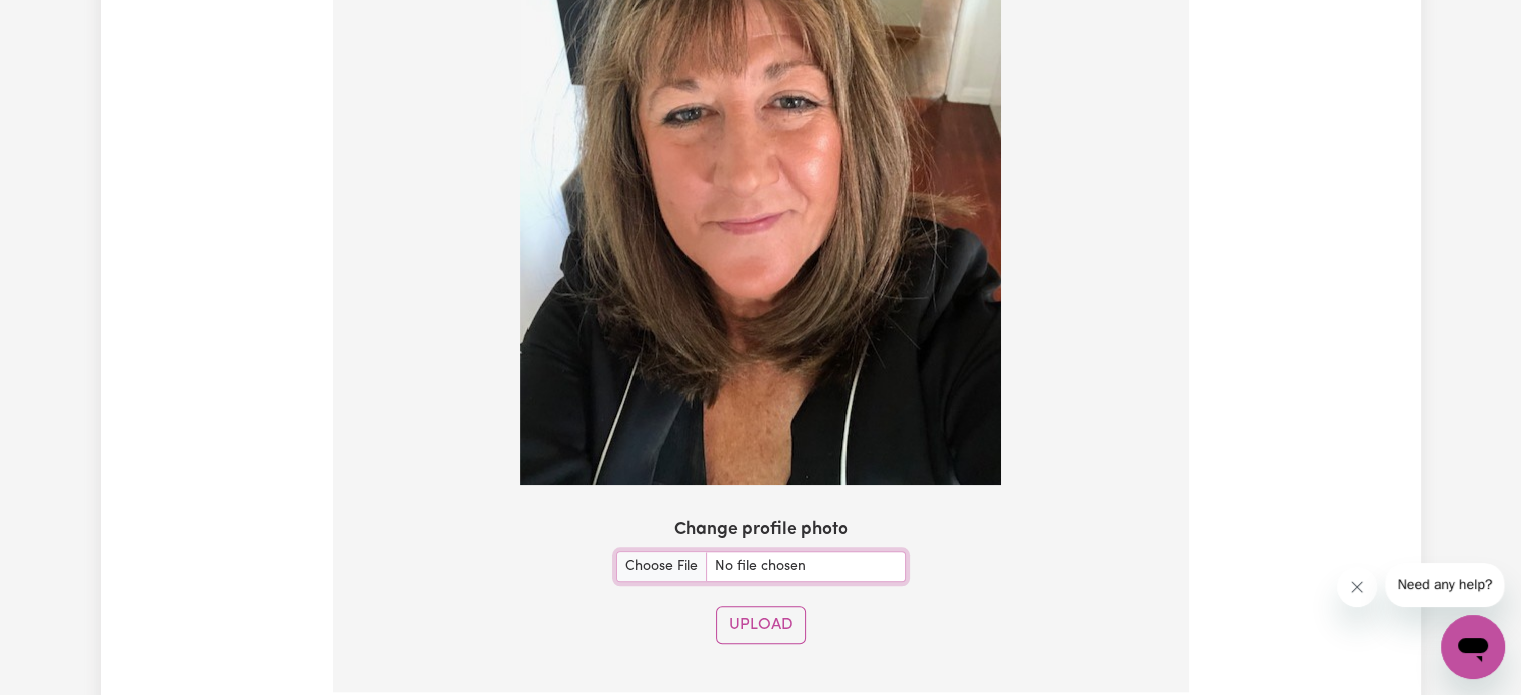 scroll, scrollTop: 1711, scrollLeft: 0, axis: vertical 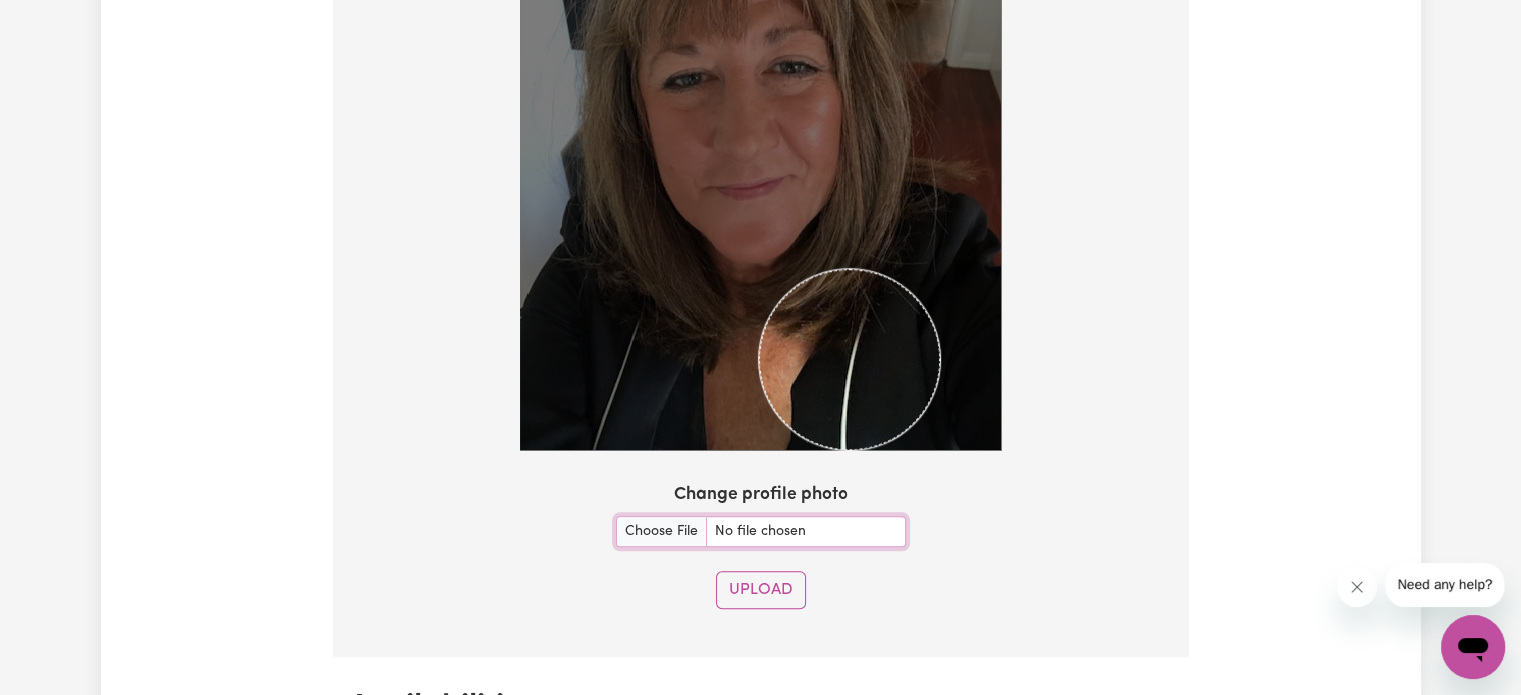 click at bounding box center (760, 130) 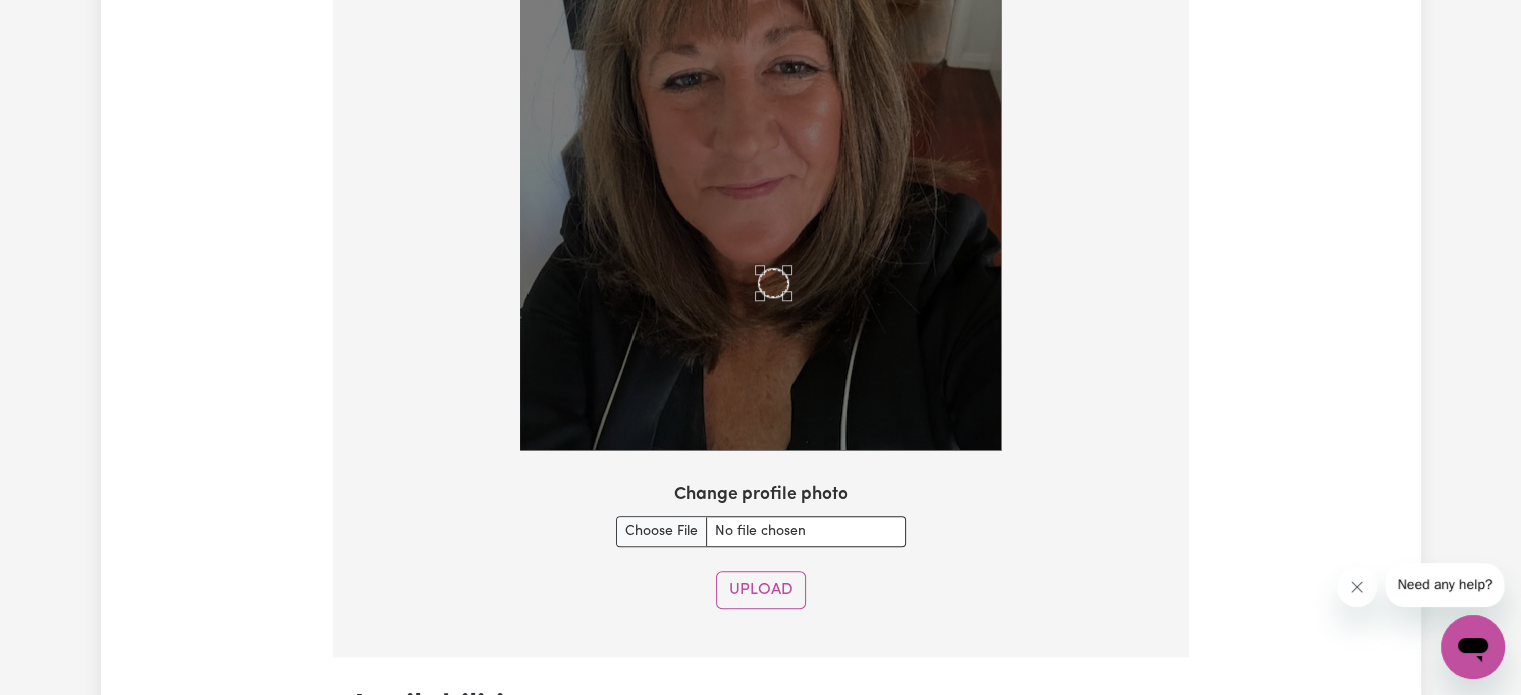click on "Update Profile 1 2 3 4 5 Step  1 :  Personal Details Let potential clients know who you are, why they should engage you and when you are available to work. Personal Details We need to have your identification and contact details on file. Only your first name will appear on your public profile. First Name [FIRST] Last Name [LAST] Email [EMAIL] Phone Number [PHONE] Date of Birth [YEAR]-[MONTH]-[DAY] [DAY] / [MONTH] / [YEAR] « ‹ [MONTH] [YEAR] › » Mon Tue Wed Thu Fri Sat Sun 1 2 3 4 5 6 7 8 9 10 11 12 13 14 15 16 17 18 19 20 21 22 23 24 25 26 27 28 29 30 31 1 2 3 4 Hide age Hide age on my profile Gender Your gender... Female Male Non-binary Other Prefer not to say Show pronouns on my profile Show pronouns on my profile Street Address [NUMBER] [STREET], Suburb [CITY], [STATE], [POSTAL_CODE] Residency Status Select your residency status... Australian citizen Australian PR Temporary Work Visa Student Visa Save and continue Save and Exit Your Picture Change profile photo Upload Availabilities * Monday Tuesday Wednesday" at bounding box center [761, 1267] 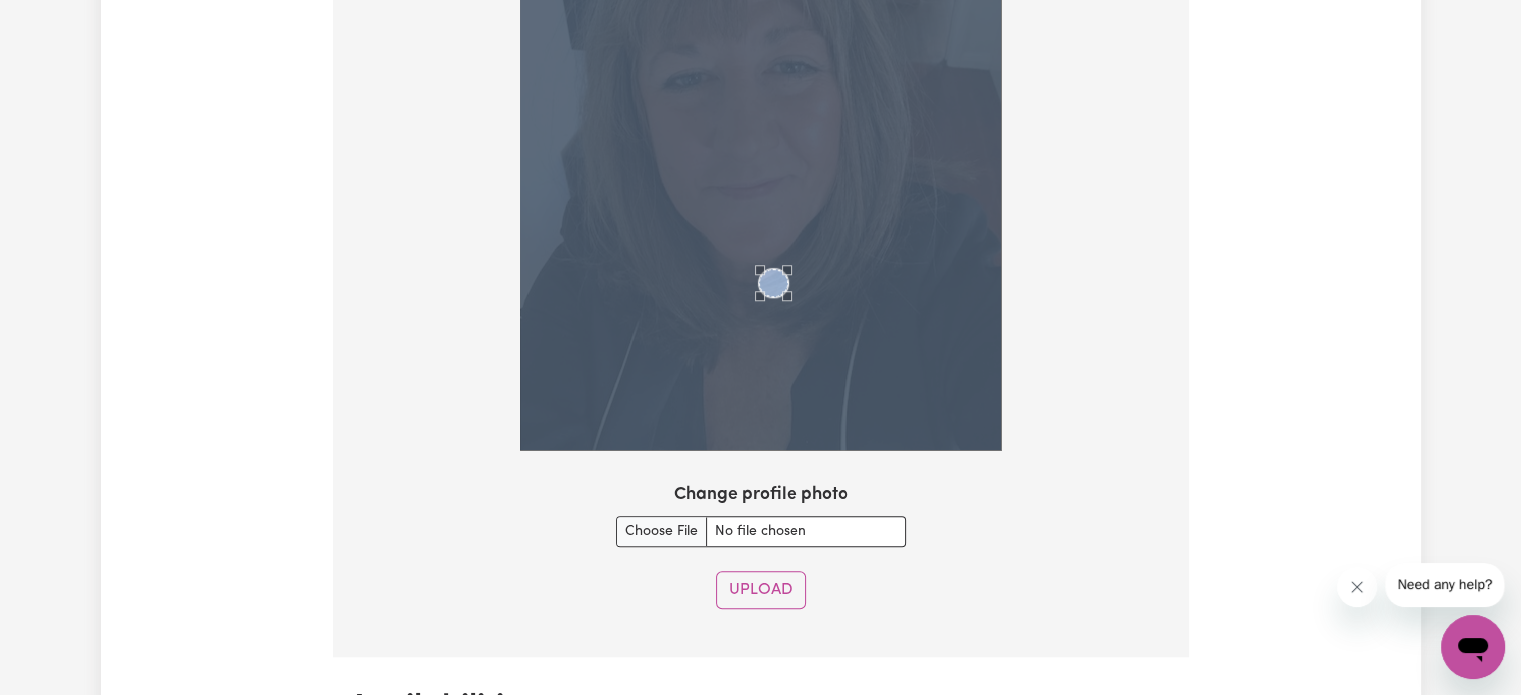 click on "Update Profile 1 2 3 4 5 Step  1 :  Personal Details Let potential clients know who you are, why they should engage you and when you are available to work. Personal Details We need to have your identification and contact details on file. Only your first name will appear on your public profile. First Name [FIRST] Last Name [LAST] Email [EMAIL] Phone Number [PHONE] Date of Birth [YEAR]-[MONTH]-[DAY] [DAY] / [MONTH] / [YEAR] « ‹ [MONTH] [YEAR] › » Mon Tue Wed Thu Fri Sat Sun 1 2 3 4 5 6 7 8 9 10 11 12 13 14 15 16 17 18 19 20 21 22 23 24 25 26 27 28 29 30 31 1 2 3 4 Hide age Hide age on my profile Gender Your gender... Female Male Non-binary Other Prefer not to say Show pronouns on my profile Show pronouns on my profile Street Address [NUMBER] [STREET], Suburb [CITY], [STATE], [POSTAL_CODE] Residency Status Select your residency status... Australian citizen Australian PR Temporary Work Visa Student Visa Save and continue Save and Exit Your Picture Change profile photo Upload Availabilities * Monday Tuesday Wednesday" at bounding box center [761, 1267] 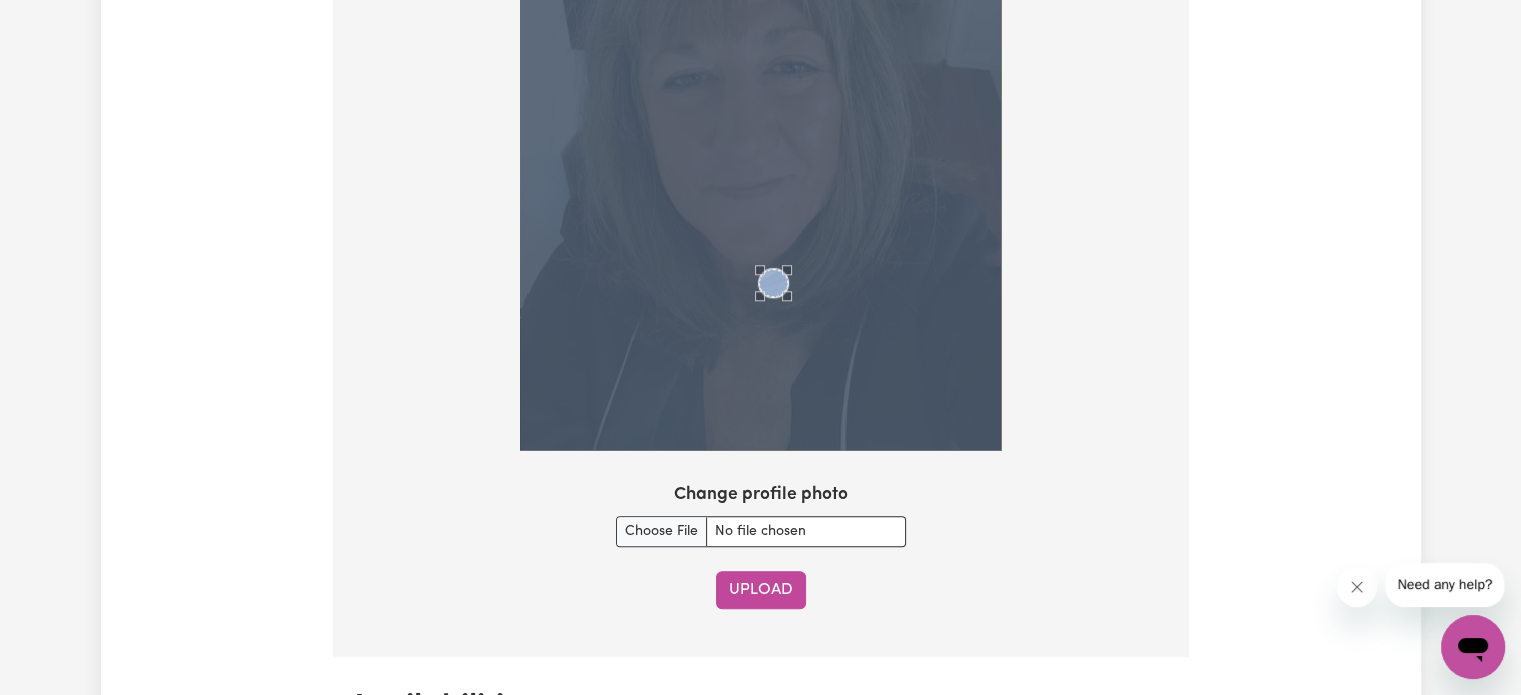 click on "Upload" at bounding box center [761, 590] 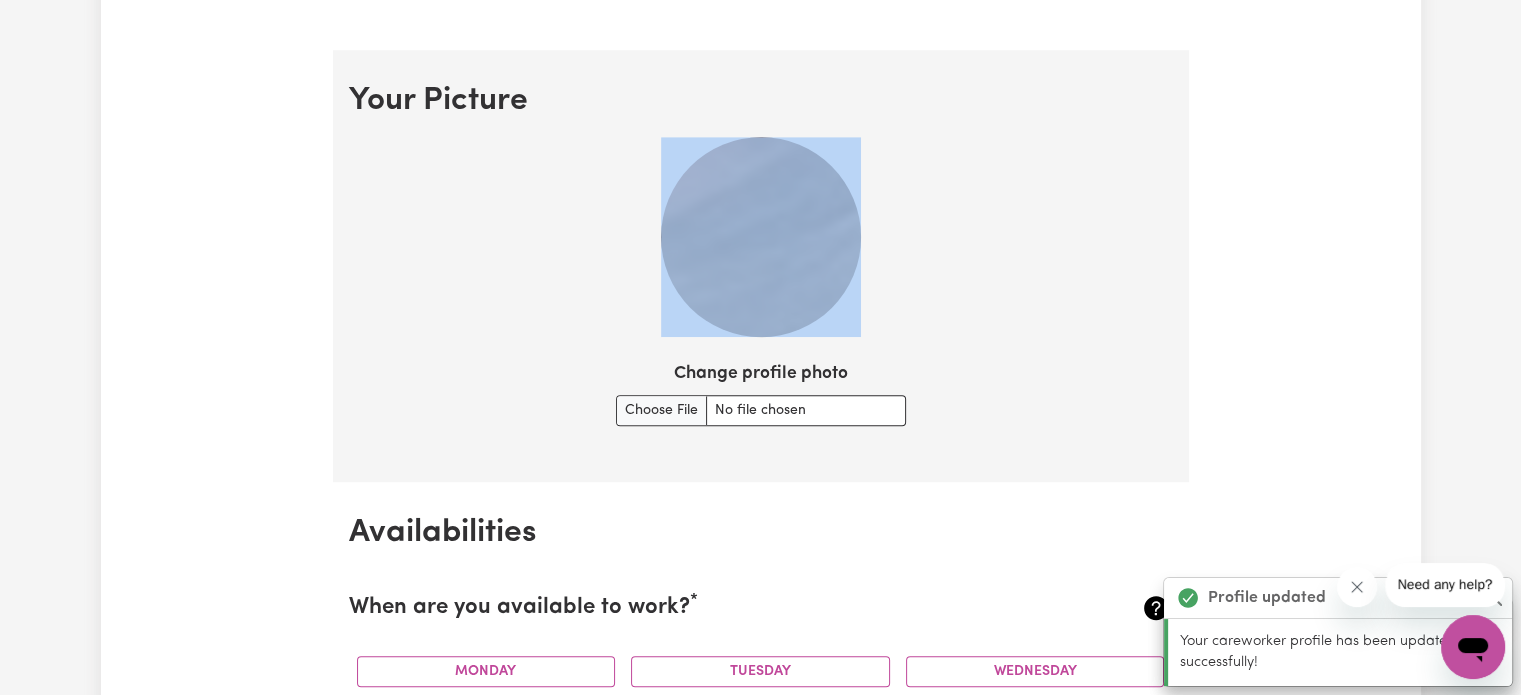 scroll, scrollTop: 1372, scrollLeft: 0, axis: vertical 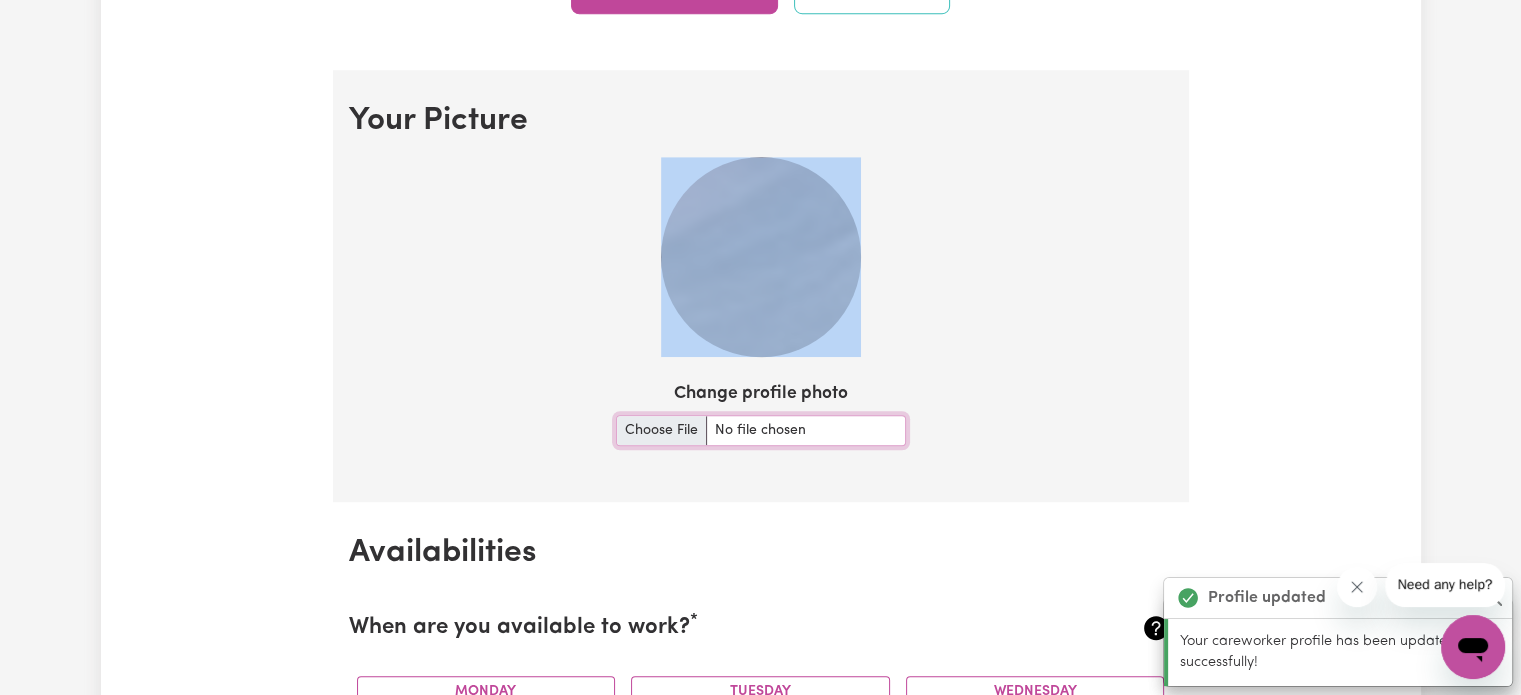click on "Change profile photo" at bounding box center (761, 430) 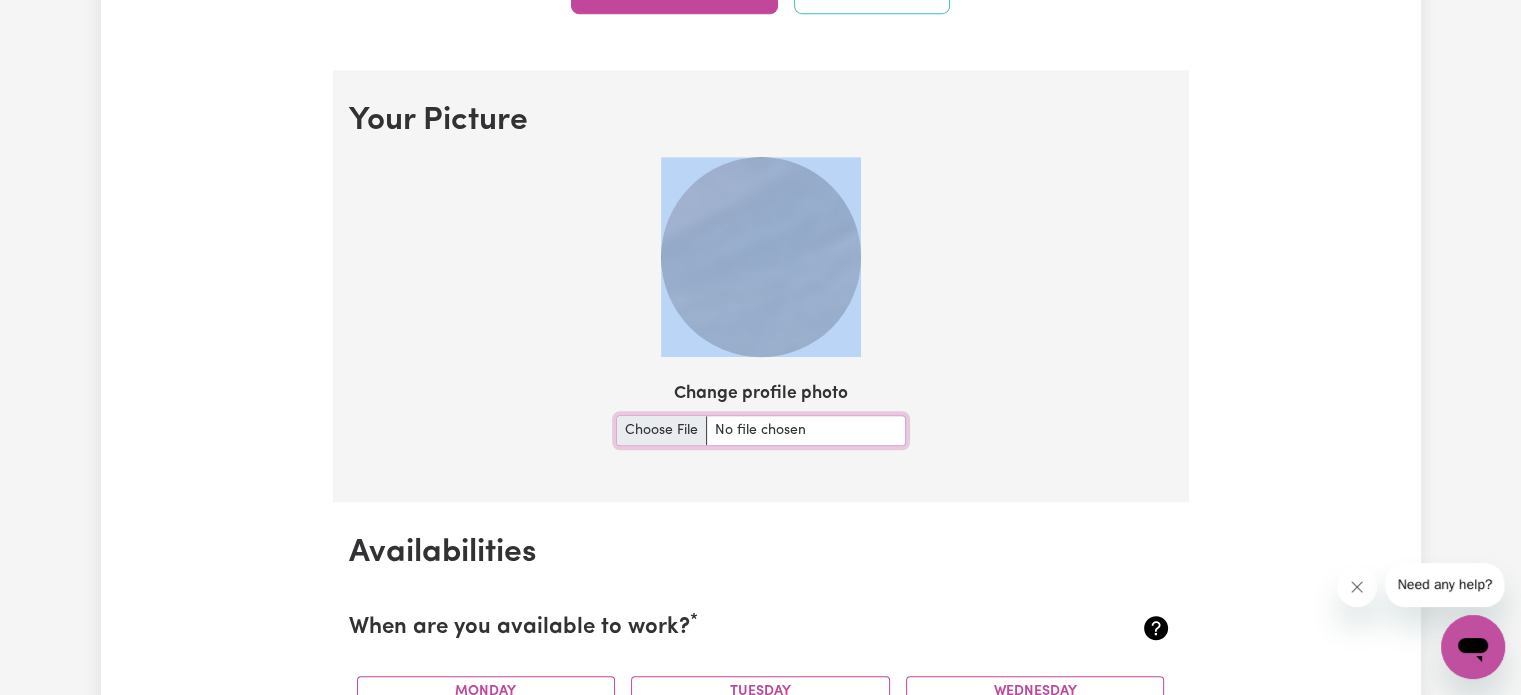 type on "C:\fakepath\thumbnail_IMG_2679.jpg" 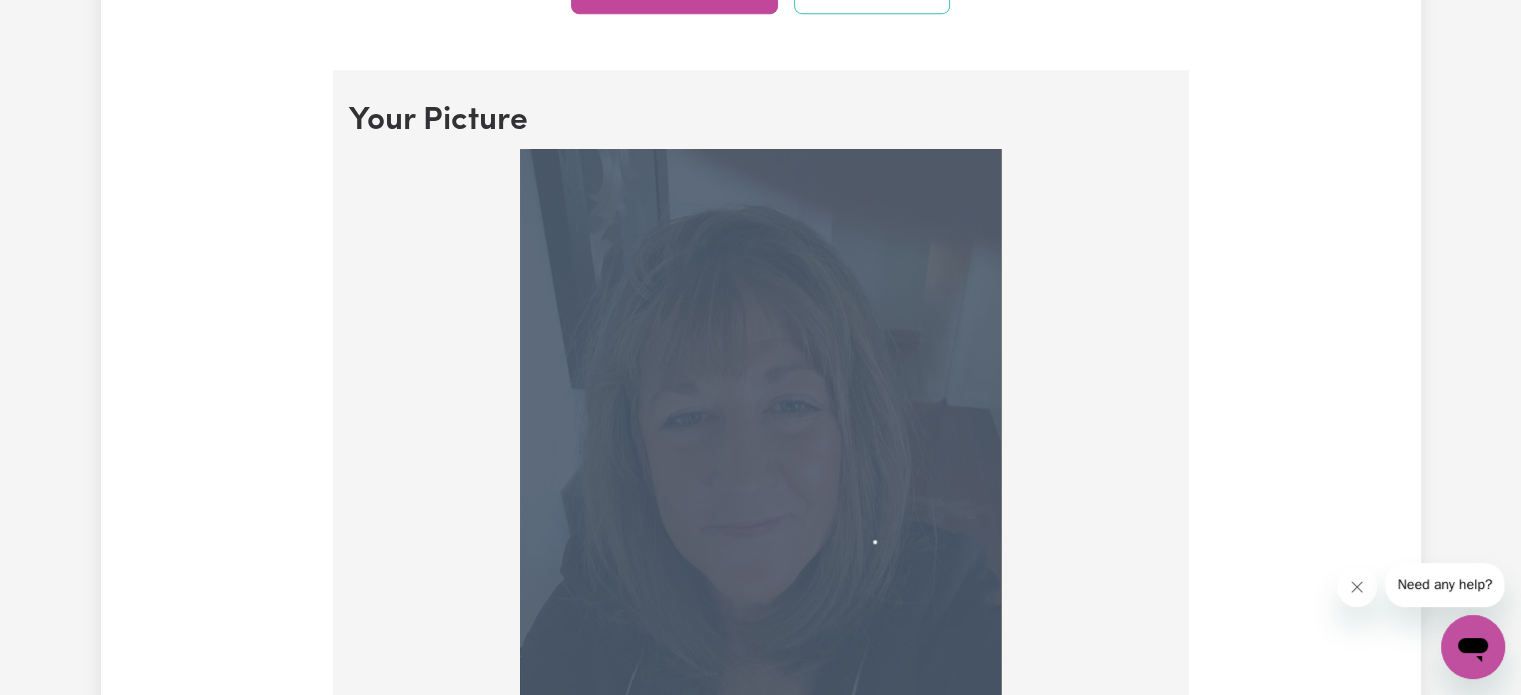 click at bounding box center [760, 469] 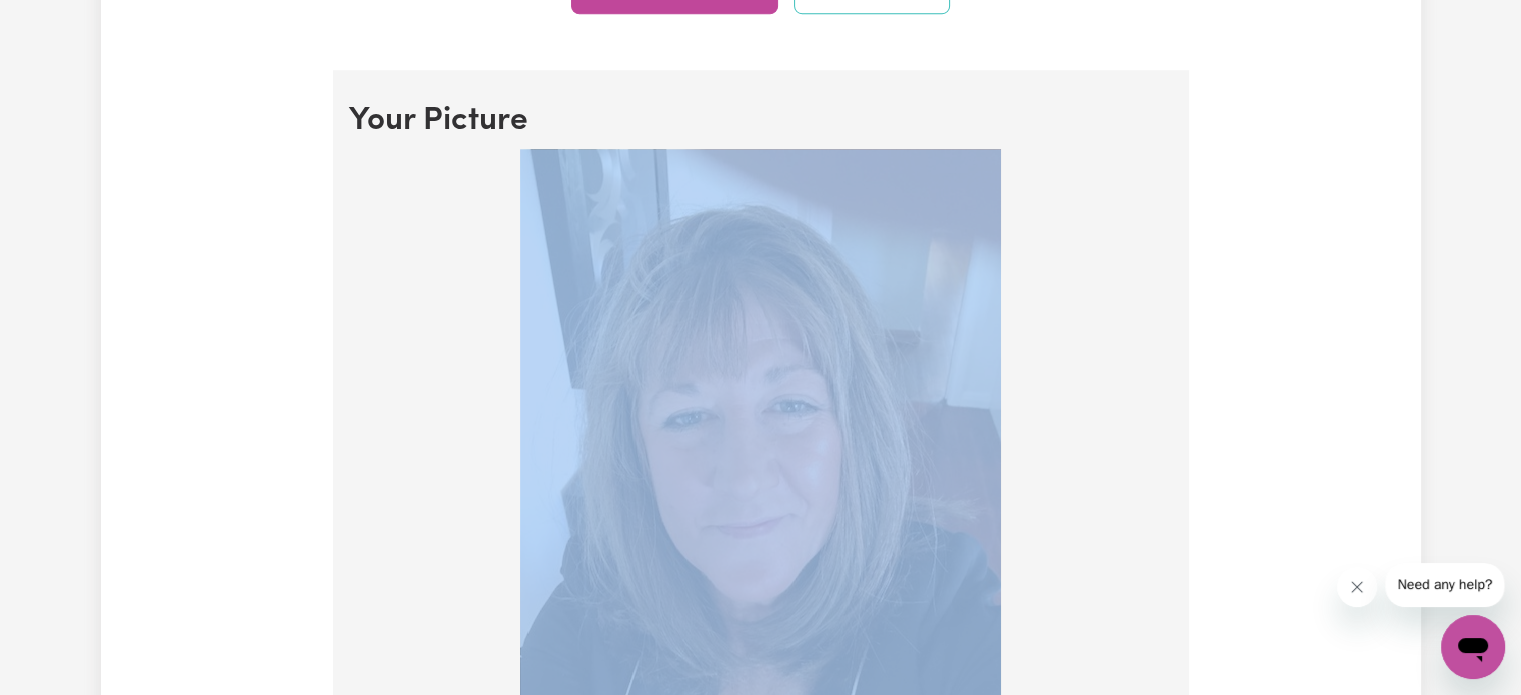 click at bounding box center [760, 469] 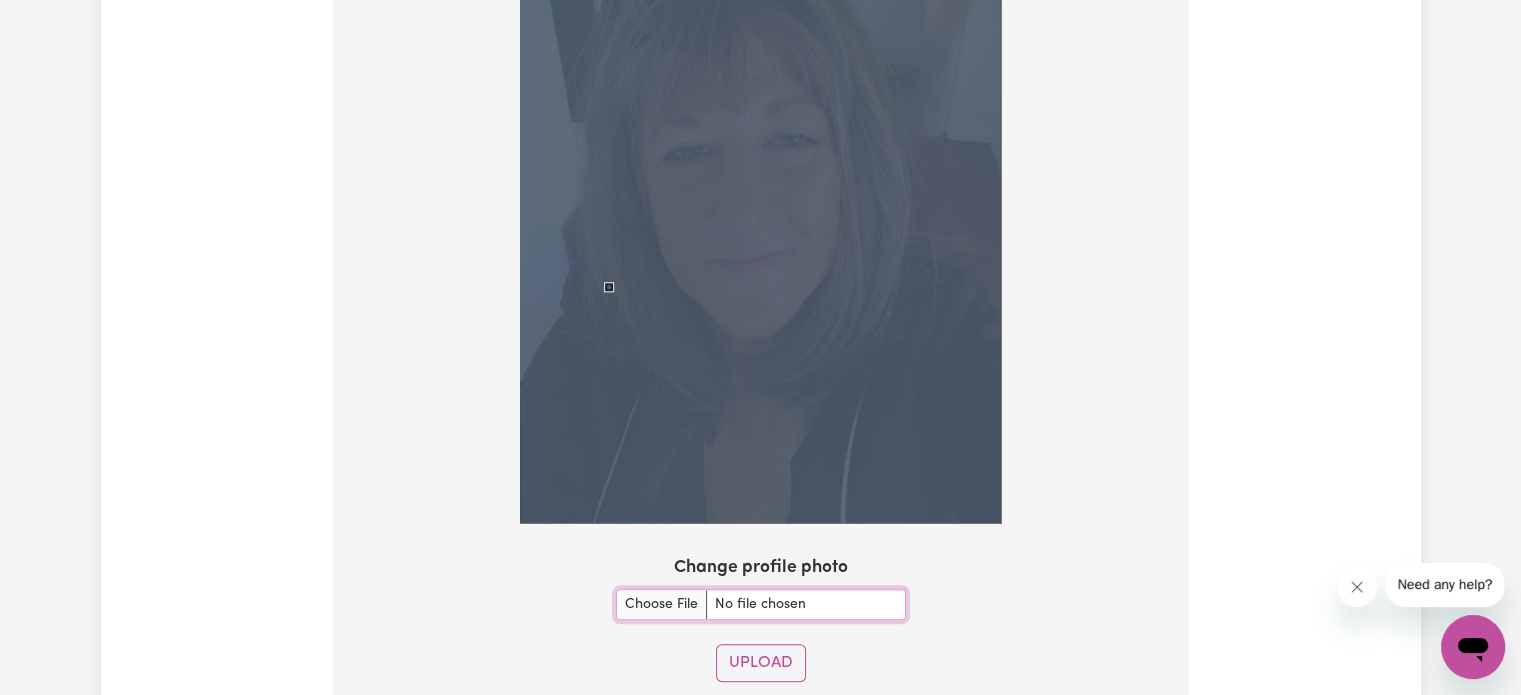 scroll, scrollTop: 1672, scrollLeft: 0, axis: vertical 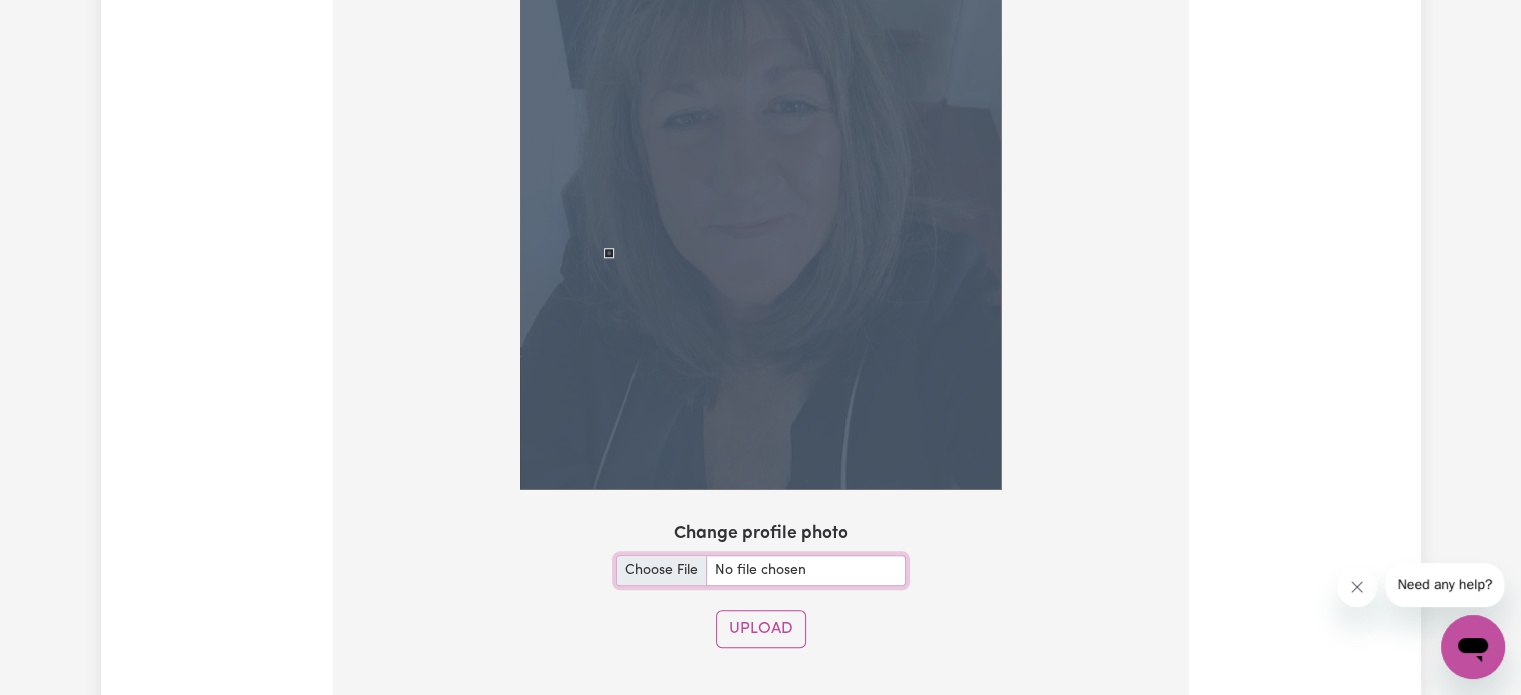 click on "Change profile photo" at bounding box center [761, 570] 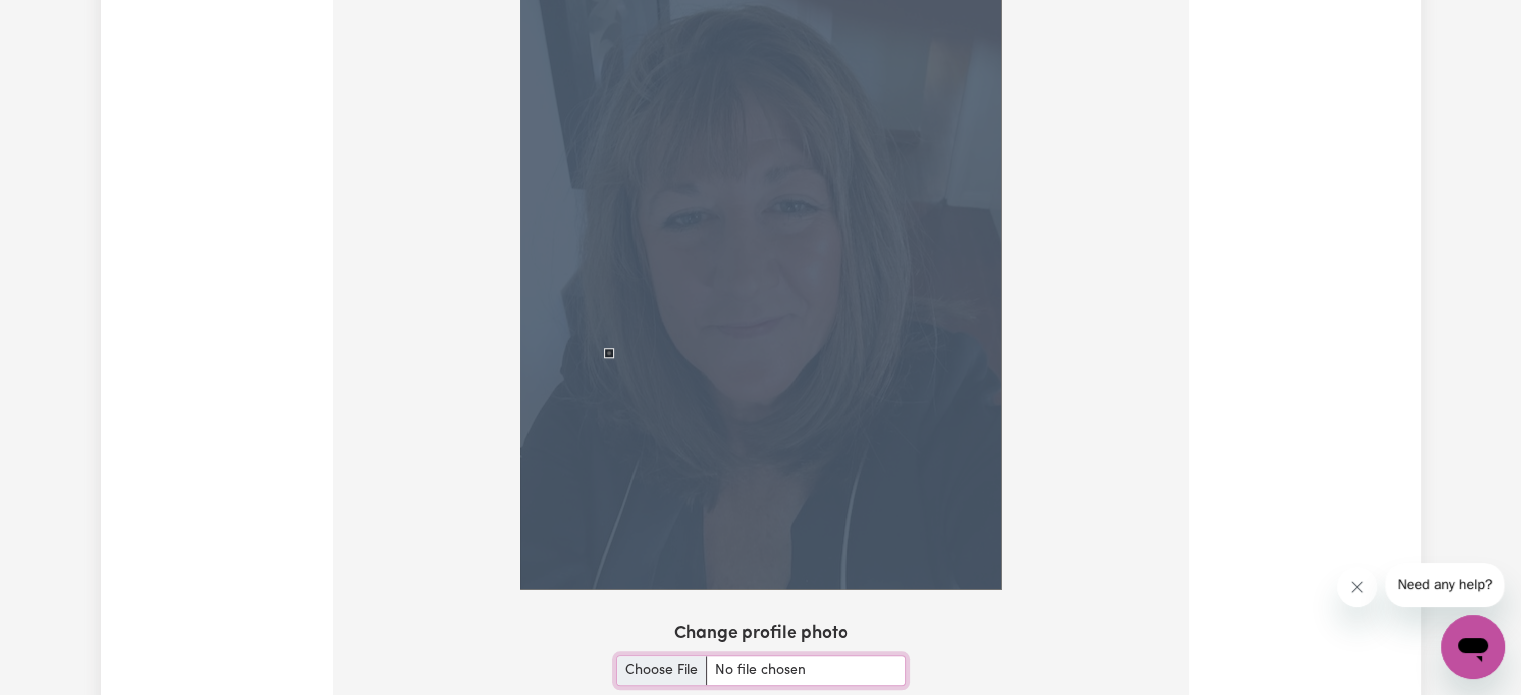 scroll, scrollTop: 1372, scrollLeft: 0, axis: vertical 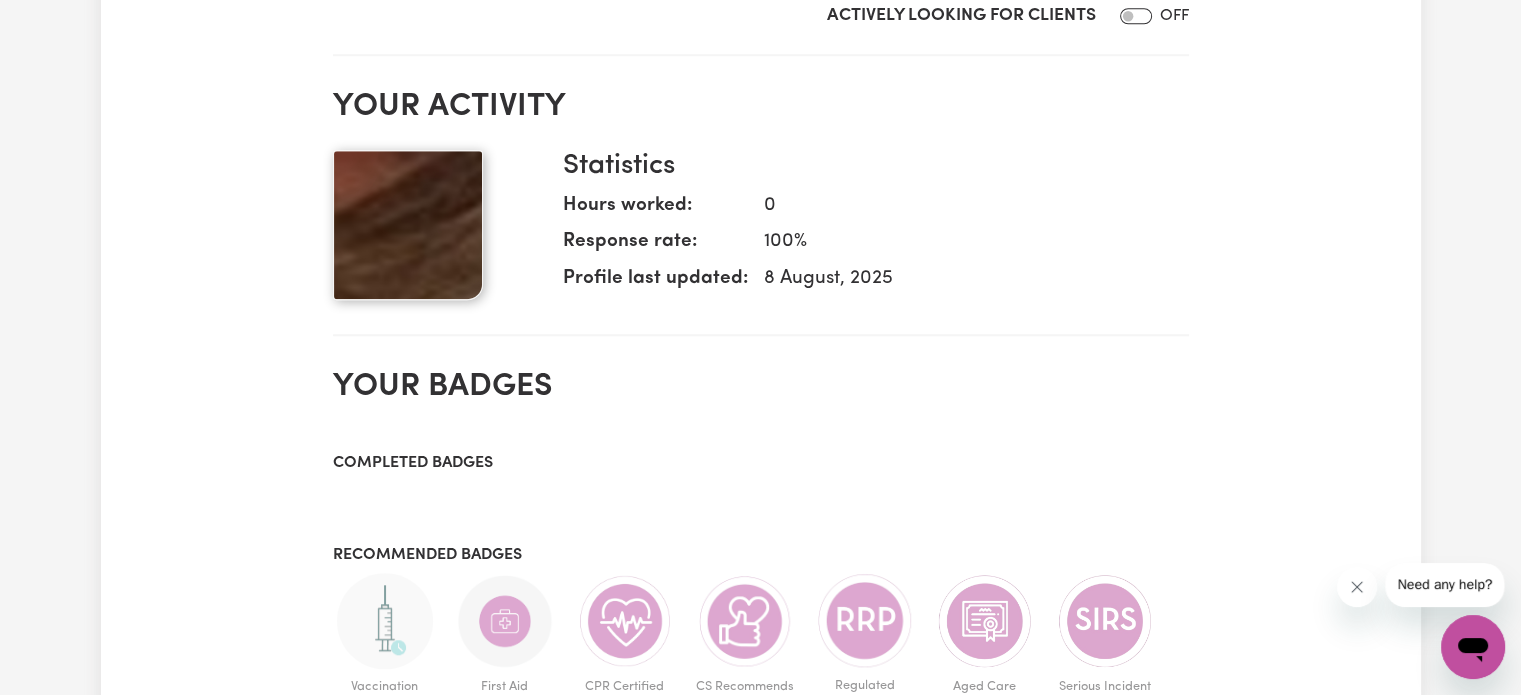 click at bounding box center [408, 225] 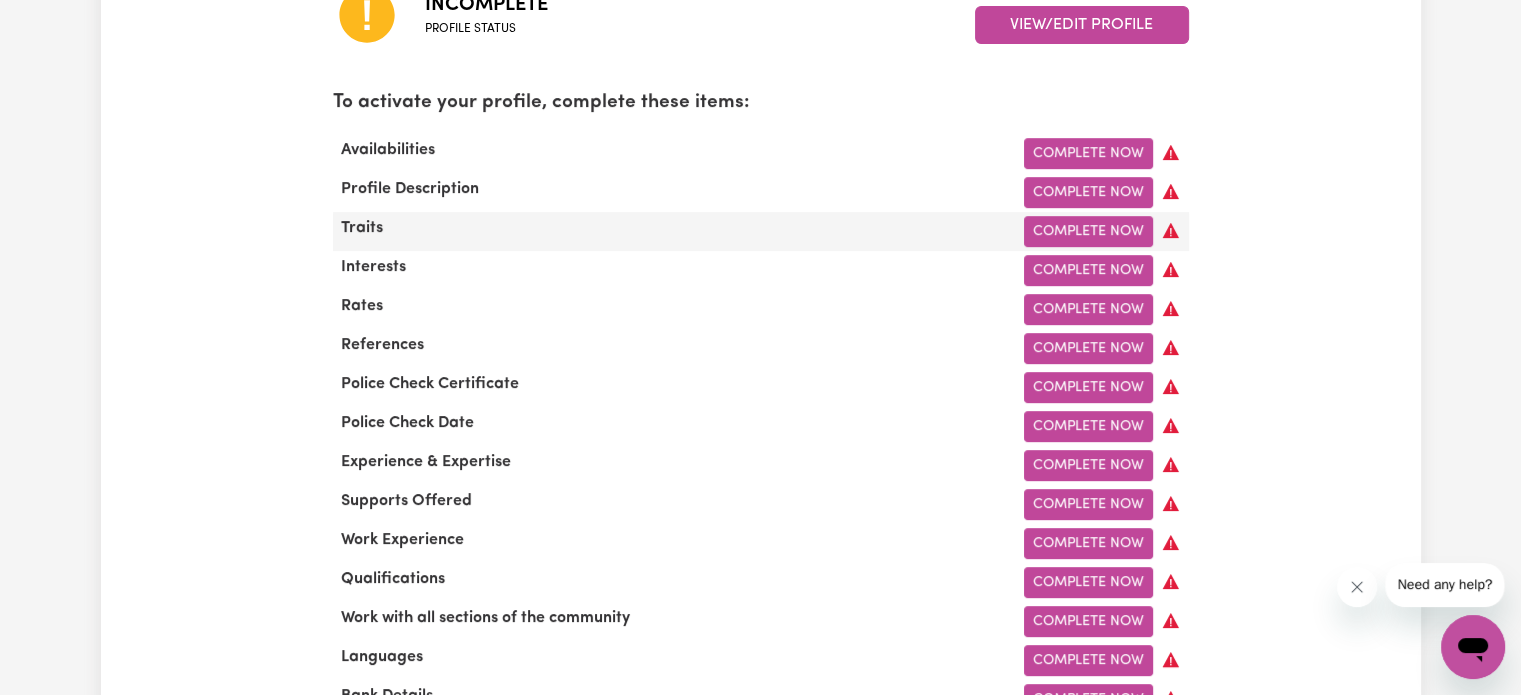 scroll, scrollTop: 600, scrollLeft: 0, axis: vertical 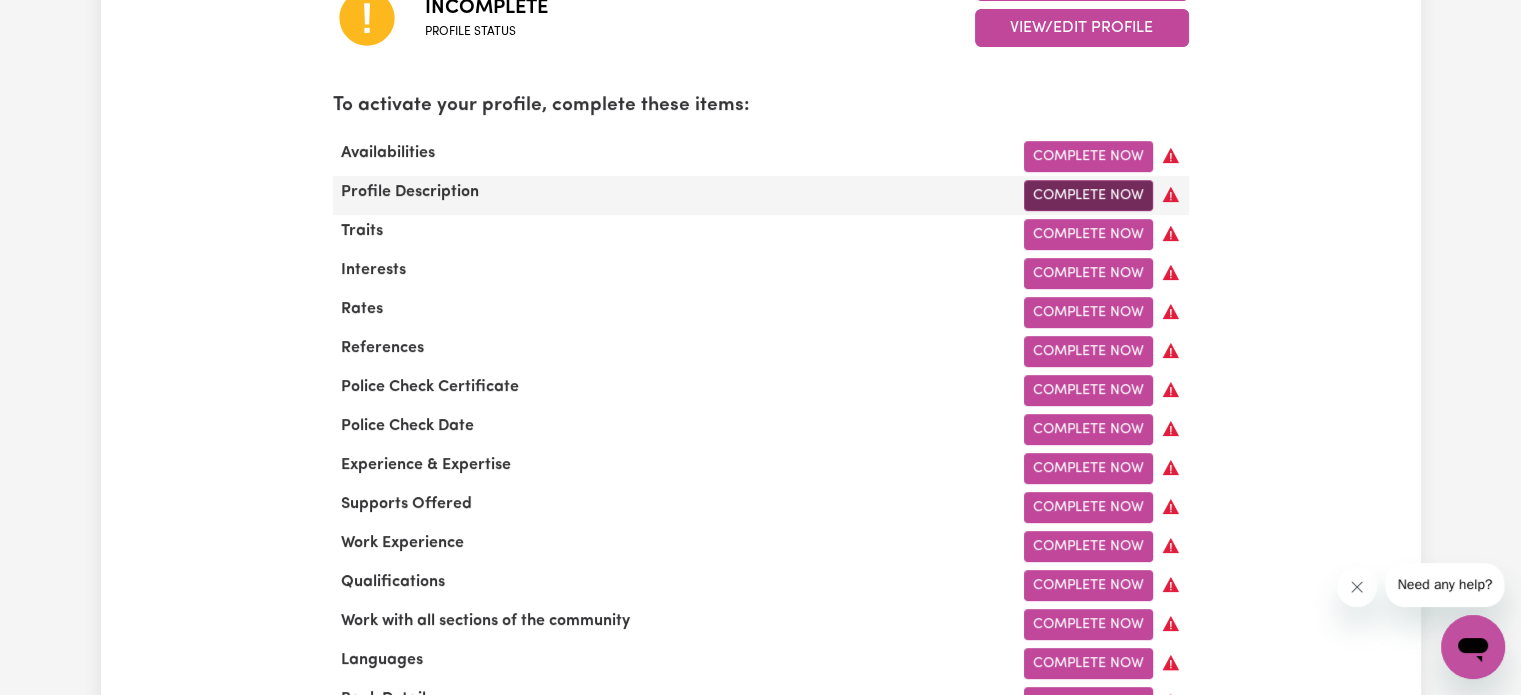 click on "Complete Now" at bounding box center (1088, 195) 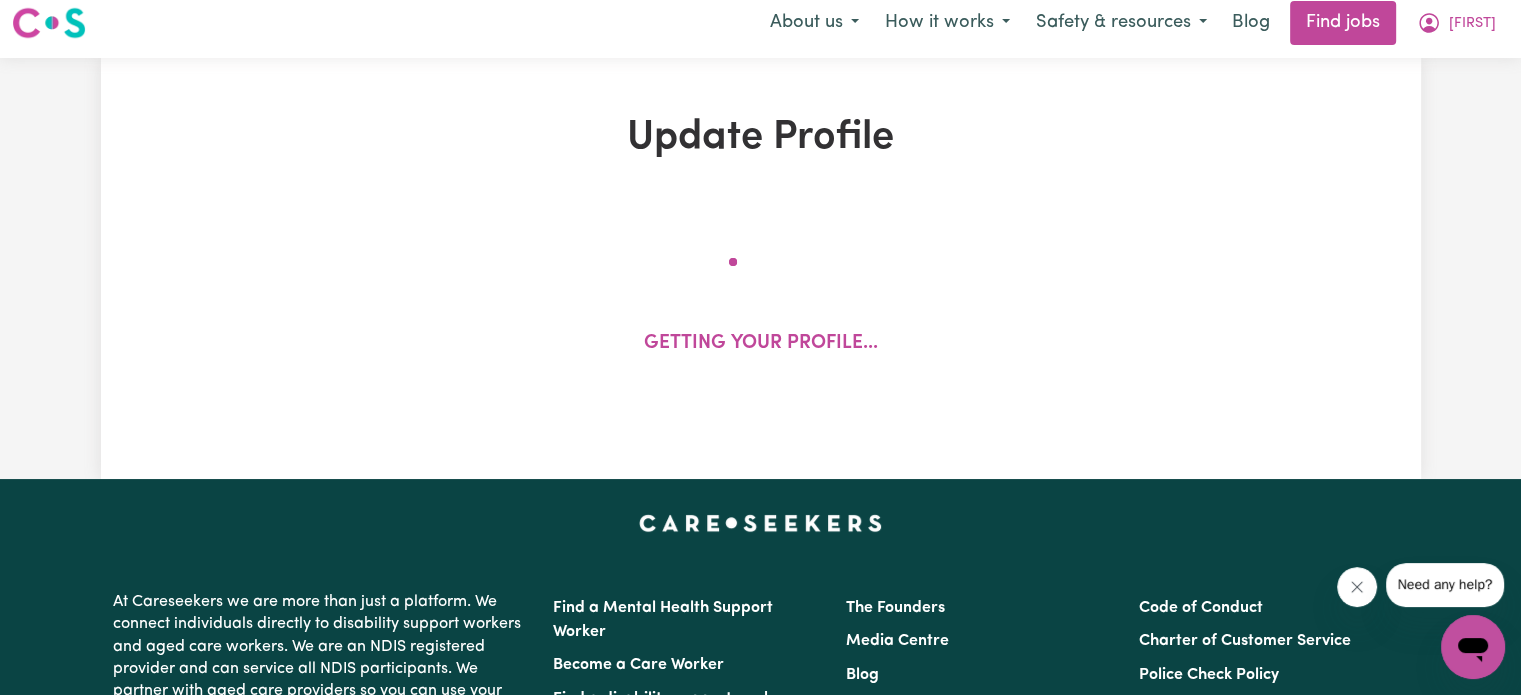 scroll, scrollTop: 0, scrollLeft: 0, axis: both 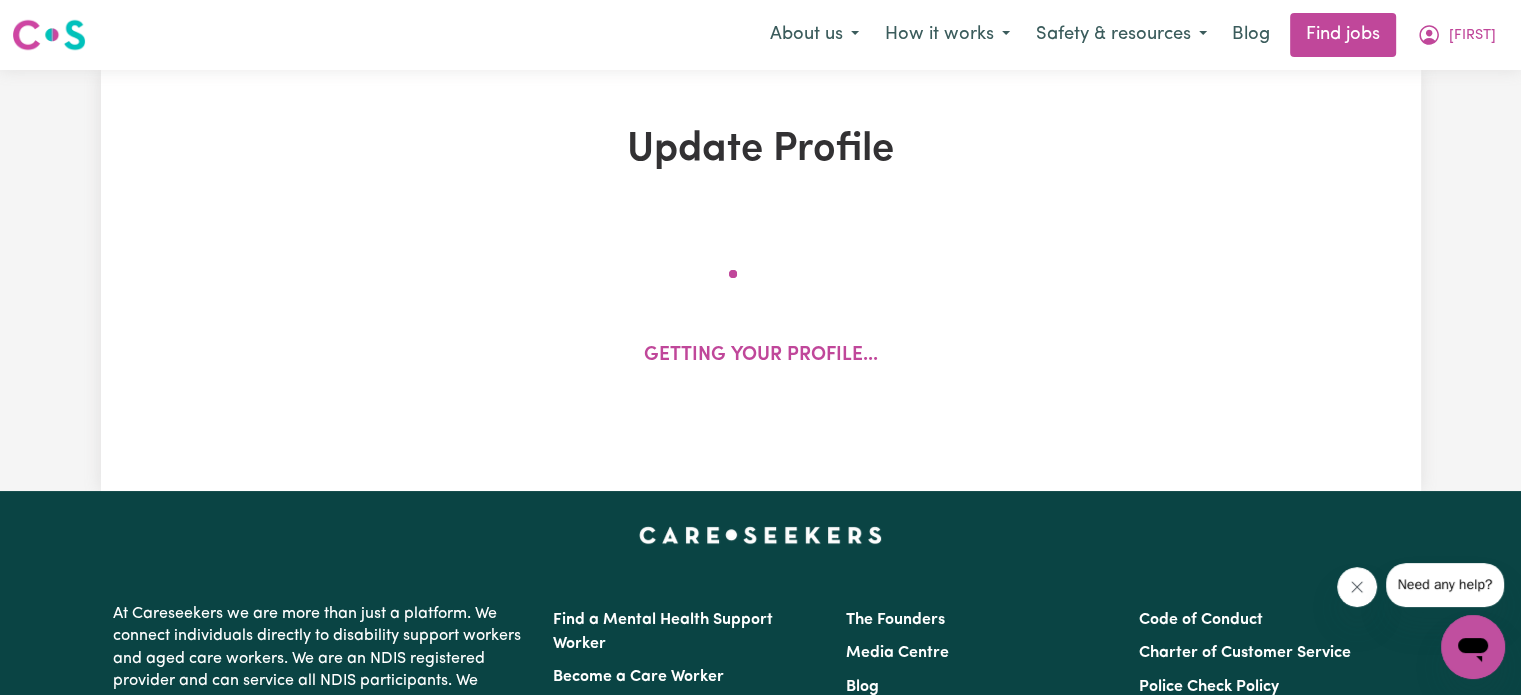 select on "female" 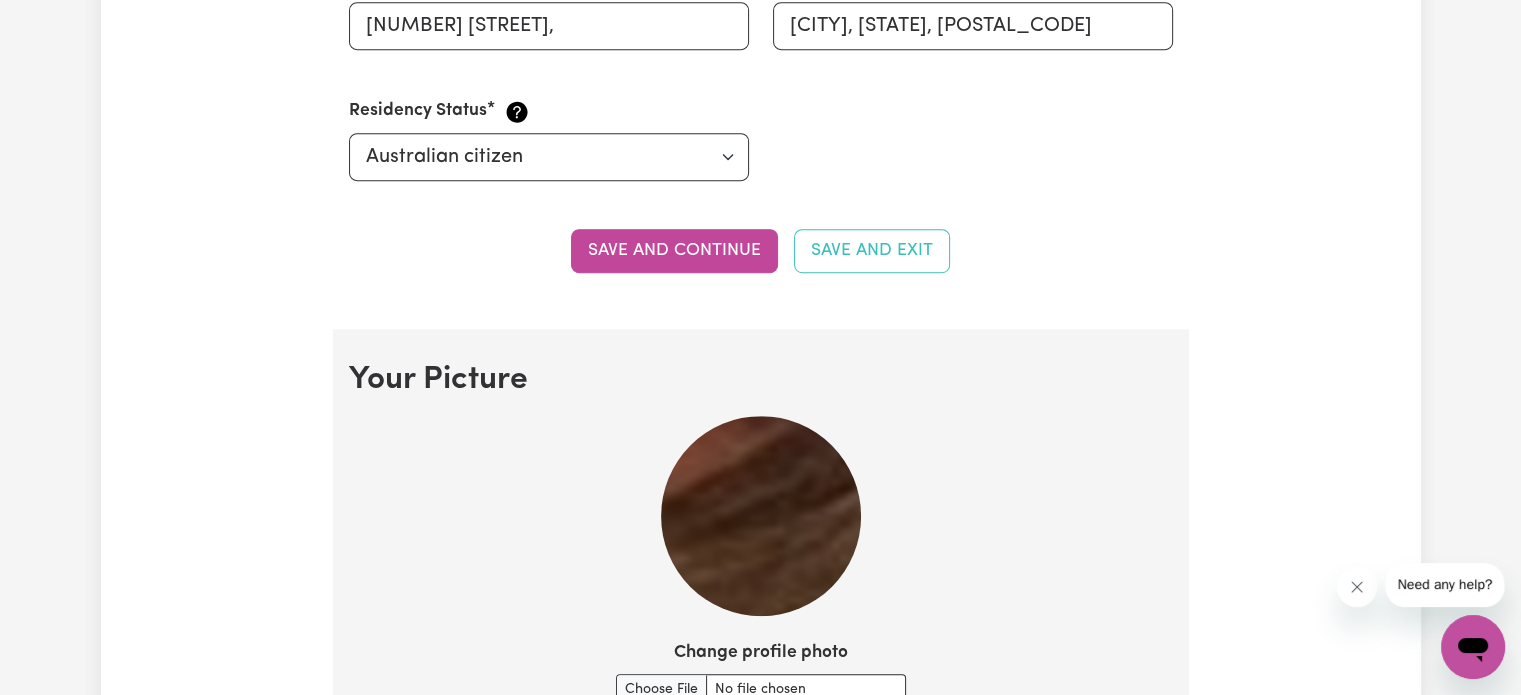 scroll, scrollTop: 1300, scrollLeft: 0, axis: vertical 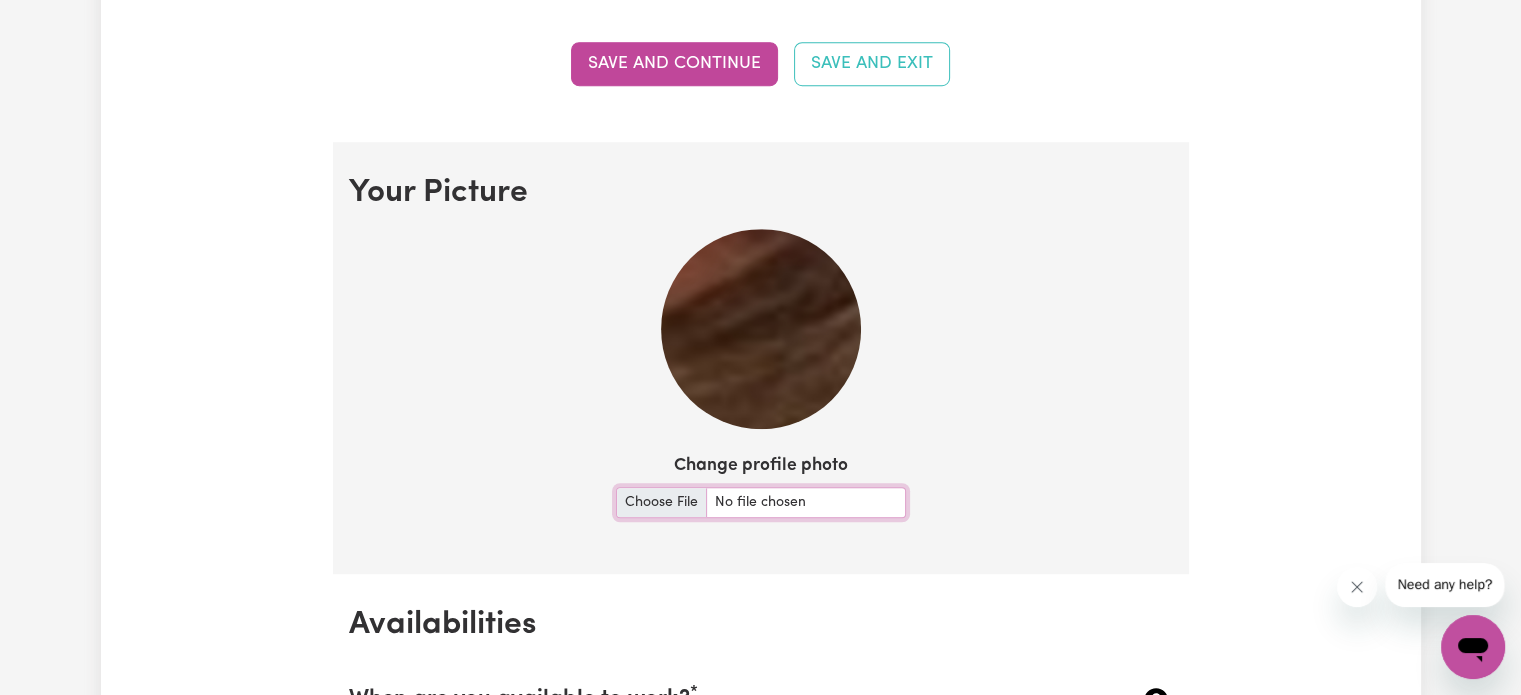 click on "Change profile photo" at bounding box center (761, 502) 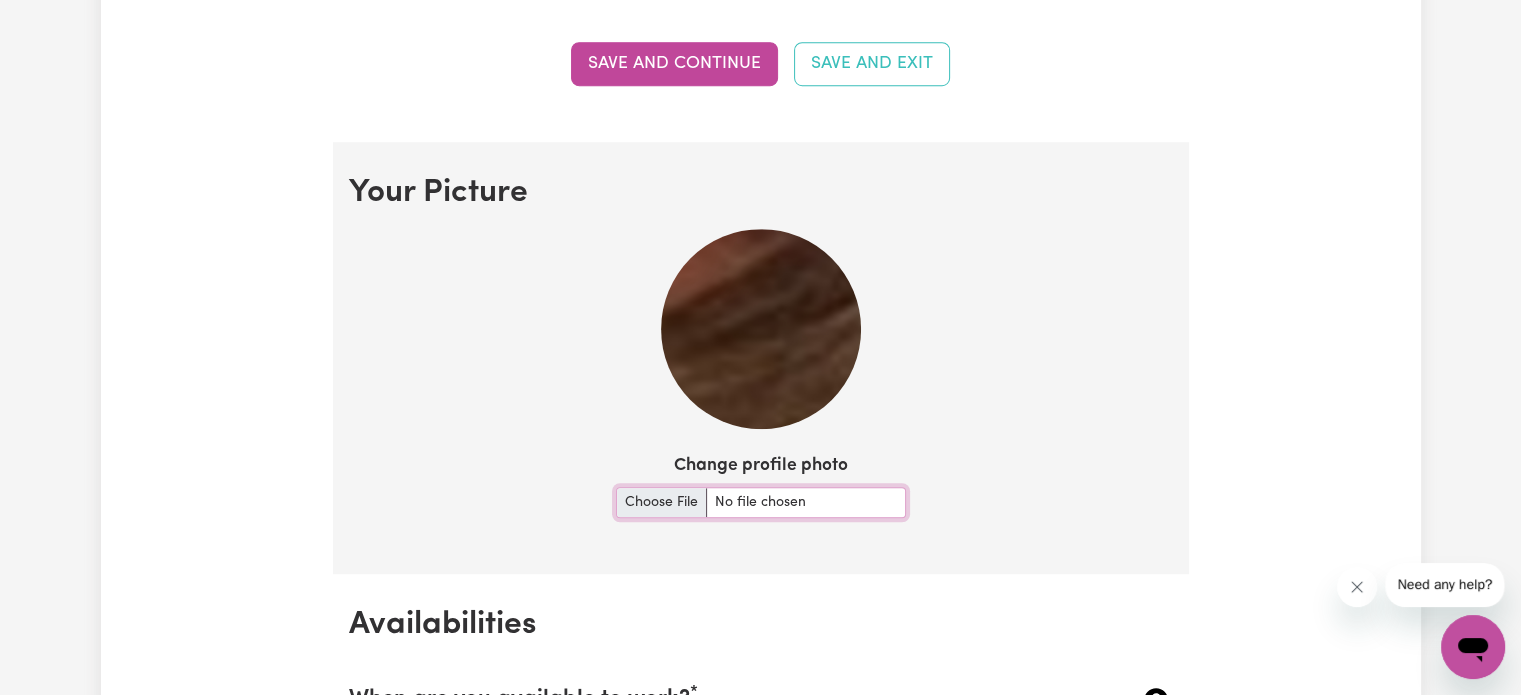 type on "C:\fakepath\thumbnail_IMG_2679.jpg" 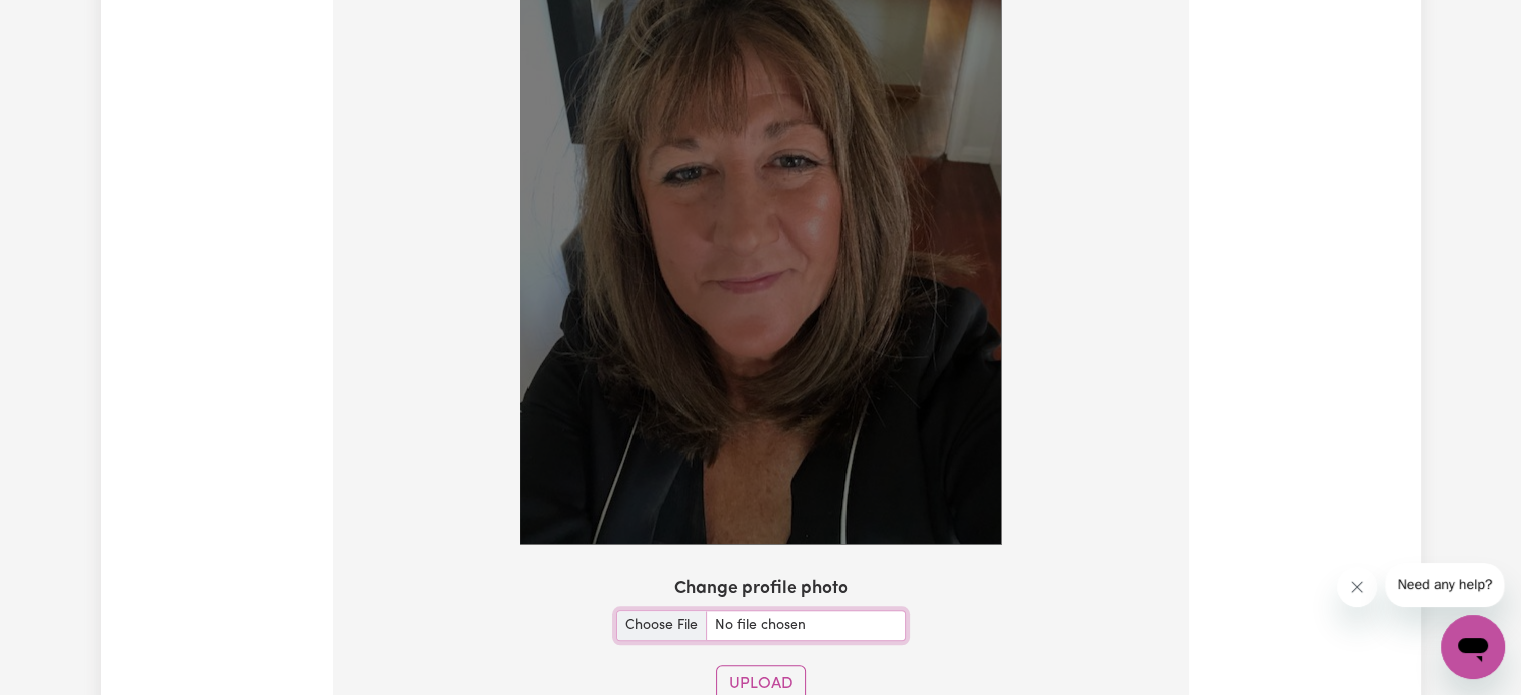 scroll, scrollTop: 1700, scrollLeft: 0, axis: vertical 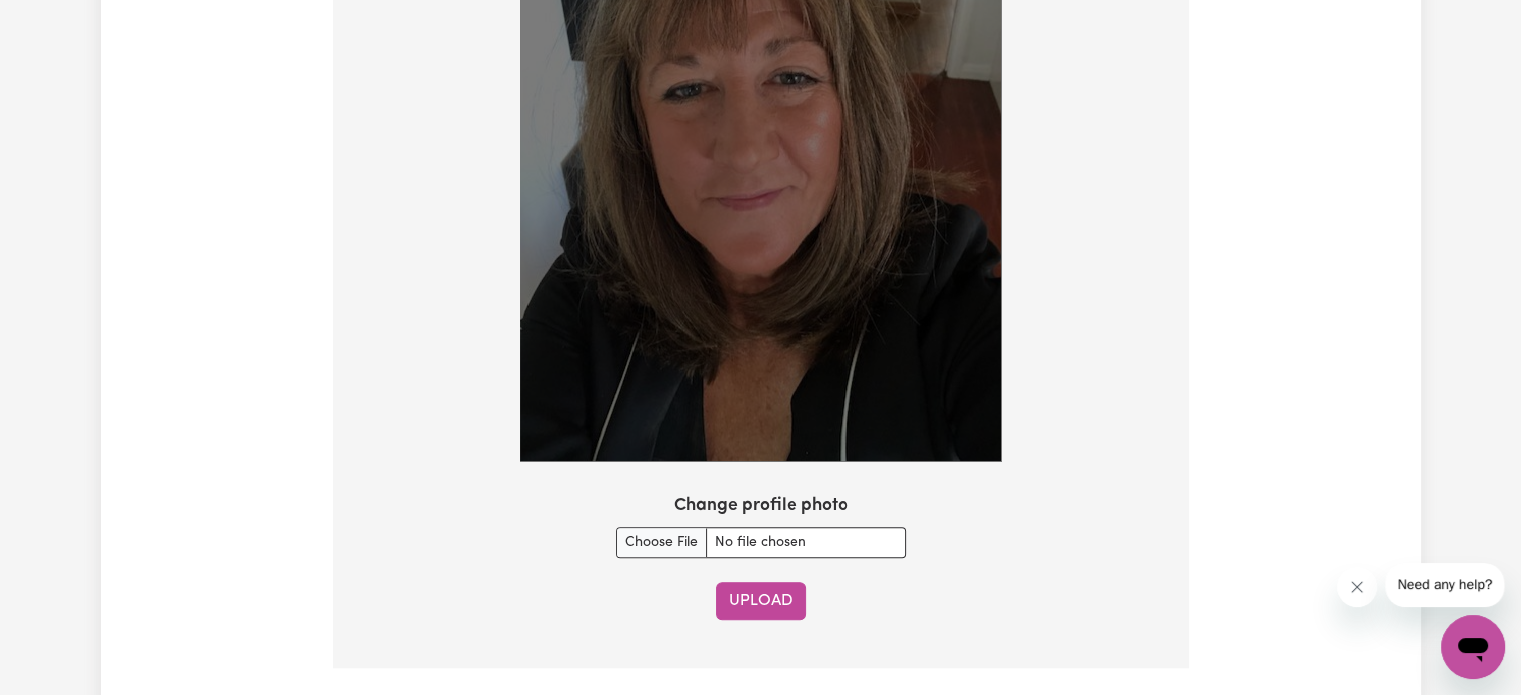 click on "Upload" at bounding box center (761, 601) 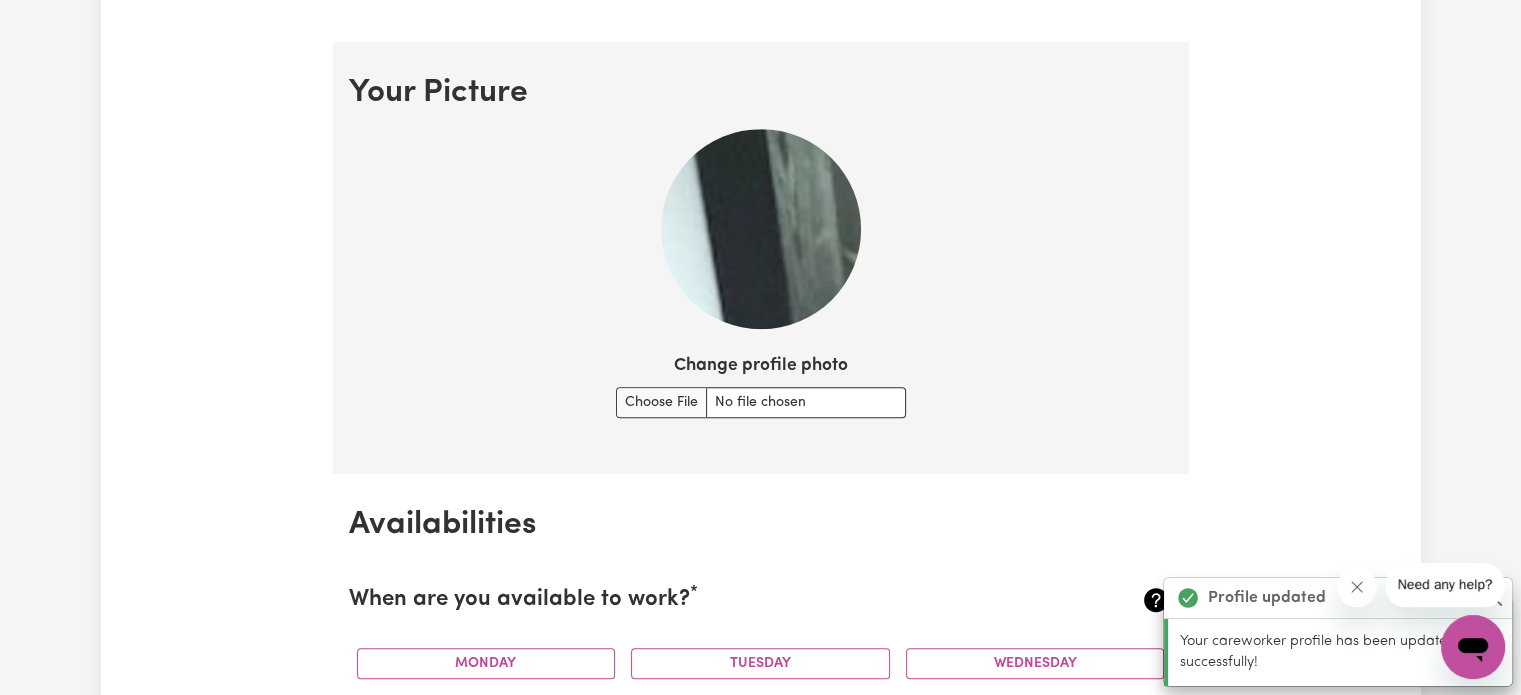 scroll, scrollTop: 1272, scrollLeft: 0, axis: vertical 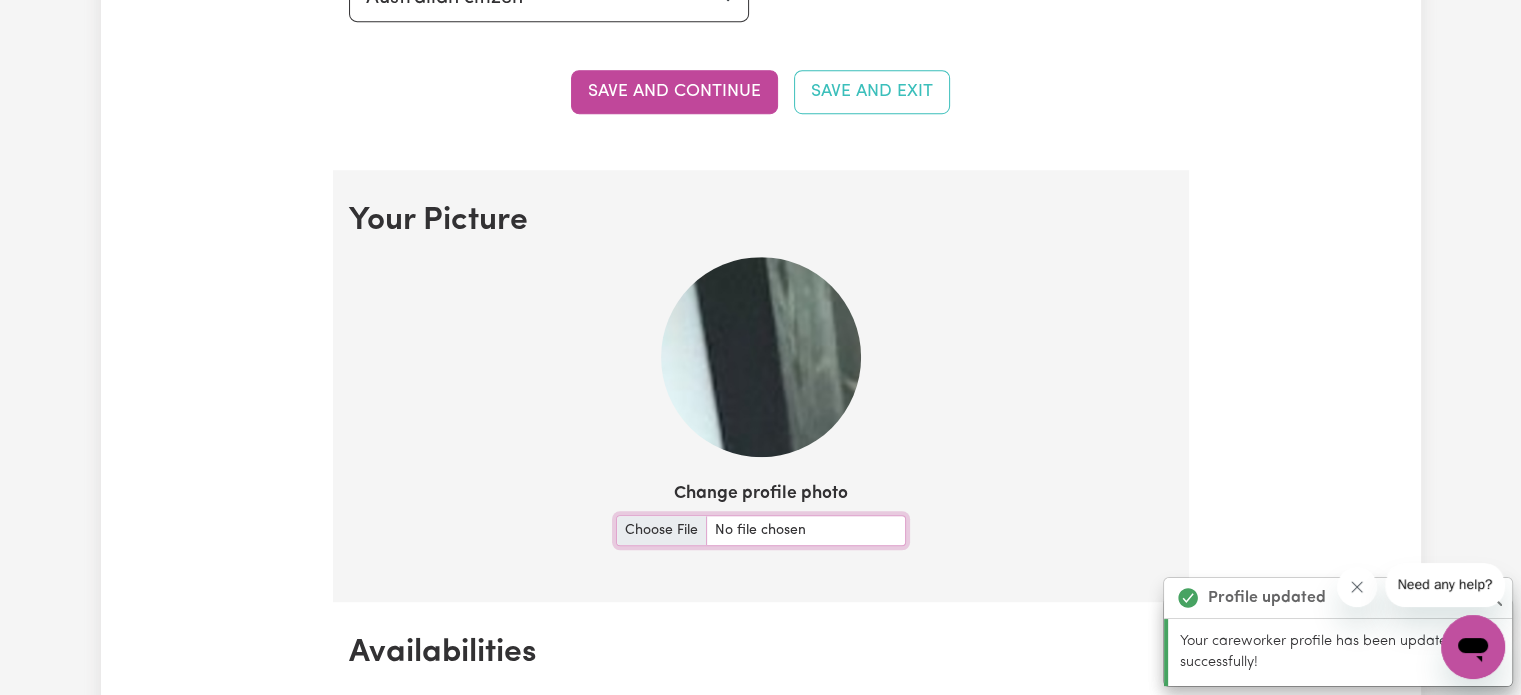 click on "Change profile photo" at bounding box center [761, 530] 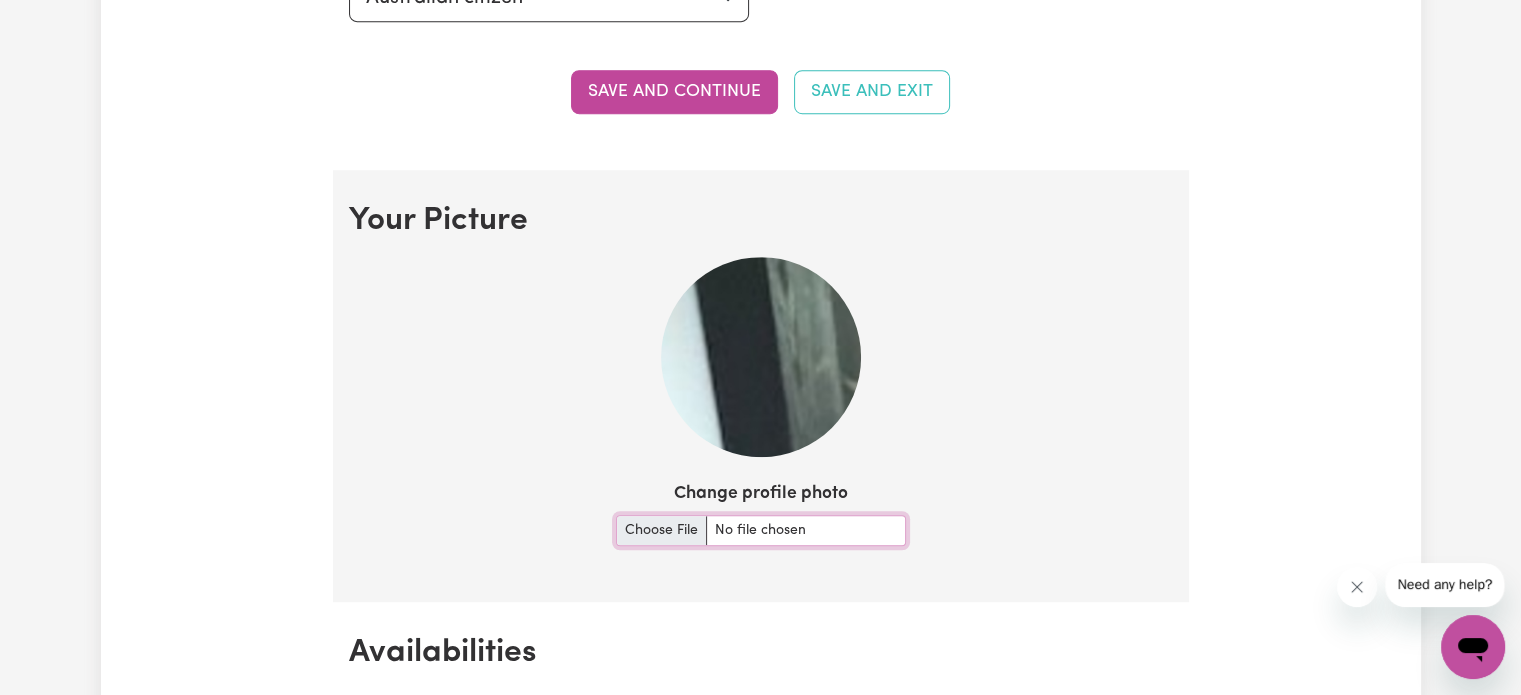 type on "C:\fakepath\thumbnail_IMG_2679.jpg" 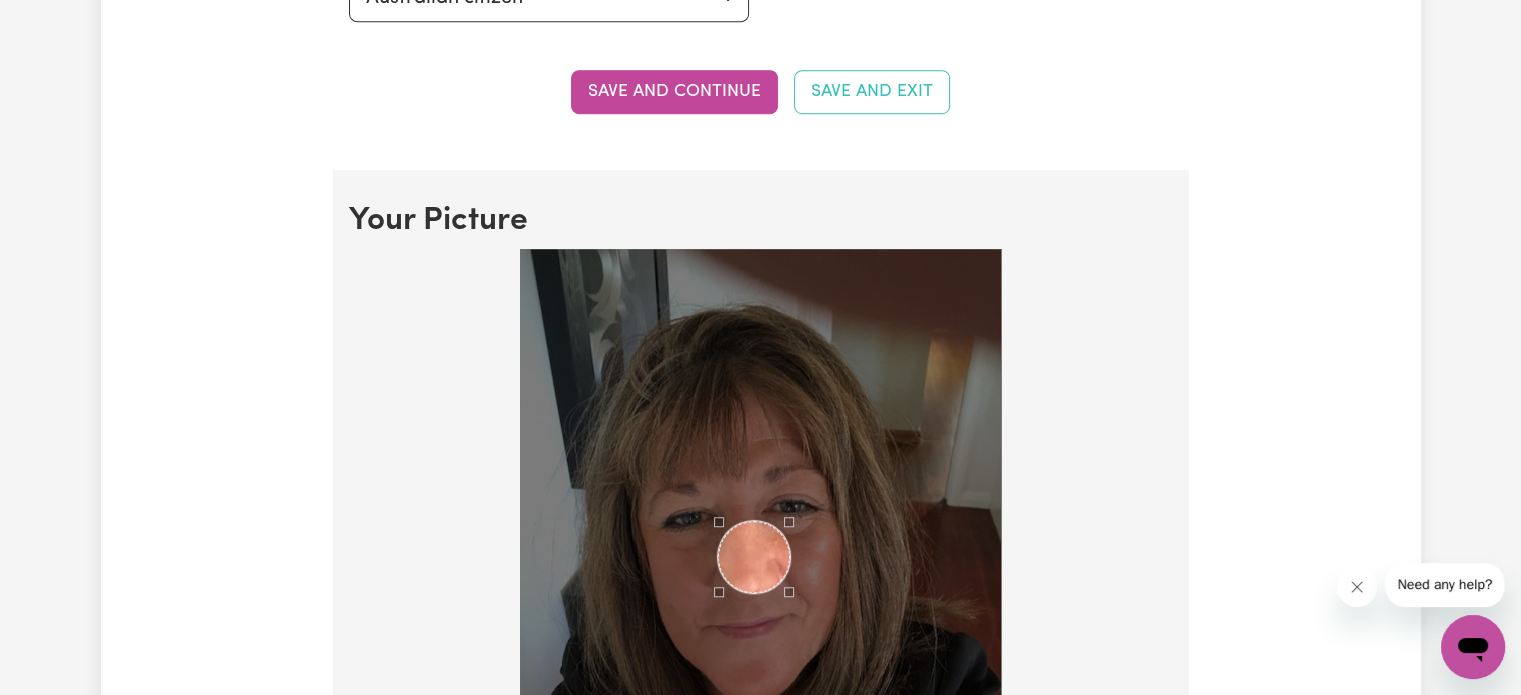 click at bounding box center (754, 557) 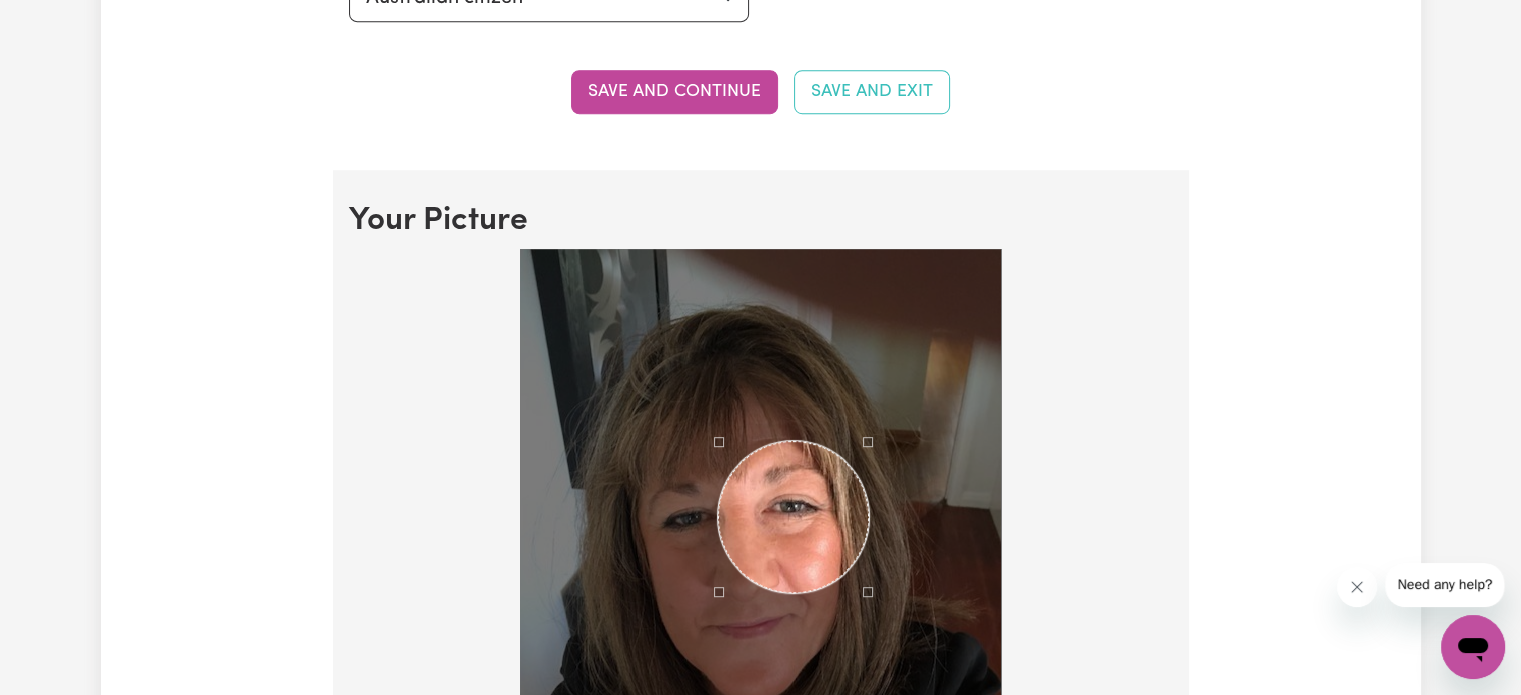 click at bounding box center [760, 569] 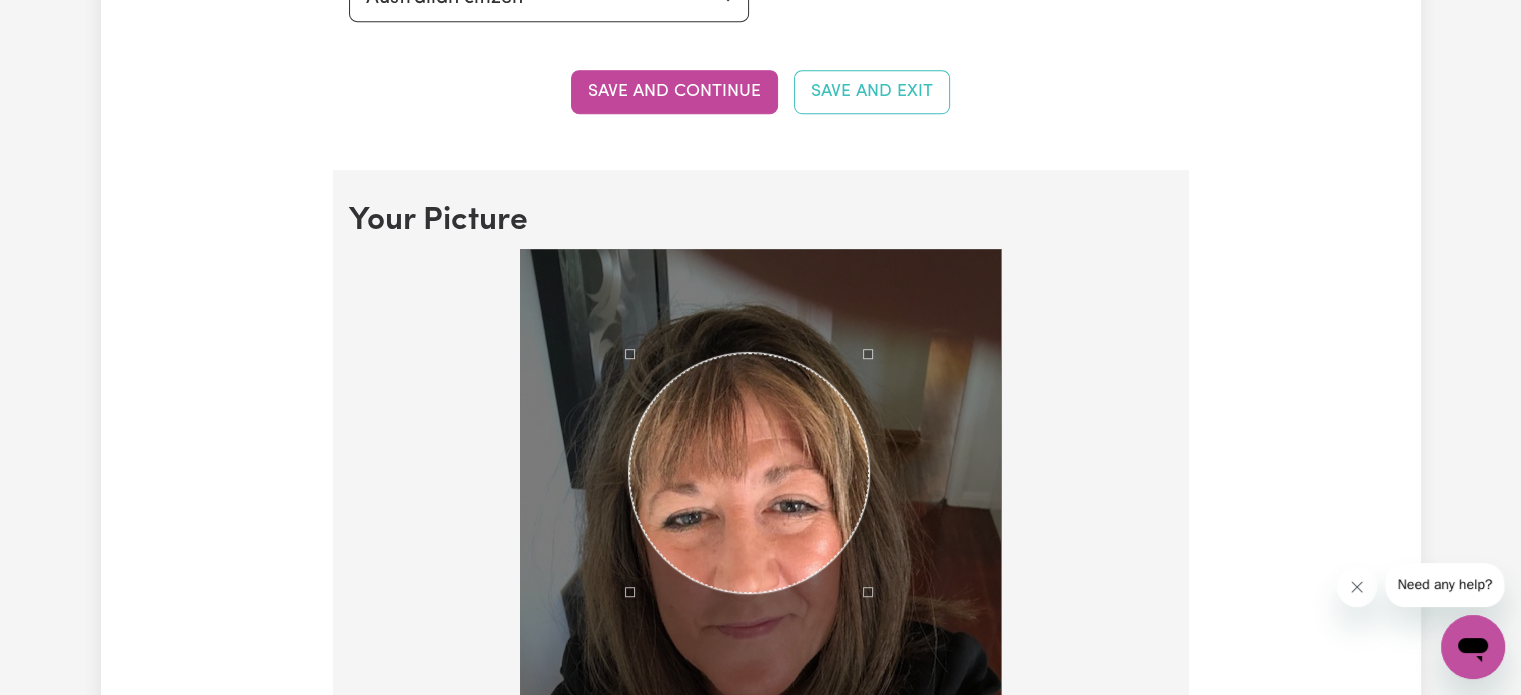 click at bounding box center [760, 569] 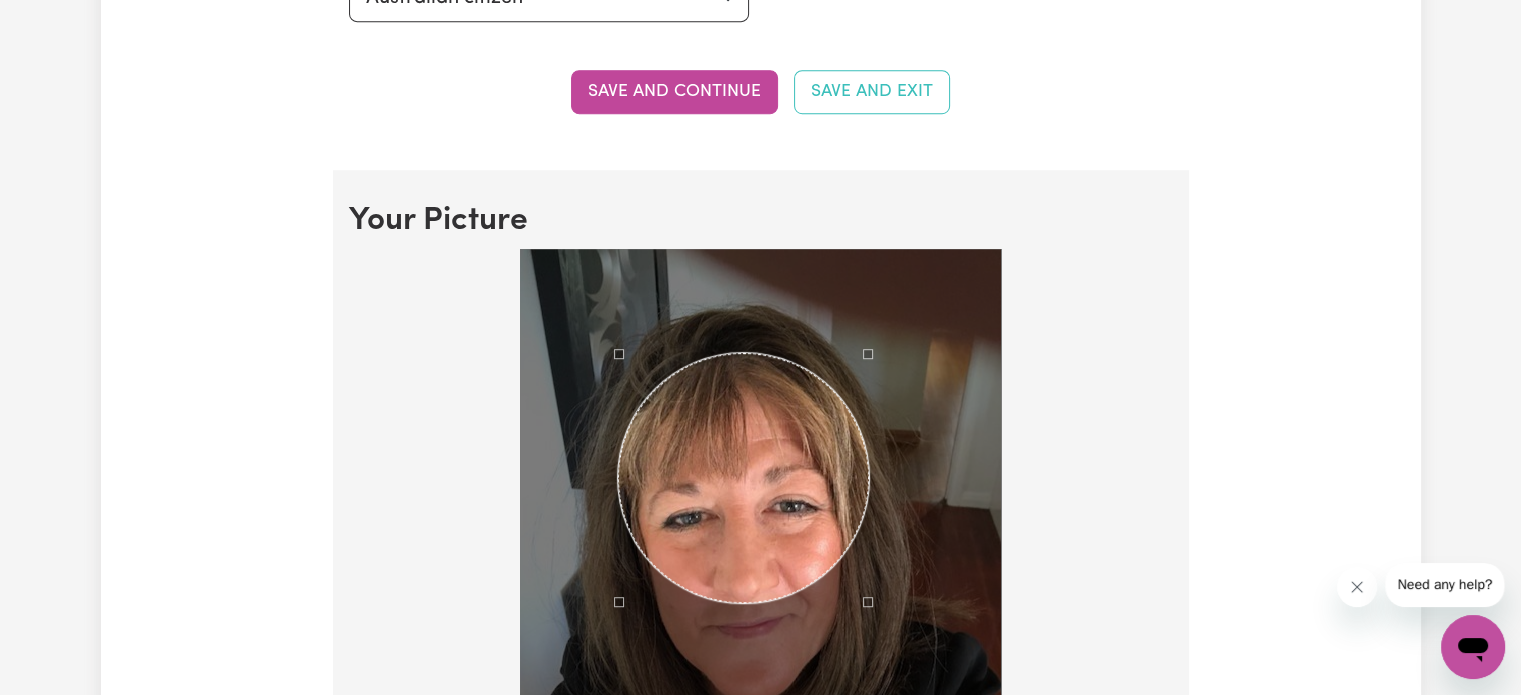 click at bounding box center (760, 569) 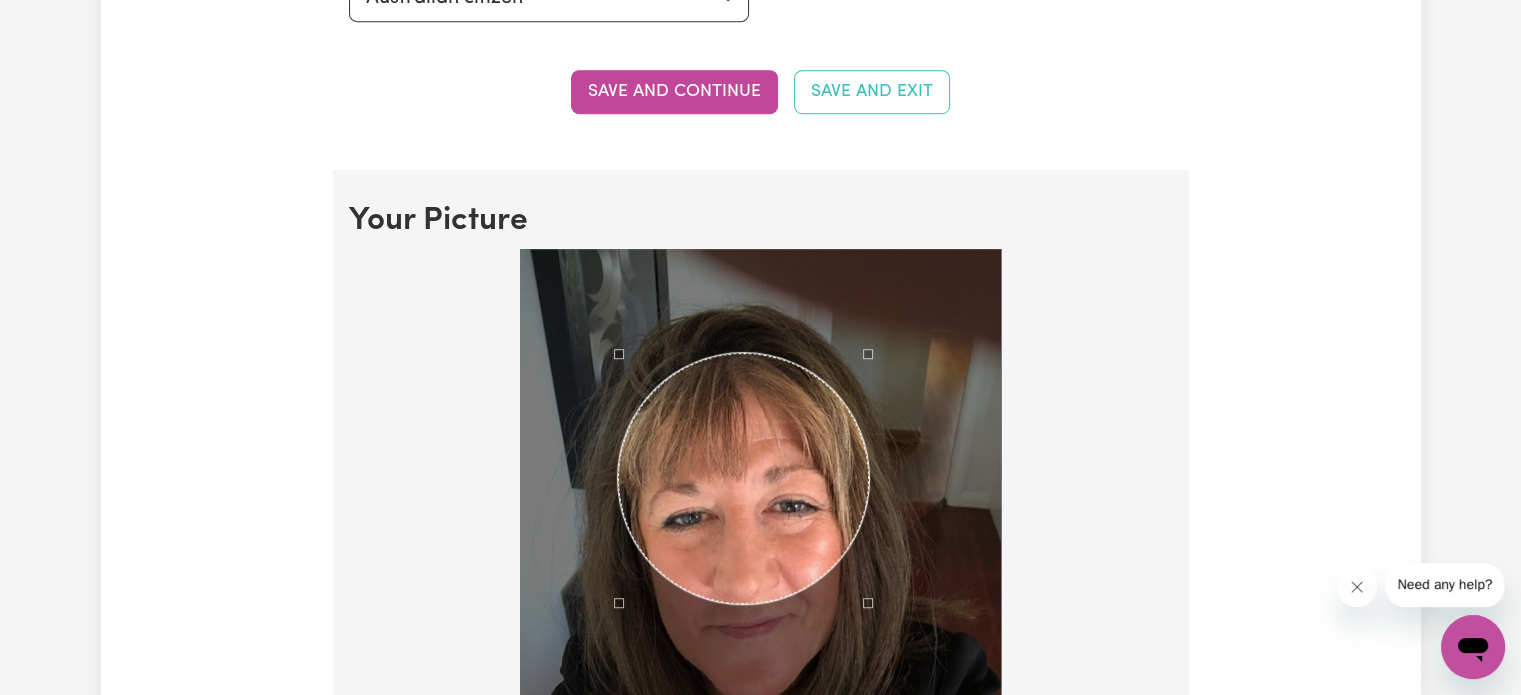 click at bounding box center [760, 569] 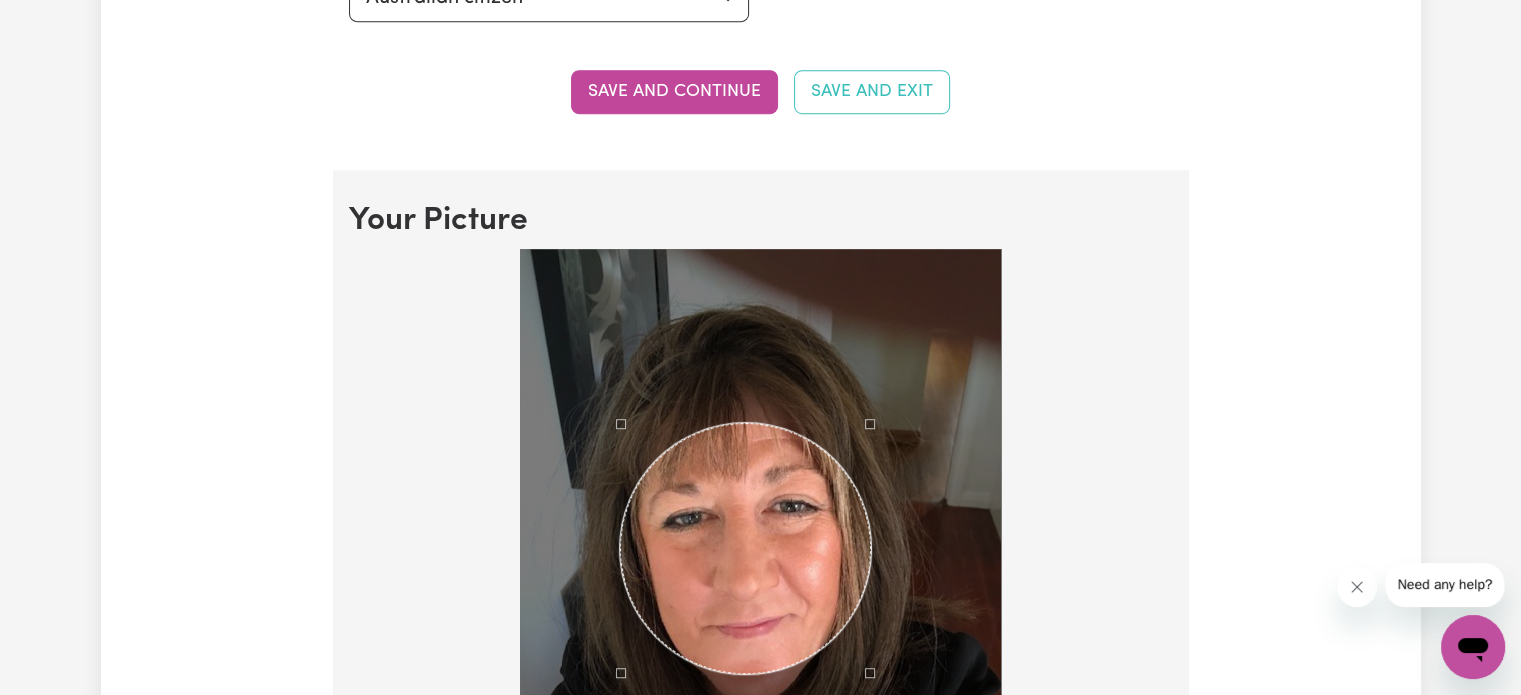 click at bounding box center [745, 548] 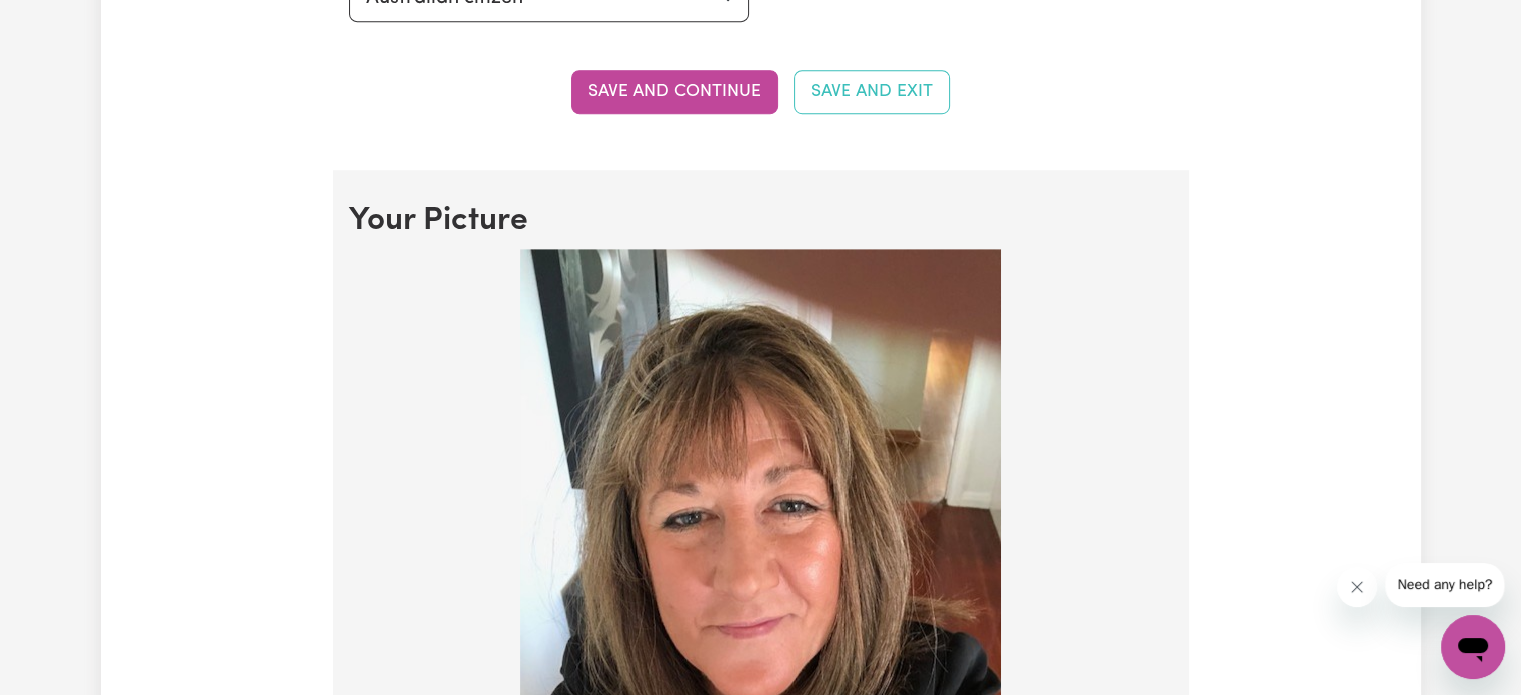 click at bounding box center (760, 569) 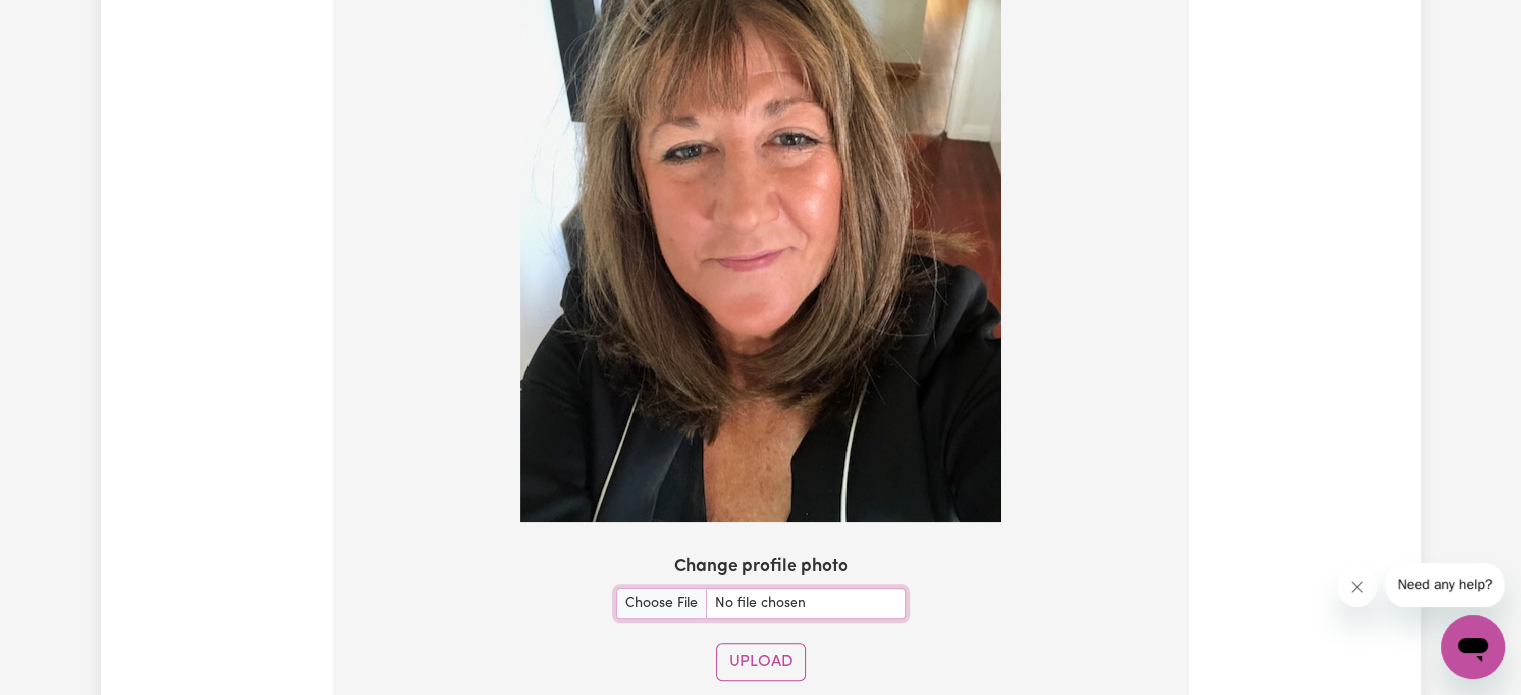 scroll, scrollTop: 1772, scrollLeft: 0, axis: vertical 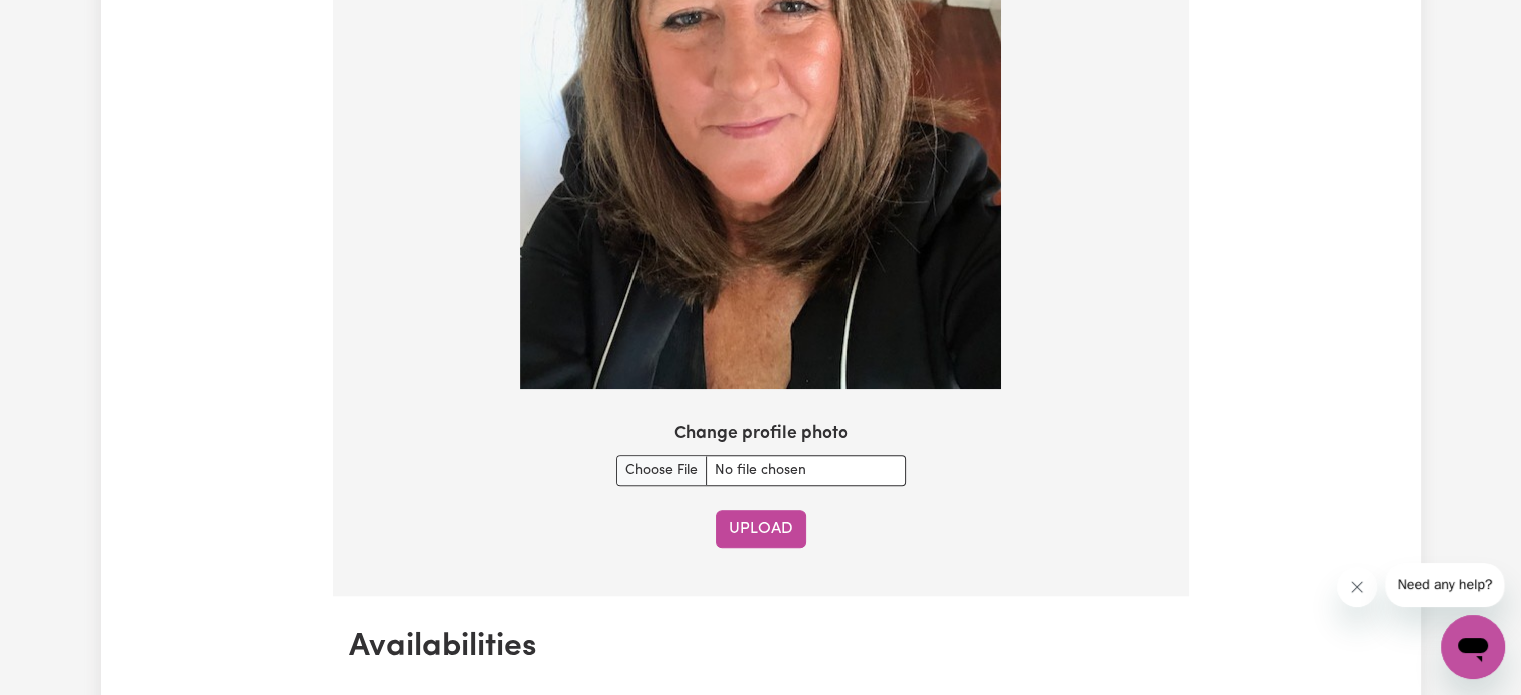 click on "Upload" at bounding box center (761, 529) 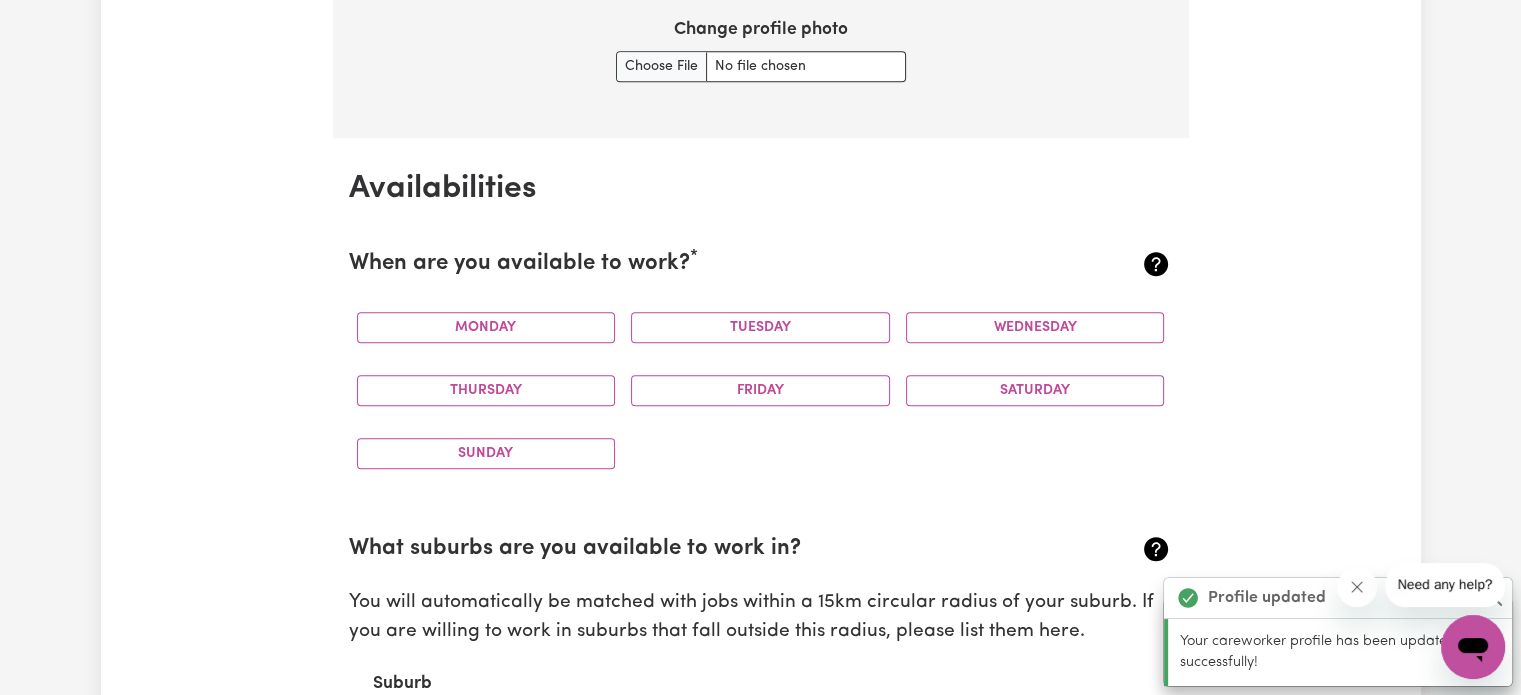 scroll, scrollTop: 1572, scrollLeft: 0, axis: vertical 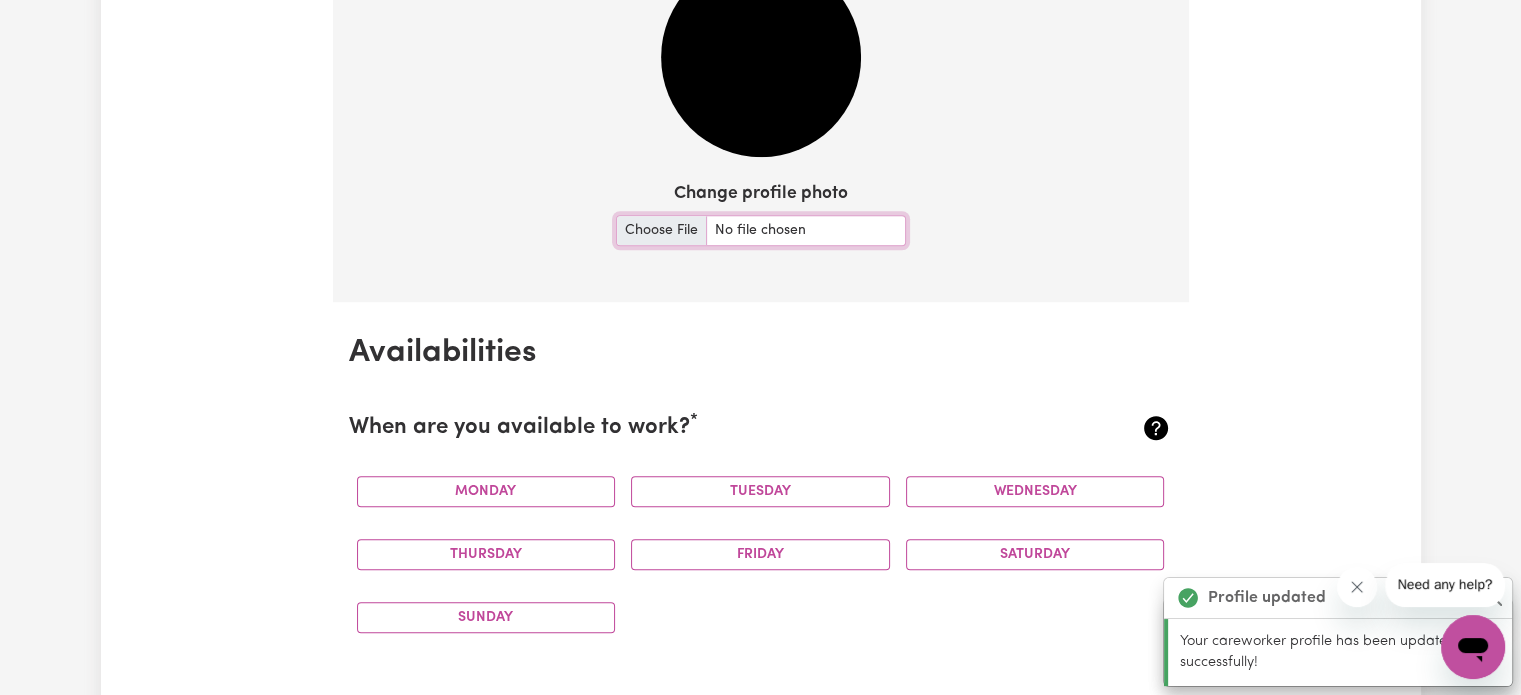 click on "Change profile photo" at bounding box center [761, 230] 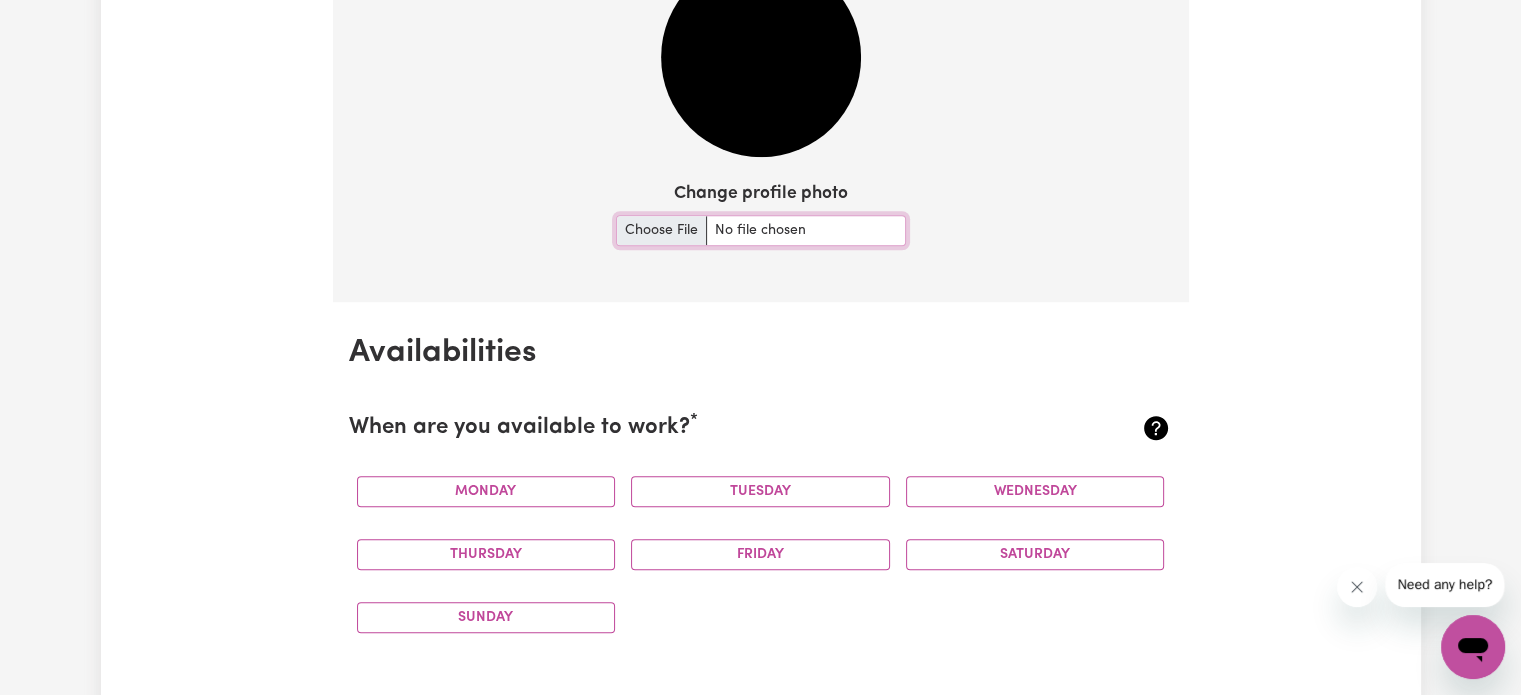 type on "C:\fakepath\thumbnail_IMG_2679.jpg" 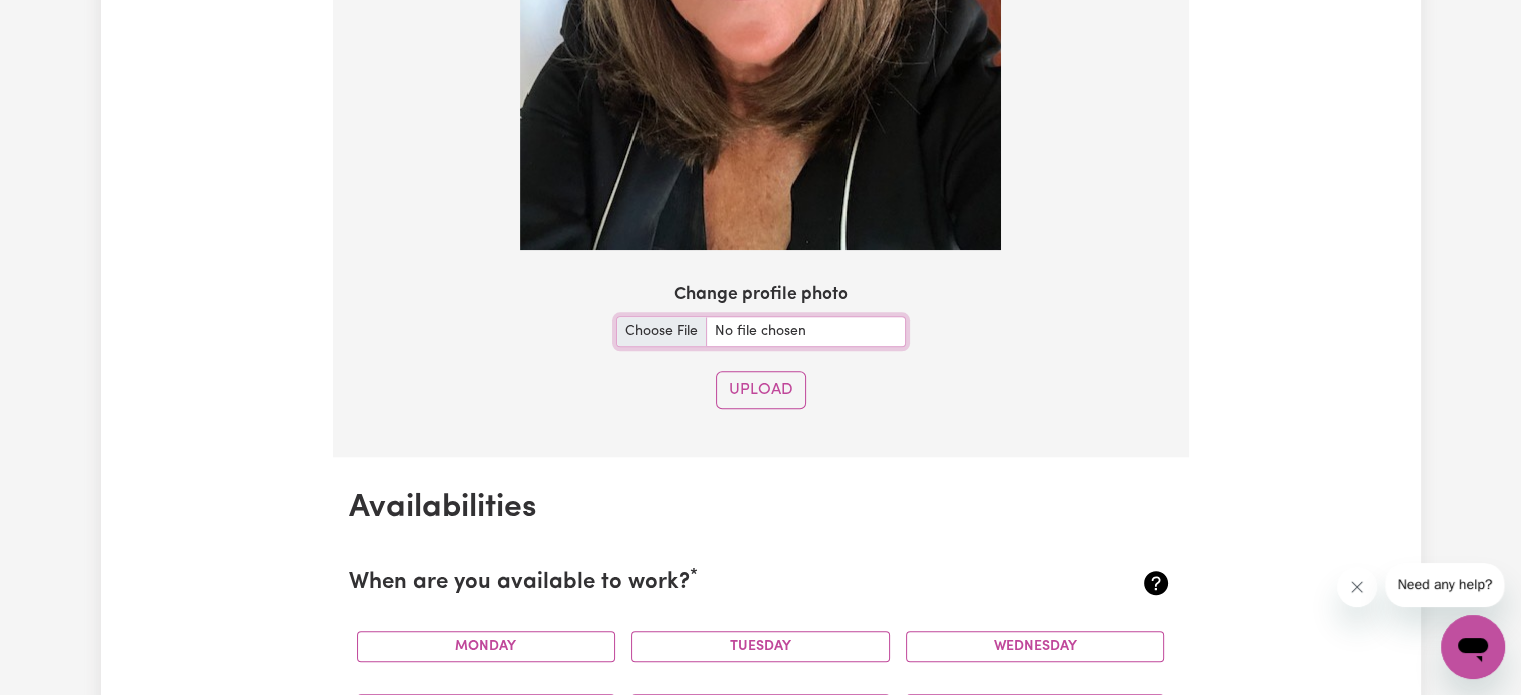 scroll, scrollTop: 2211, scrollLeft: 0, axis: vertical 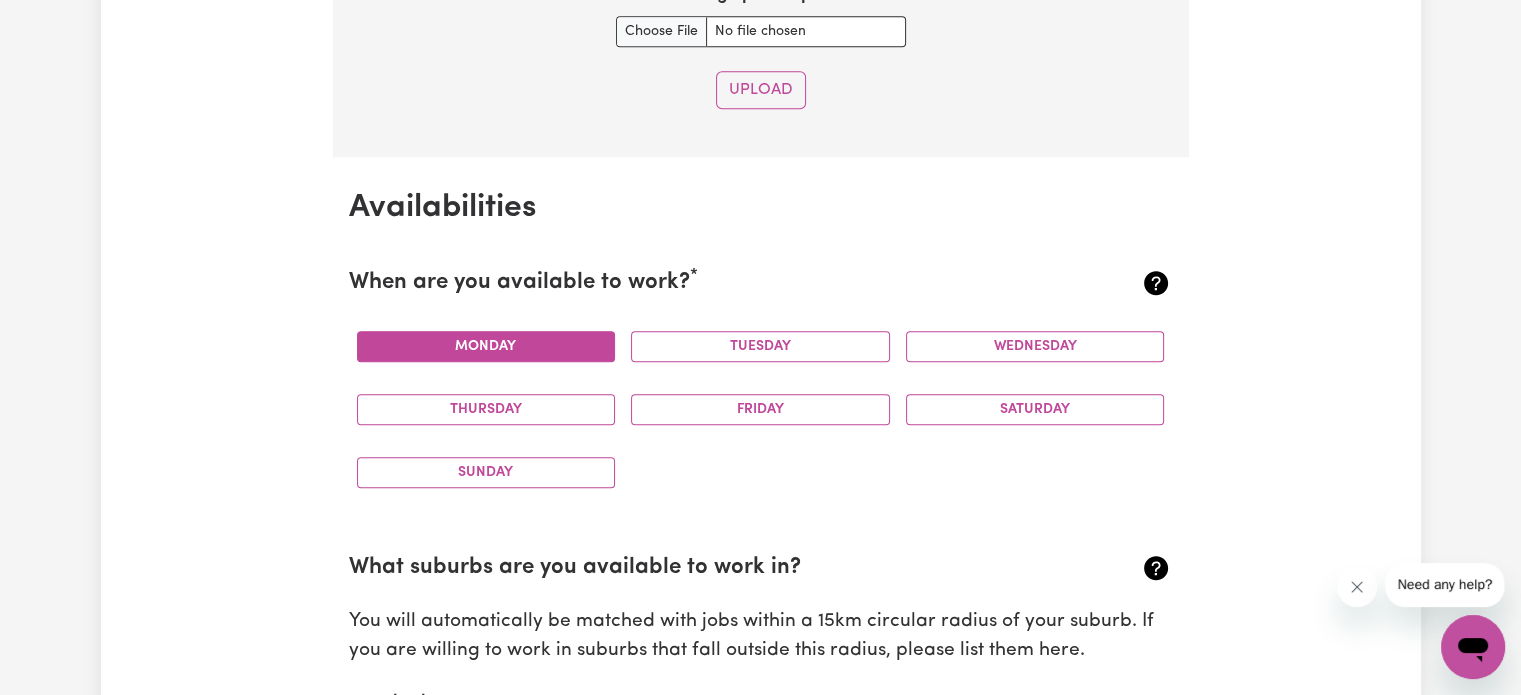click on "Monday" at bounding box center [486, 346] 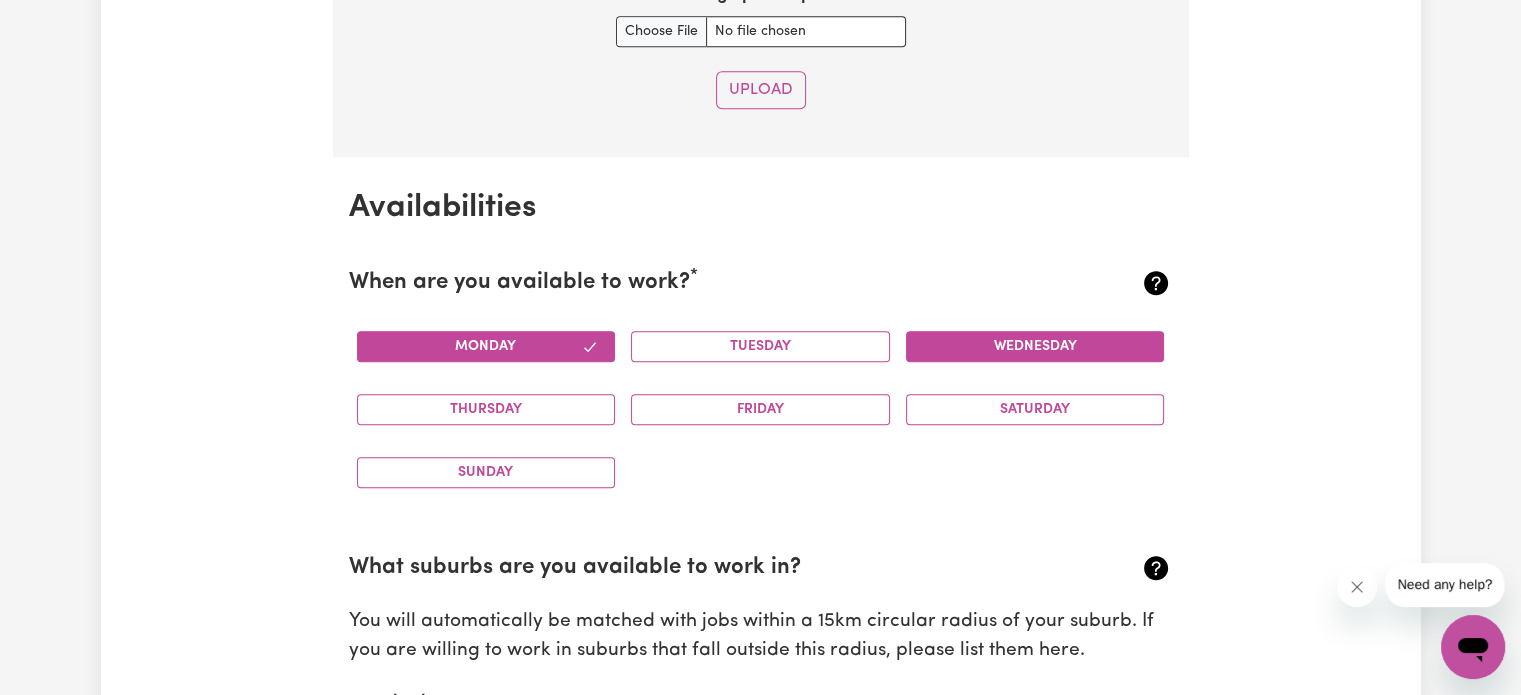click on "Wednesday" at bounding box center (1035, 346) 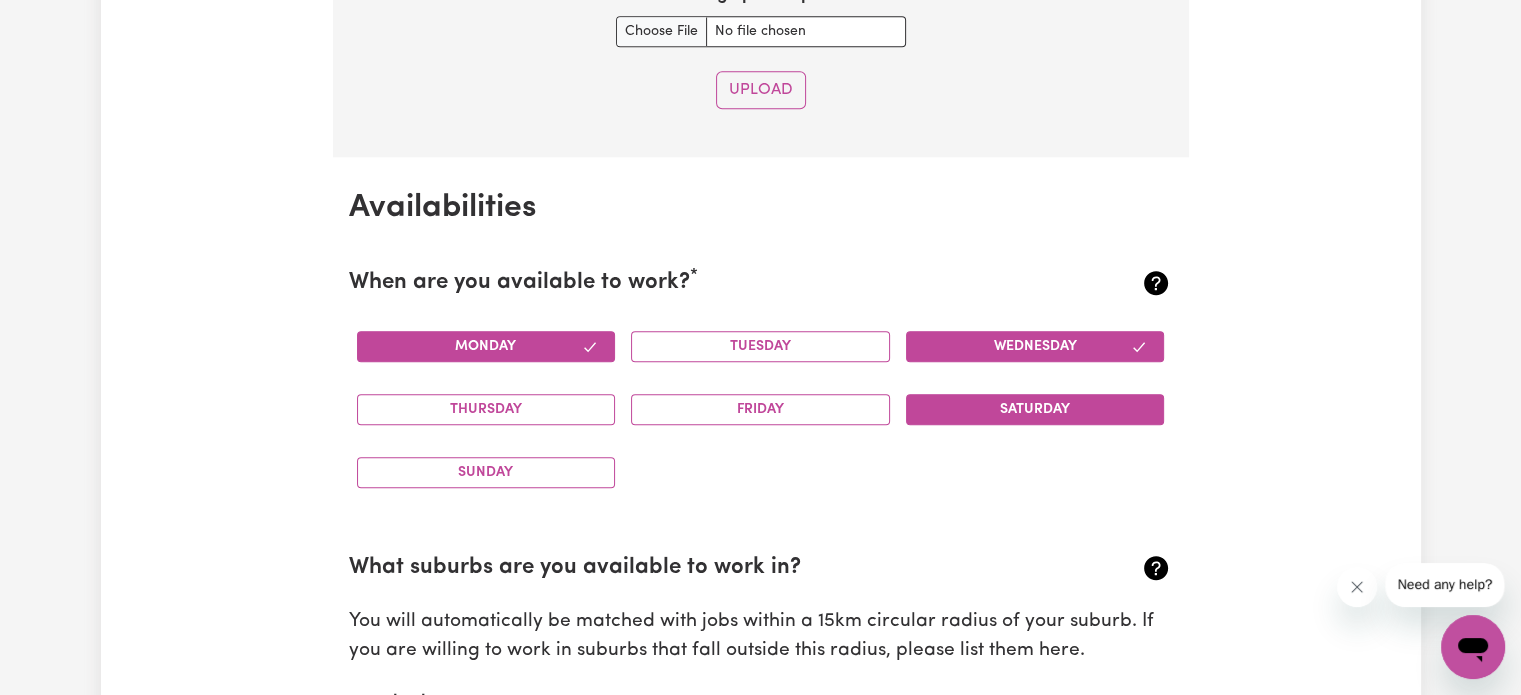 click on "Saturday" at bounding box center [1035, 409] 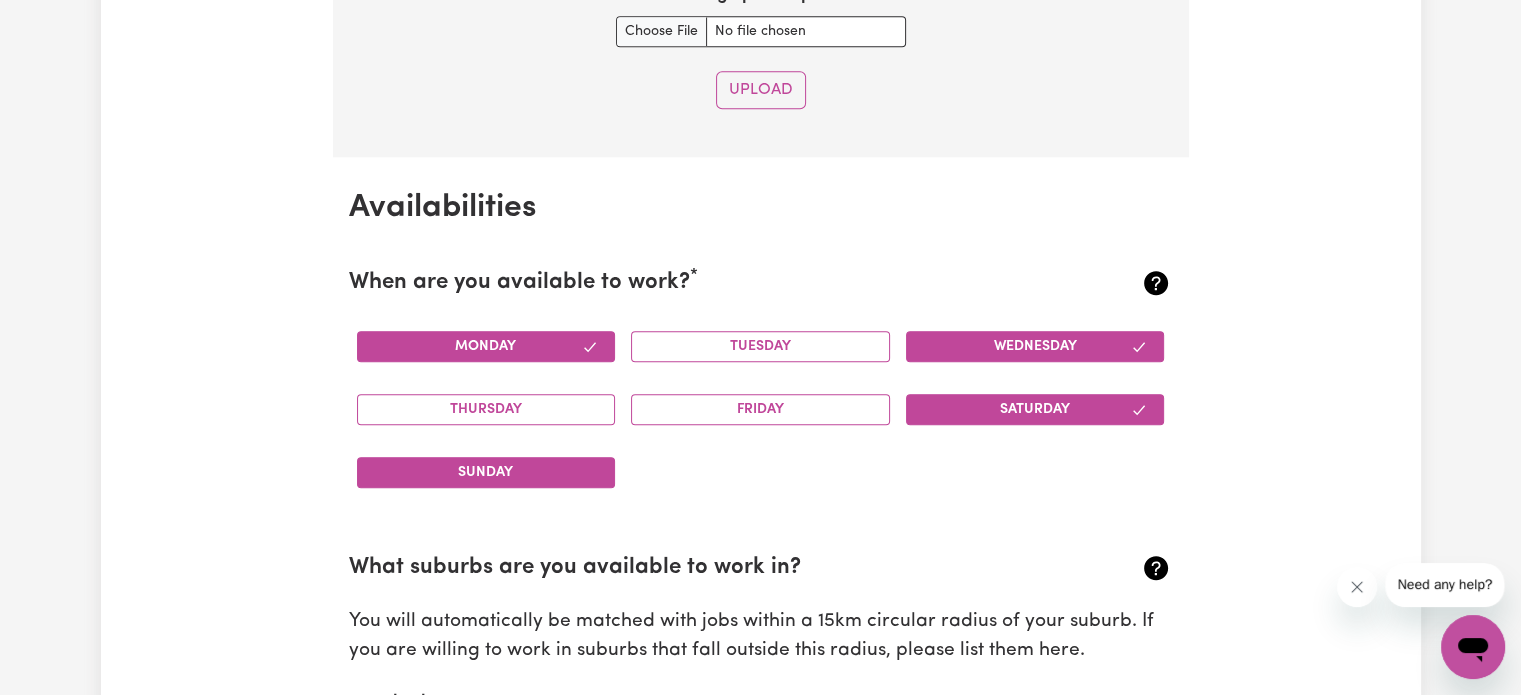 click on "Sunday" at bounding box center [486, 472] 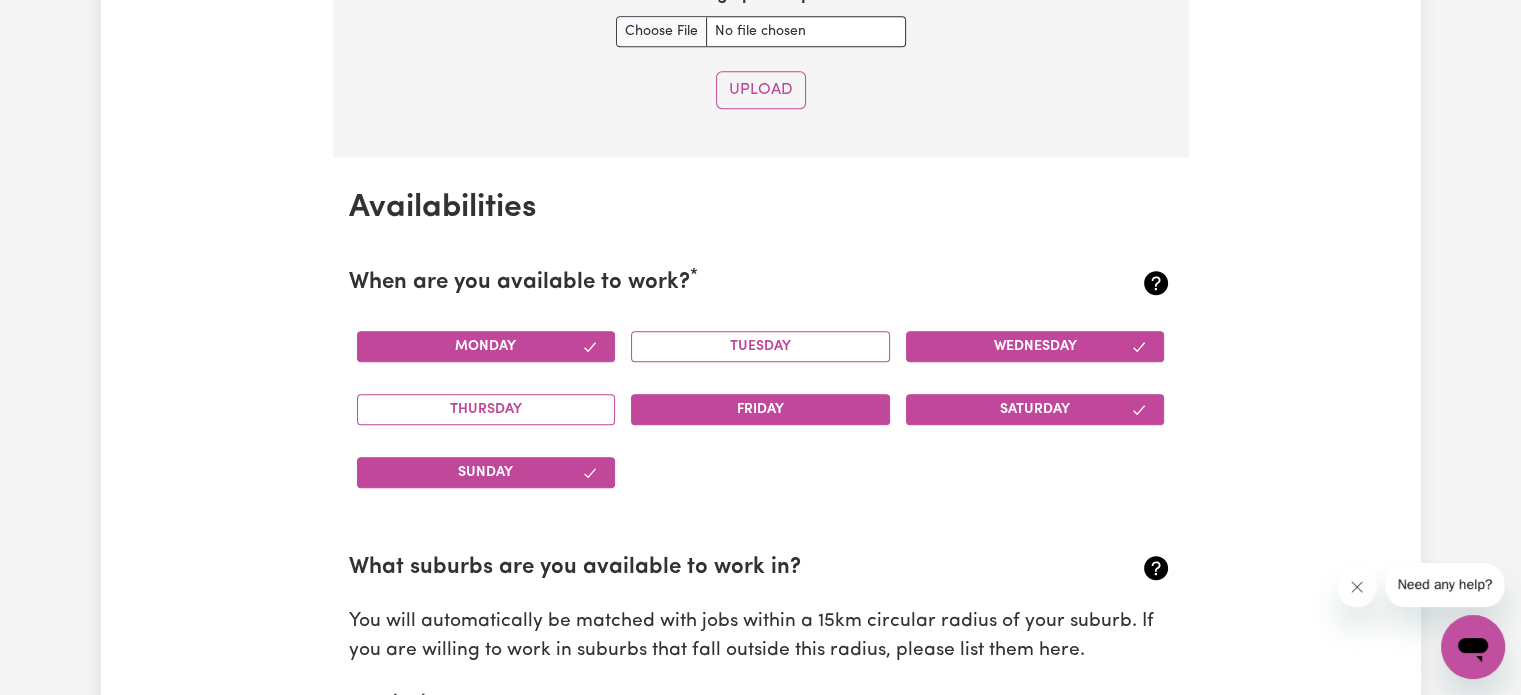 click on "Friday" at bounding box center [760, 409] 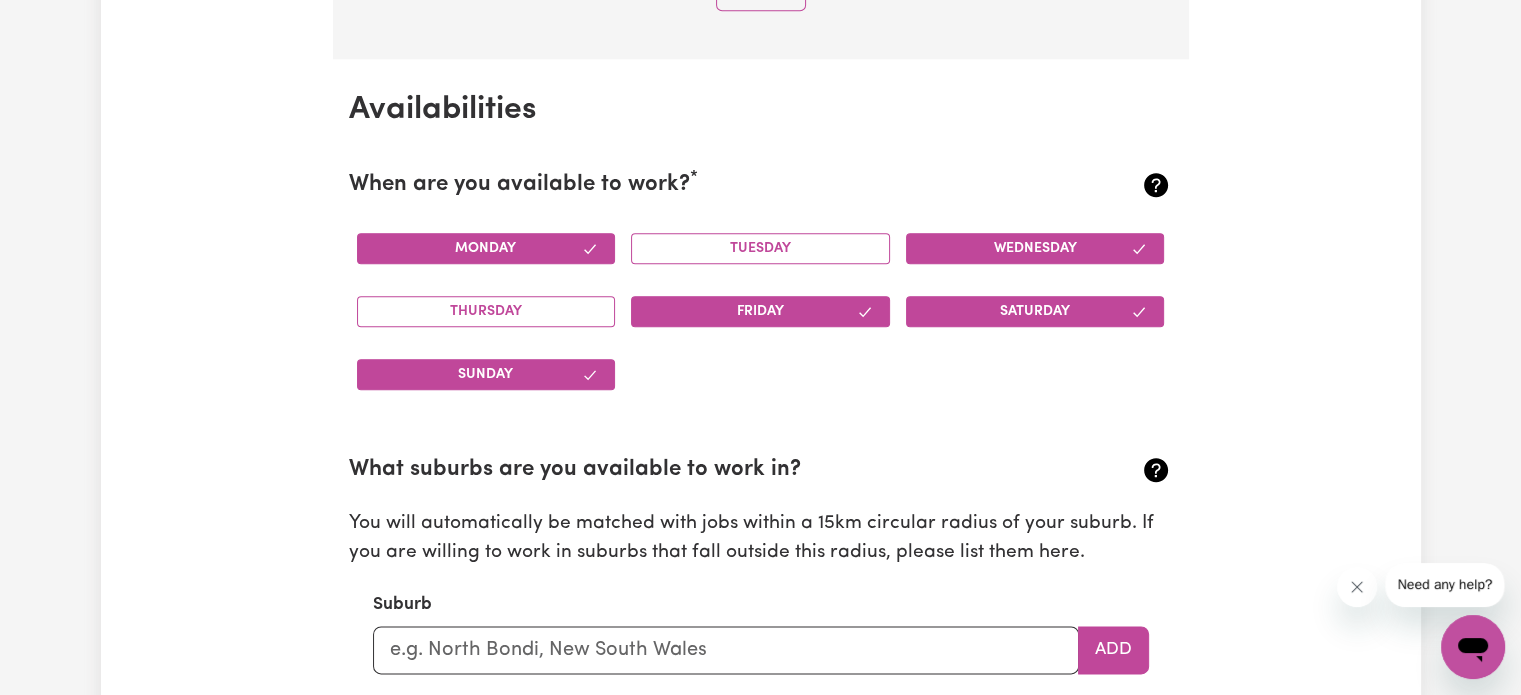 scroll, scrollTop: 2511, scrollLeft: 0, axis: vertical 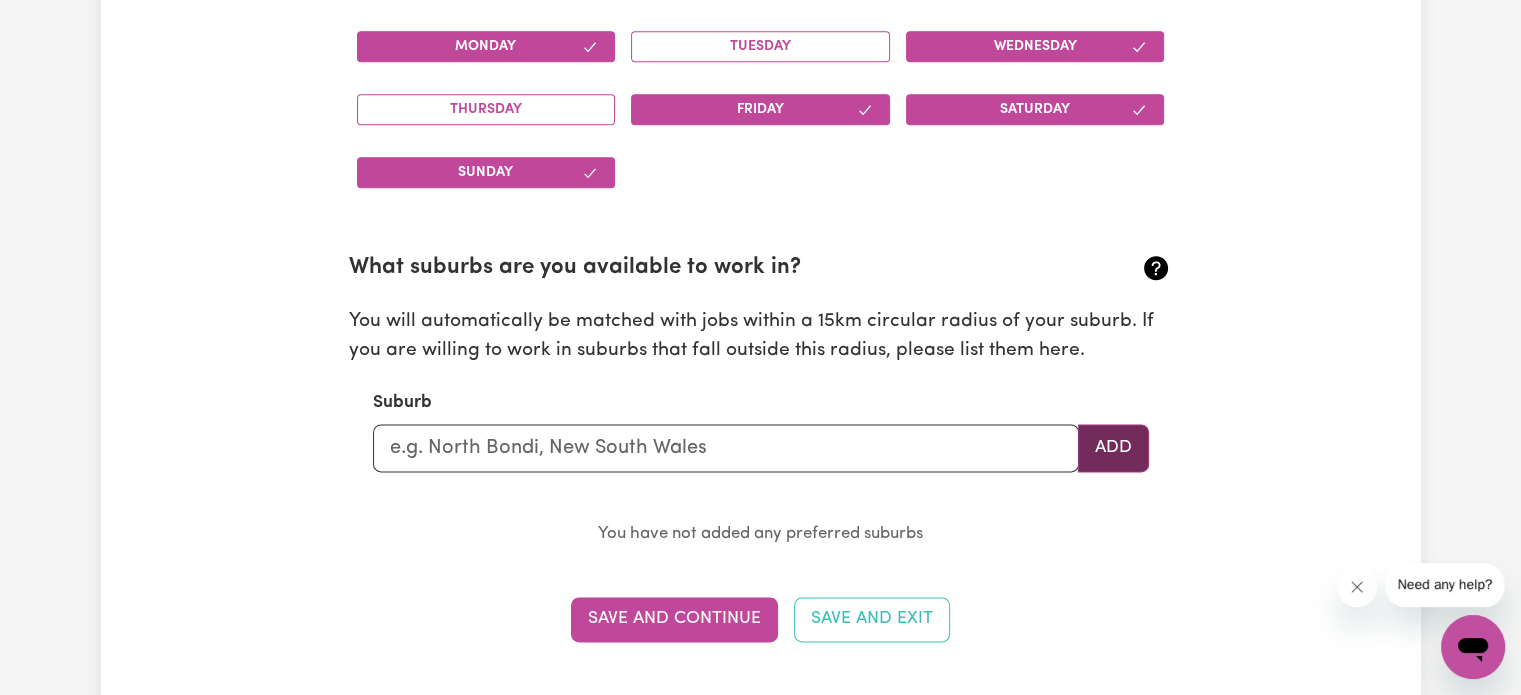click on "Add" at bounding box center [1113, 448] 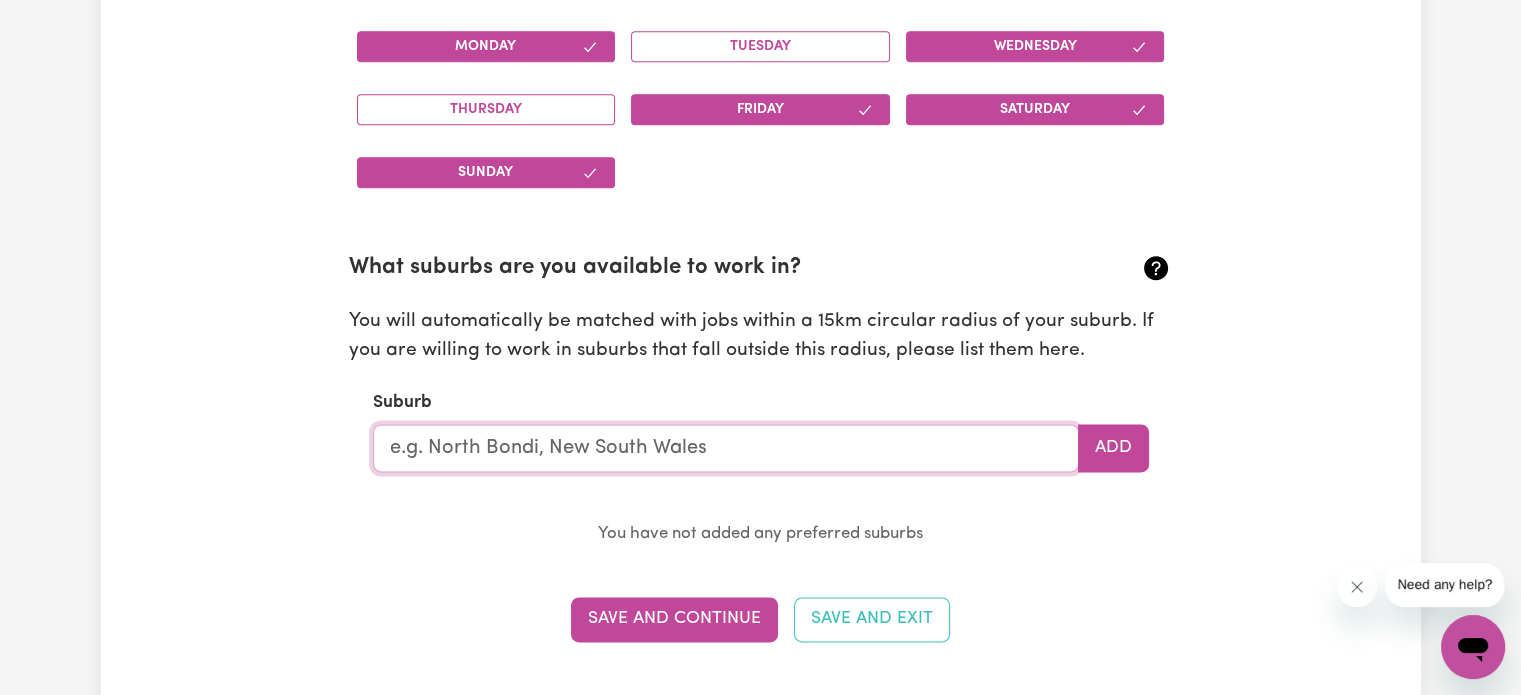 click at bounding box center [726, 448] 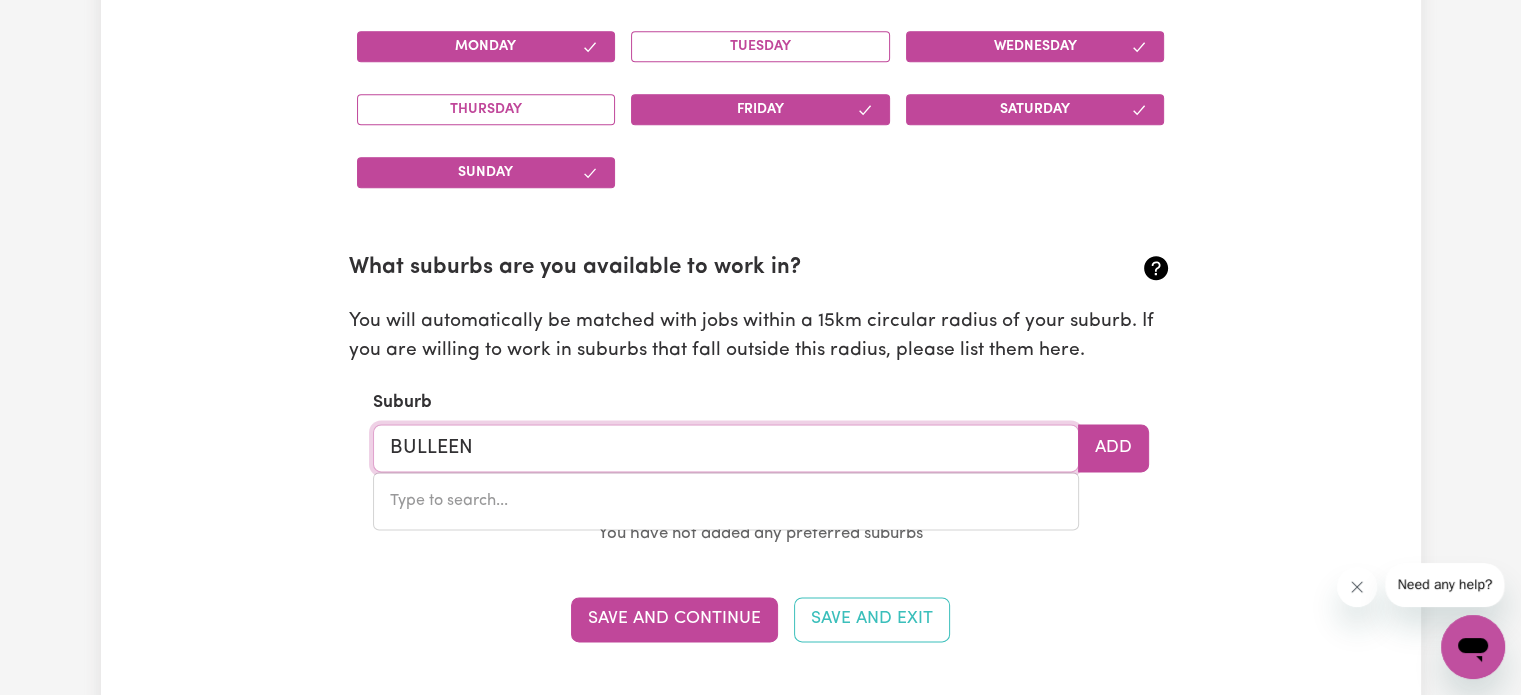 type on "[CITY], [STATE], [POSTAL_CODE]" 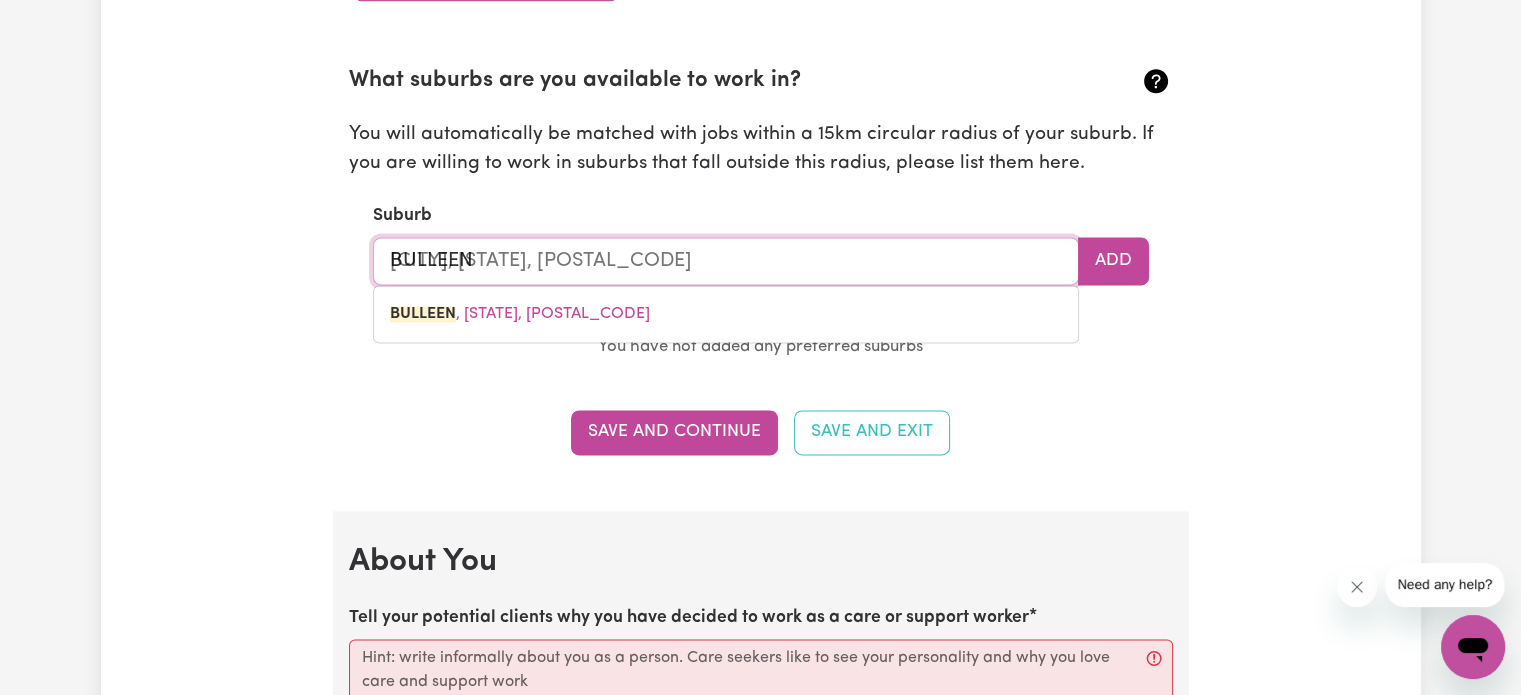 scroll, scrollTop: 2711, scrollLeft: 0, axis: vertical 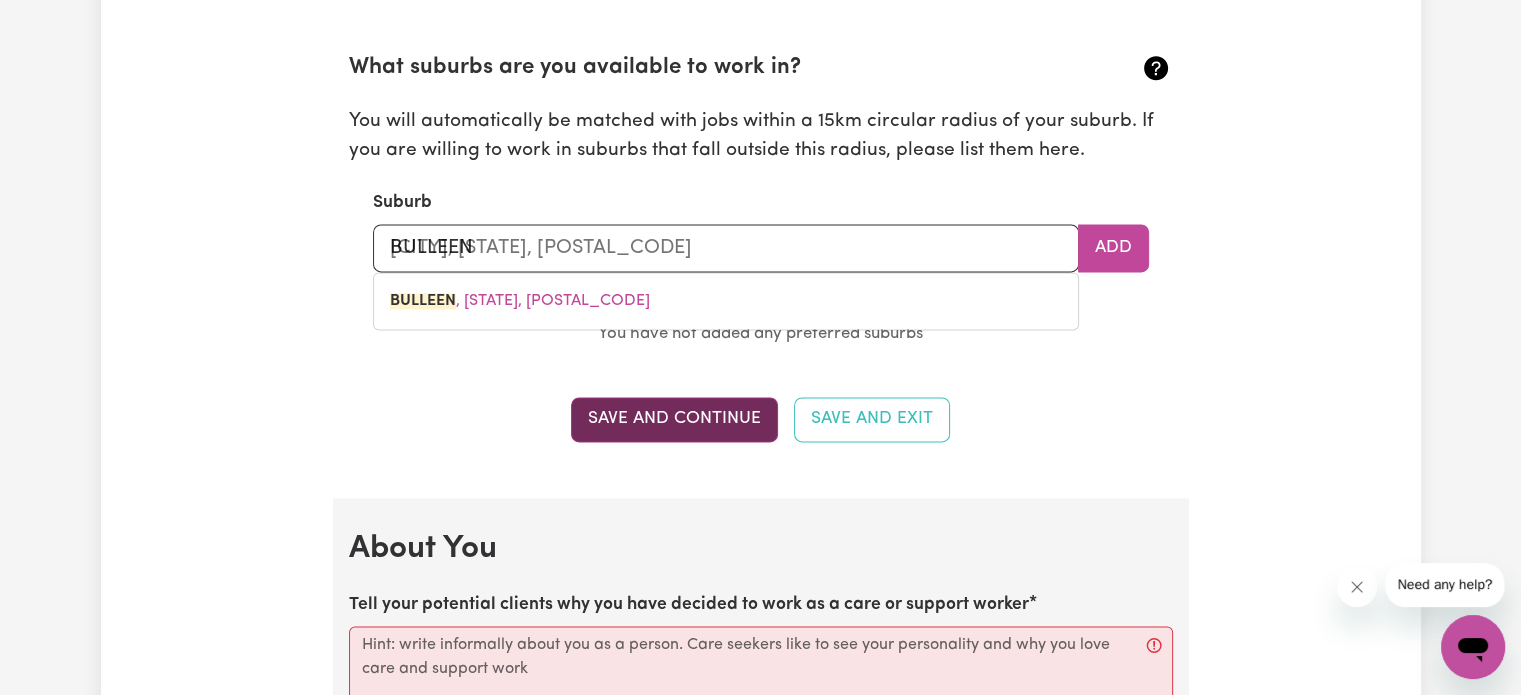 type 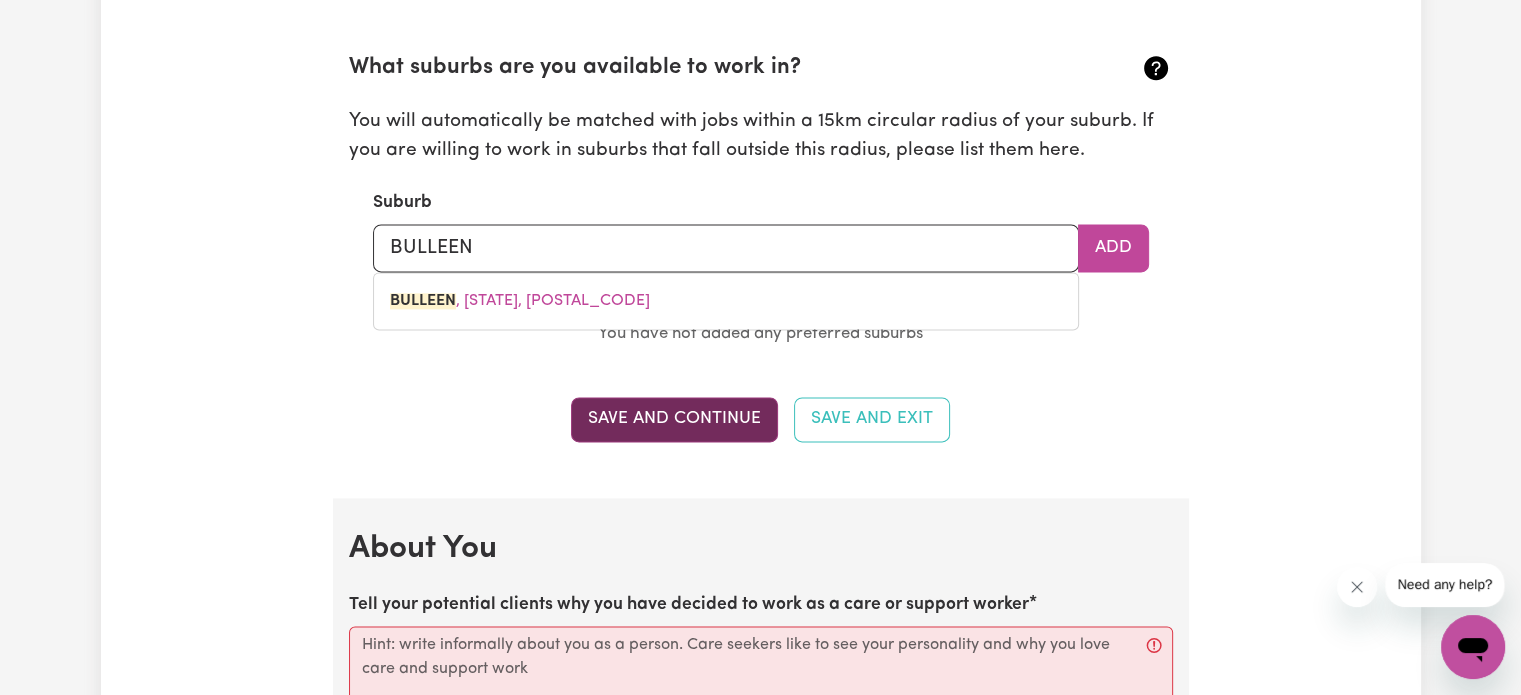 click on "Save and Continue" at bounding box center [674, 419] 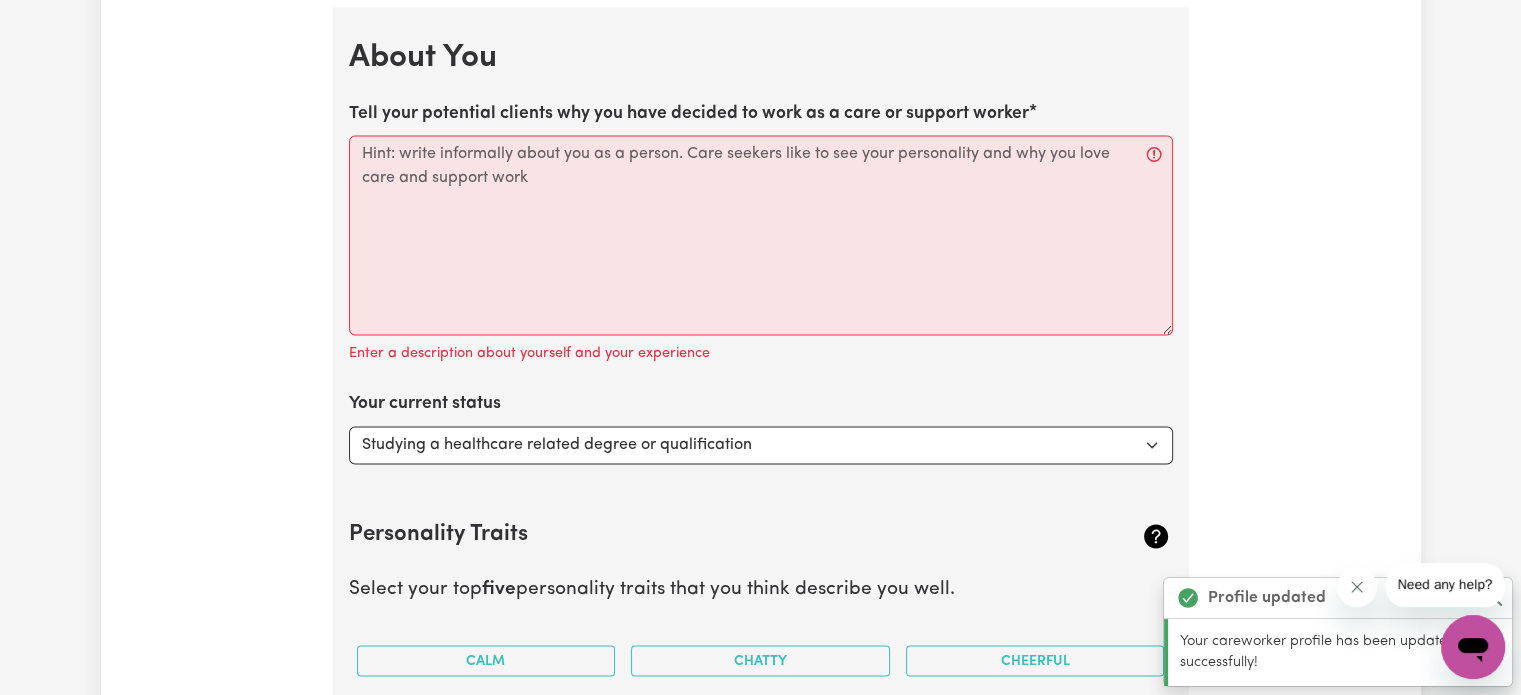 scroll, scrollTop: 3203, scrollLeft: 0, axis: vertical 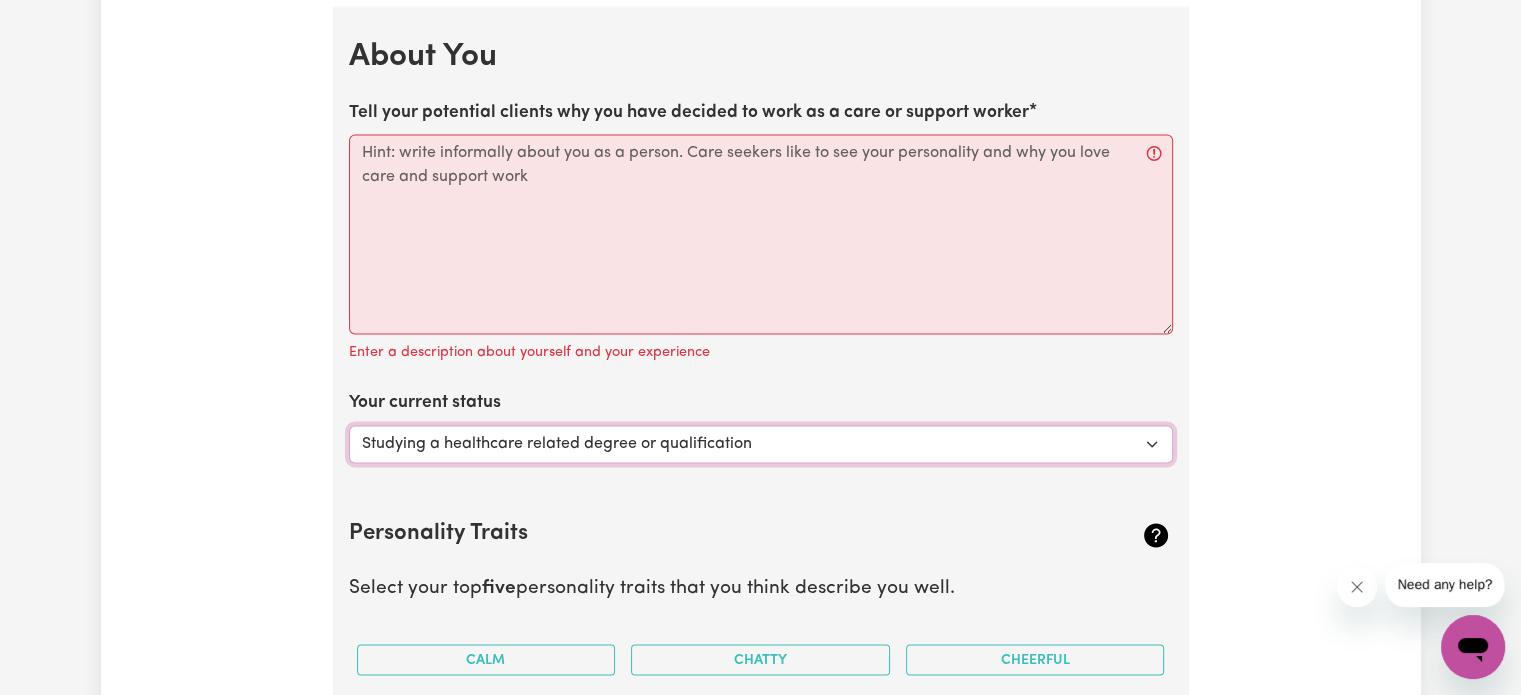 click on "Select... Studying a healthcare related degree or qualification Studying a non-healthcare related degree or qualification Looking for work - I just graduated Looking for extra work to fill my week and/or weekends Embarking on a career change into the care industry" at bounding box center (761, 444) 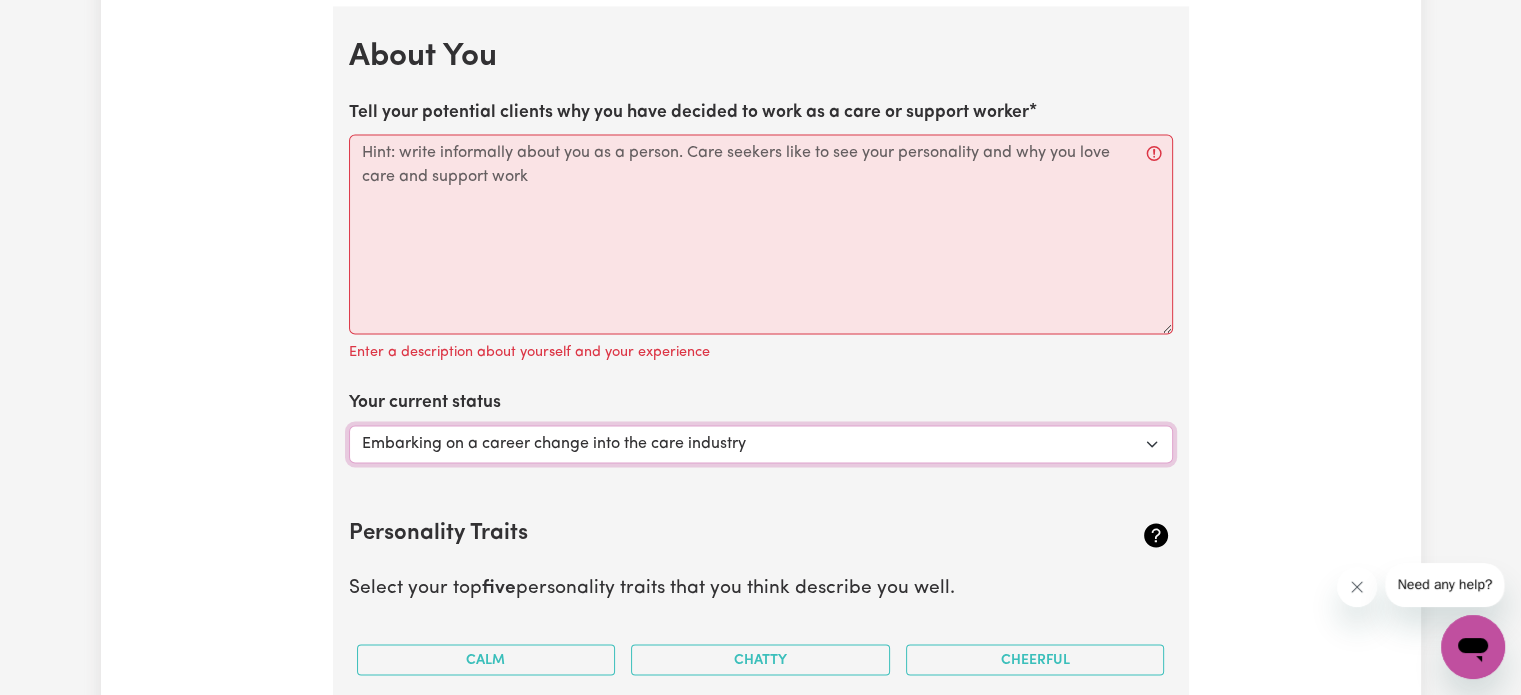 click on "Select... Studying a healthcare related degree or qualification Studying a non-healthcare related degree or qualification Looking for work - I just graduated Looking for extra work to fill my week and/or weekends Embarking on a career change into the care industry" at bounding box center (761, 444) 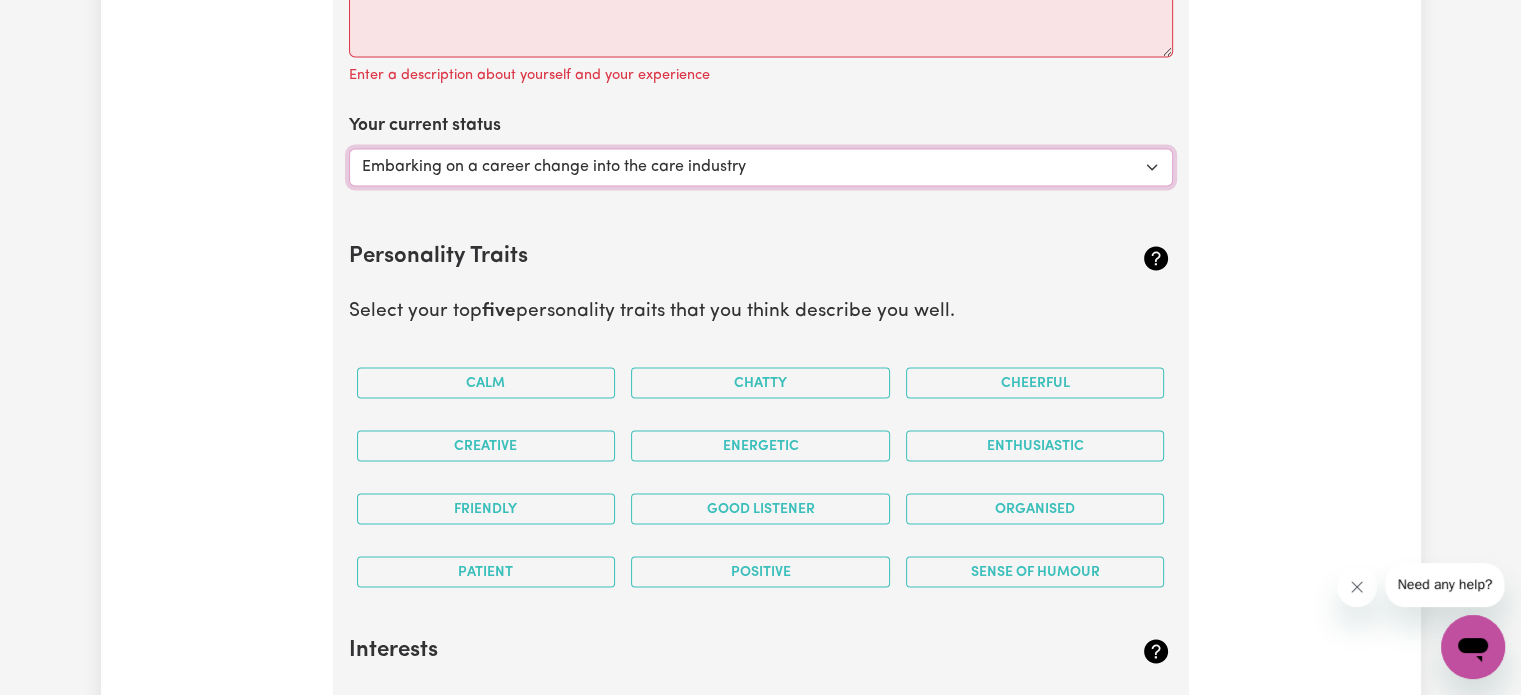 scroll, scrollTop: 3603, scrollLeft: 0, axis: vertical 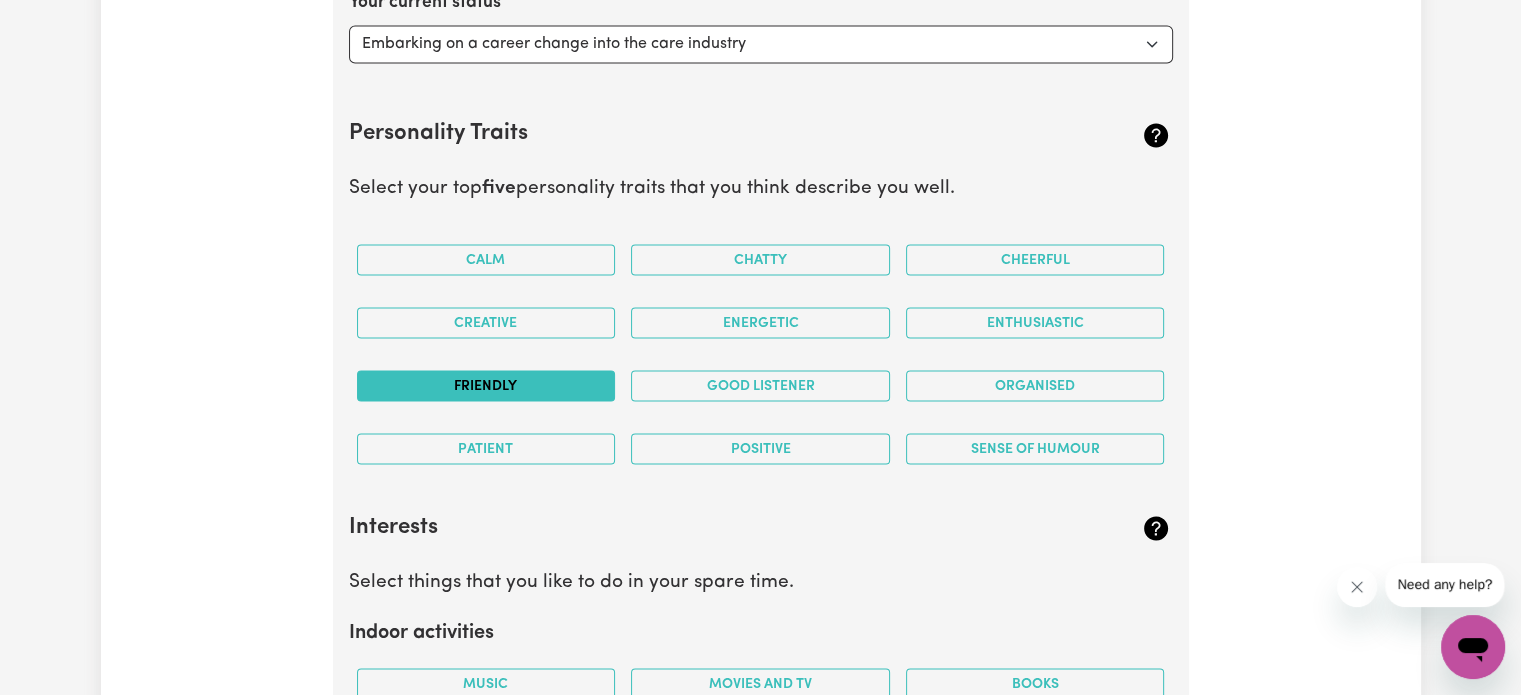 click on "Friendly" at bounding box center (486, 385) 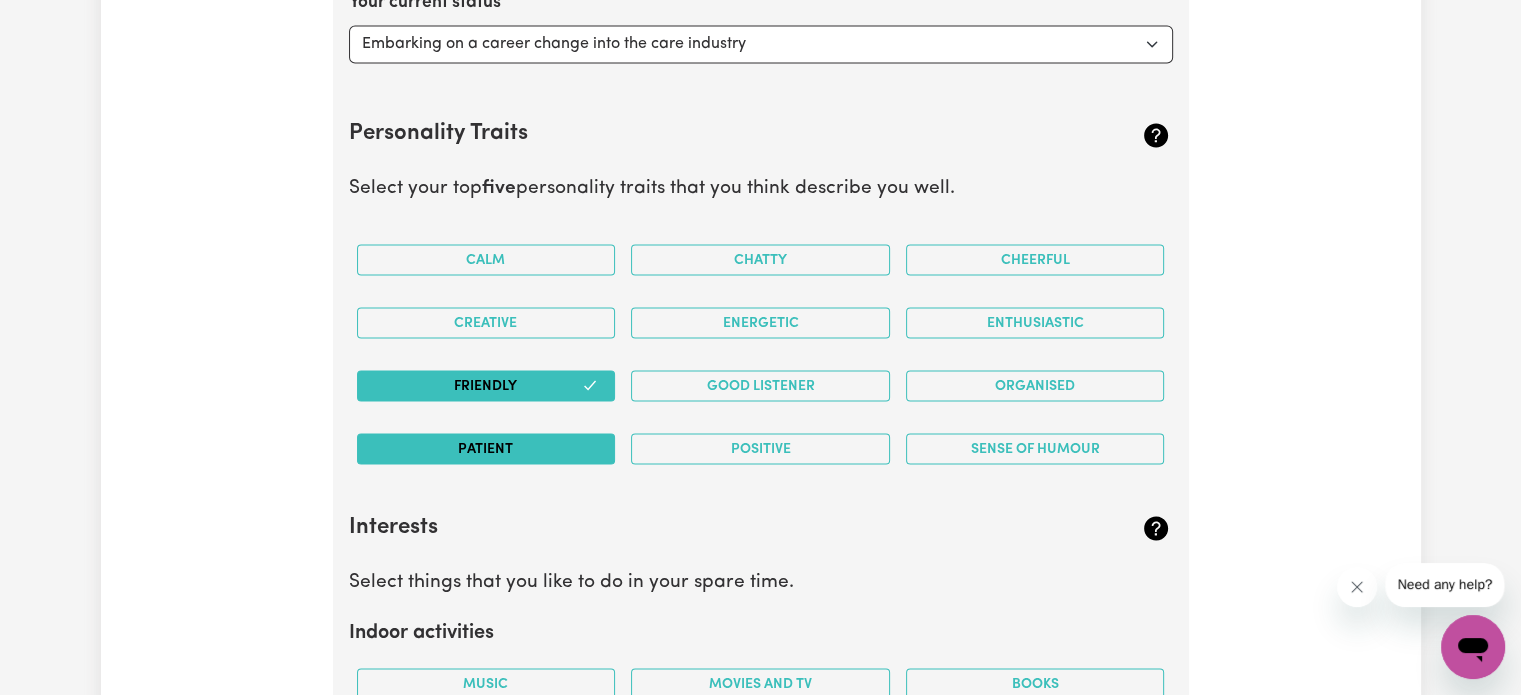 click on "Patient" at bounding box center (486, 448) 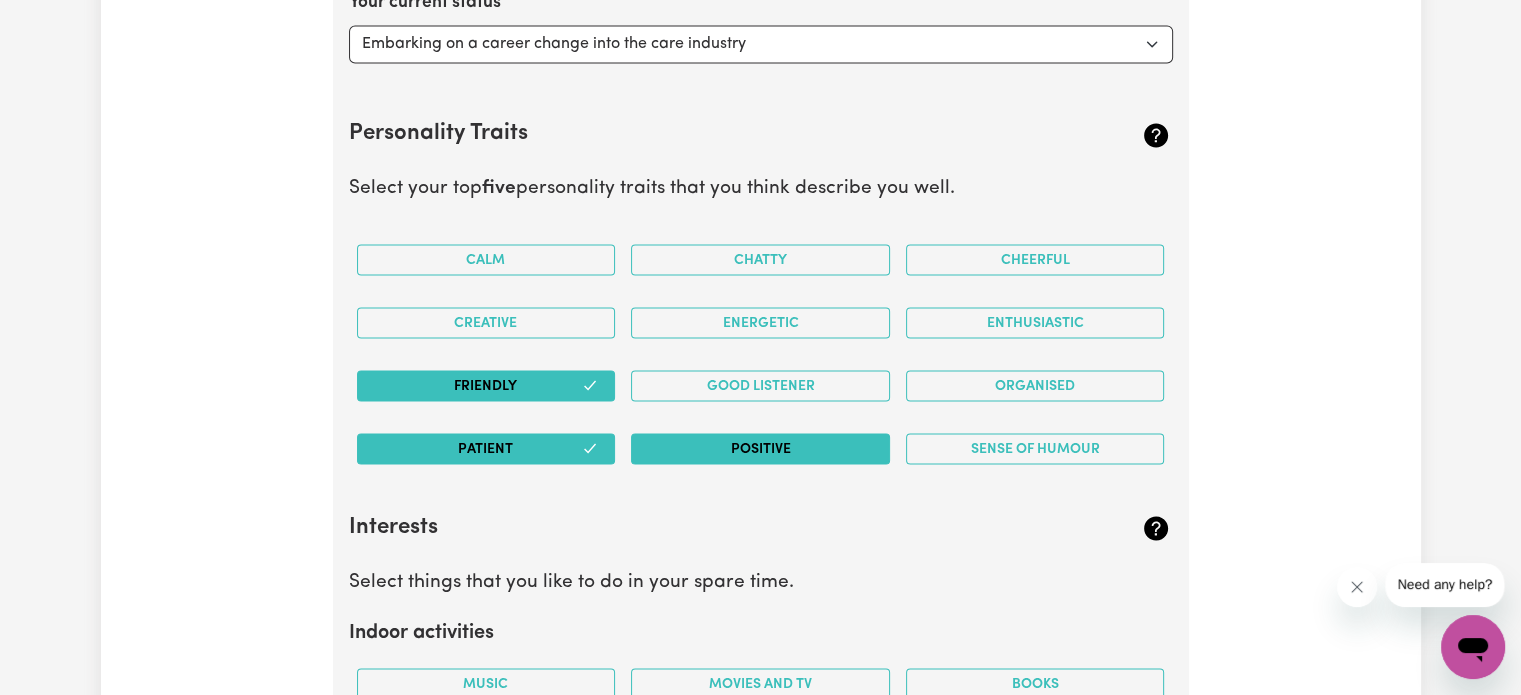 click on "Positive" at bounding box center [760, 448] 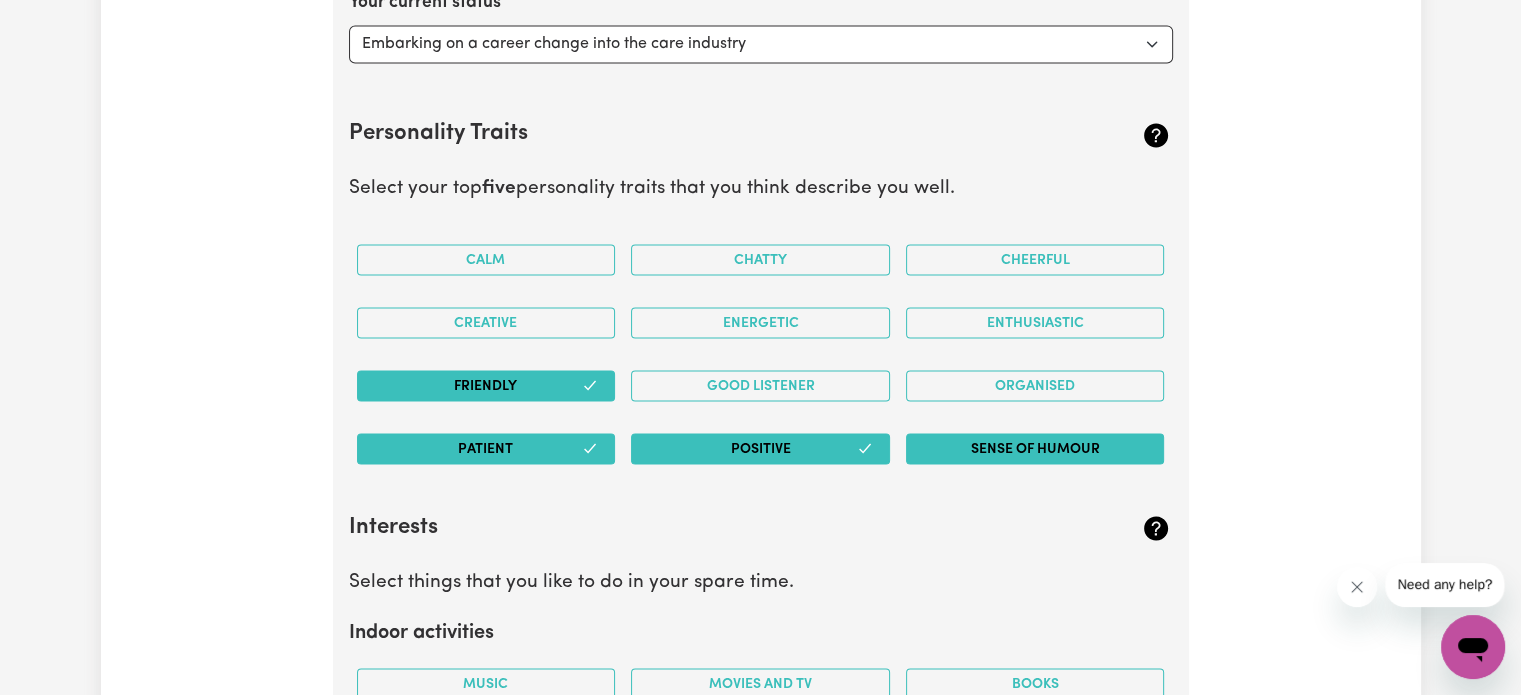 click on "Sense of Humour" at bounding box center [1035, 448] 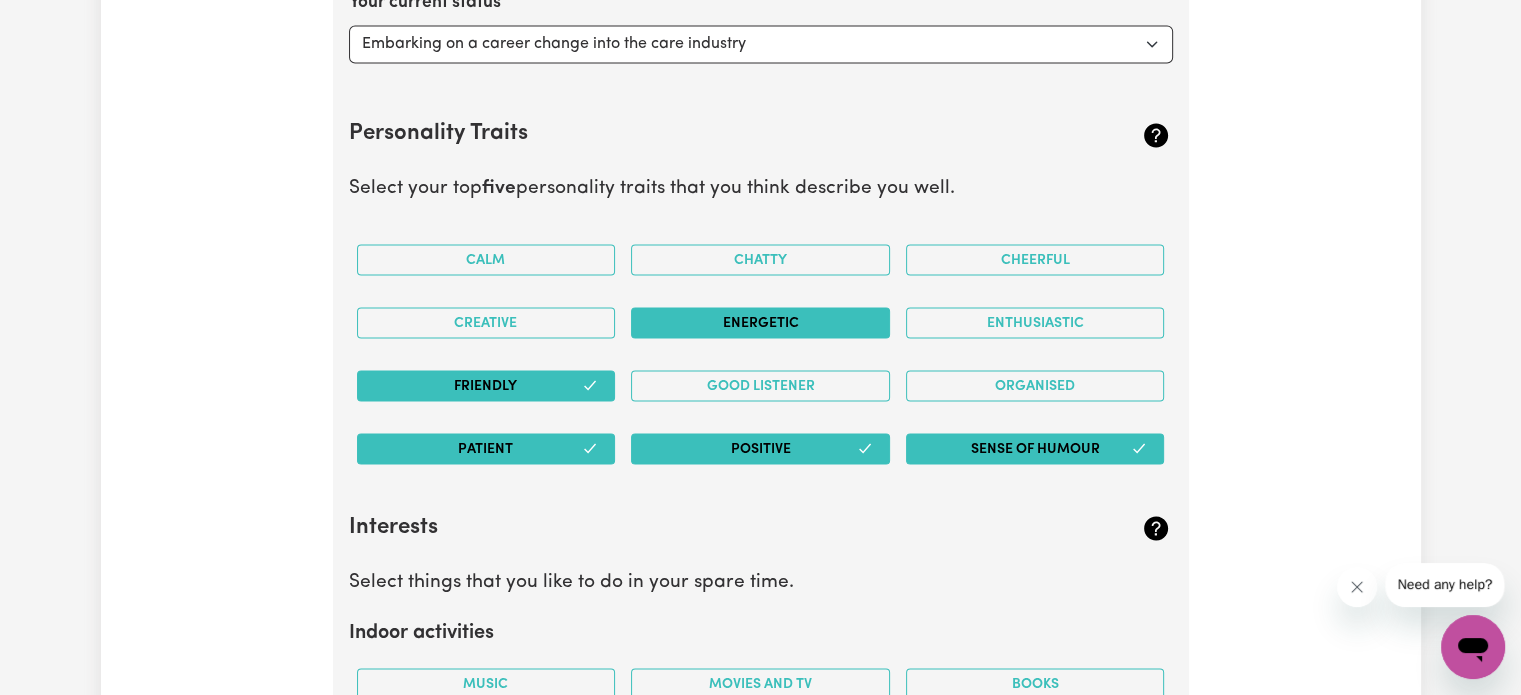 click on "Energetic" at bounding box center [760, 322] 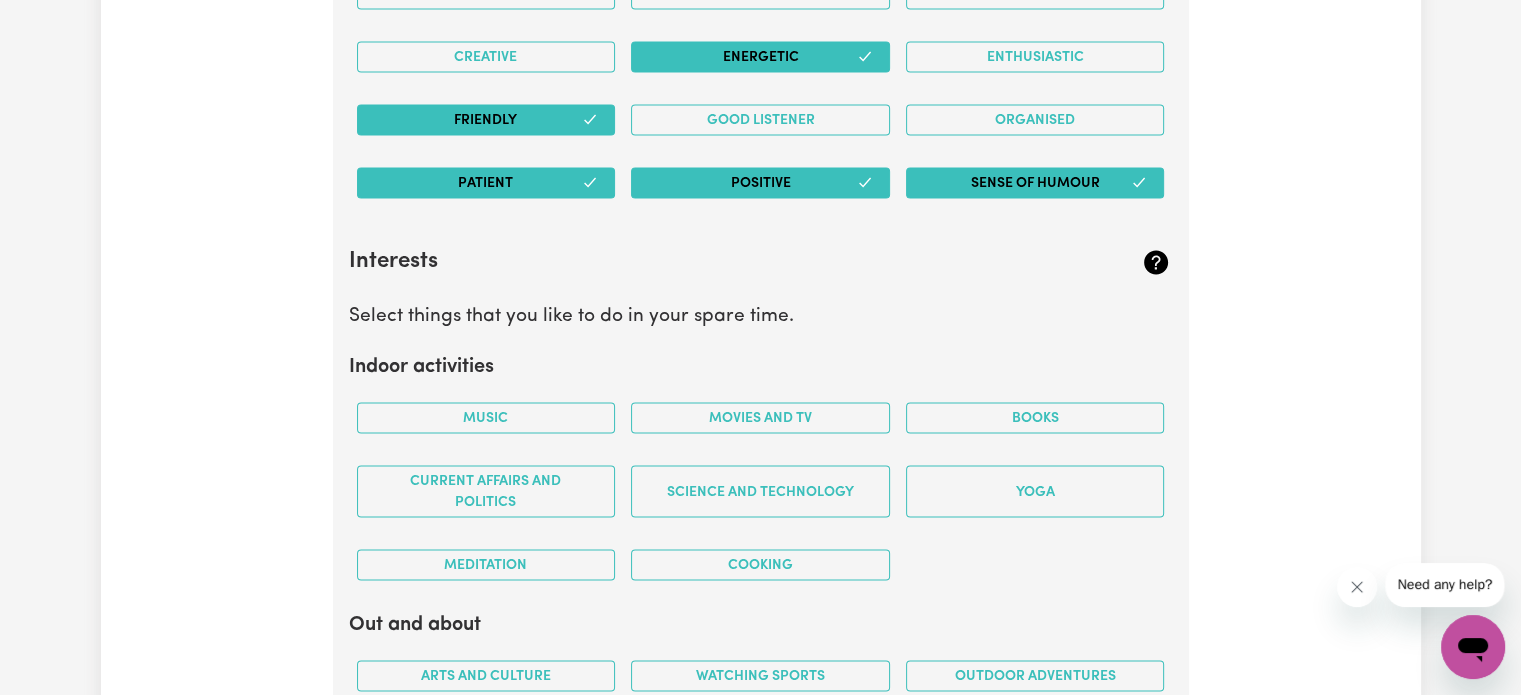 scroll, scrollTop: 3903, scrollLeft: 0, axis: vertical 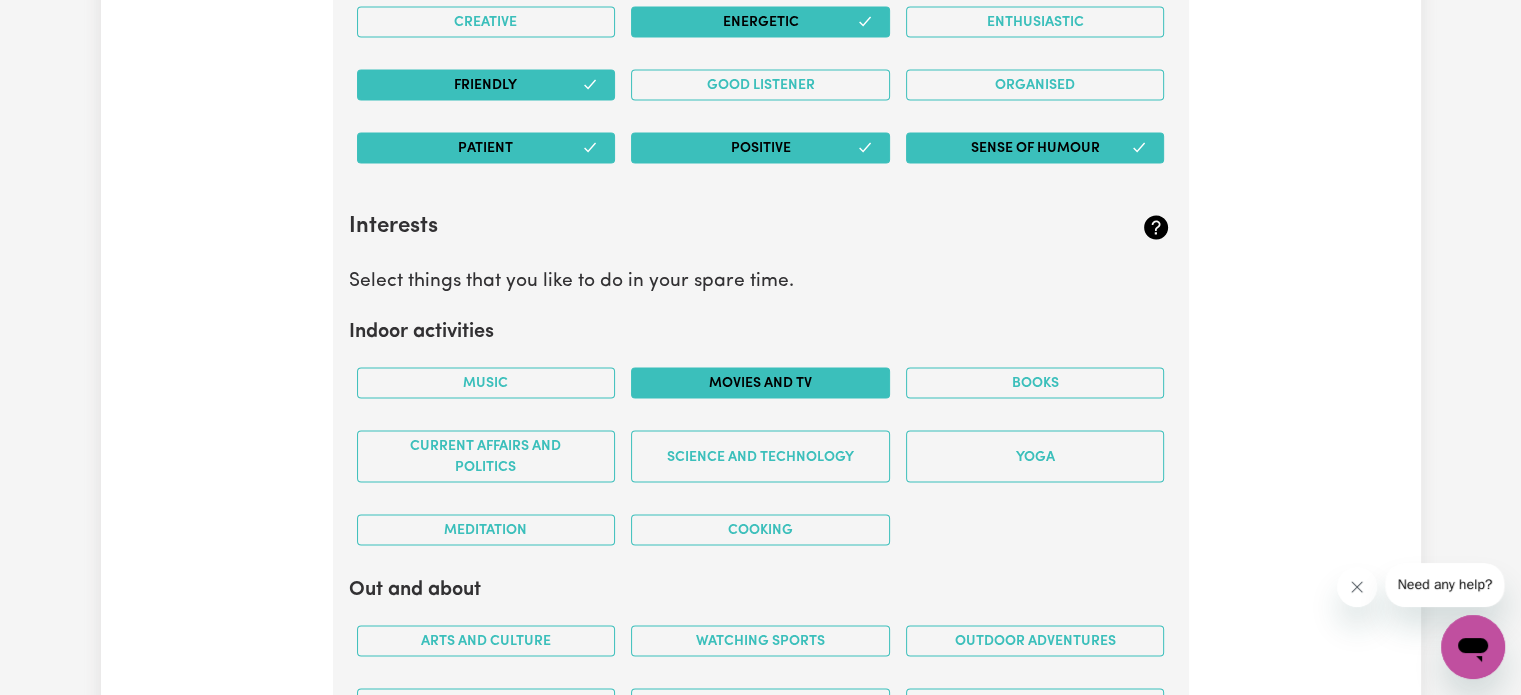 click on "Movies and TV" at bounding box center (760, 383) 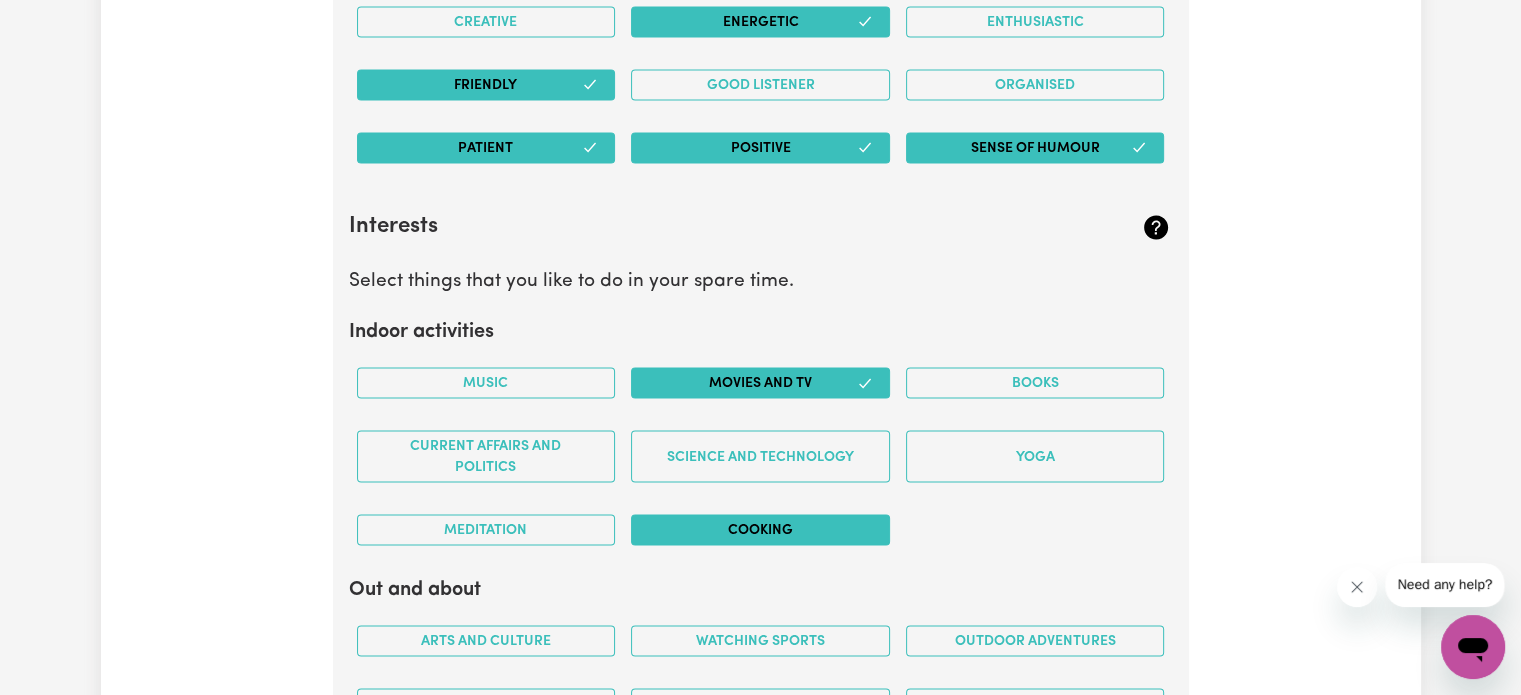 click on "Cooking" at bounding box center [760, 530] 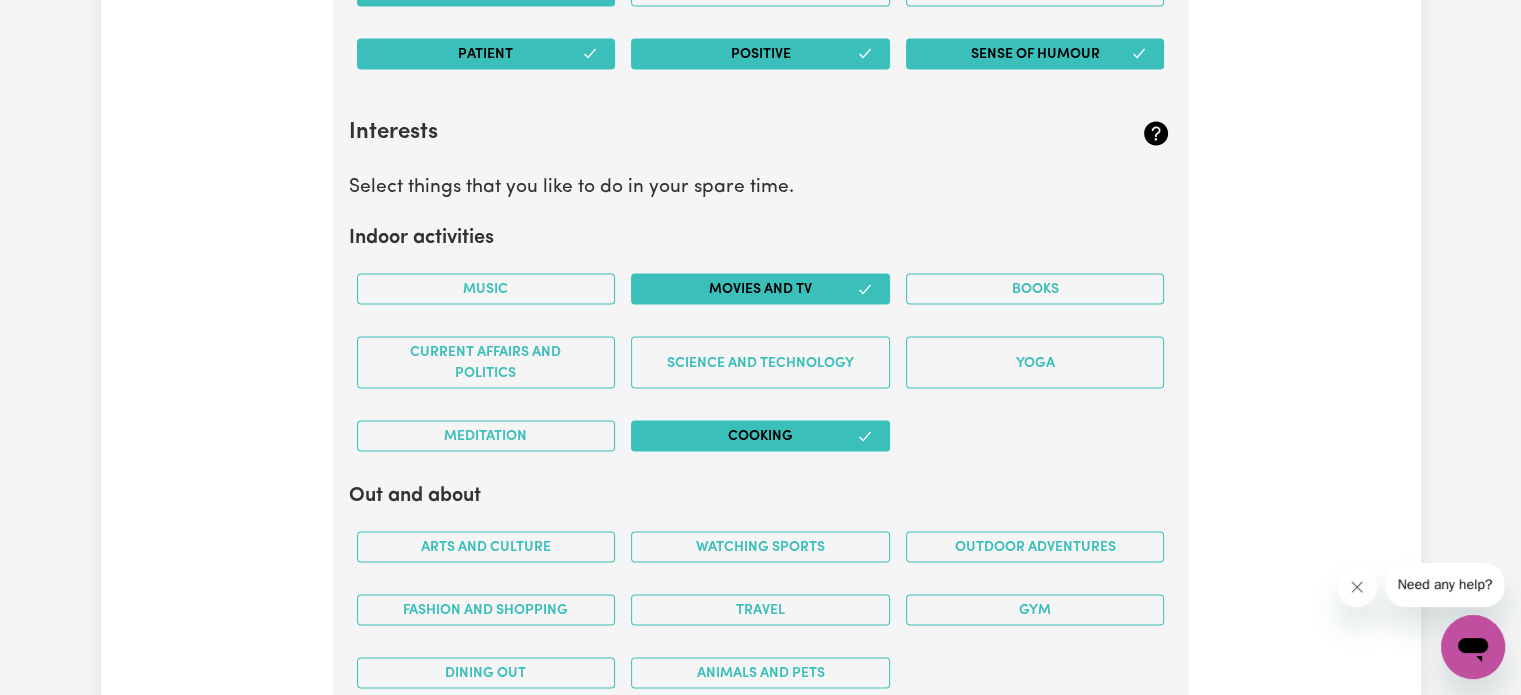 scroll, scrollTop: 4103, scrollLeft: 0, axis: vertical 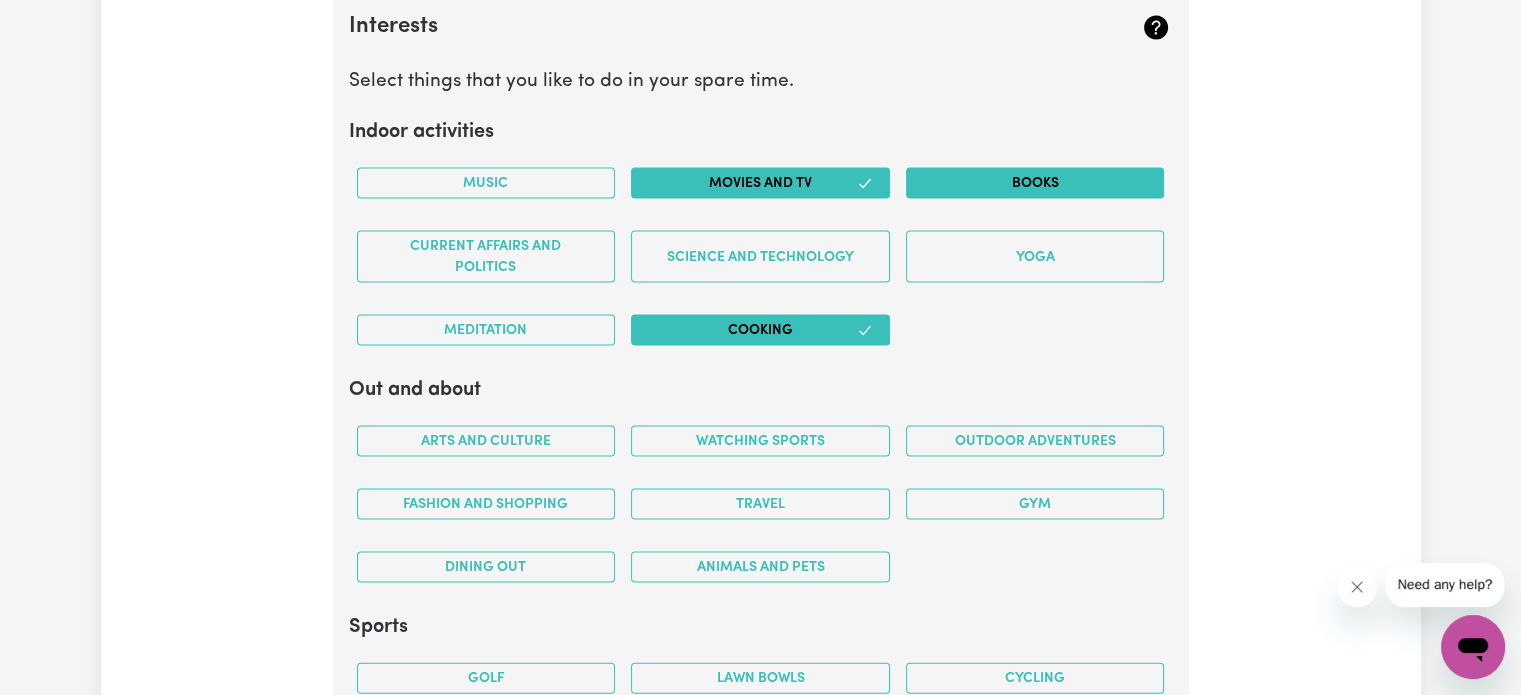 click on "Books" at bounding box center [1035, 183] 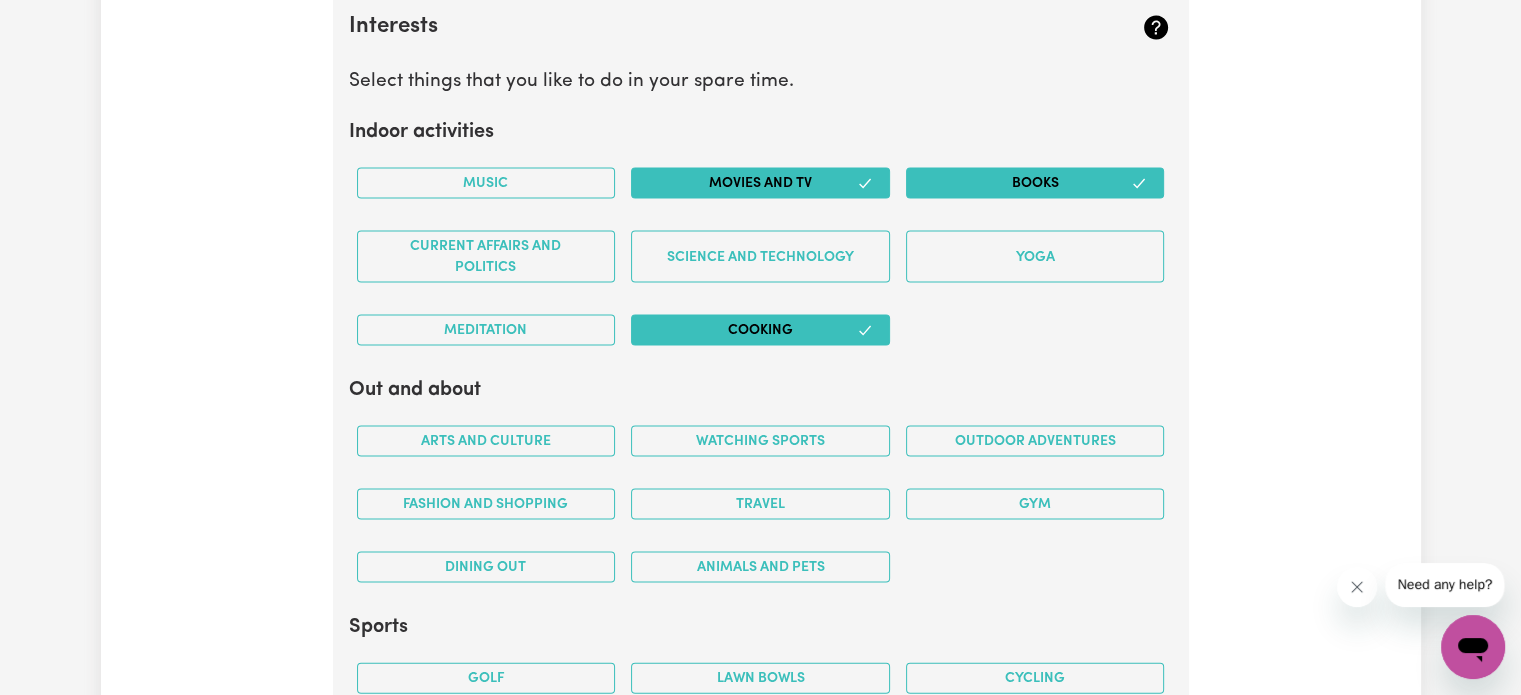 click on "Music" at bounding box center [486, 183] 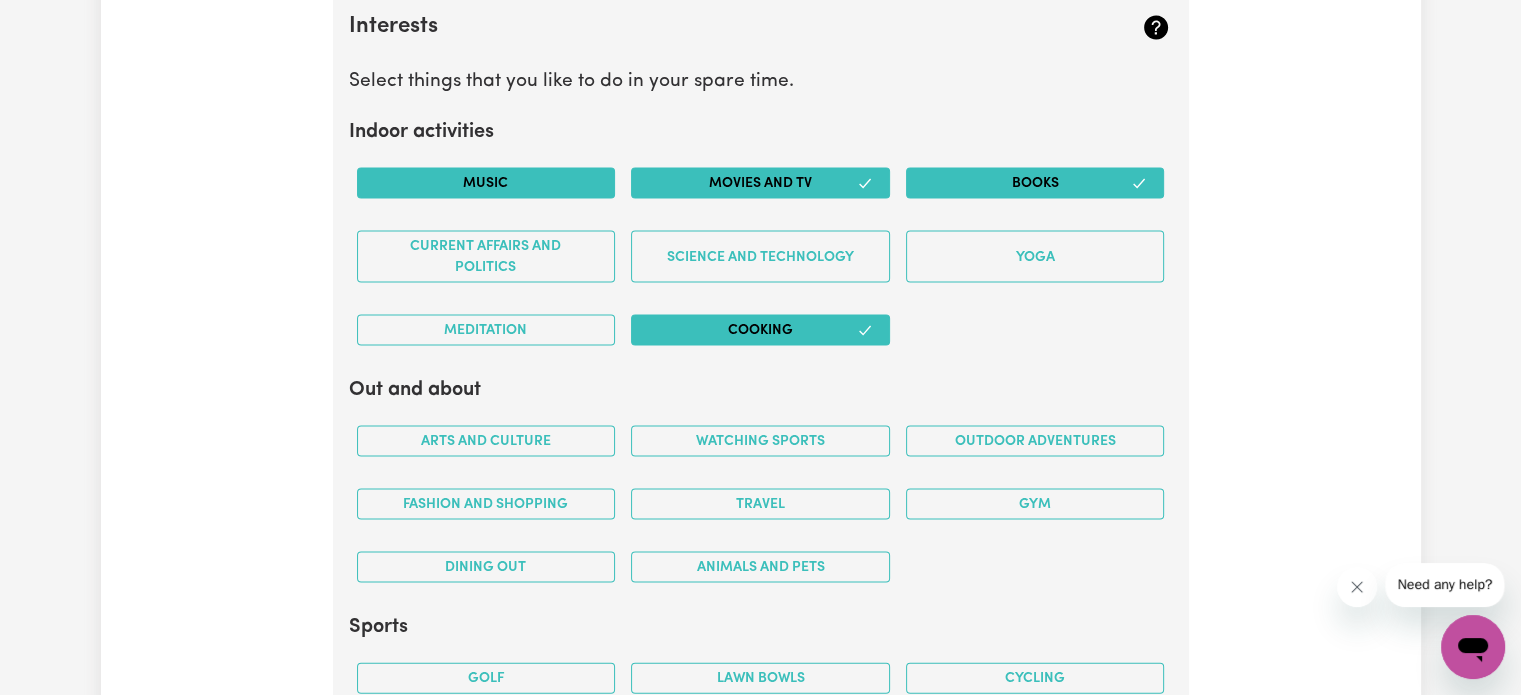 click on "Music" at bounding box center (486, 183) 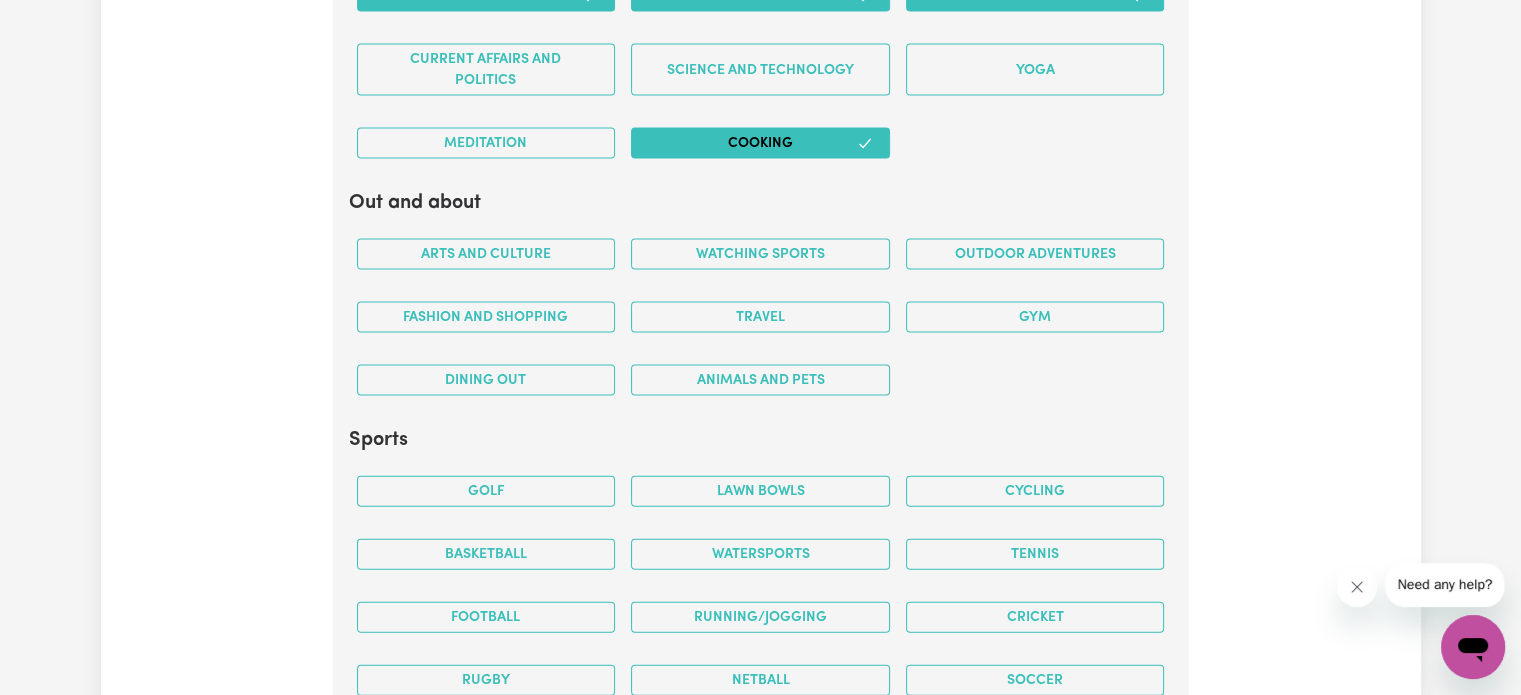 scroll, scrollTop: 4303, scrollLeft: 0, axis: vertical 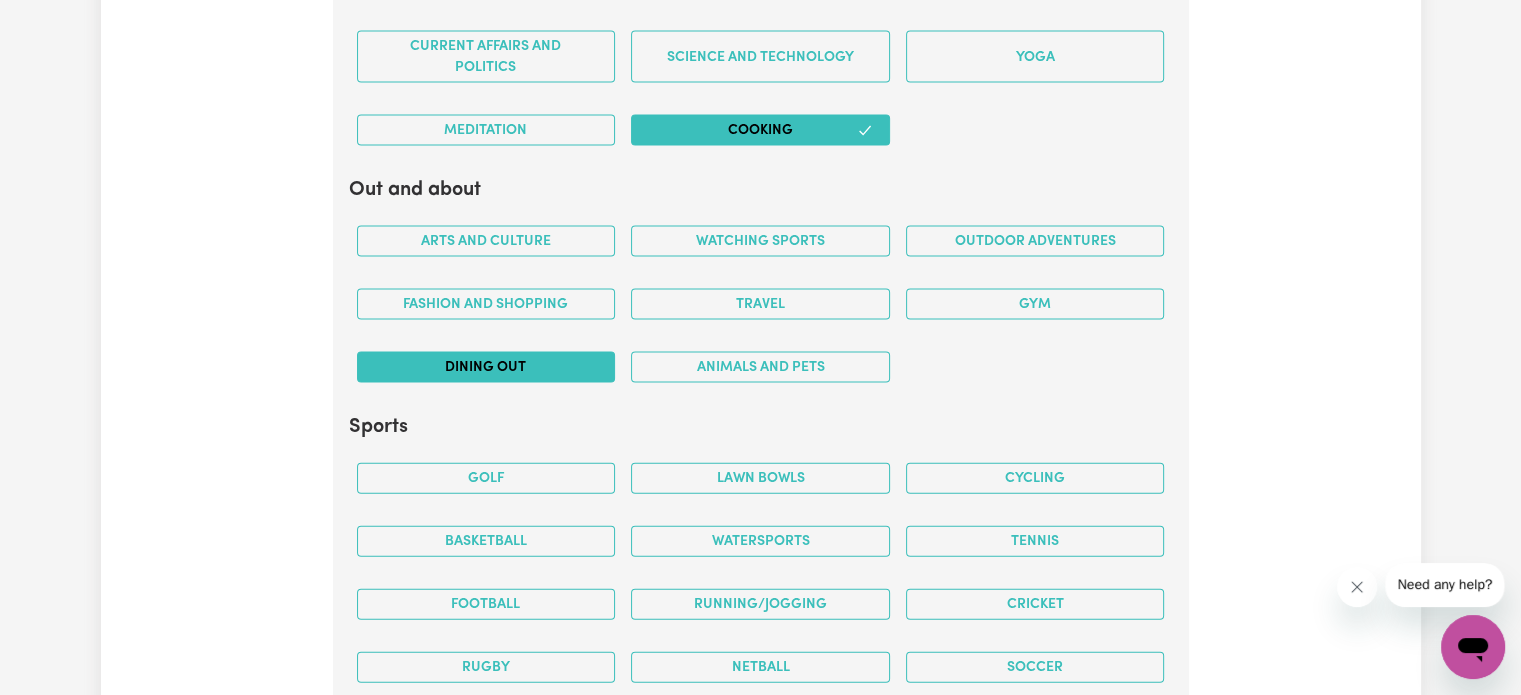 click on "Dining out" at bounding box center (486, 367) 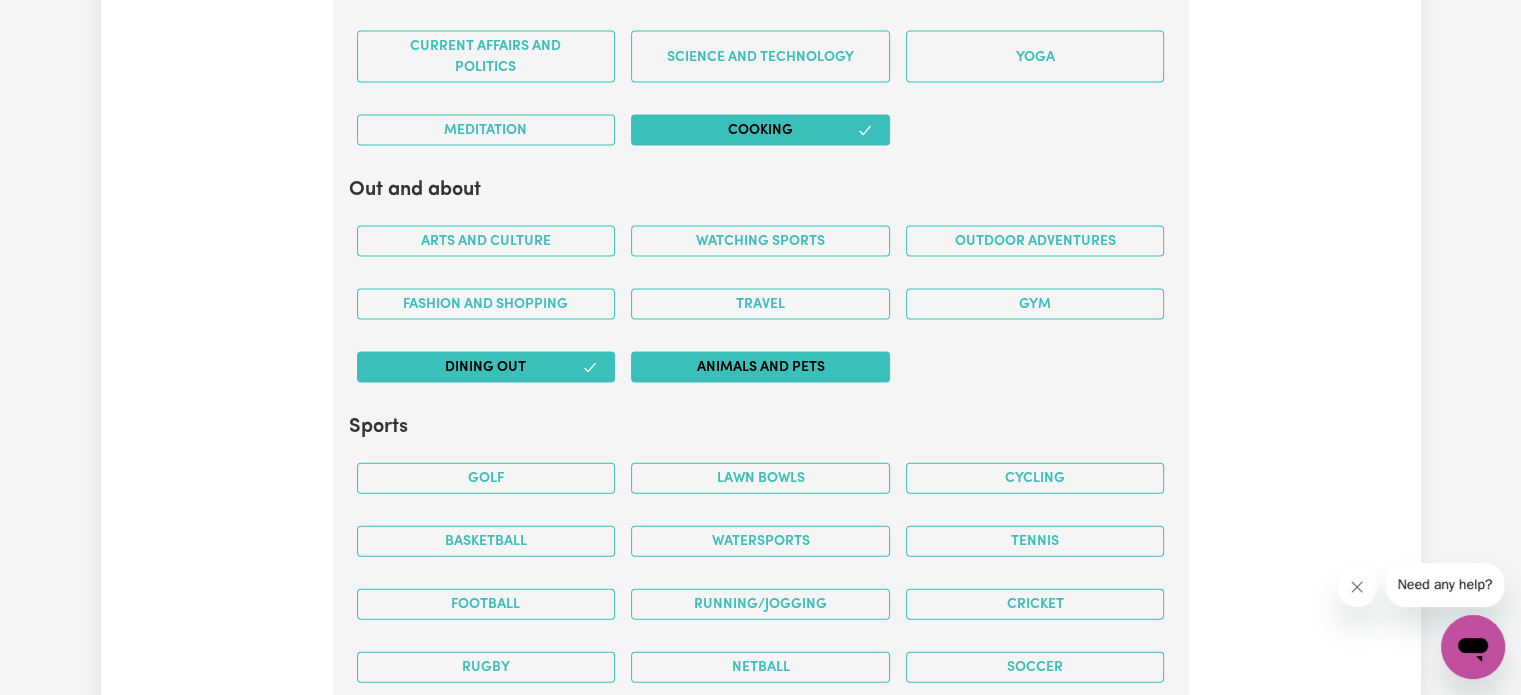 click on "Animals and pets" at bounding box center [760, 367] 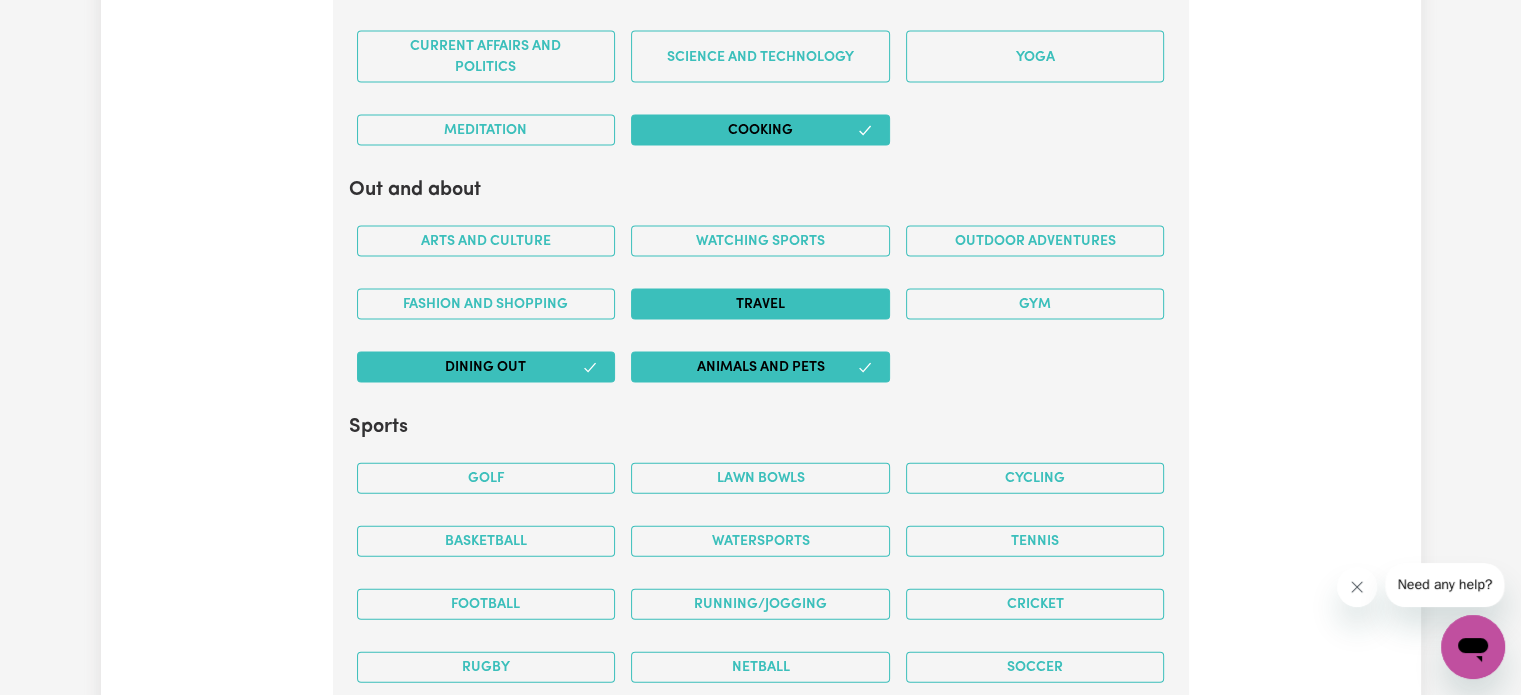 click on "Travel" at bounding box center [760, 304] 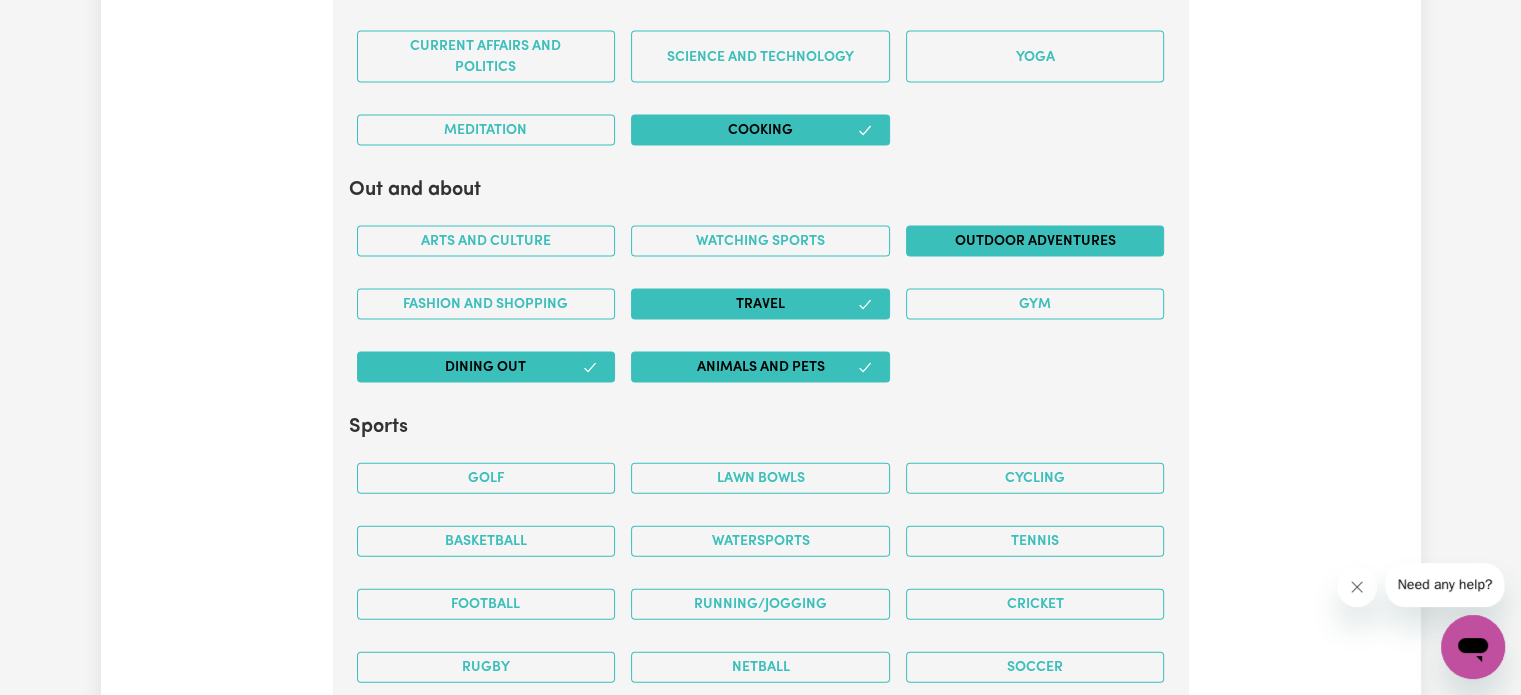 click on "Outdoor adventures" at bounding box center [1035, 241] 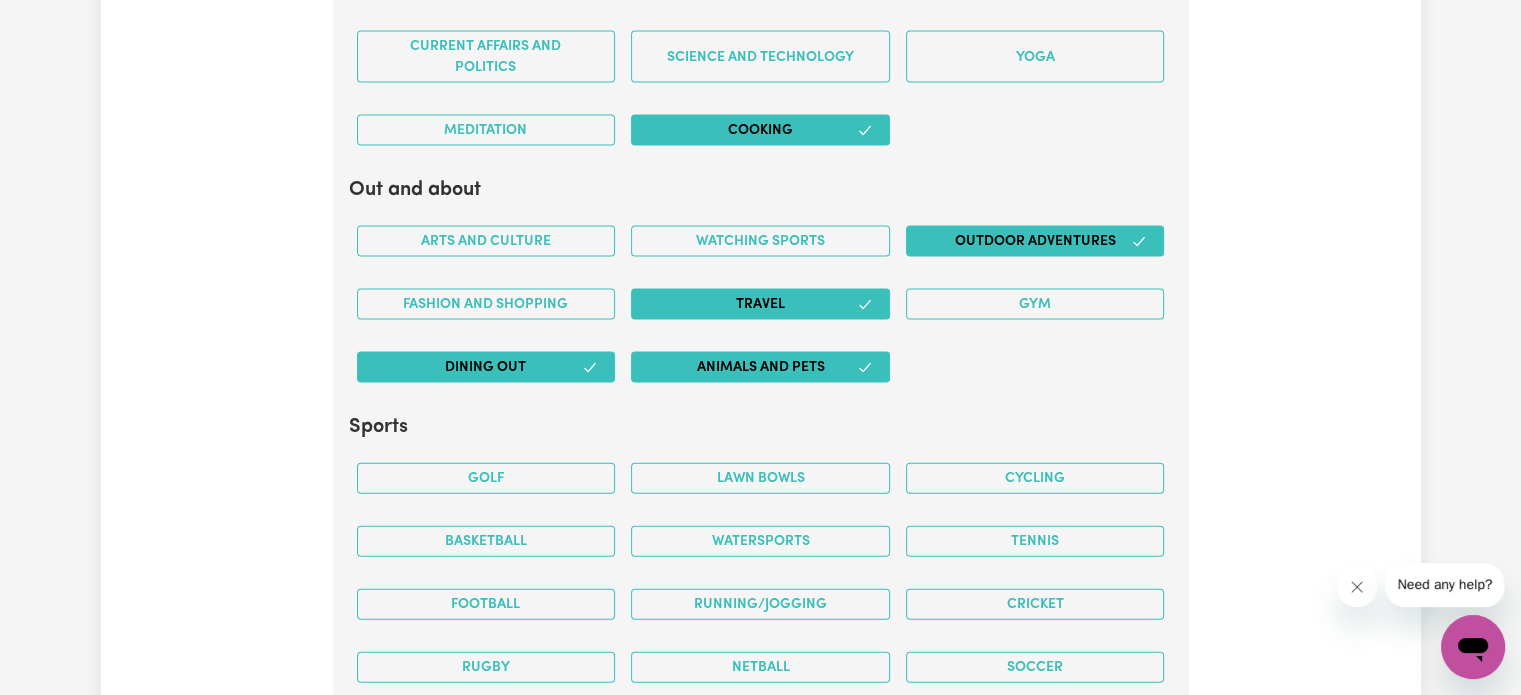 scroll, scrollTop: 4503, scrollLeft: 0, axis: vertical 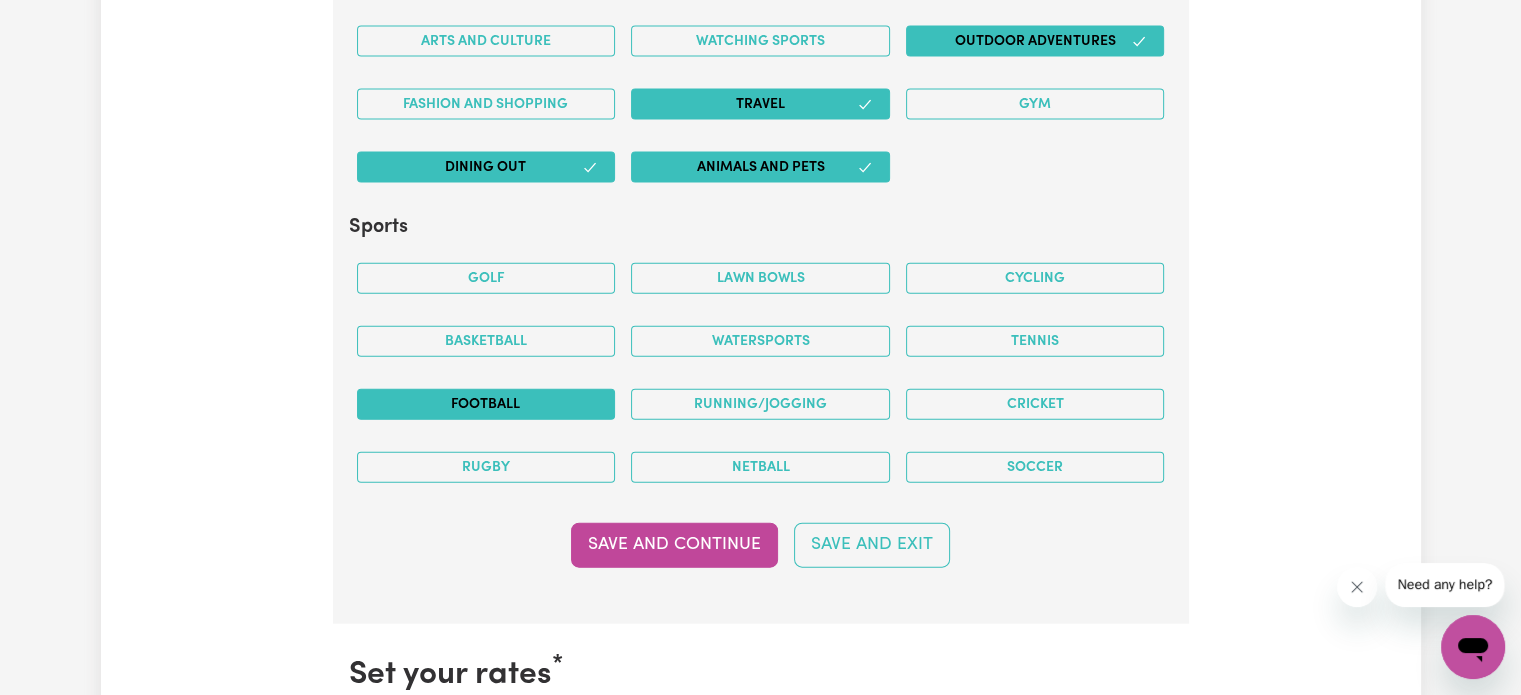 click on "Football" at bounding box center [486, 404] 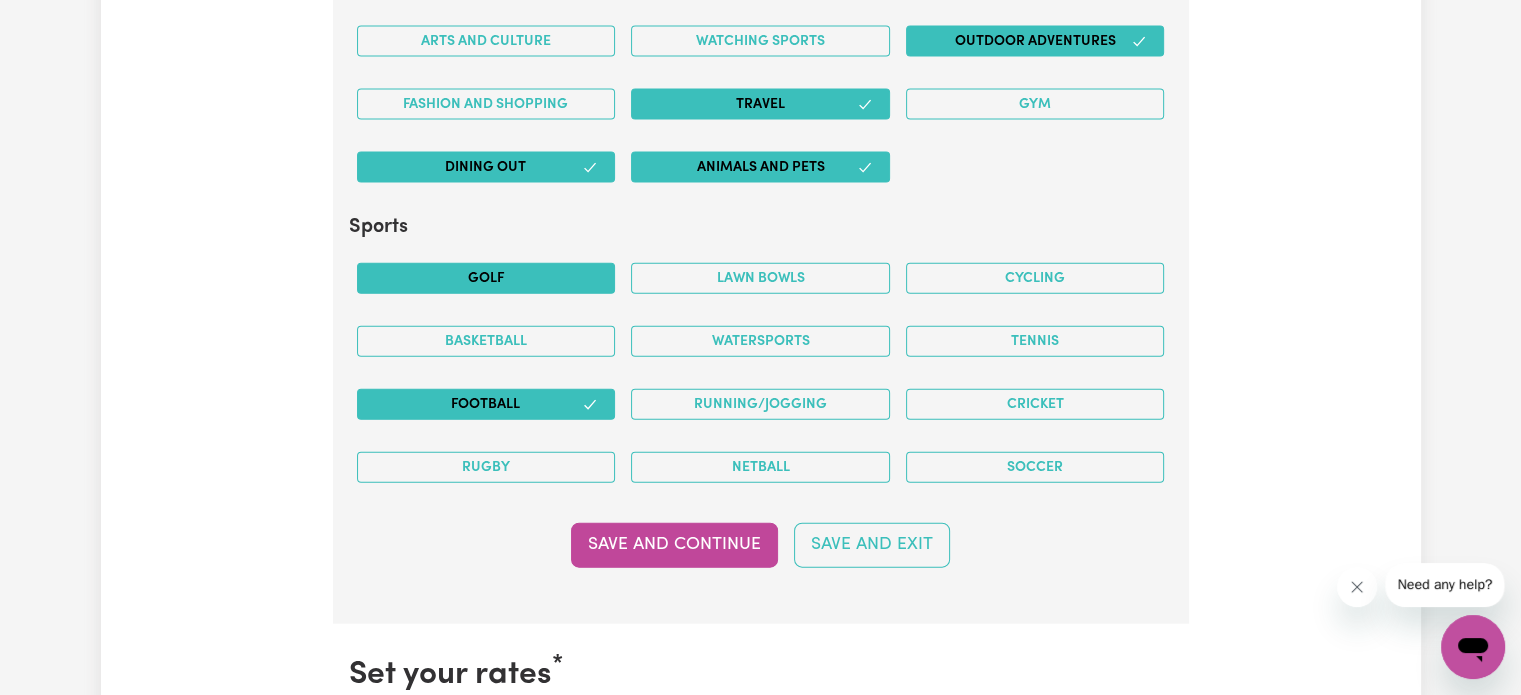 click on "Golf" at bounding box center [486, 278] 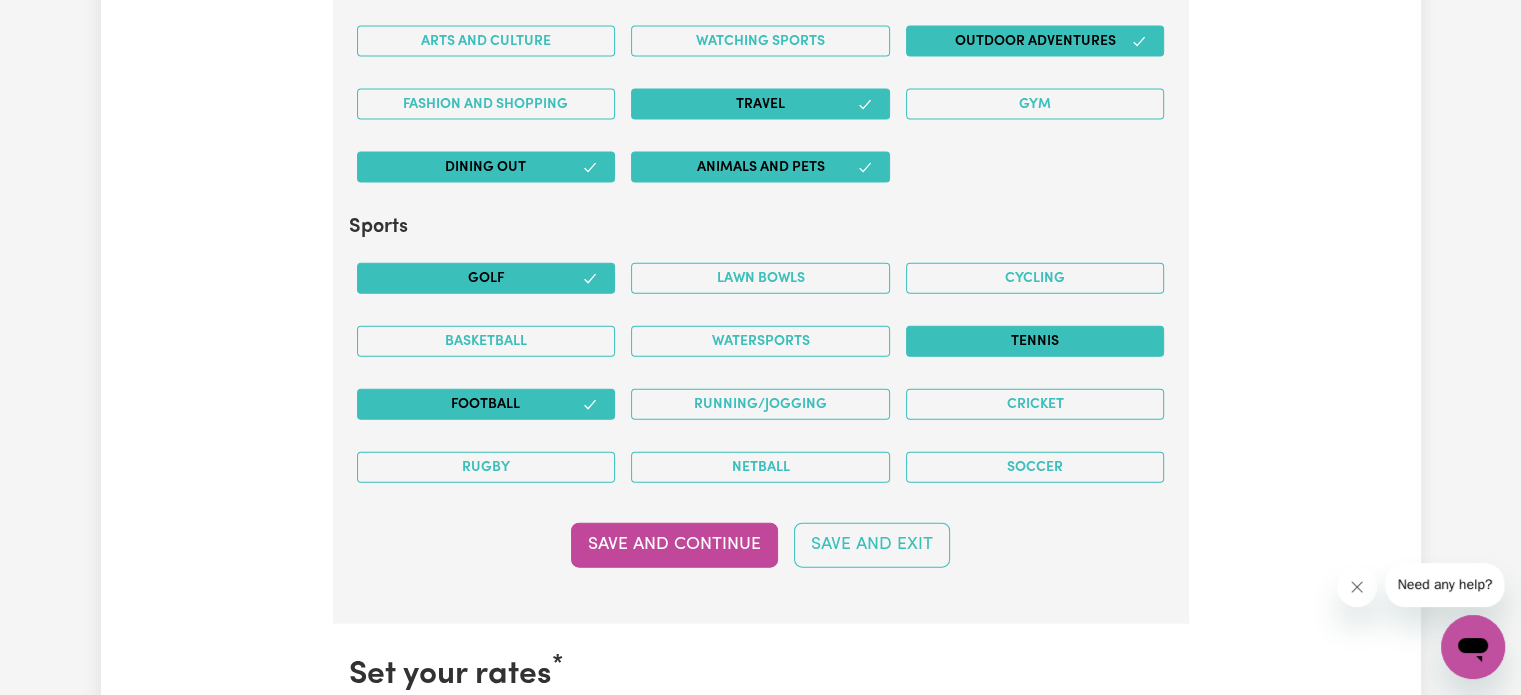 click on "Tennis" at bounding box center [1035, 341] 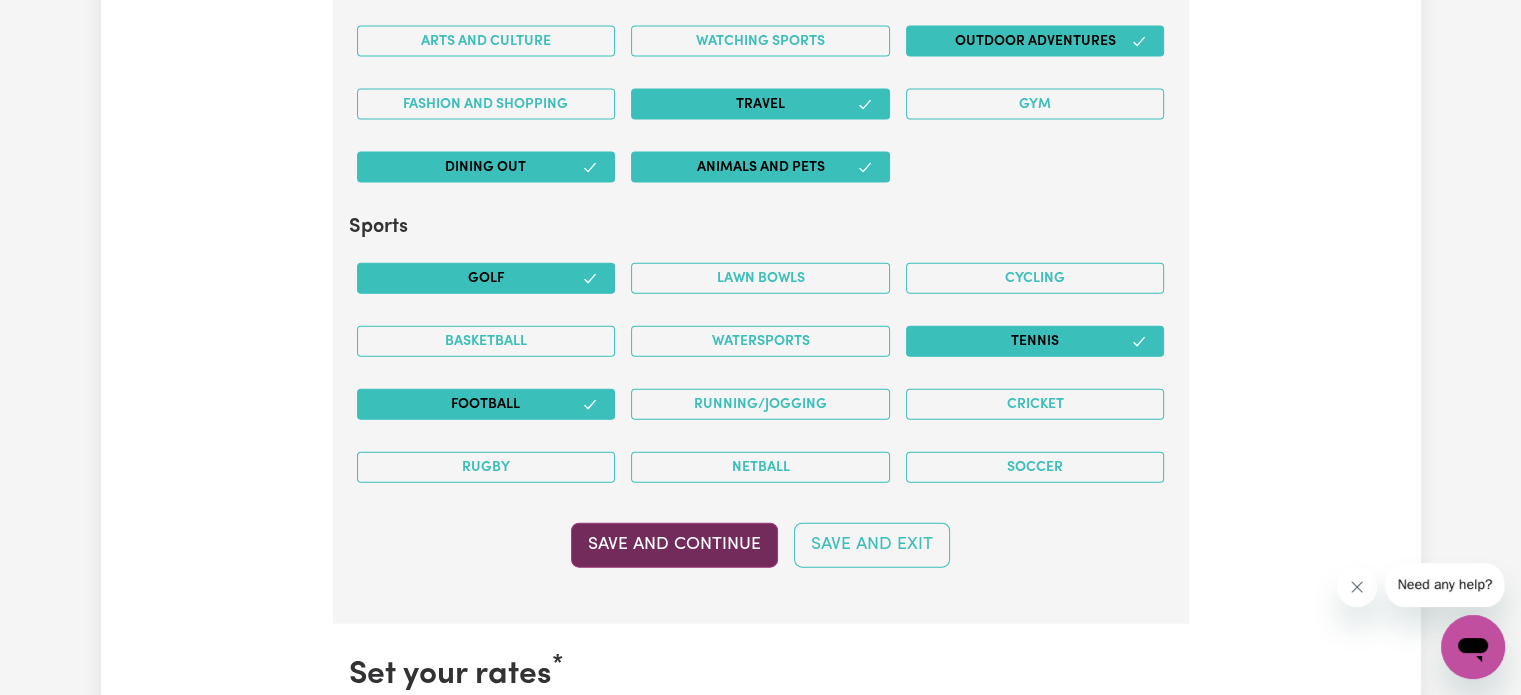 click on "Save and Continue" at bounding box center (674, 545) 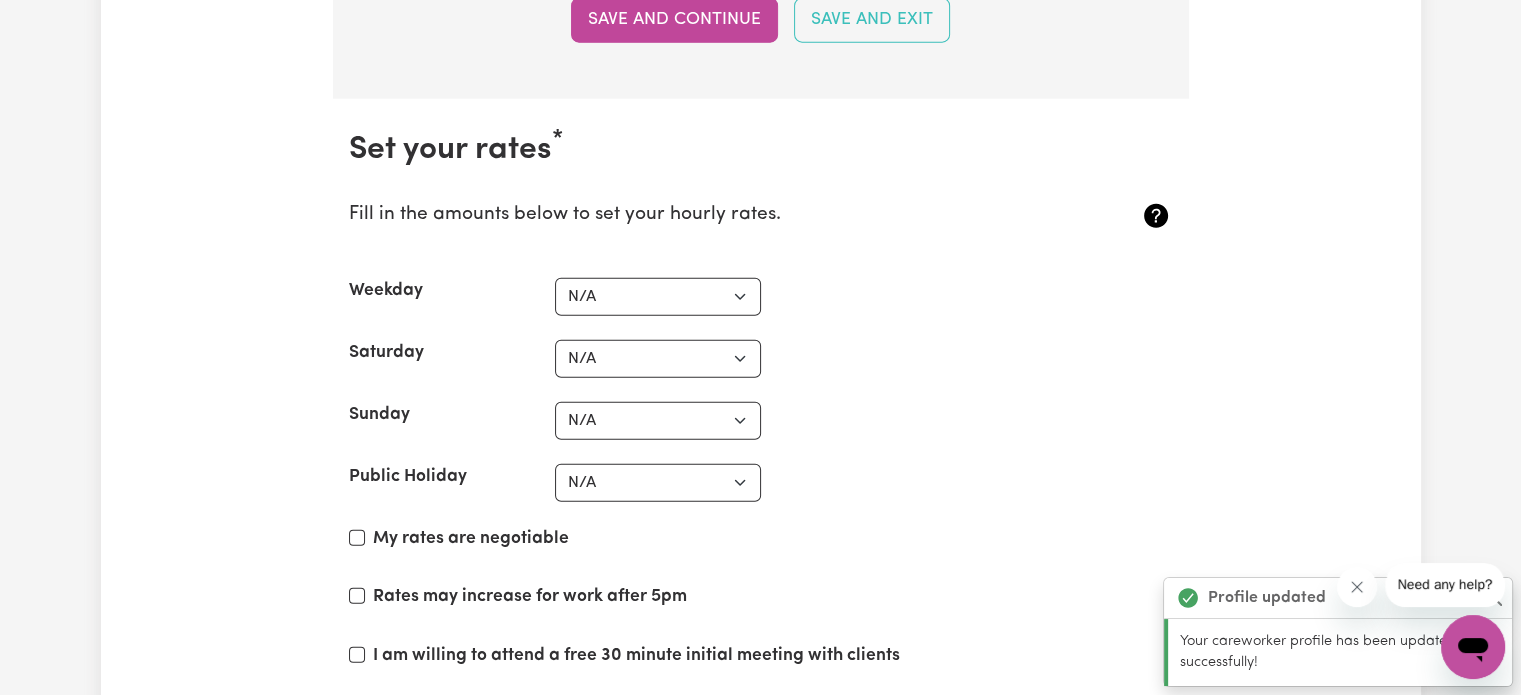 scroll, scrollTop: 5005, scrollLeft: 0, axis: vertical 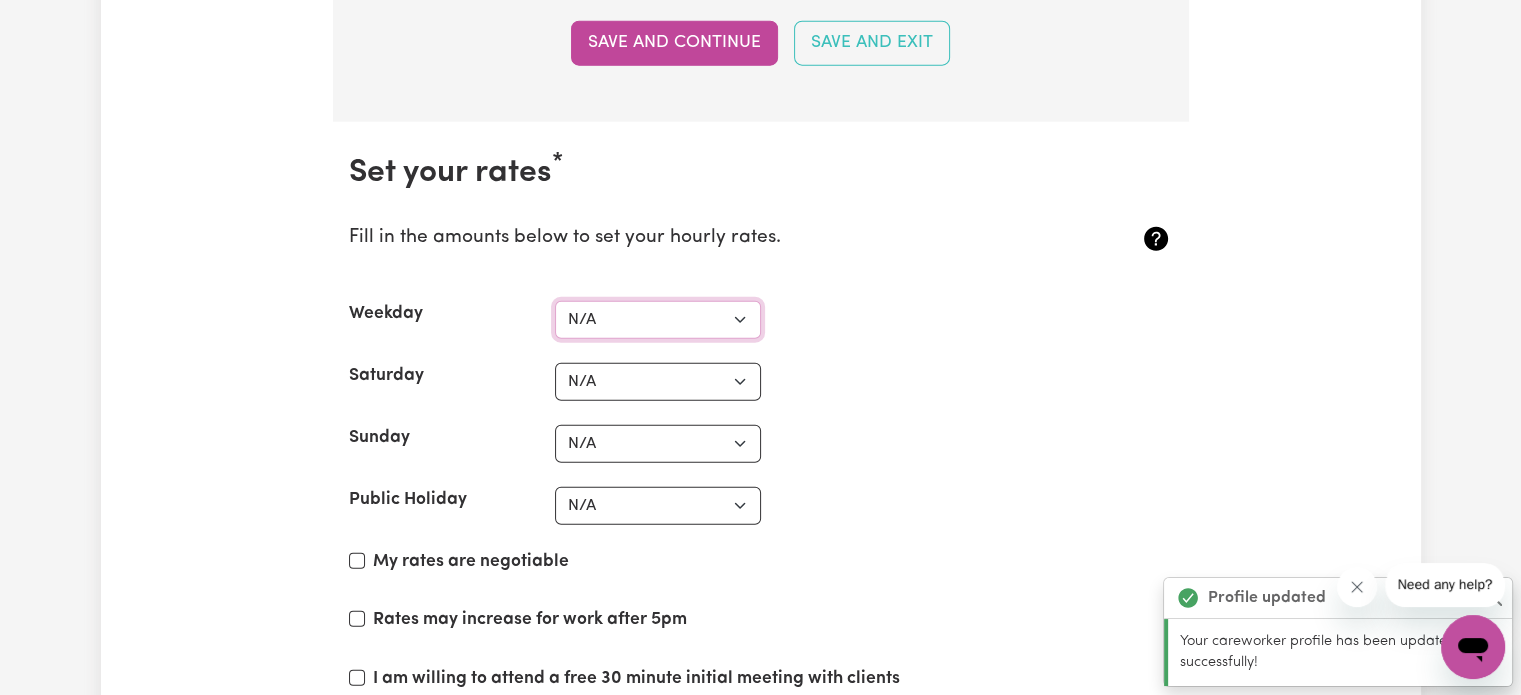 click on "N/A $37 $38 $39 $40 $41 $42 $43 $44 $45 $46 $47 $48 $49 $50 $51 $52 $53 $54 $55 $56 $57 $58 $59 $60 $61 $62 $63 $64 $65 $66 $67 $68 $69 $70 $71 $72 $73 $74 $75 $76 $77 $78 $79 $80 $81 $82 $83 $84 $85 $86 $87 $88 $89 $90 $91 $92 $93 $94 $95 $96 $97 $98 $99 $100 $101 $102 $103 $104 $105 $106 $107 $108 $109 $110 $111 $112 $113 $114 $115 $116 $117 $118 $119 $120 $121 $122 $123 $124 $125 $126 $127 $128 $129 $130 $131 $132 $133 $134 $135 $136 $137 $138 $139 $140 $141 $142 $143 $144 $145 $146 $147 $148 $149 $150 $151 $152 $153 $154 $155 $156 $157 $158 $159 $160 $161 $162" at bounding box center (658, 320) 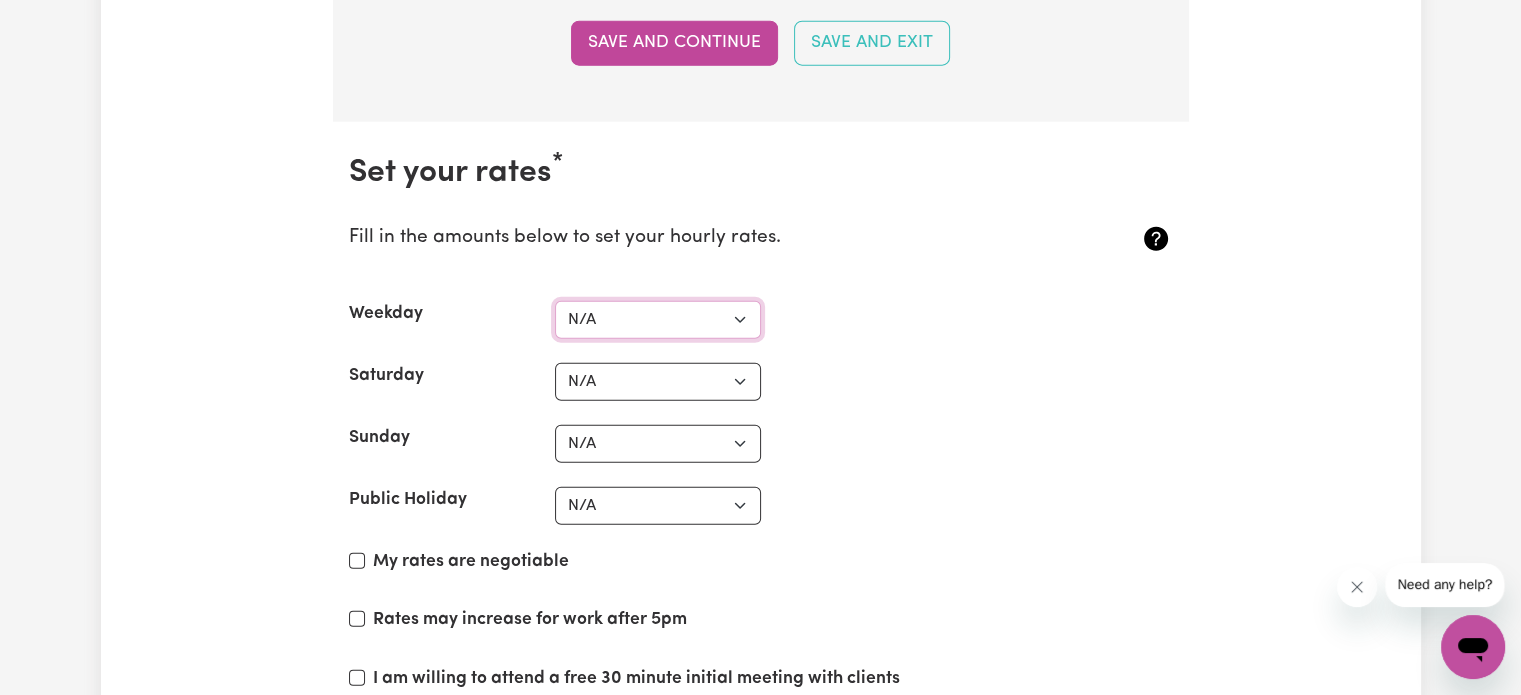 select on "55" 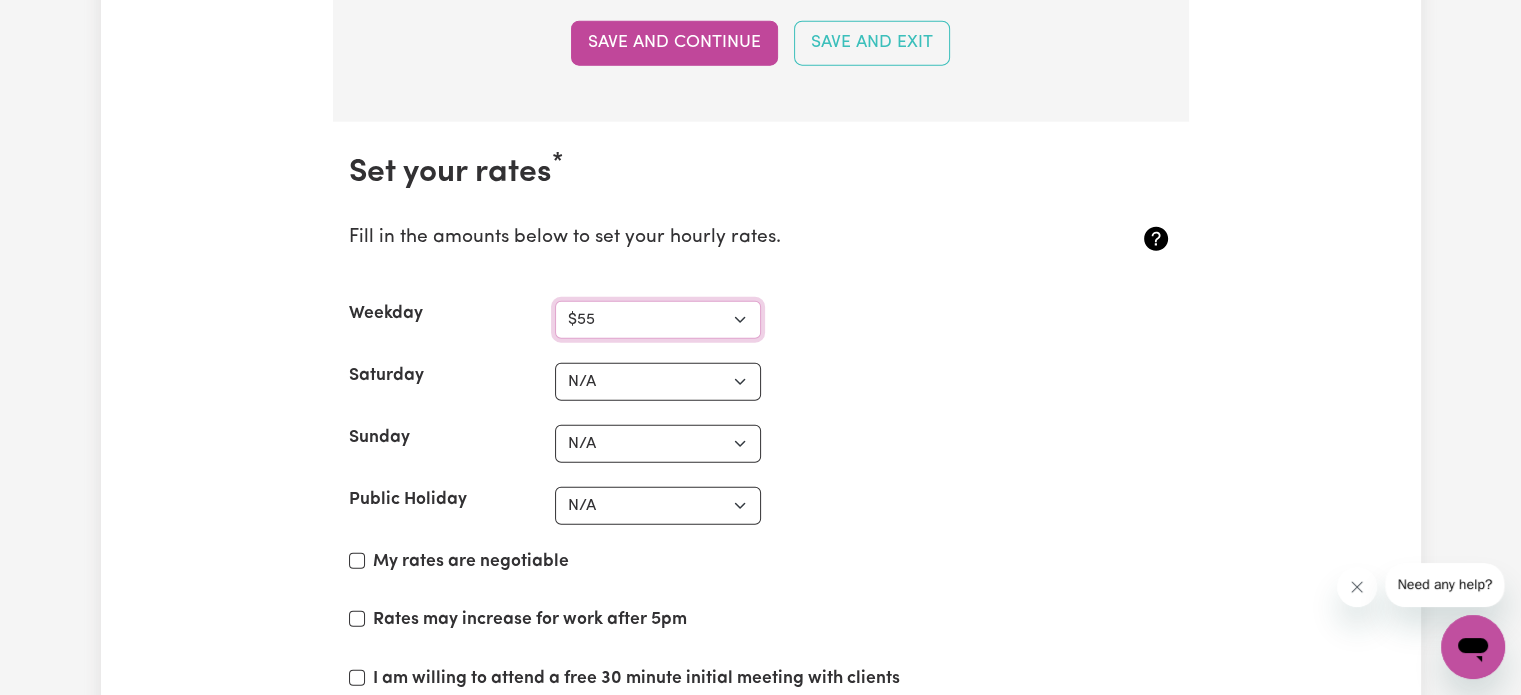 click on "N/A $37 $38 $39 $40 $41 $42 $43 $44 $45 $46 $47 $48 $49 $50 $51 $52 $53 $54 $55 $56 $57 $58 $59 $60 $61 $62 $63 $64 $65 $66 $67 $68 $69 $70 $71 $72 $73 $74 $75 $76 $77 $78 $79 $80 $81 $82 $83 $84 $85 $86 $87 $88 $89 $90 $91 $92 $93 $94 $95 $96 $97 $98 $99 $100 $101 $102 $103 $104 $105 $106 $107 $108 $109 $110 $111 $112 $113 $114 $115 $116 $117 $118 $119 $120 $121 $122 $123 $124 $125 $126 $127 $128 $129 $130 $131 $132 $133 $134 $135 $136 $137 $138 $139 $140 $141 $142 $143 $144 $145 $146 $147 $148 $149 $150 $151 $152 $153 $154 $155 $156 $157 $158 $159 $160 $161 $162" at bounding box center [658, 320] 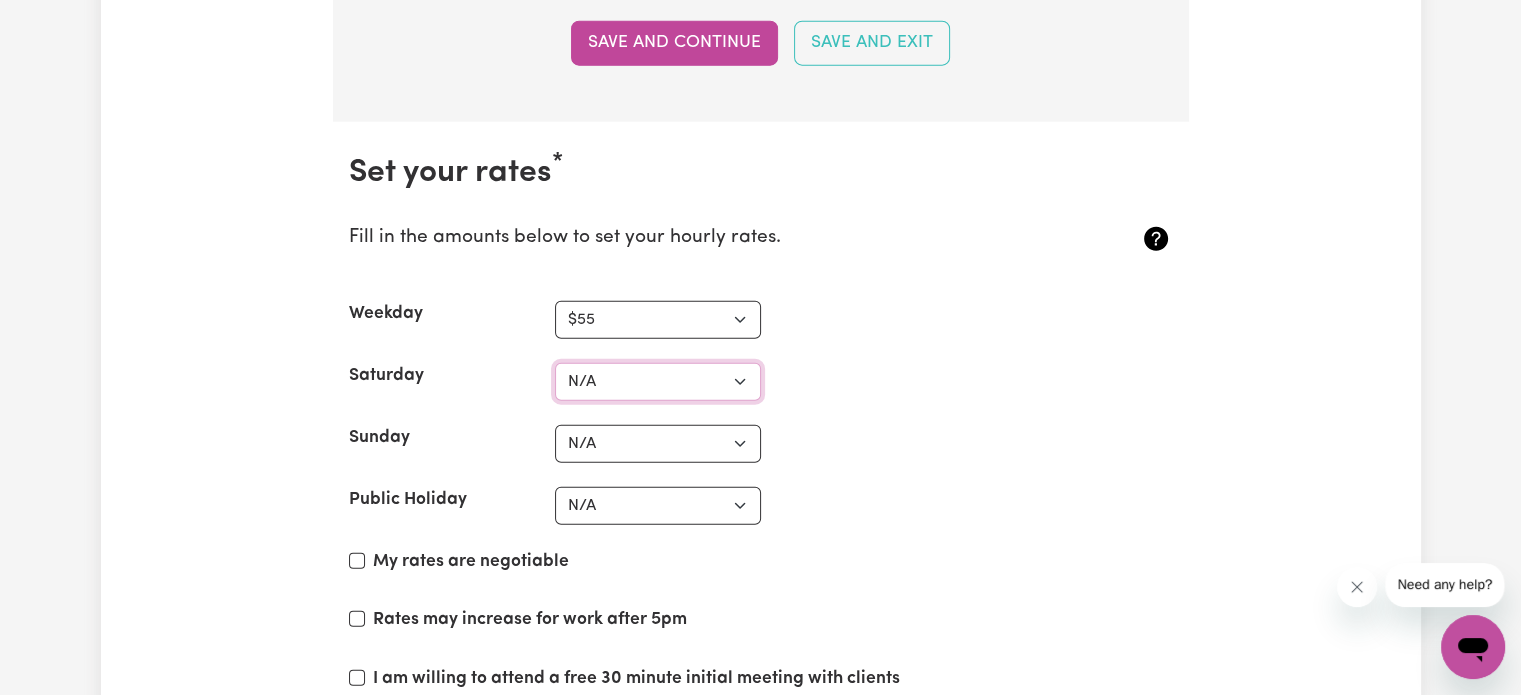 click on "N/A $37 $38 $39 $40 $41 $42 $43 $44 $45 $46 $47 $48 $49 $50 $51 $52 $53 $54 $55 $56 $57 $58 $59 $60 $61 $62 $63 $64 $65 $66 $67 $68 $69 $70 $71 $72 $73 $74 $75 $76 $77 $78 $79 $80 $81 $82 $83 $84 $85 $86 $87 $88 $89 $90 $91 $92 $93 $94 $95 $96 $97 $98 $99 $100 $101 $102 $103 $104 $105 $106 $107 $108 $109 $110 $111 $112 $113 $114 $115 $116 $117 $118 $119 $120 $121 $122 $123 $124 $125 $126 $127 $128 $129 $130 $131 $132 $133 $134 $135 $136 $137 $138 $139 $140 $141 $142 $143 $144 $145 $146 $147 $148 $149 $150 $151 $152 $153 $154 $155 $156 $157 $158 $159 $160 $161 $162" at bounding box center (658, 382) 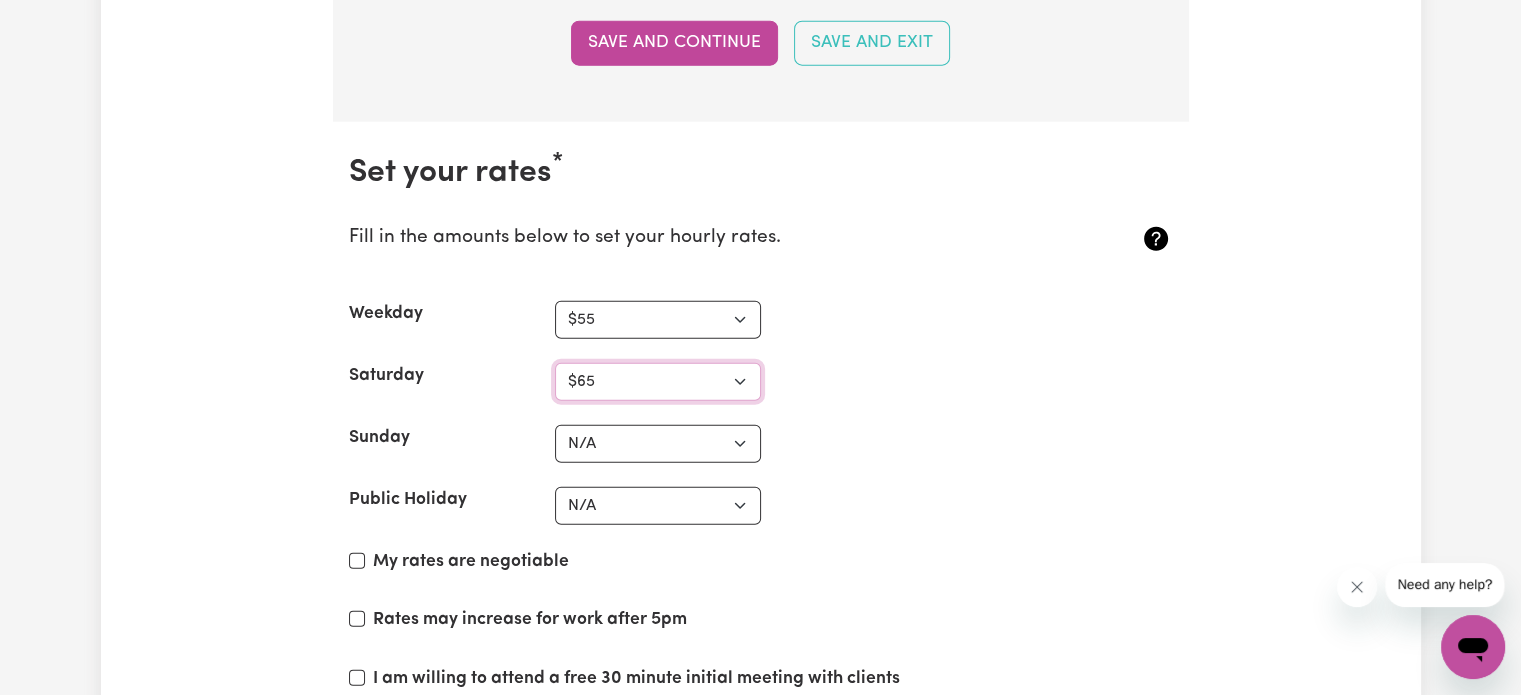 click on "N/A $37 $38 $39 $40 $41 $42 $43 $44 $45 $46 $47 $48 $49 $50 $51 $52 $53 $54 $55 $56 $57 $58 $59 $60 $61 $62 $63 $64 $65 $66 $67 $68 $69 $70 $71 $72 $73 $74 $75 $76 $77 $78 $79 $80 $81 $82 $83 $84 $85 $86 $87 $88 $89 $90 $91 $92 $93 $94 $95 $96 $97 $98 $99 $100 $101 $102 $103 $104 $105 $106 $107 $108 $109 $110 $111 $112 $113 $114 $115 $116 $117 $118 $119 $120 $121 $122 $123 $124 $125 $126 $127 $128 $129 $130 $131 $132 $133 $134 $135 $136 $137 $138 $139 $140 $141 $142 $143 $144 $145 $146 $147 $148 $149 $150 $151 $152 $153 $154 $155 $156 $157 $158 $159 $160 $161 $162" at bounding box center [658, 382] 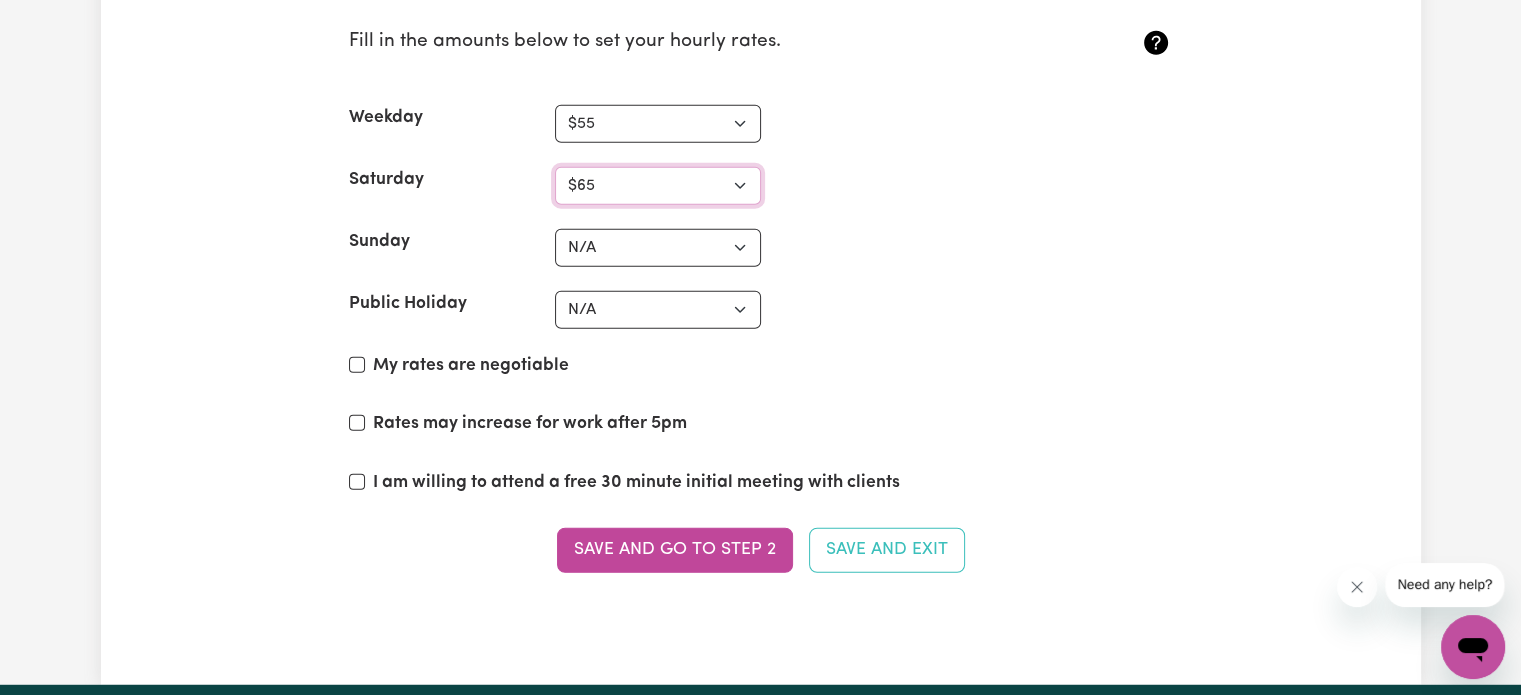 scroll, scrollTop: 5205, scrollLeft: 0, axis: vertical 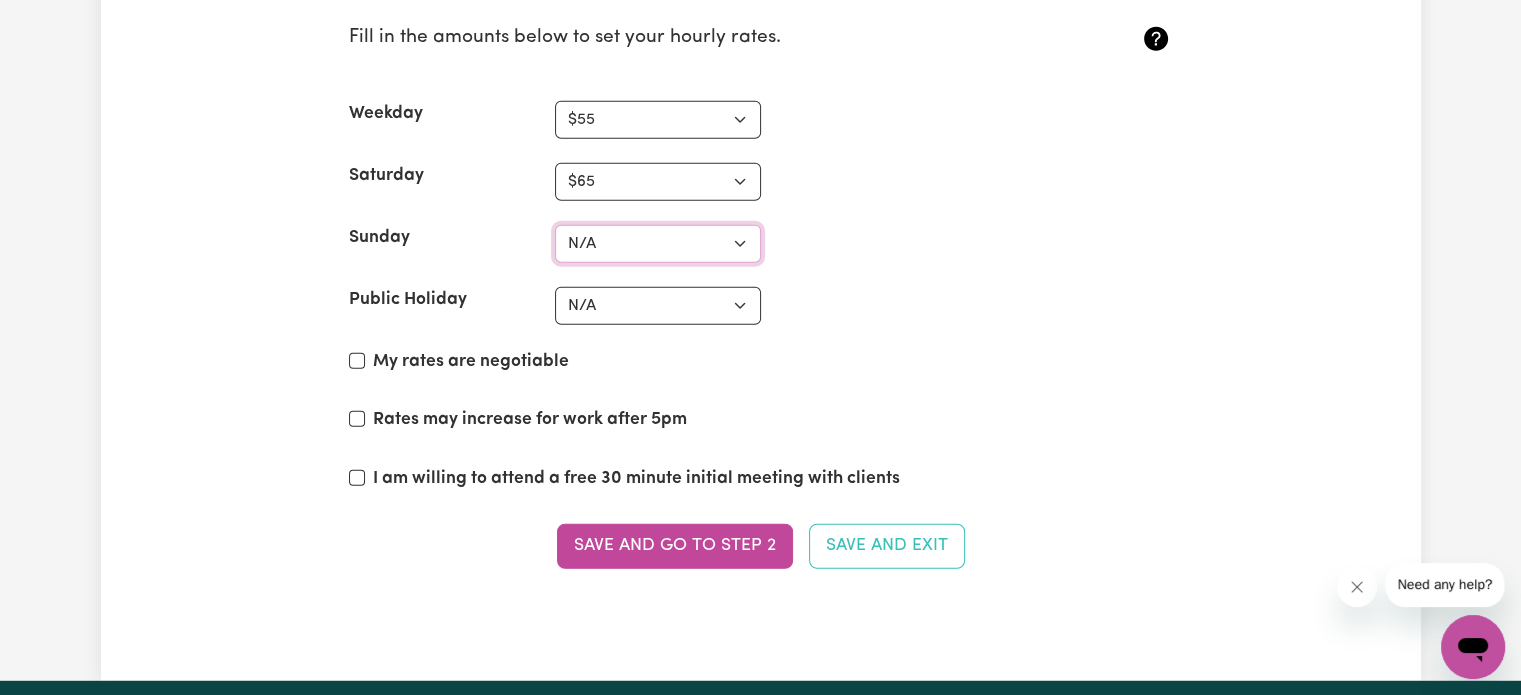 click on "N/A $37 $38 $39 $40 $41 $42 $43 $44 $45 $46 $47 $48 $49 $50 $51 $52 $53 $54 $55 $56 $57 $58 $59 $60 $61 $62 $63 $64 $65 $66 $67 $68 $69 $70 $71 $72 $73 $74 $75 $76 $77 $78 $79 $80 $81 $82 $83 $84 $85 $86 $87 $88 $89 $90 $91 $92 $93 $94 $95 $96 $97 $98 $99 $100 $101 $102 $103 $104 $105 $106 $107 $108 $109 $110 $111 $112 $113 $114 $115 $116 $117 $118 $119 $120 $121 $122 $123 $124 $125 $126 $127 $128 $129 $130 $131 $132 $133 $134 $135 $136 $137 $138 $139 $140 $141 $142 $143 $144 $145 $146 $147 $148 $149 $150 $151 $152 $153 $154 $155 $156 $157 $158 $159 $160 $161 $162" at bounding box center [658, 244] 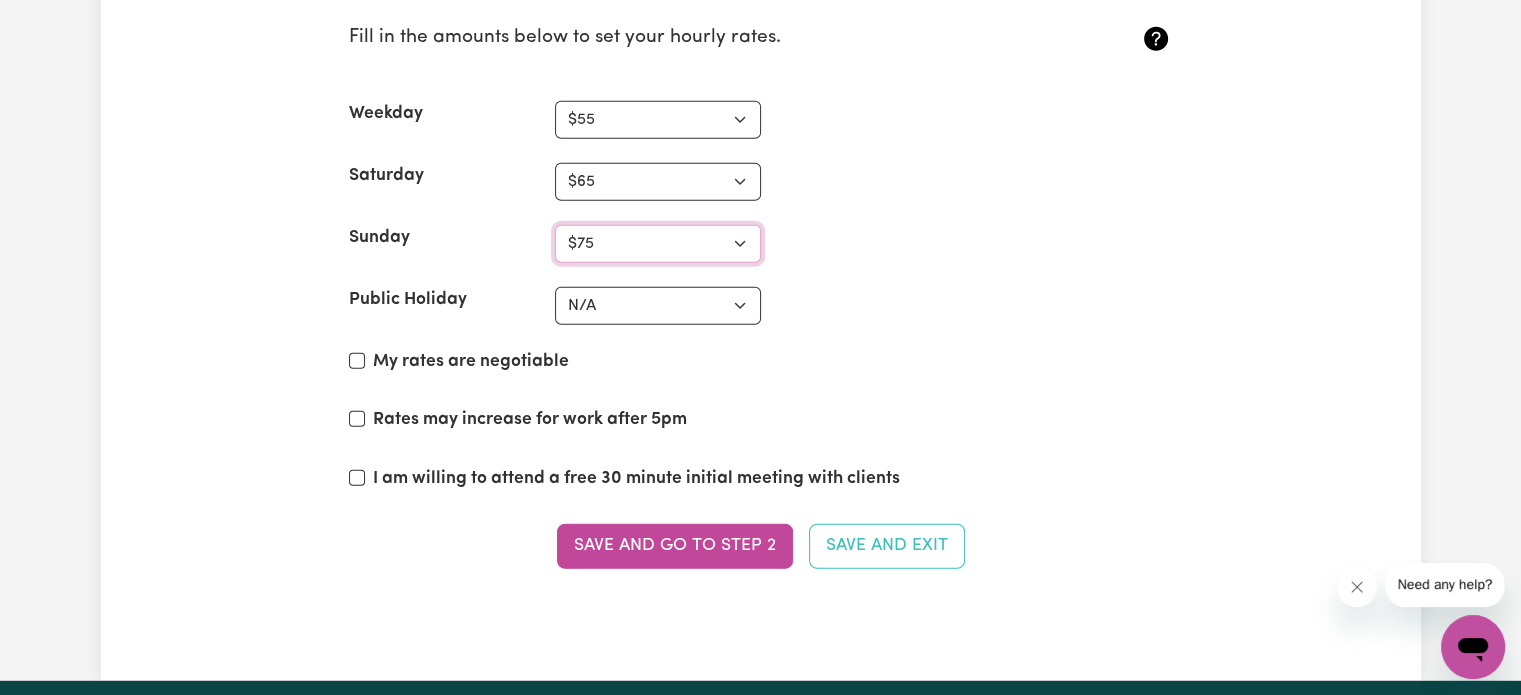 click on "N/A $37 $38 $39 $40 $41 $42 $43 $44 $45 $46 $47 $48 $49 $50 $51 $52 $53 $54 $55 $56 $57 $58 $59 $60 $61 $62 $63 $64 $65 $66 $67 $68 $69 $70 $71 $72 $73 $74 $75 $76 $77 $78 $79 $80 $81 $82 $83 $84 $85 $86 $87 $88 $89 $90 $91 $92 $93 $94 $95 $96 $97 $98 $99 $100 $101 $102 $103 $104 $105 $106 $107 $108 $109 $110 $111 $112 $113 $114 $115 $116 $117 $118 $119 $120 $121 $122 $123 $124 $125 $126 $127 $128 $129 $130 $131 $132 $133 $134 $135 $136 $137 $138 $139 $140 $141 $142 $143 $144 $145 $146 $147 $148 $149 $150 $151 $152 $153 $154 $155 $156 $157 $158 $159 $160 $161 $162" at bounding box center (658, 244) 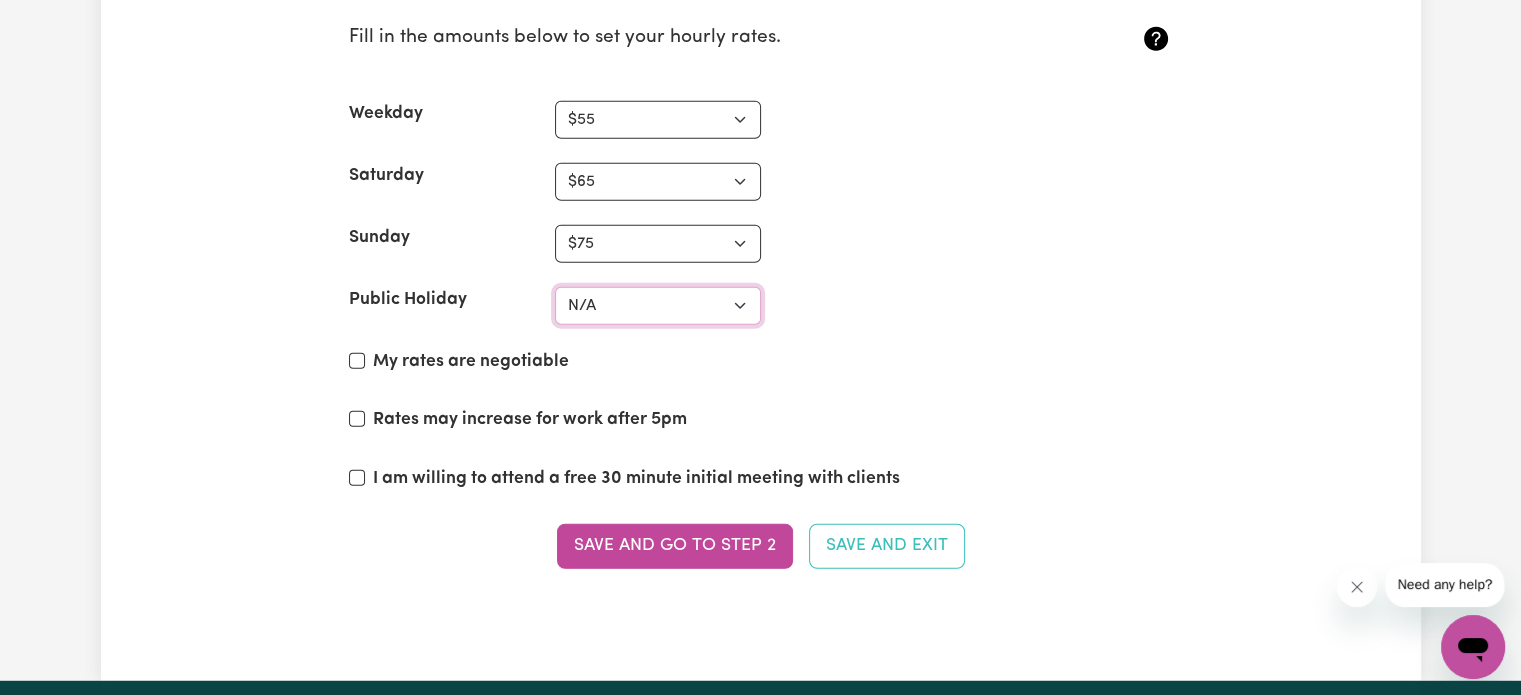 click on "N/A $37 $38 $39 $40 $41 $42 $43 $44 $45 $46 $47 $48 $49 $50 $51 $52 $53 $54 $55 $56 $57 $58 $59 $60 $61 $62 $63 $64 $65 $66 $67 $68 $69 $70 $71 $72 $73 $74 $75 $76 $77 $78 $79 $80 $81 $82 $83 $84 $85 $86 $87 $88 $89 $90 $91 $92 $93 $94 $95 $96 $97 $98 $99 $100 $101 $102 $103 $104 $105 $106 $107 $108 $109 $110 $111 $112 $113 $114 $115 $116 $117 $118 $119 $120 $121 $122 $123 $124 $125 $126 $127 $128 $129 $130 $131 $132 $133 $134 $135 $136 $137 $138 $139 $140 $141 $142 $143 $144 $145 $146 $147 $148 $149 $150 $151 $152 $153 $154 $155 $156 $157 $158 $159 $160 $161 $162" at bounding box center (658, 306) 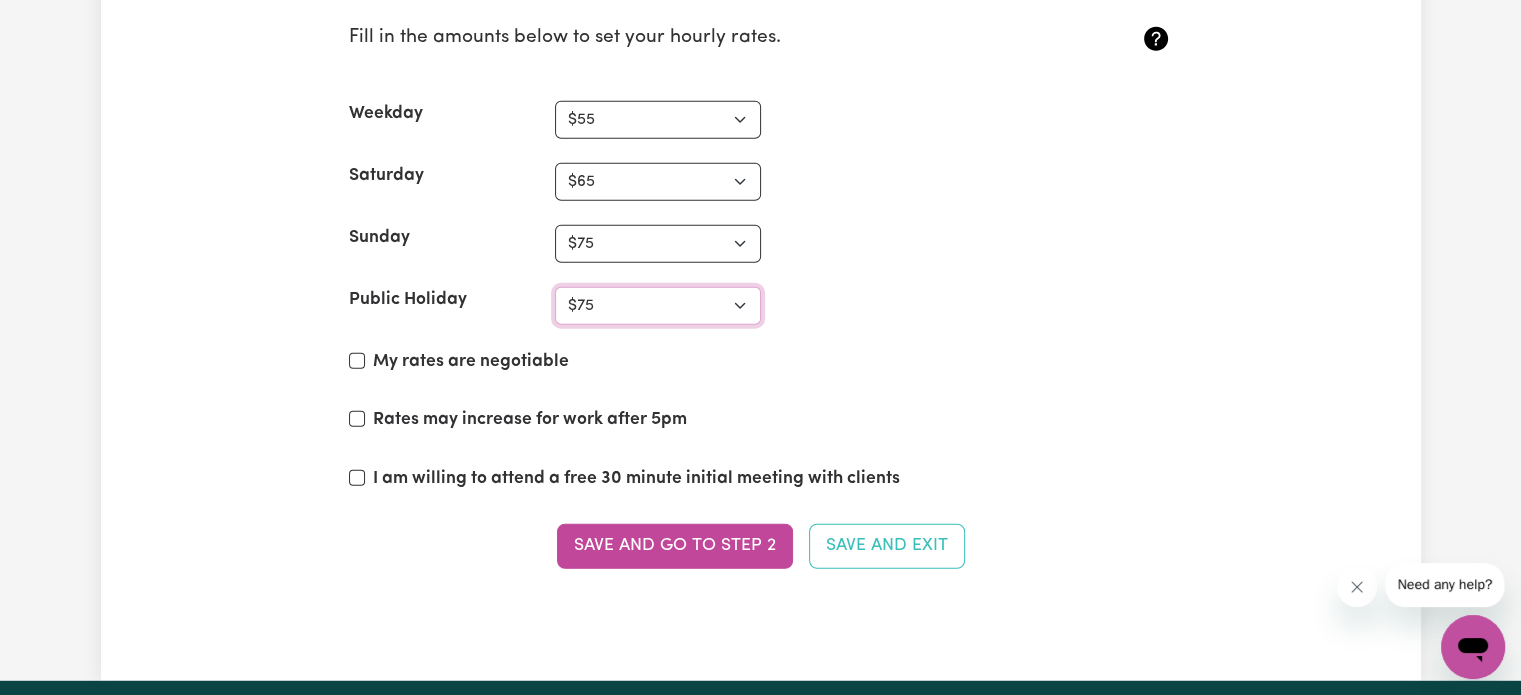 click on "N/A $37 $38 $39 $40 $41 $42 $43 $44 $45 $46 $47 $48 $49 $50 $51 $52 $53 $54 $55 $56 $57 $58 $59 $60 $61 $62 $63 $64 $65 $66 $67 $68 $69 $70 $71 $72 $73 $74 $75 $76 $77 $78 $79 $80 $81 $82 $83 $84 $85 $86 $87 $88 $89 $90 $91 $92 $93 $94 $95 $96 $97 $98 $99 $100 $101 $102 $103 $104 $105 $106 $107 $108 $109 $110 $111 $112 $113 $114 $115 $116 $117 $118 $119 $120 $121 $122 $123 $124 $125 $126 $127 $128 $129 $130 $131 $132 $133 $134 $135 $136 $137 $138 $139 $140 $141 $142 $143 $144 $145 $146 $147 $148 $149 $150 $151 $152 $153 $154 $155 $156 $157 $158 $159 $160 $161 $162" at bounding box center [658, 306] 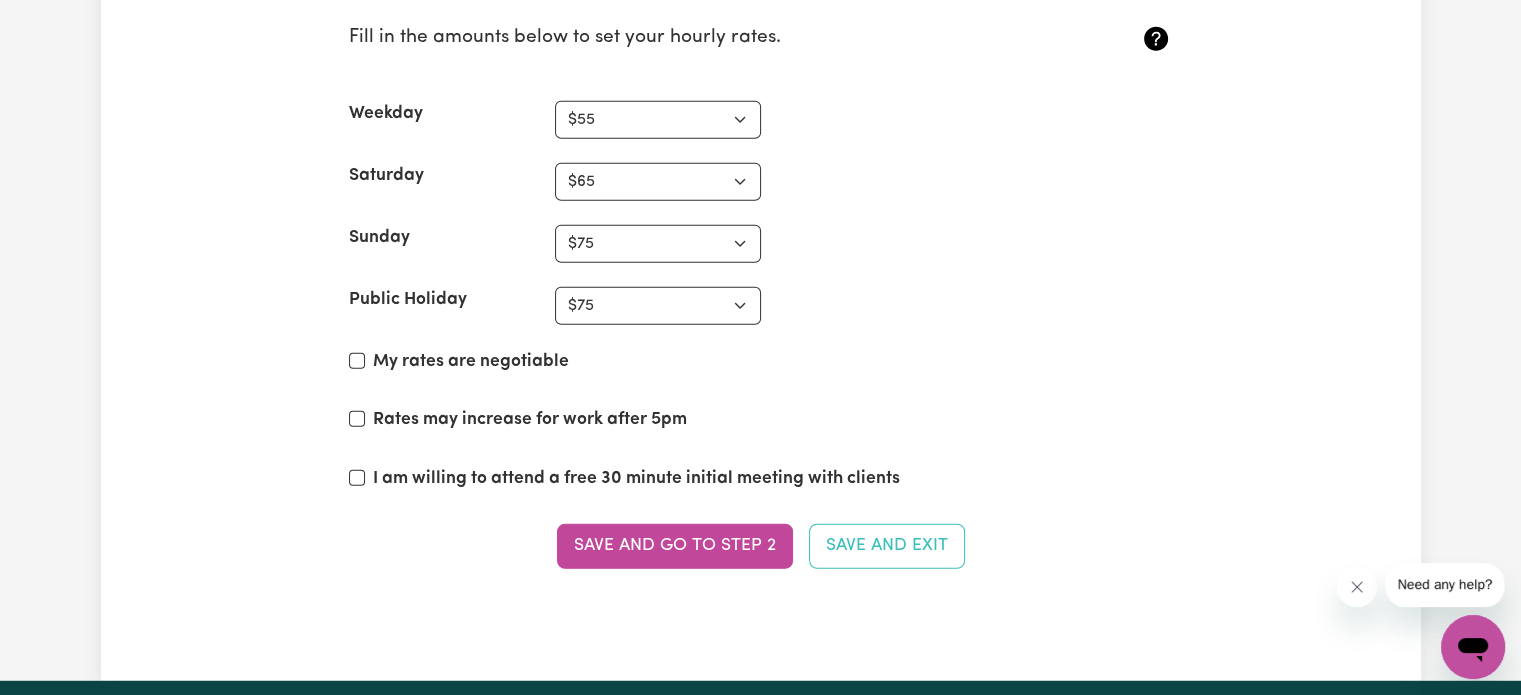 click on "I am willing to attend a free 30 minute initial meeting with clients" at bounding box center (761, 483) 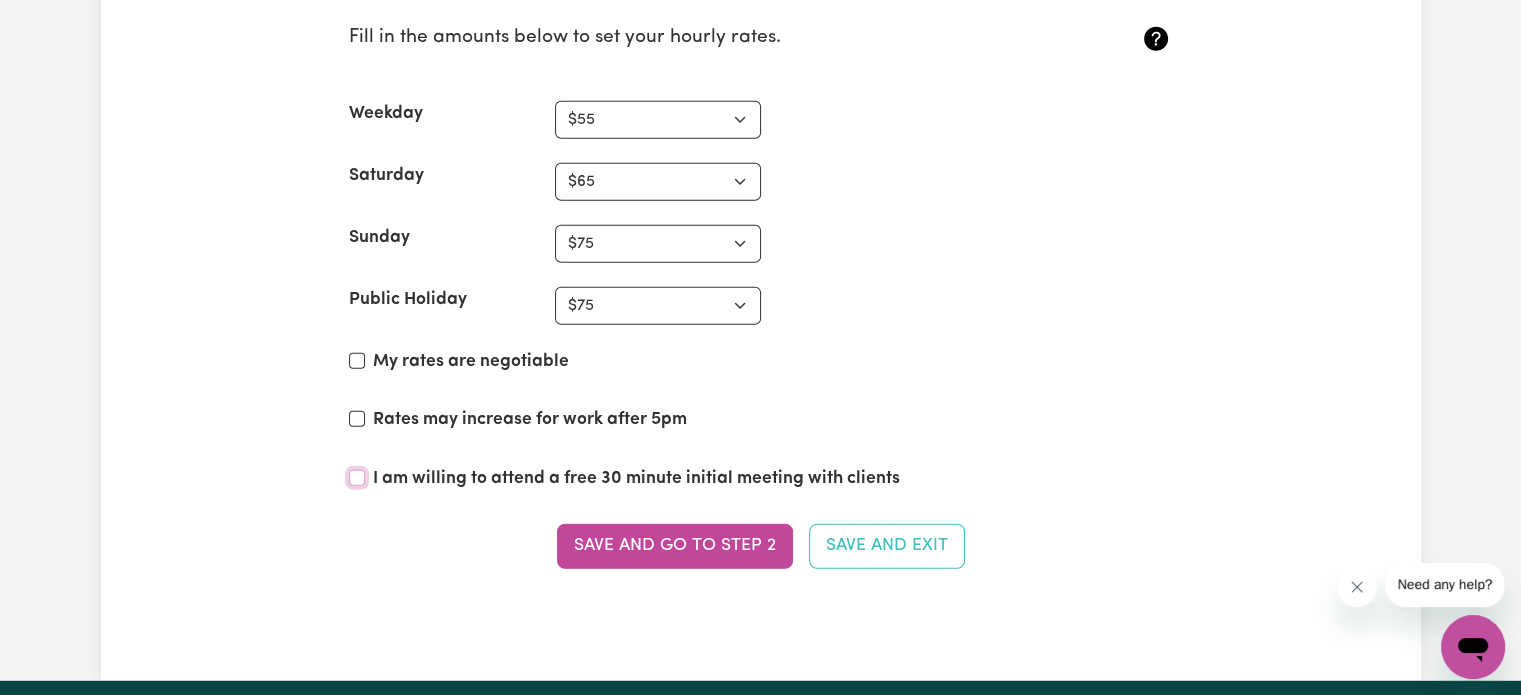 click on "I am willing to attend a free 30 minute initial meeting with clients" at bounding box center [357, 478] 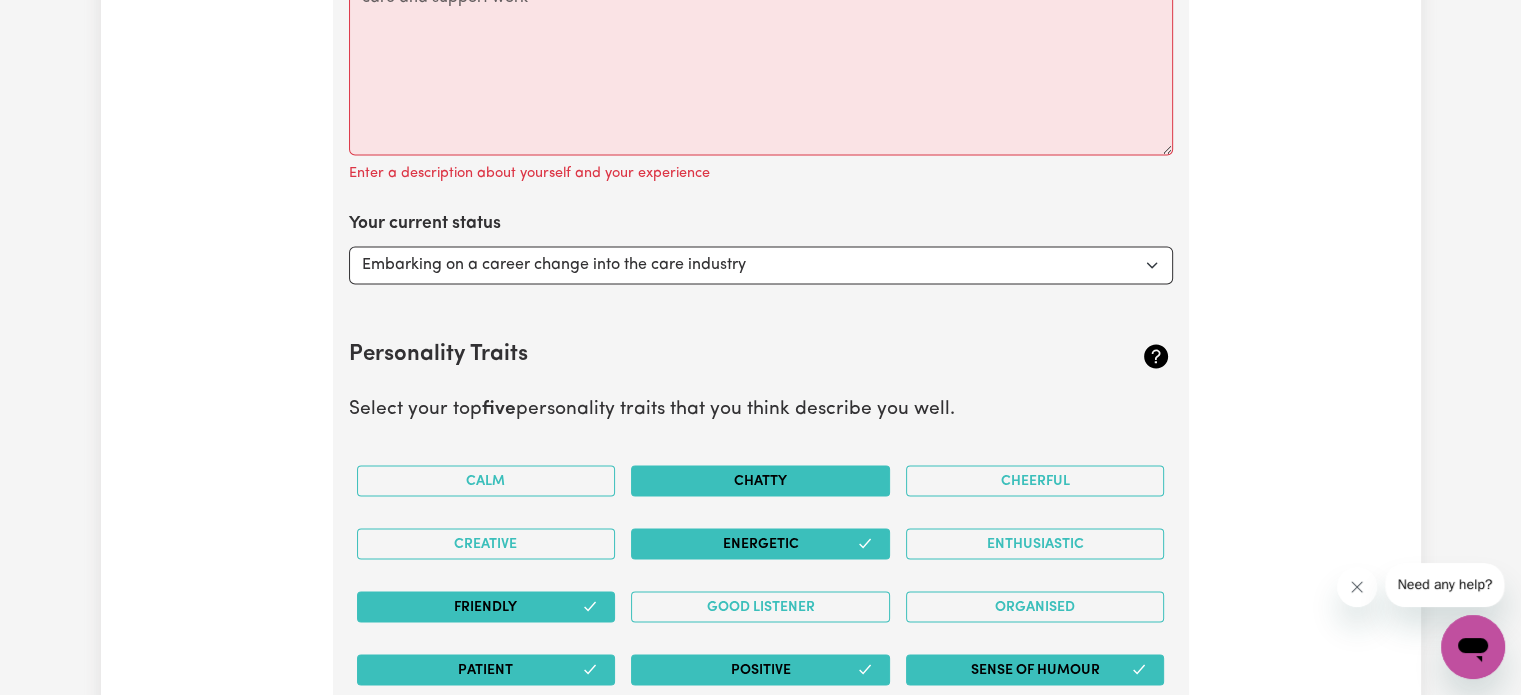 scroll, scrollTop: 3205, scrollLeft: 0, axis: vertical 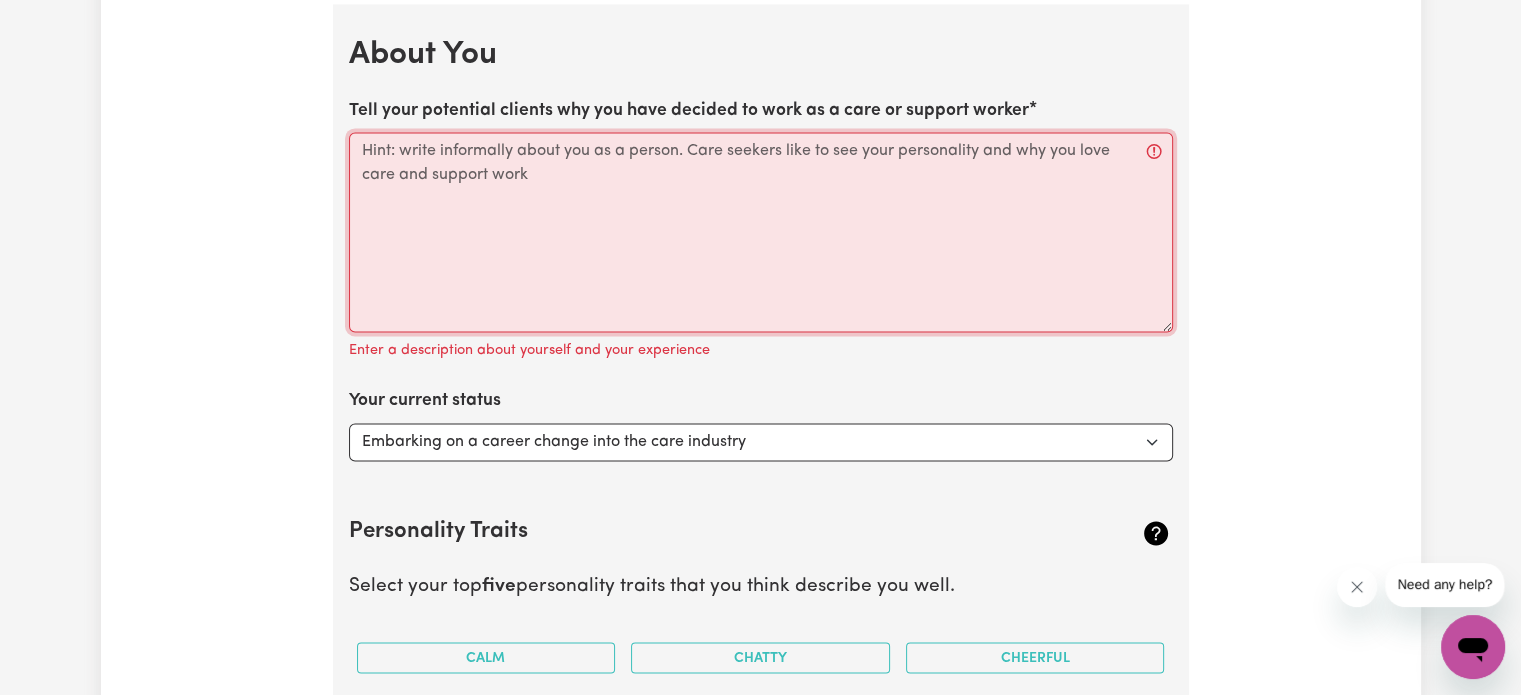 click on "Tell your potential clients why you have decided to work as a care or support worker" at bounding box center [761, 232] 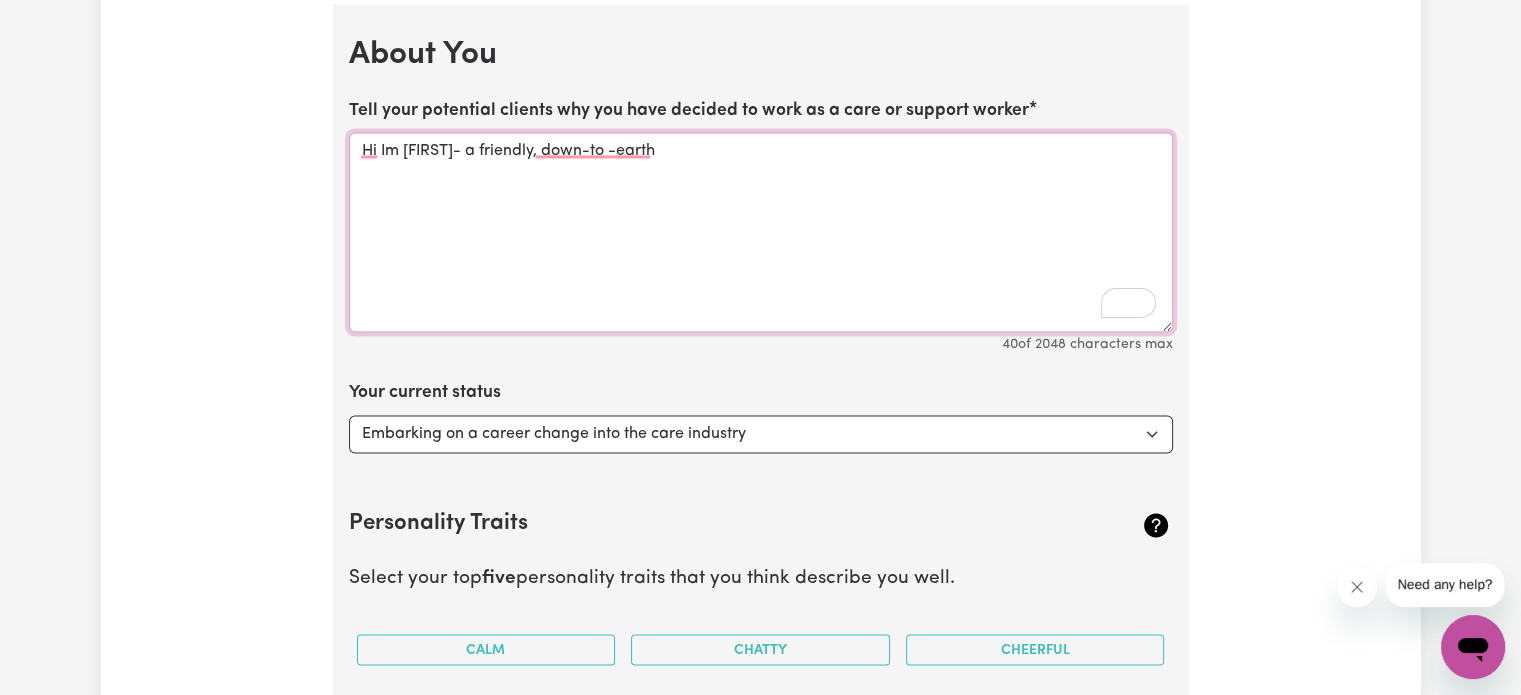 click on "Hi Im [FIRST]- a friendly, down-to -earth" at bounding box center [761, 232] 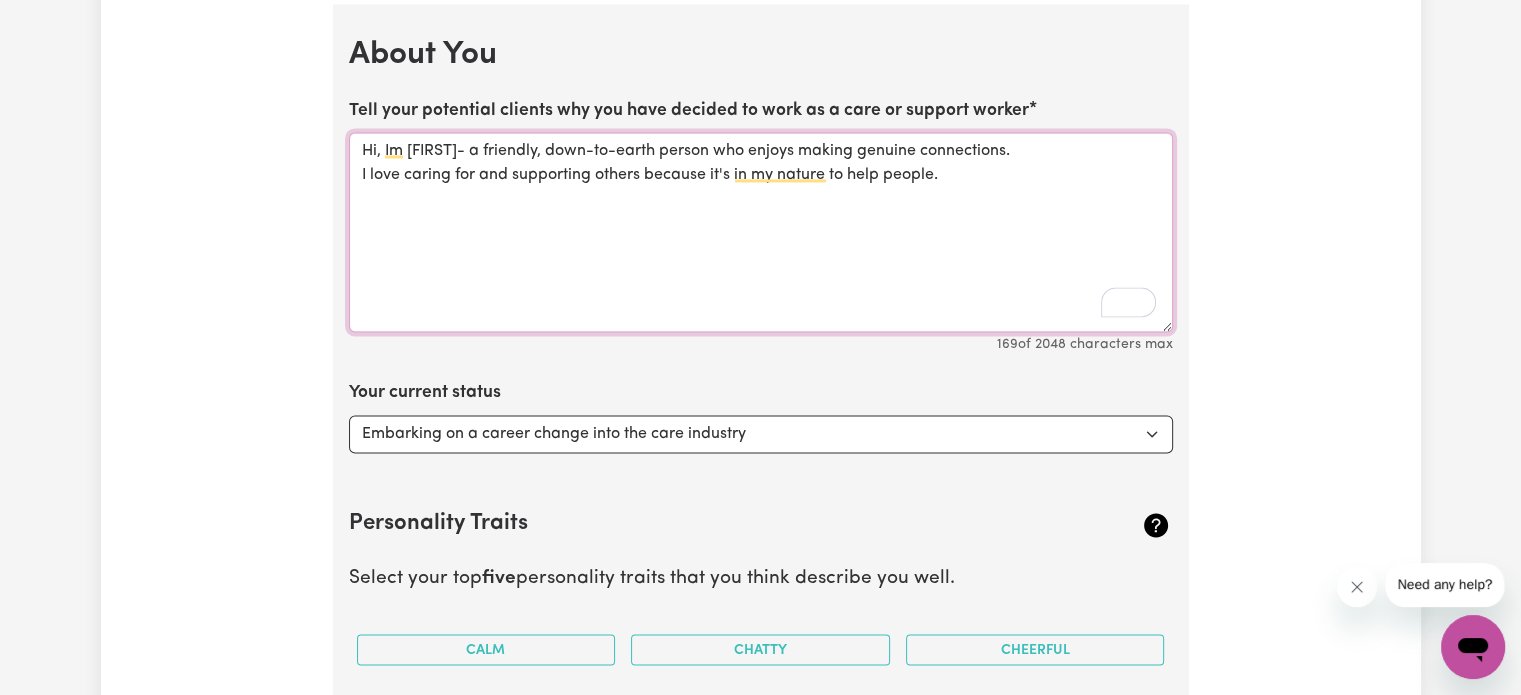 click on "Hi, Im [FIRST]- a friendly, down-to-earth person who enjoys making genuine connections.
I love caring for and supporting others because it's in my nature to help people." at bounding box center [761, 232] 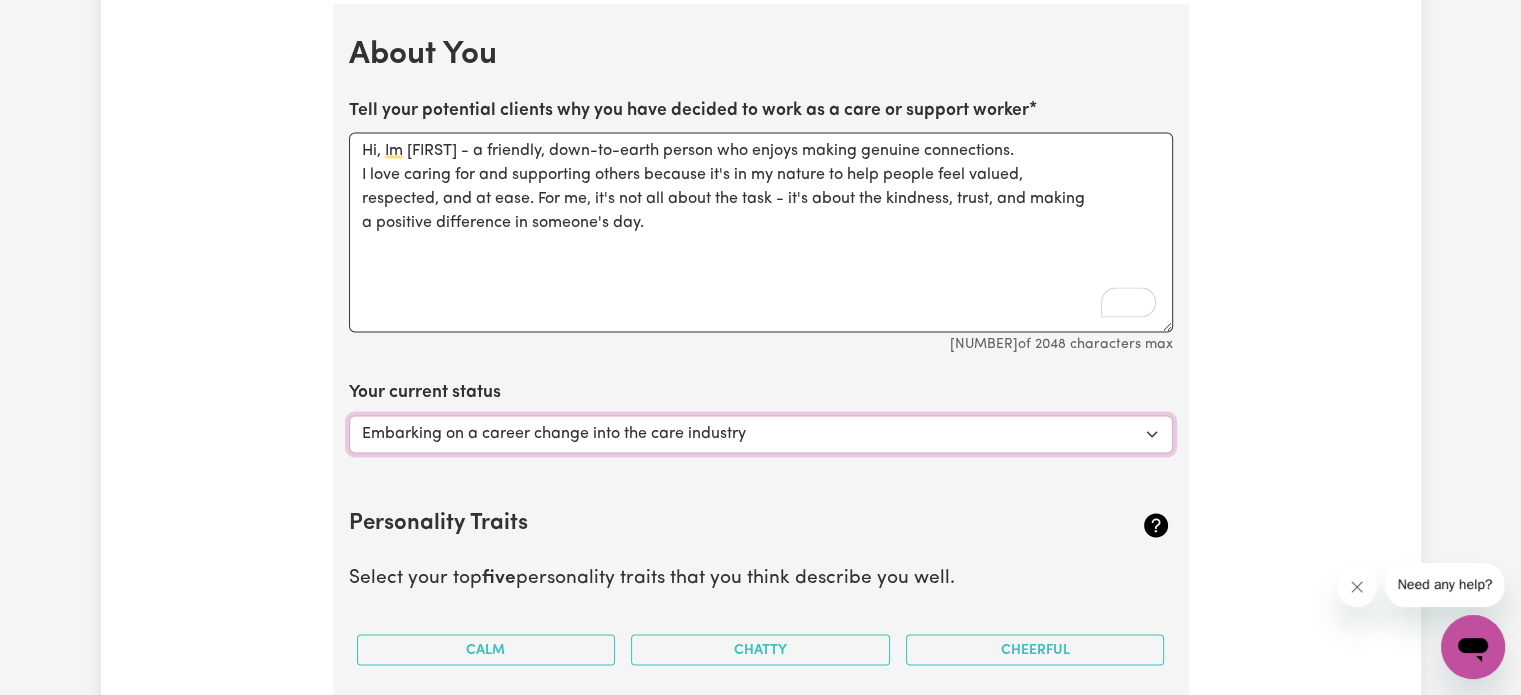 click on "Select... Studying a healthcare related degree or qualification Studying a non-healthcare related degree or qualification Looking for work - I just graduated Looking for extra work to fill my week and/or weekends Embarking on a career change into the care industry" at bounding box center [761, 434] 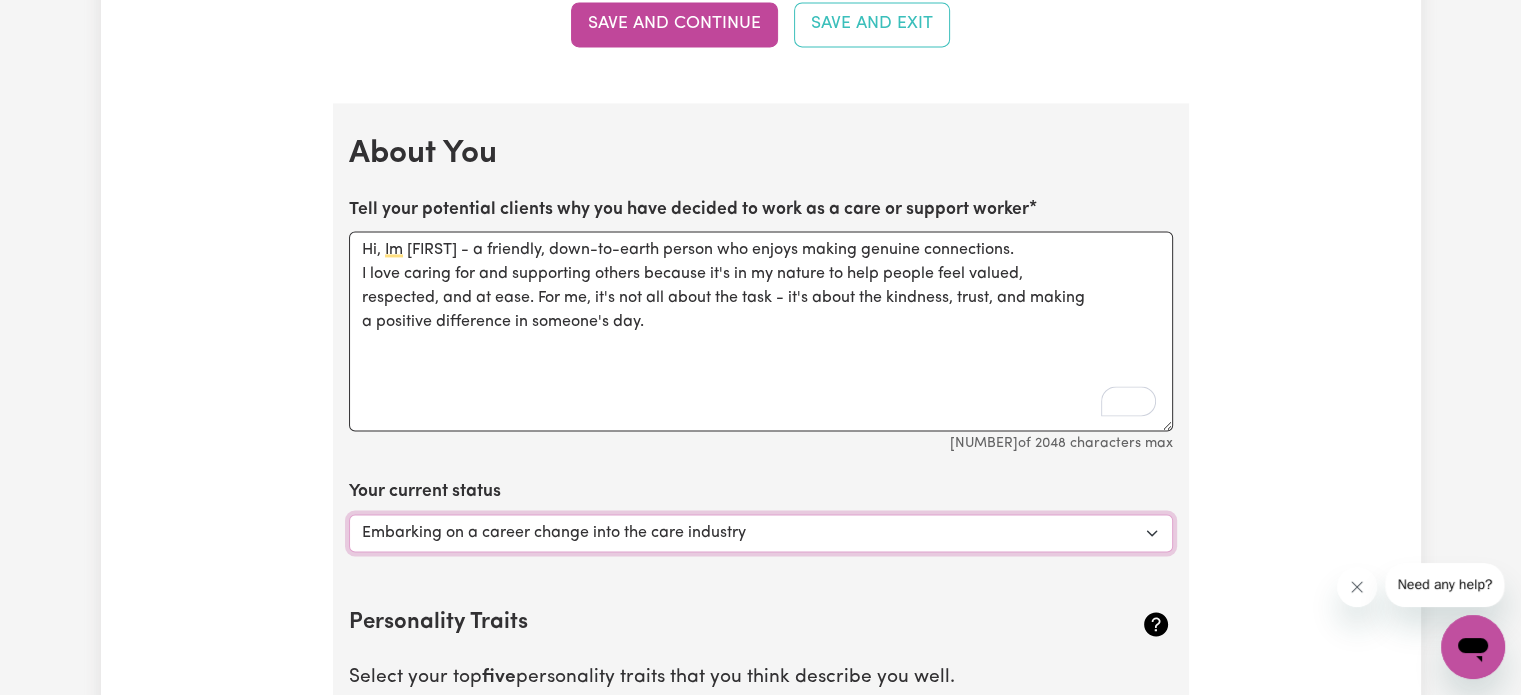 scroll, scrollTop: 3105, scrollLeft: 0, axis: vertical 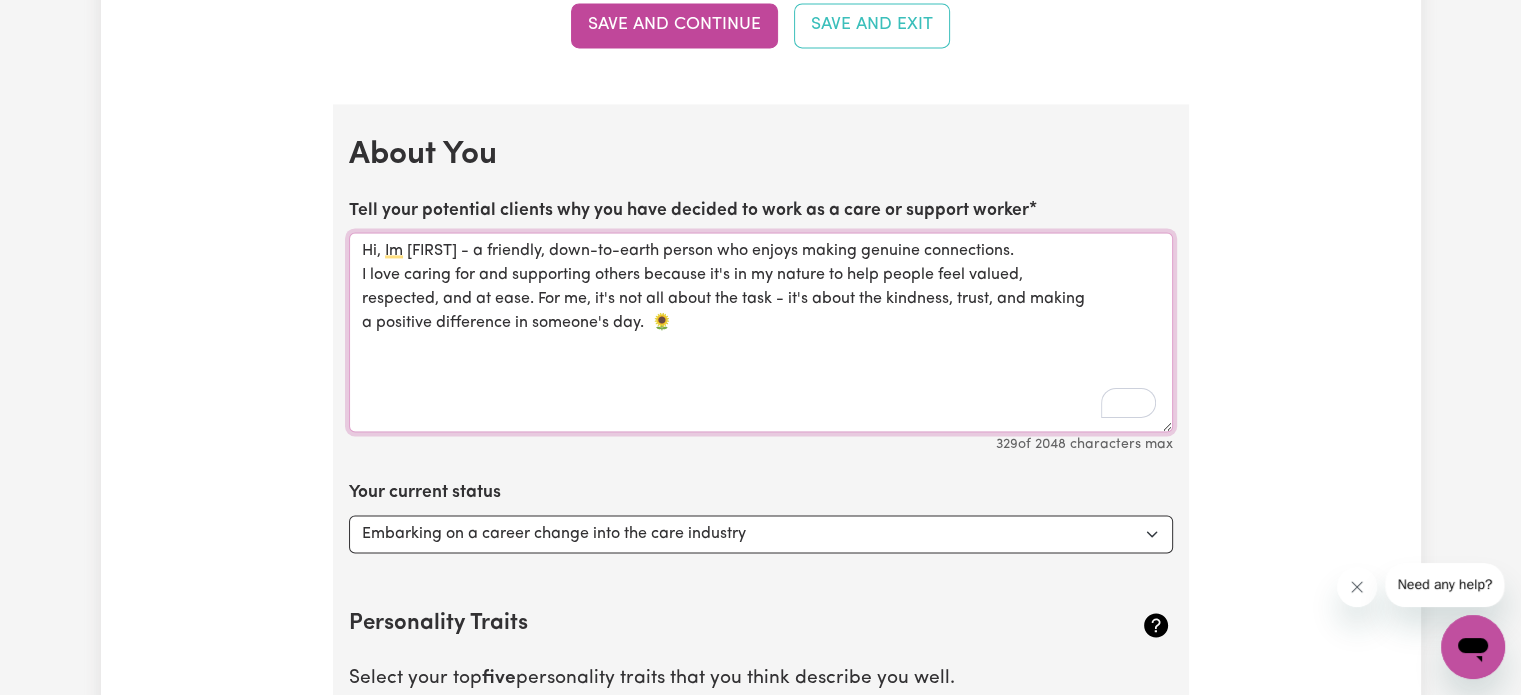 drag, startPoint x: 655, startPoint y: 321, endPoint x: 698, endPoint y: 315, distance: 43.416588 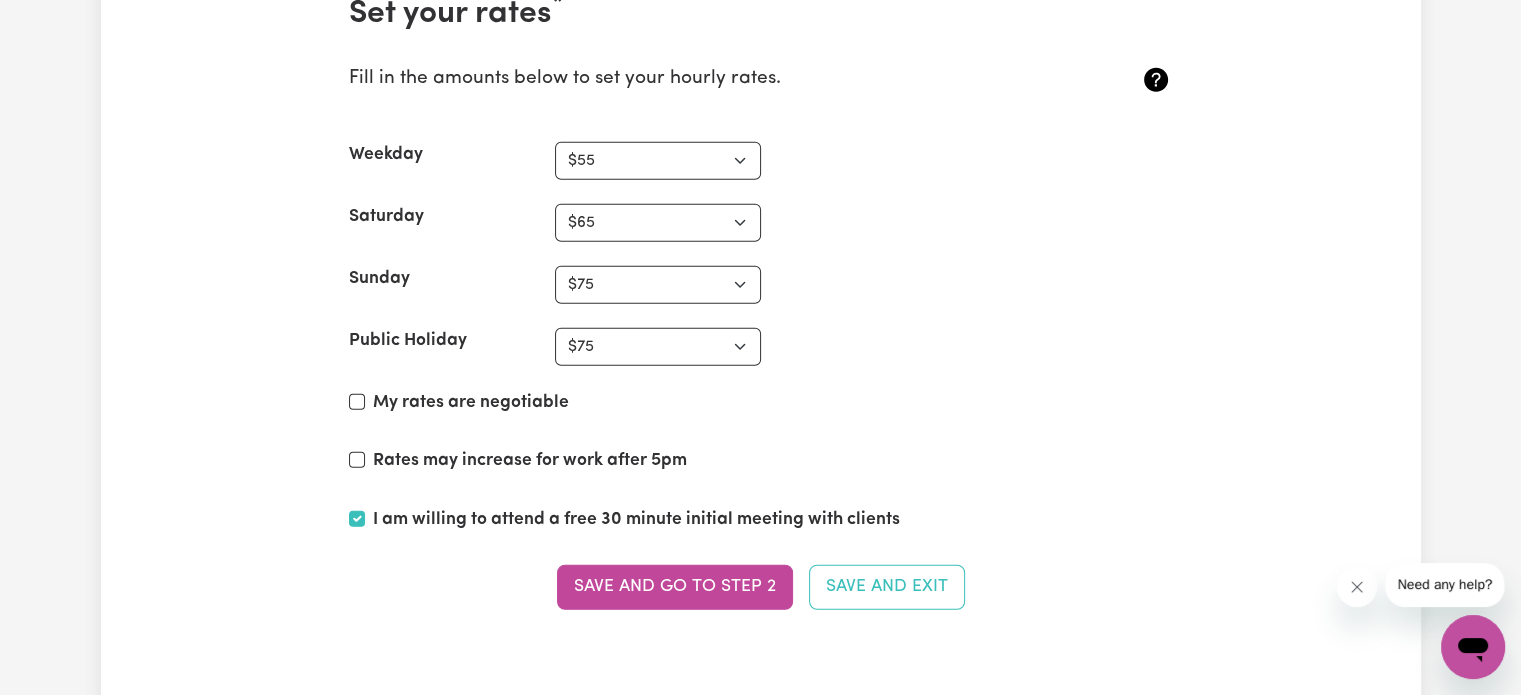 scroll, scrollTop: 5305, scrollLeft: 0, axis: vertical 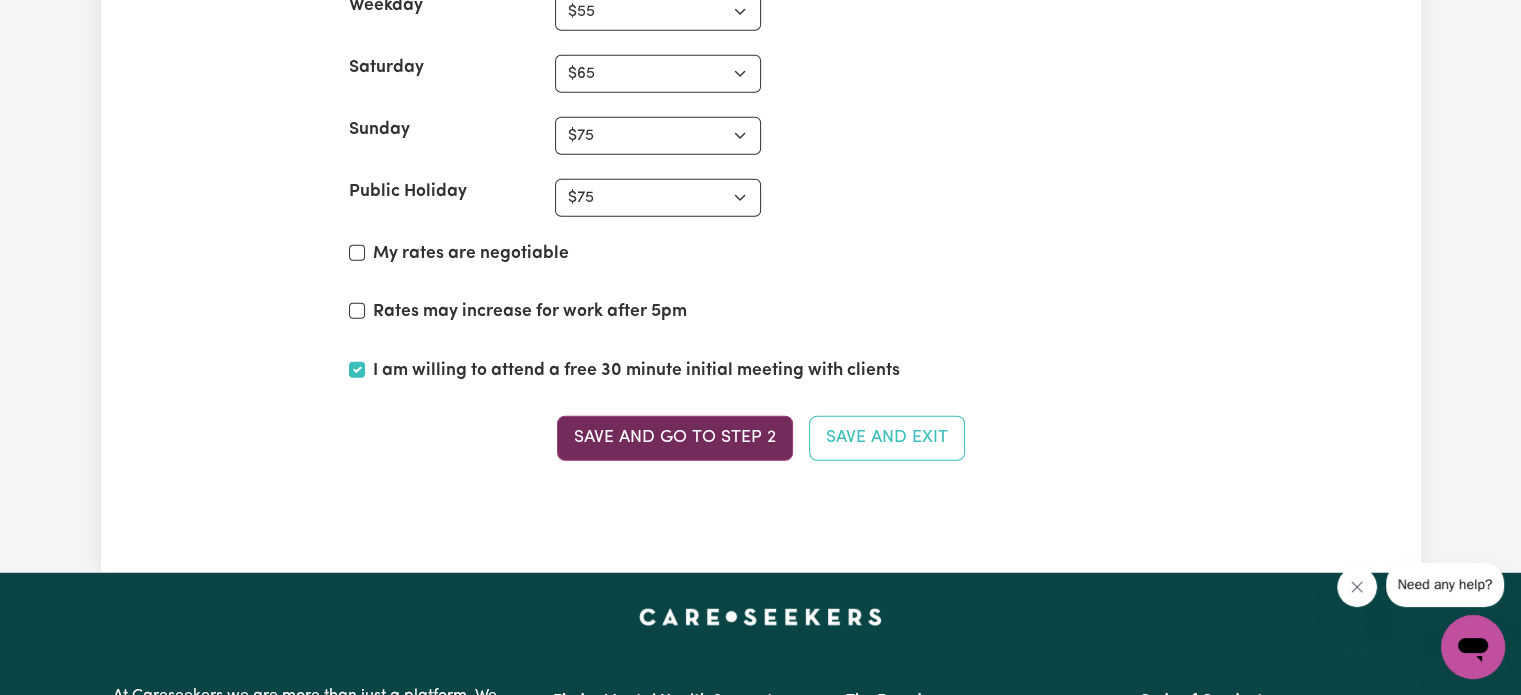 type on "Hi, Im [FIRST]- a friendly, down-to-earth person who enjoys making genuine connections.
I love caring for and supporting others because it's in my nature to help people feel valued,
respected, and at ease. For me, it's not all about the task - it's about the kindness, trust, and making
a positive difference in someone's day. 🌷 Im very reliable and level-headed about what I can do to
assist others without prejudice or judgement." 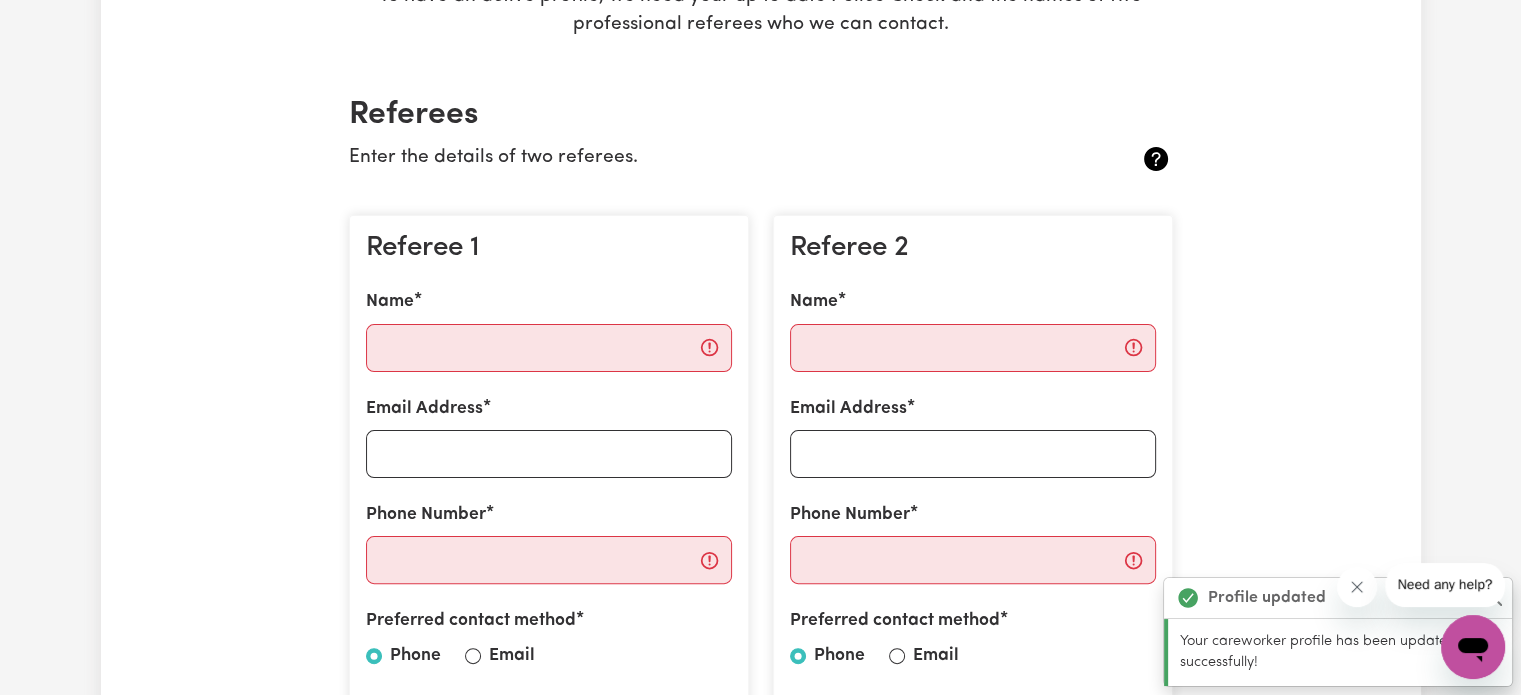 scroll, scrollTop: 500, scrollLeft: 0, axis: vertical 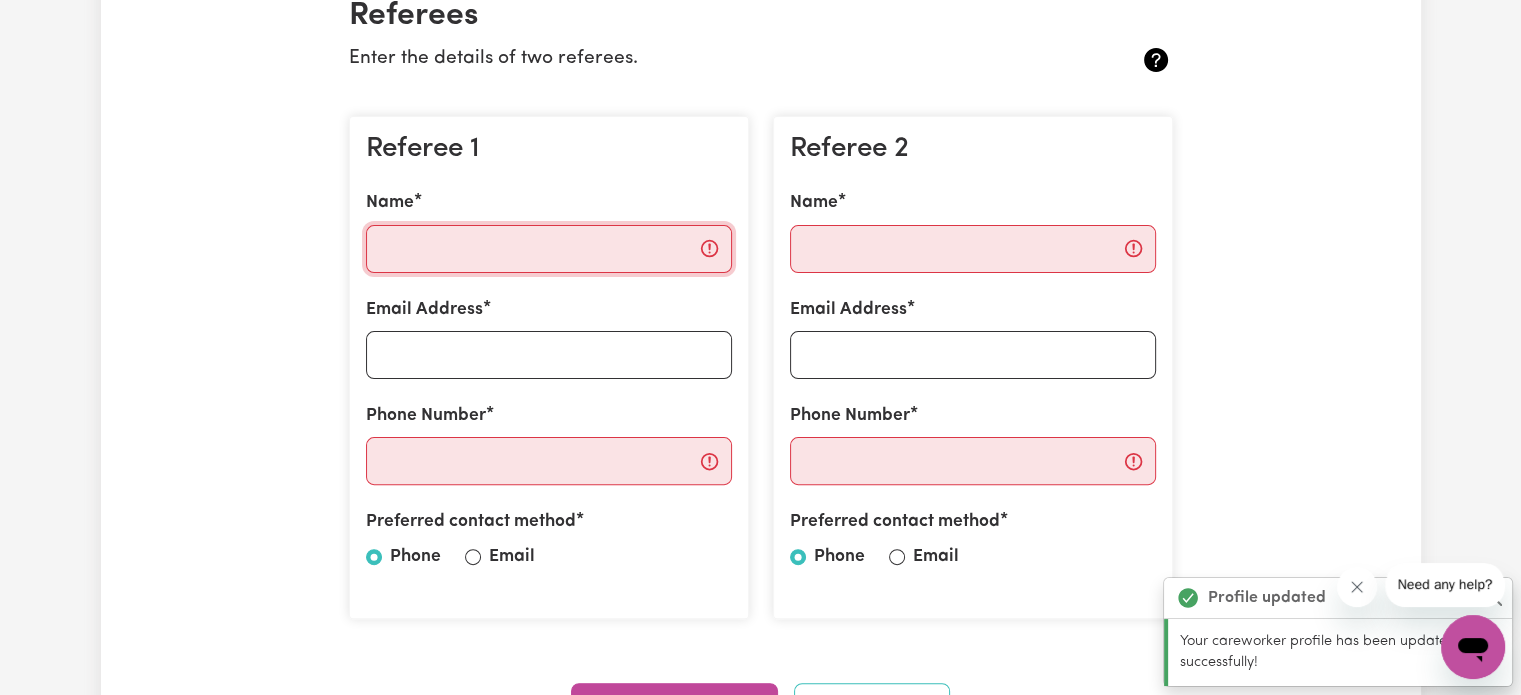 click on "Name" at bounding box center (549, 249) 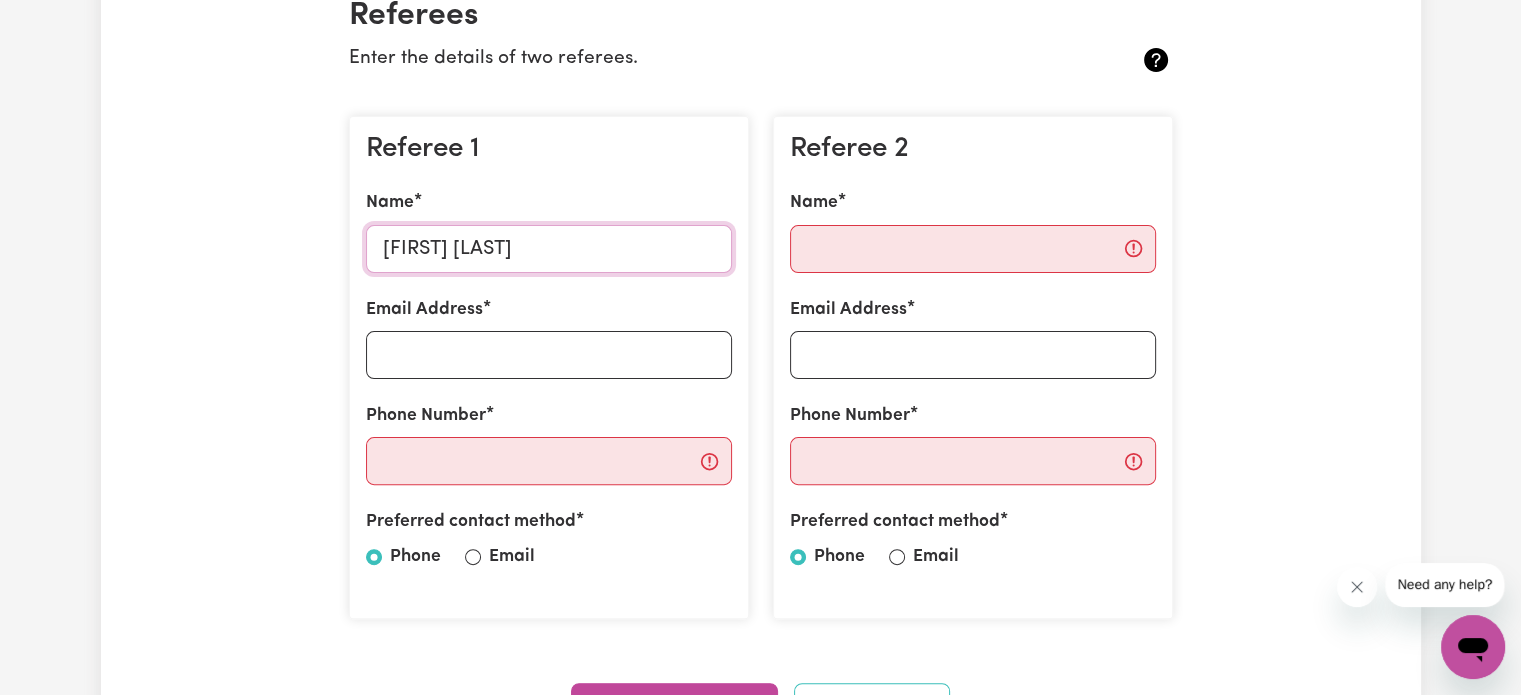 type on "[FIRST] [LAST]" 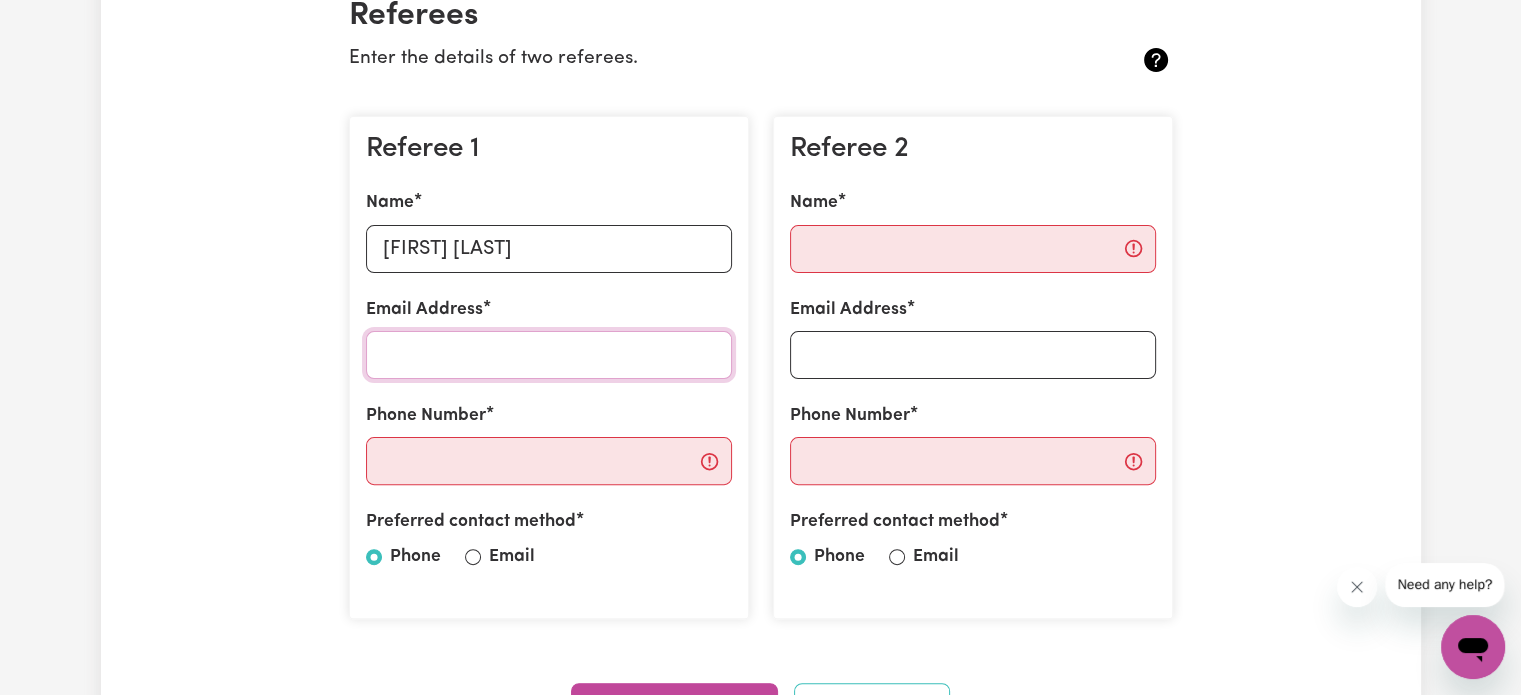 click on "Email Address" at bounding box center [549, 355] 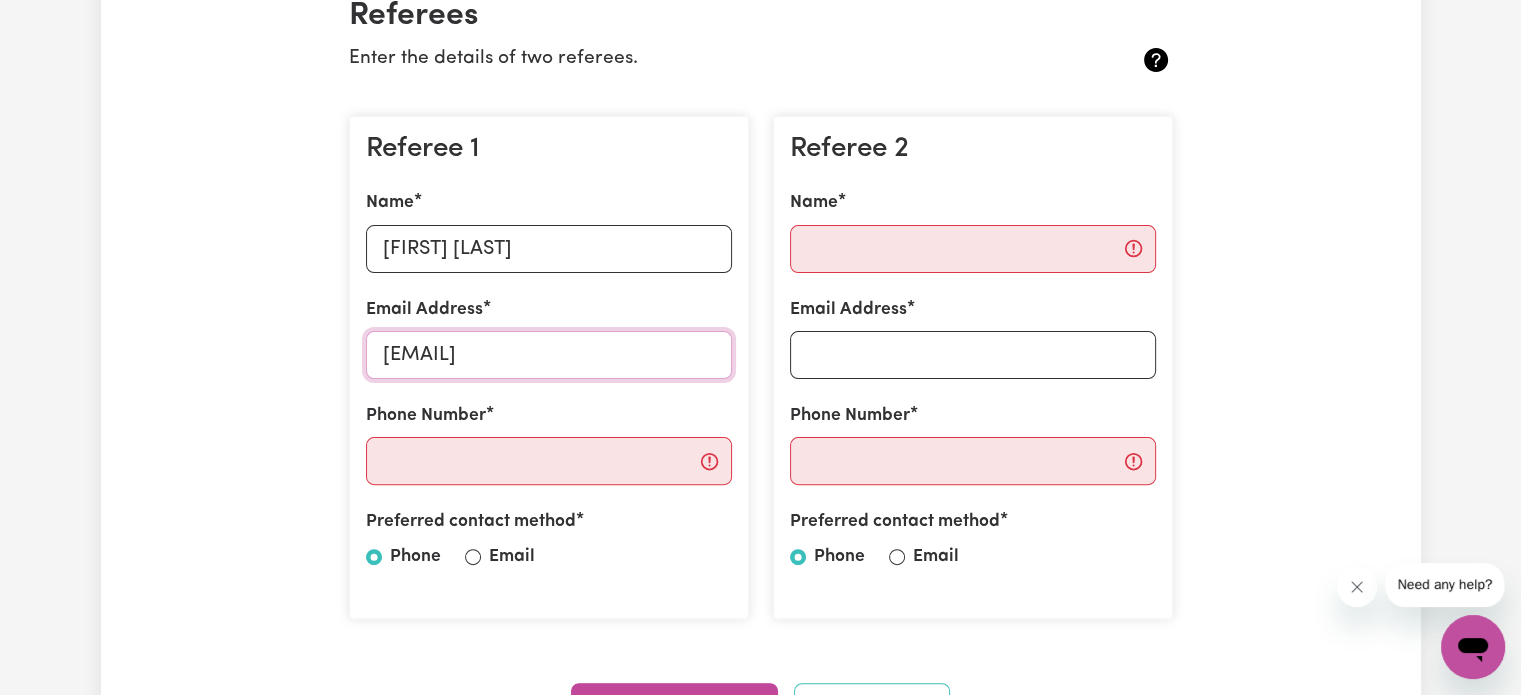 type on "[EMAIL]" 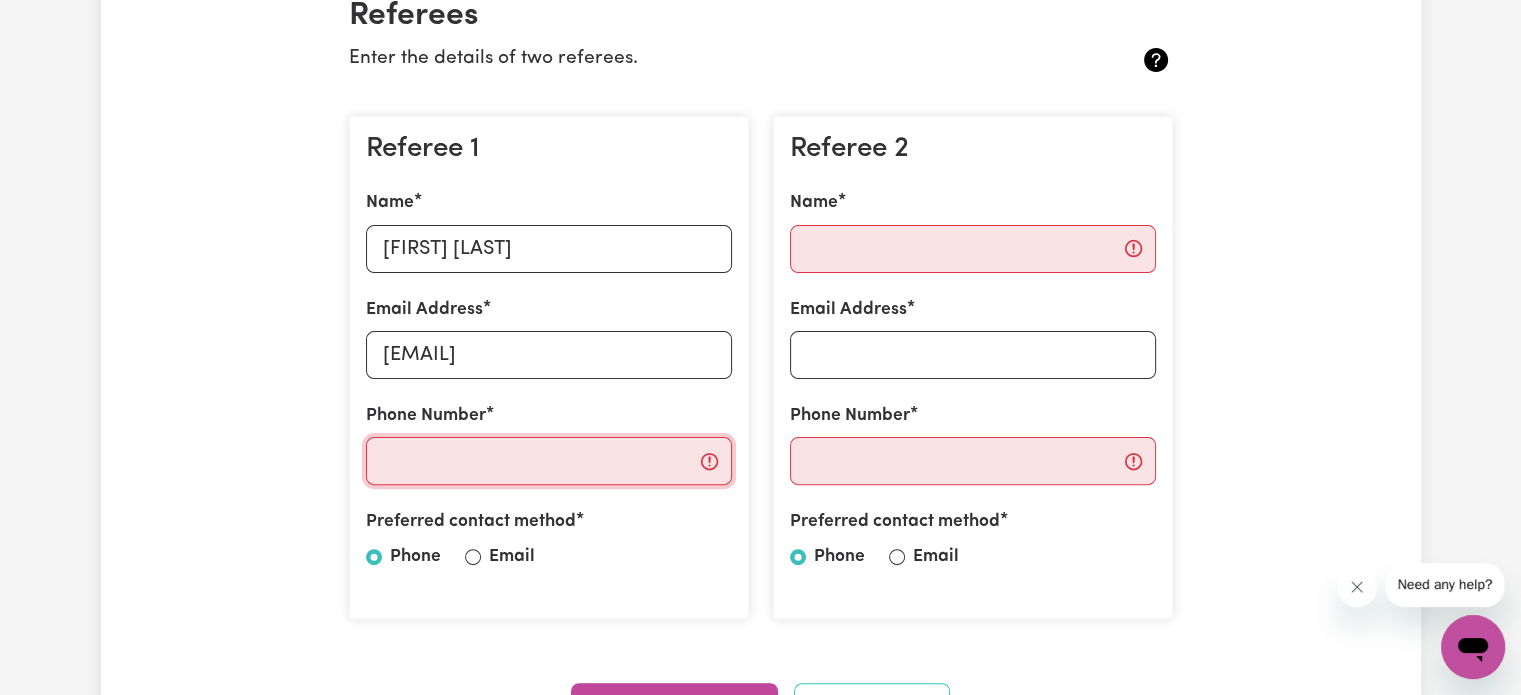 click on "Phone Number" at bounding box center [549, 461] 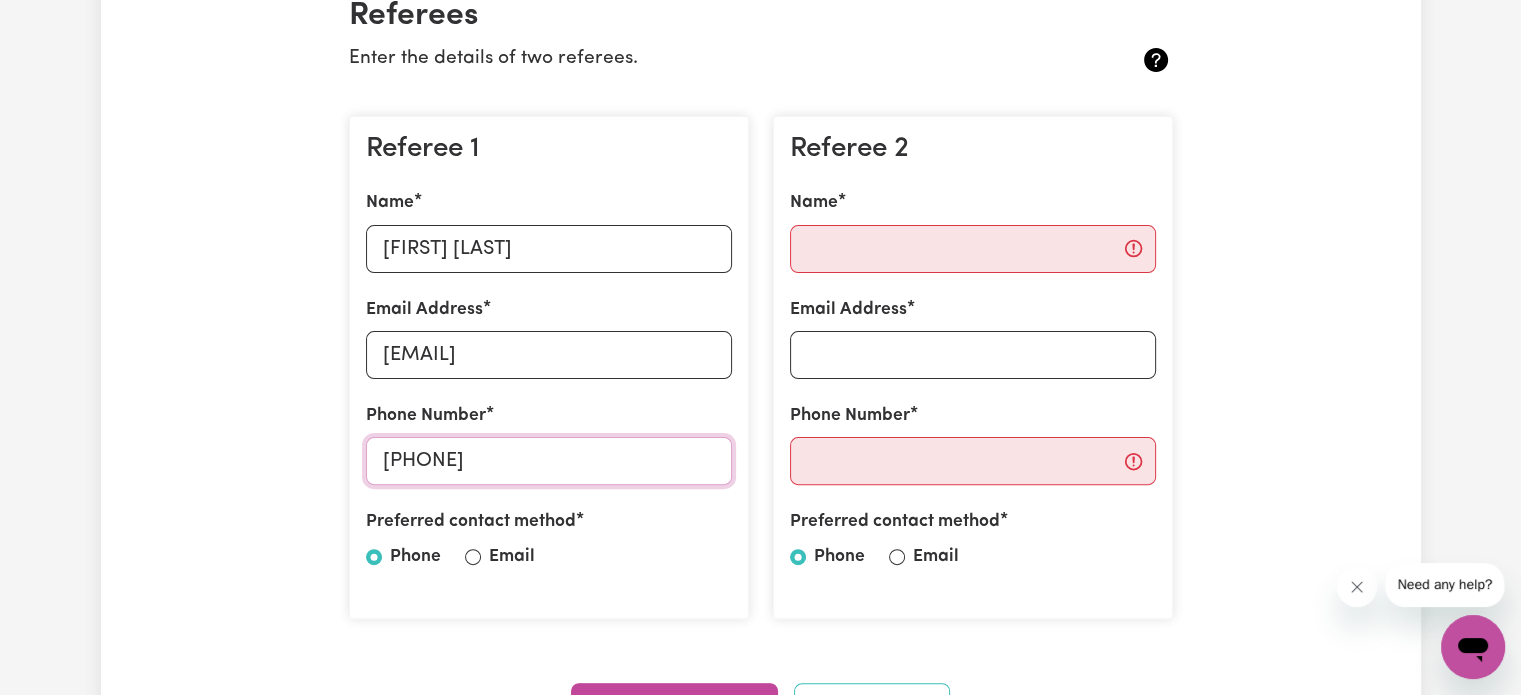 type on "[PHONE]" 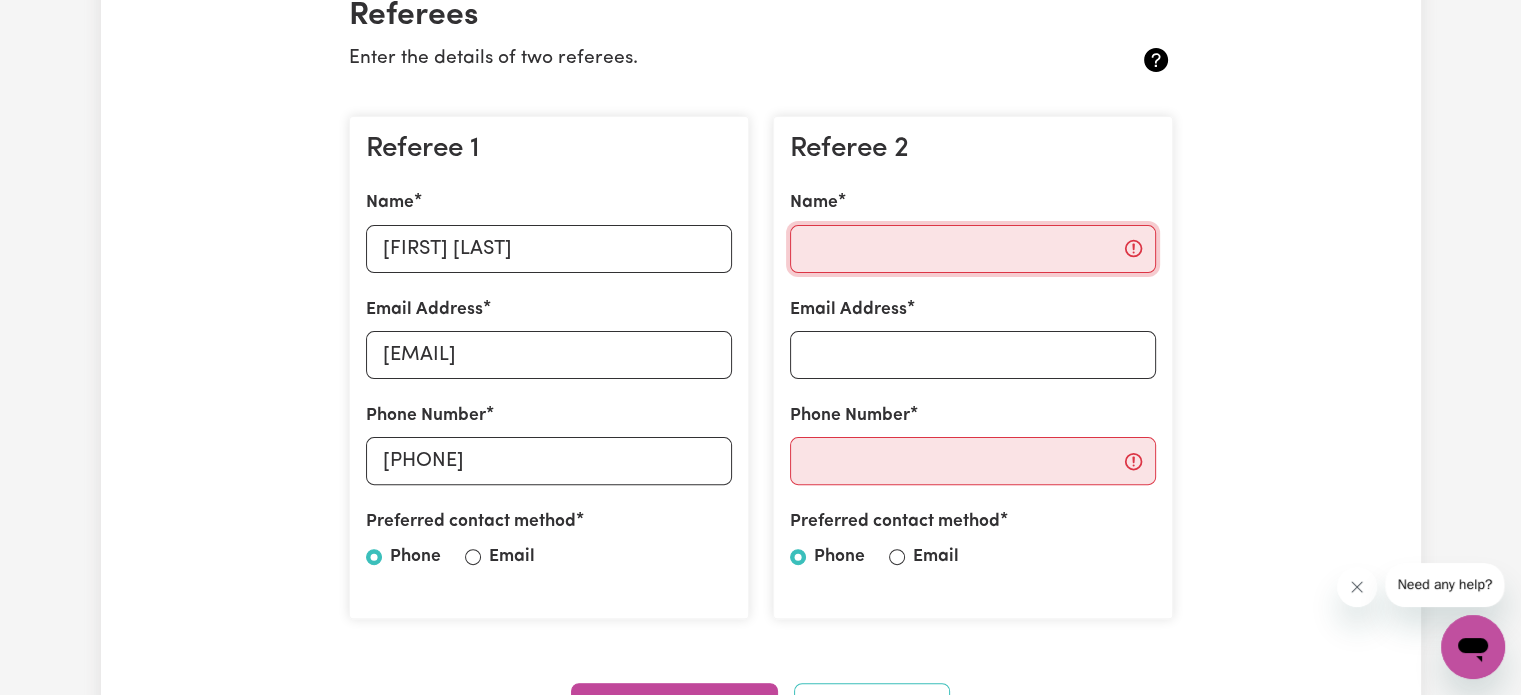 click on "Name" at bounding box center [973, 249] 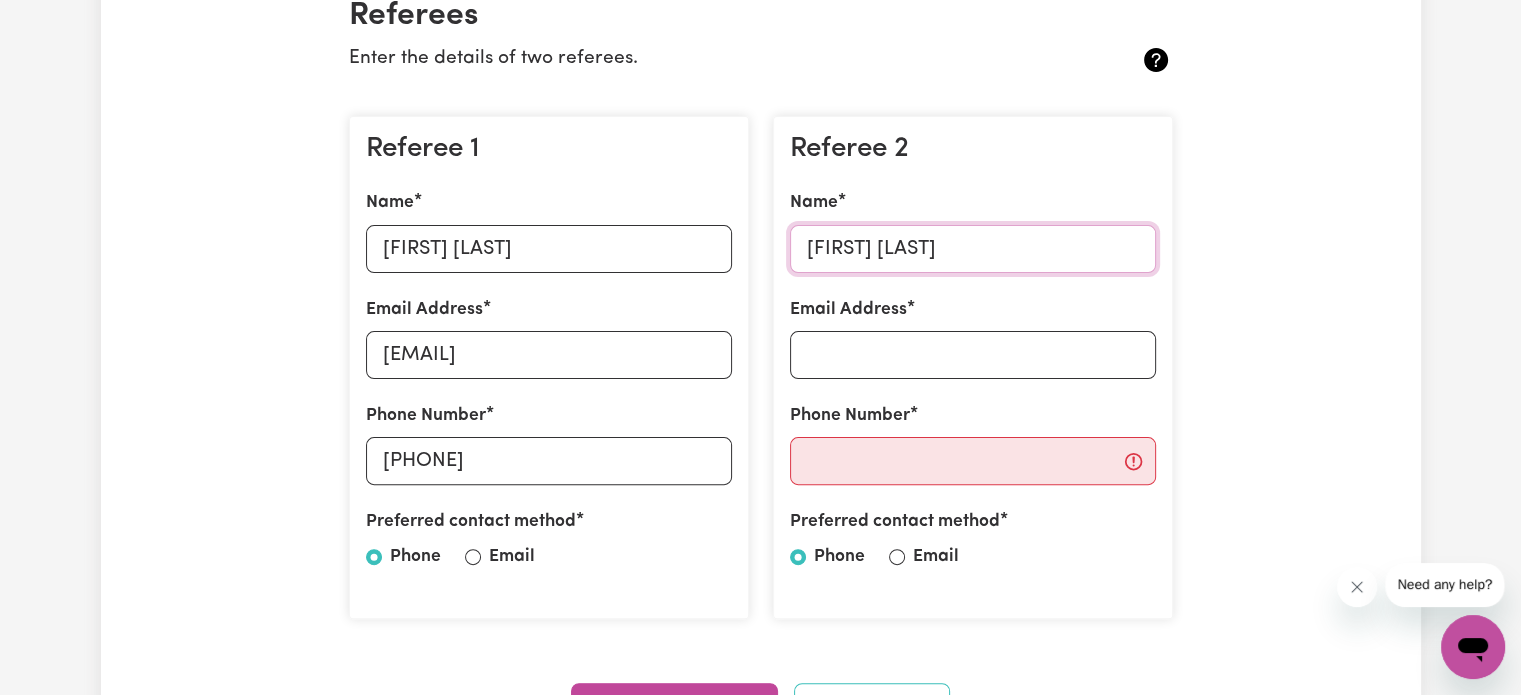 type on "[FIRST] [LAST]" 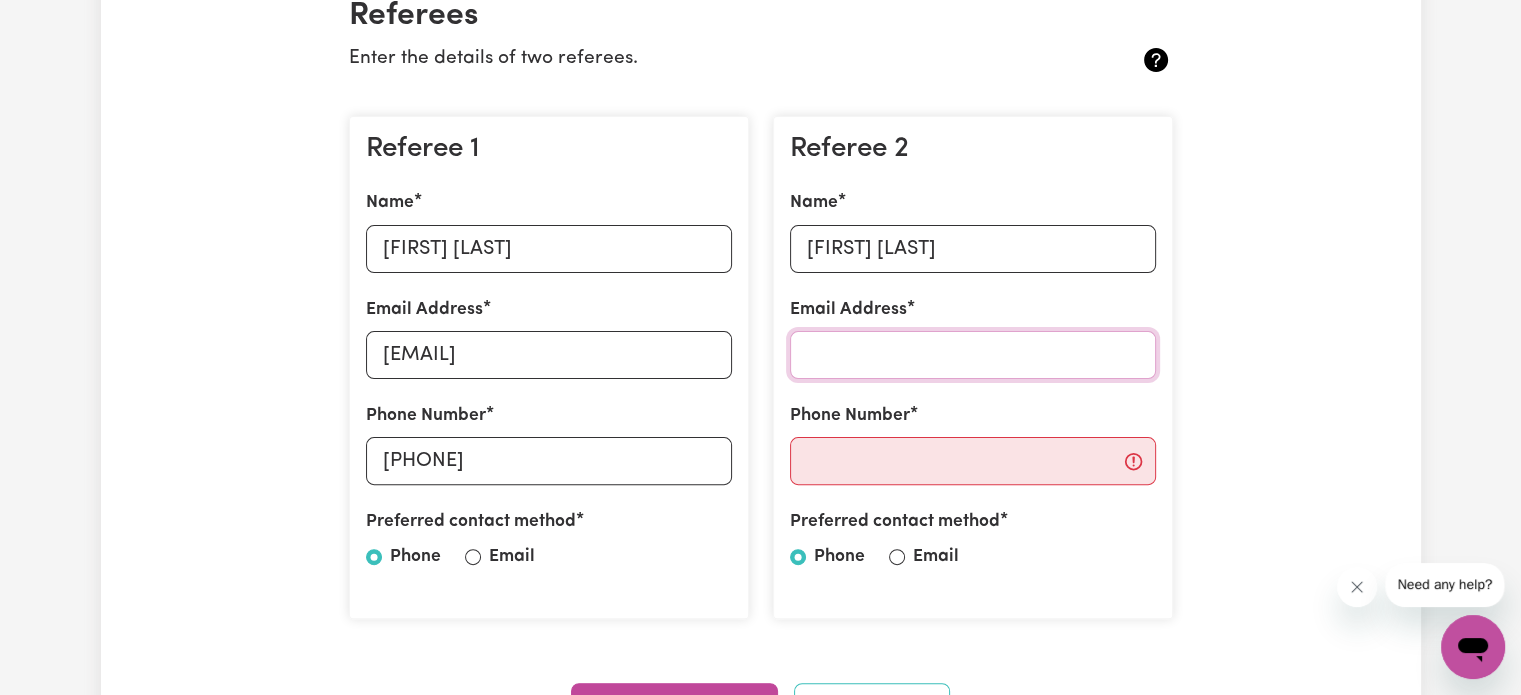 click on "Email Address" at bounding box center (973, 355) 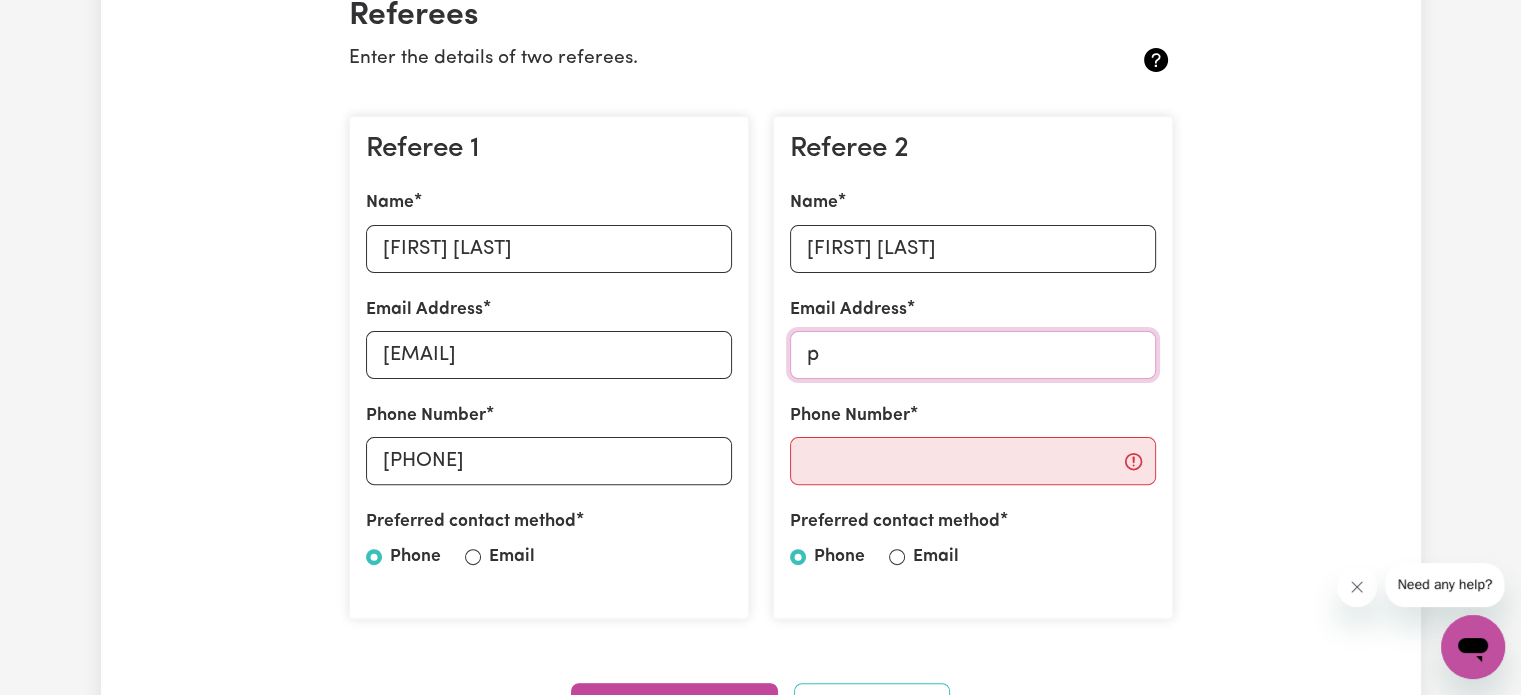 type on "p" 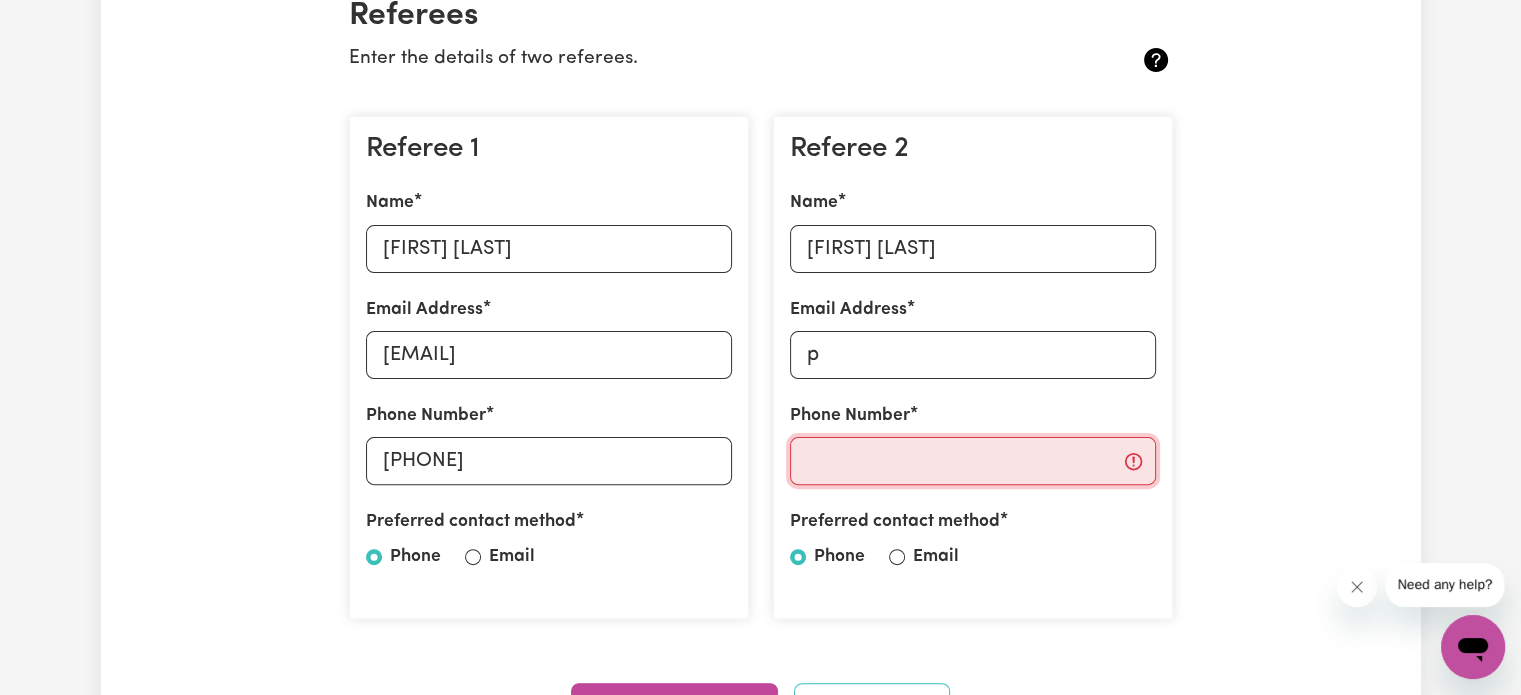 click on "Phone Number" at bounding box center (973, 461) 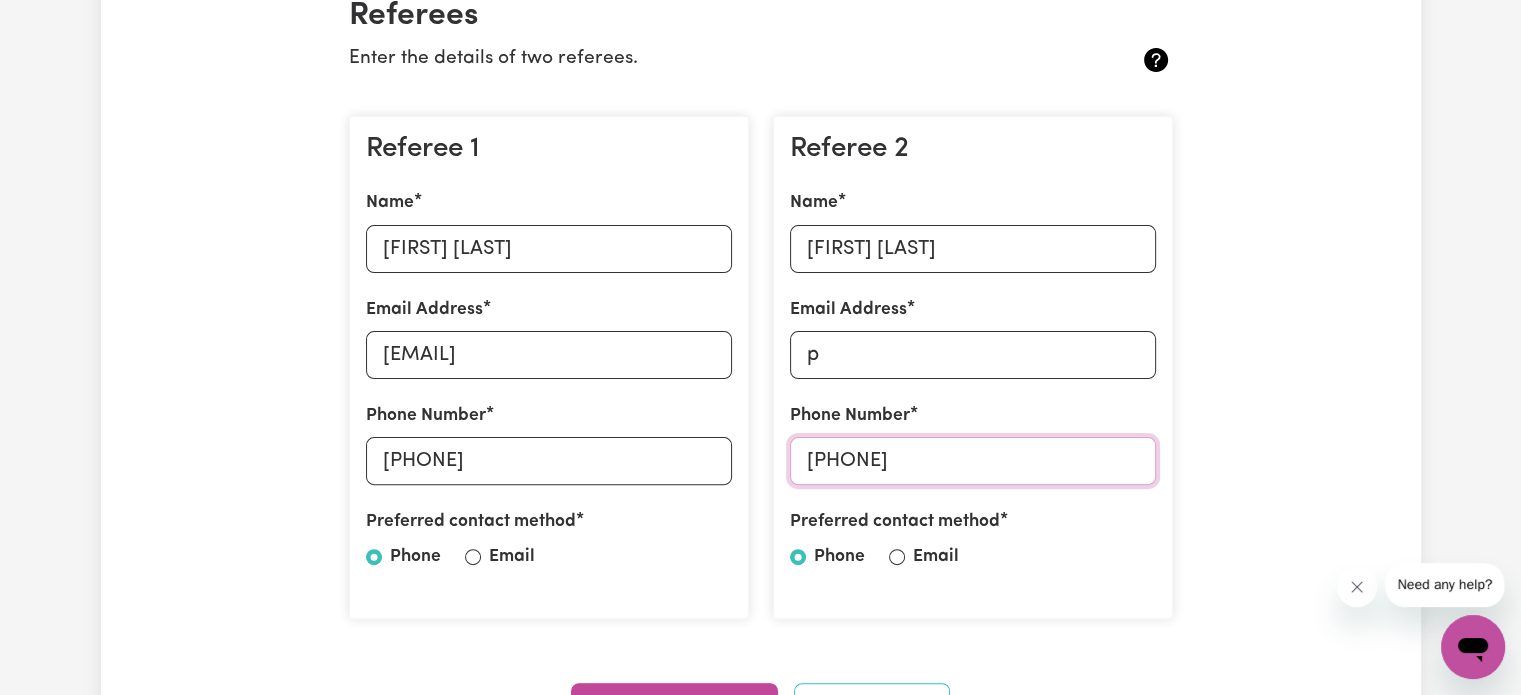 type on "[PHONE]" 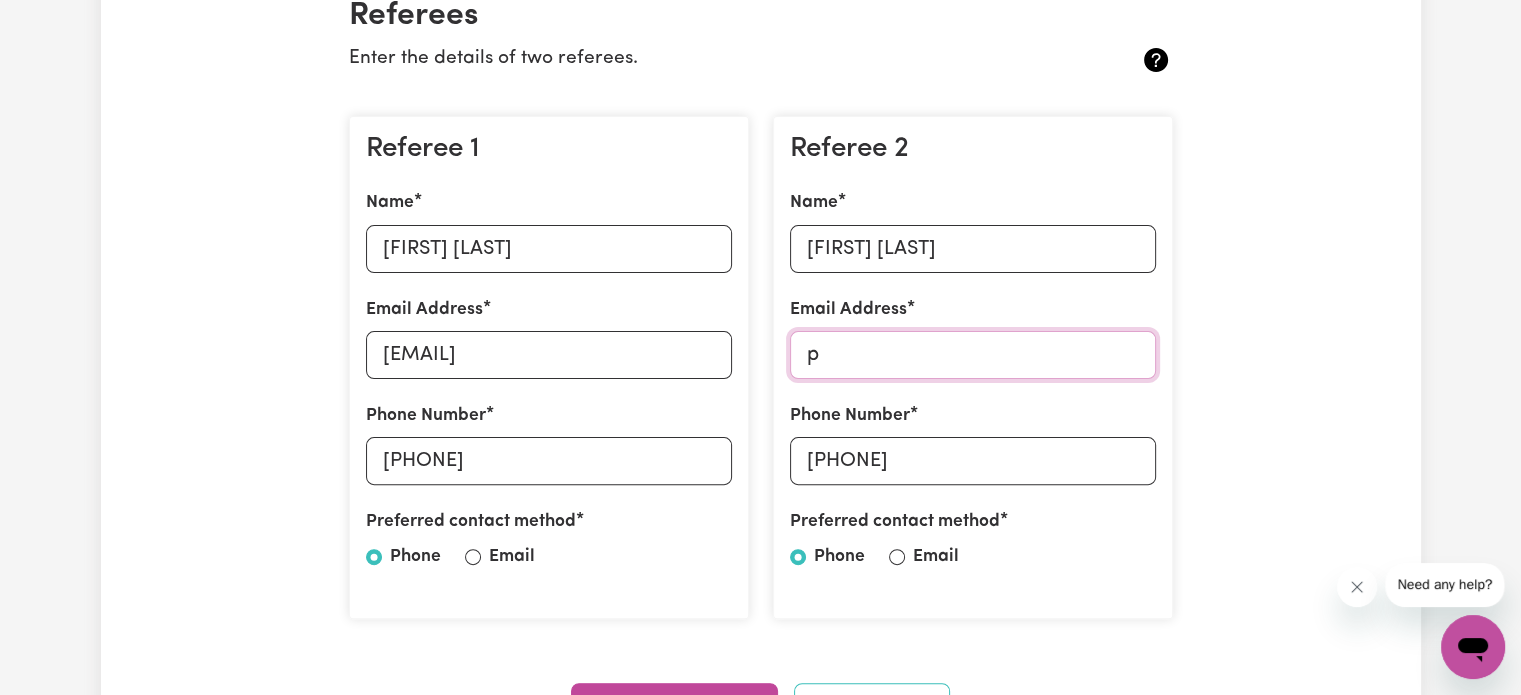 click on "p" at bounding box center (973, 355) 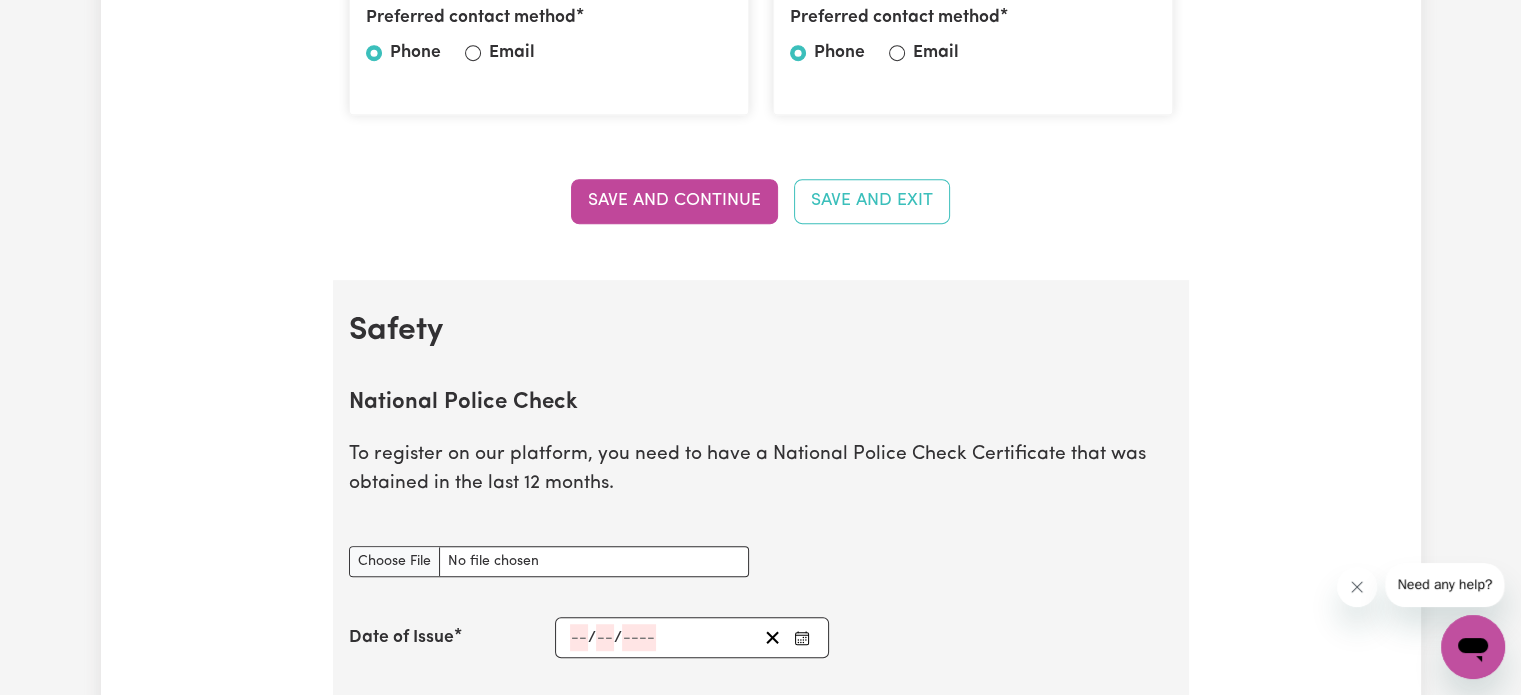 scroll, scrollTop: 1100, scrollLeft: 0, axis: vertical 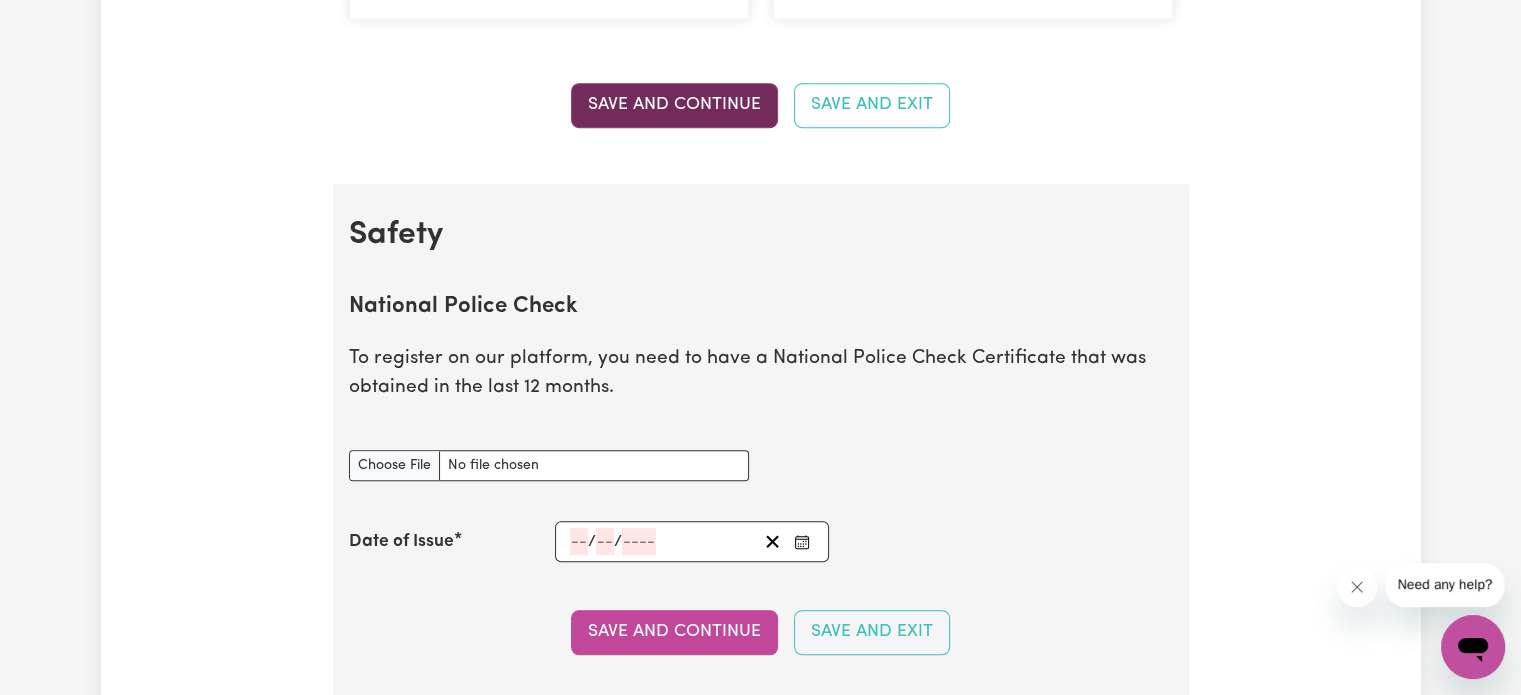 type on "[EMAIL]@[DOMAIN]" 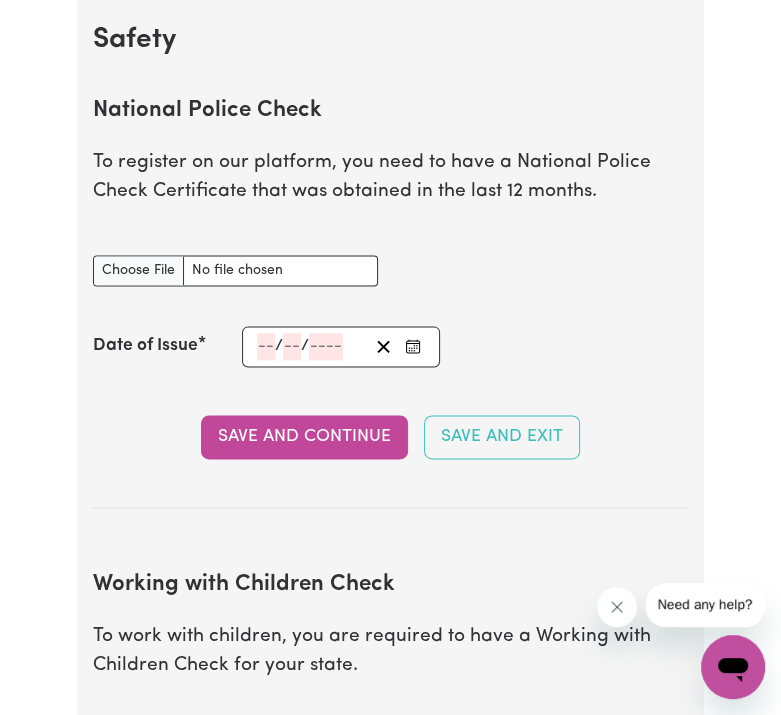 scroll, scrollTop: 1274, scrollLeft: 0, axis: vertical 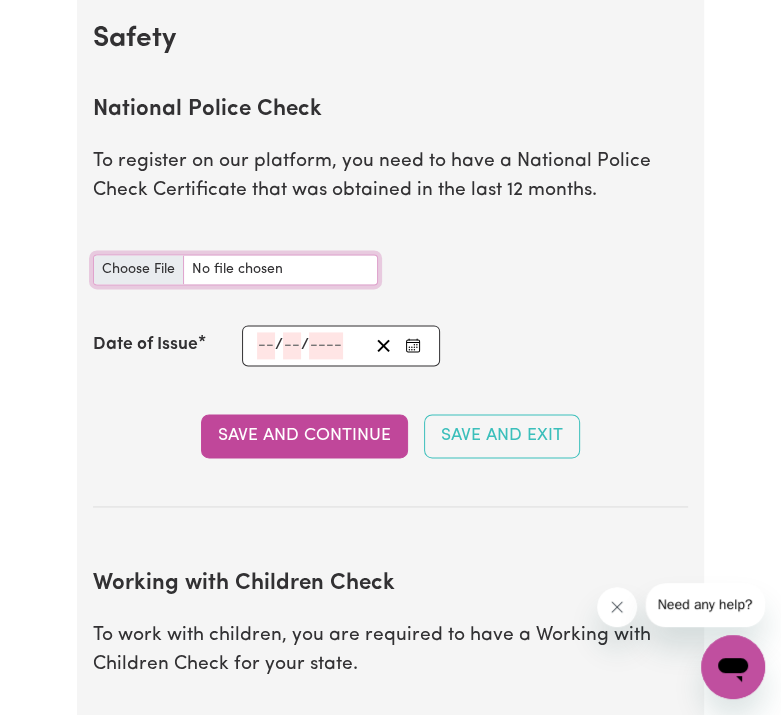 click on "National Police Check  document" at bounding box center (235, 269) 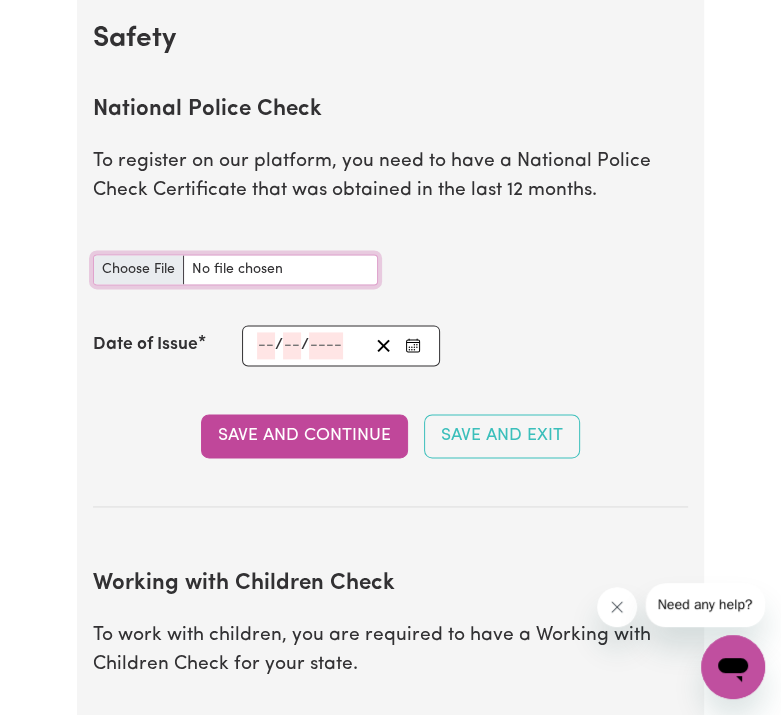 type on "C:\fakepath\Adobe Scan 1 [MONTH] [YEAR].pdf" 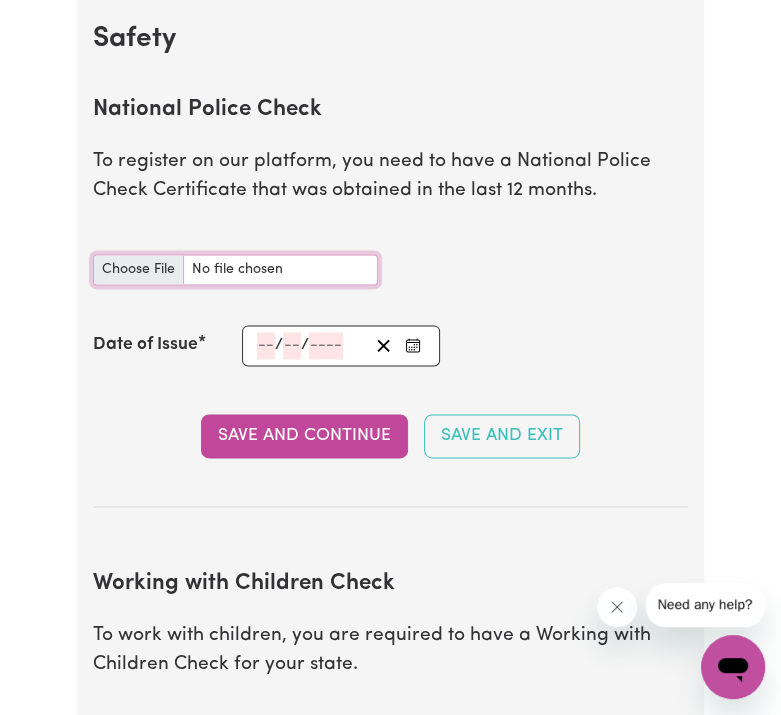 click on "National Police Check  document" at bounding box center [235, 269] 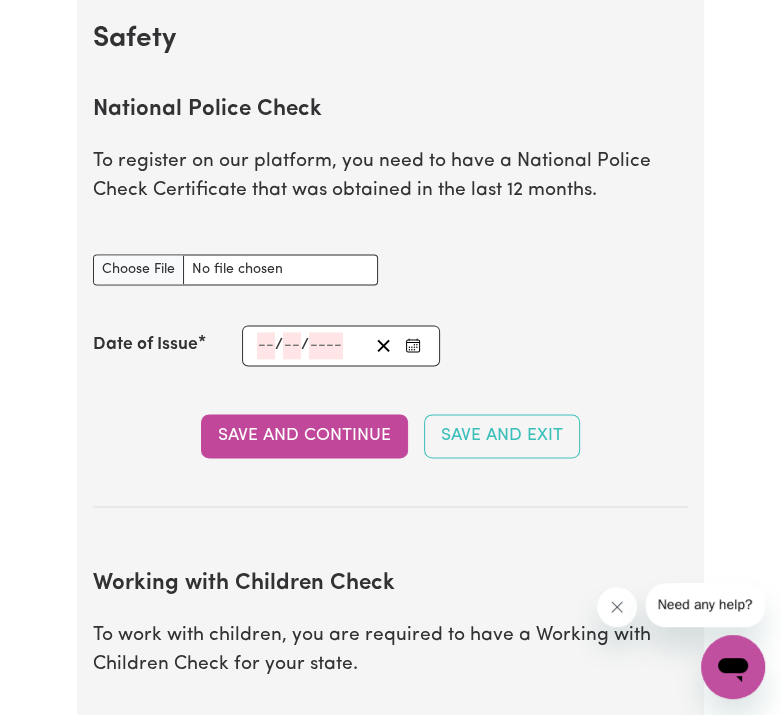 click on "National Police Check  document" at bounding box center (235, 257) 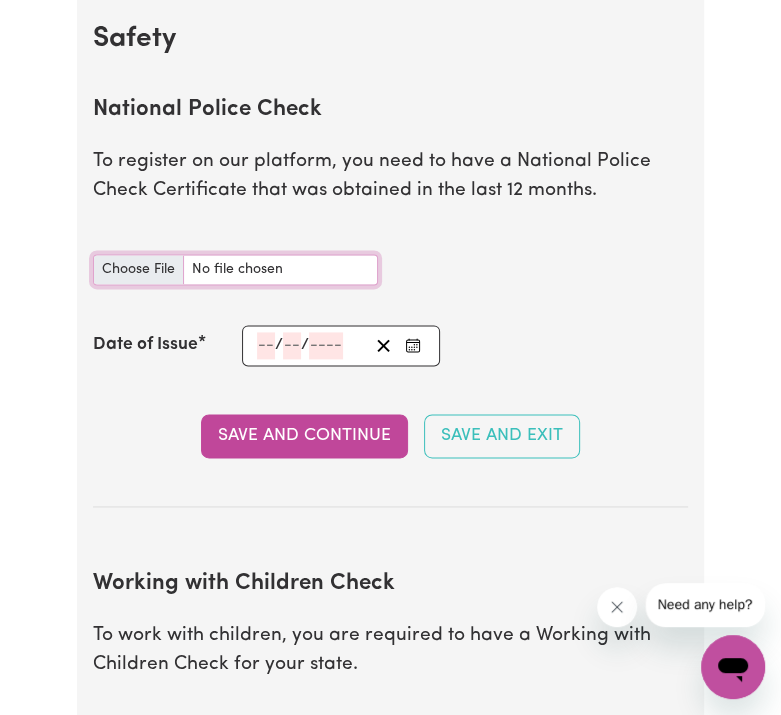 click on "National Police Check  document" at bounding box center [235, 269] 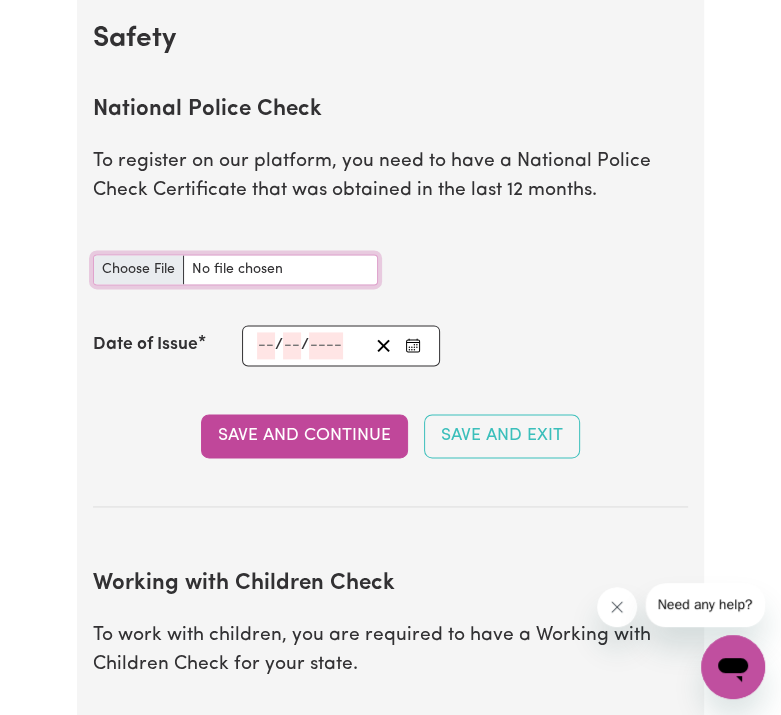 type on "C:\fakepath\Adobe Scan 1 [MONTH] [YEAR].pdf" 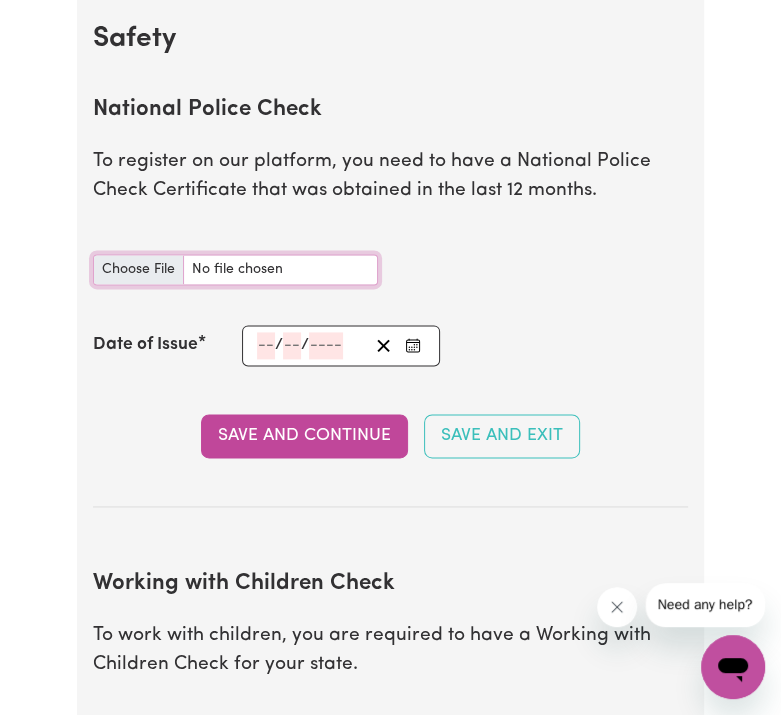 click on "National Police Check  document" at bounding box center [235, 269] 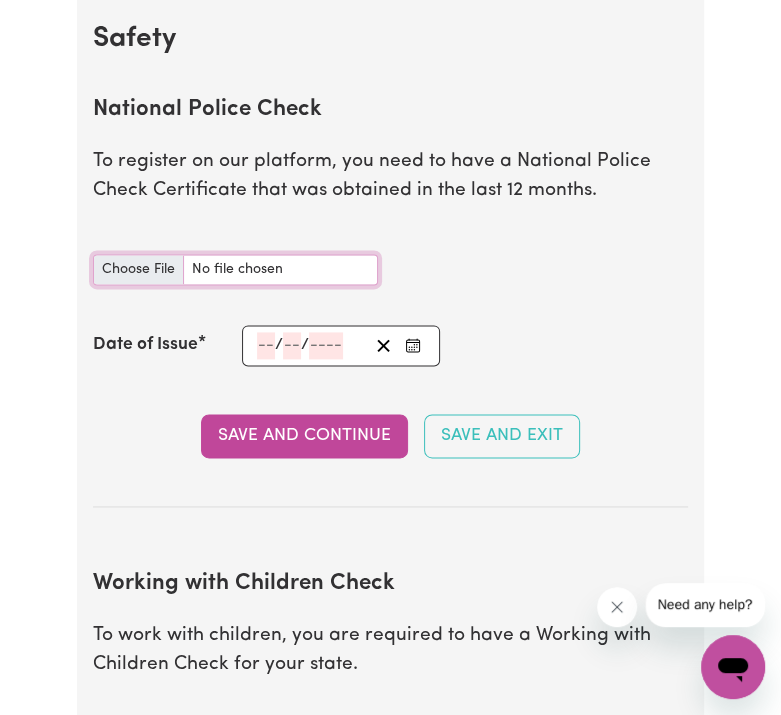 click on "National Police Check  document" at bounding box center [235, 269] 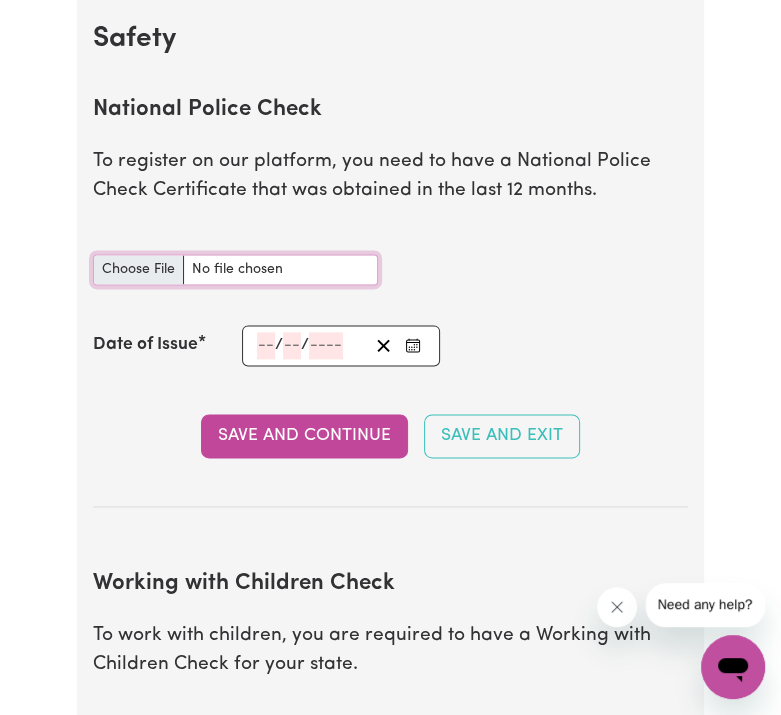 type on "C:\fakepath\Adobe Scan 1 [MONTH] [YEAR].pdf" 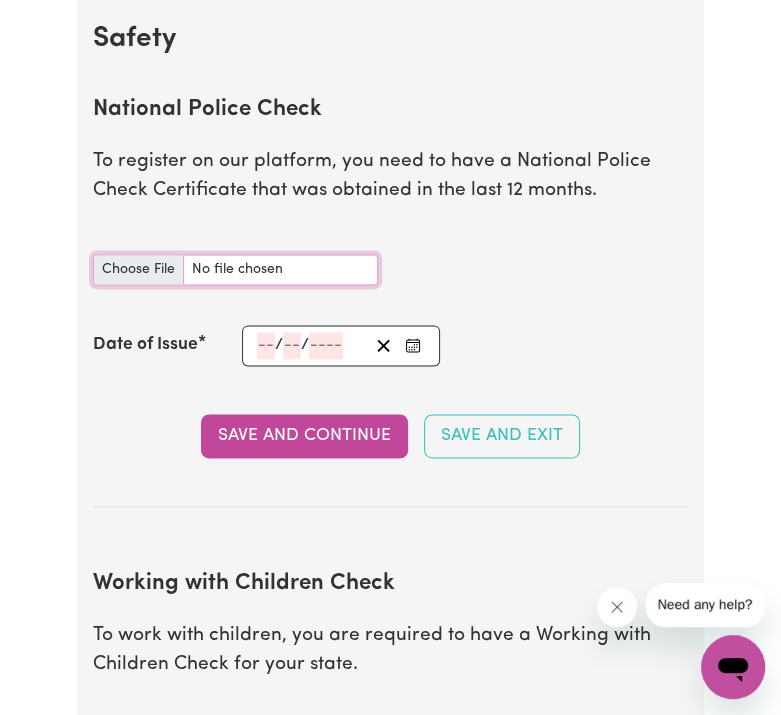 click on "National Police Check  document" at bounding box center [235, 269] 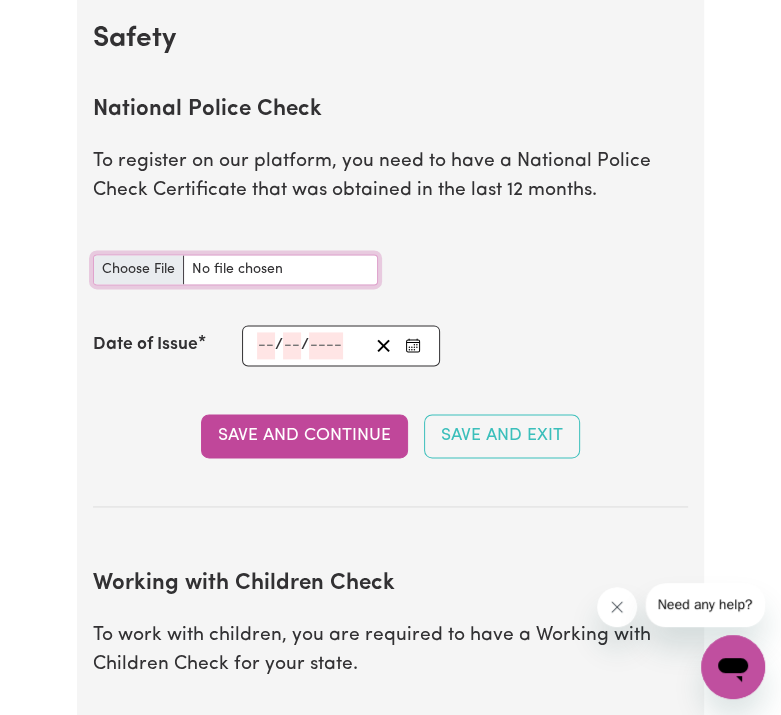 type on "C:\fakepath\Adobe Scan 1 [MONTH] [YEAR].pdf" 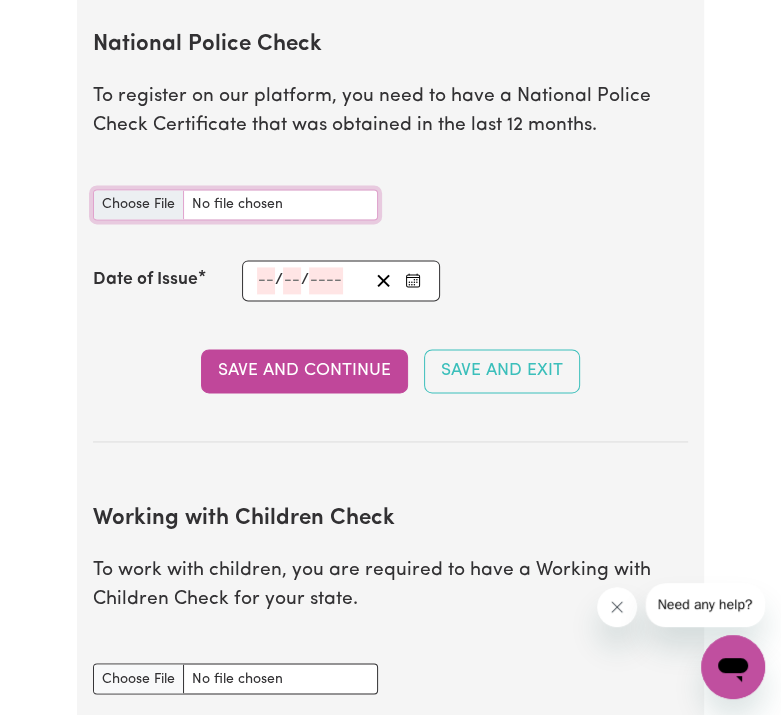 scroll, scrollTop: 1374, scrollLeft: 0, axis: vertical 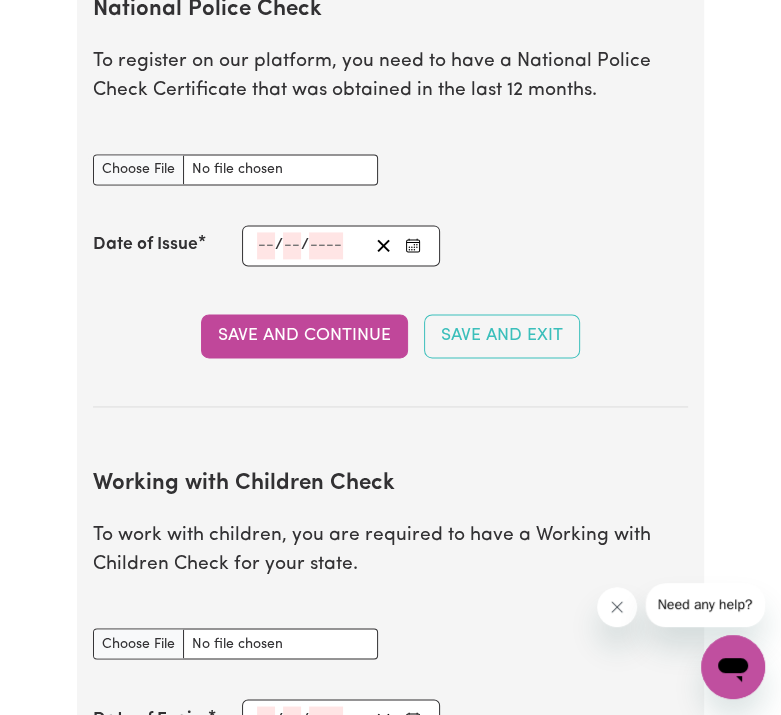 click on "/ /" at bounding box center [341, 245] 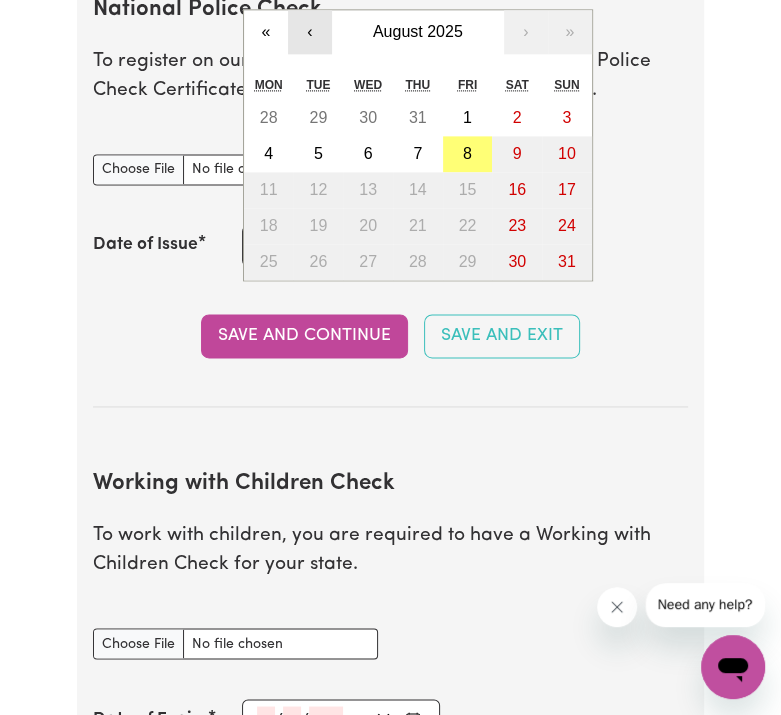 click on "‹" at bounding box center (310, 32) 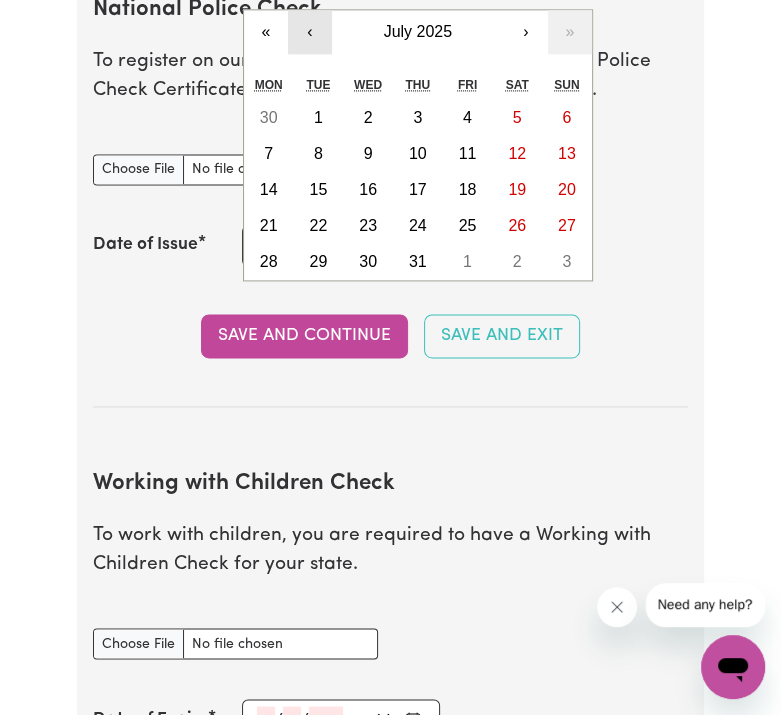 click on "‹" at bounding box center [310, 32] 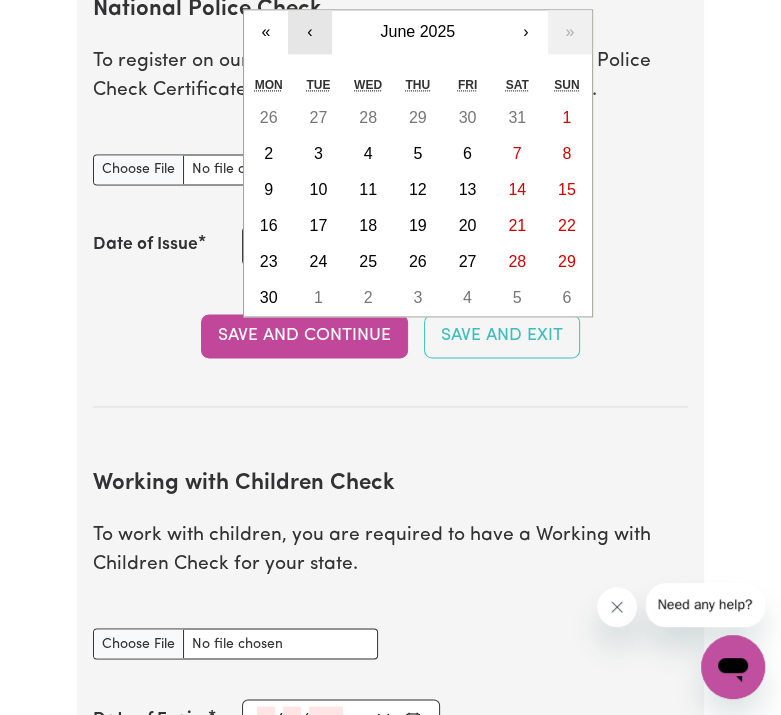 click on "‹" at bounding box center [310, 32] 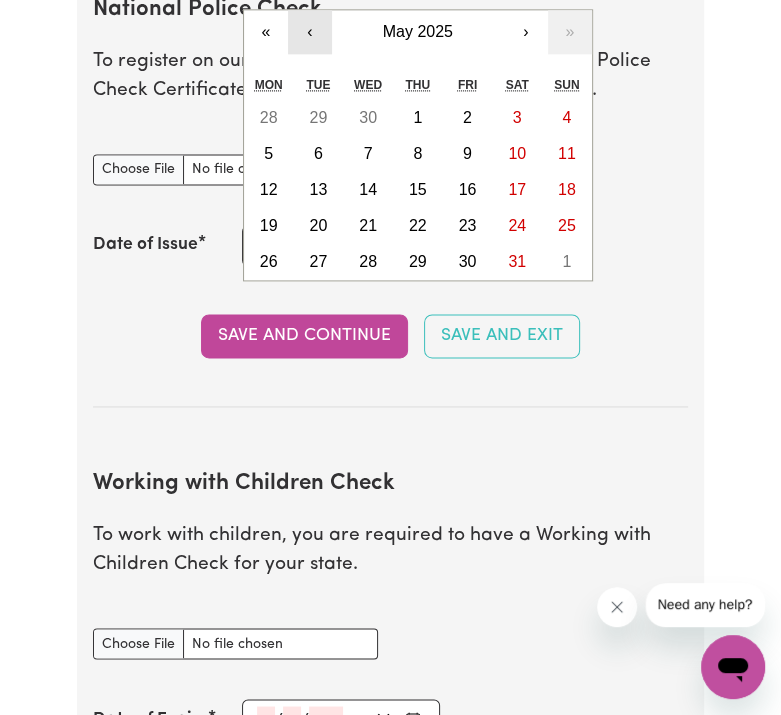 click on "‹" at bounding box center (310, 32) 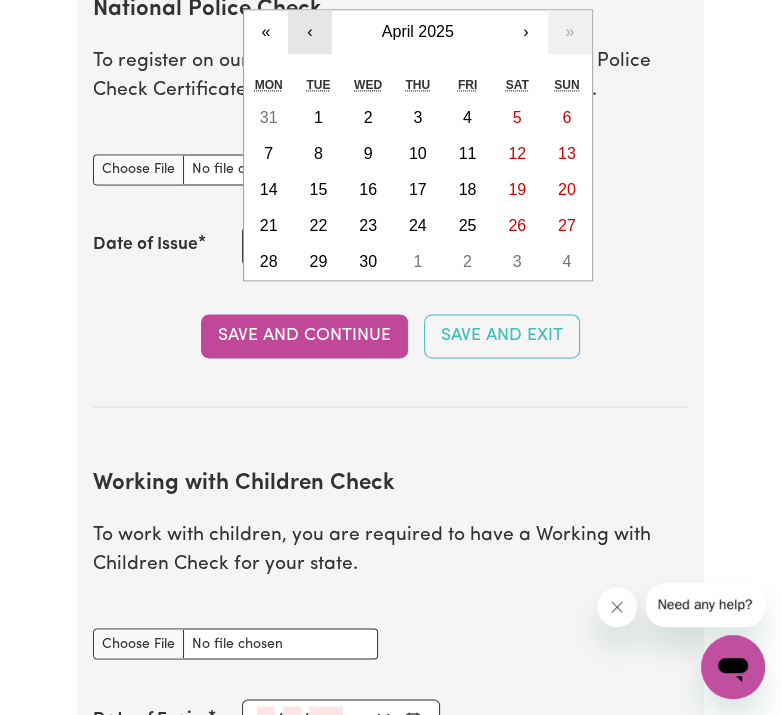 click on "‹" at bounding box center (310, 32) 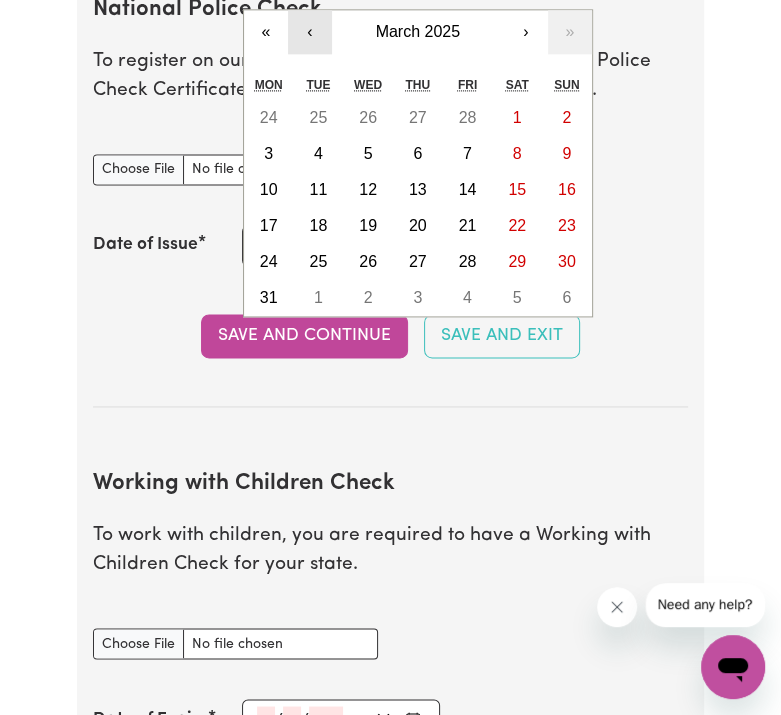 click on "‹" at bounding box center (310, 32) 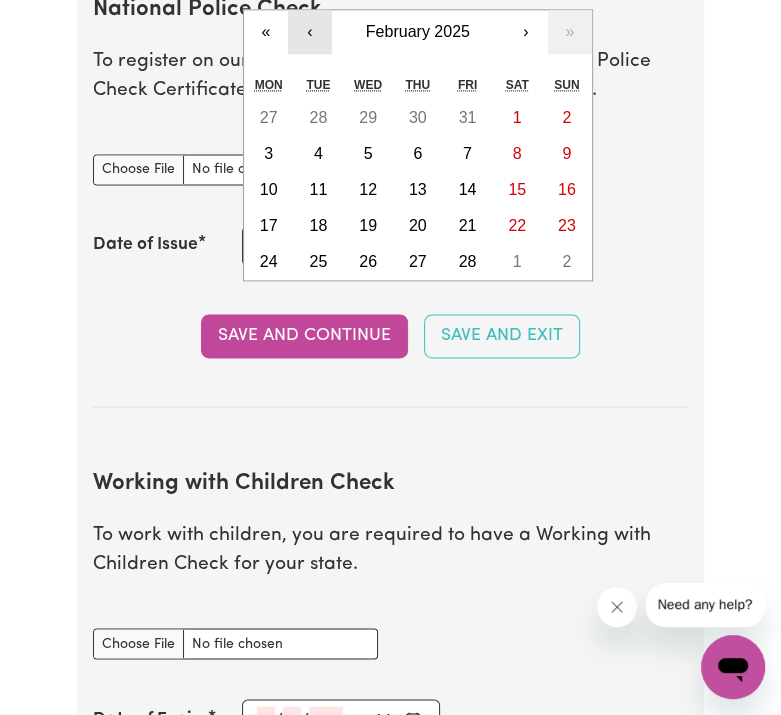 click on "‹" at bounding box center (310, 32) 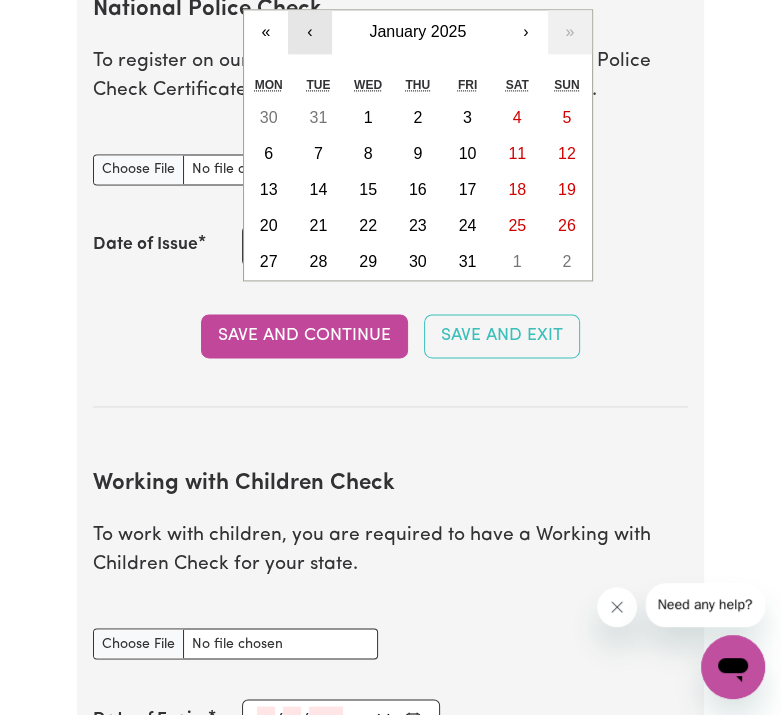 click on "‹" at bounding box center [310, 32] 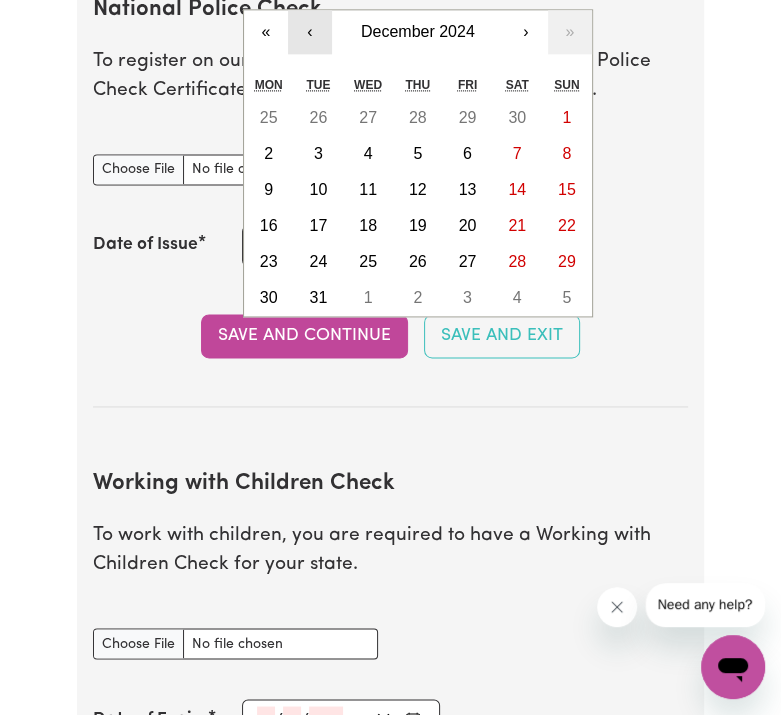 click on "‹" at bounding box center (310, 32) 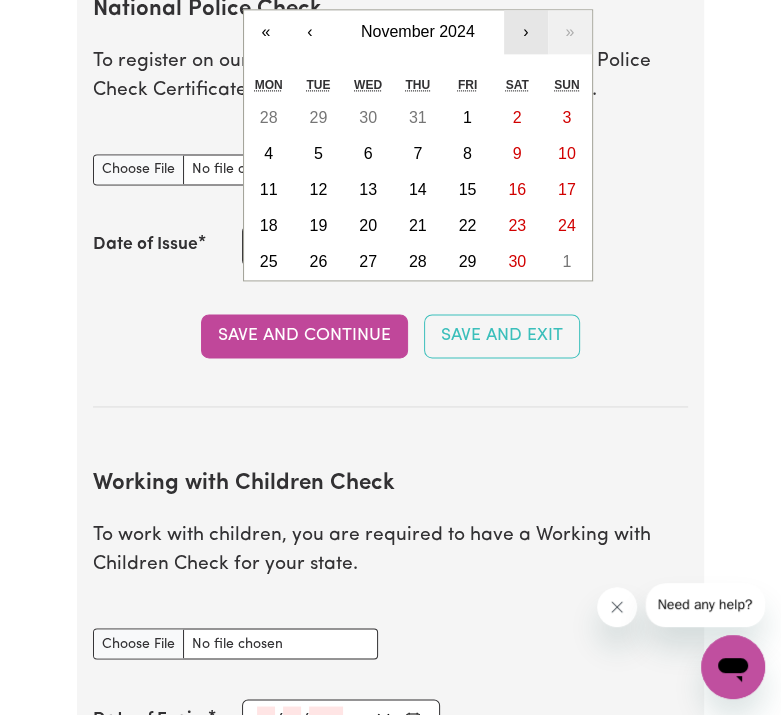 click on "›" at bounding box center (526, 32) 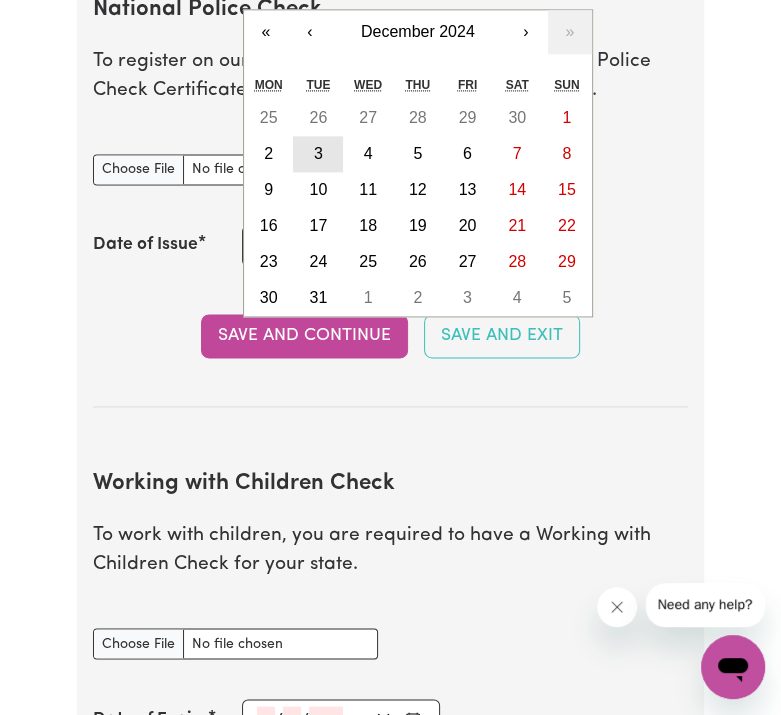 click on "3" at bounding box center [318, 153] 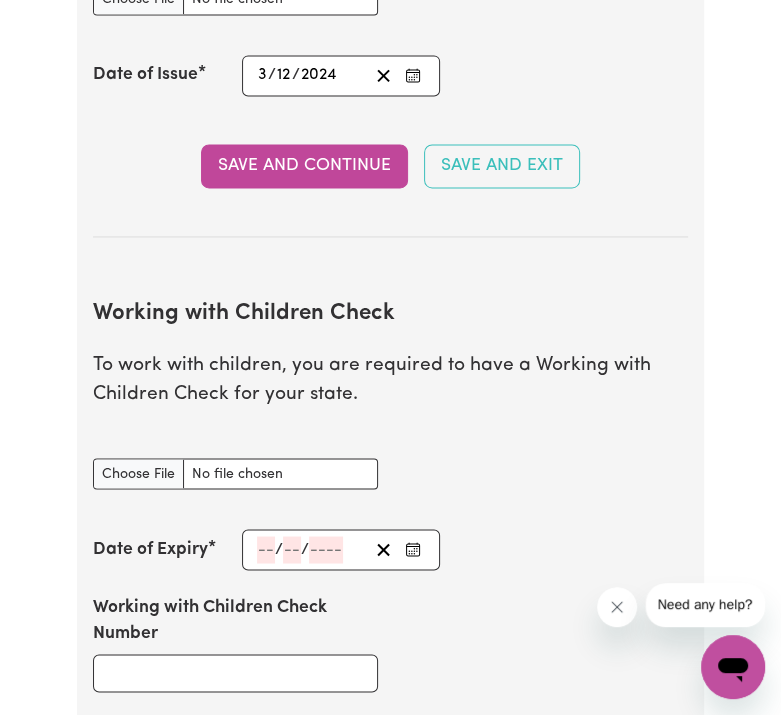 scroll, scrollTop: 1574, scrollLeft: 0, axis: vertical 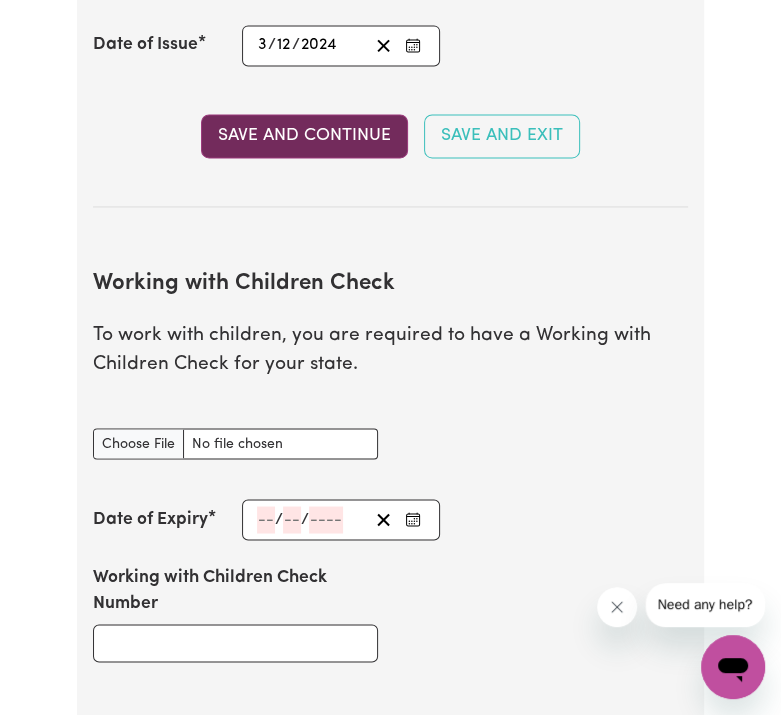 click on "Save and Continue" at bounding box center (304, 136) 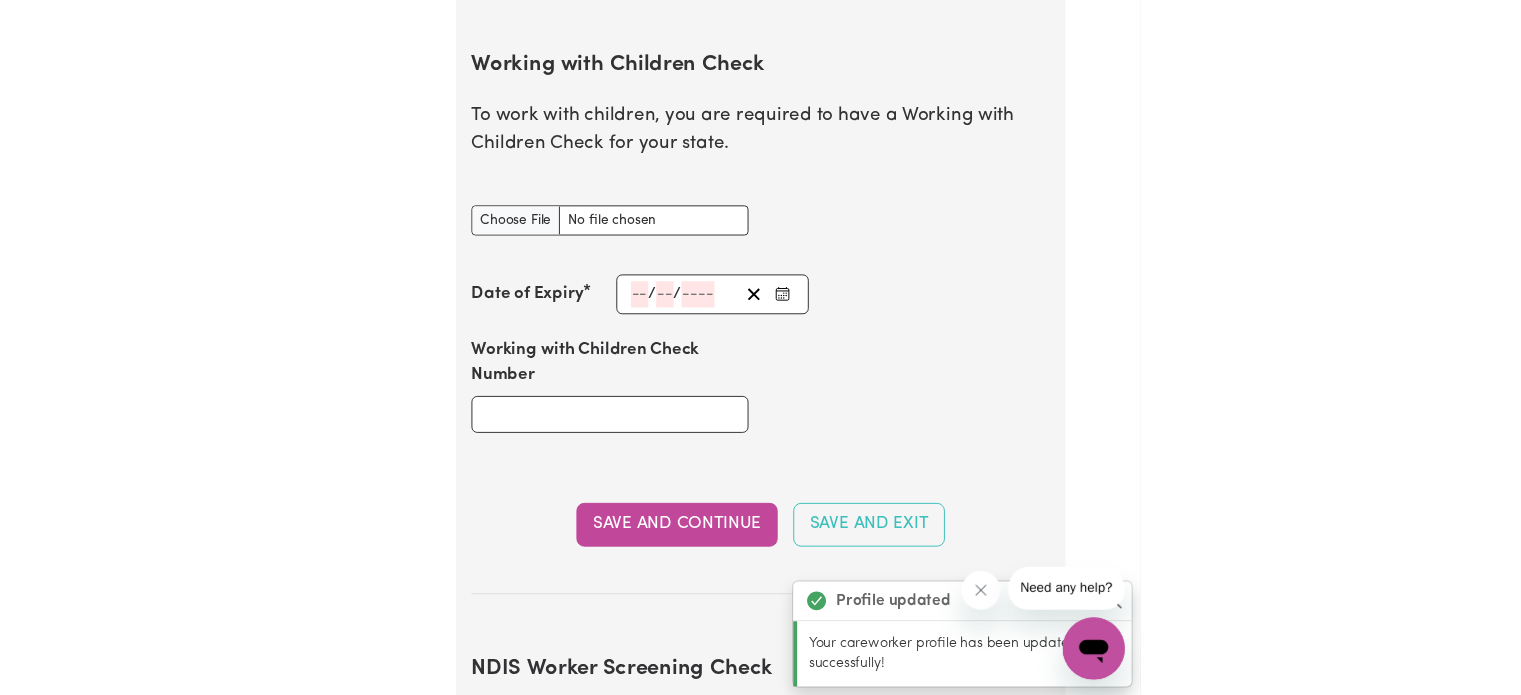 scroll, scrollTop: 2012, scrollLeft: 0, axis: vertical 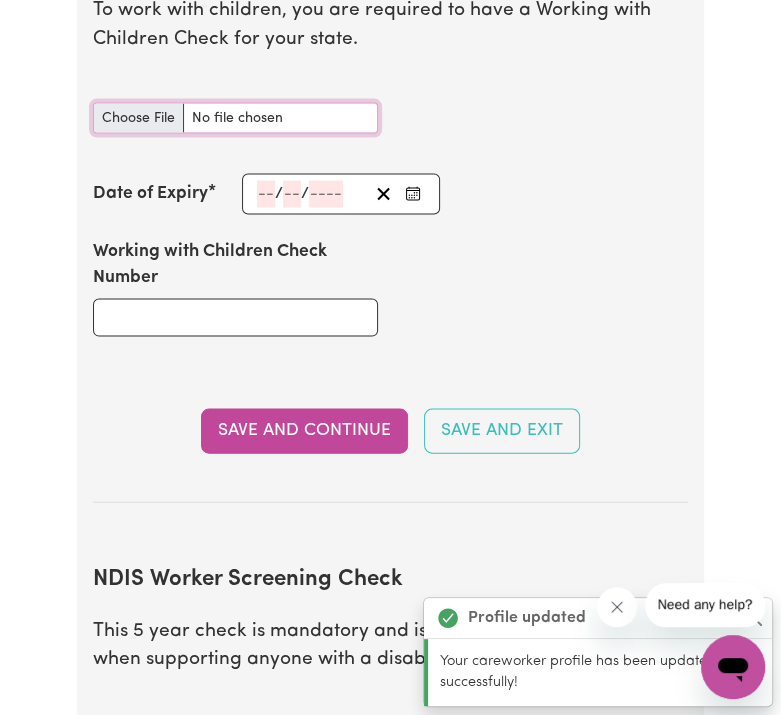 click on "Working with Children Check  document" at bounding box center (235, 118) 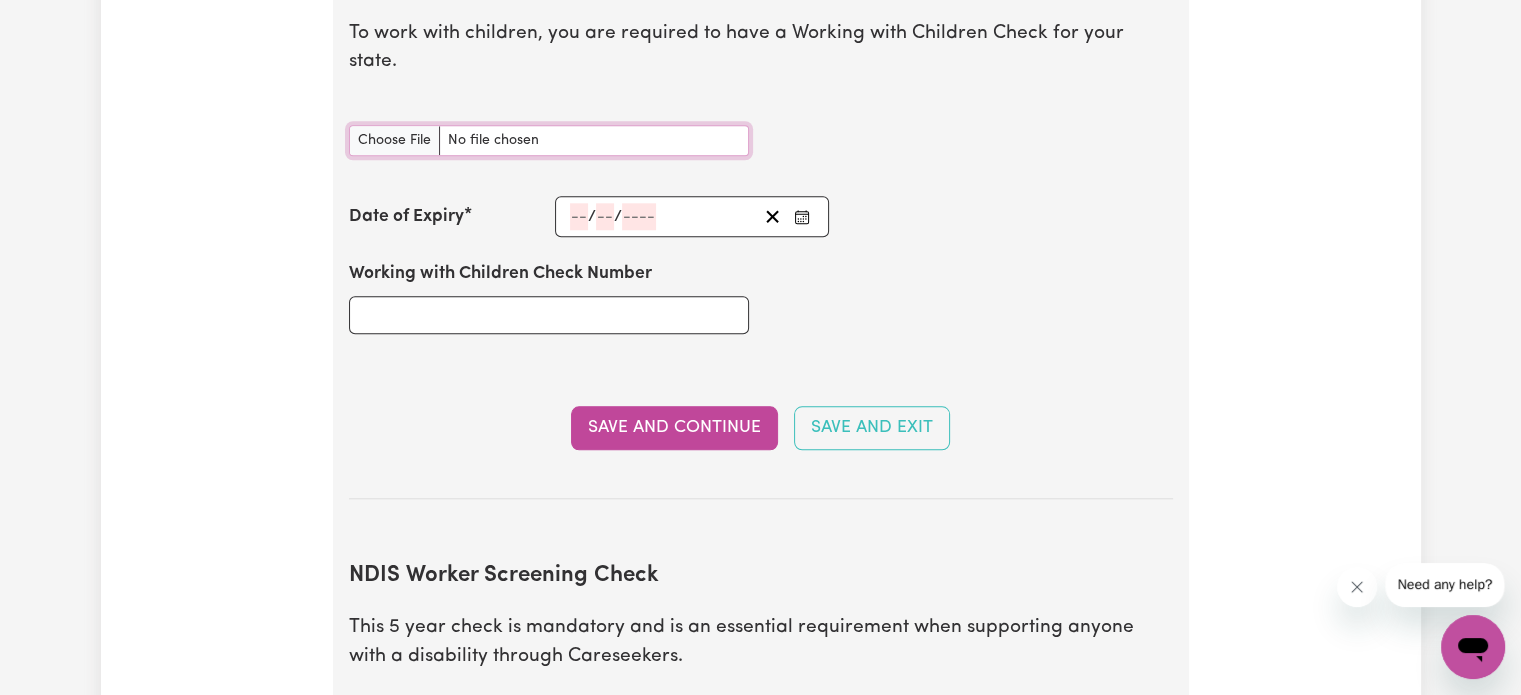 scroll, scrollTop: 1988, scrollLeft: 0, axis: vertical 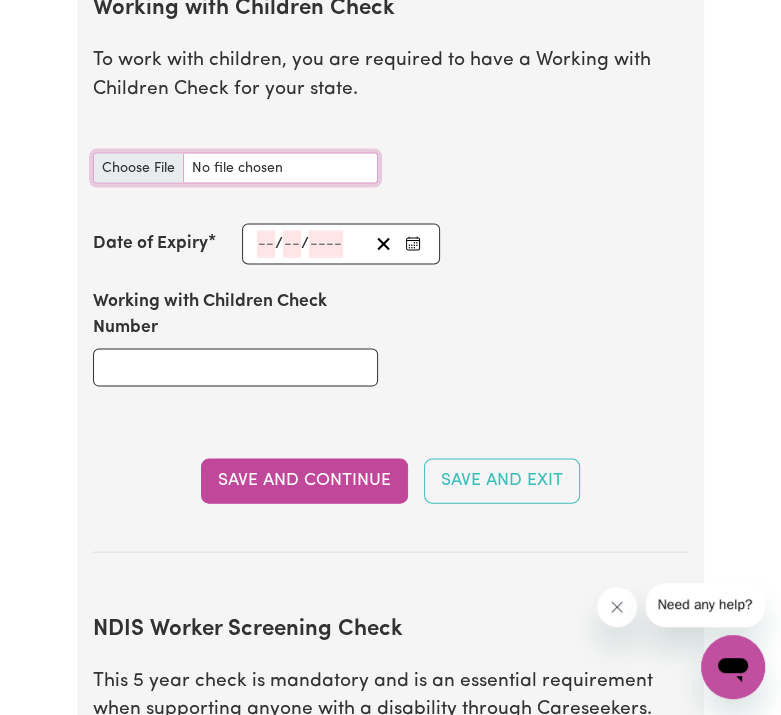 click on "Working with Children Check  document" at bounding box center [235, 168] 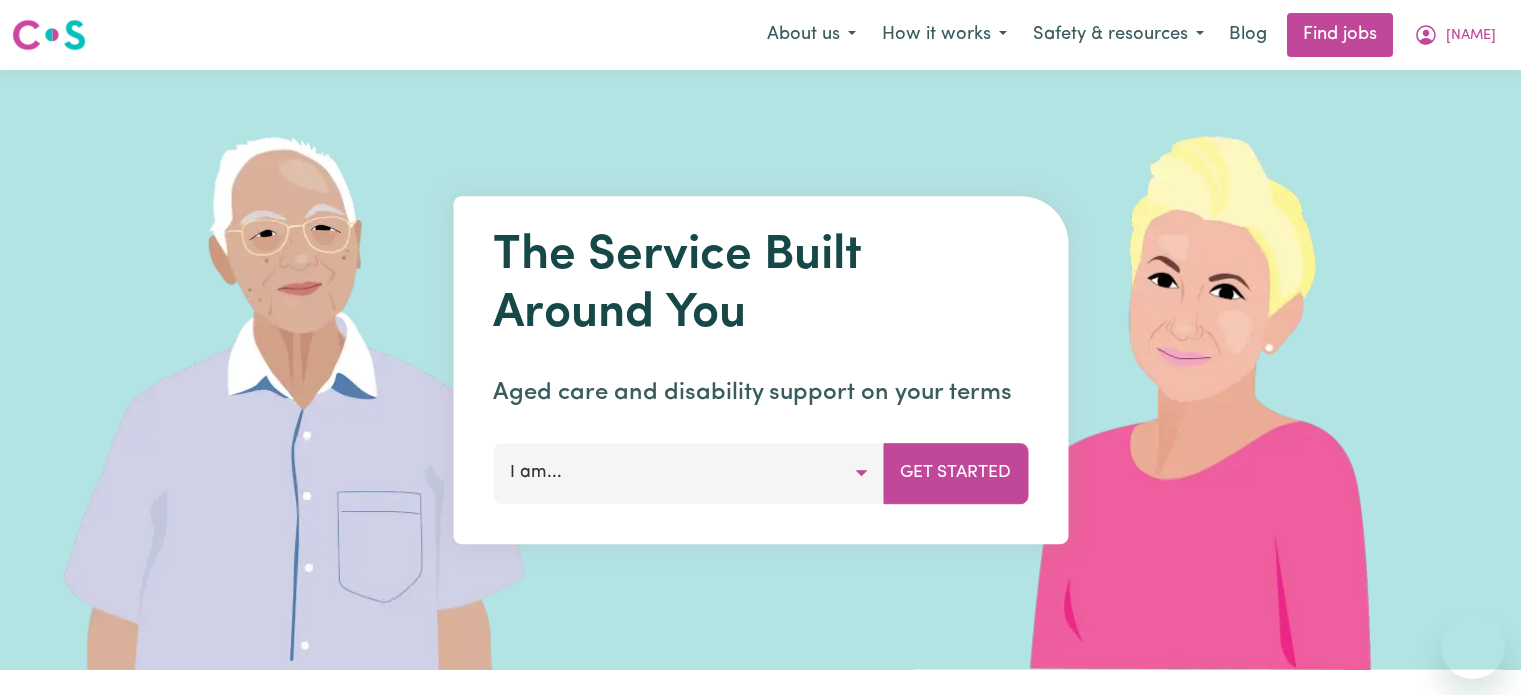 scroll, scrollTop: 0, scrollLeft: 0, axis: both 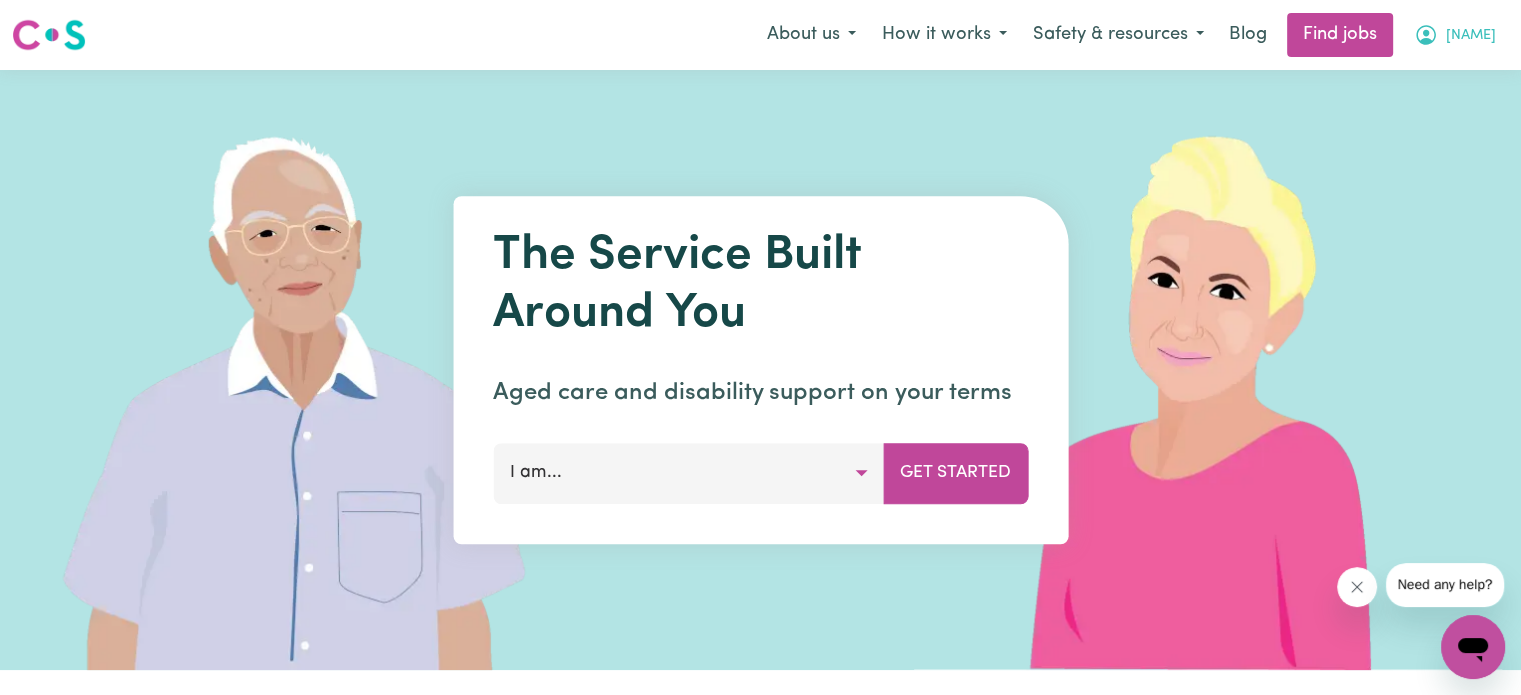 click on "[NAME]" at bounding box center [1471, 36] 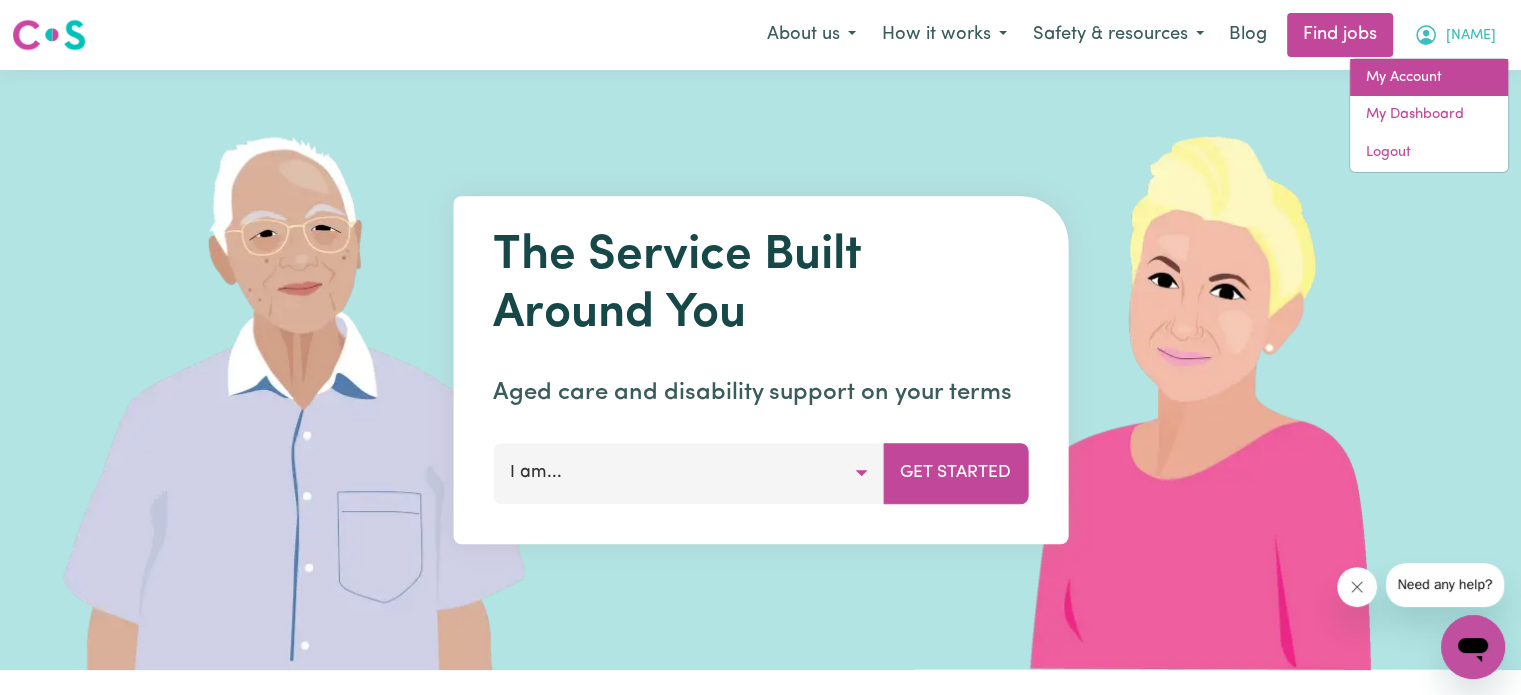 click on "My Account" at bounding box center (1429, 78) 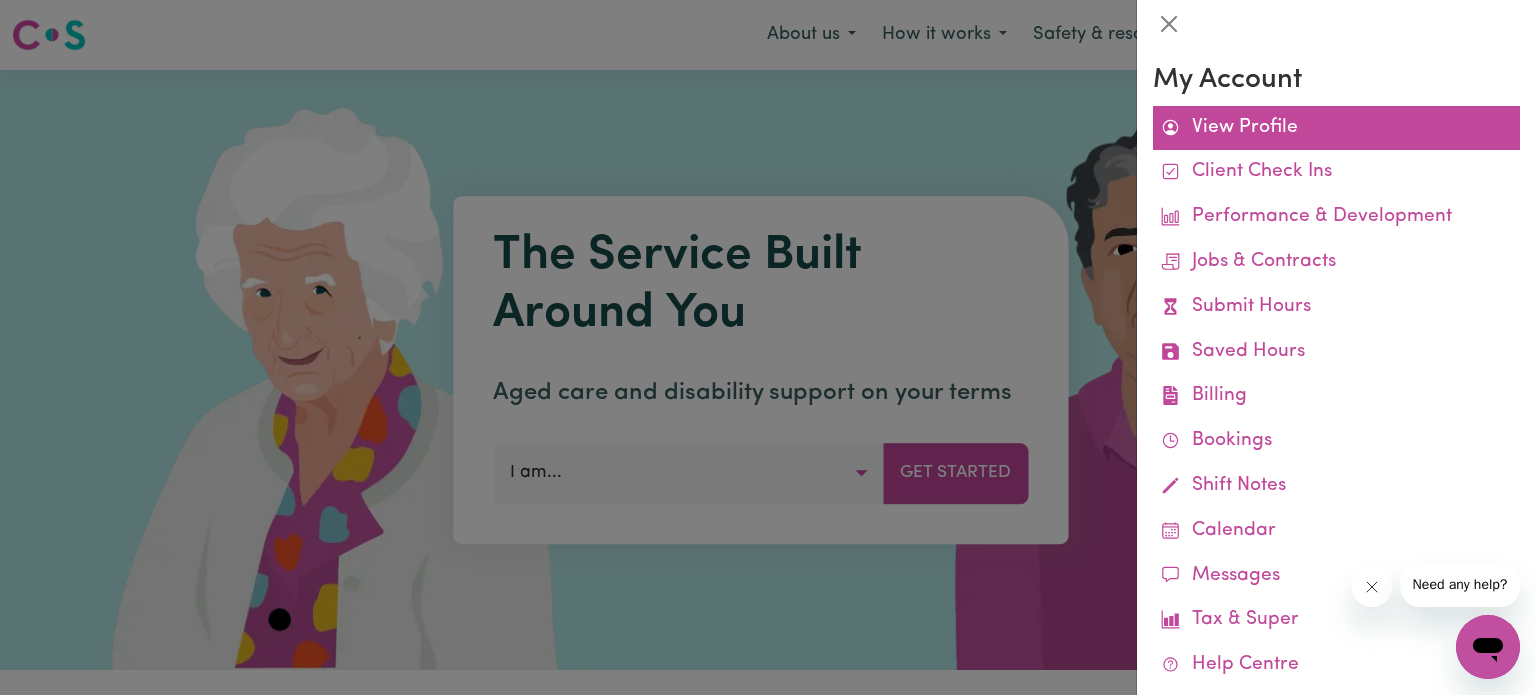 click on "View Profile" at bounding box center [1336, 128] 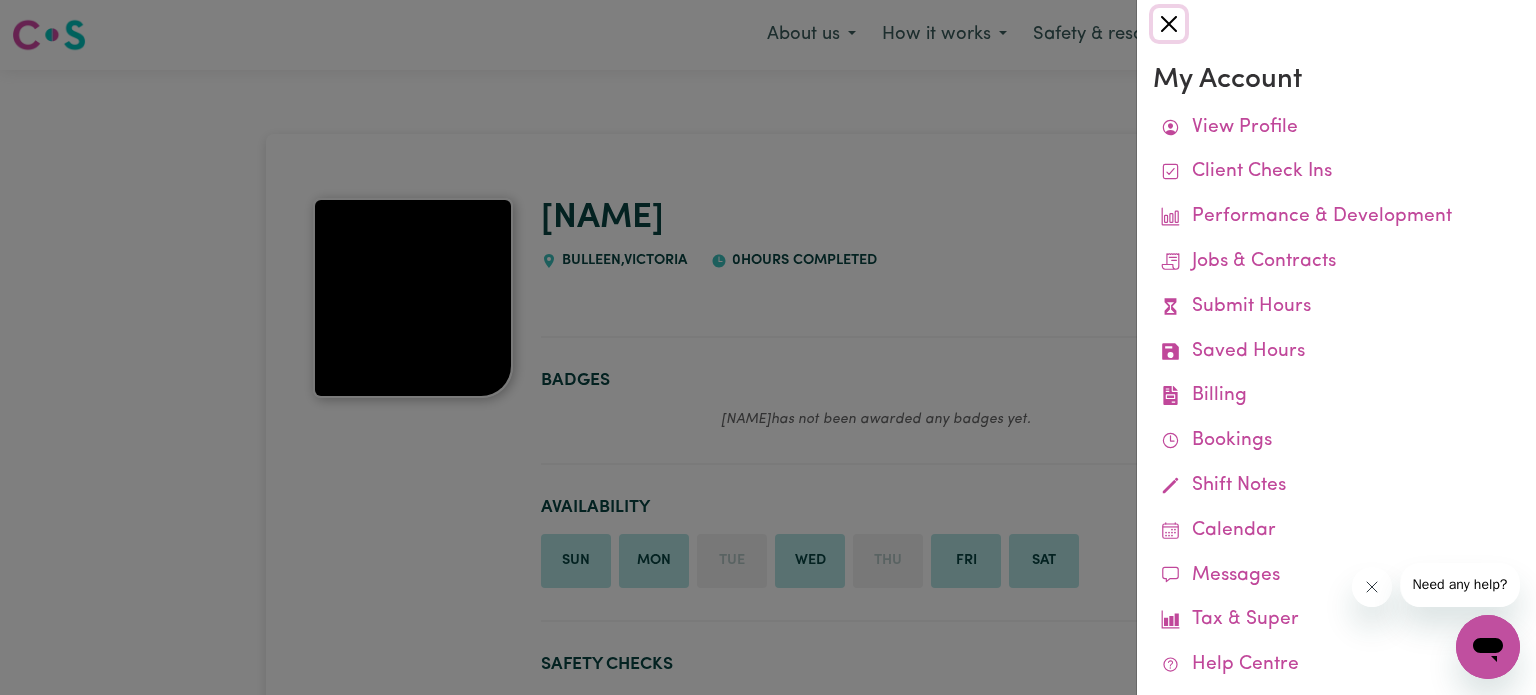 click at bounding box center [1169, 24] 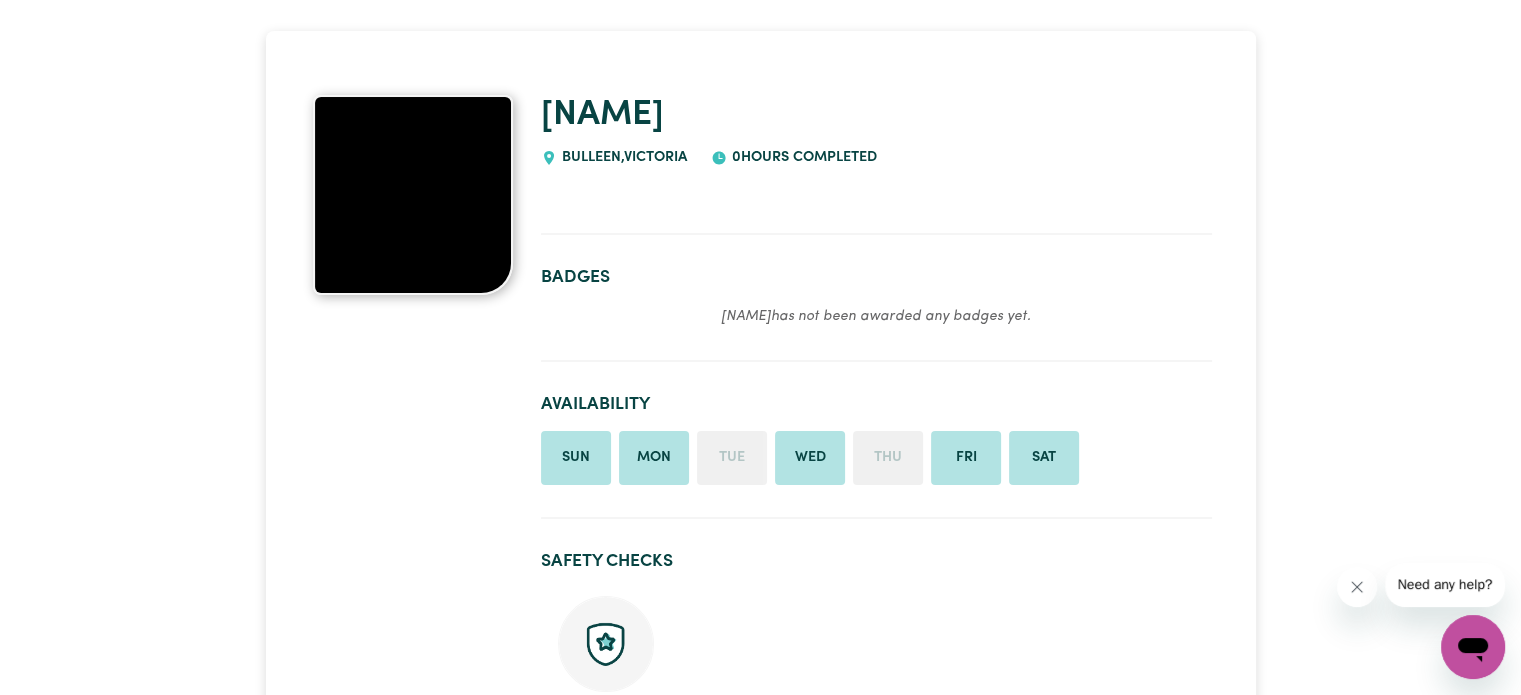 scroll, scrollTop: 0, scrollLeft: 0, axis: both 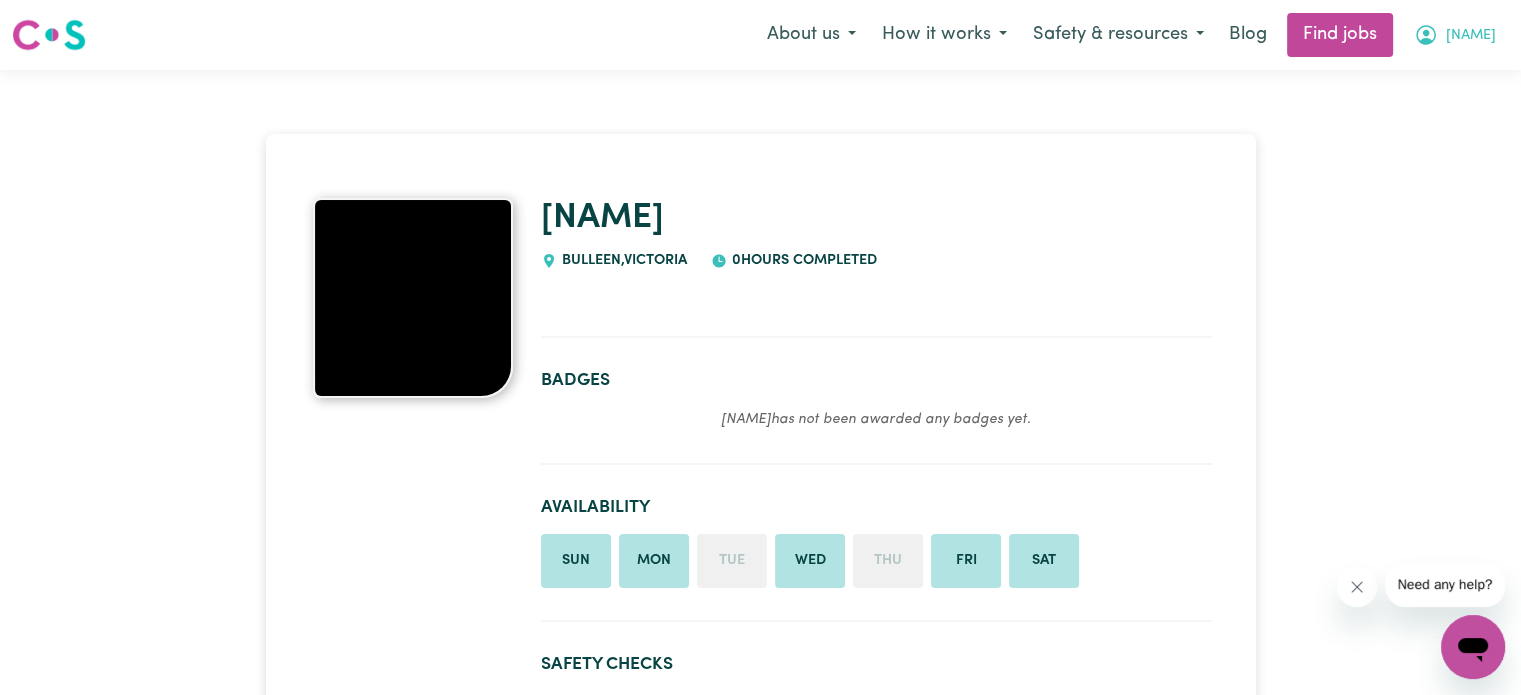 click 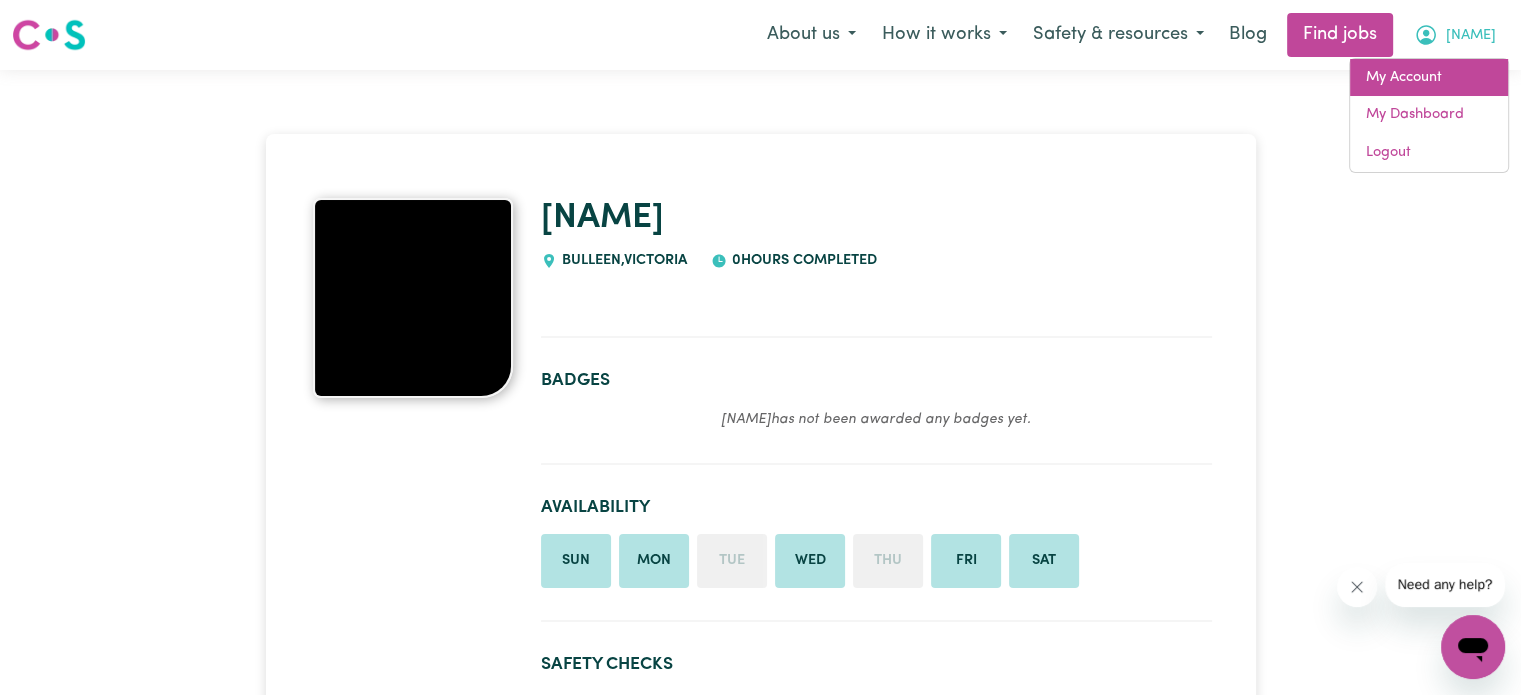 click on "My Account" at bounding box center (1429, 78) 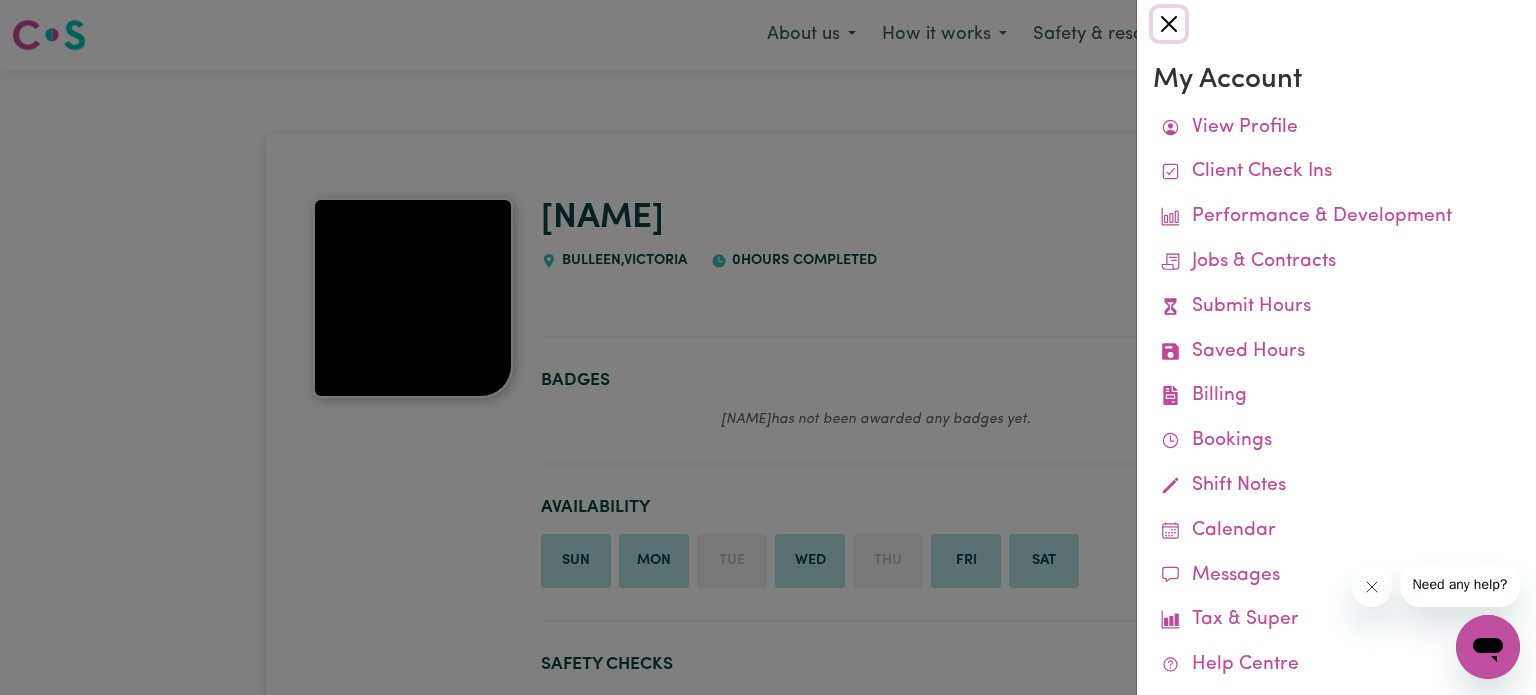 click at bounding box center (1169, 24) 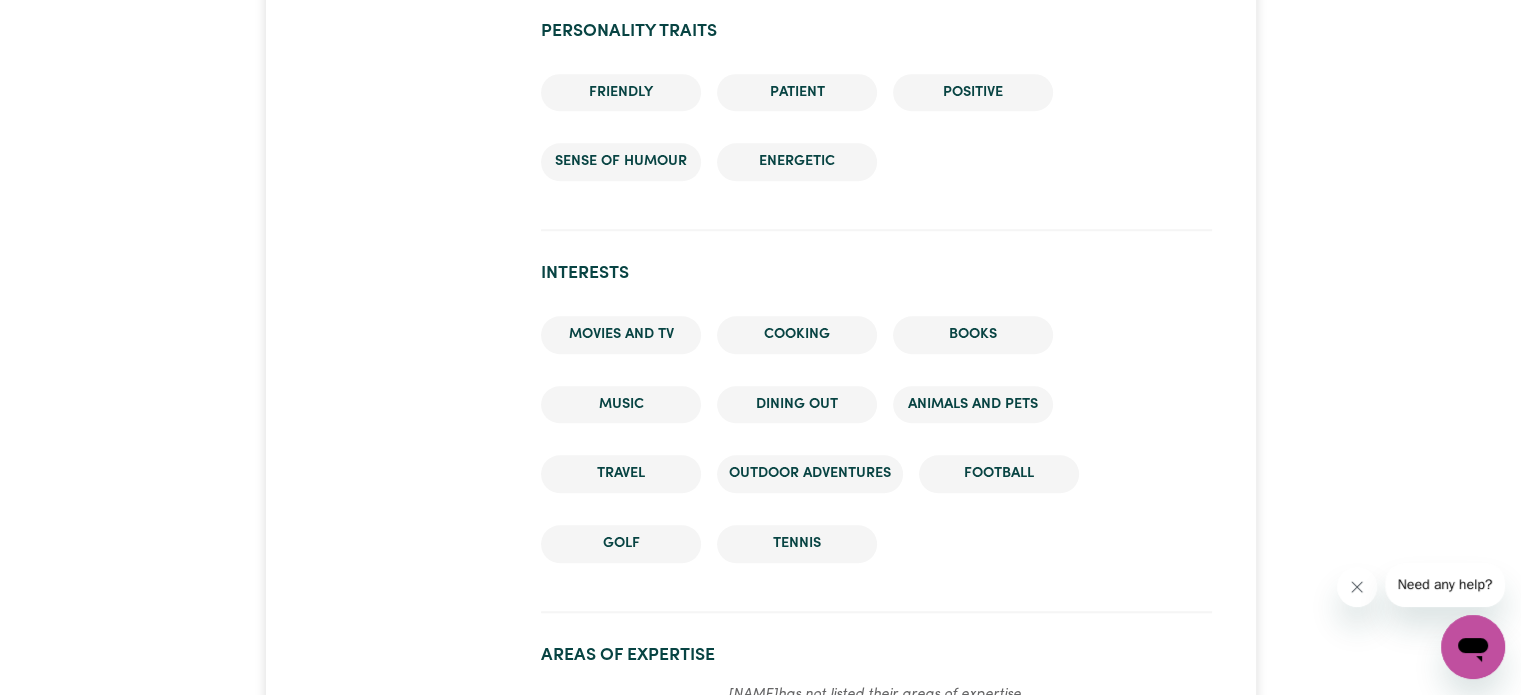 scroll, scrollTop: 1400, scrollLeft: 0, axis: vertical 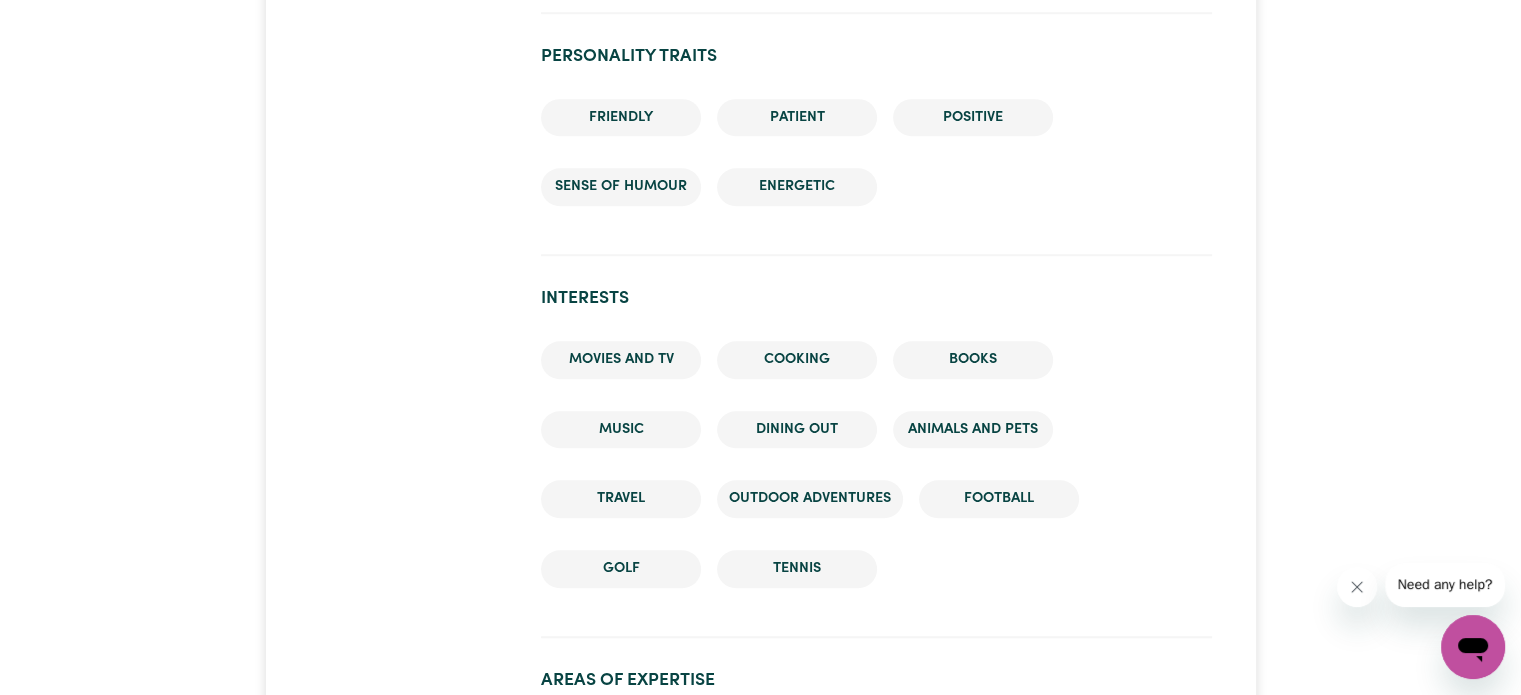 click on "Need any help?" at bounding box center (1445, 584) 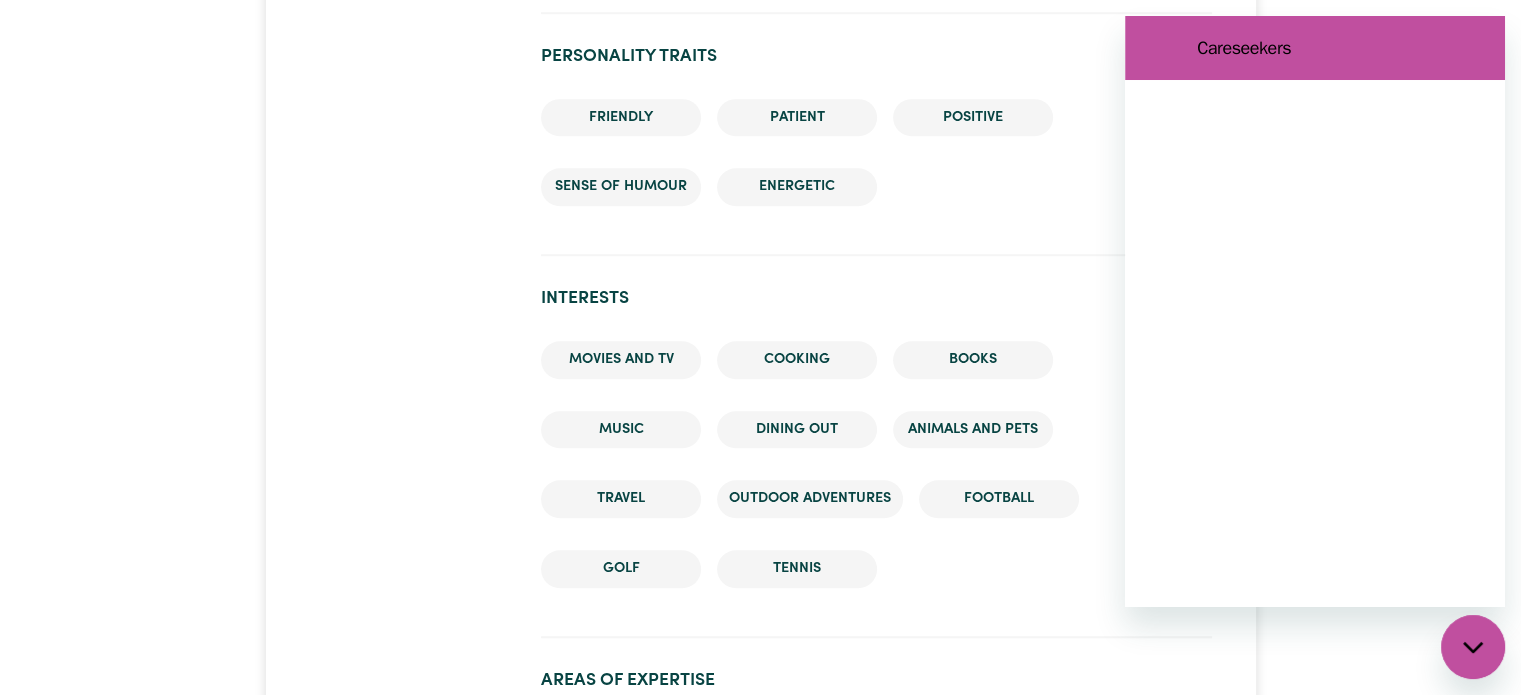 scroll, scrollTop: 0, scrollLeft: 0, axis: both 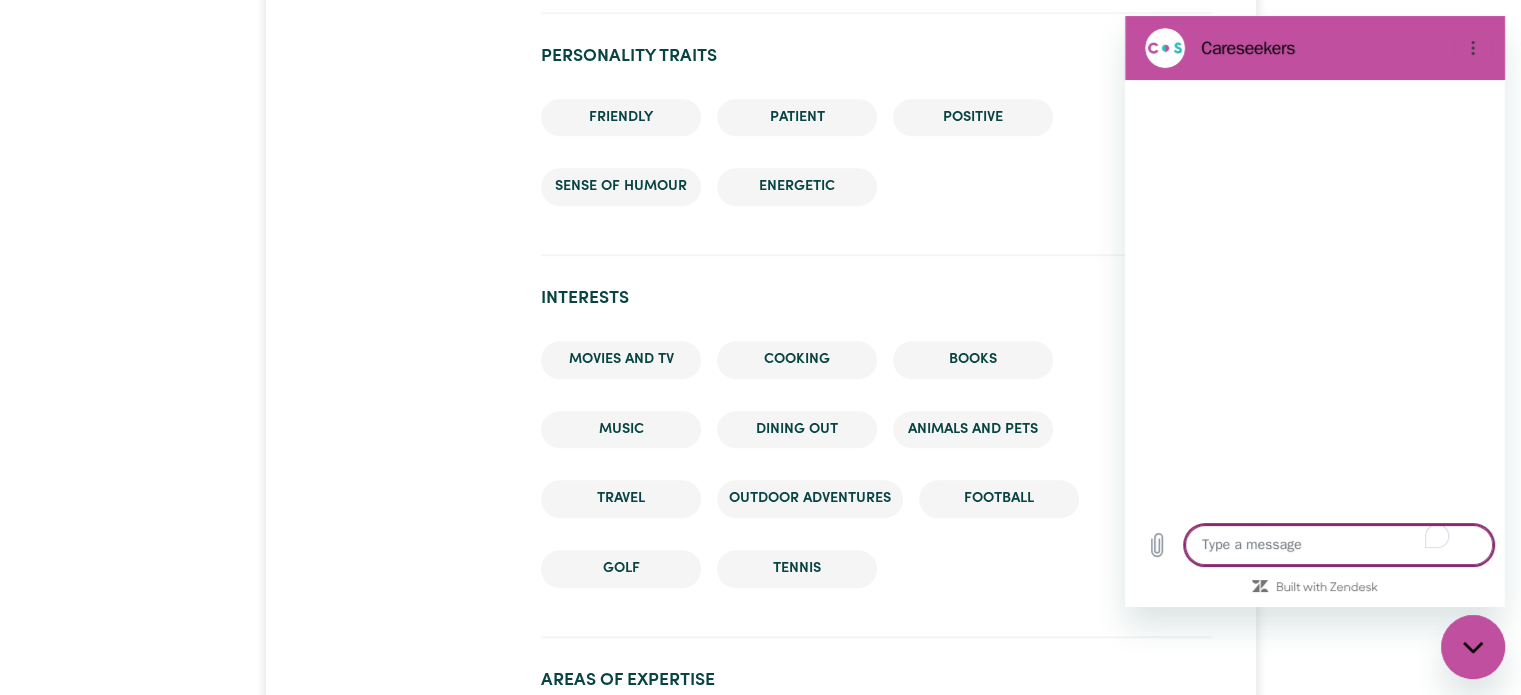 type on "x" 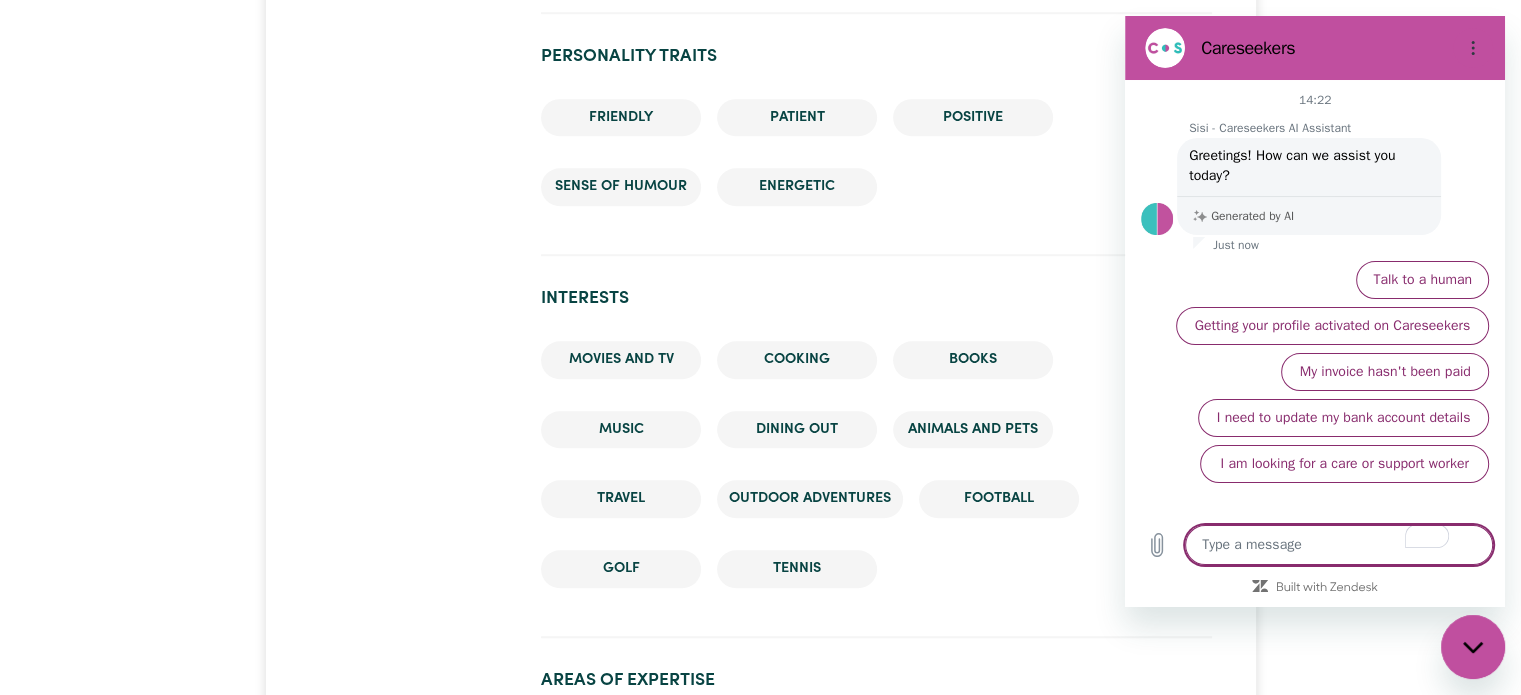 type on "I" 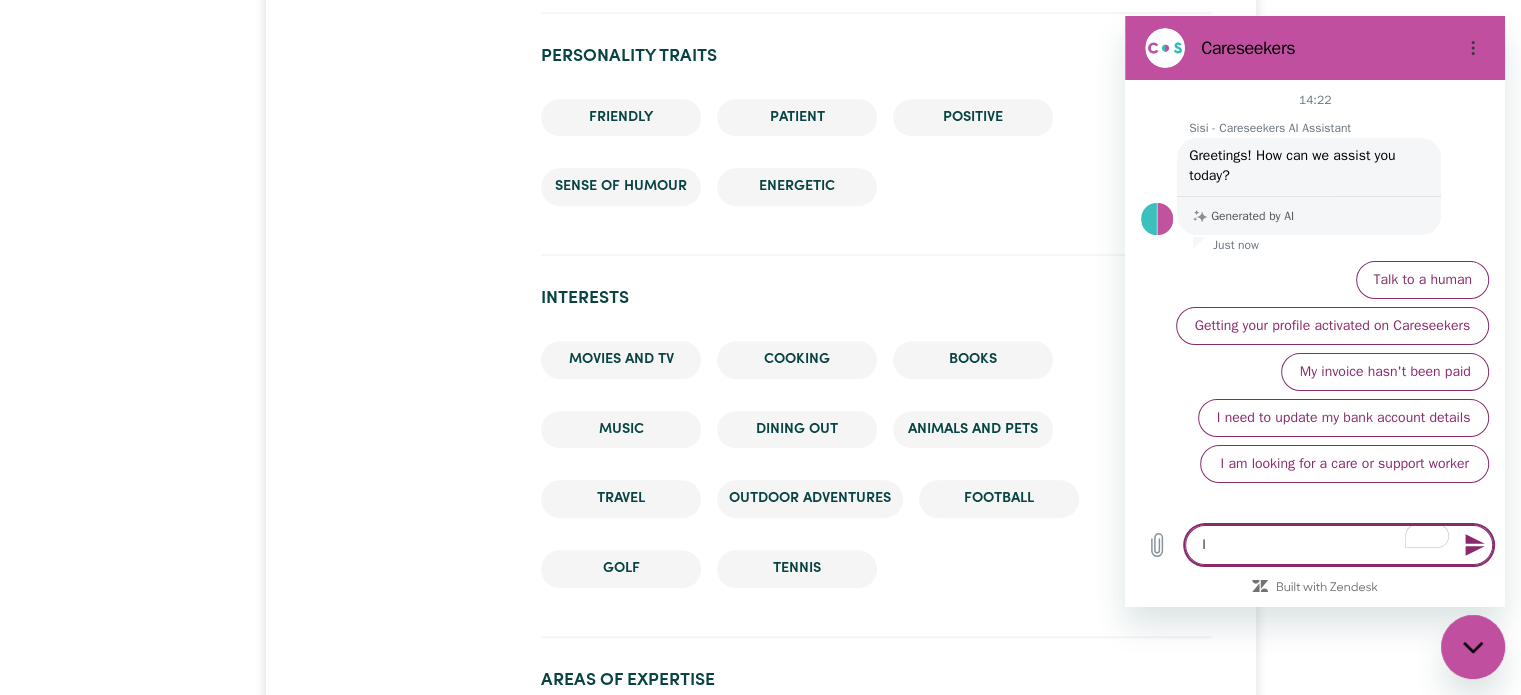 type on "I" 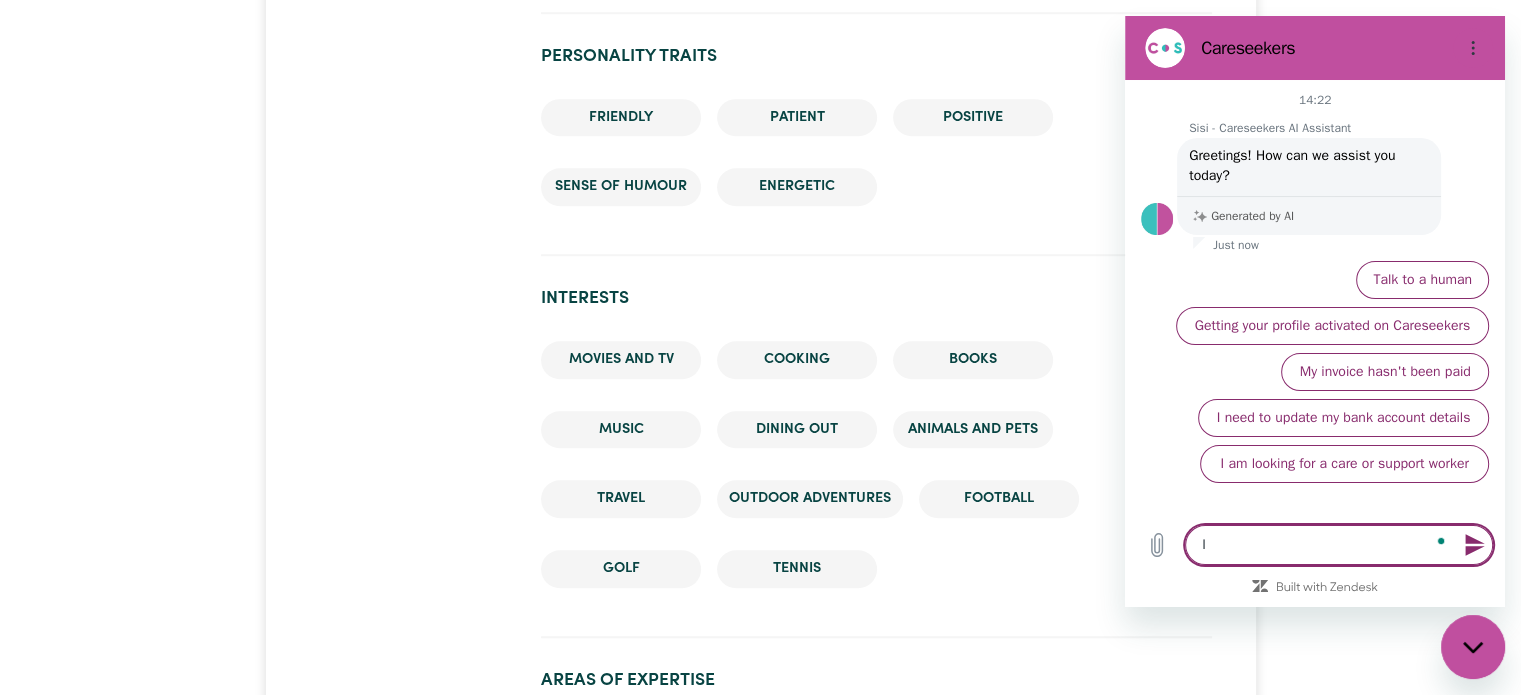 type on "I w" 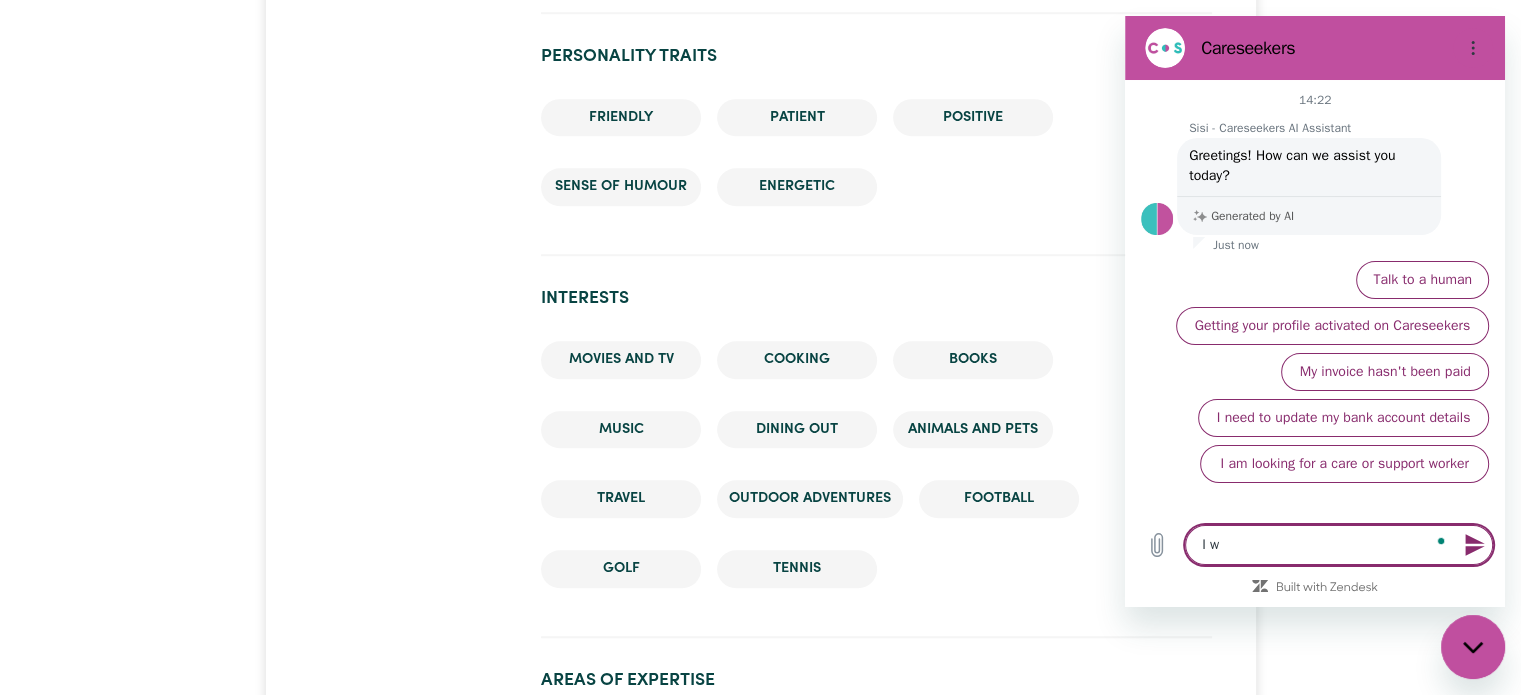 type on "I wa" 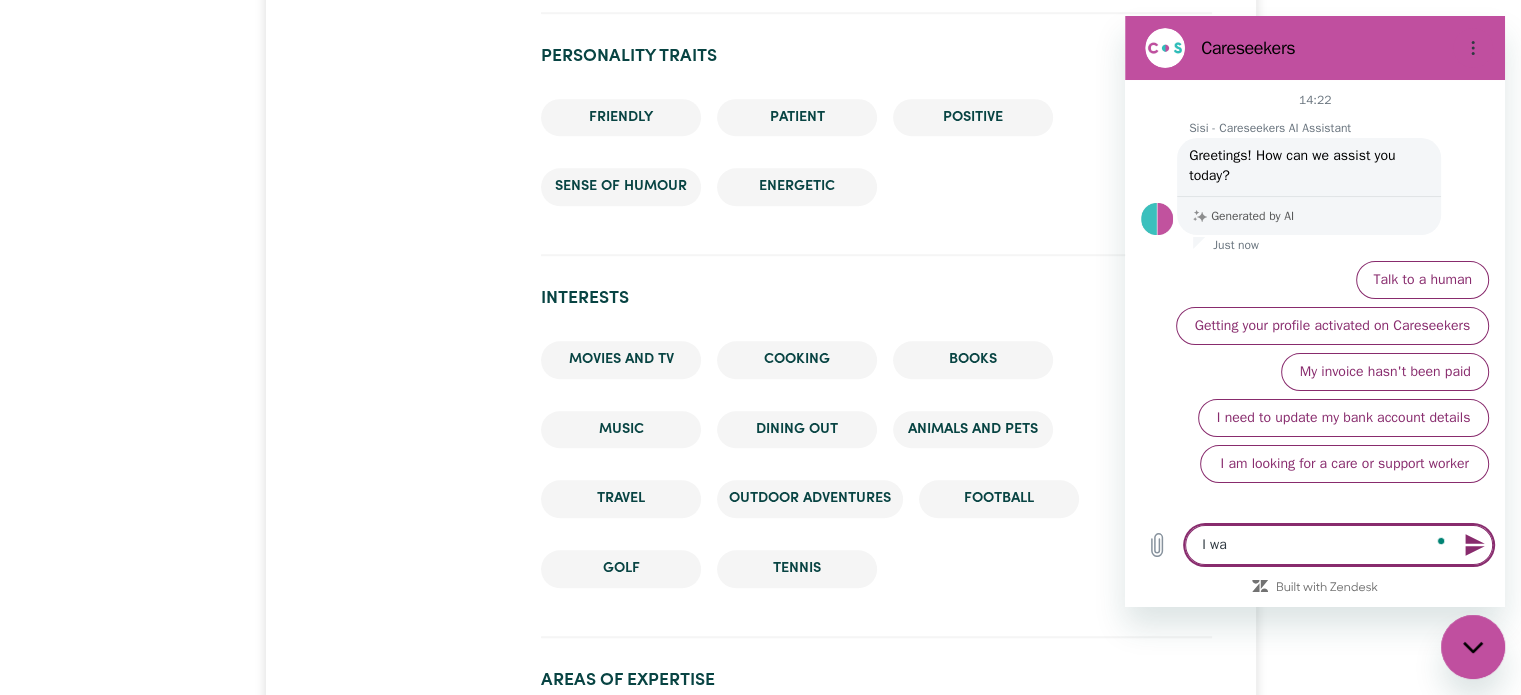 type on "I was" 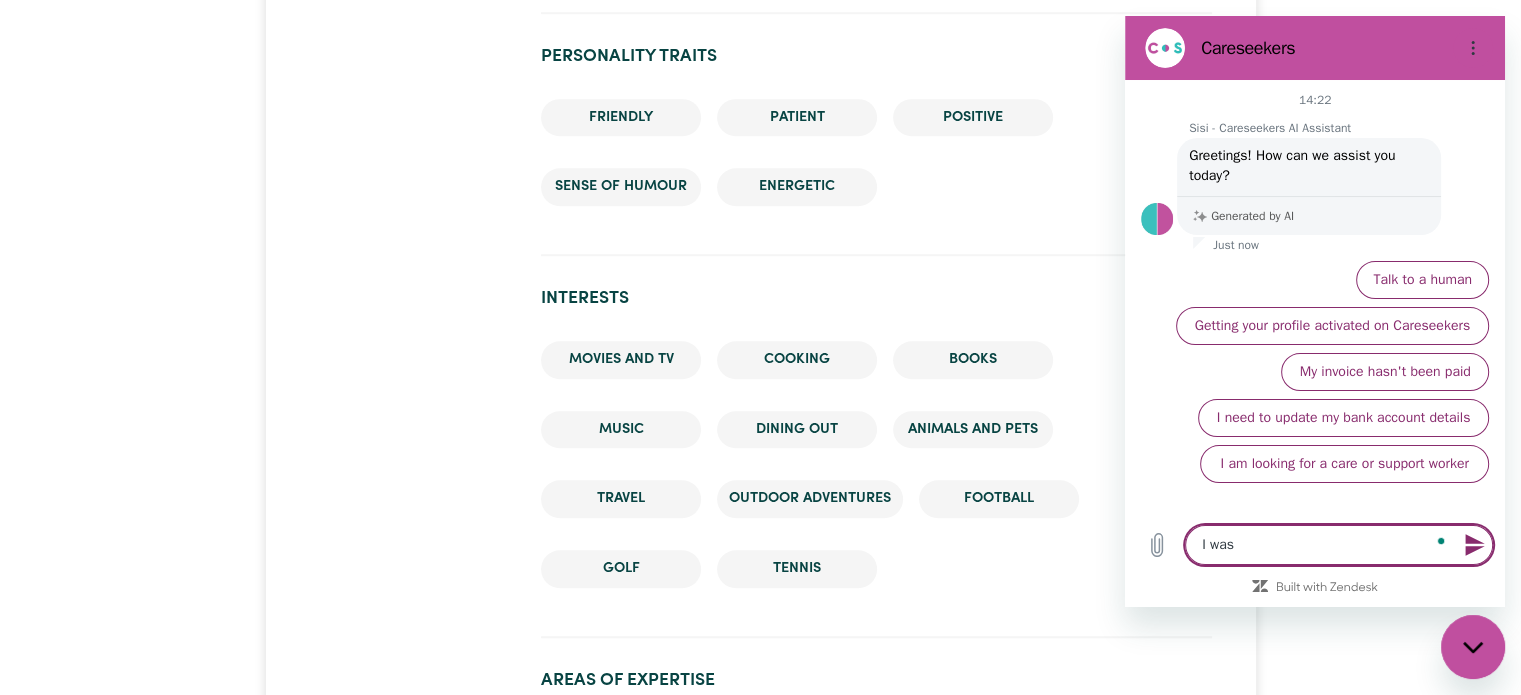 type on "I was" 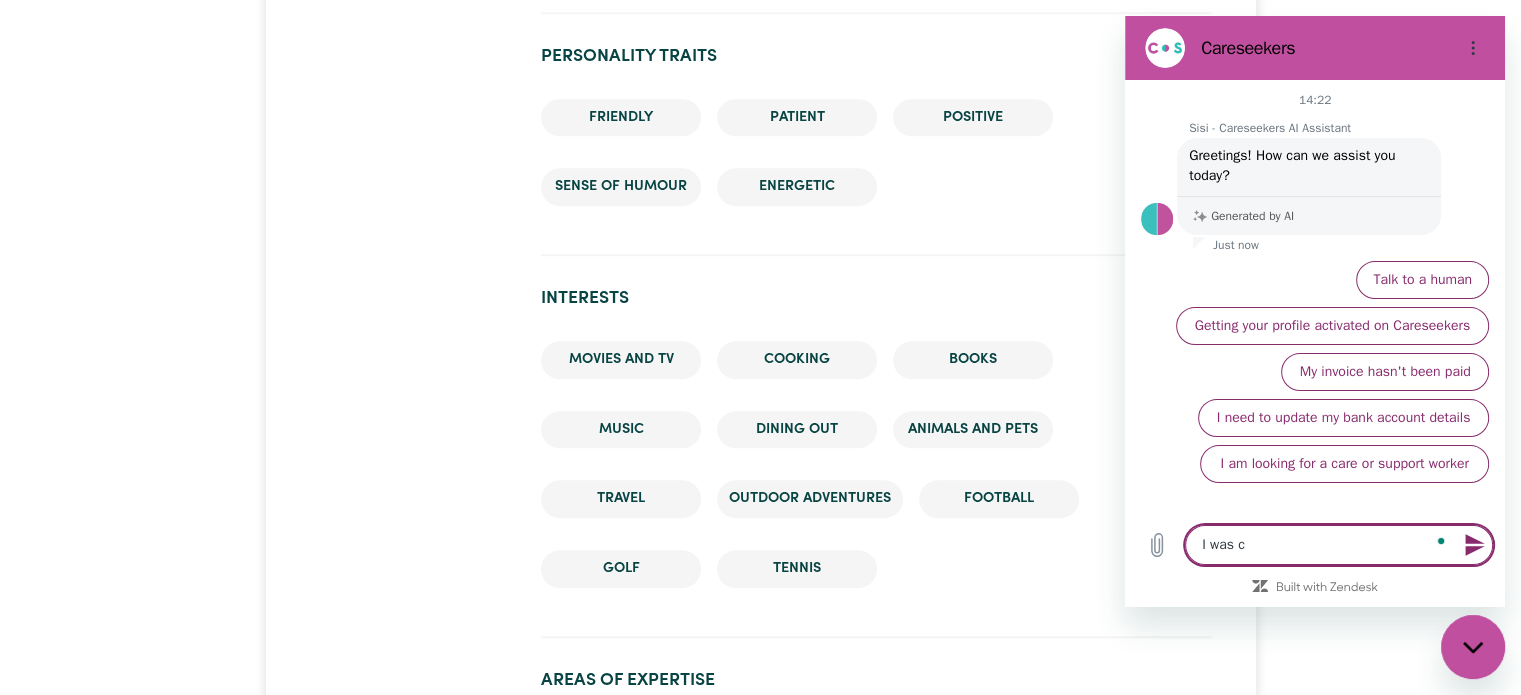 type on "I was co" 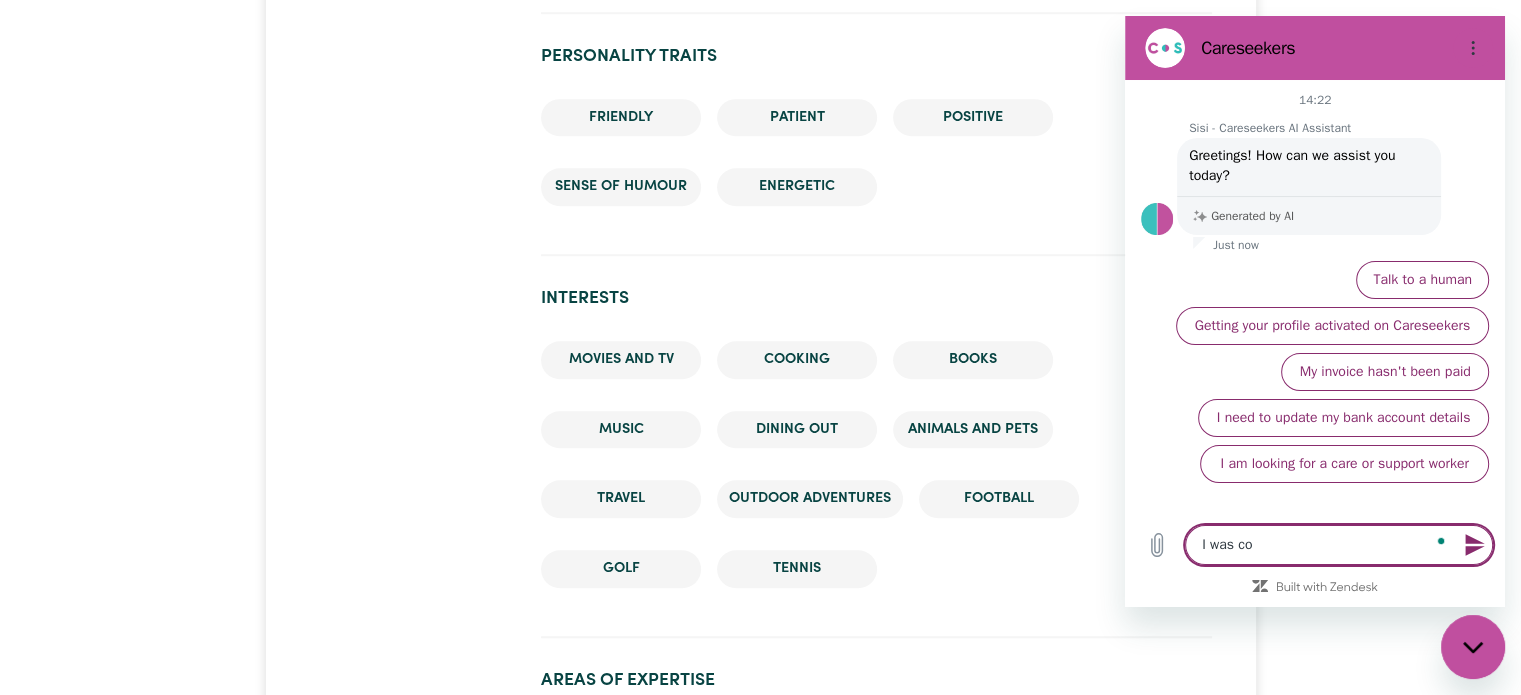 type on "I was com" 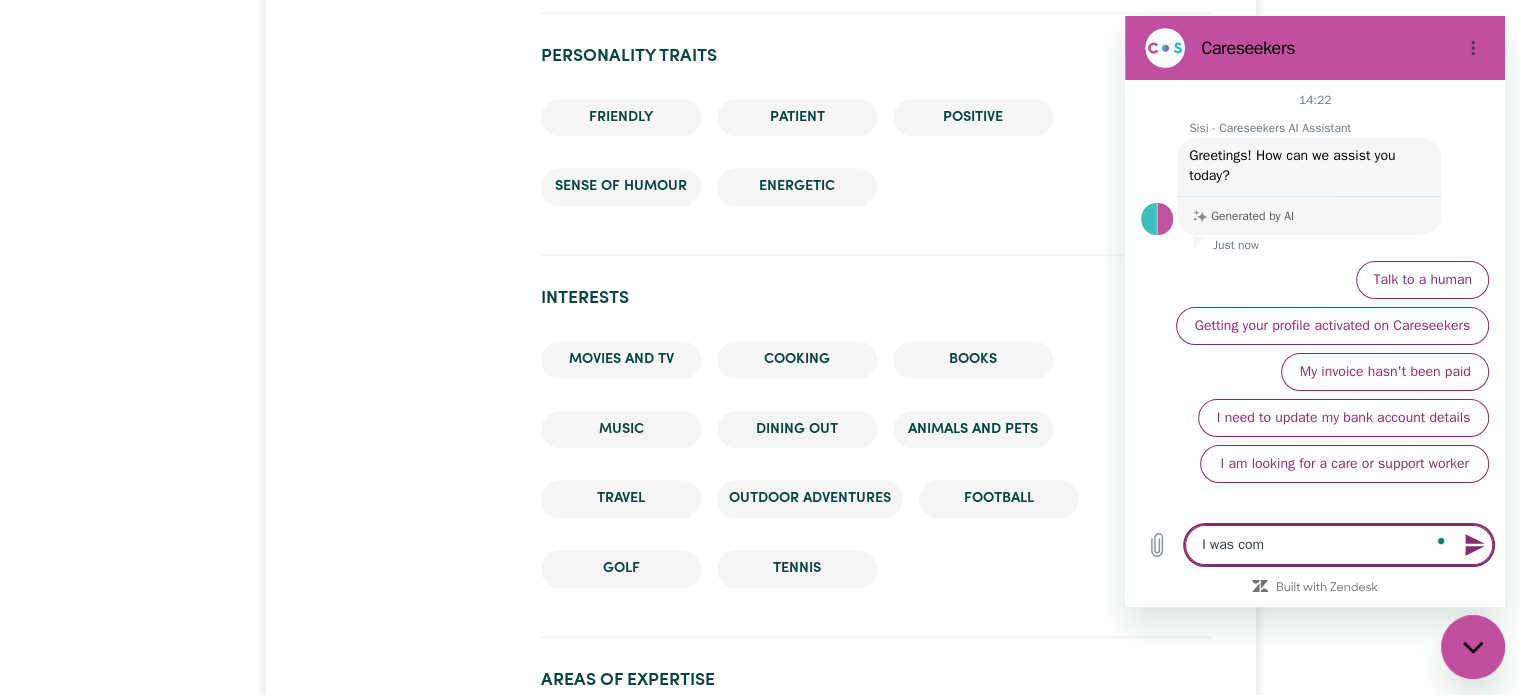 type on "I was comp" 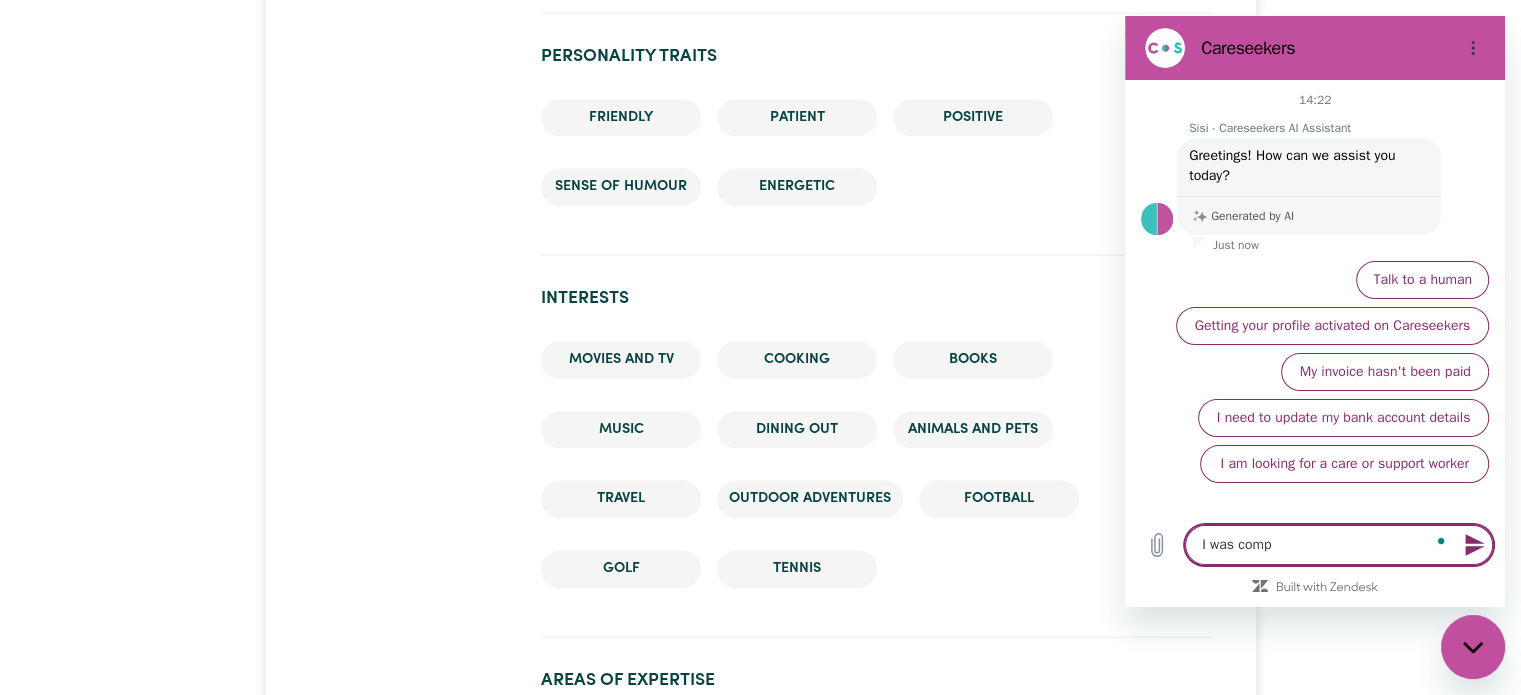 type on "I was compl" 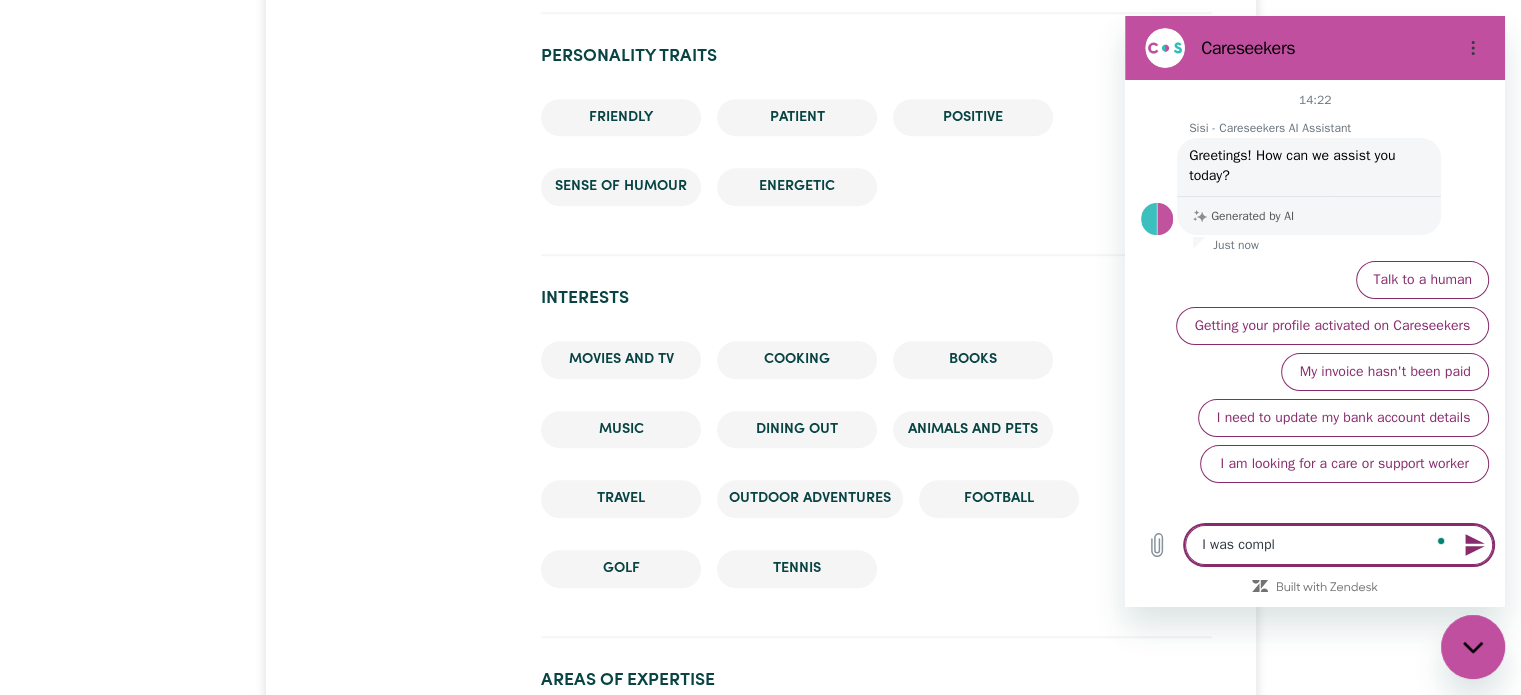 type on "I was comple" 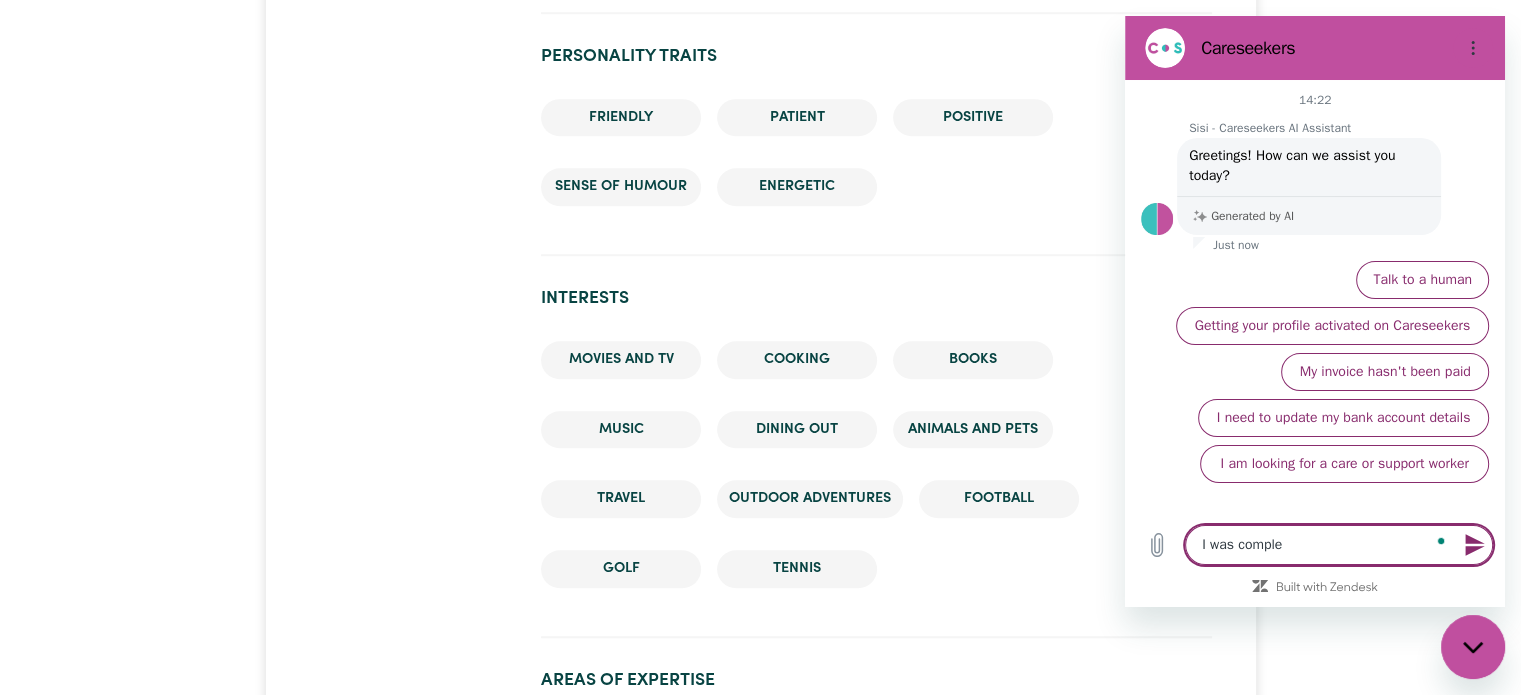 type on "I was complet" 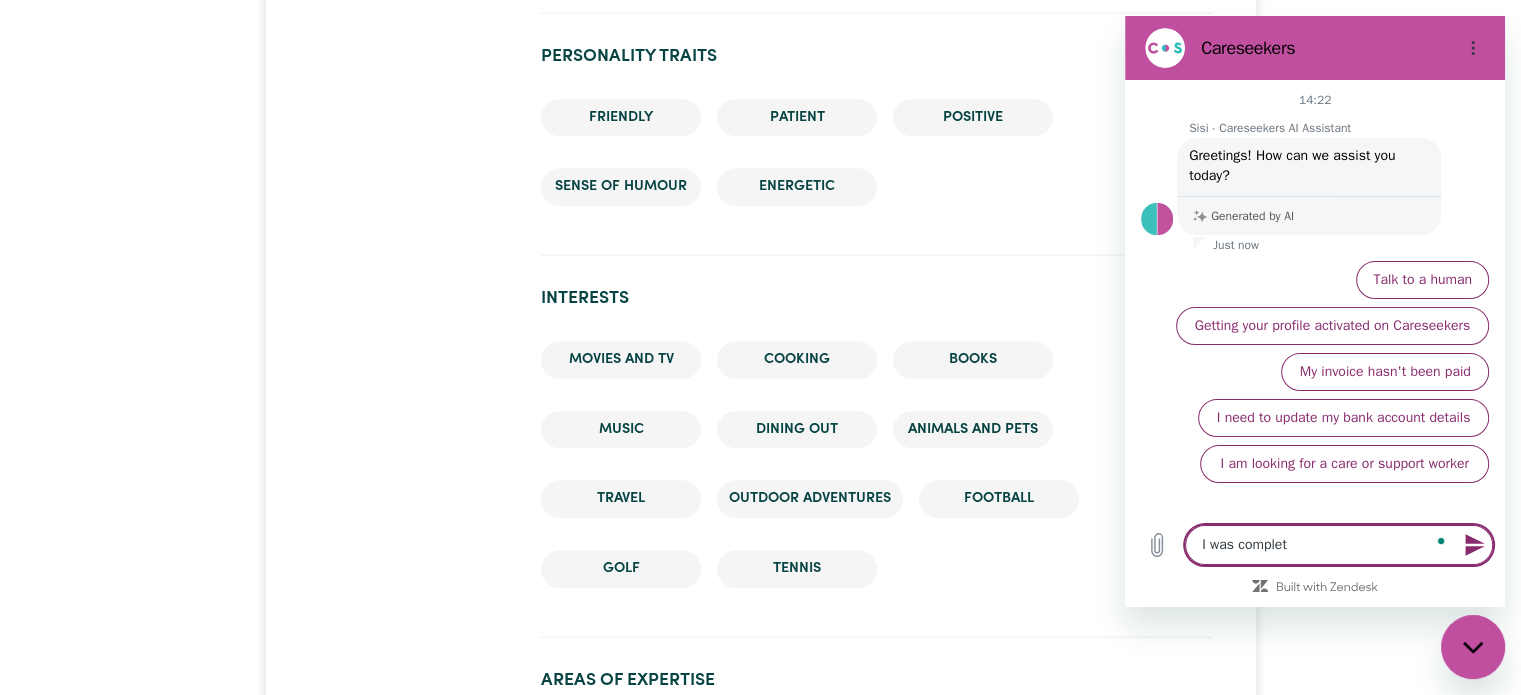 type on "I was completi" 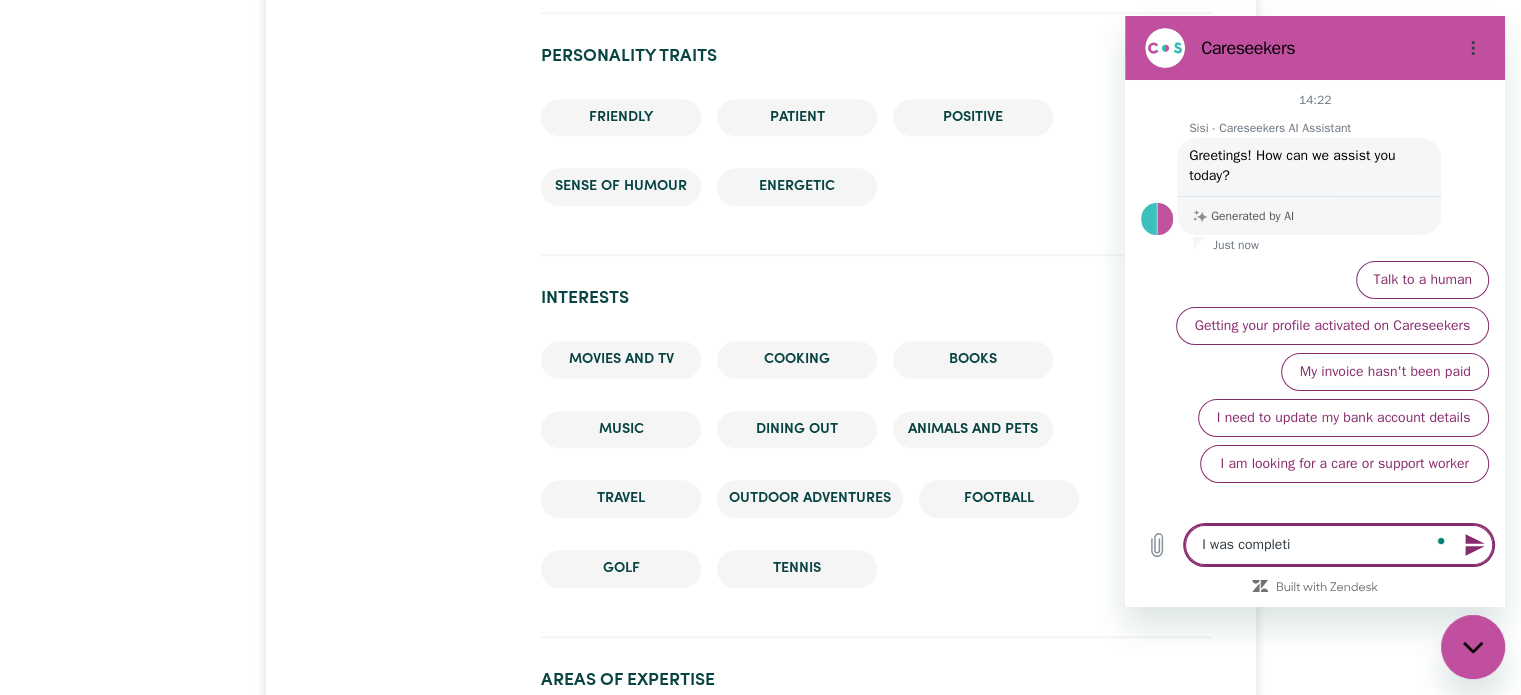 type on "I was completin" 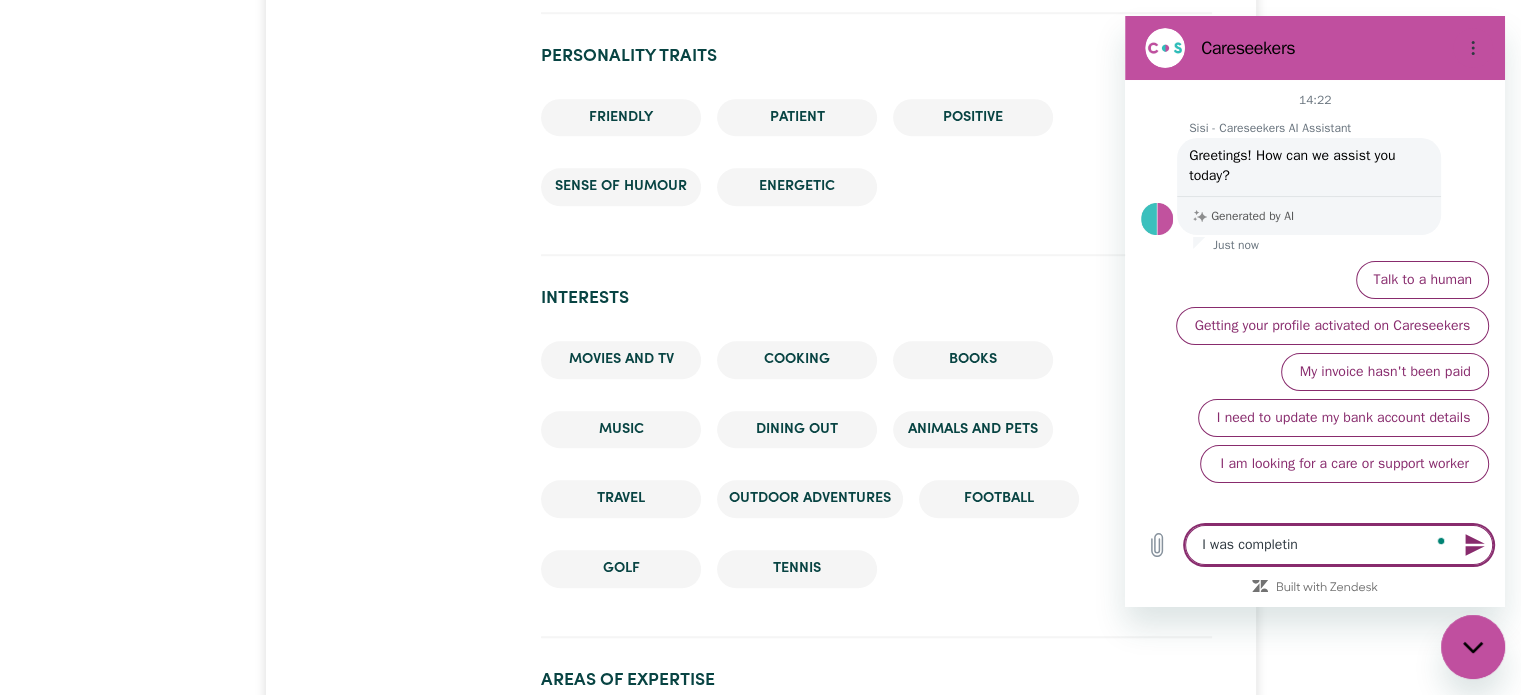 type on "I was completing" 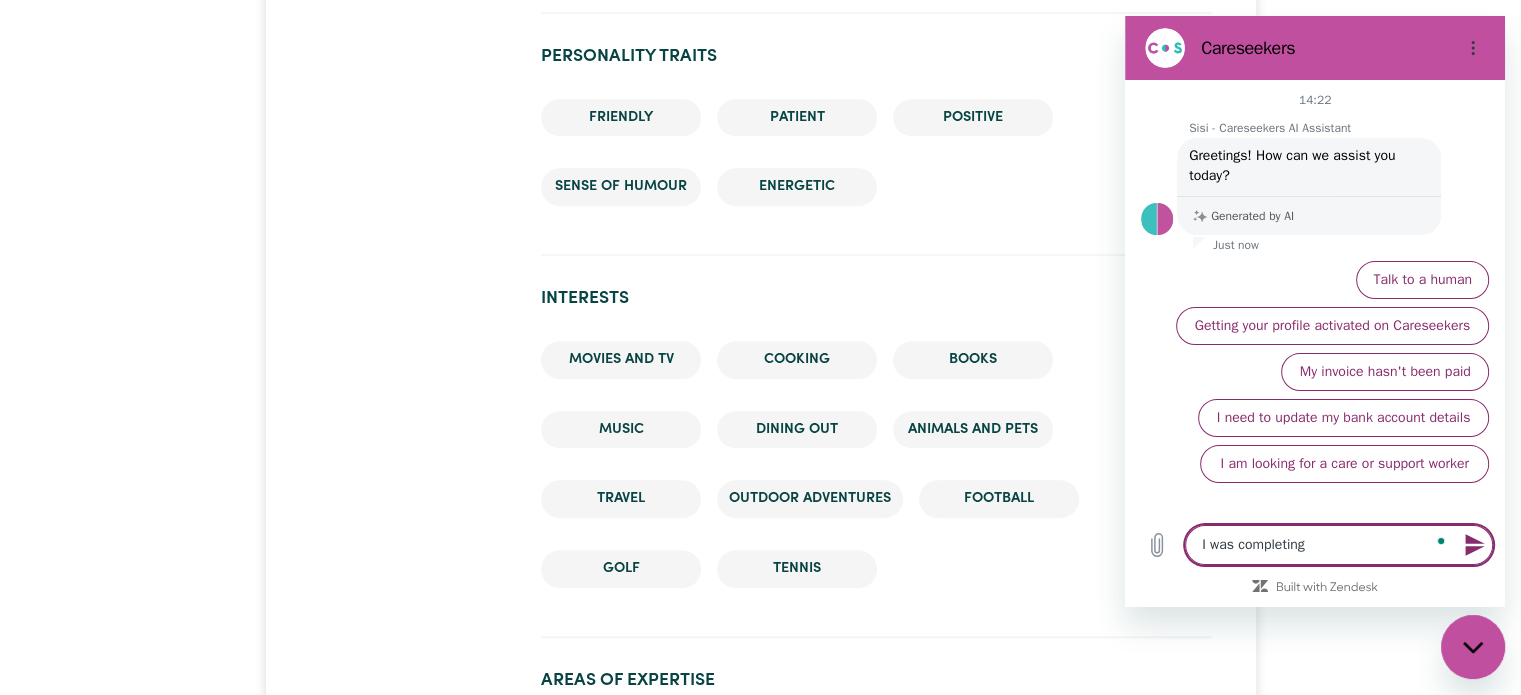 type on "I was completing" 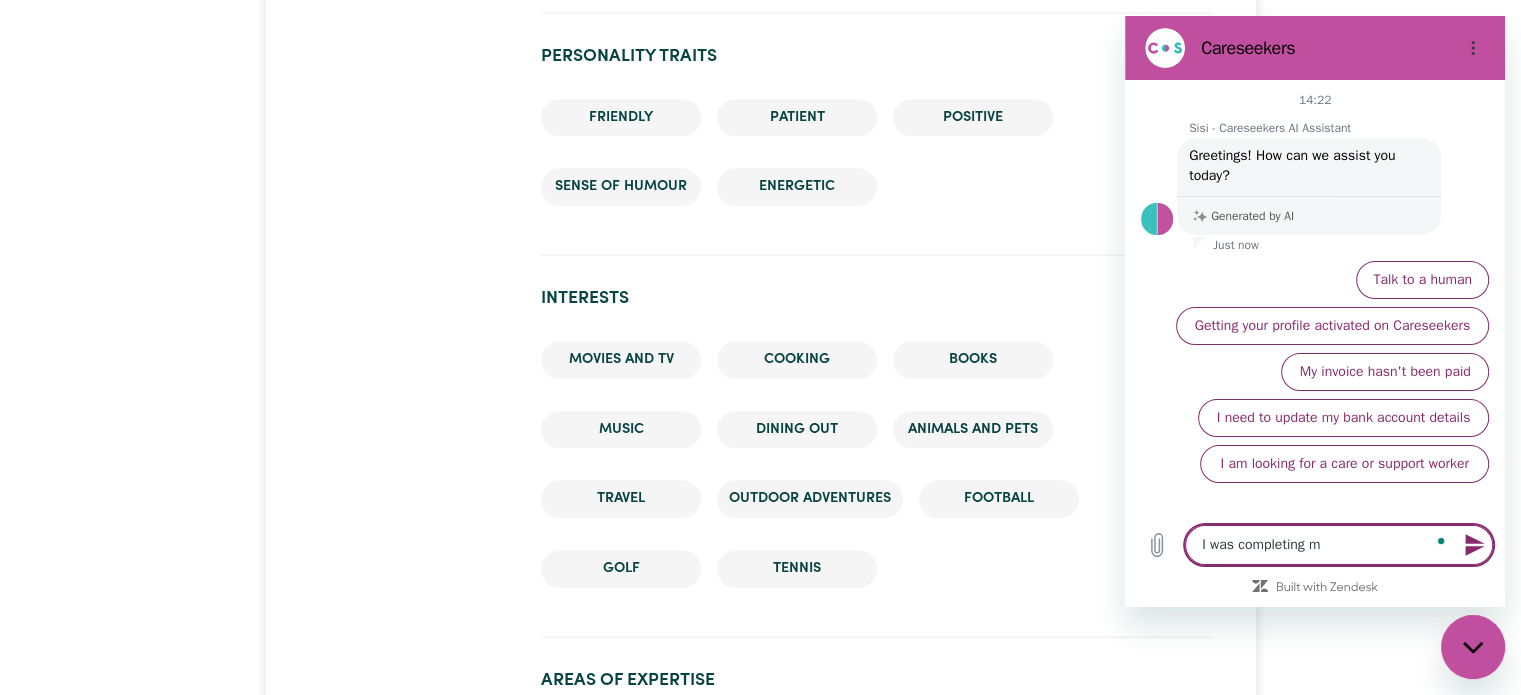 type on "I was completing my" 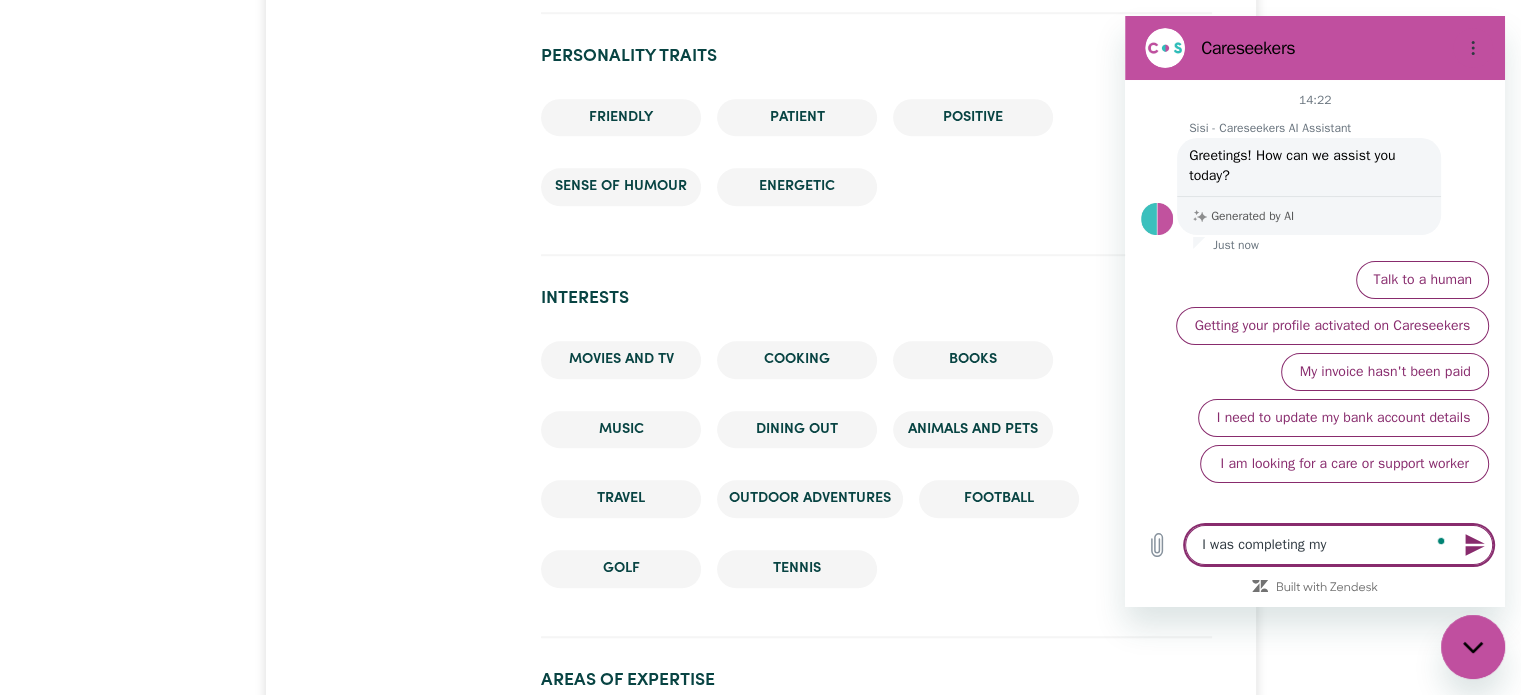 type on "I was completing my" 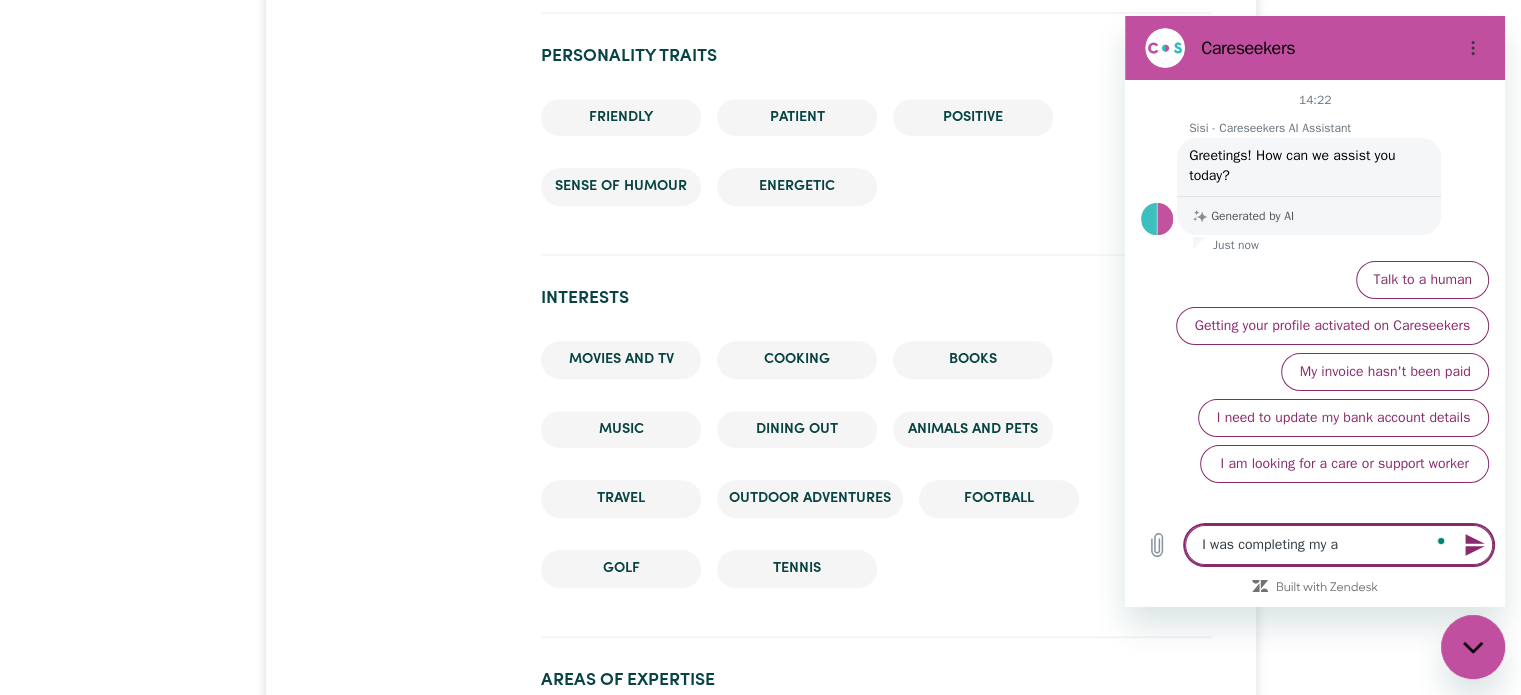 type on "I was completing my ap" 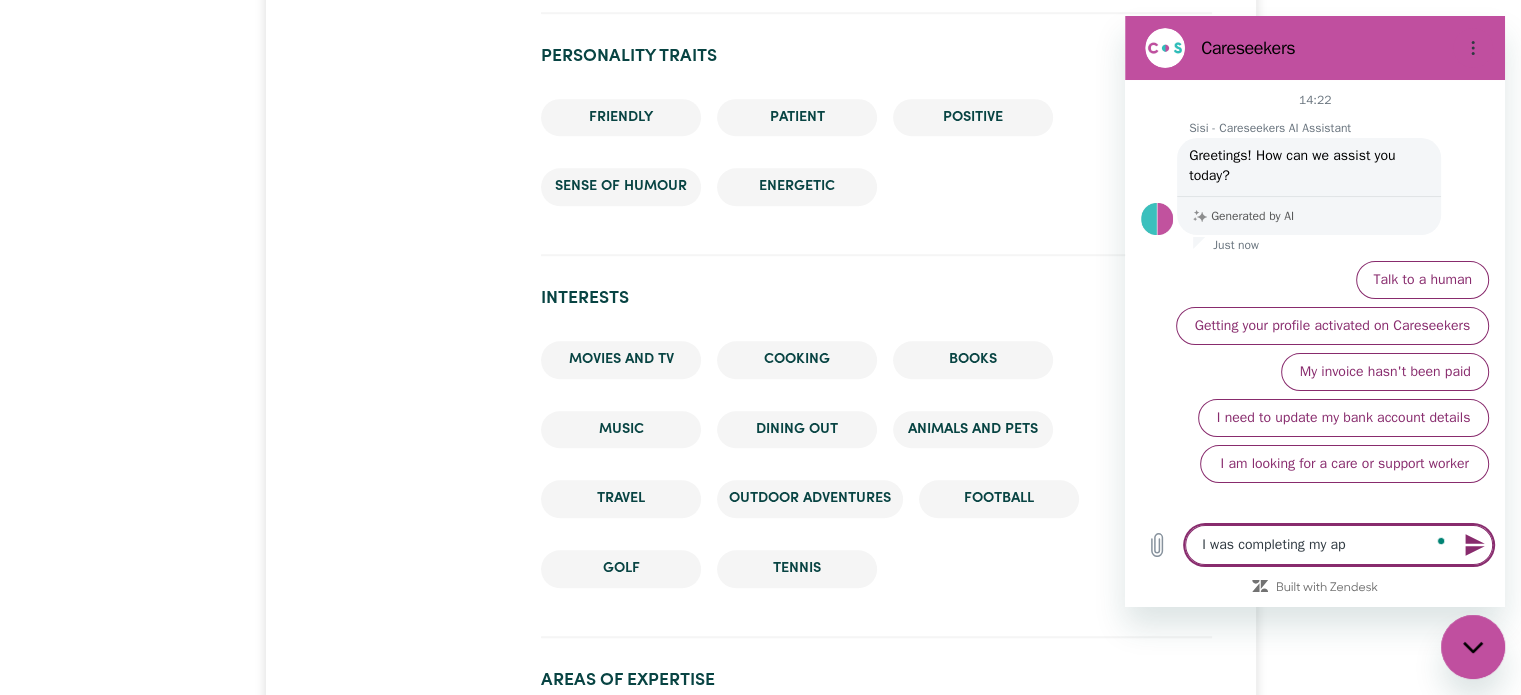 type on "I was completing my app" 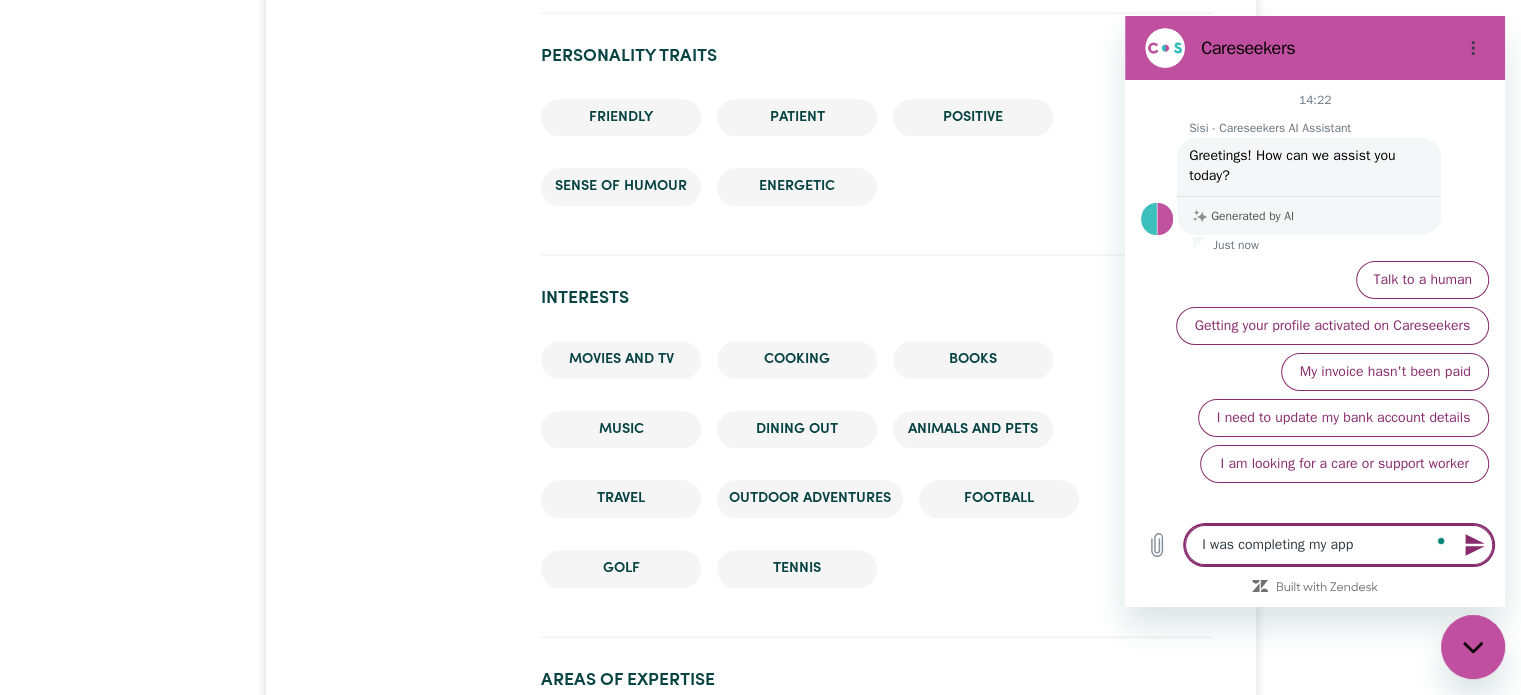 type on "I was completing my appl" 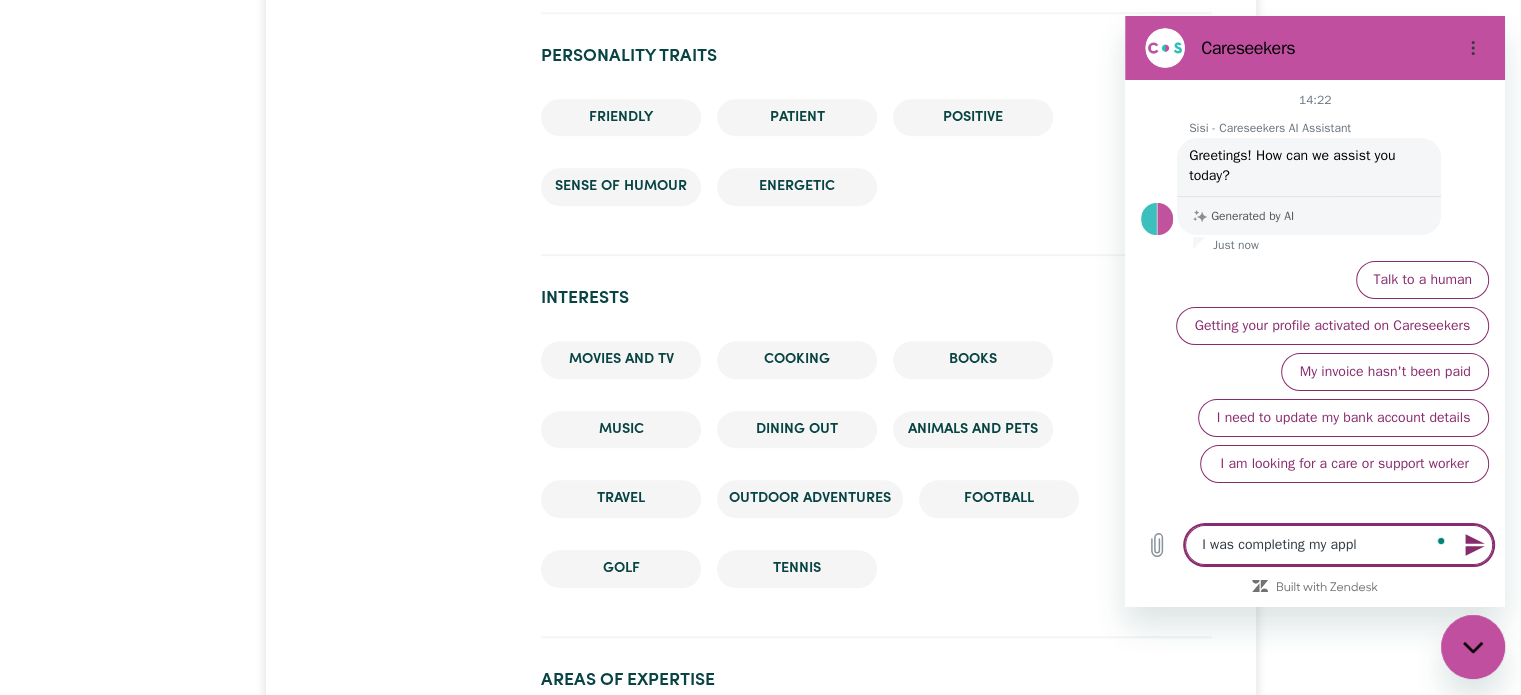 type on "I was completing my appli" 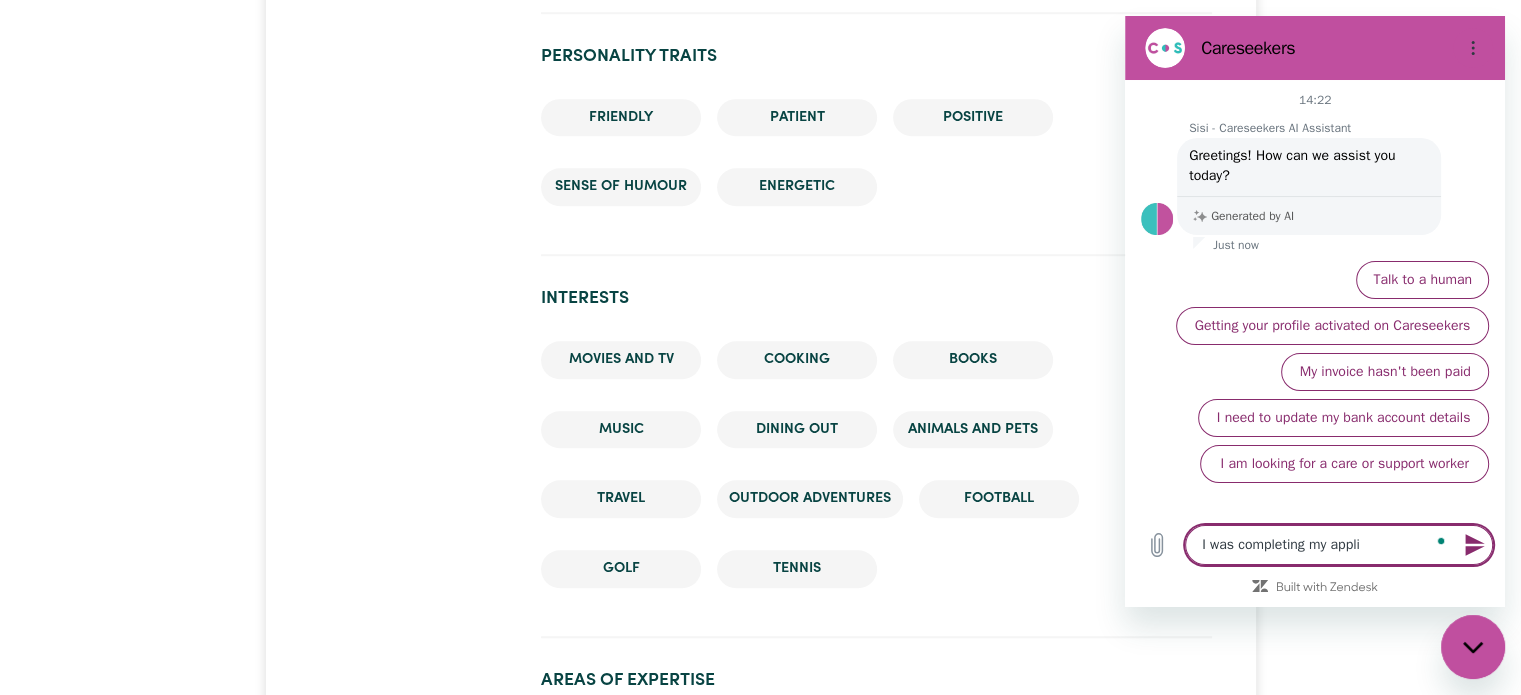 type on "I was completing my applic" 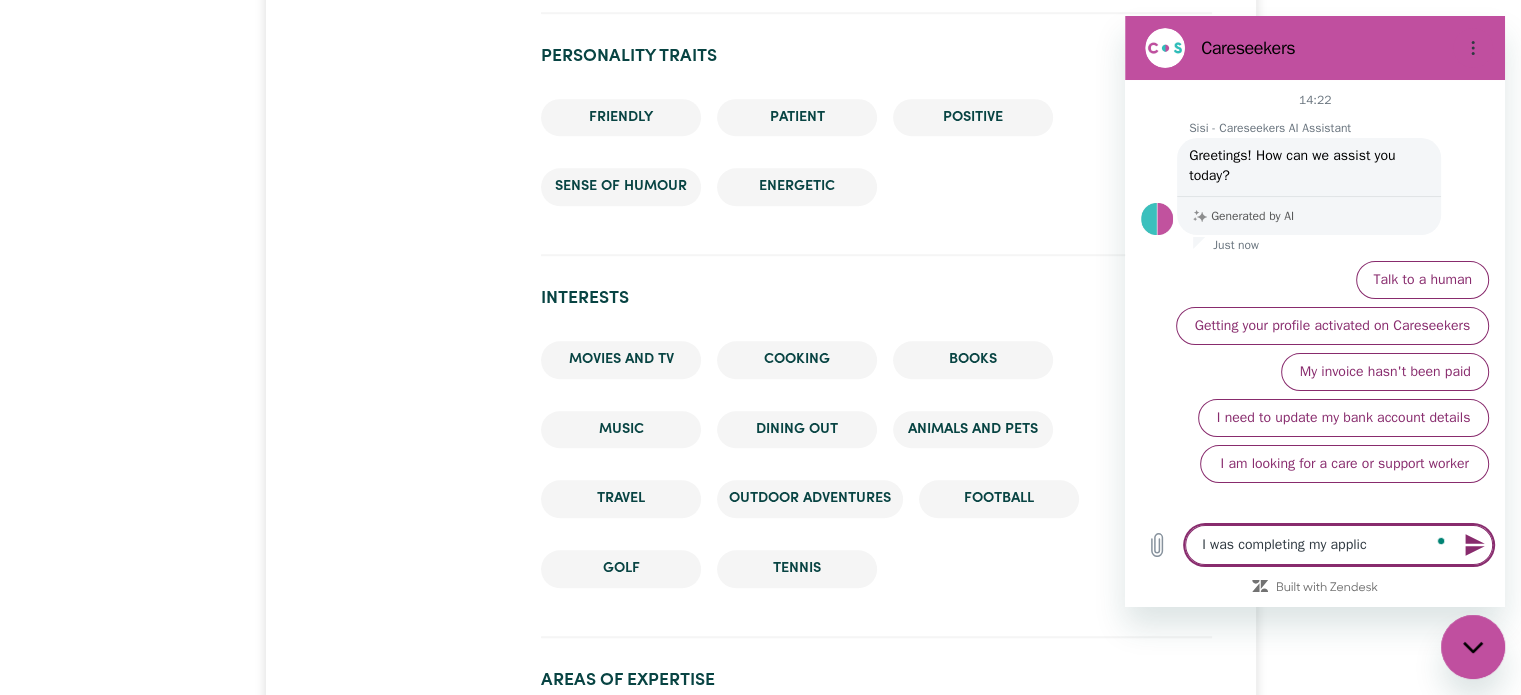 type on "I was completing my applica" 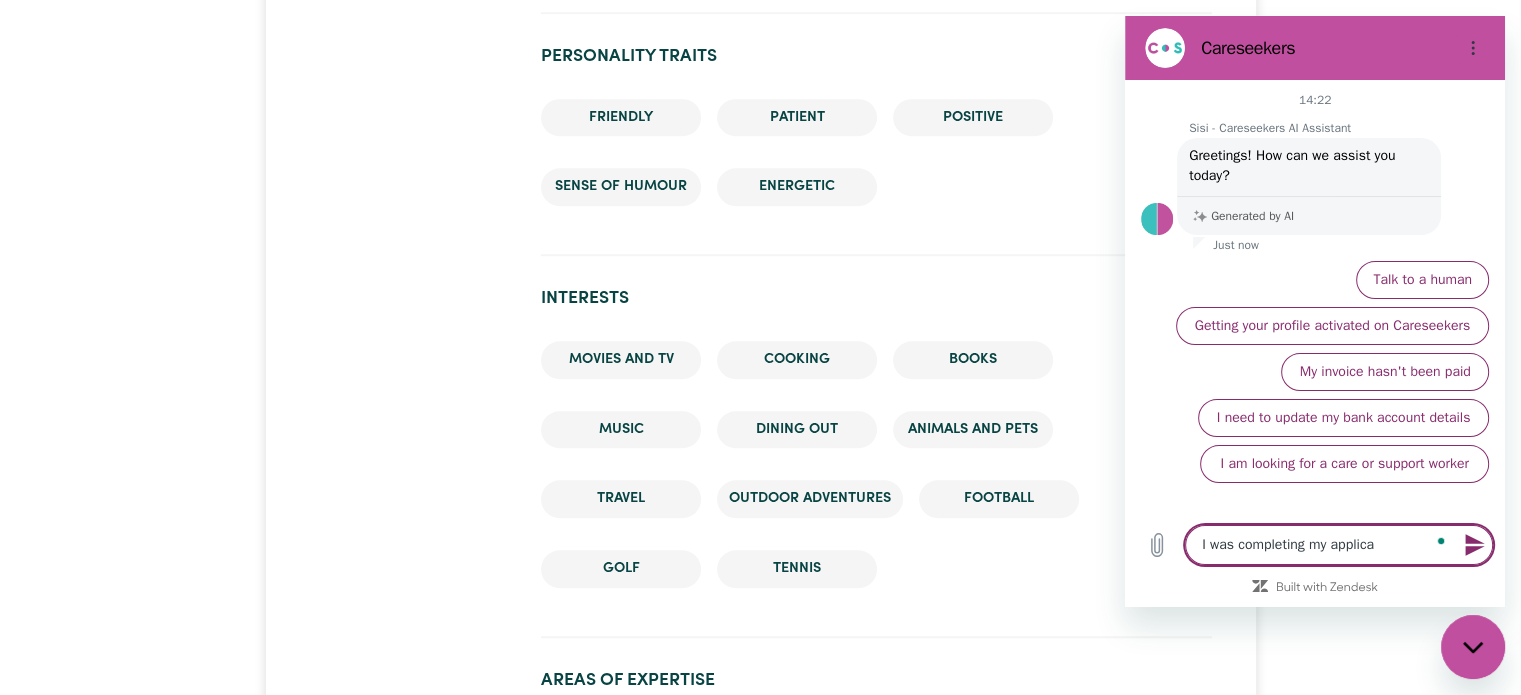 type on "I was completing my applicat" 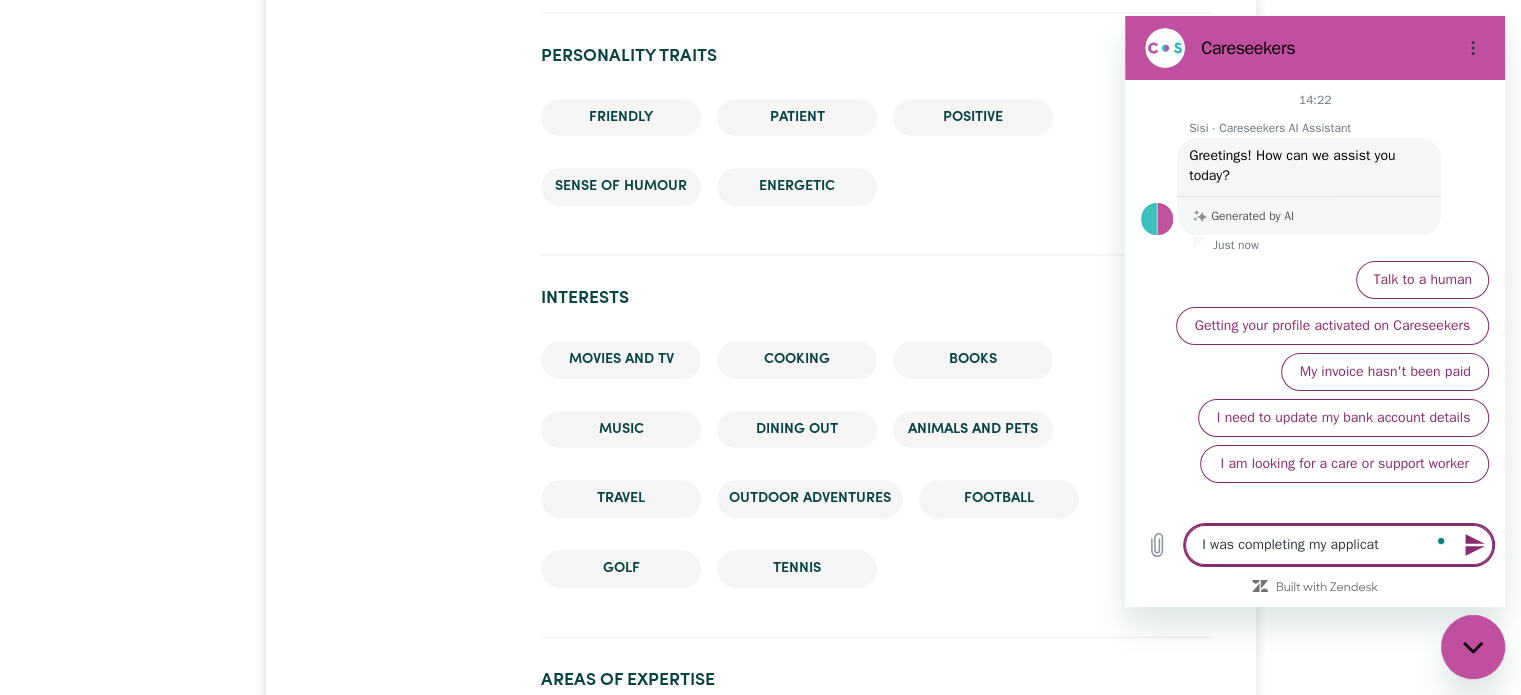 type on "I was completing my applicato" 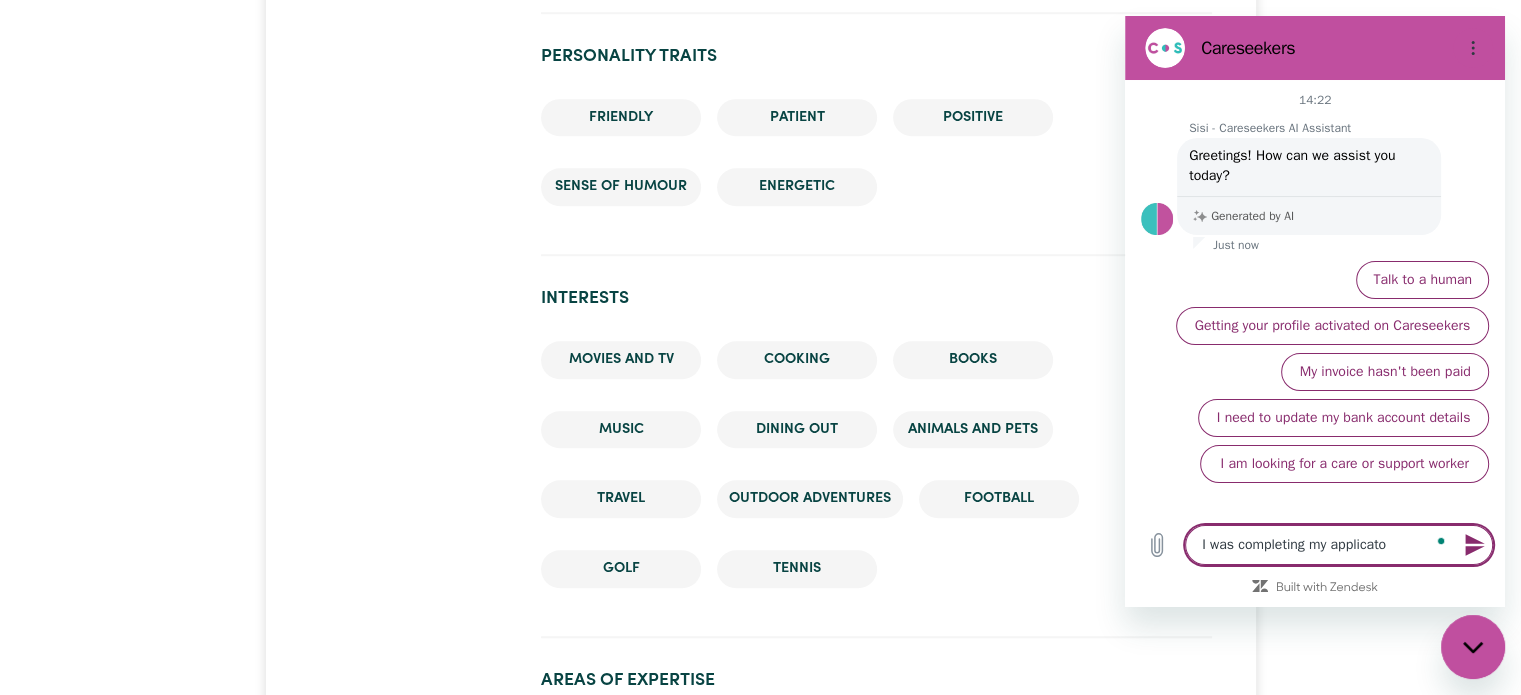 type on "I was completing my applicat" 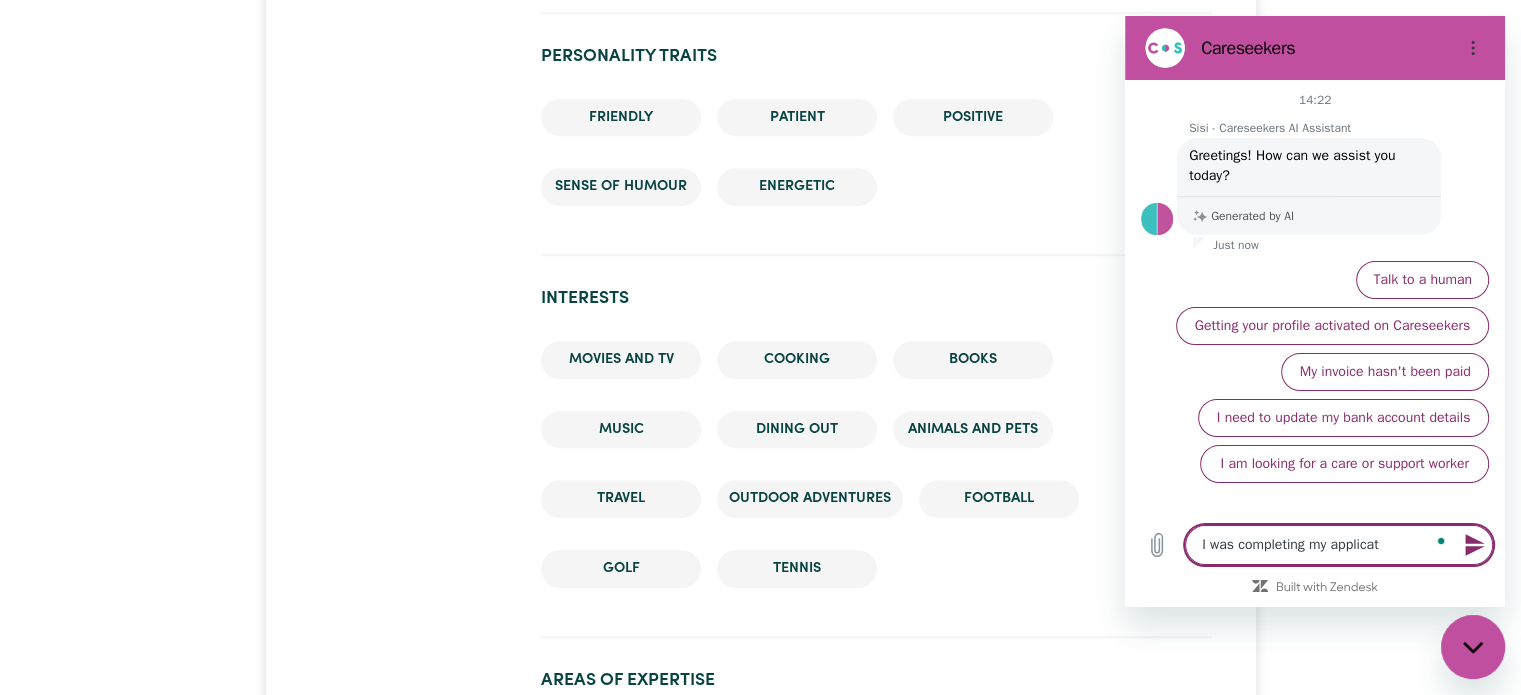 type on "I was completing my applicati" 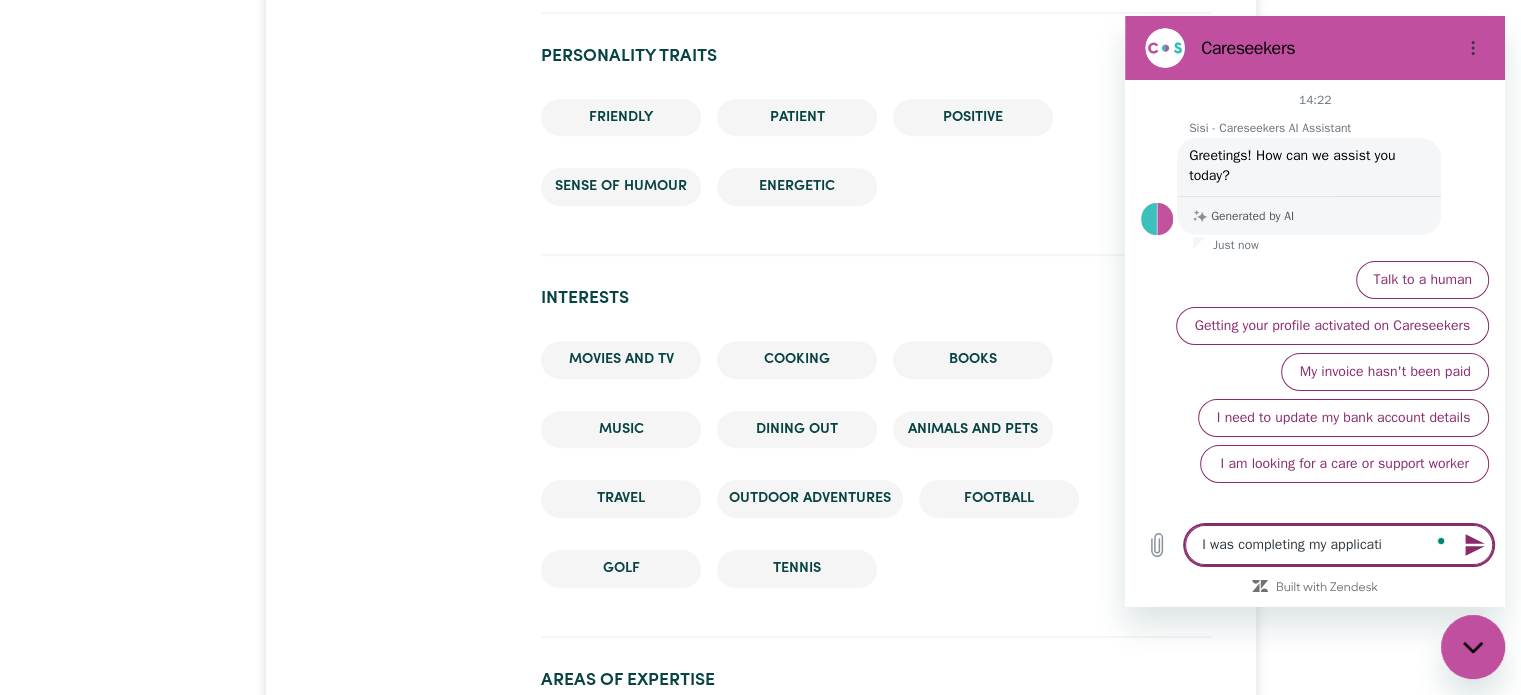 type on "I was completing my applicatio" 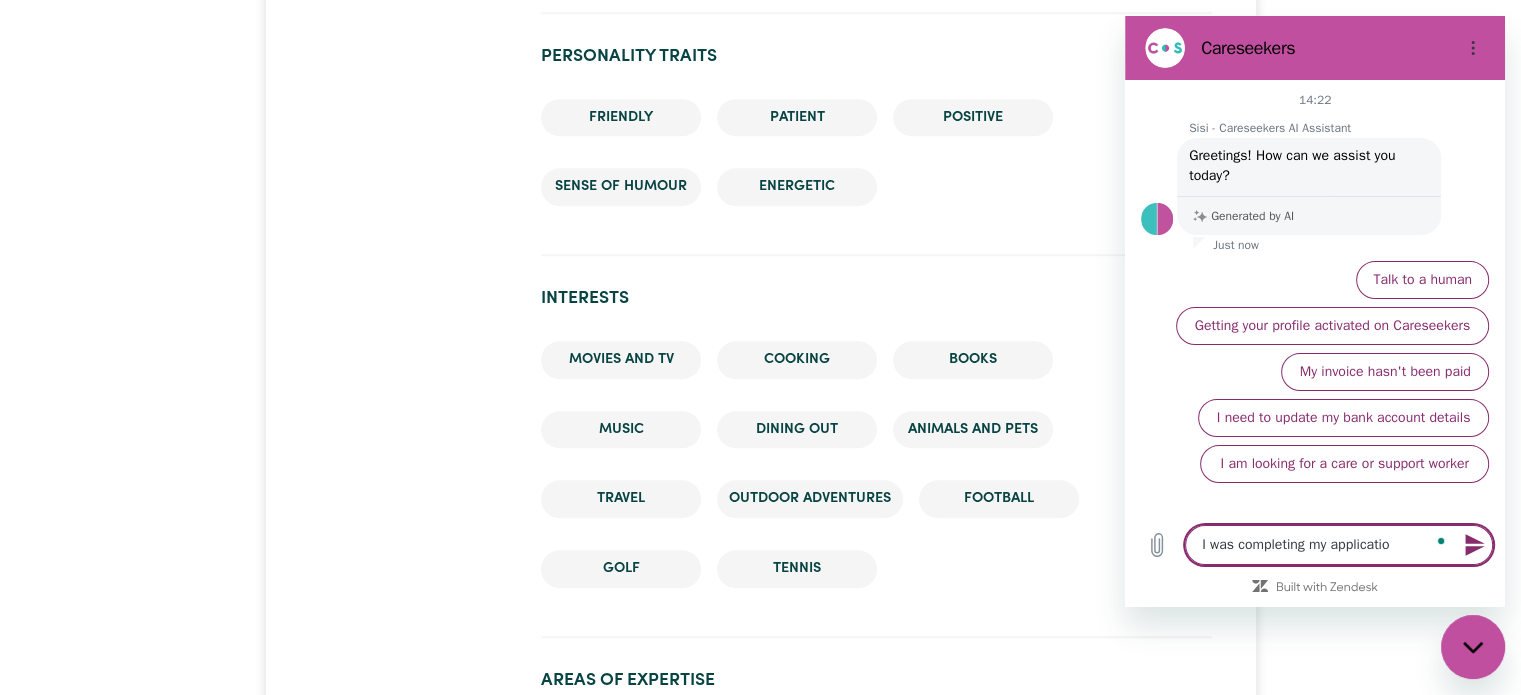 type on "I was completing my application" 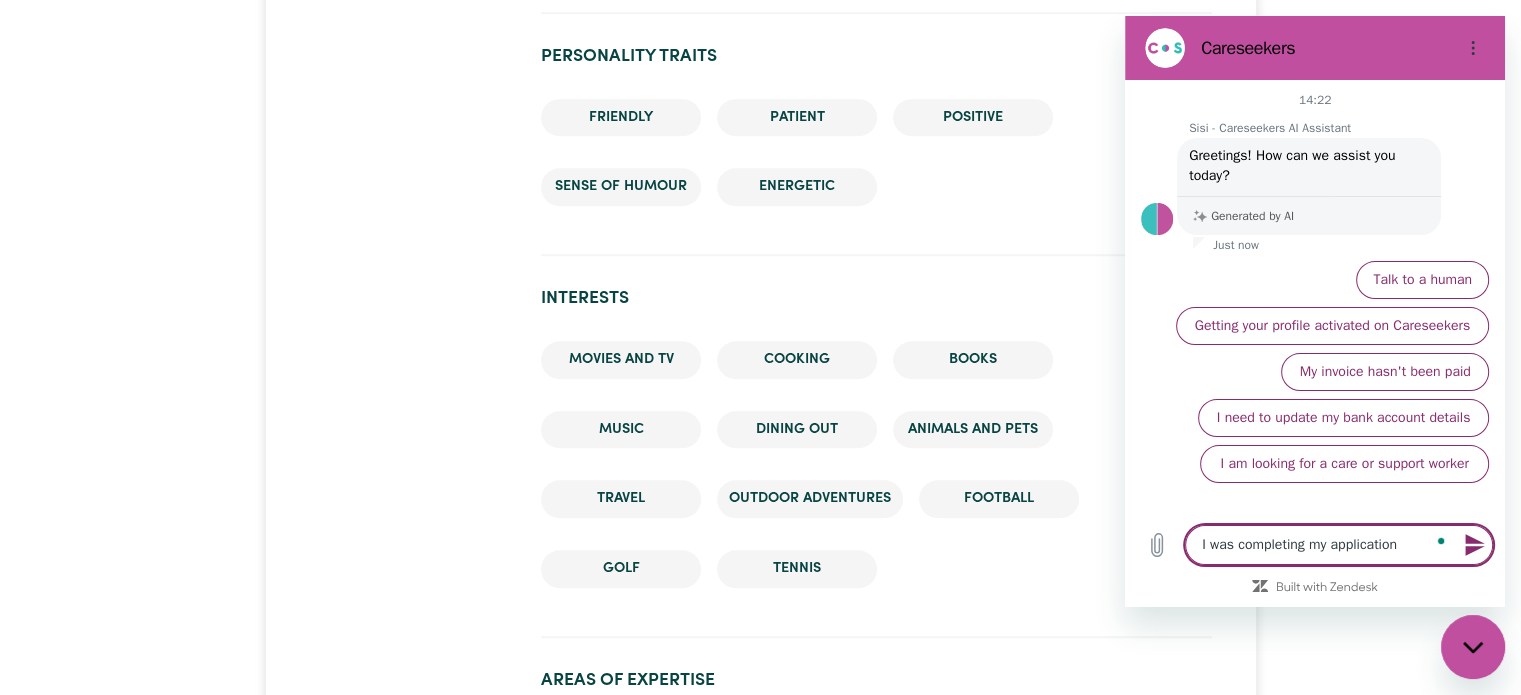 type on "I was completing my application" 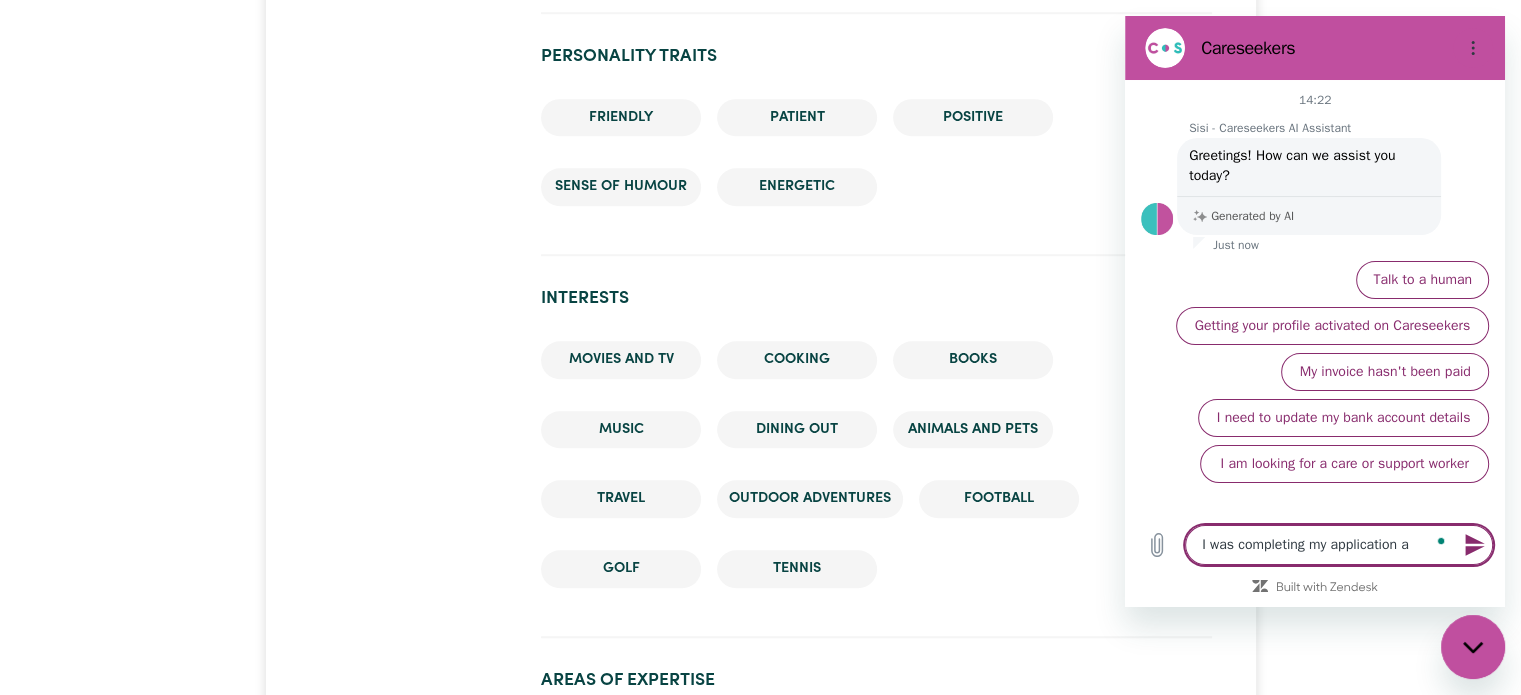 type on "I was completing my application an" 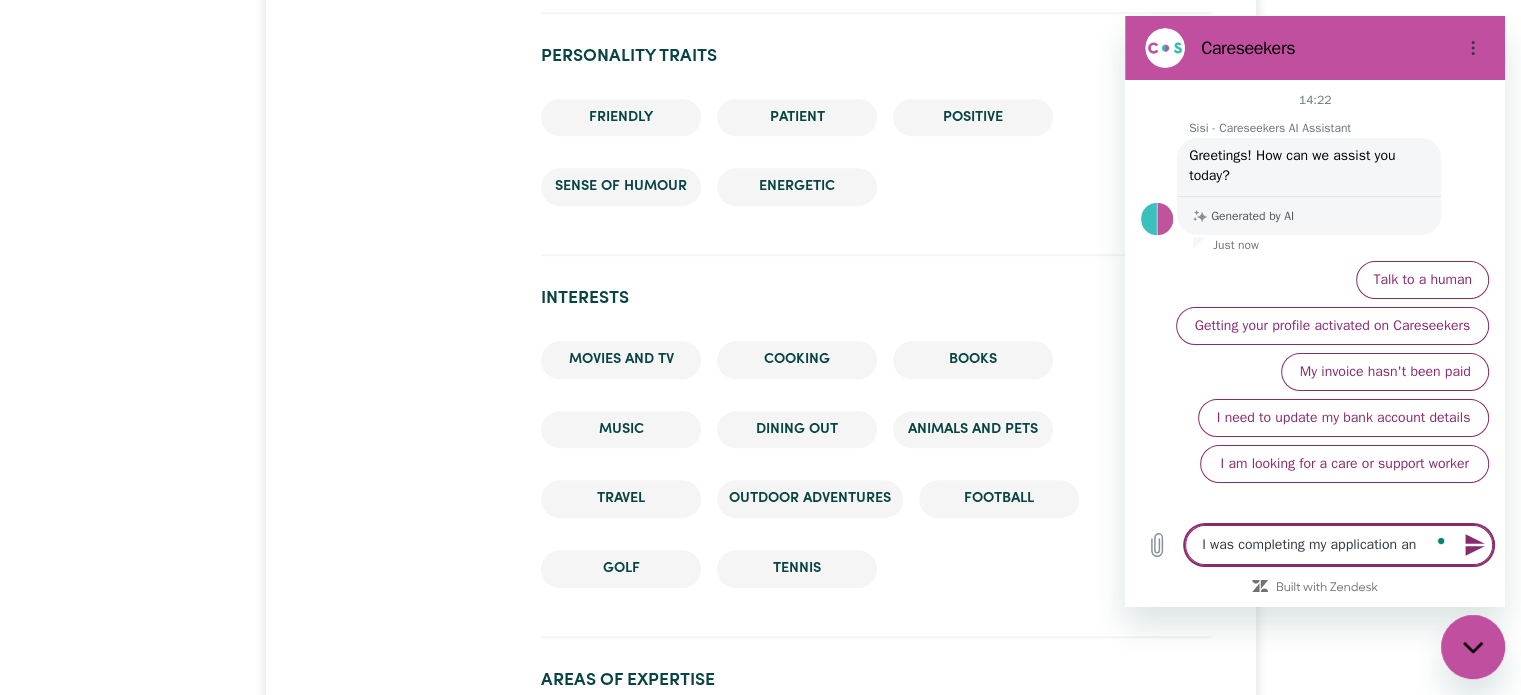 type on "I was completing my application and" 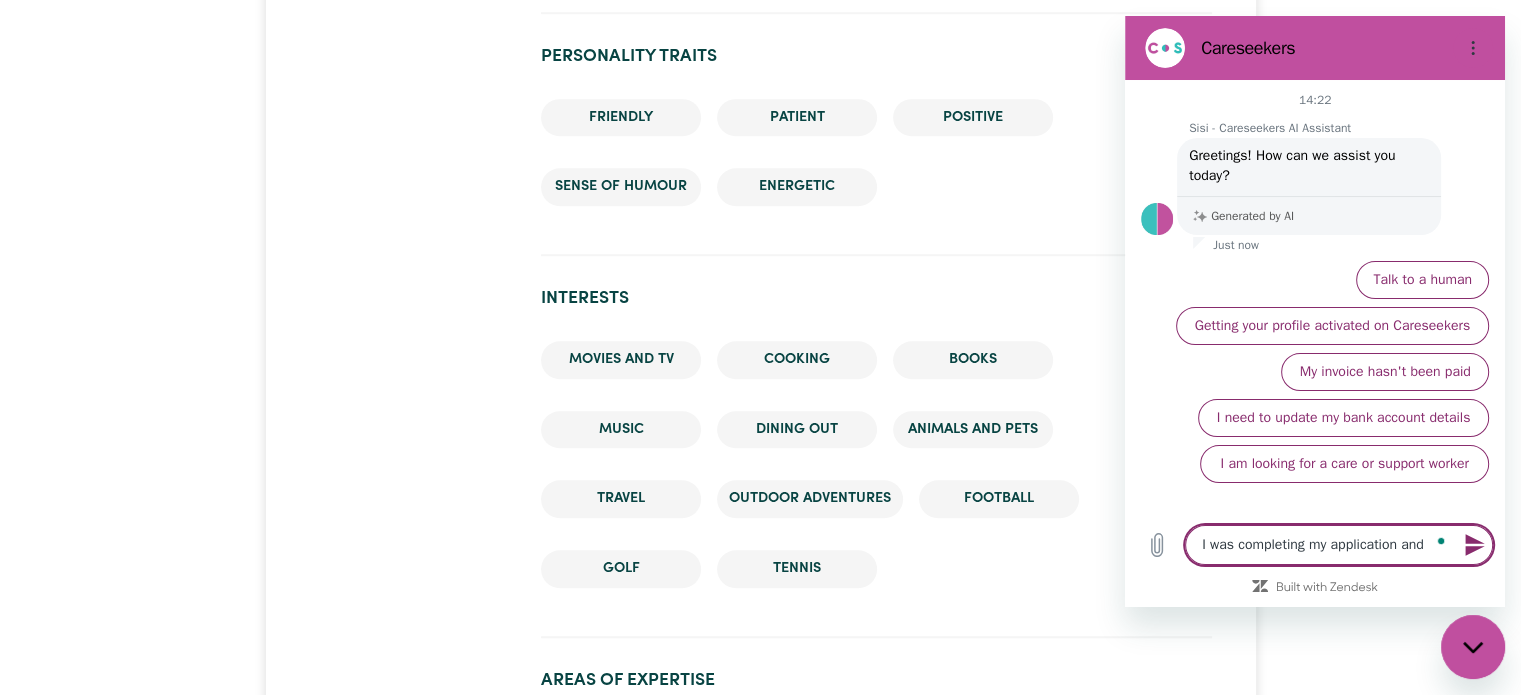 type on "I was completing my application and" 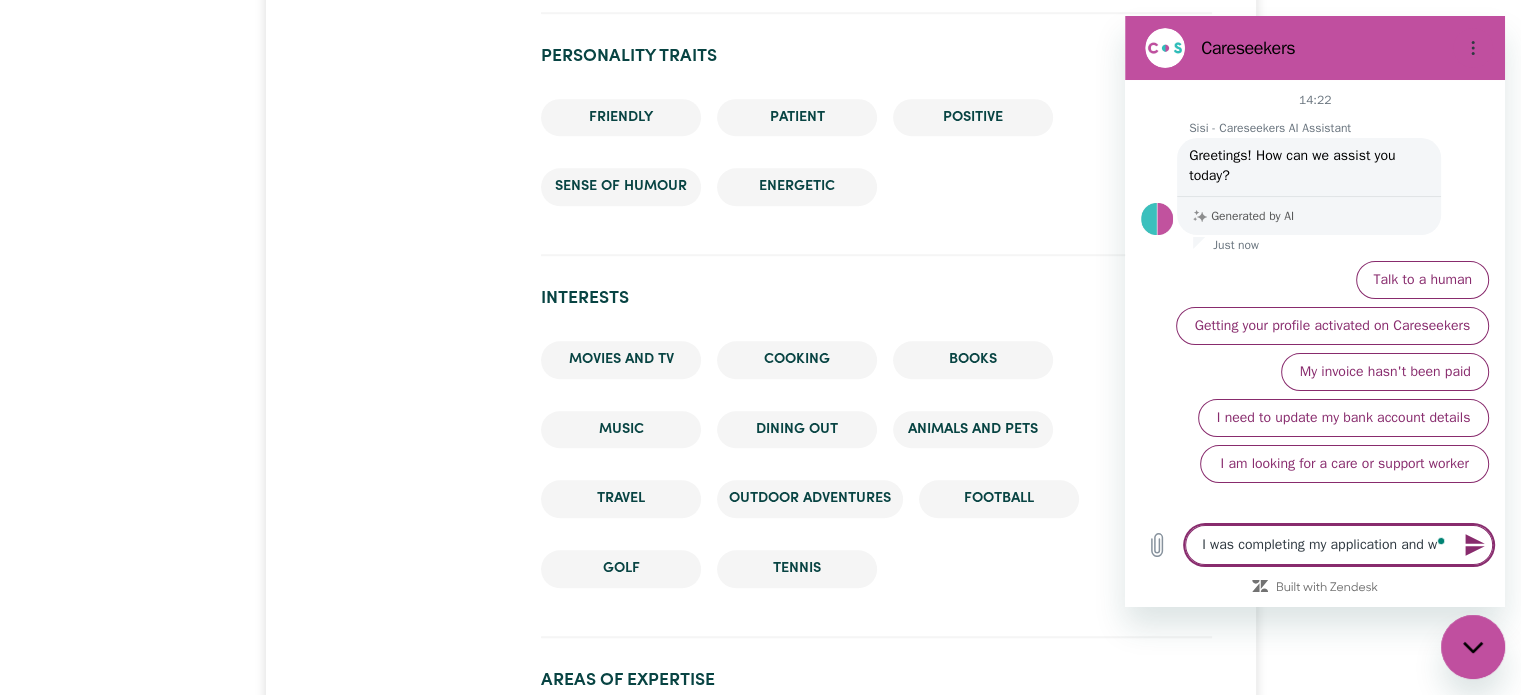type on "I was completing my application and wa" 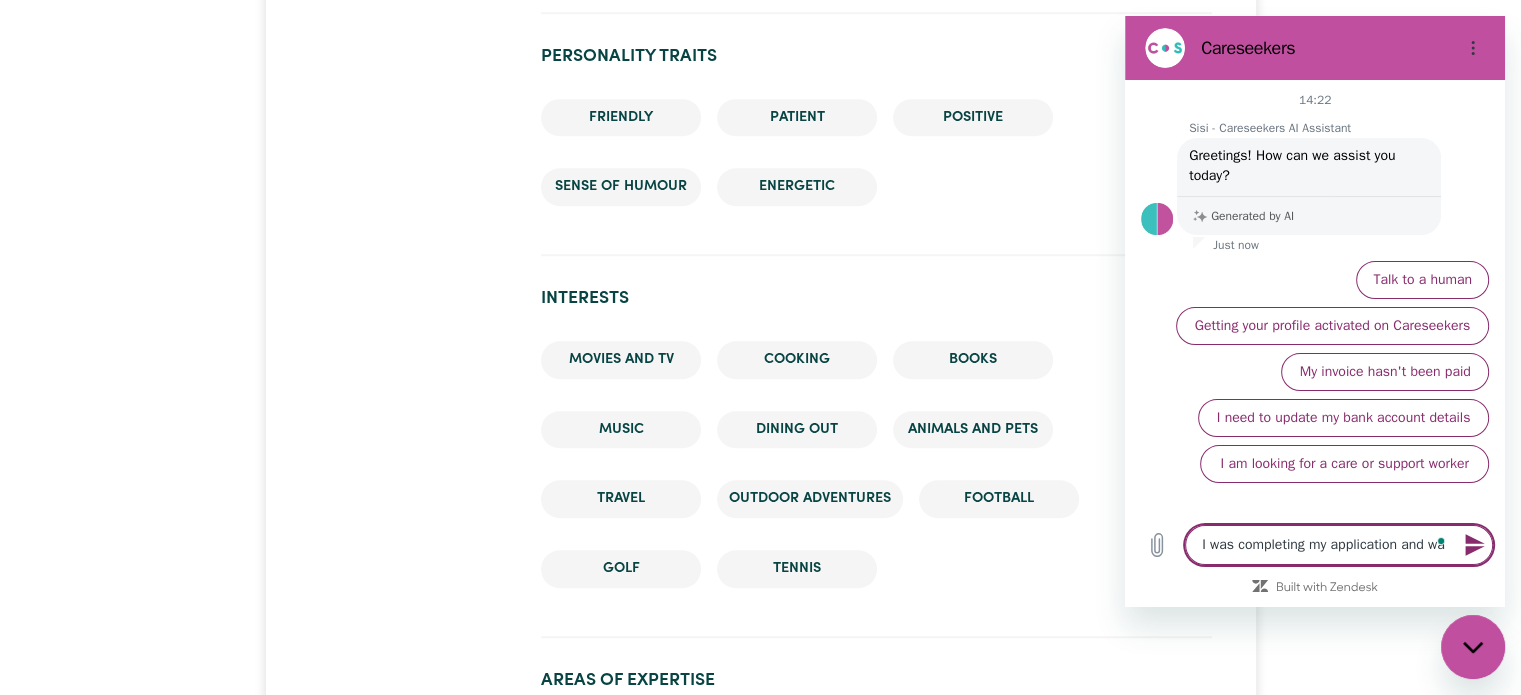 type on "I was completing my application and was" 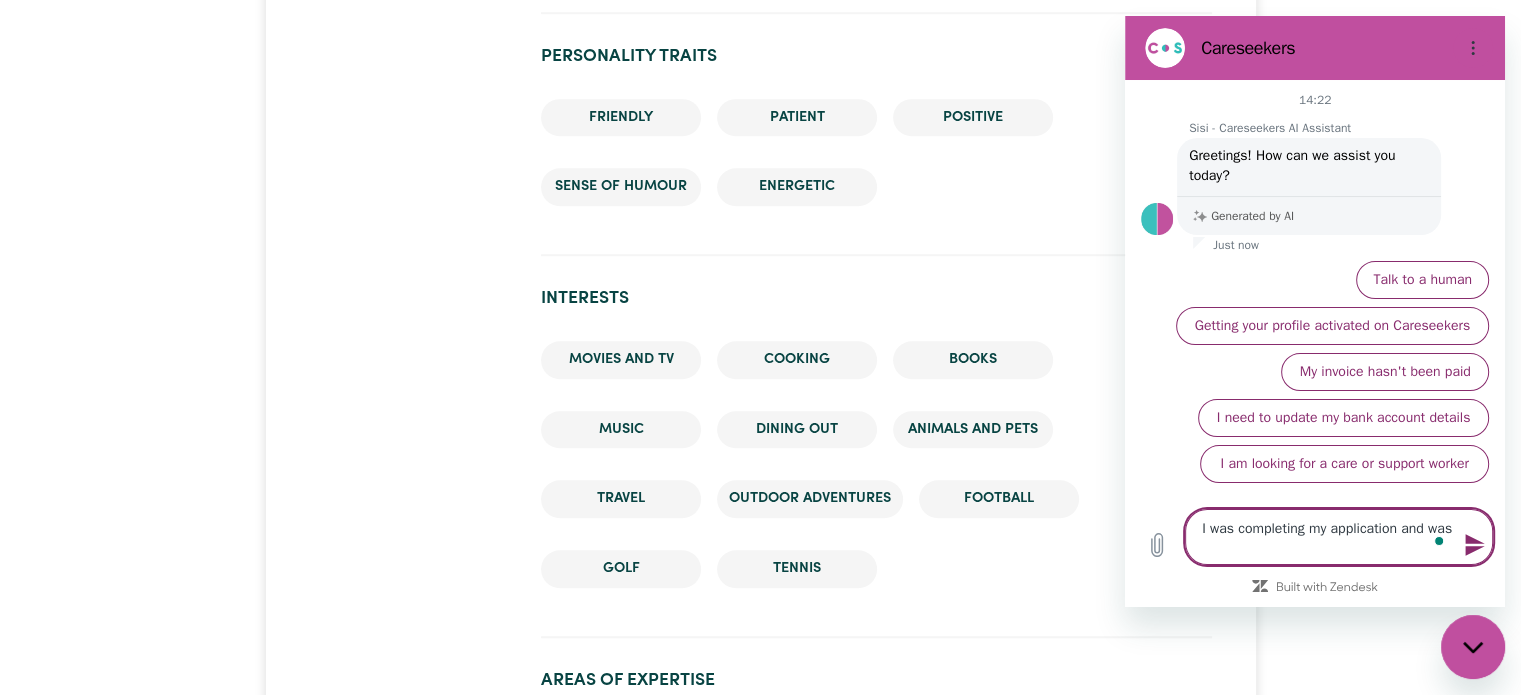 type on "I was completing my application and was" 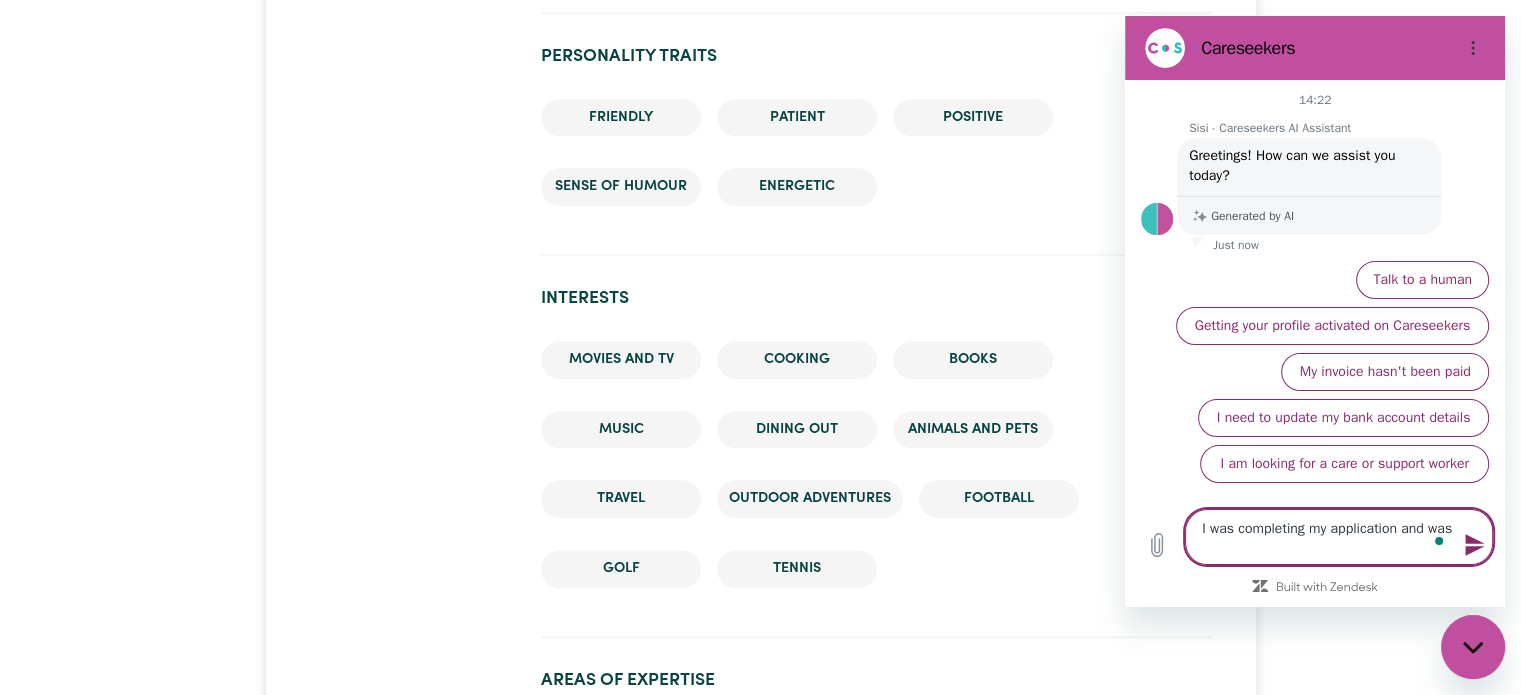 type on "x" 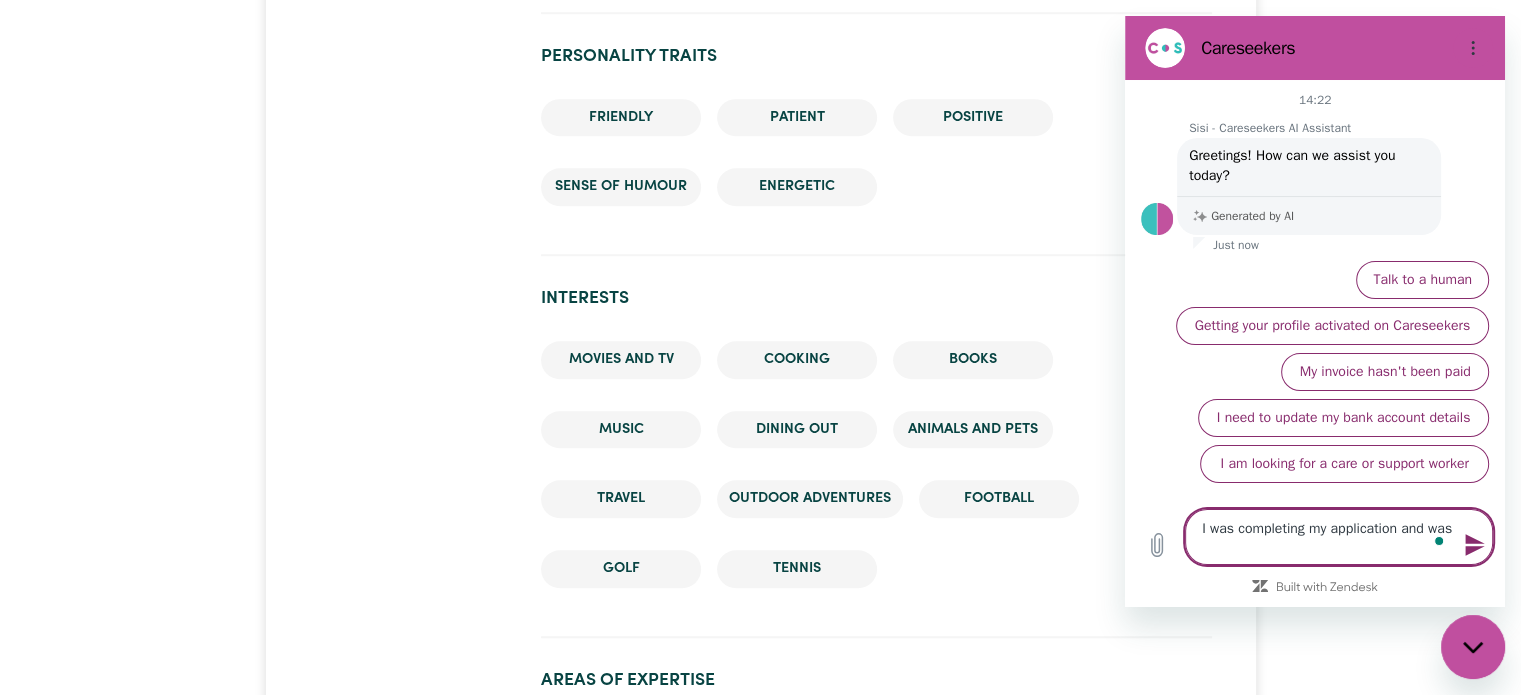 type on "I was completing my application and was" 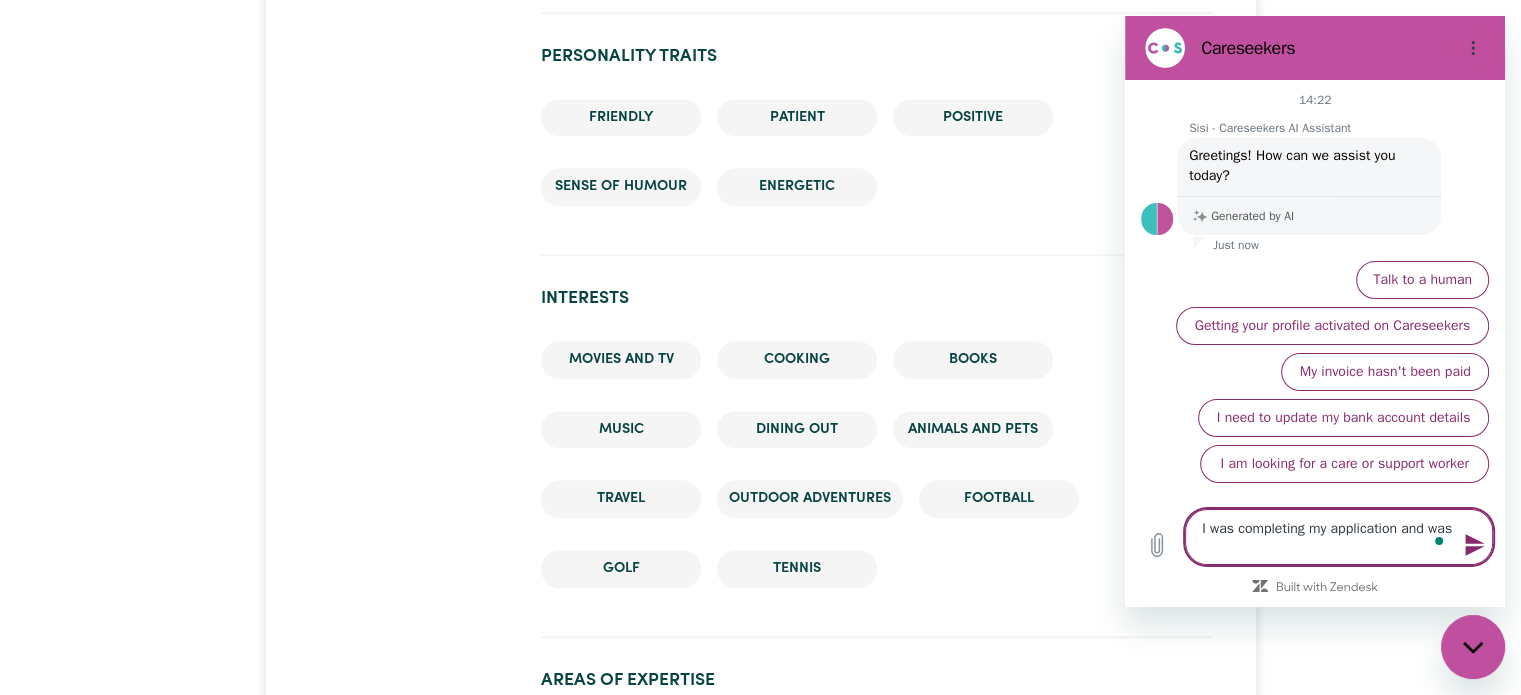 type on "x" 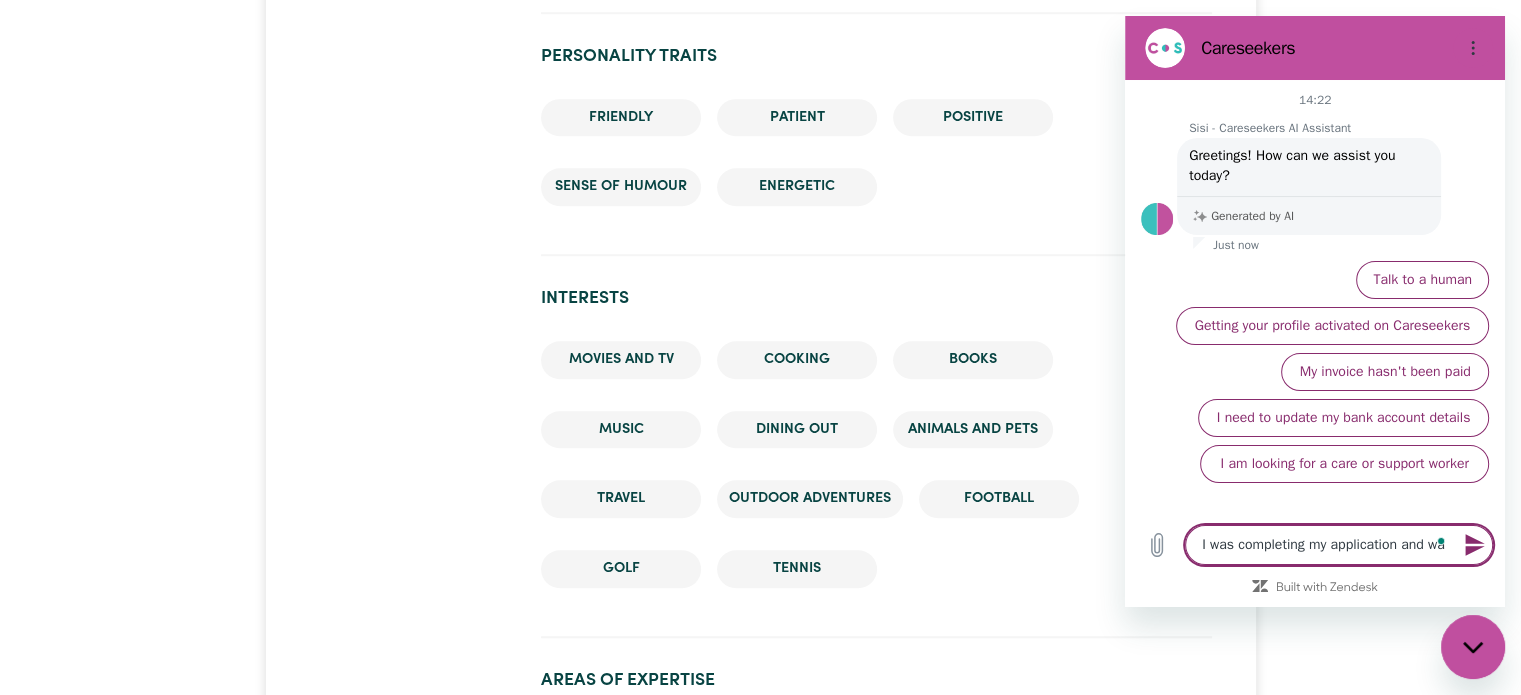 type on "I was completing my application and w" 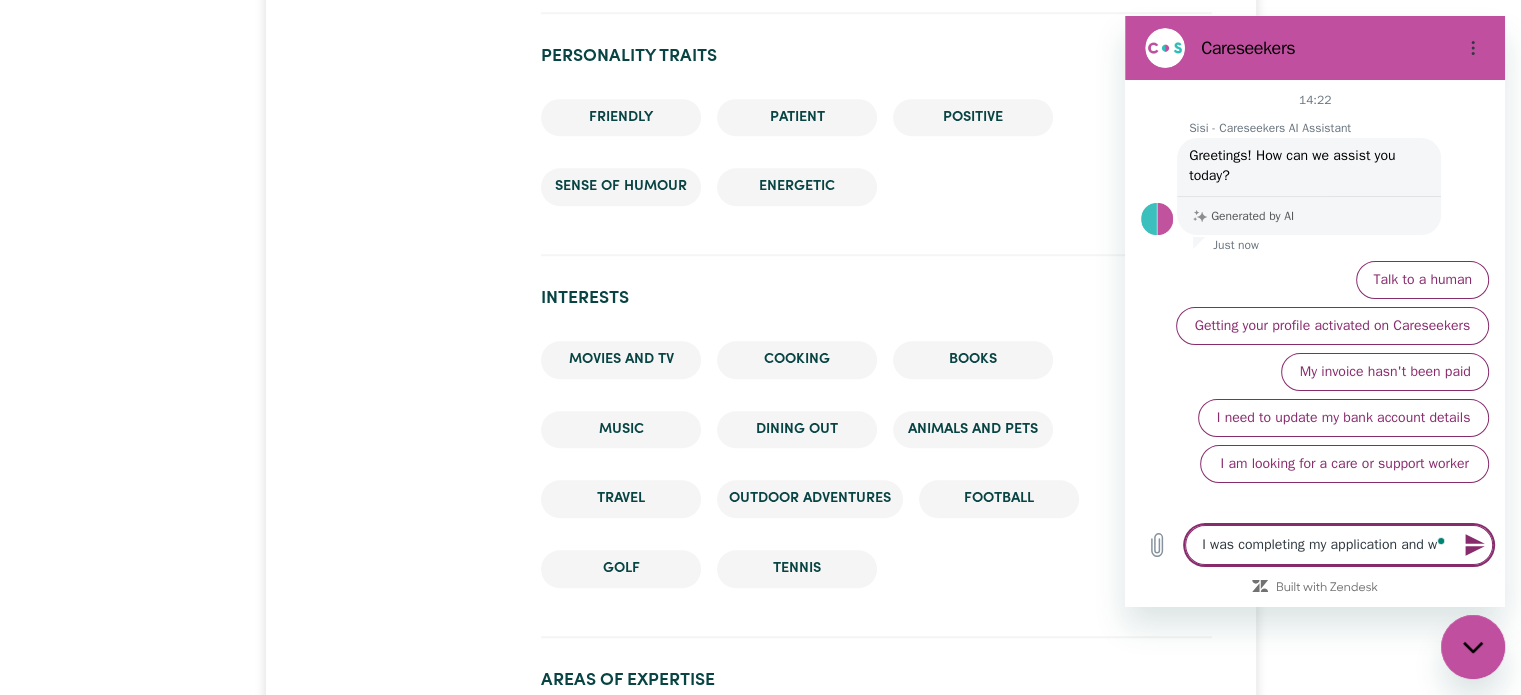 type on "I was completing my application and" 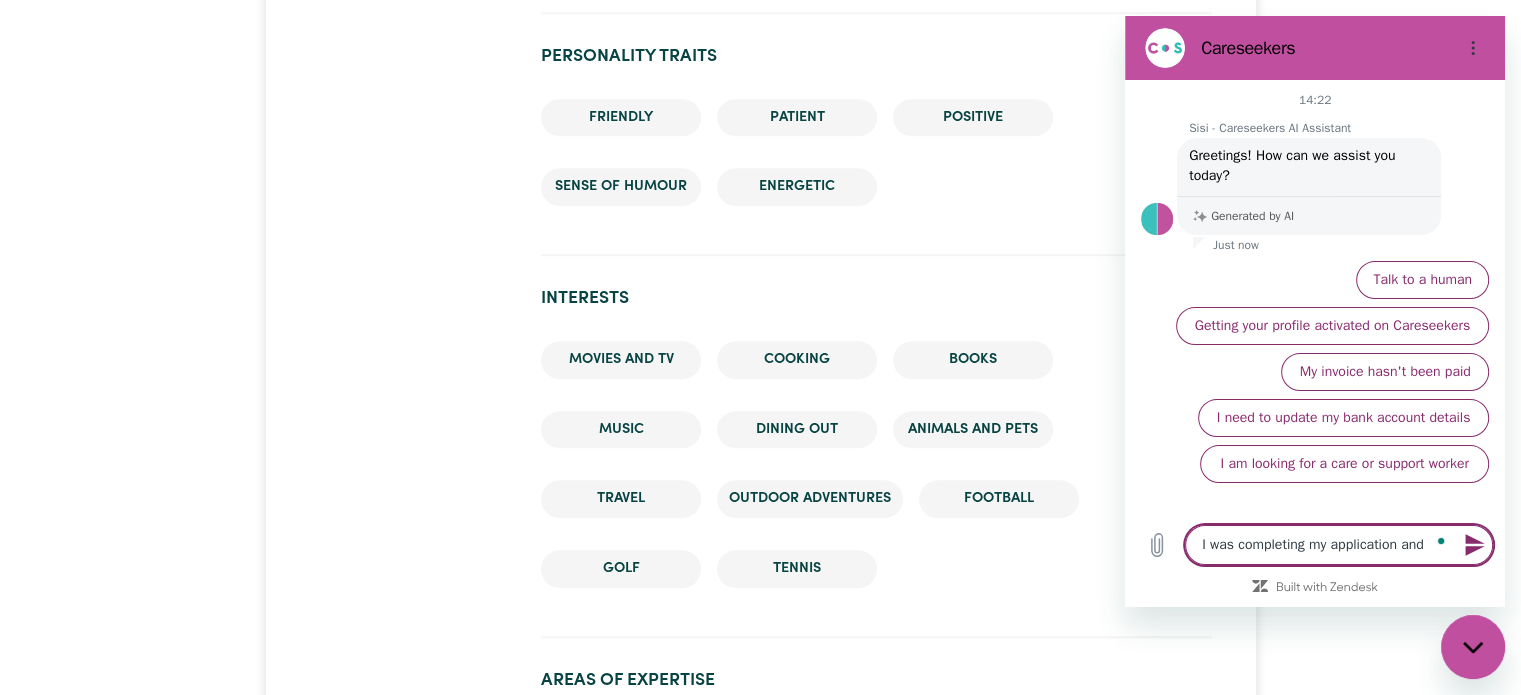 type on "x" 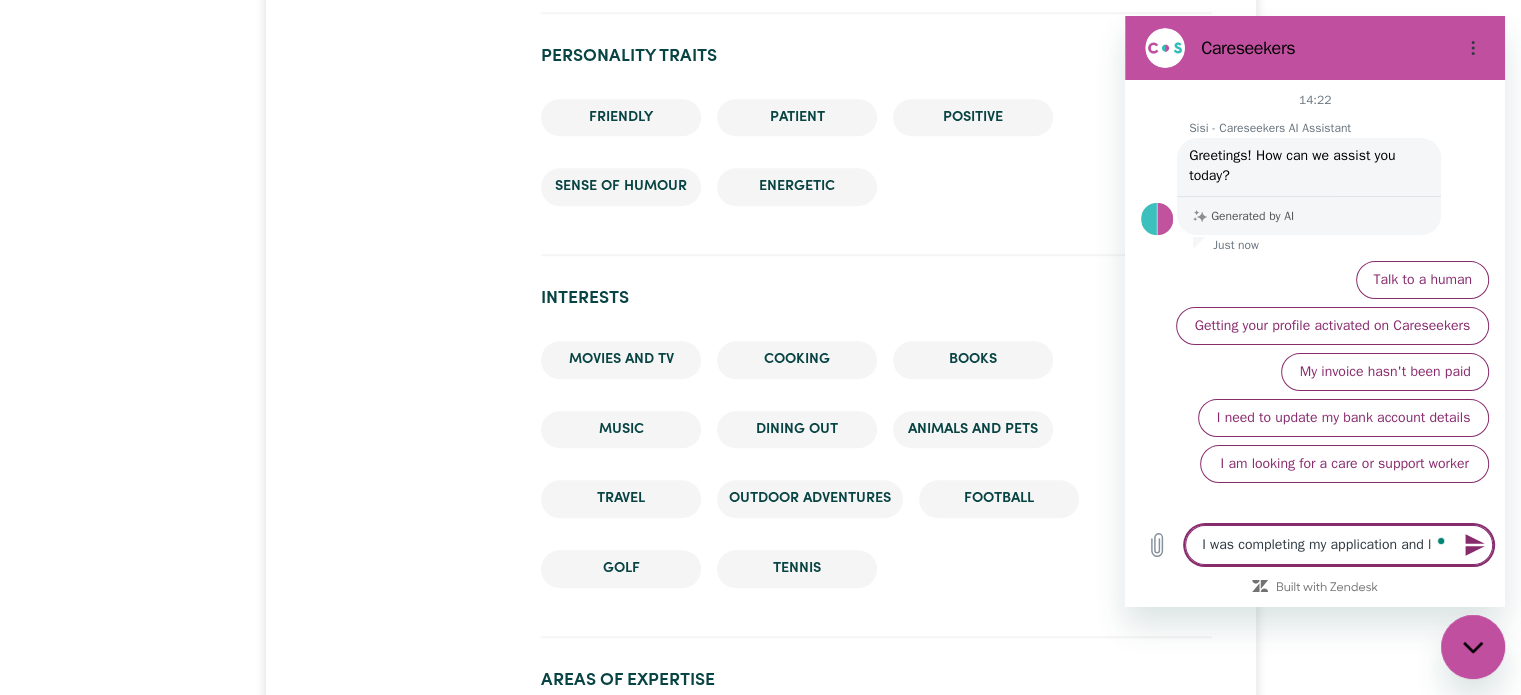 type on "I was completing my application and lo" 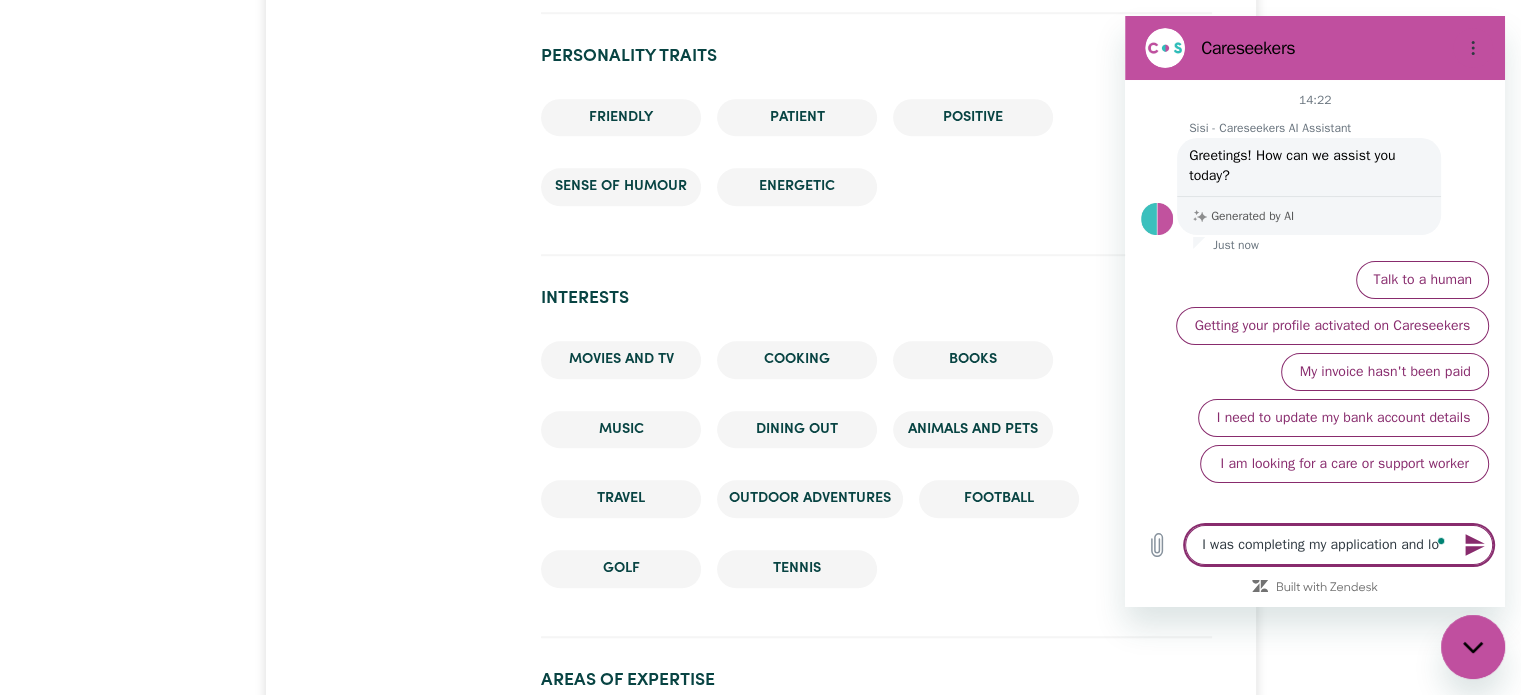 type on "I was completing my application and los" 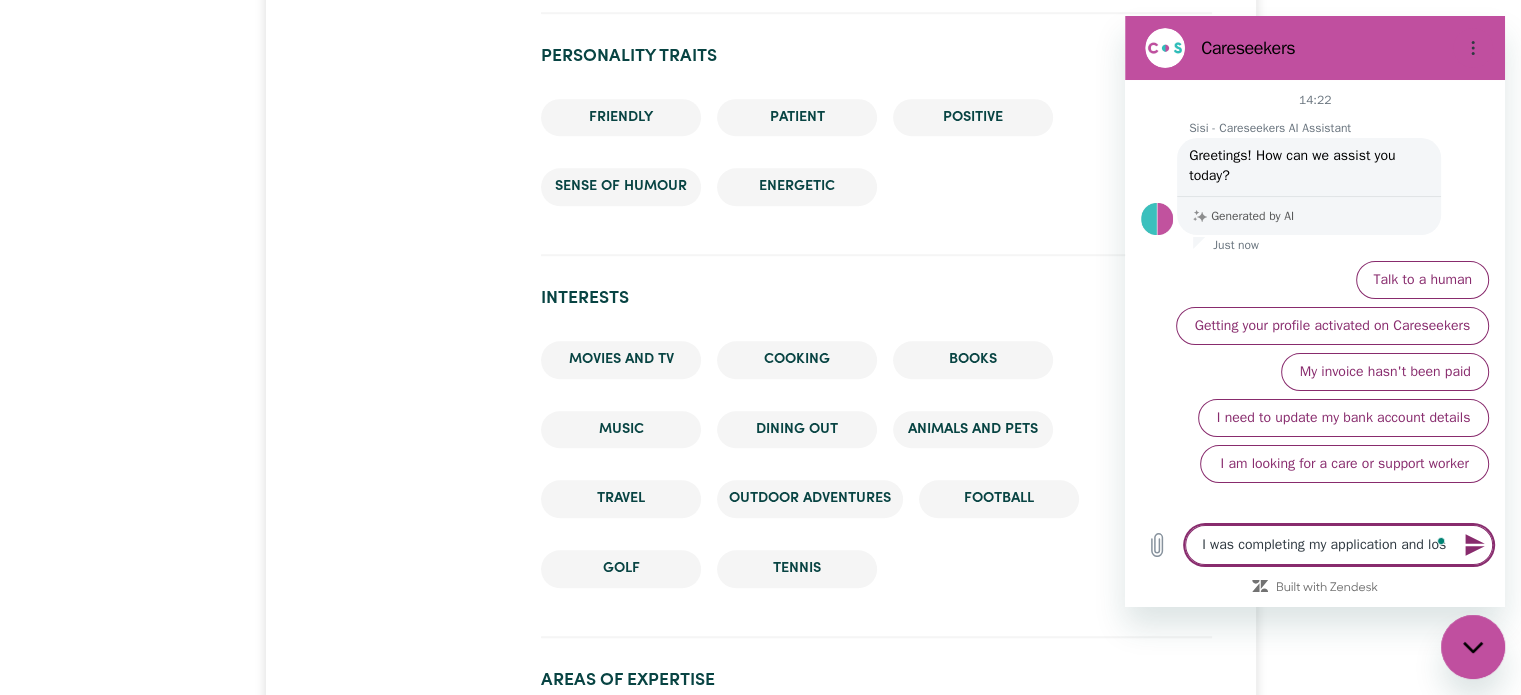 type on "I was completing my application and lost" 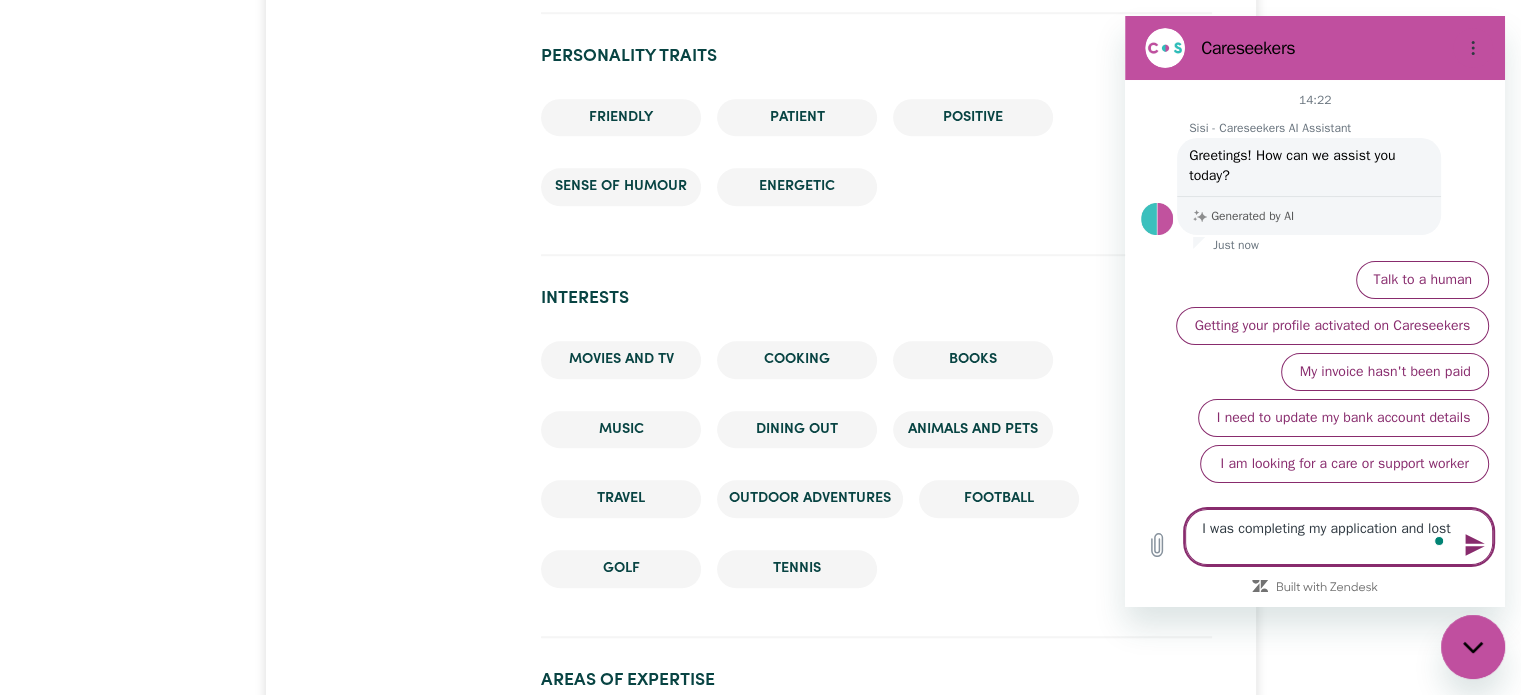 type on "I was completing my application and lost" 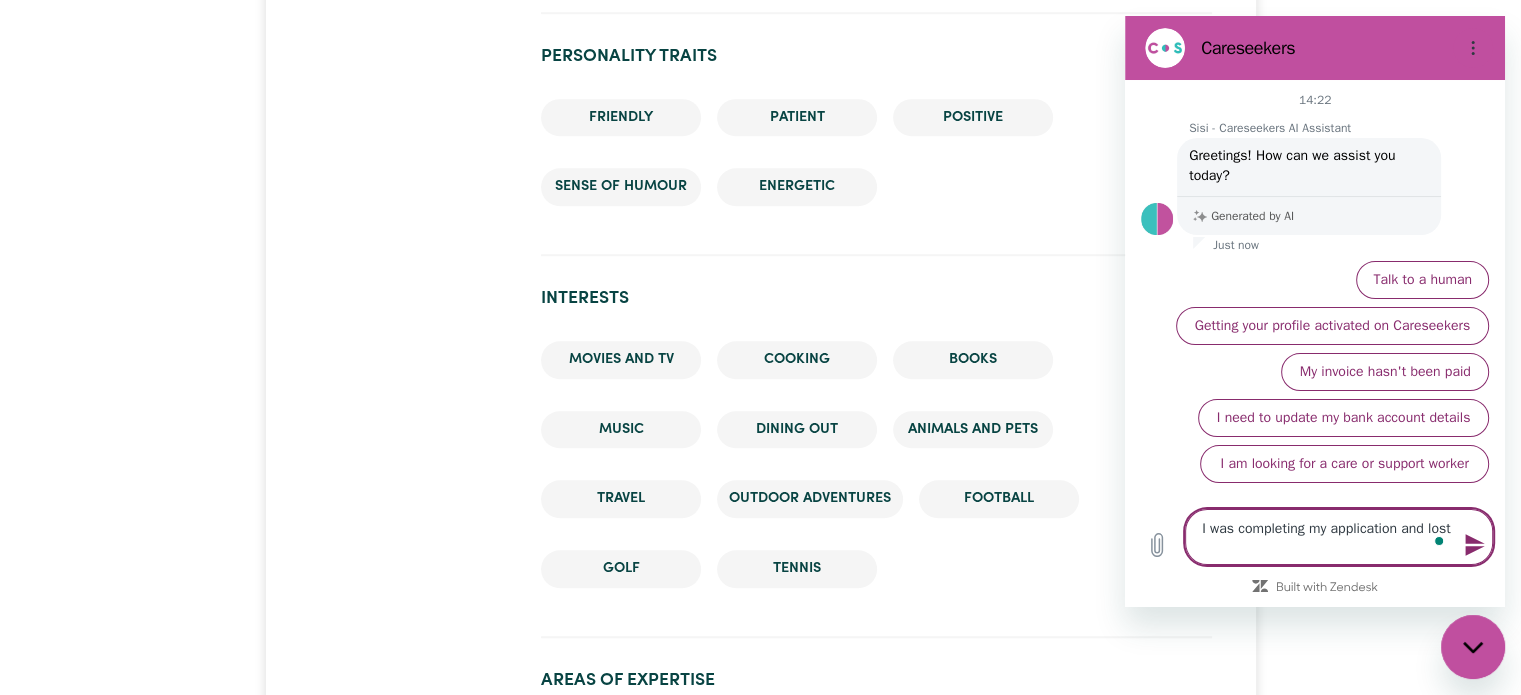 type on "x" 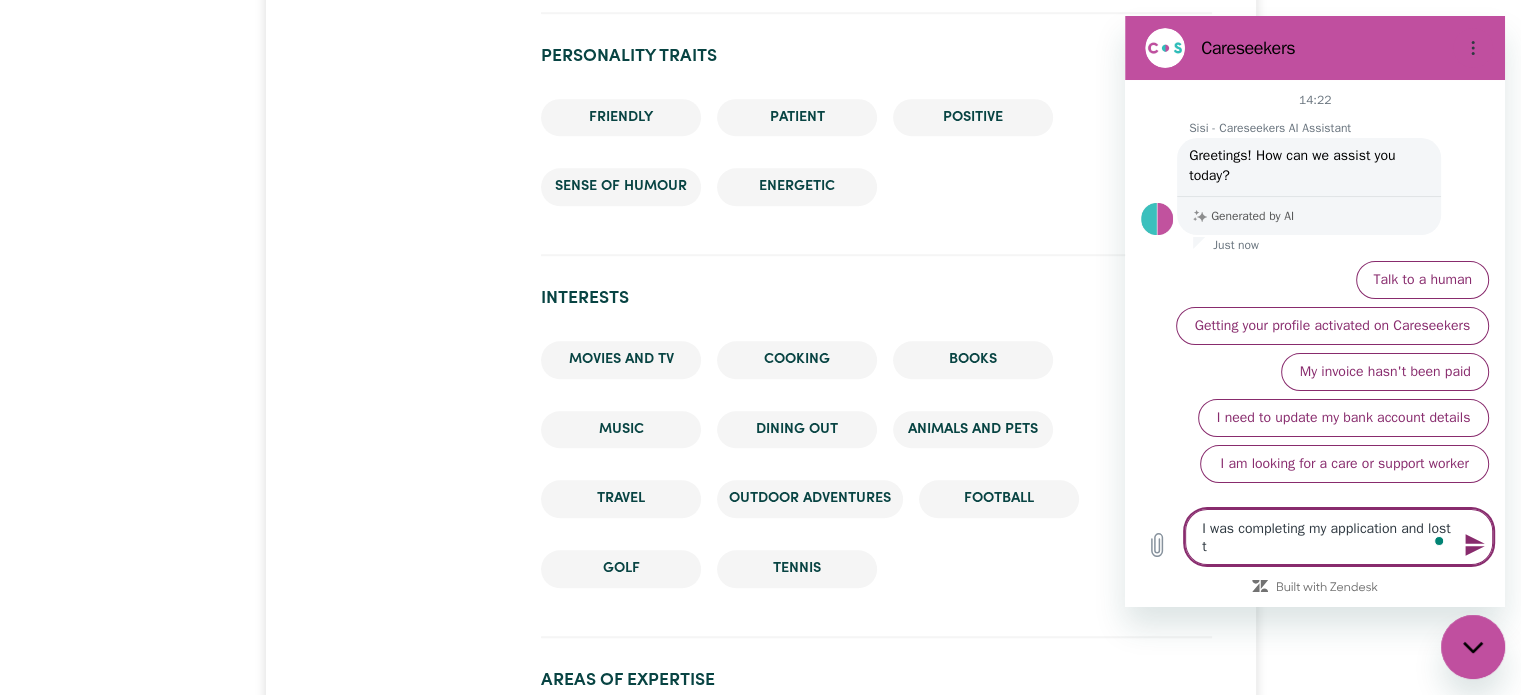type on "I was completing my application and lost th" 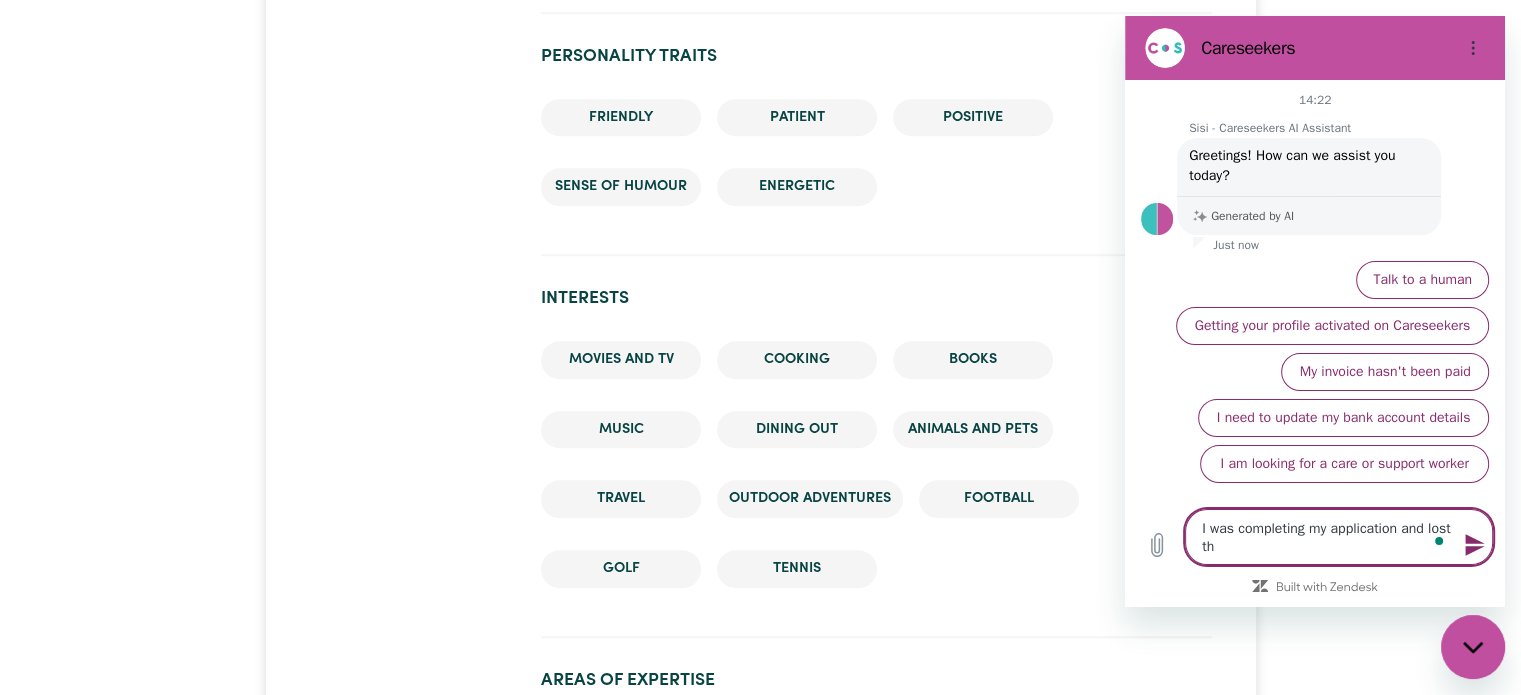 type on "I was completing my application and lost the" 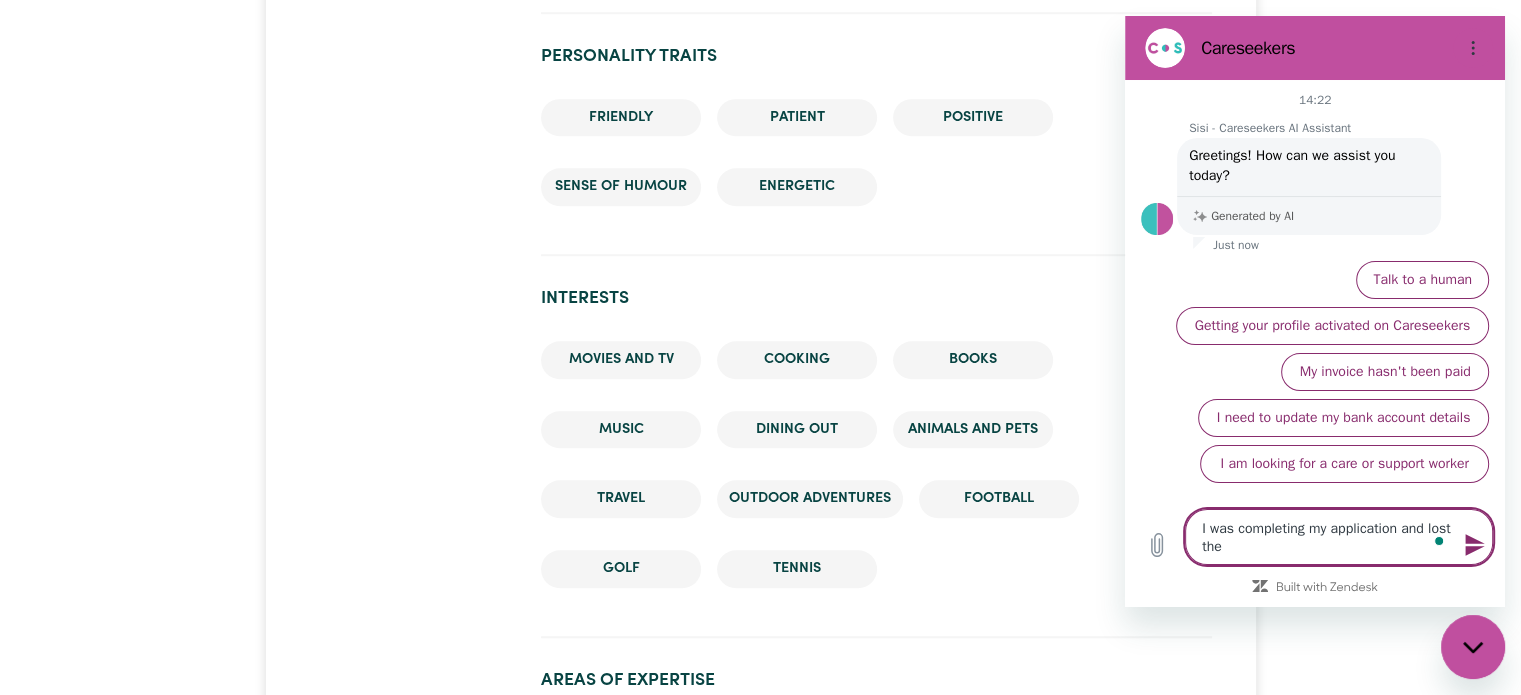 type on "I was completing my application and lost the" 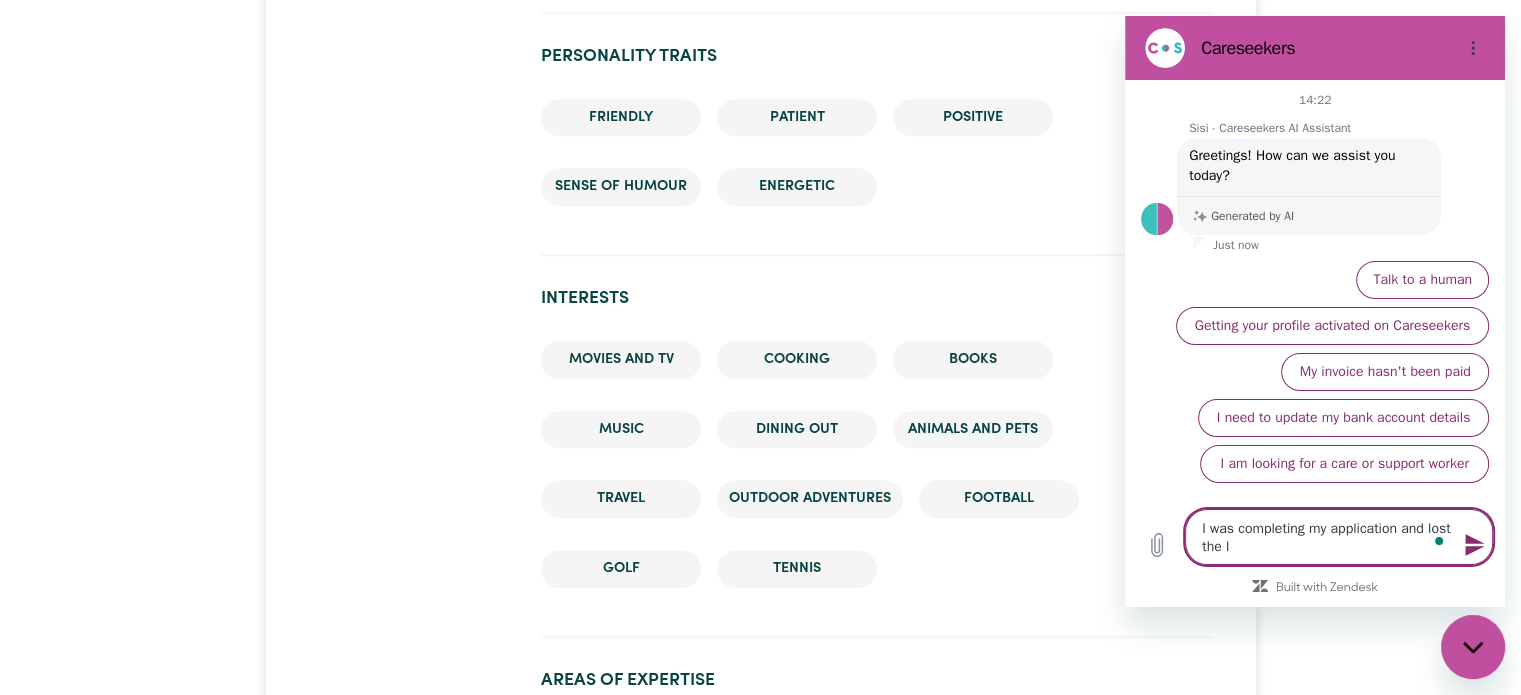 type on "I was completing my application and lost the li" 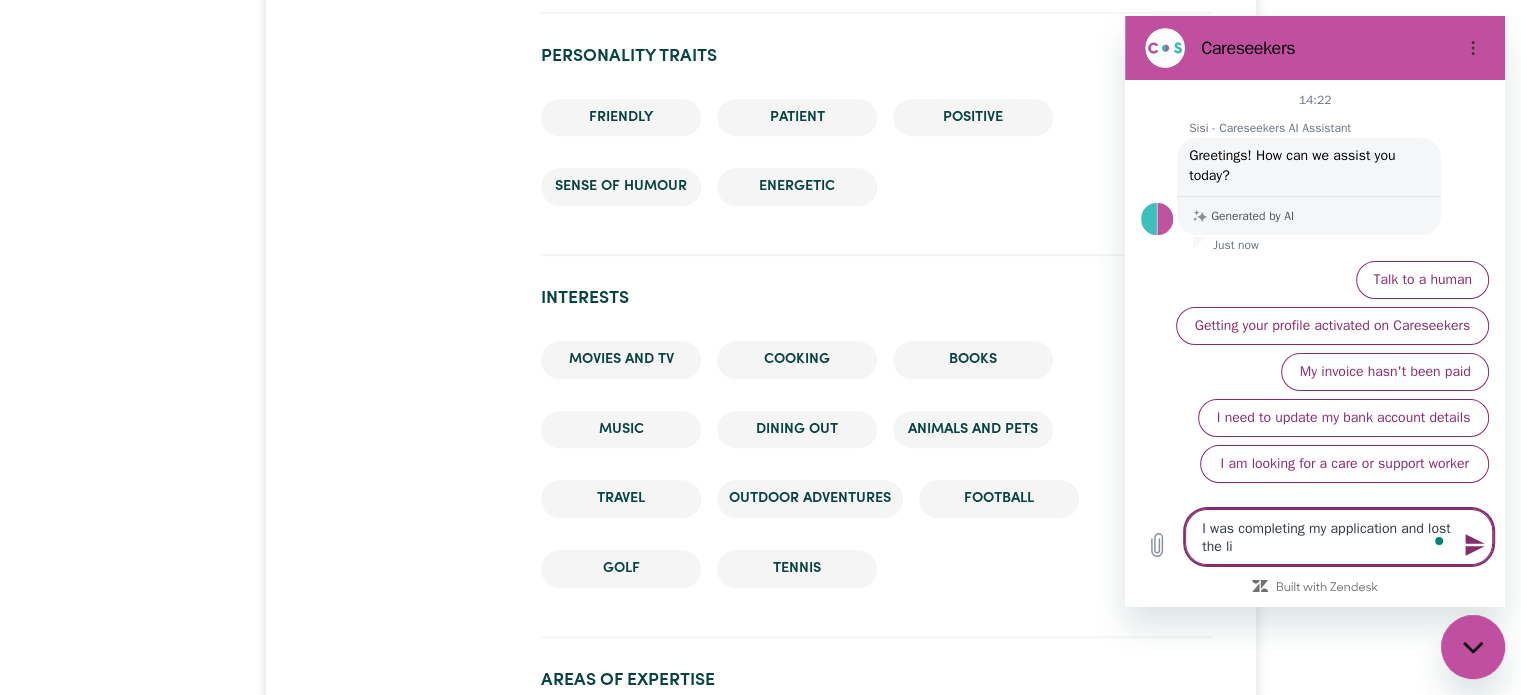 type on "I was completing my application and lost the lin" 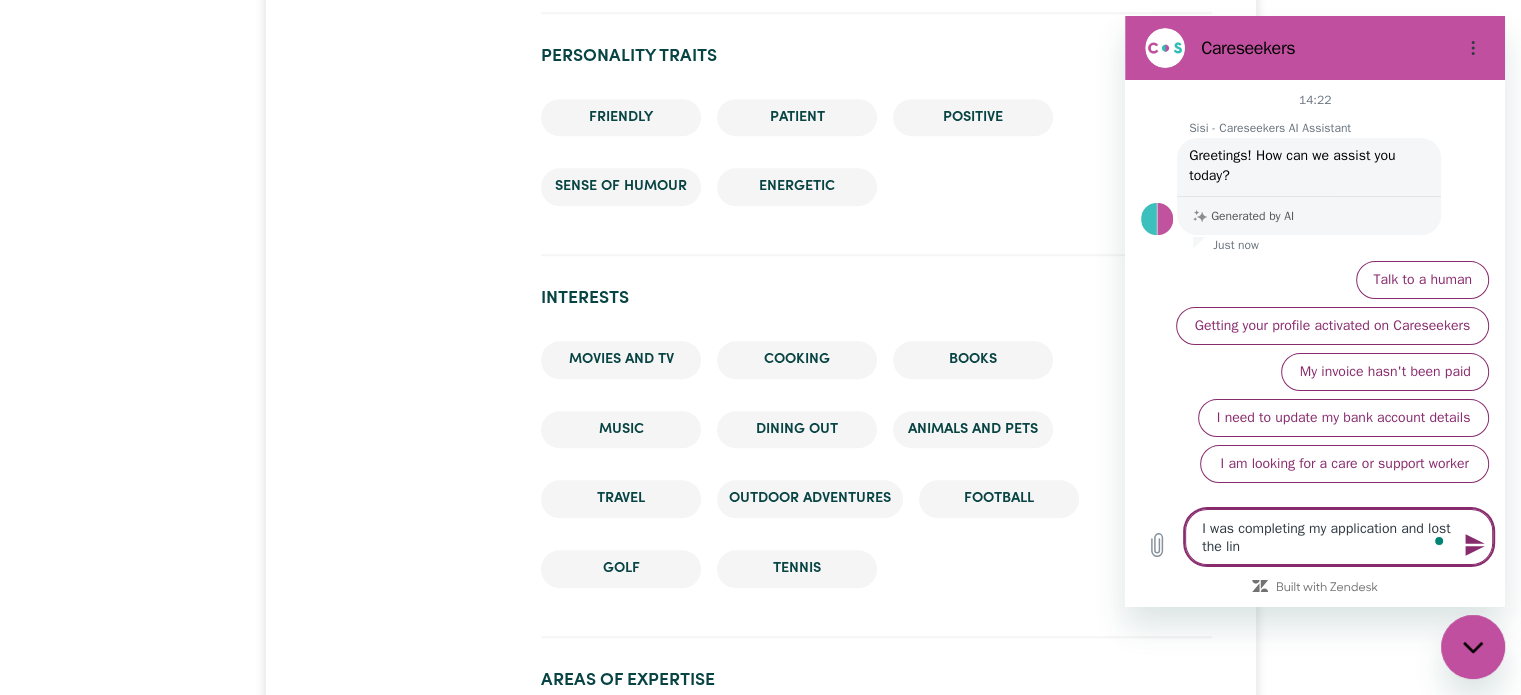 type on "I was completing my application and lost the link" 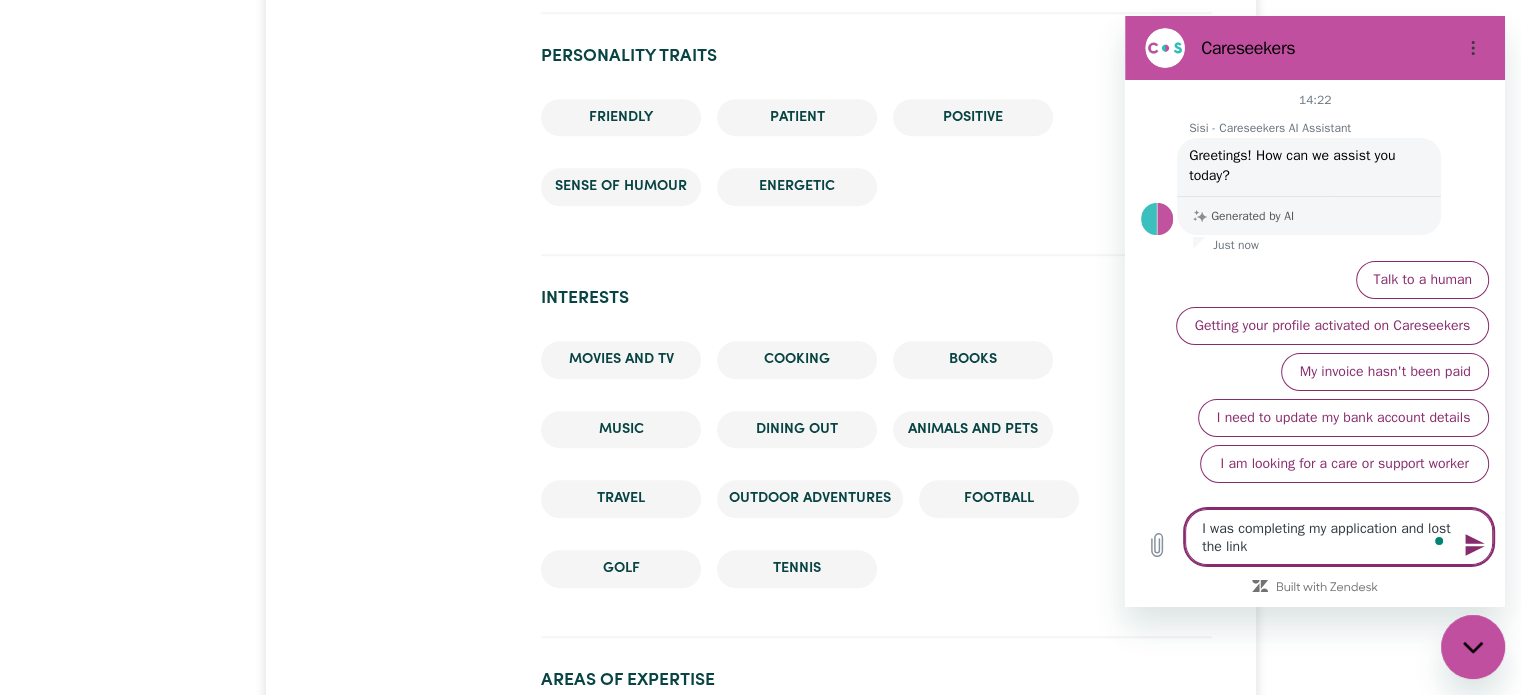 type on "I was completing my application and lost the link" 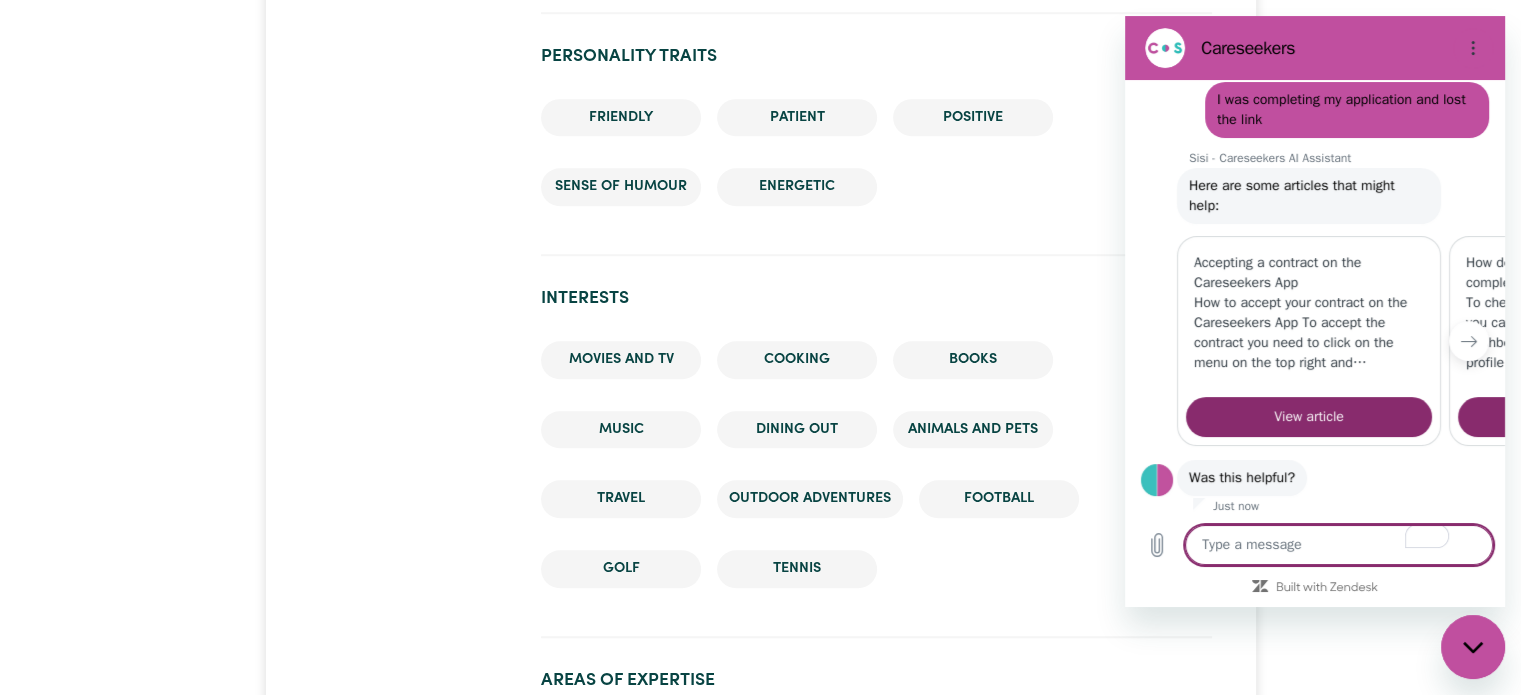 scroll, scrollTop: 215, scrollLeft: 0, axis: vertical 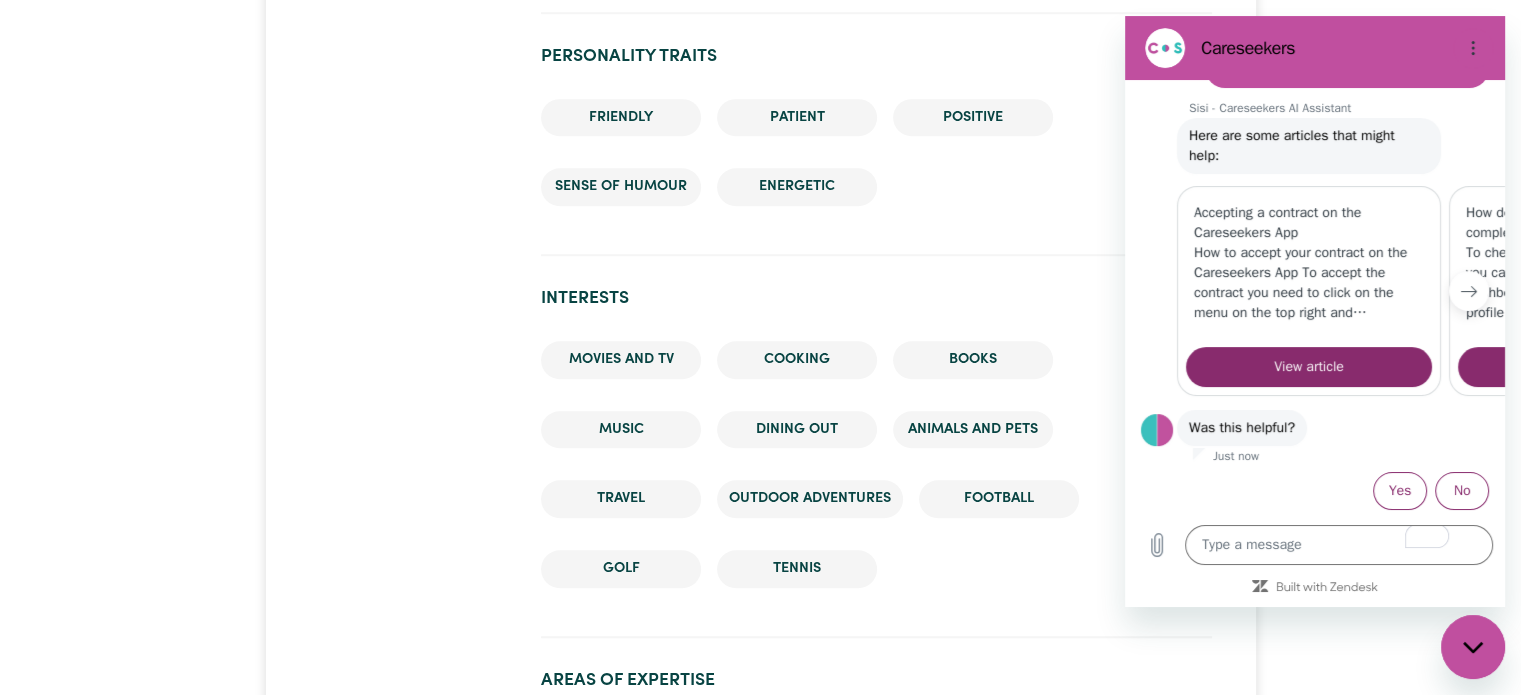 click 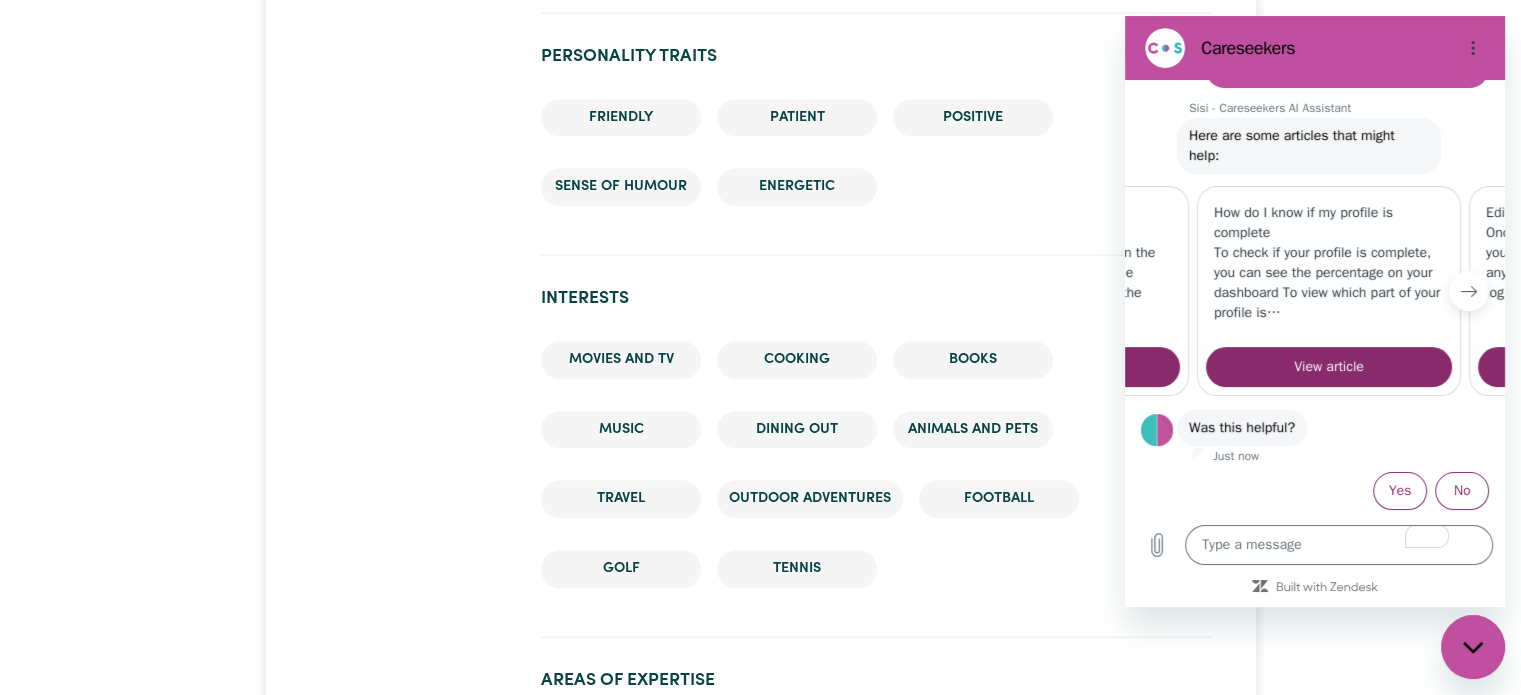 scroll, scrollTop: 0, scrollLeft: 256, axis: horizontal 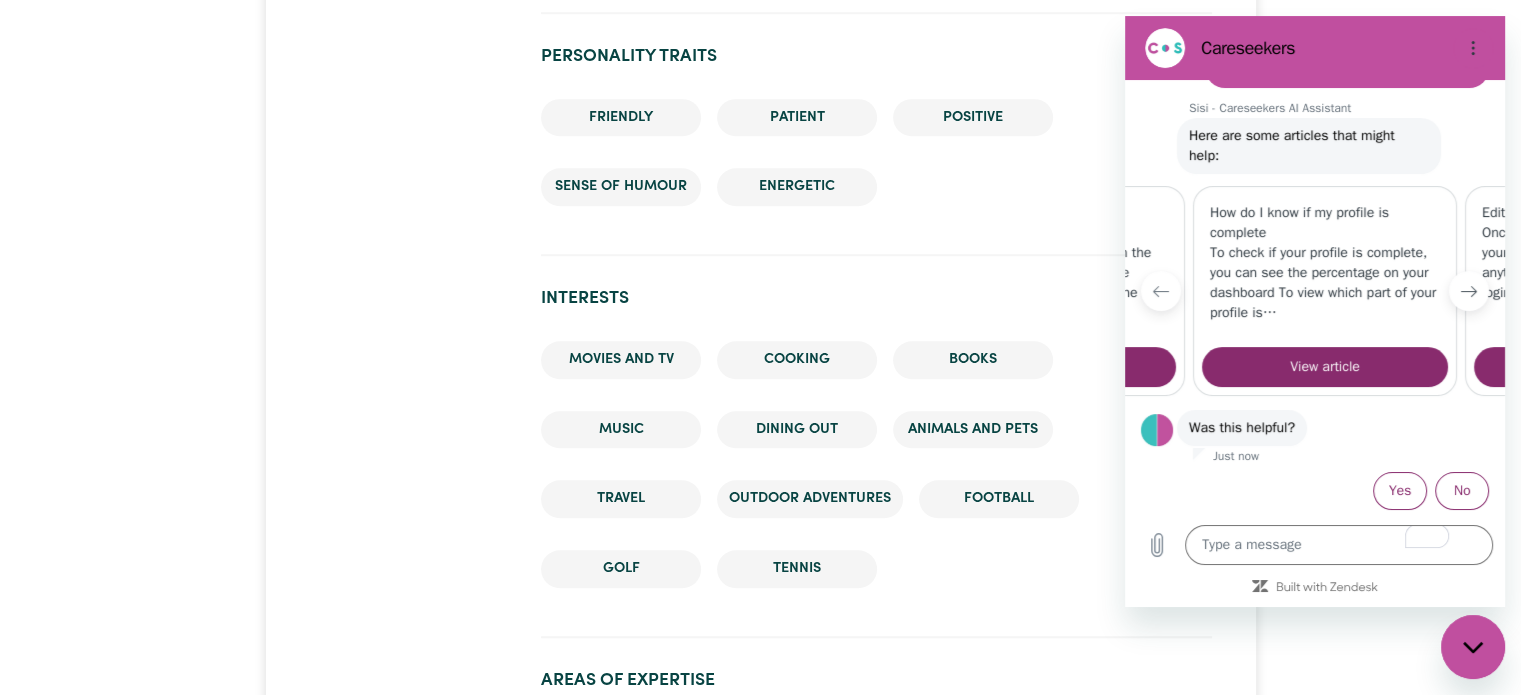 click 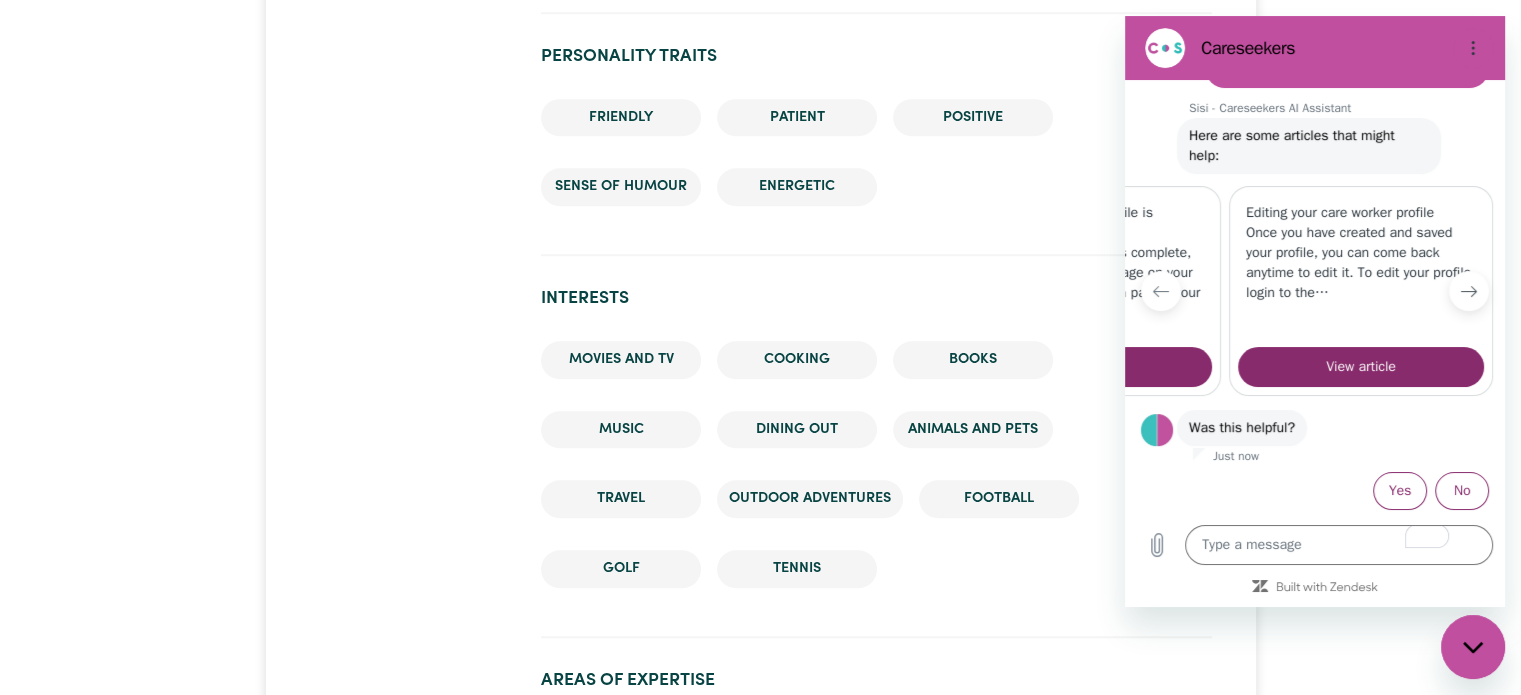 scroll, scrollTop: 0, scrollLeft: 503, axis: horizontal 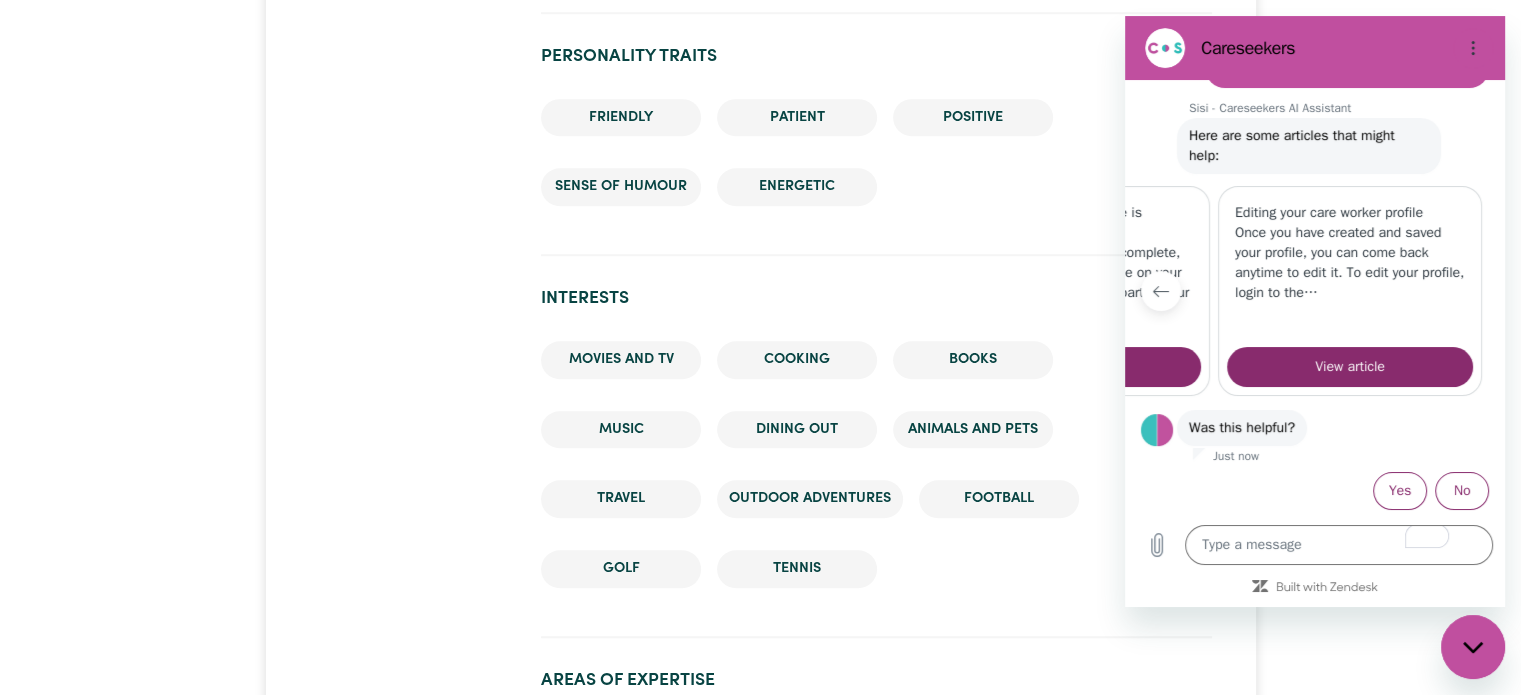 click 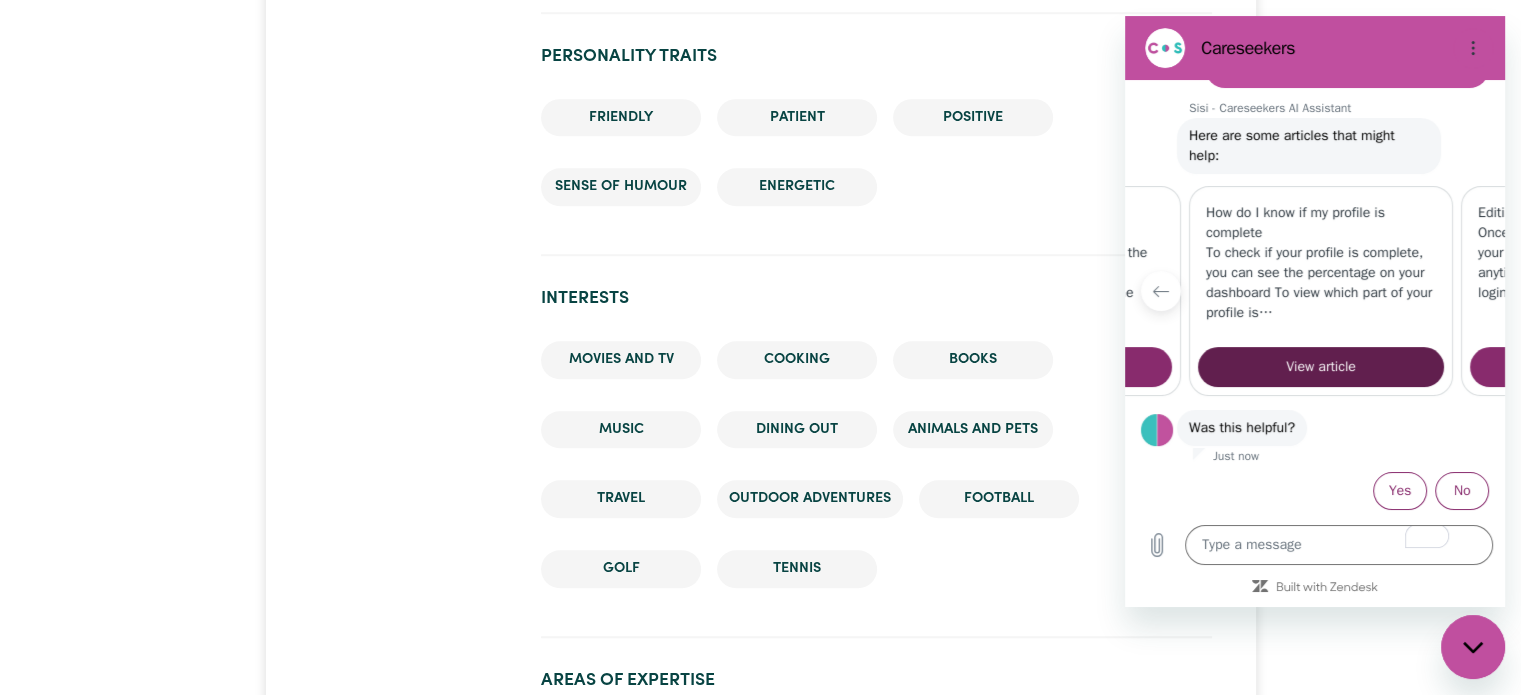 scroll, scrollTop: 0, scrollLeft: 256, axis: horizontal 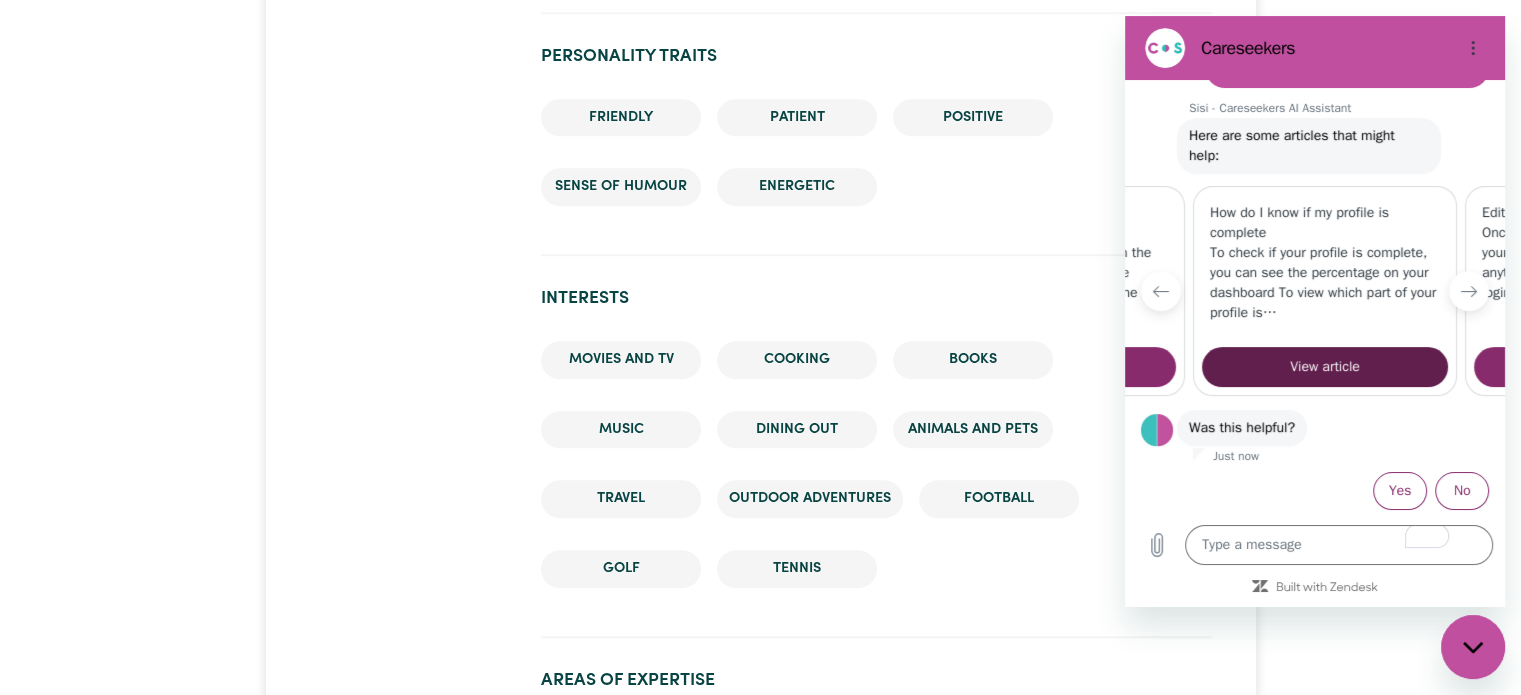 click on "View article" at bounding box center [1325, 367] 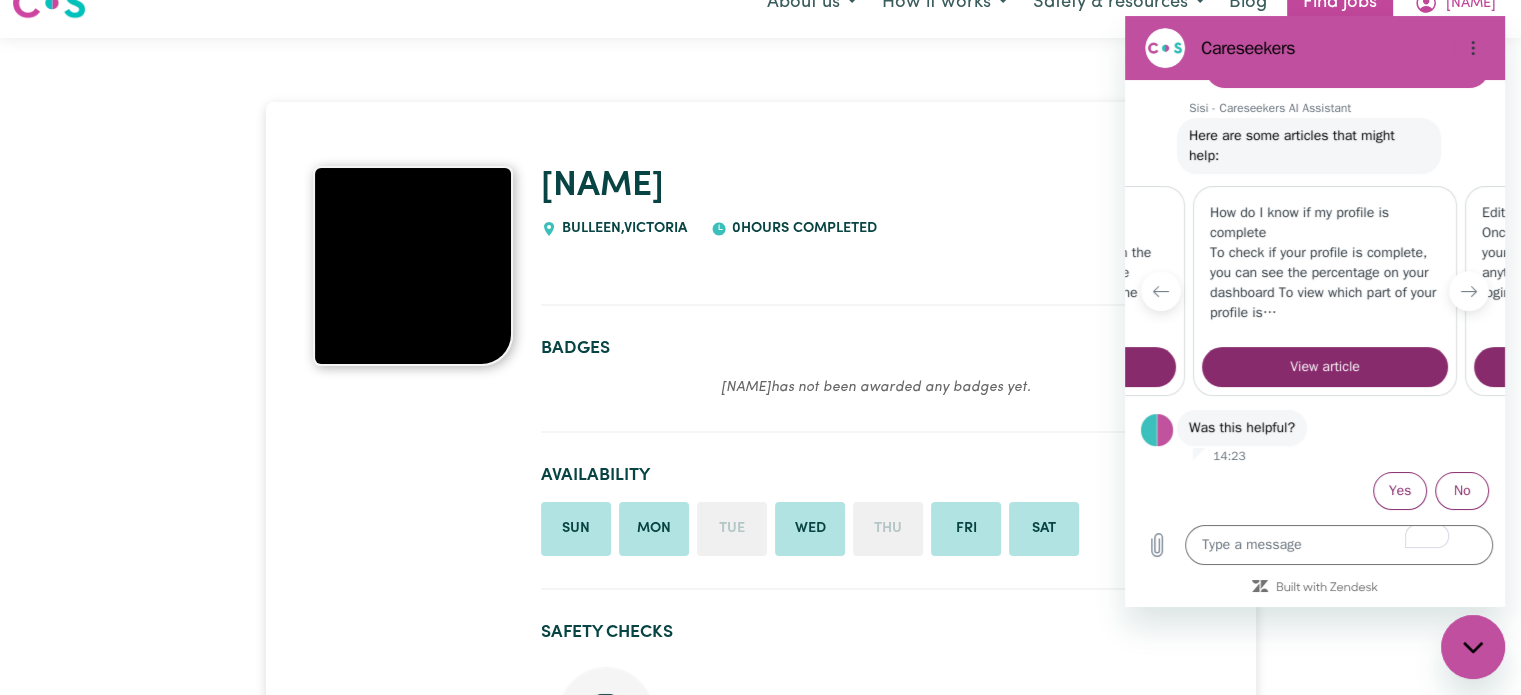 scroll, scrollTop: 0, scrollLeft: 0, axis: both 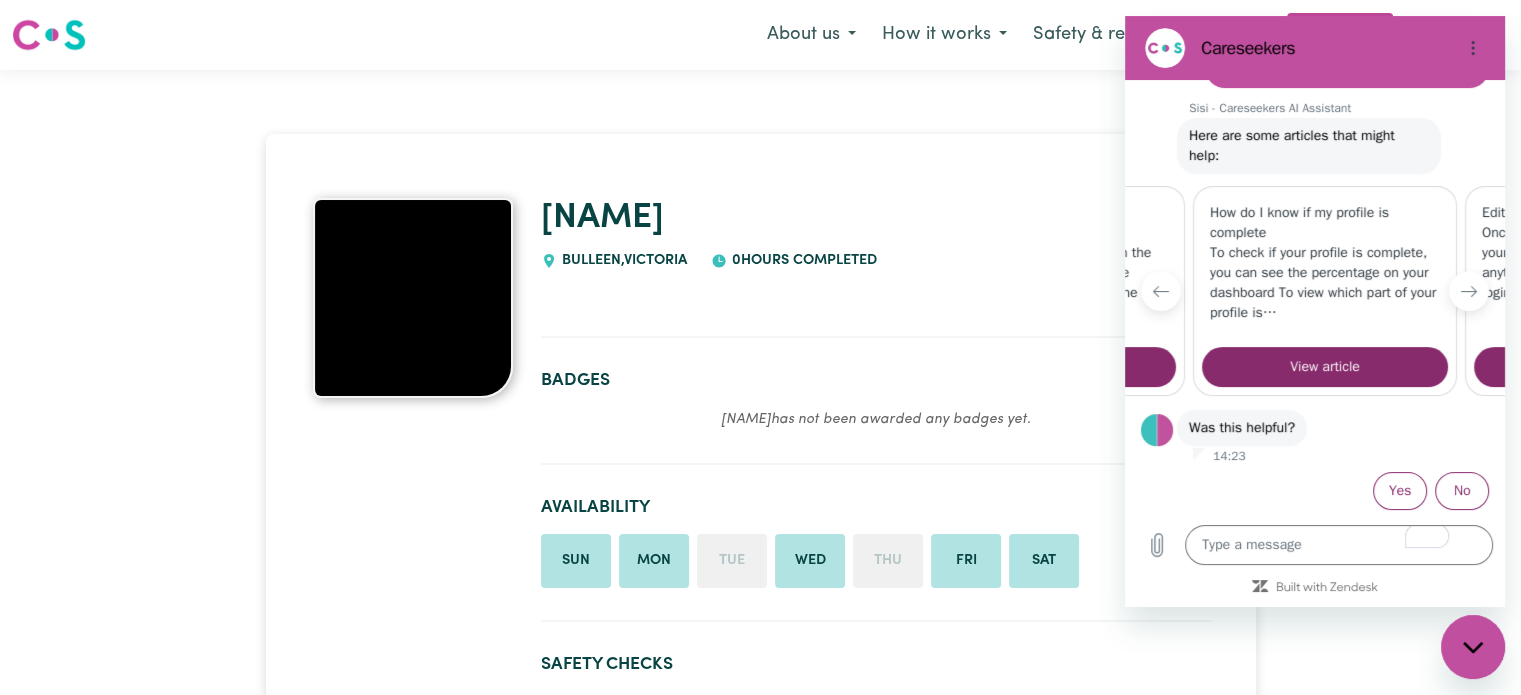 click at bounding box center [413, 298] 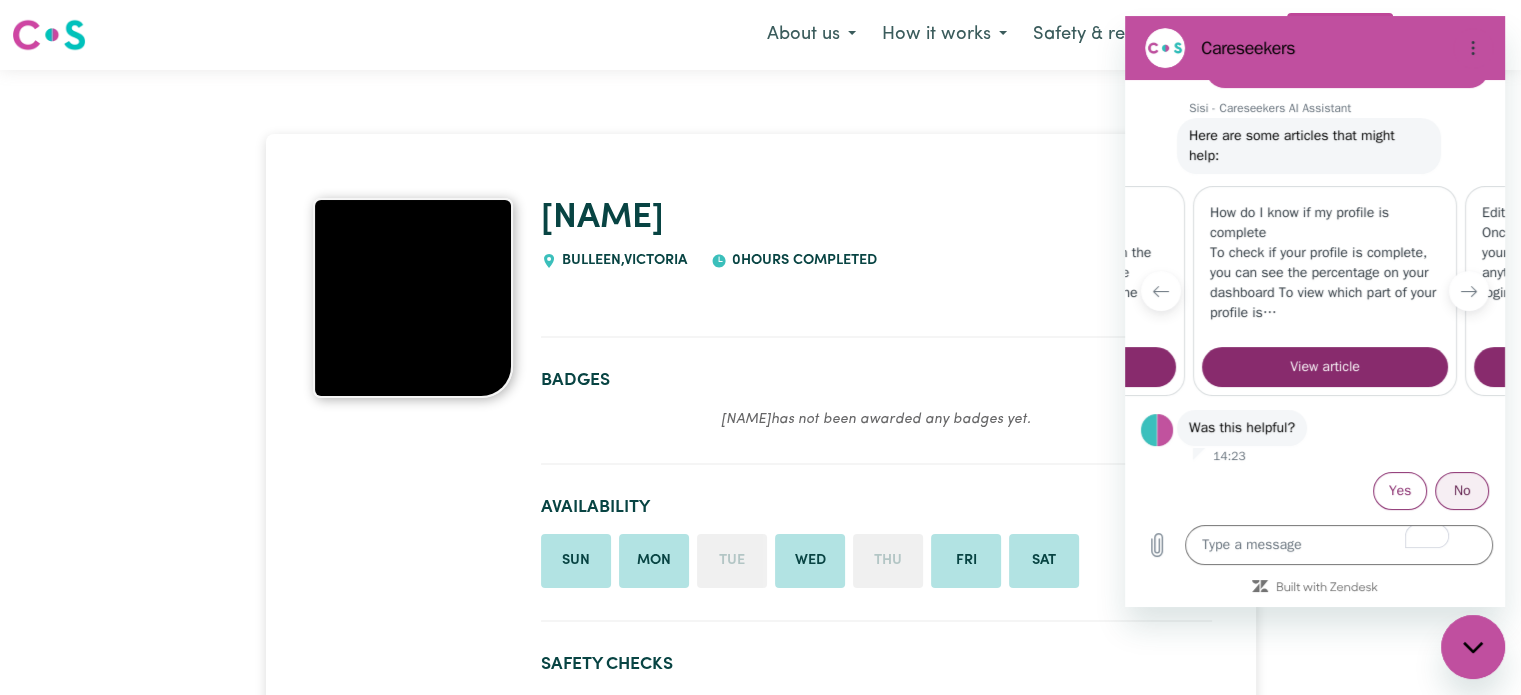 click on "No" at bounding box center (1462, 491) 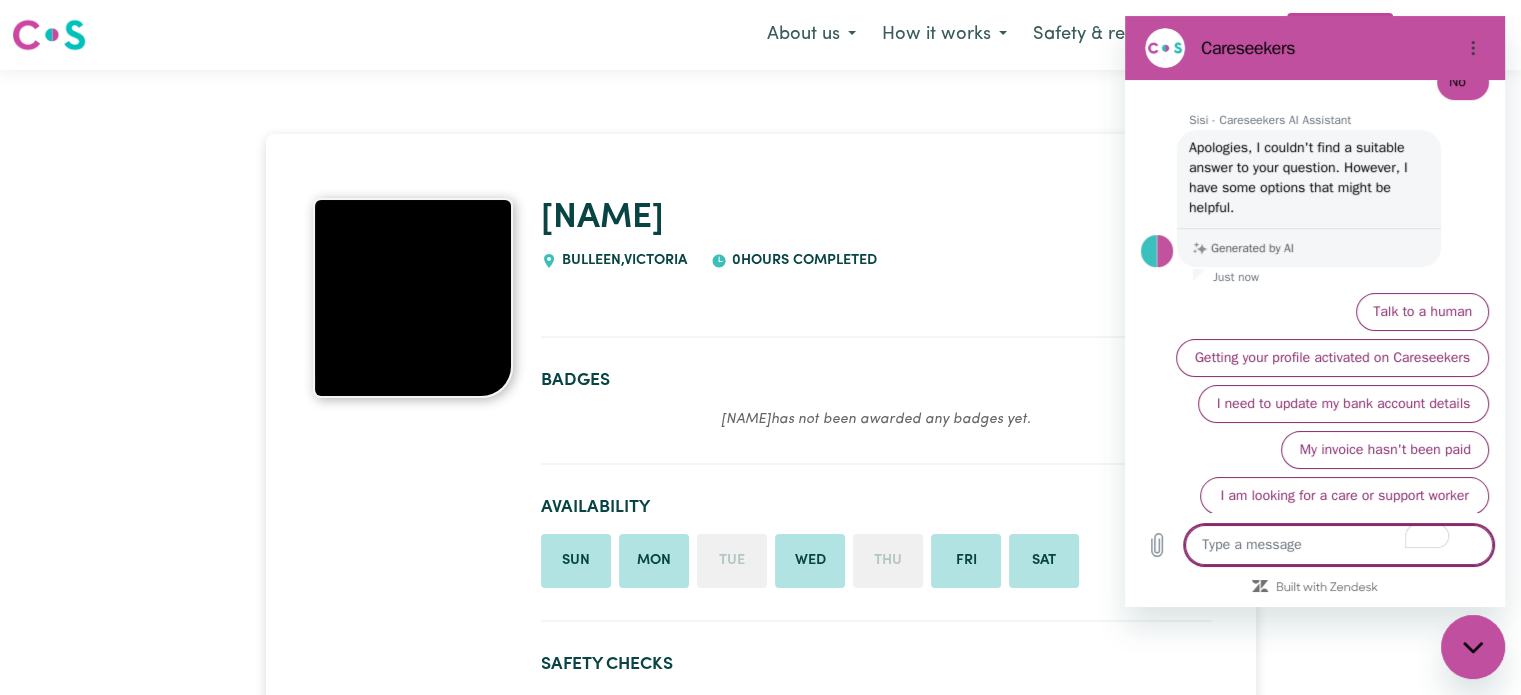 scroll, scrollTop: 612, scrollLeft: 0, axis: vertical 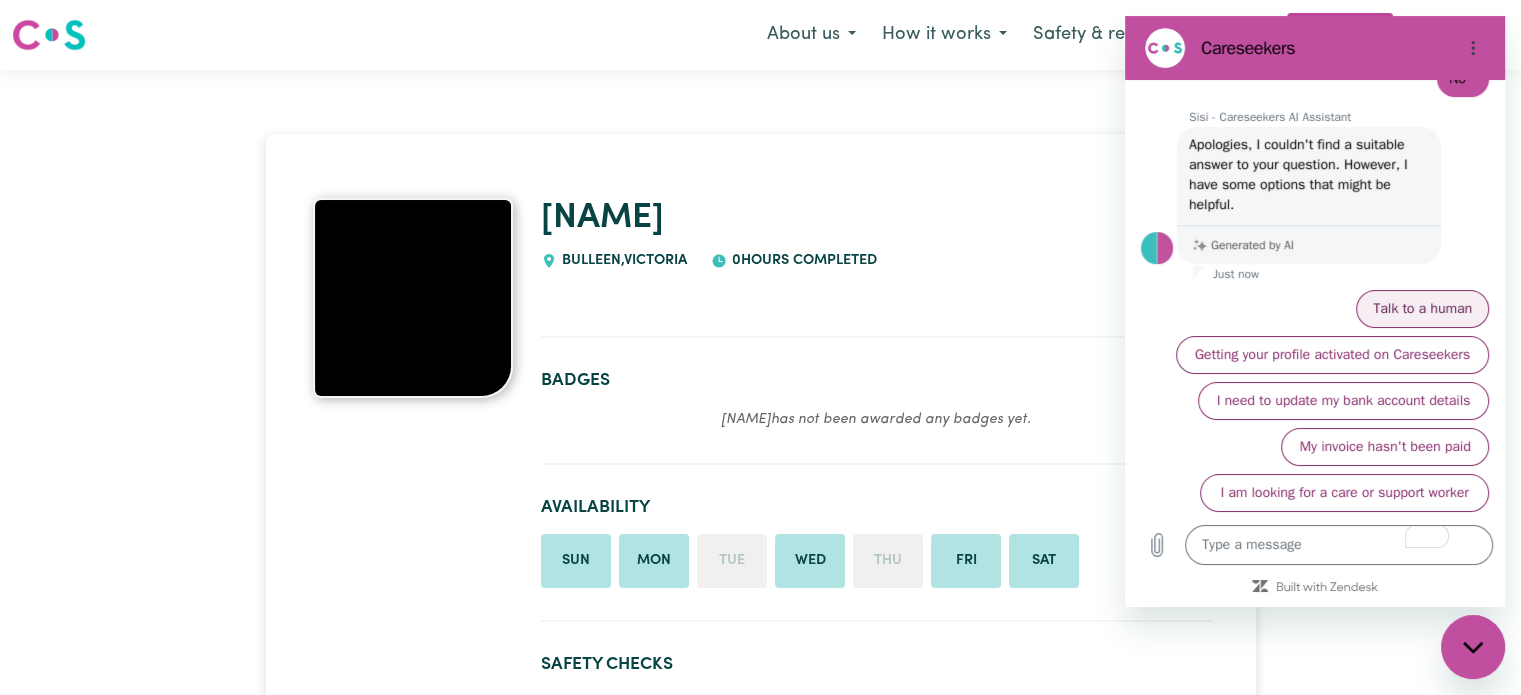 click on "Talk to a human" at bounding box center [1422, 309] 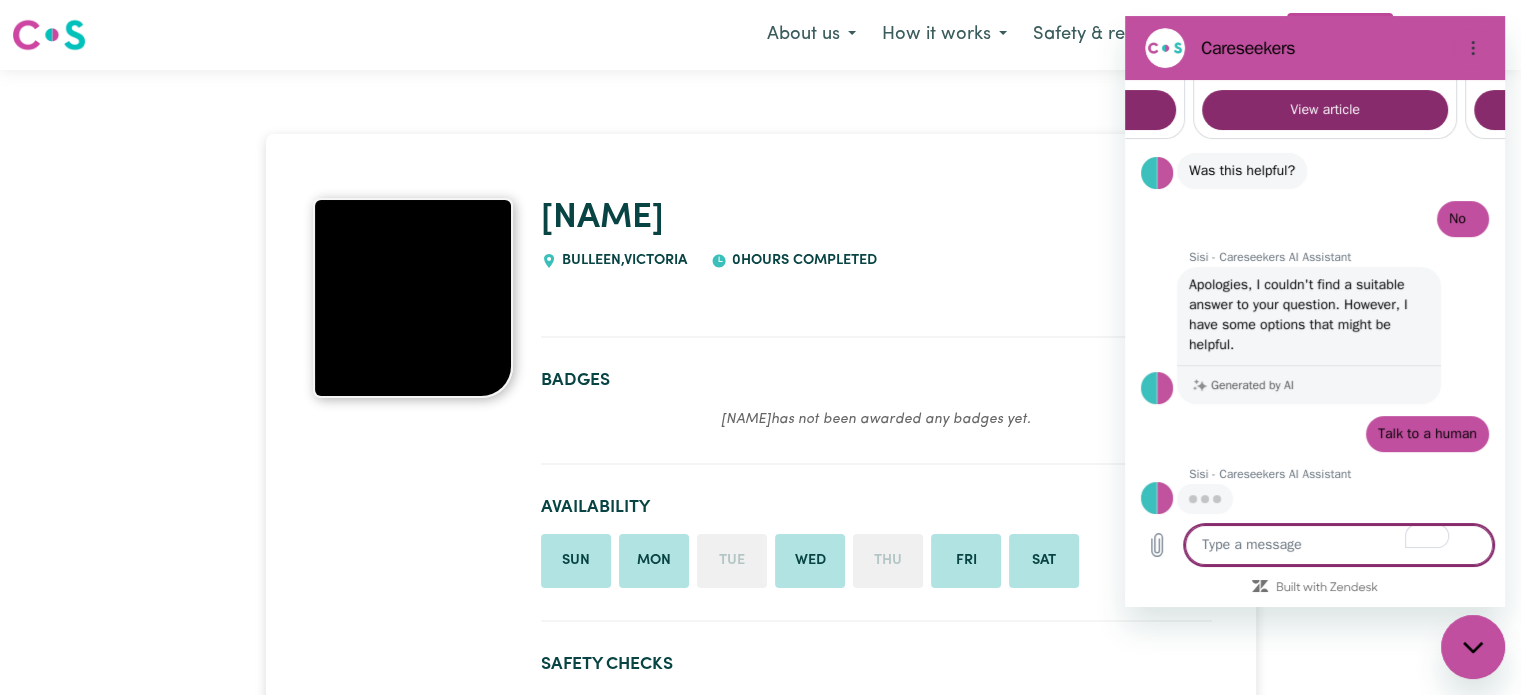 scroll, scrollTop: 470, scrollLeft: 0, axis: vertical 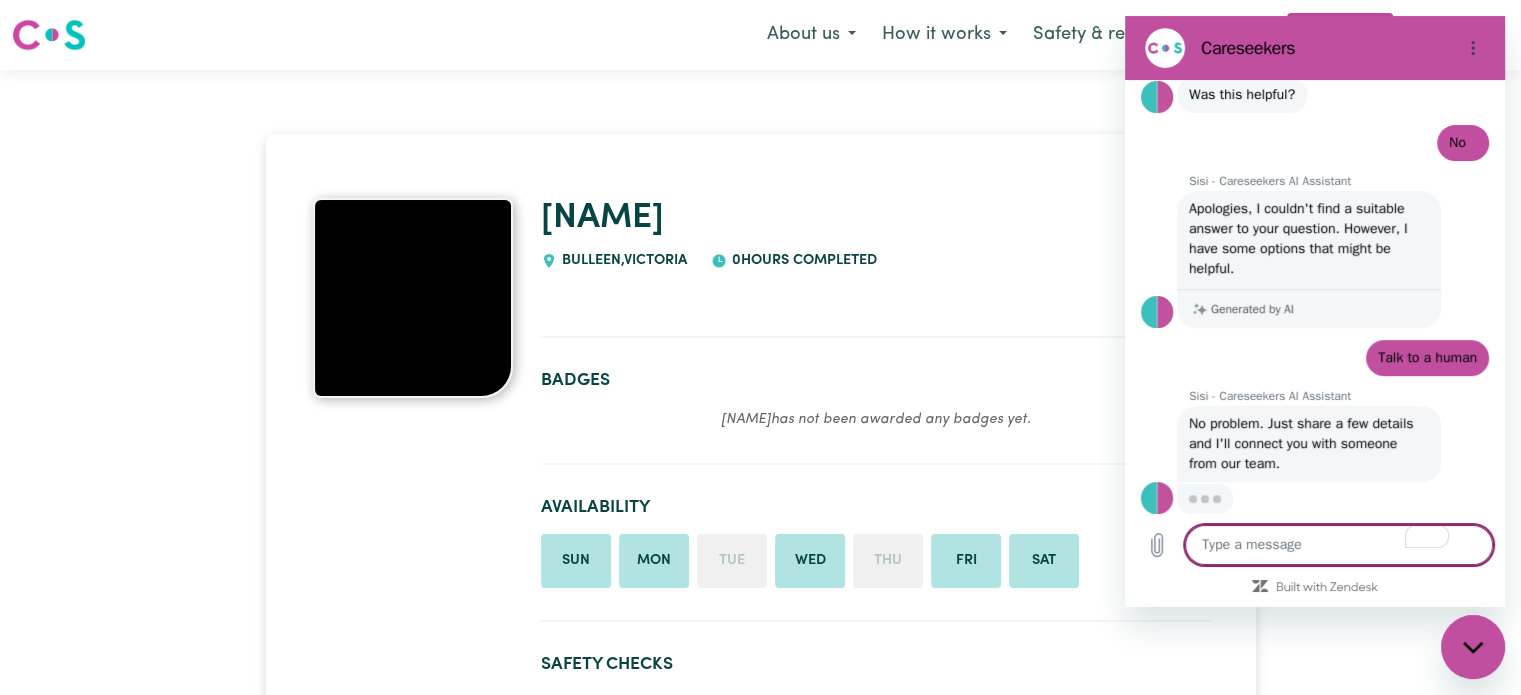 type on "x" 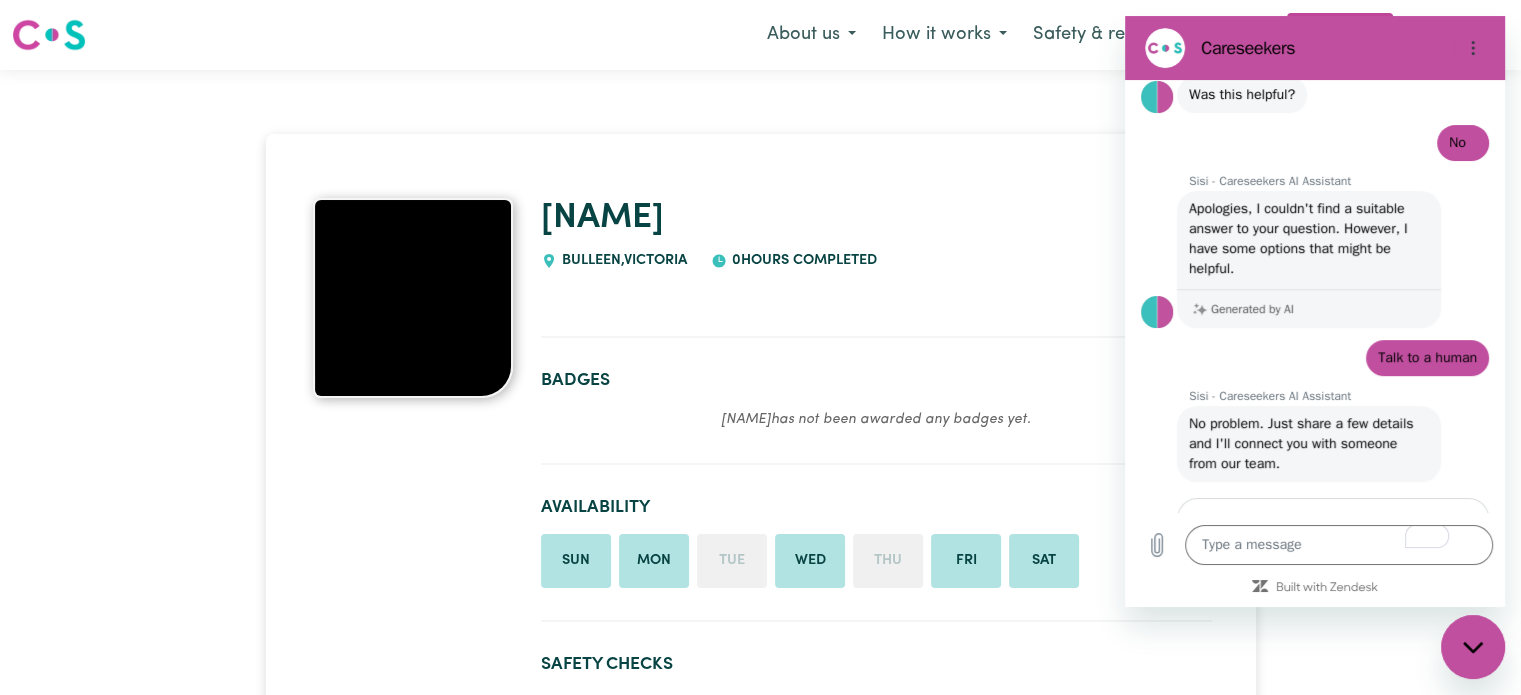 scroll, scrollTop: 692, scrollLeft: 0, axis: vertical 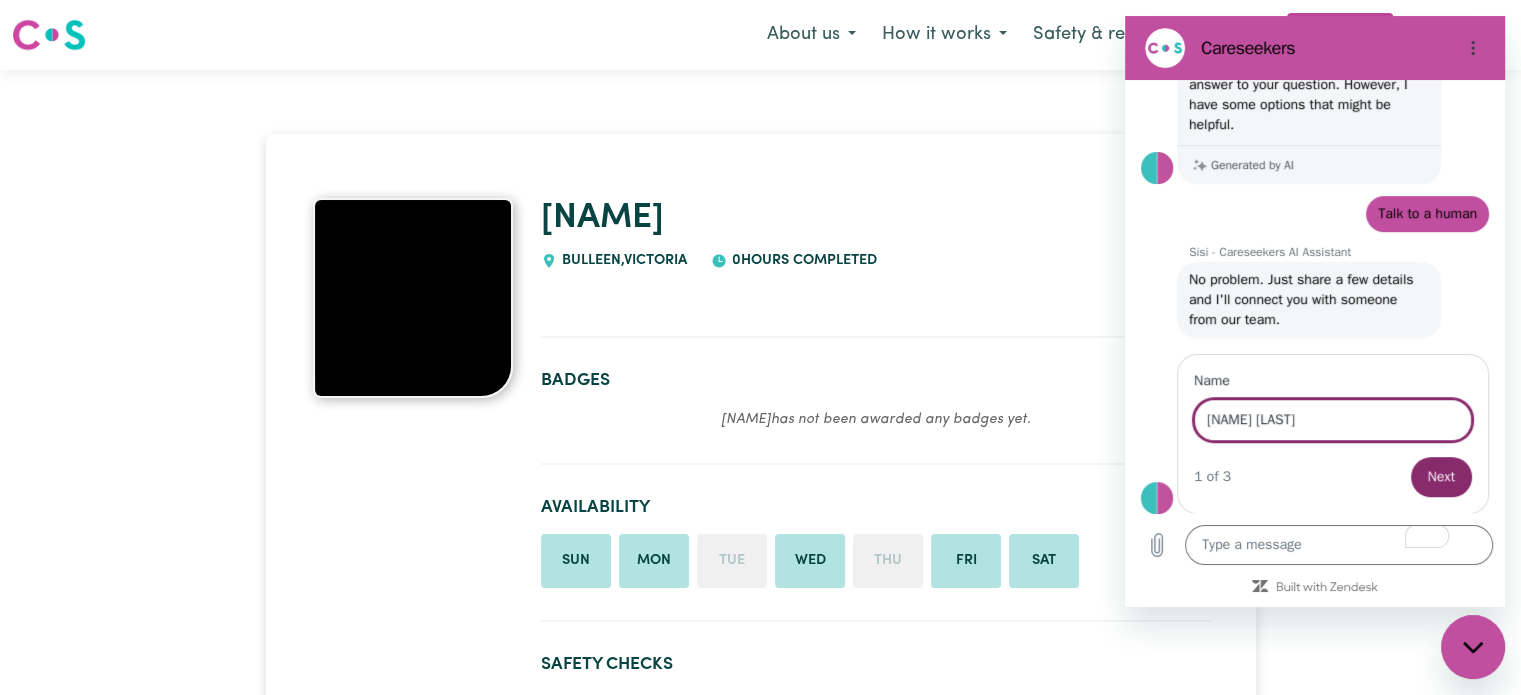 type on "susan sabransky" 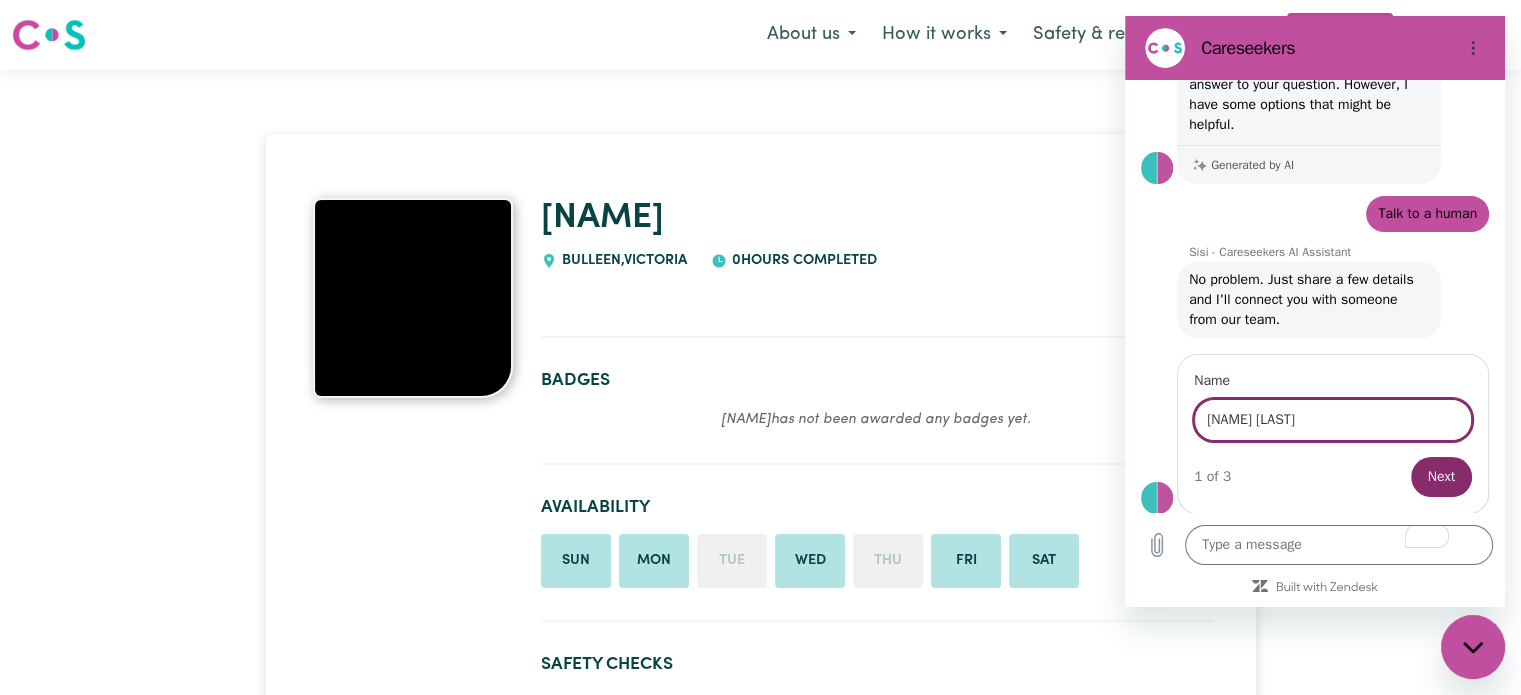 type on "x" 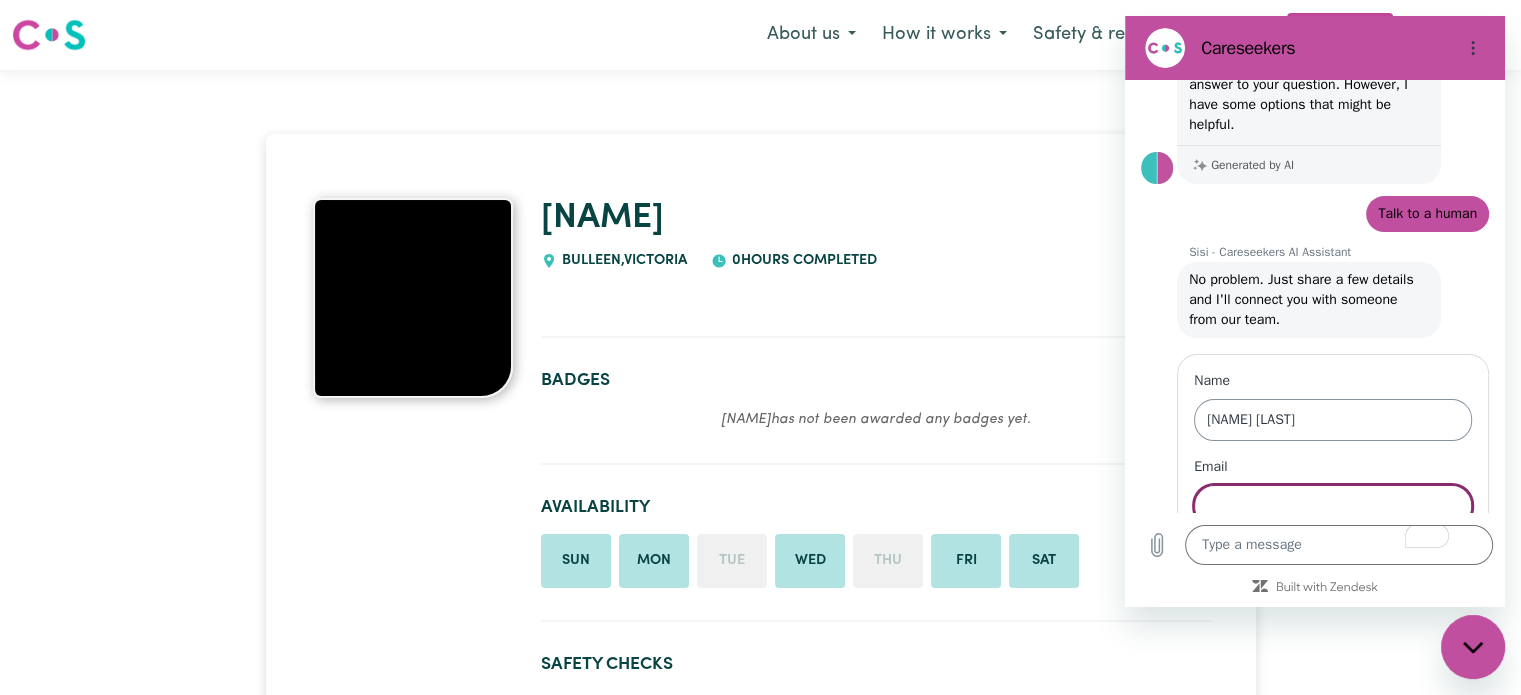 scroll, scrollTop: 777, scrollLeft: 0, axis: vertical 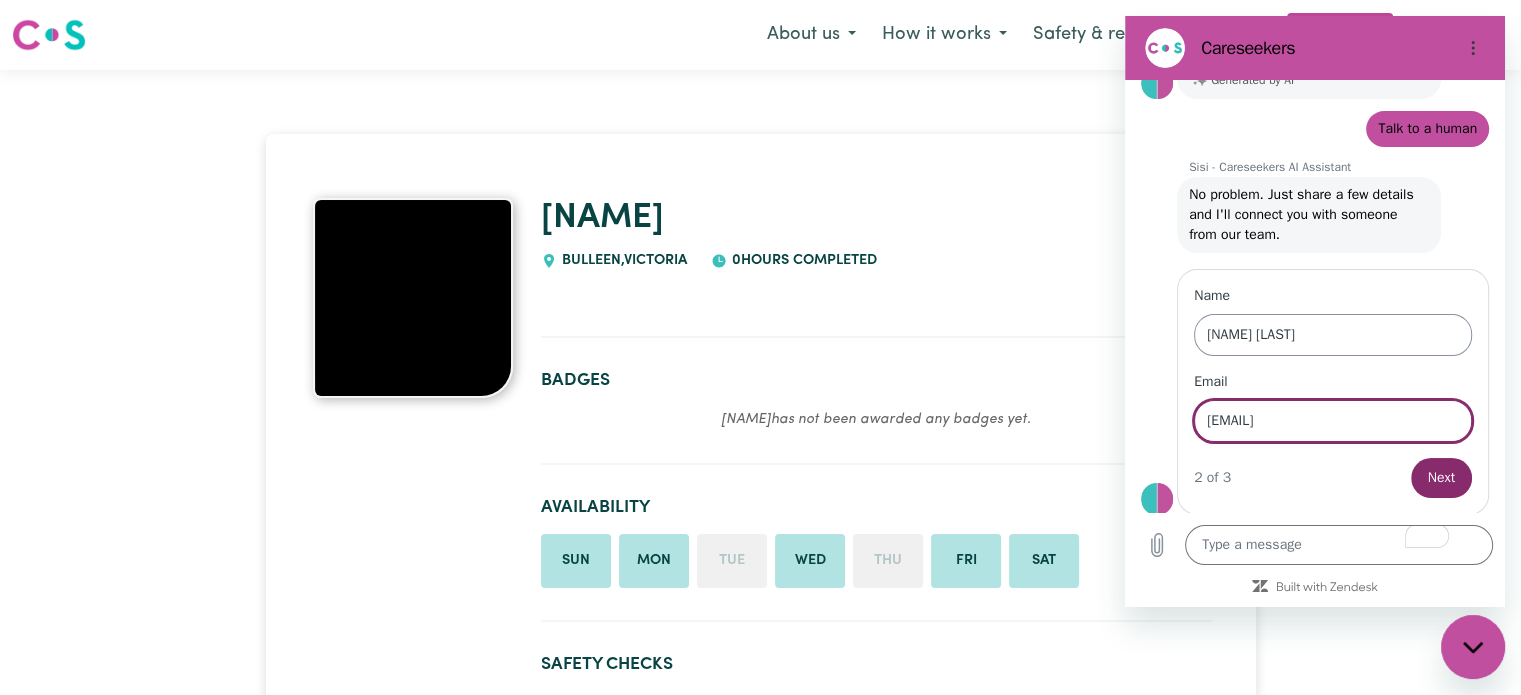 type on "susansabransky1@gmail.com" 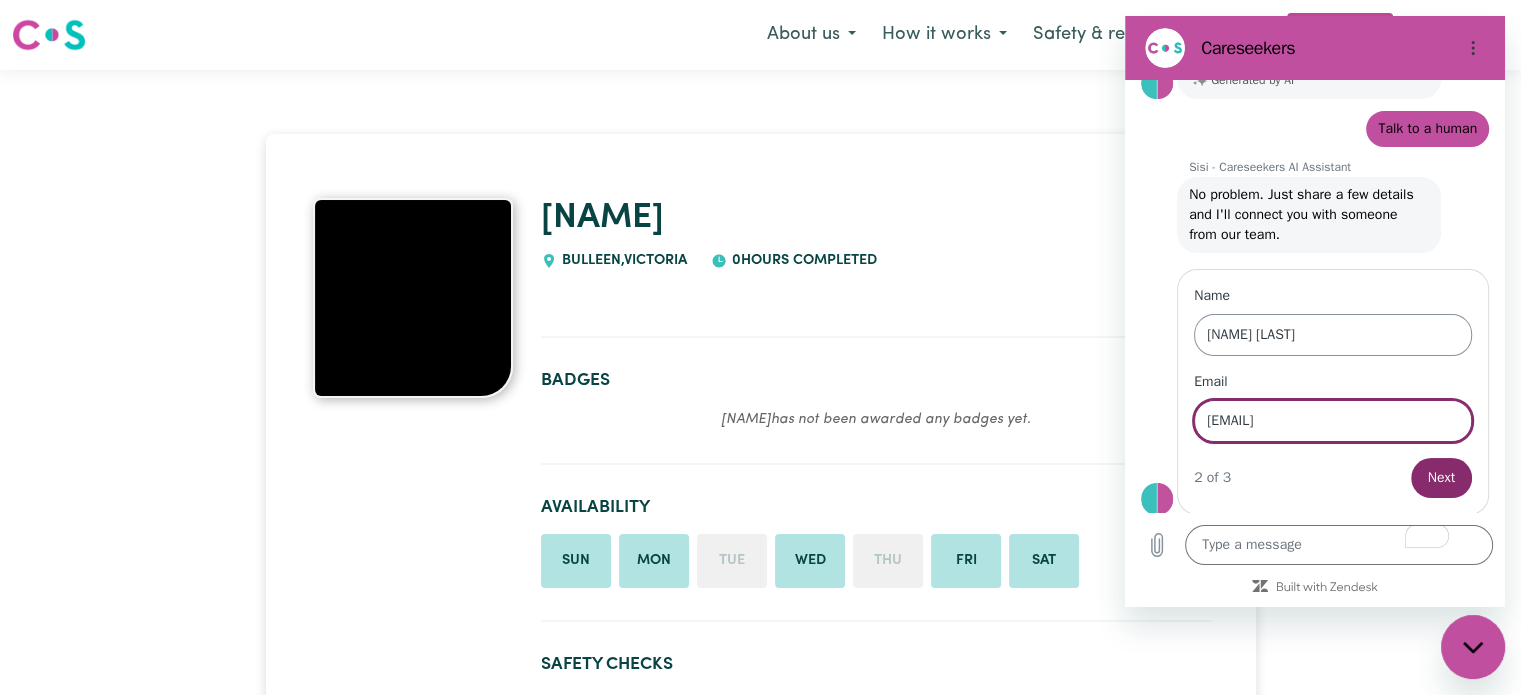 click on "Next" at bounding box center [1441, 478] 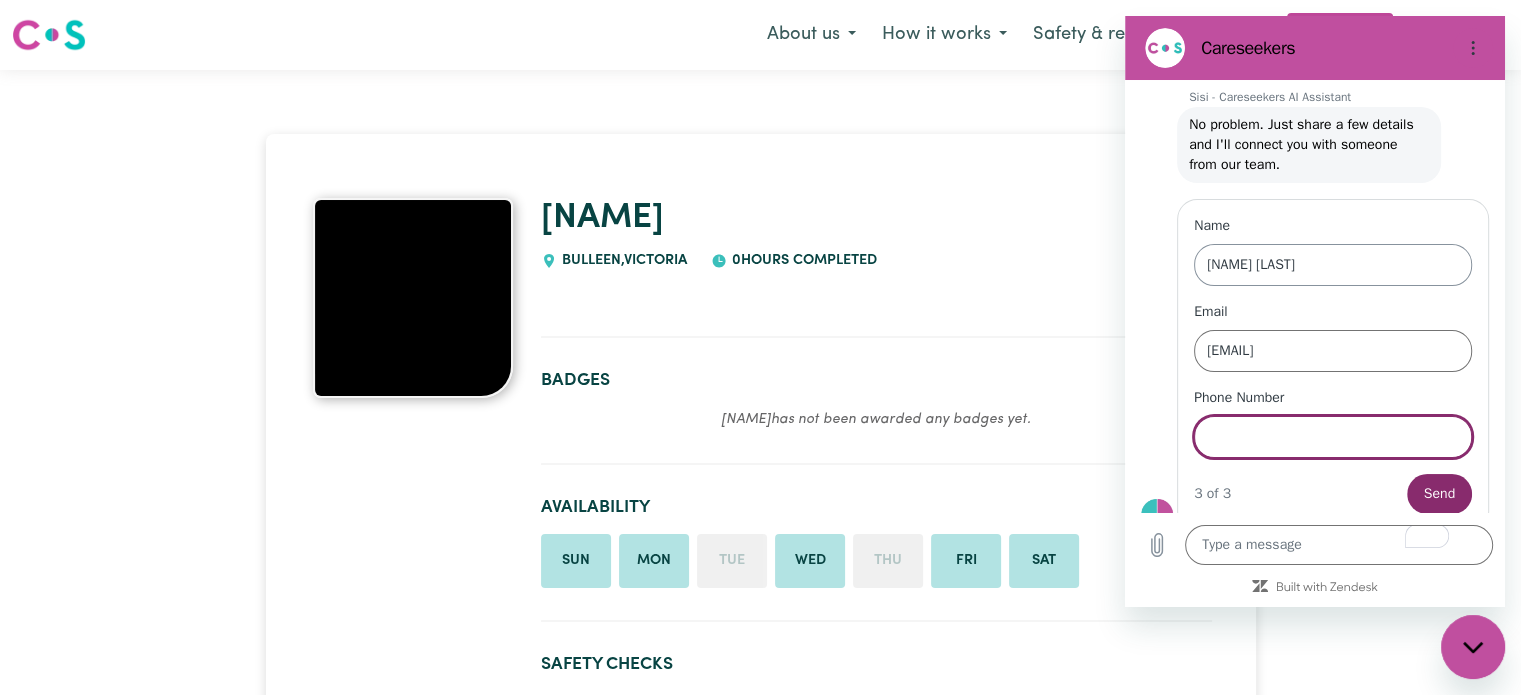 scroll, scrollTop: 863, scrollLeft: 0, axis: vertical 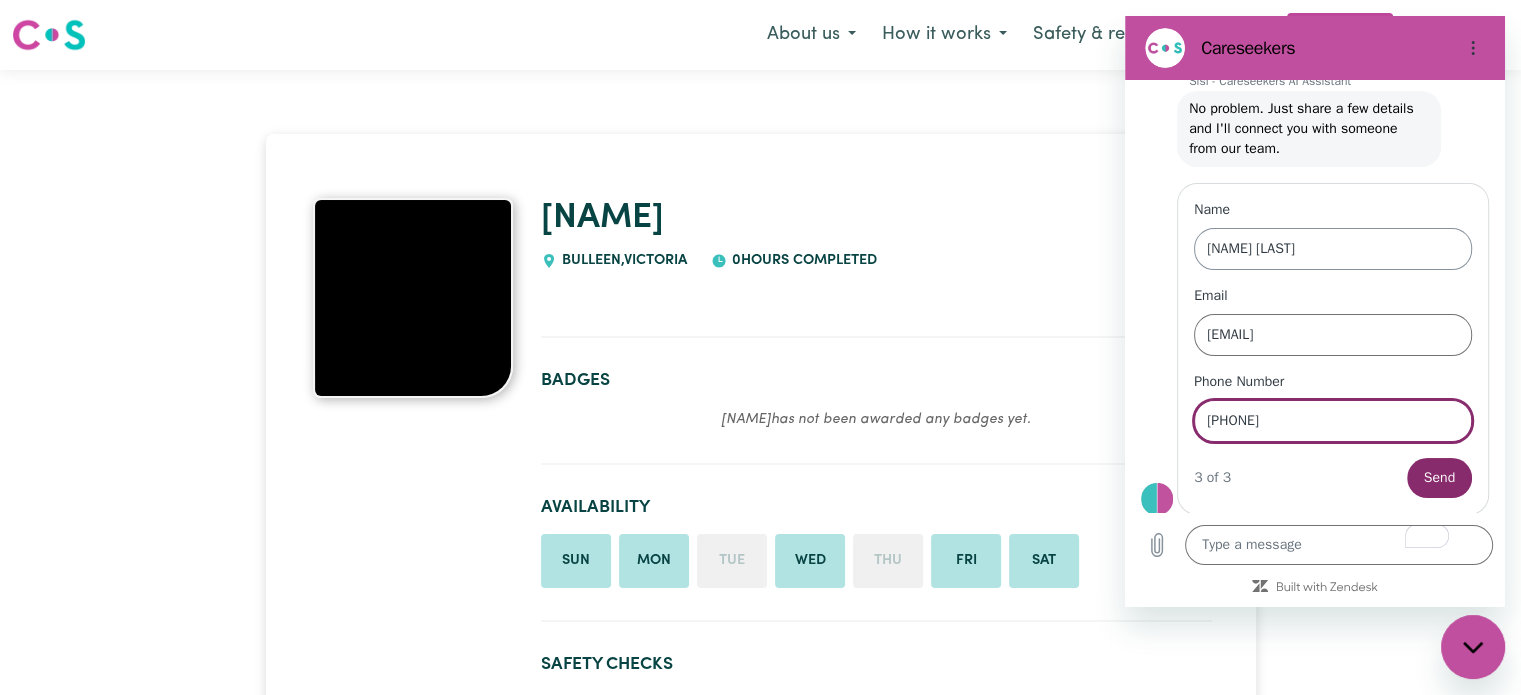 type on "[PHONE]" 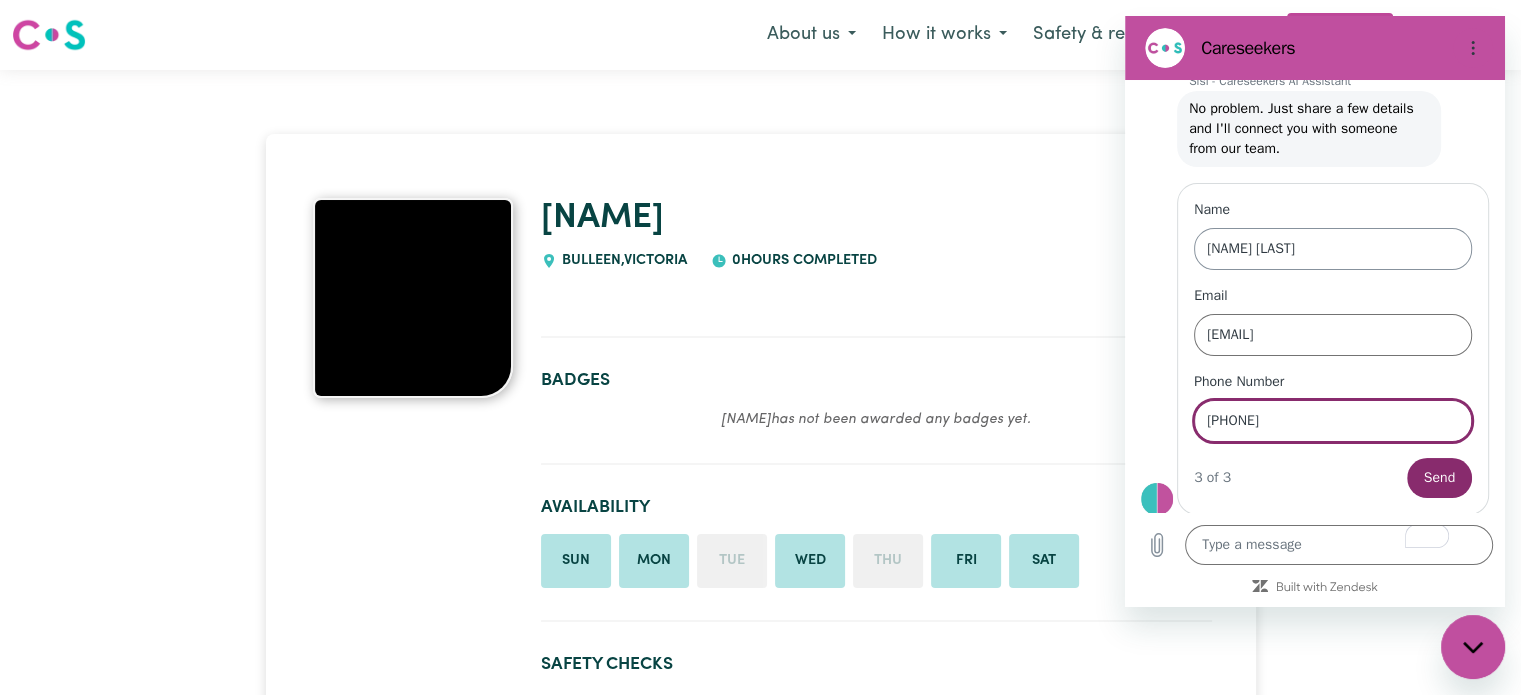 click on "Send" at bounding box center (1439, 478) 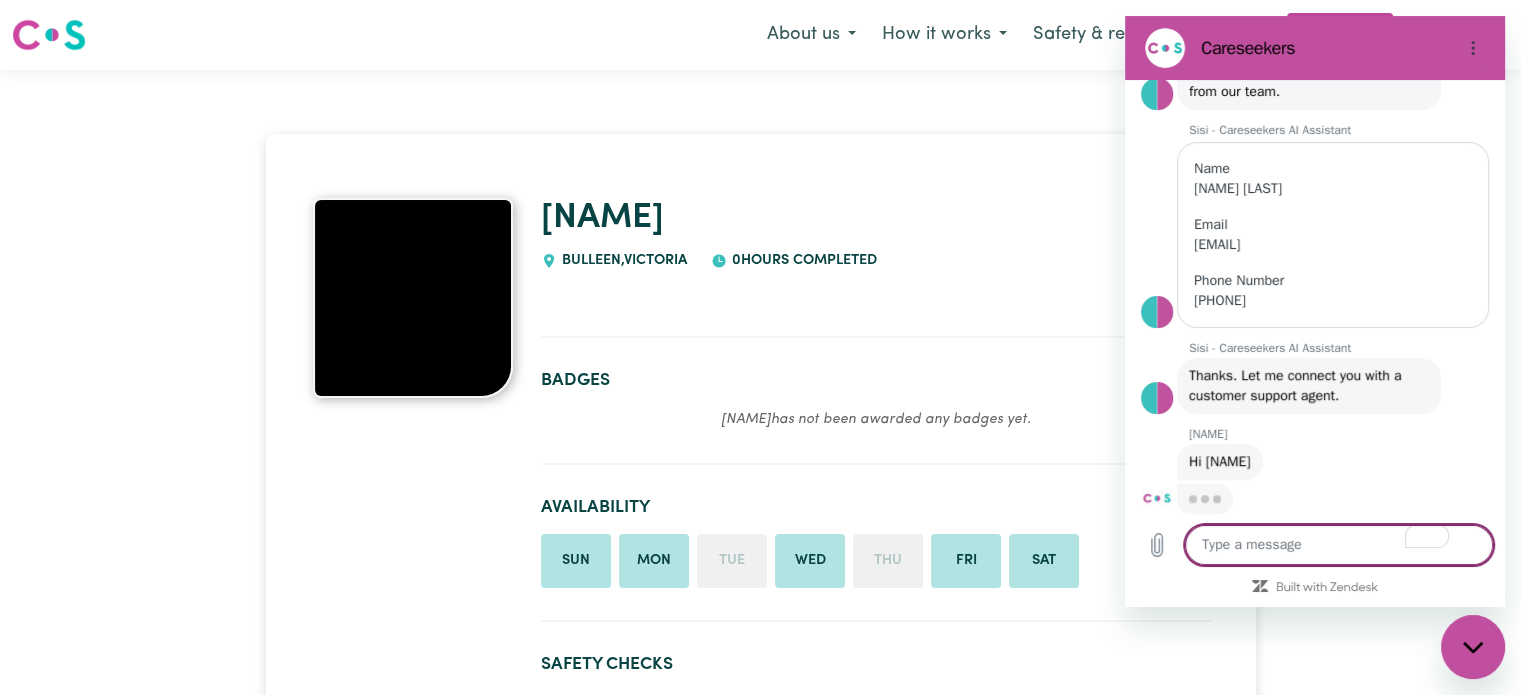 scroll, scrollTop: 918, scrollLeft: 0, axis: vertical 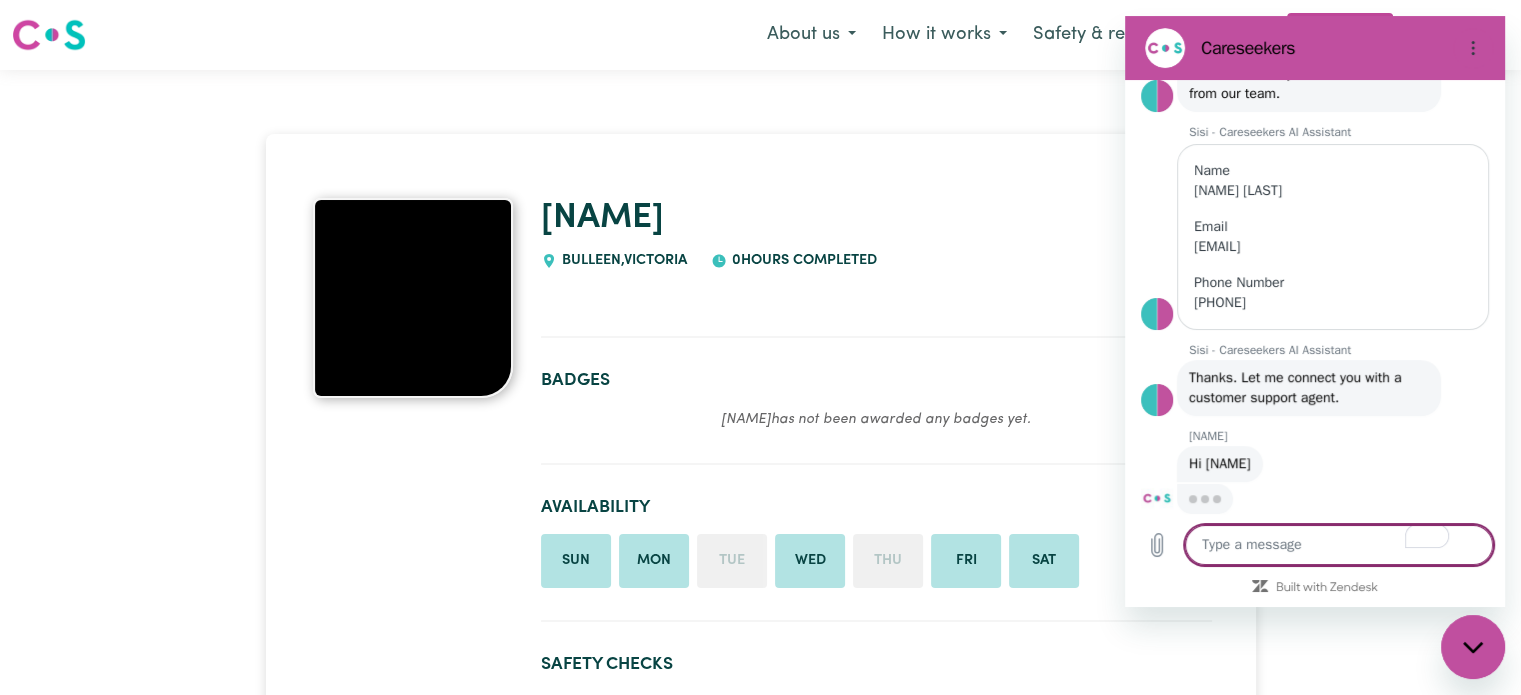 type on "x" 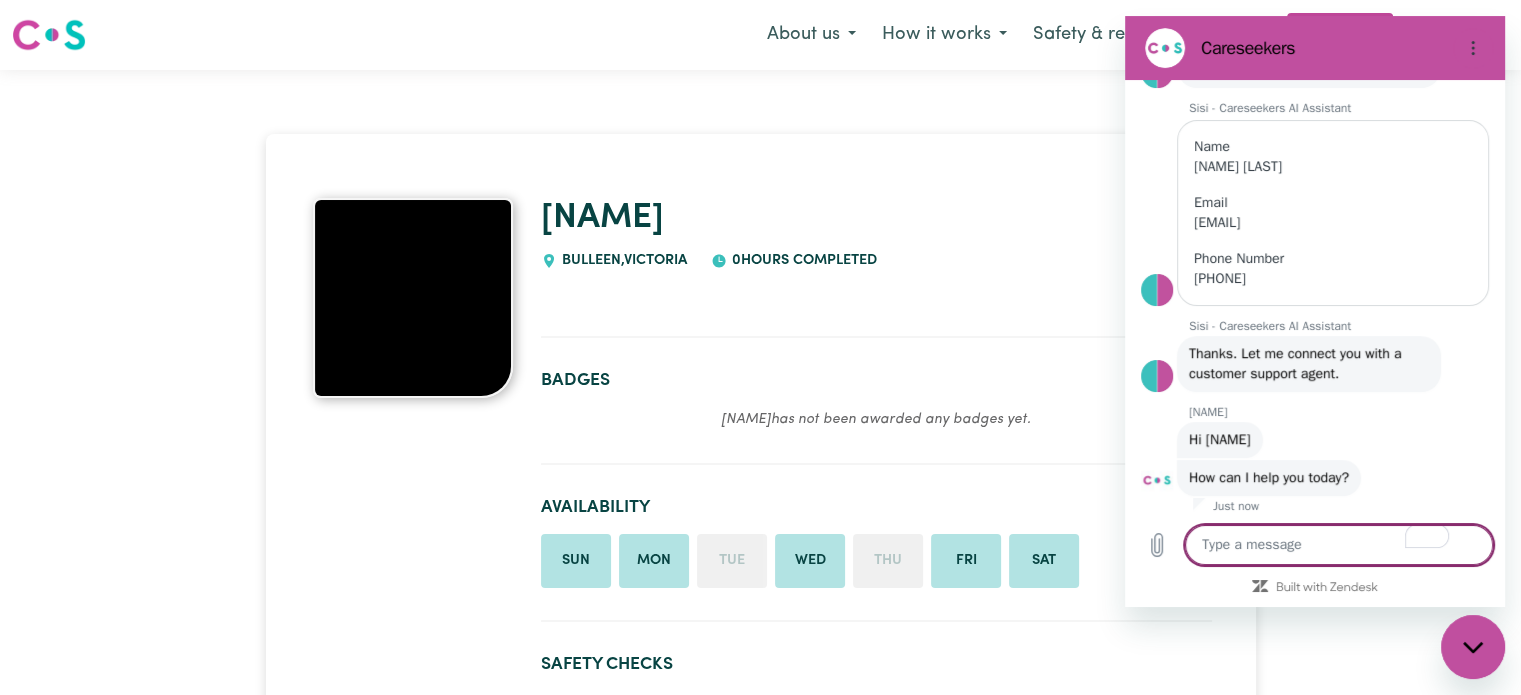 scroll, scrollTop: 946, scrollLeft: 0, axis: vertical 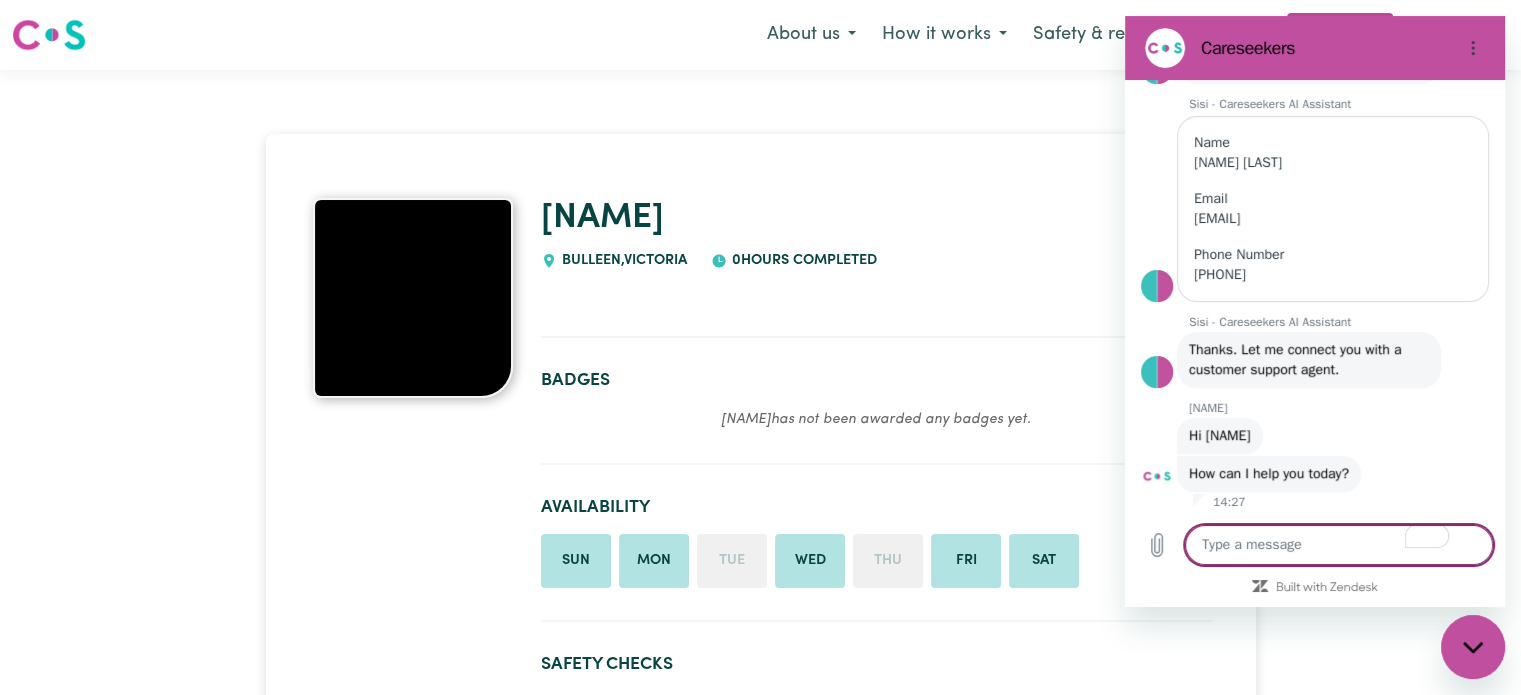 type on "i" 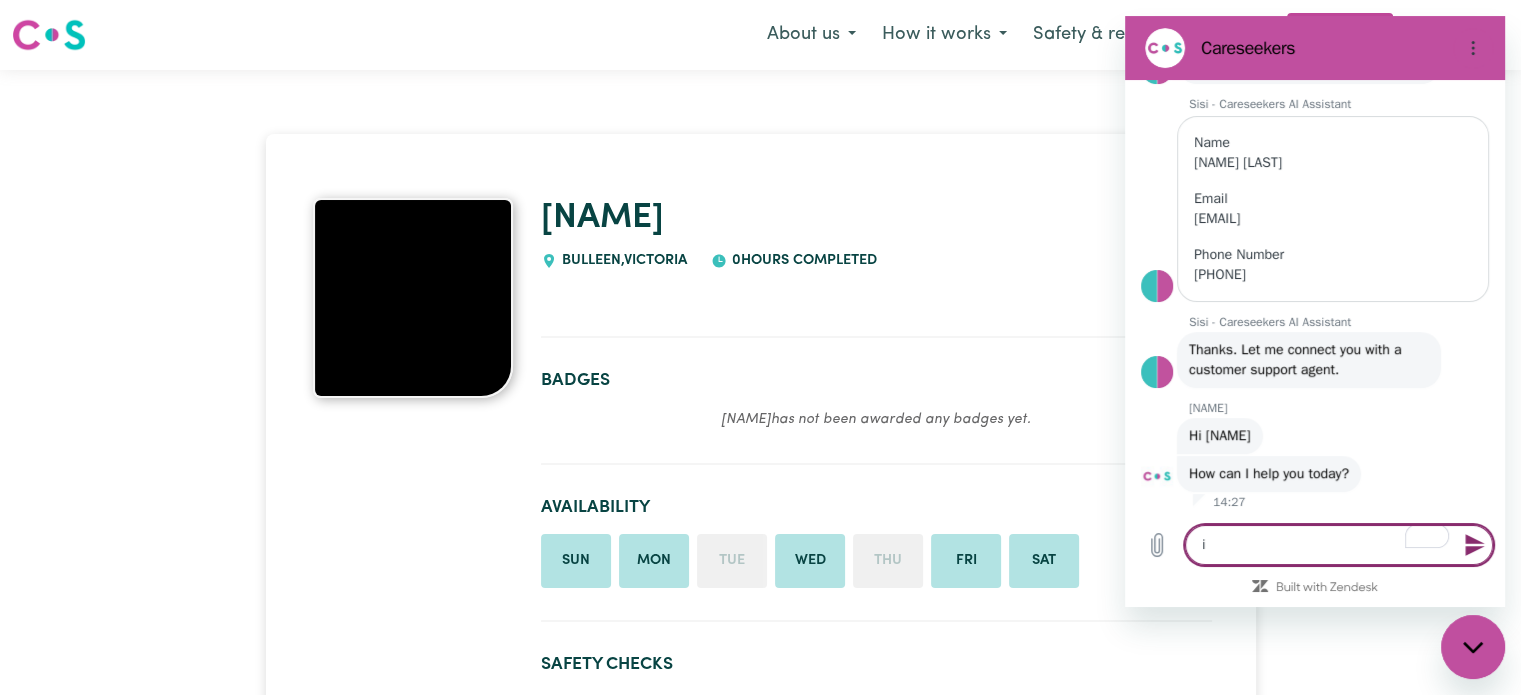 type on "i" 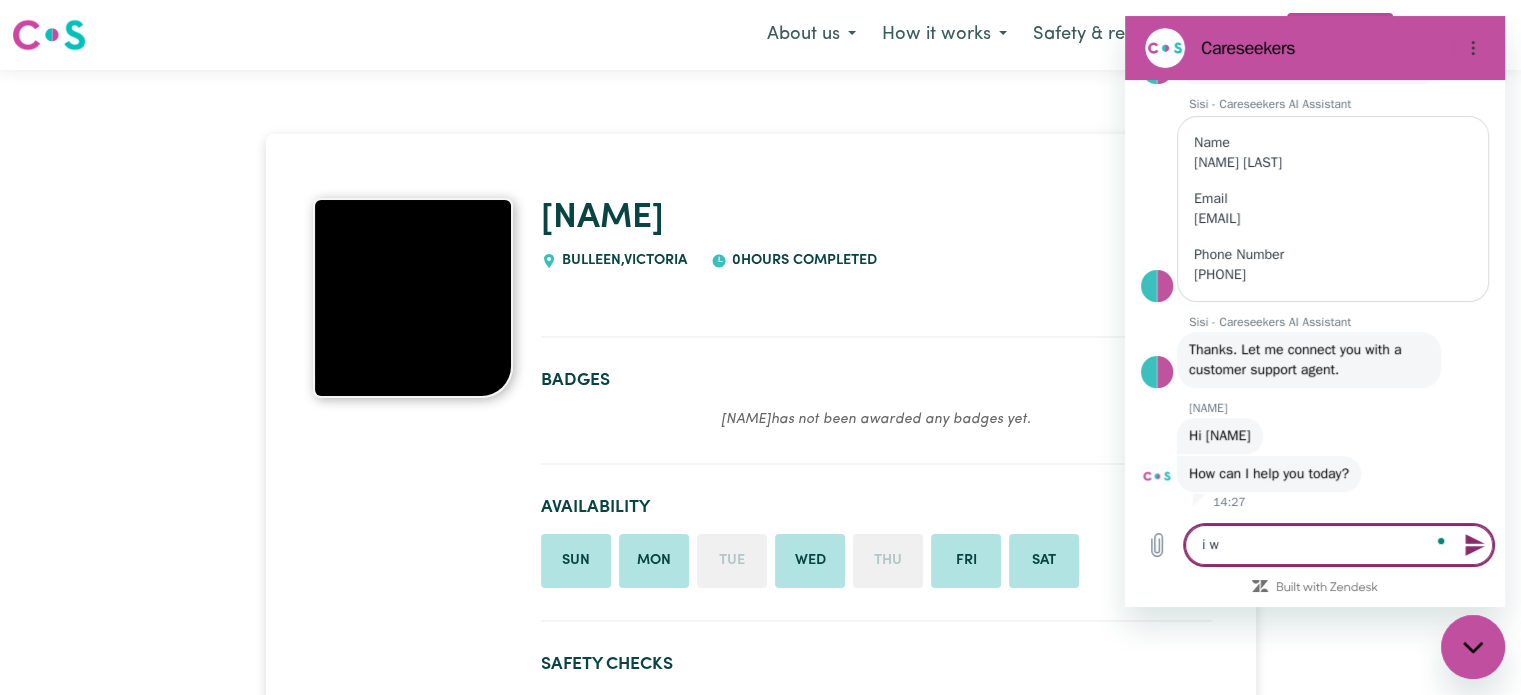 type on "i wa" 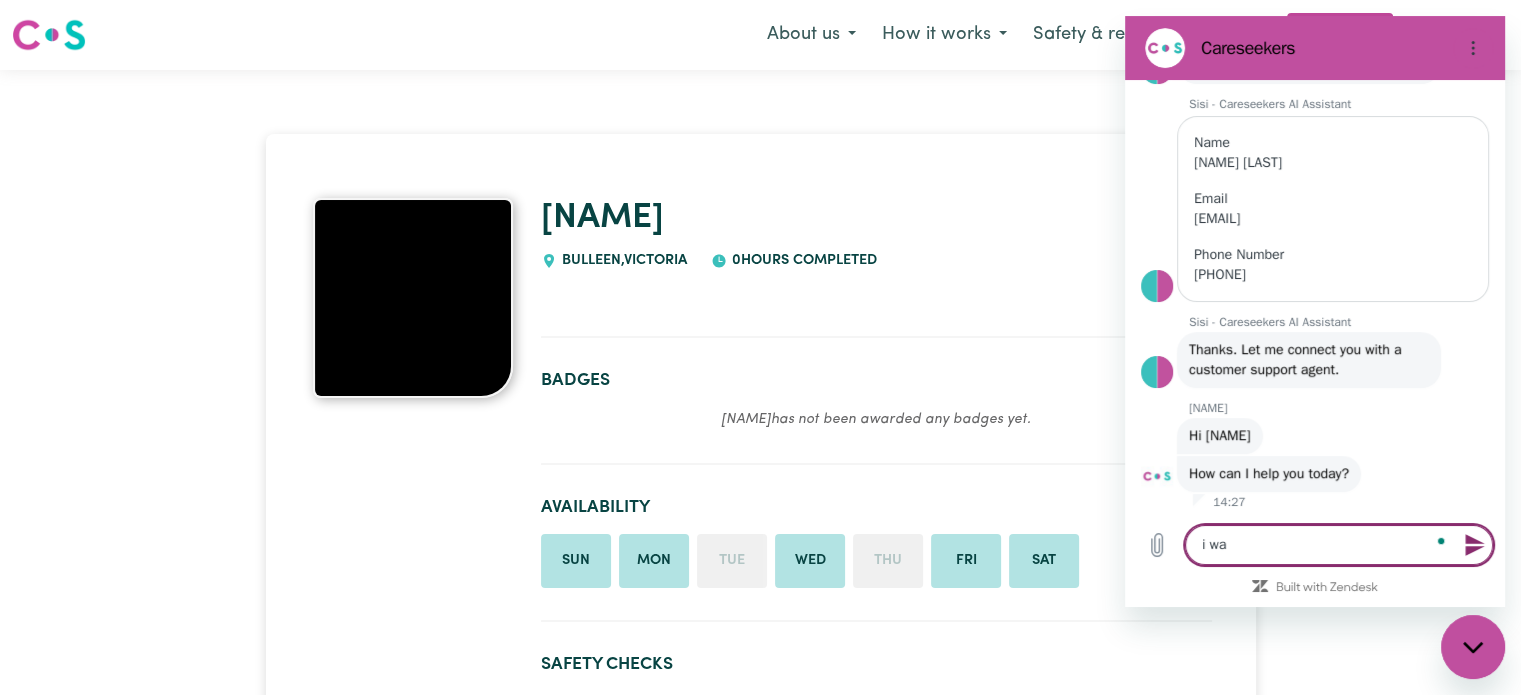 type on "i was" 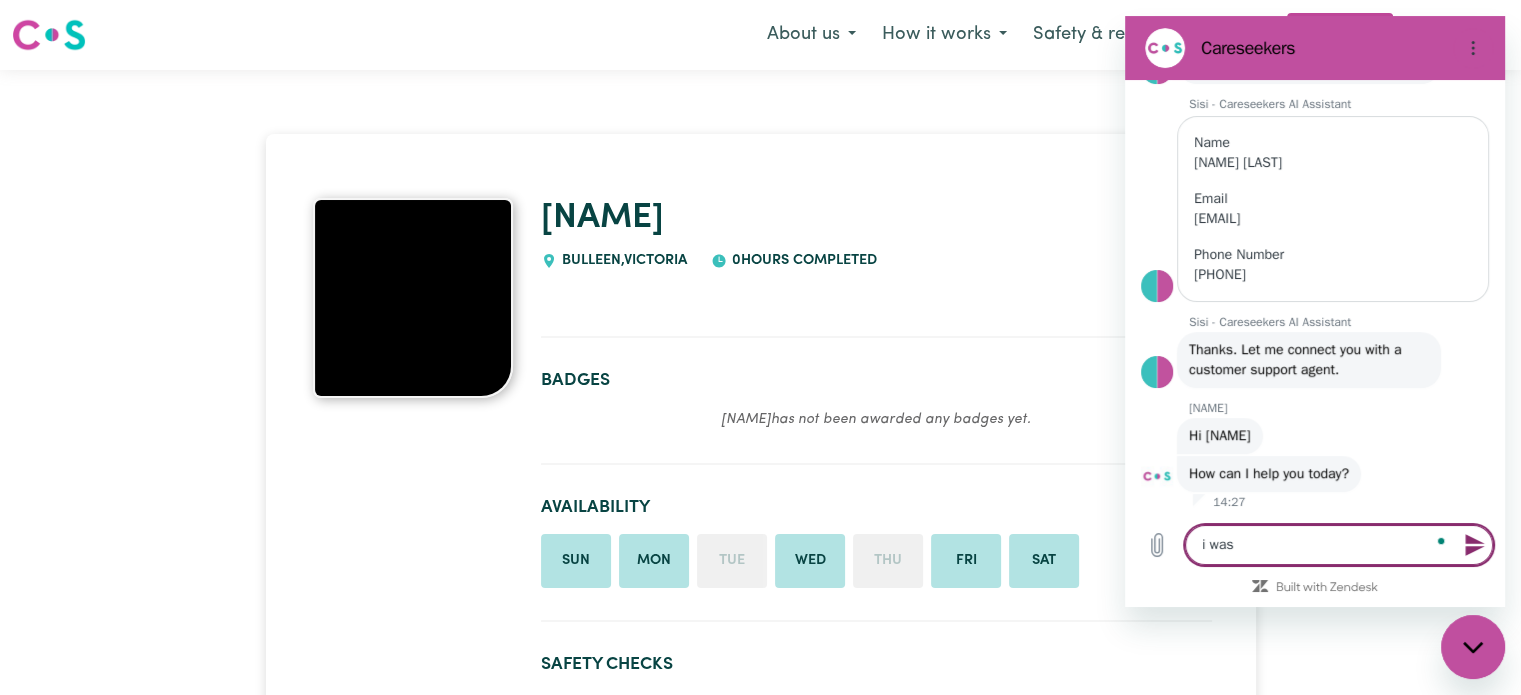 type on "i was" 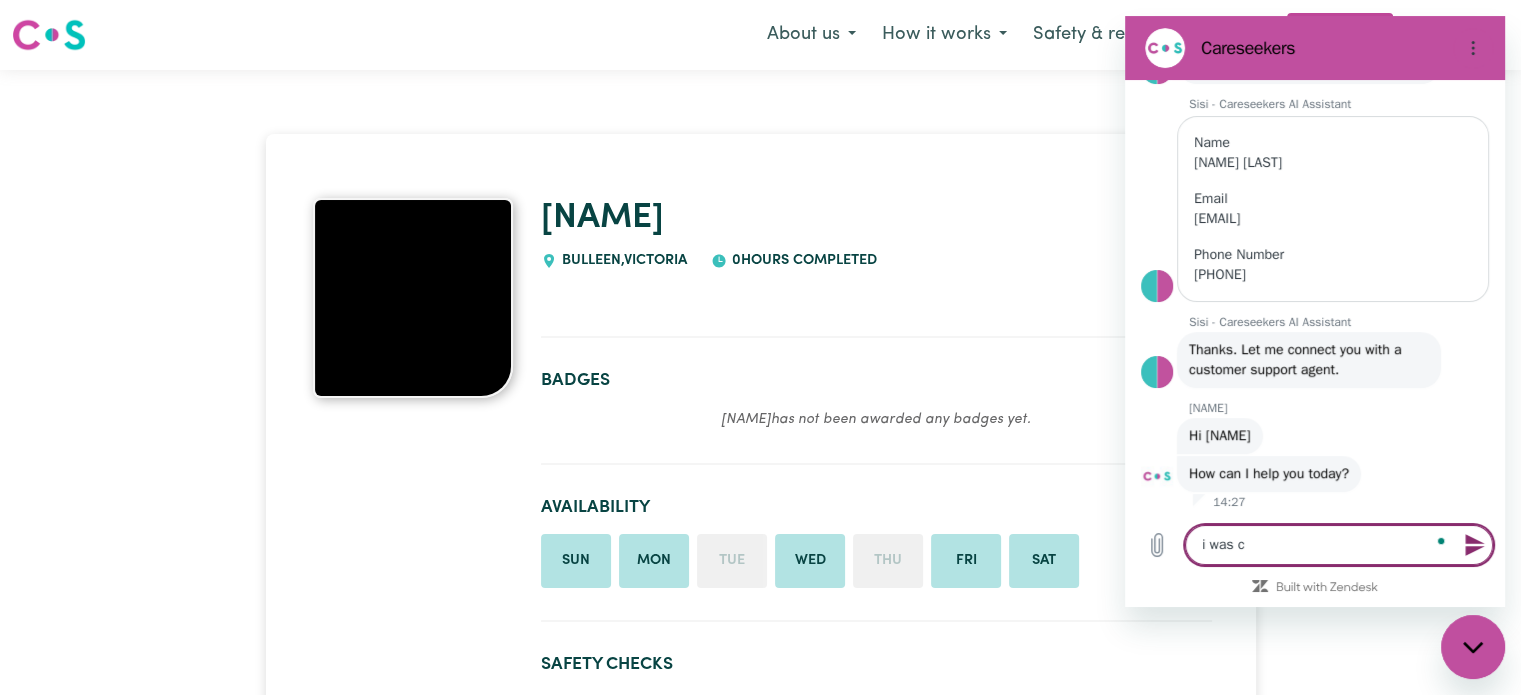 type on "i was co" 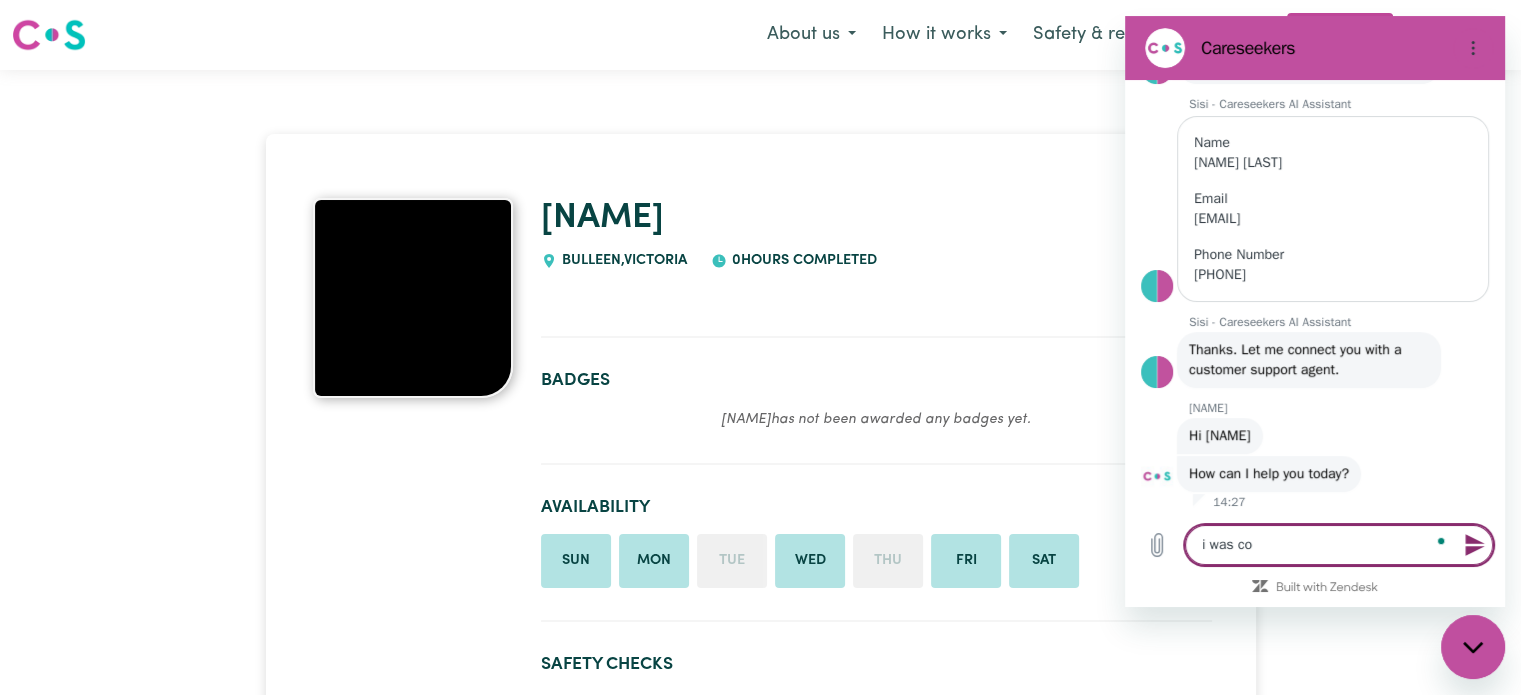 type on "i was com" 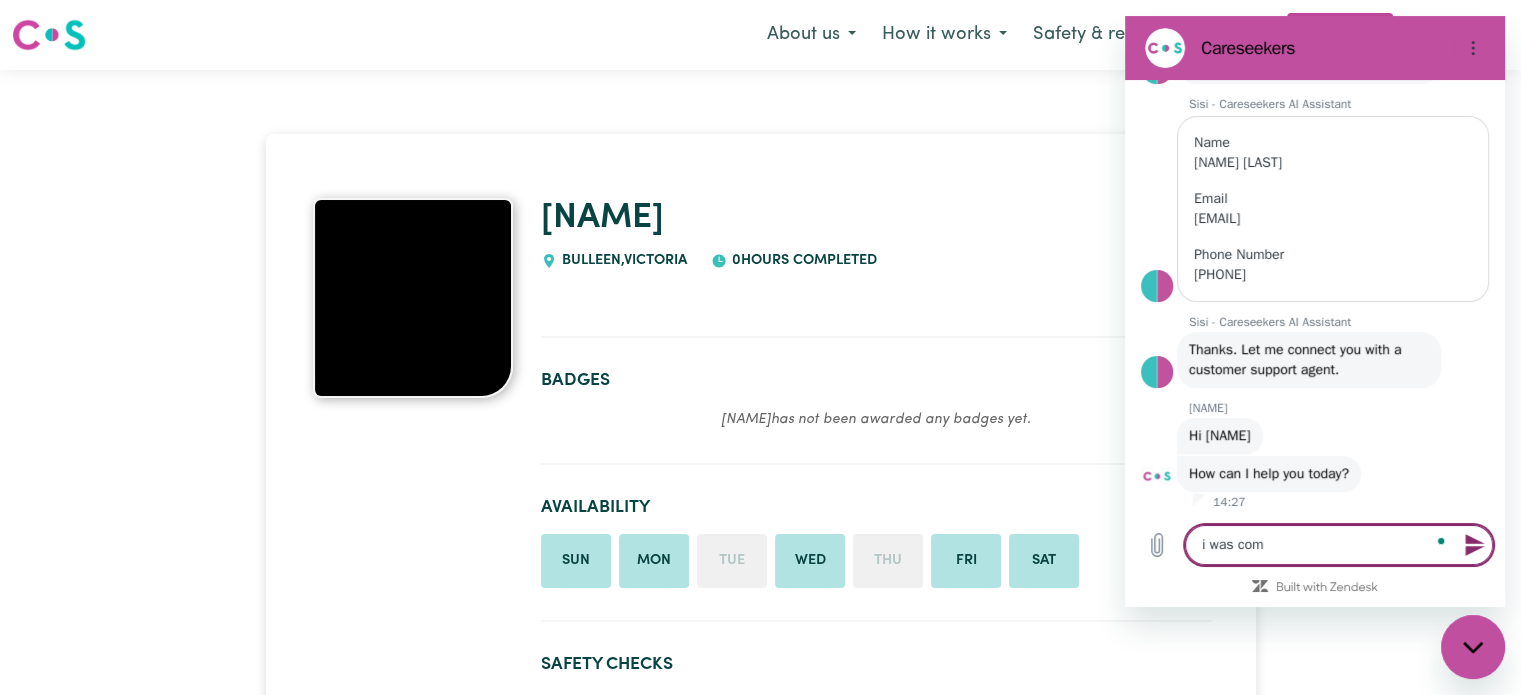 type on "i was coml" 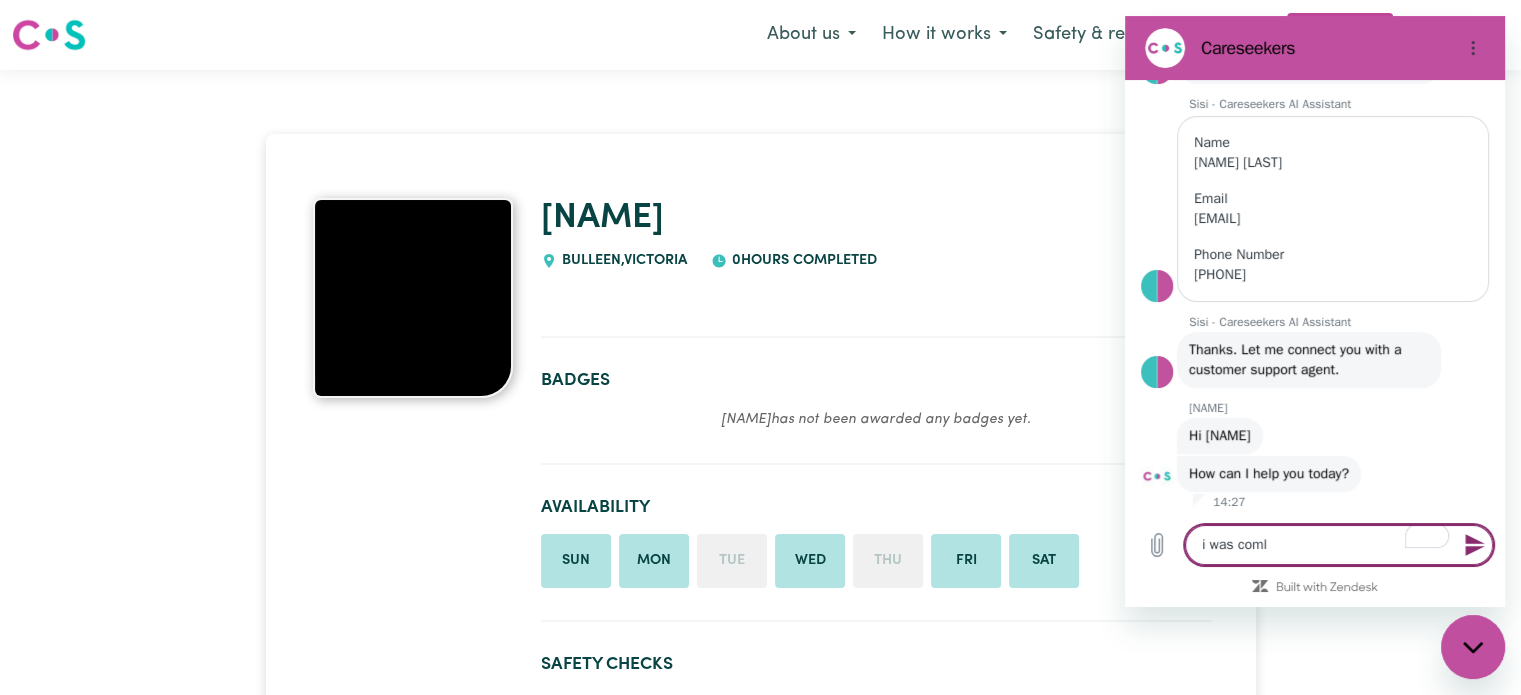 type on "i was com" 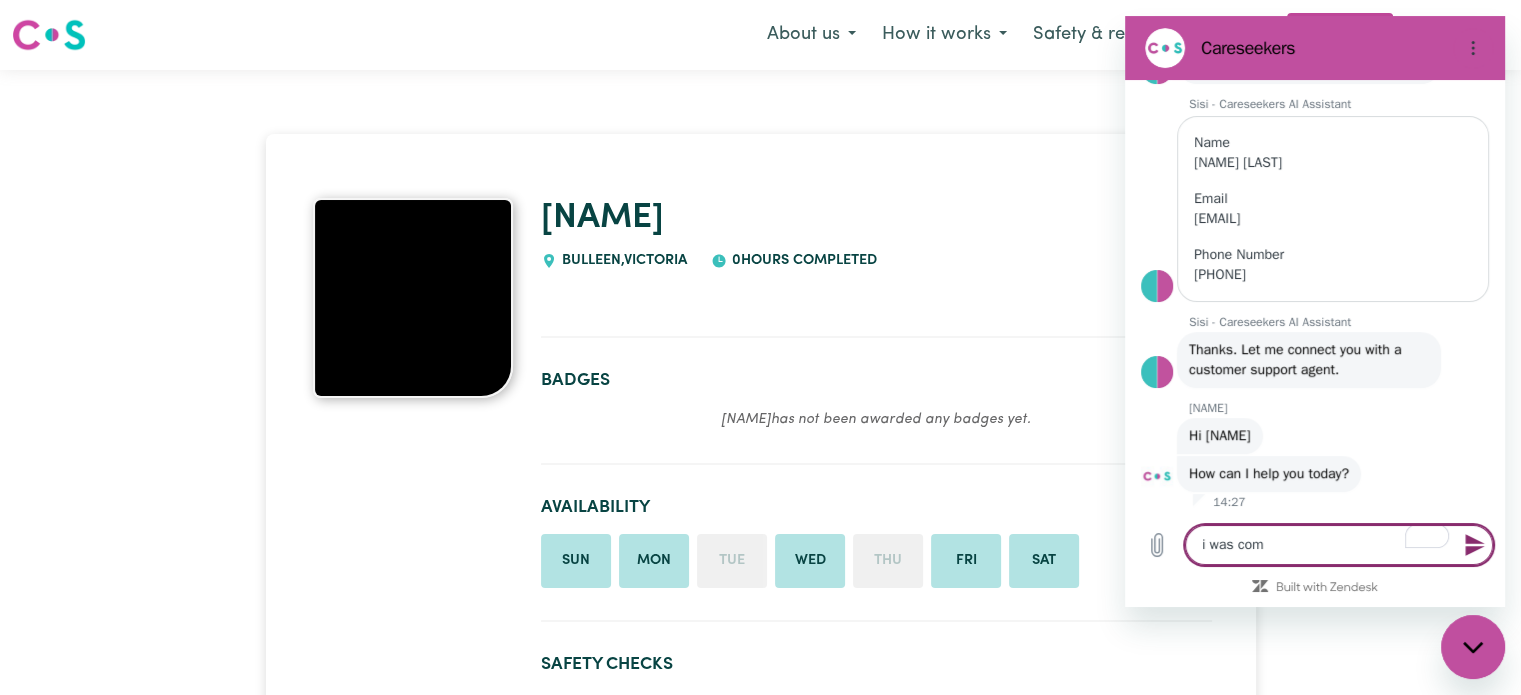 type on "i was comp" 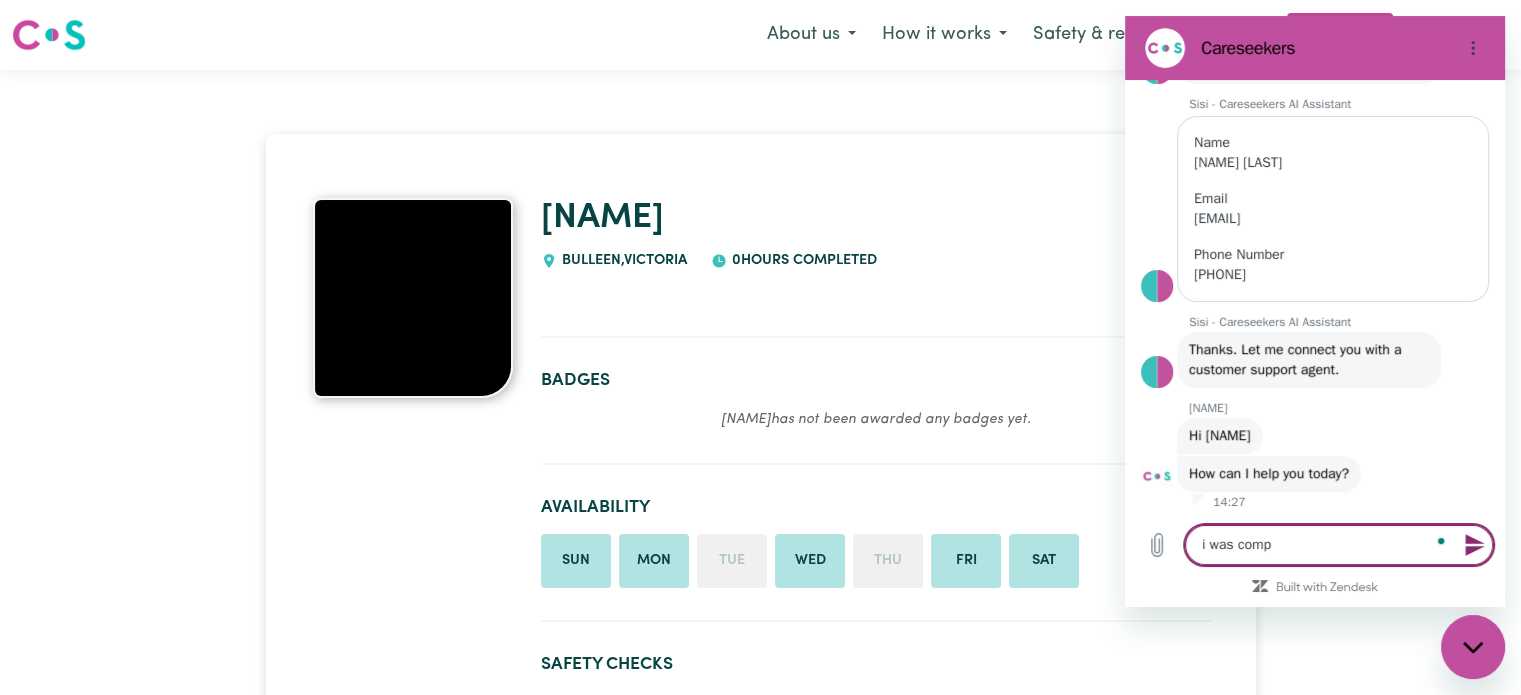 type on "i was compl" 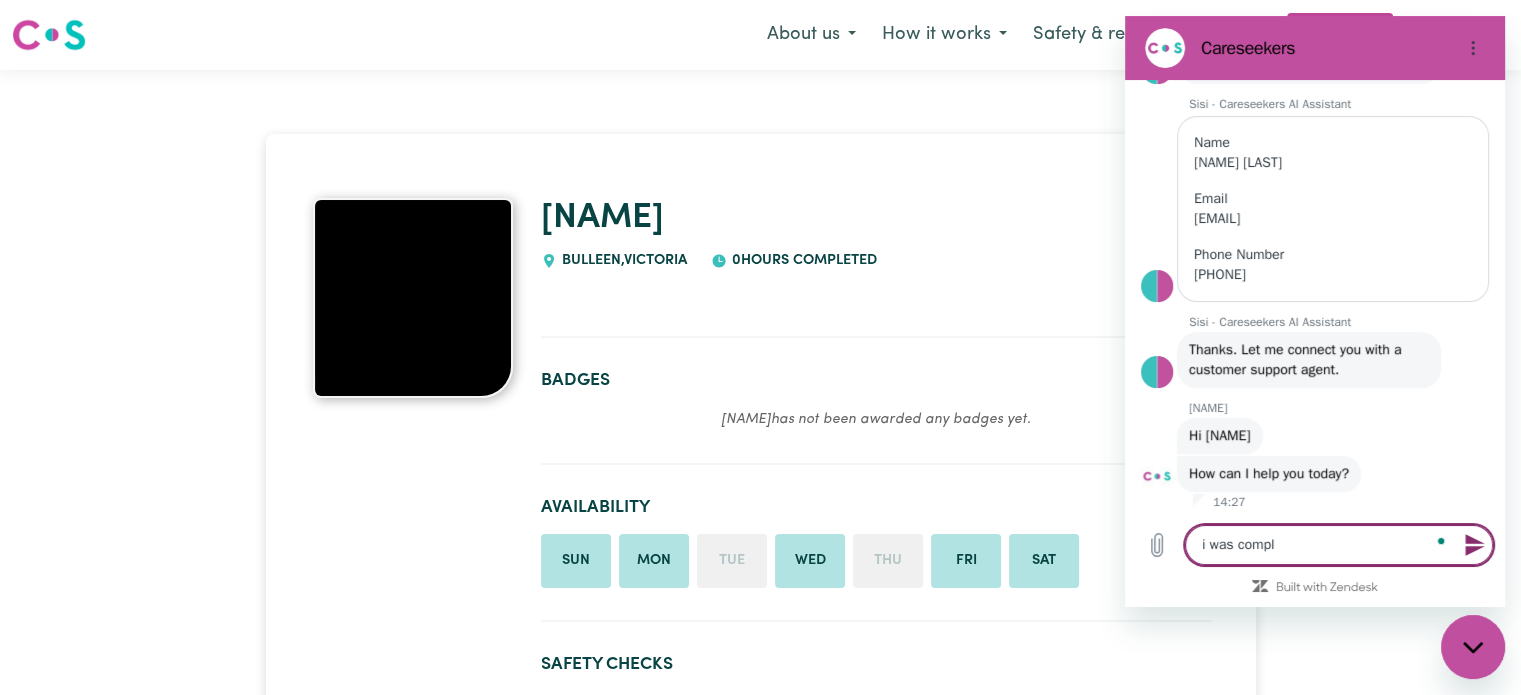 type on "i was comple" 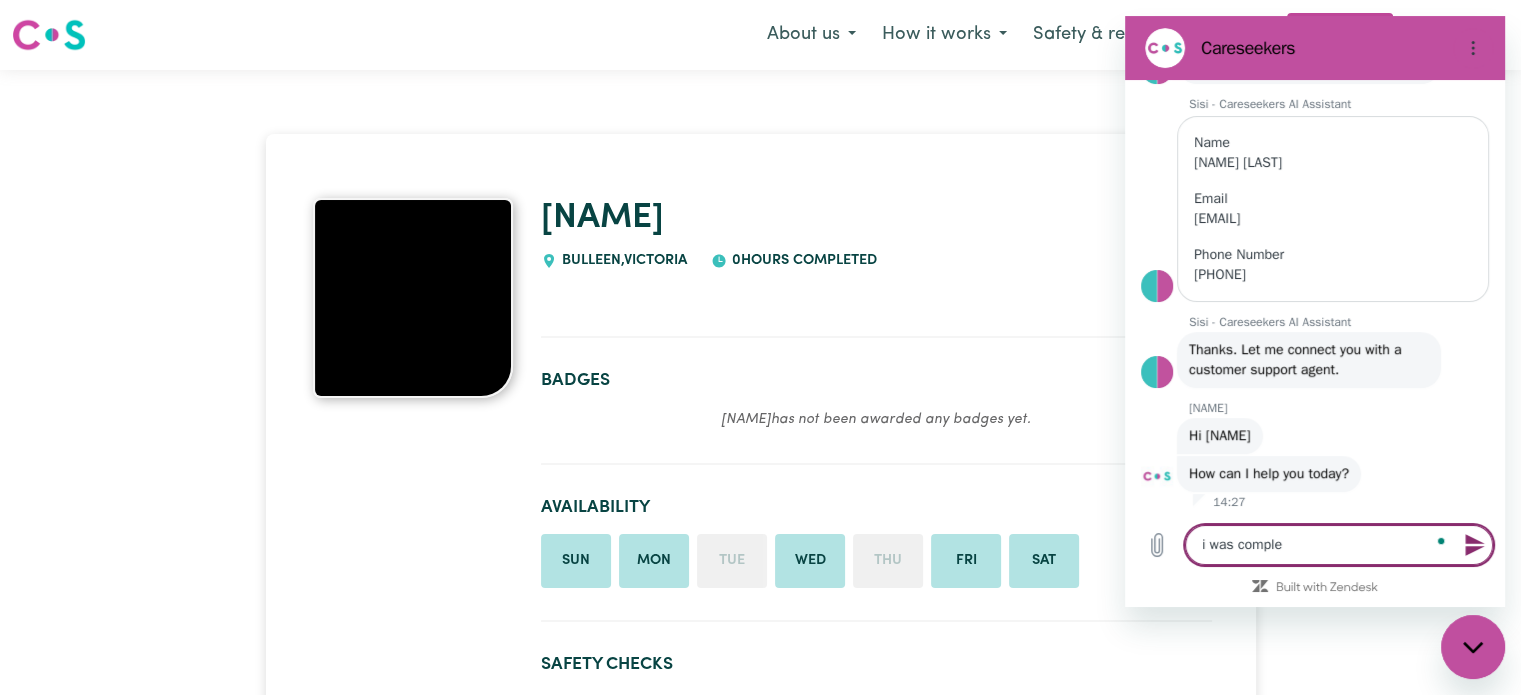 type on "i was complet" 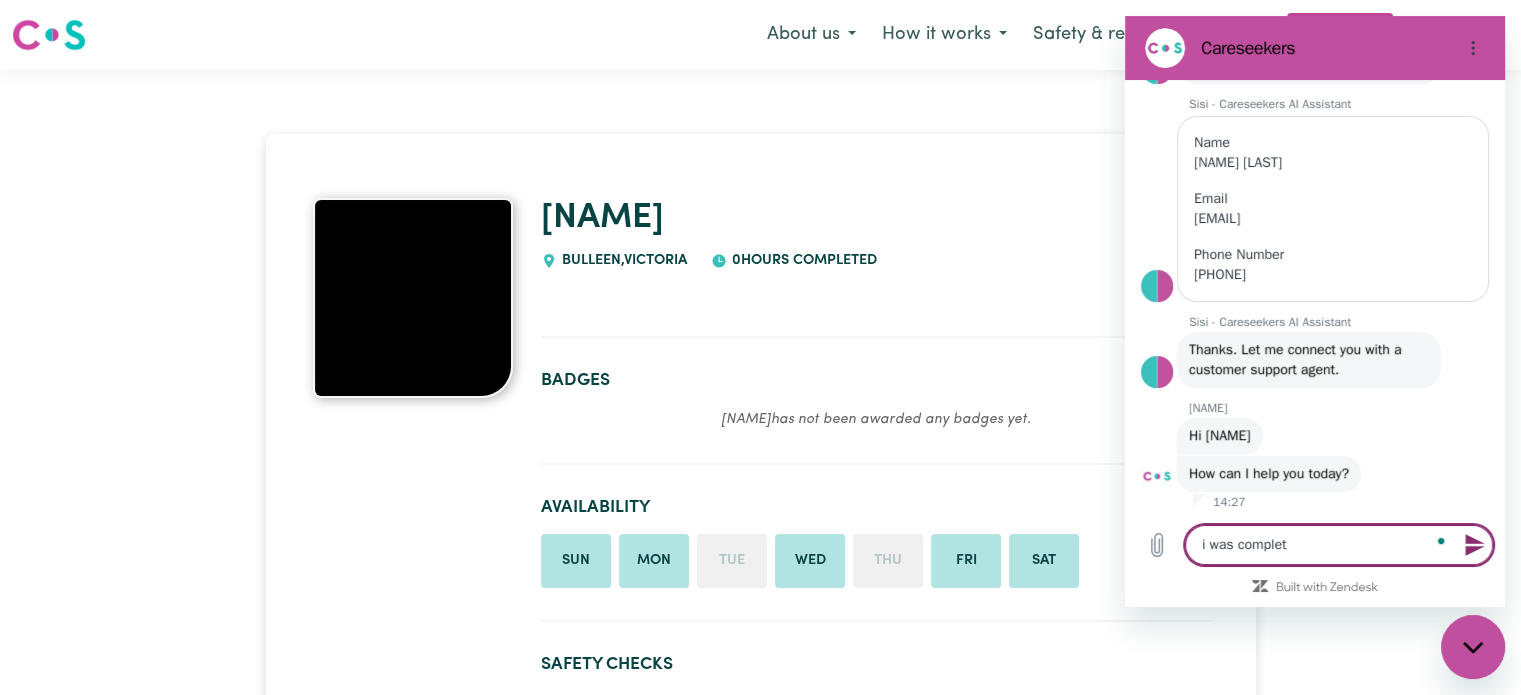 type on "i was completi" 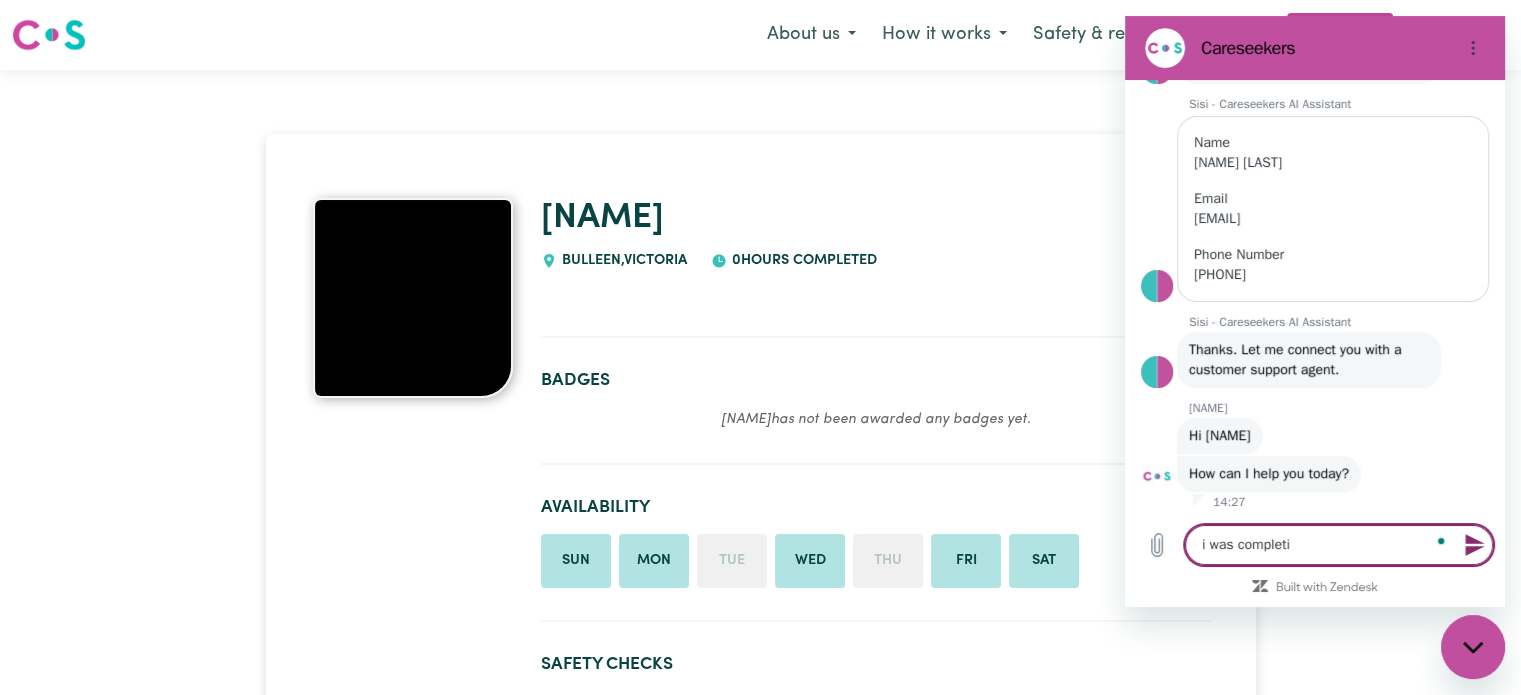 type on "i was completin" 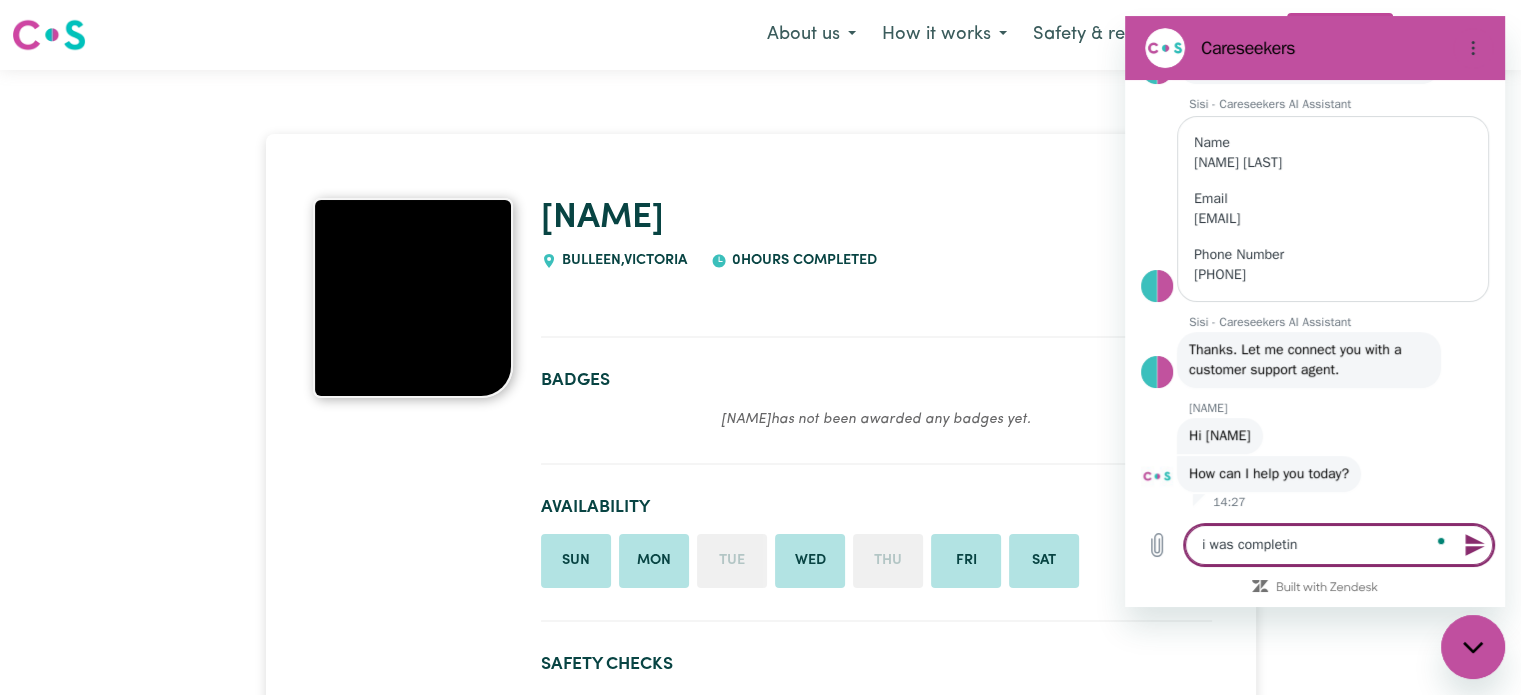 type on "i was completing" 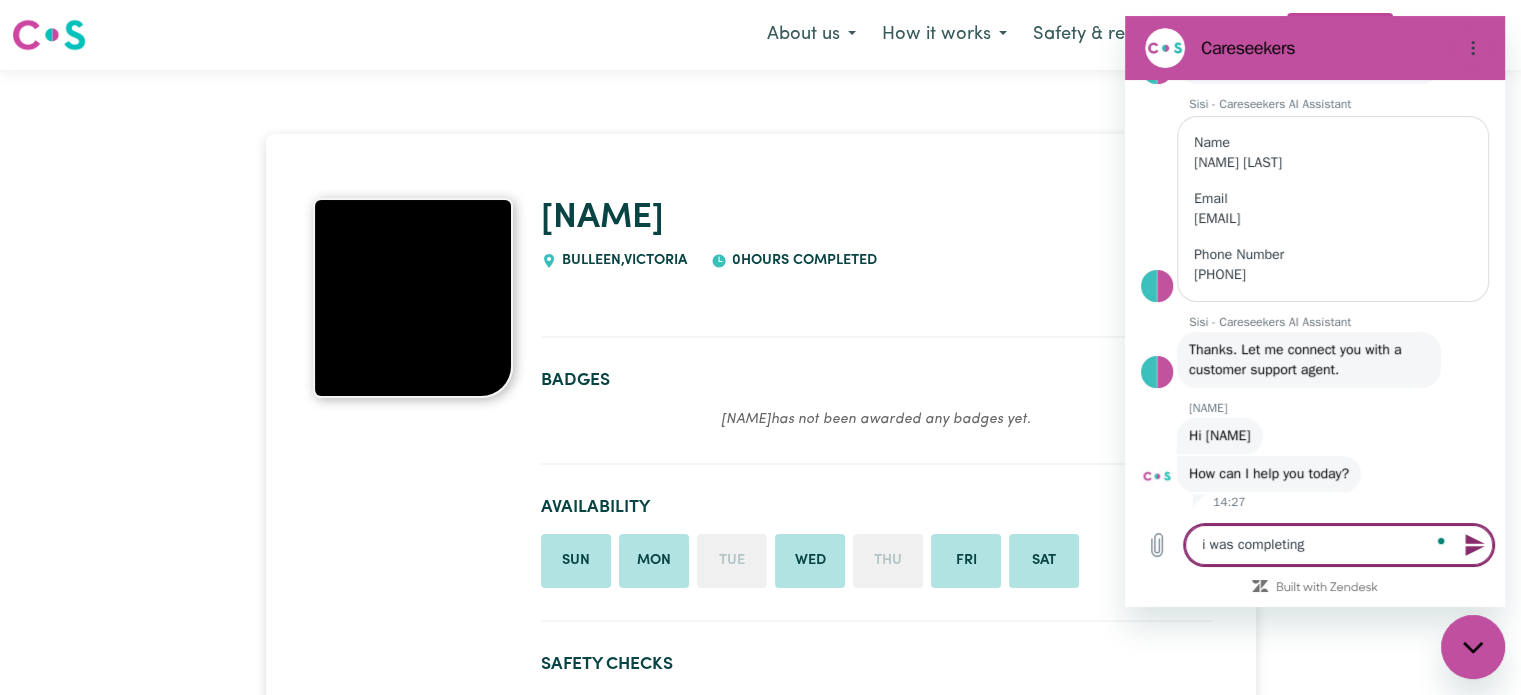 type on "i was completing" 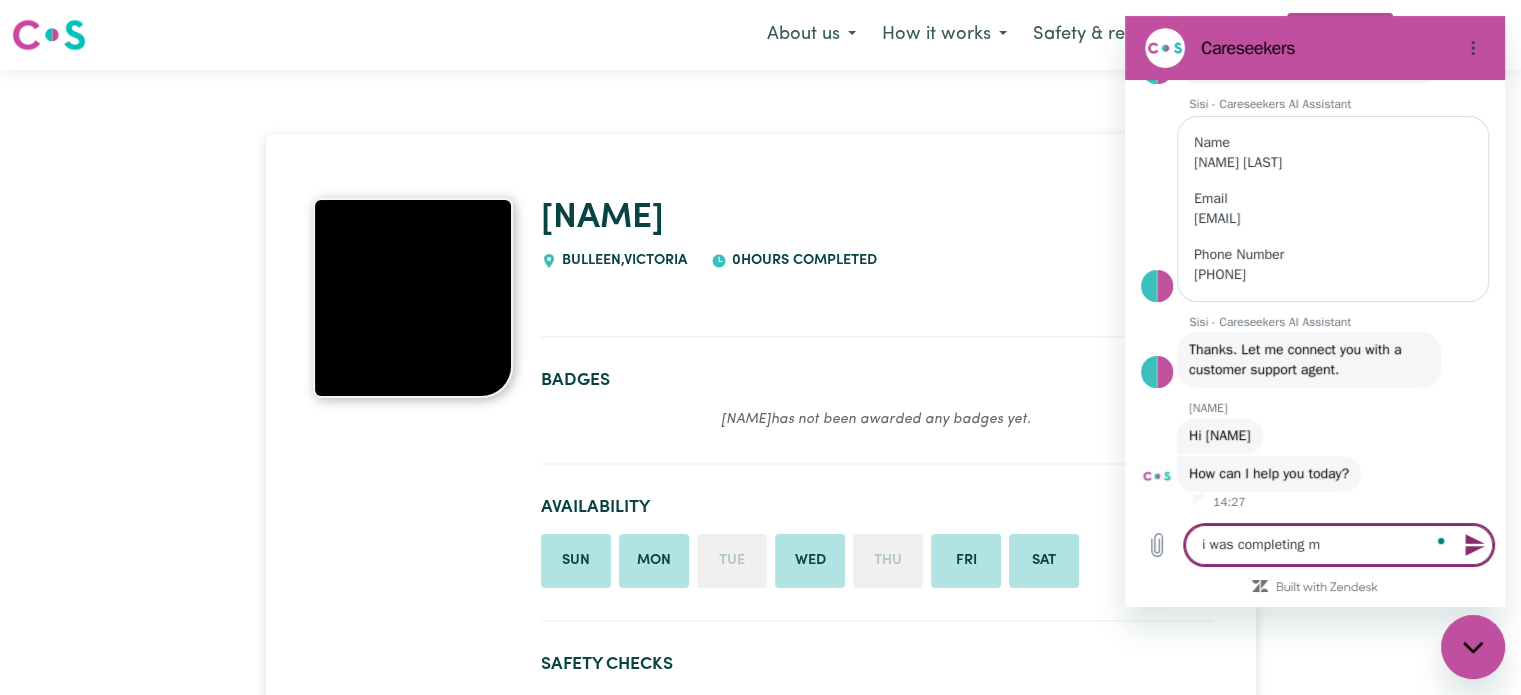 type on "i was completing my" 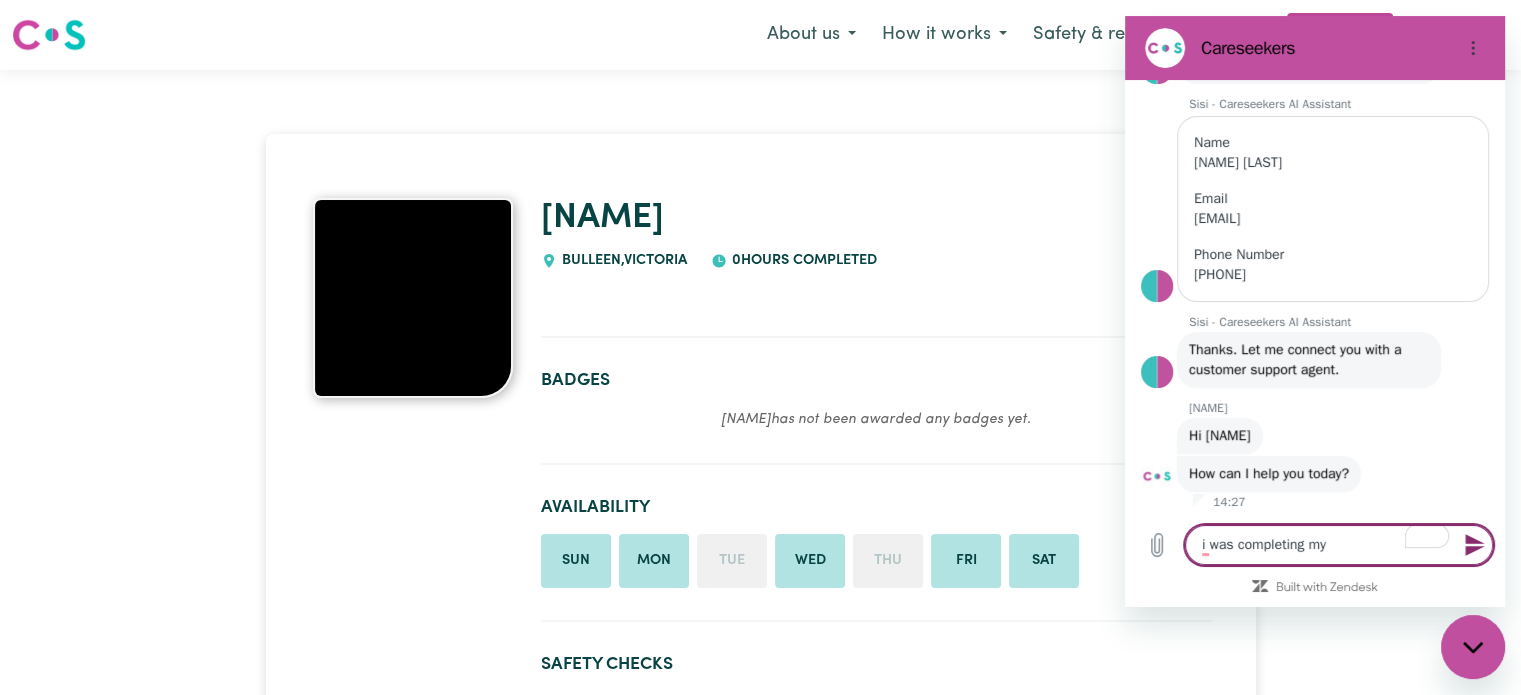 type on "i was completing my" 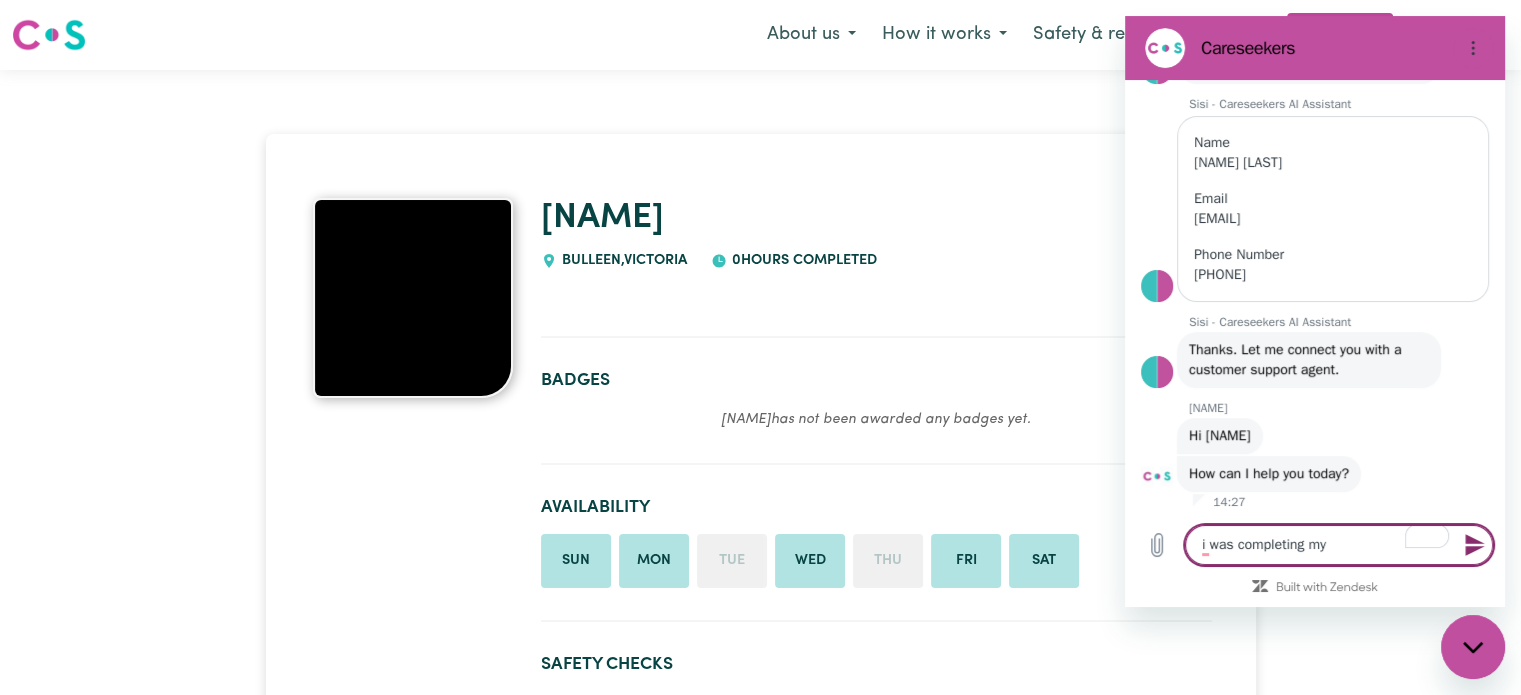 type on "x" 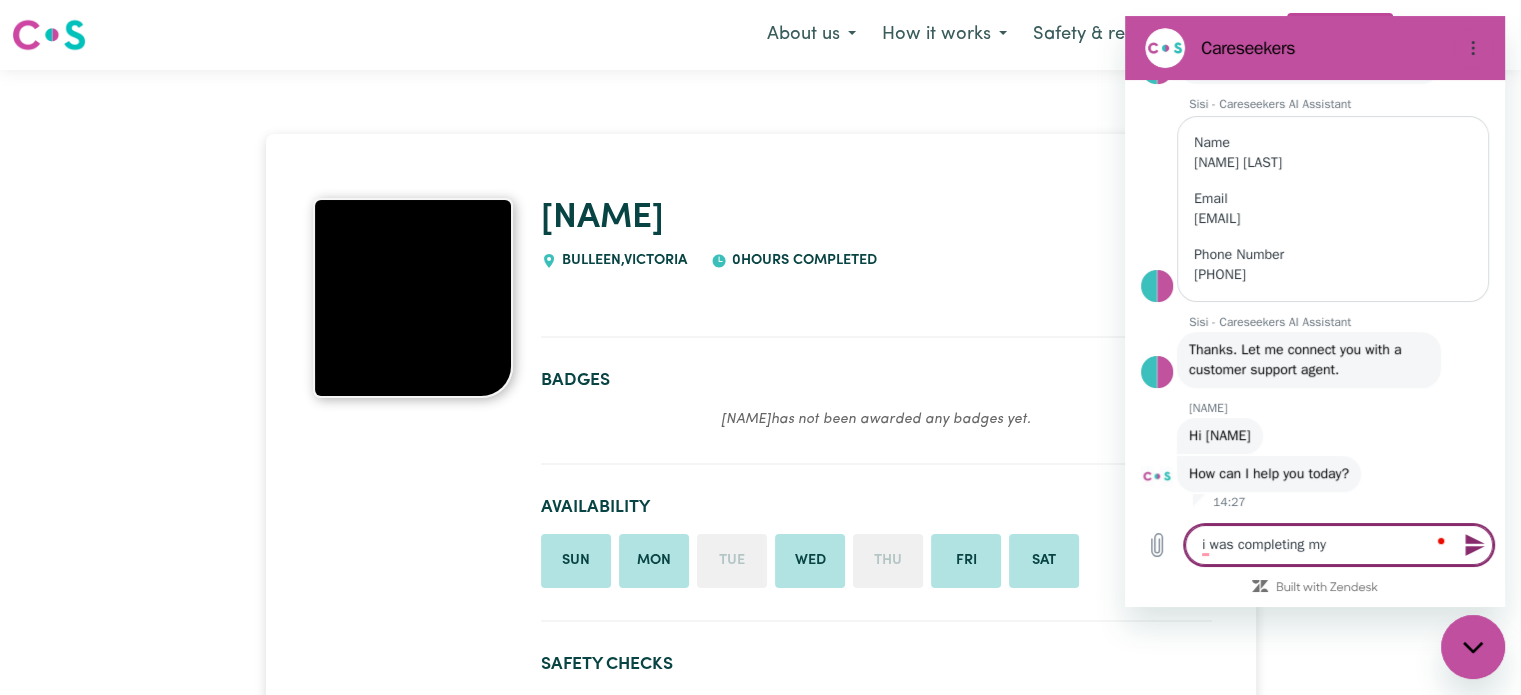 type on "i was completing my a" 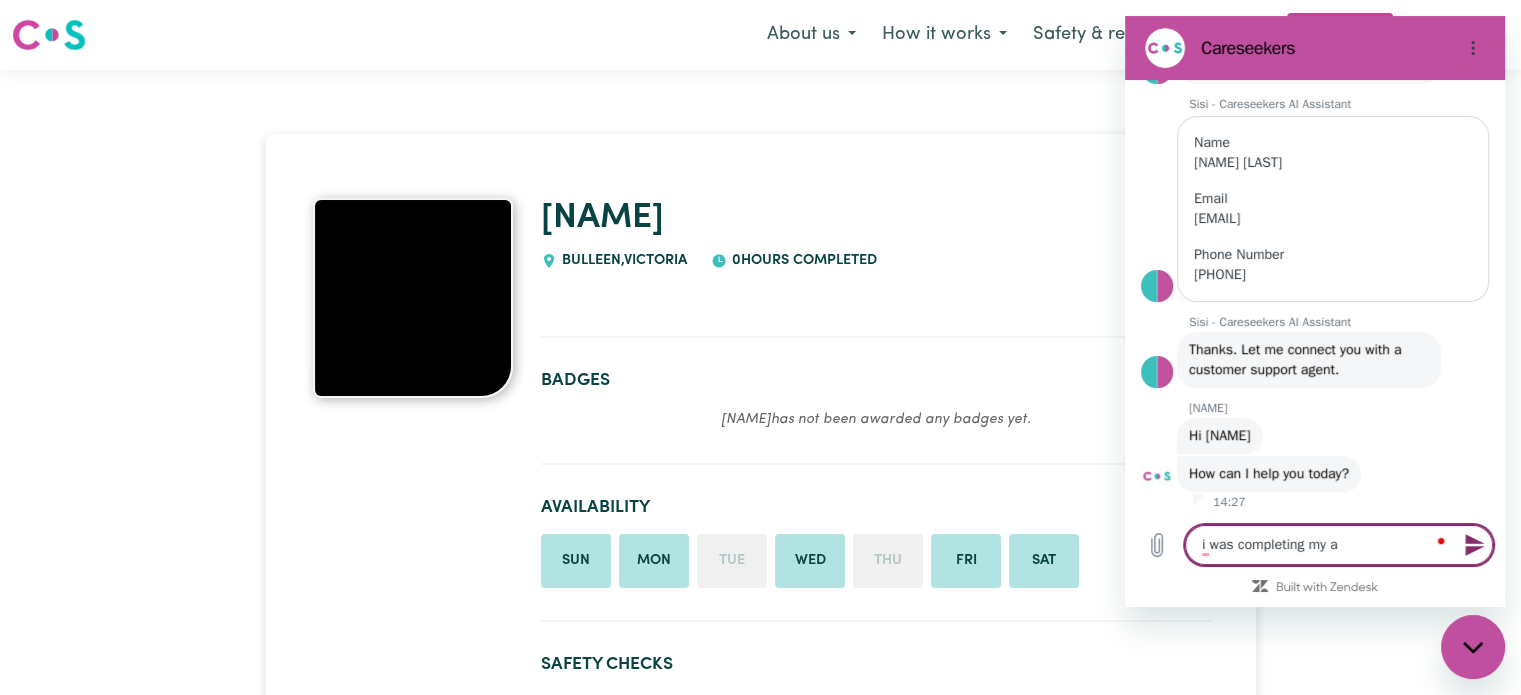 type on "i was completing my ap" 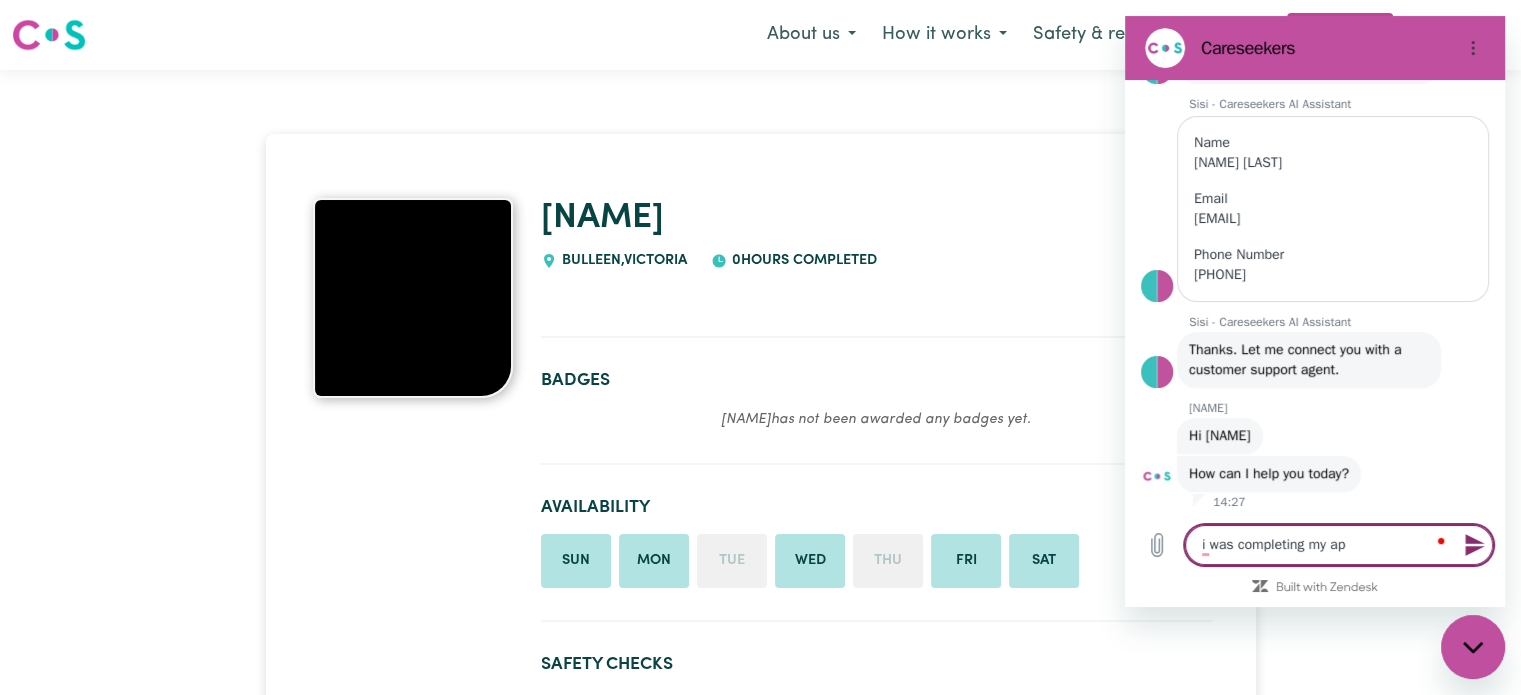 type on "i was completing my app" 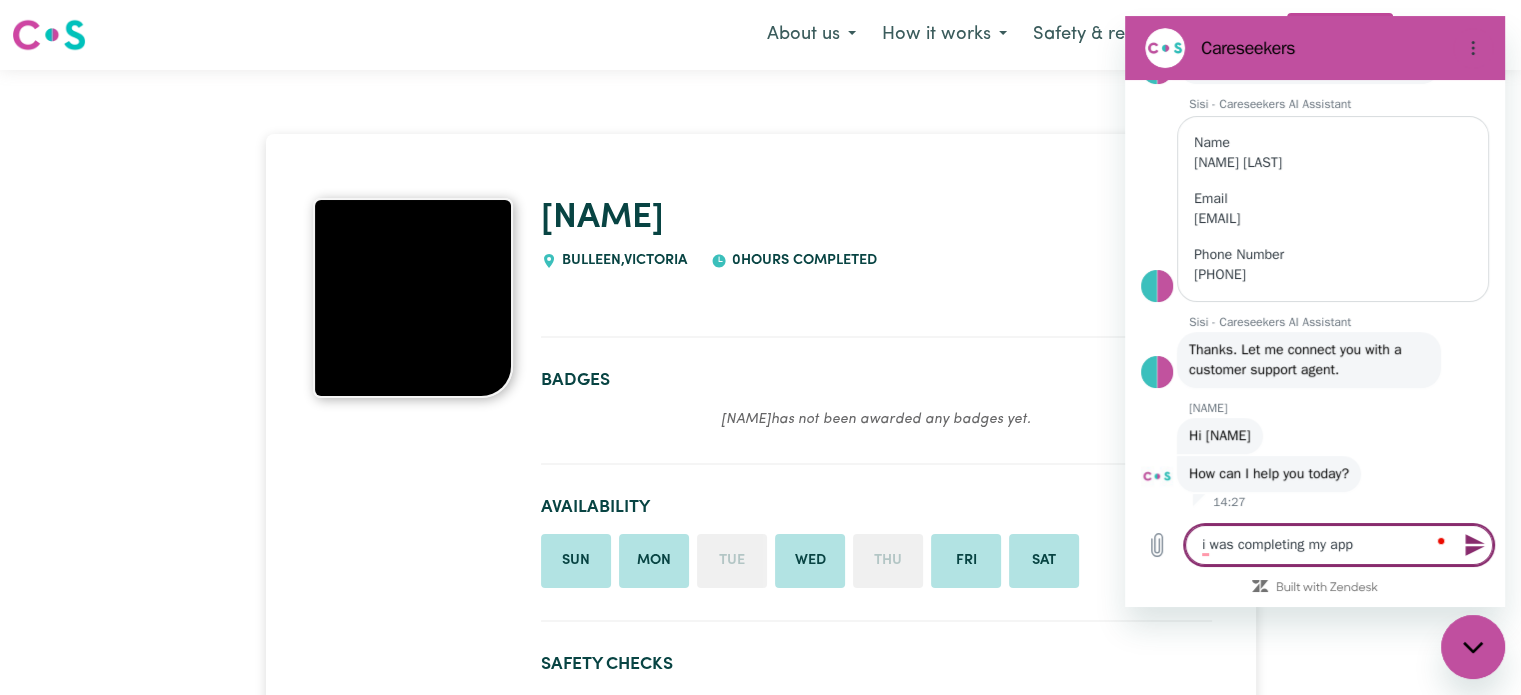 type on "i was completing my appl" 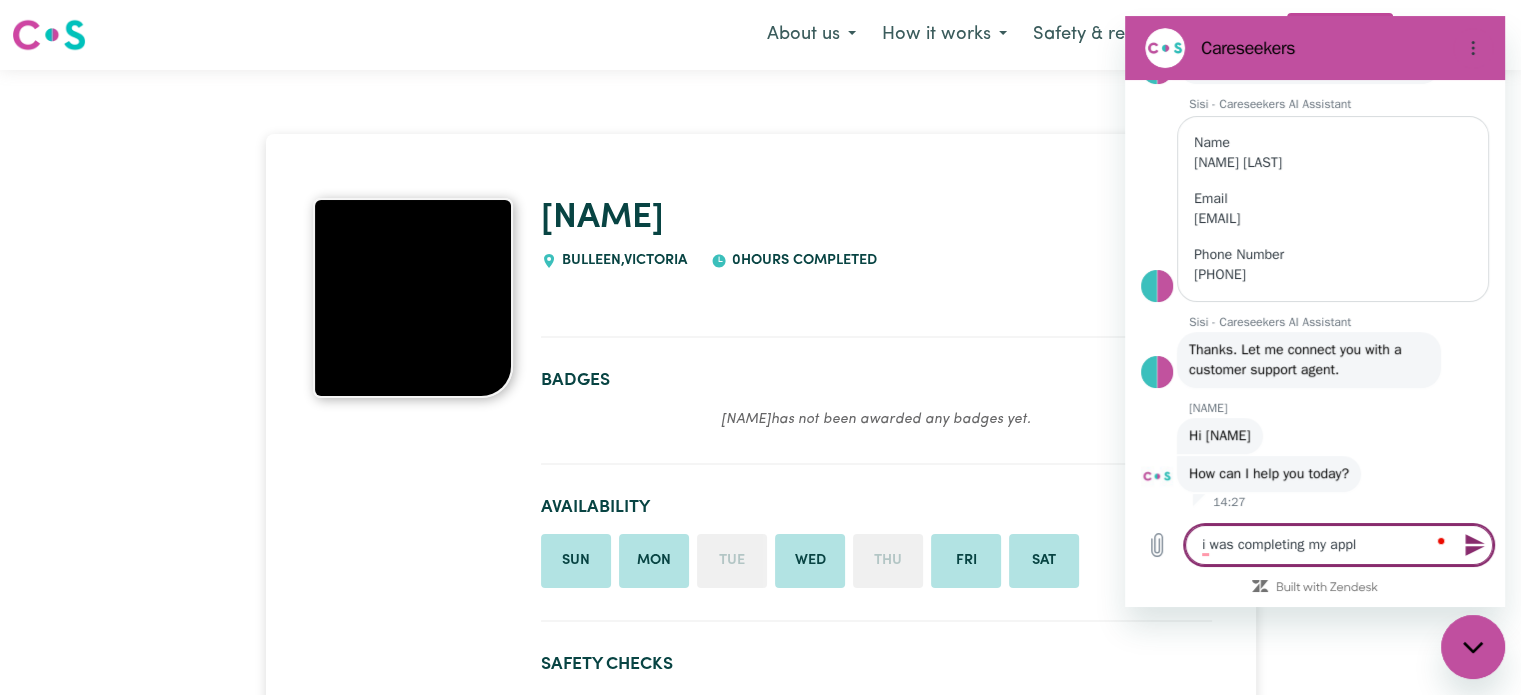 type on "i was completing my appli" 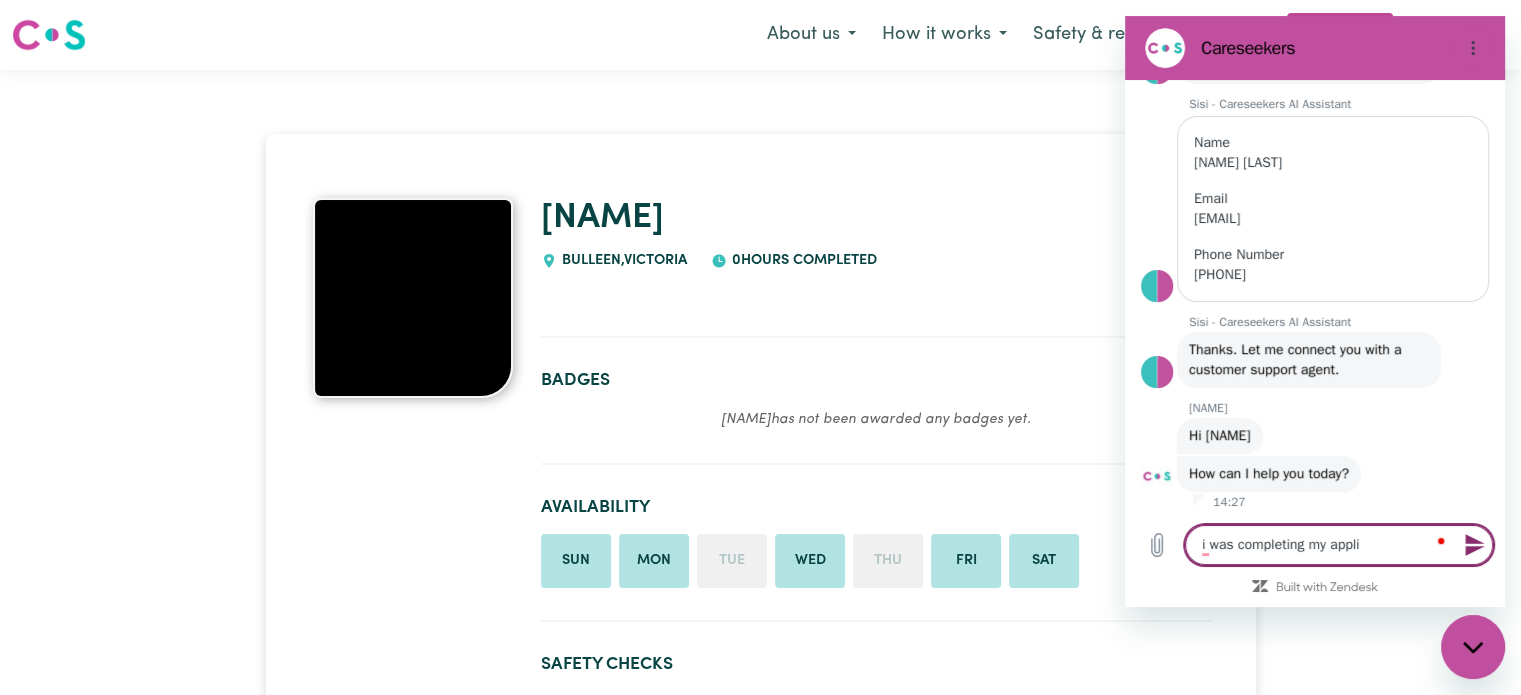 type on "i was completing my applic" 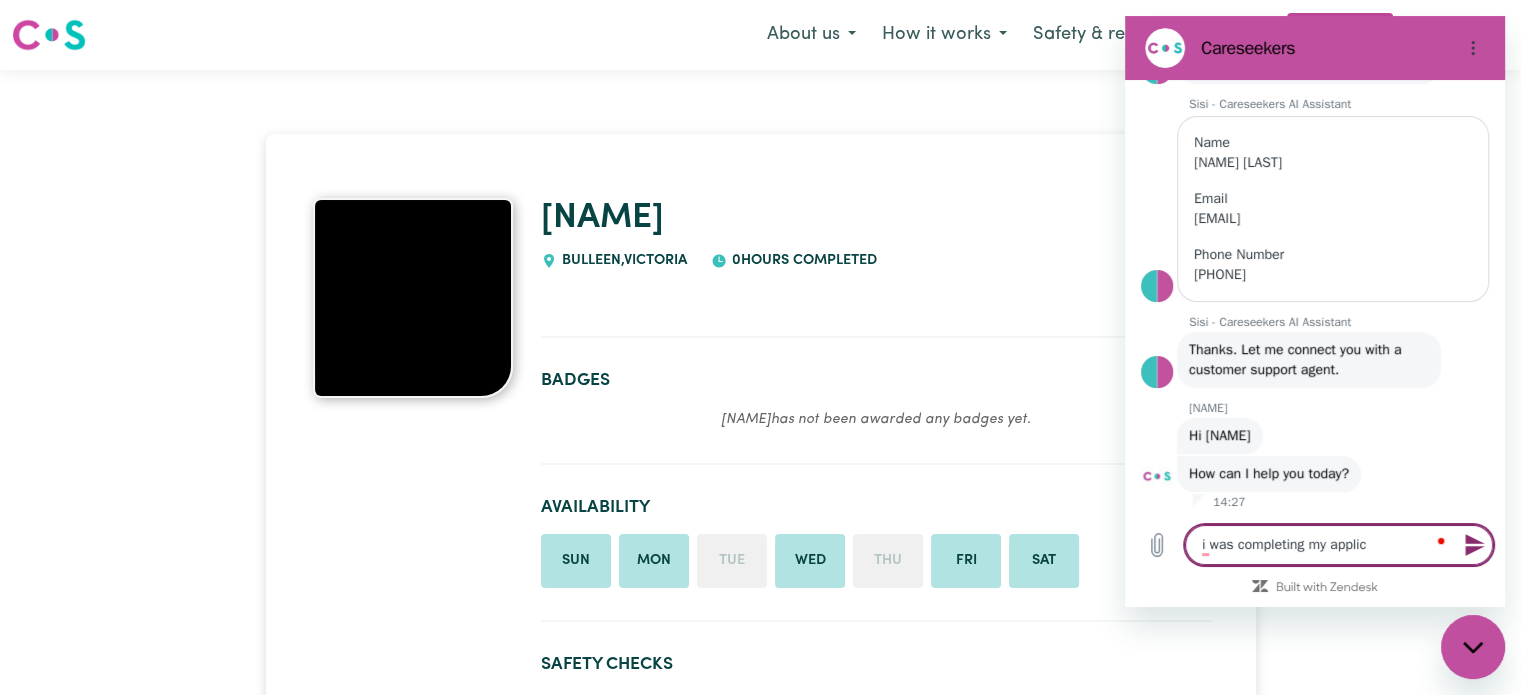 type on "i was completing my applica" 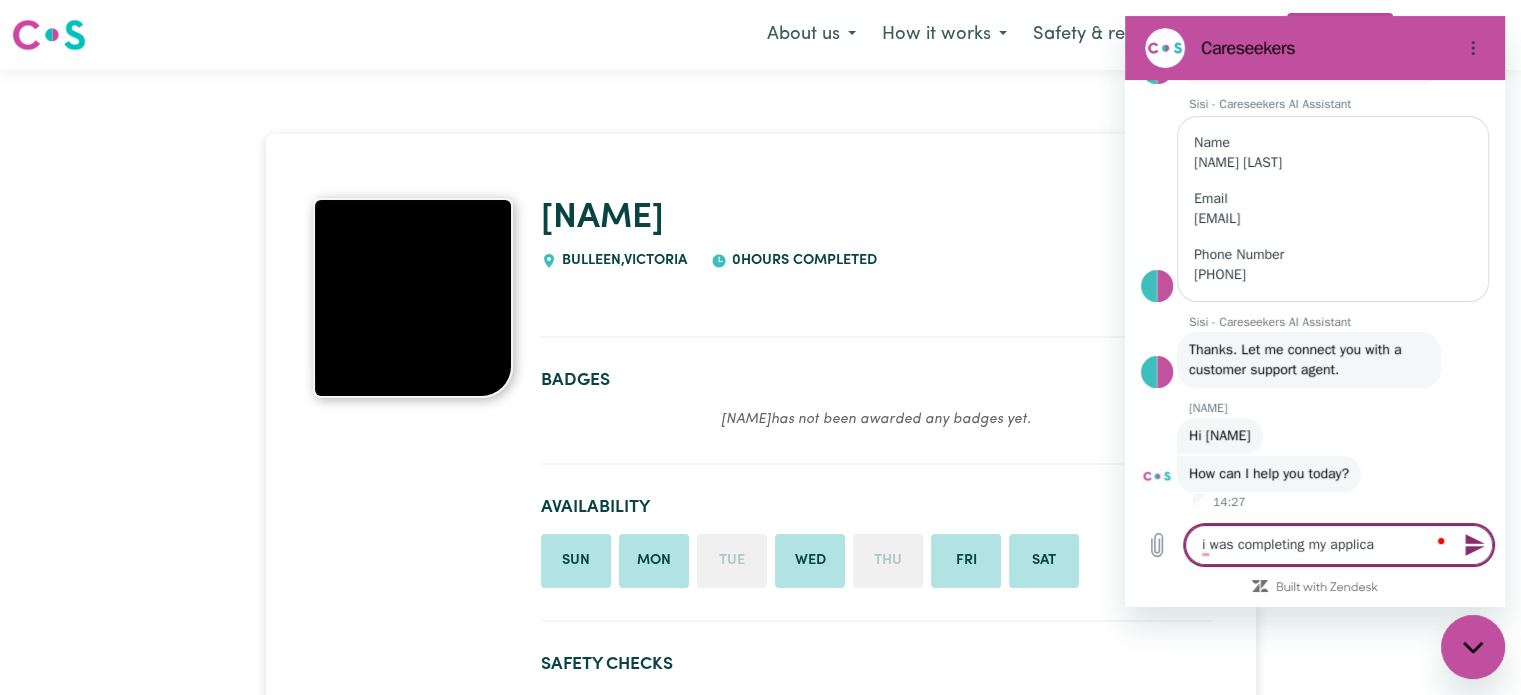 type on "i was completing my applicat" 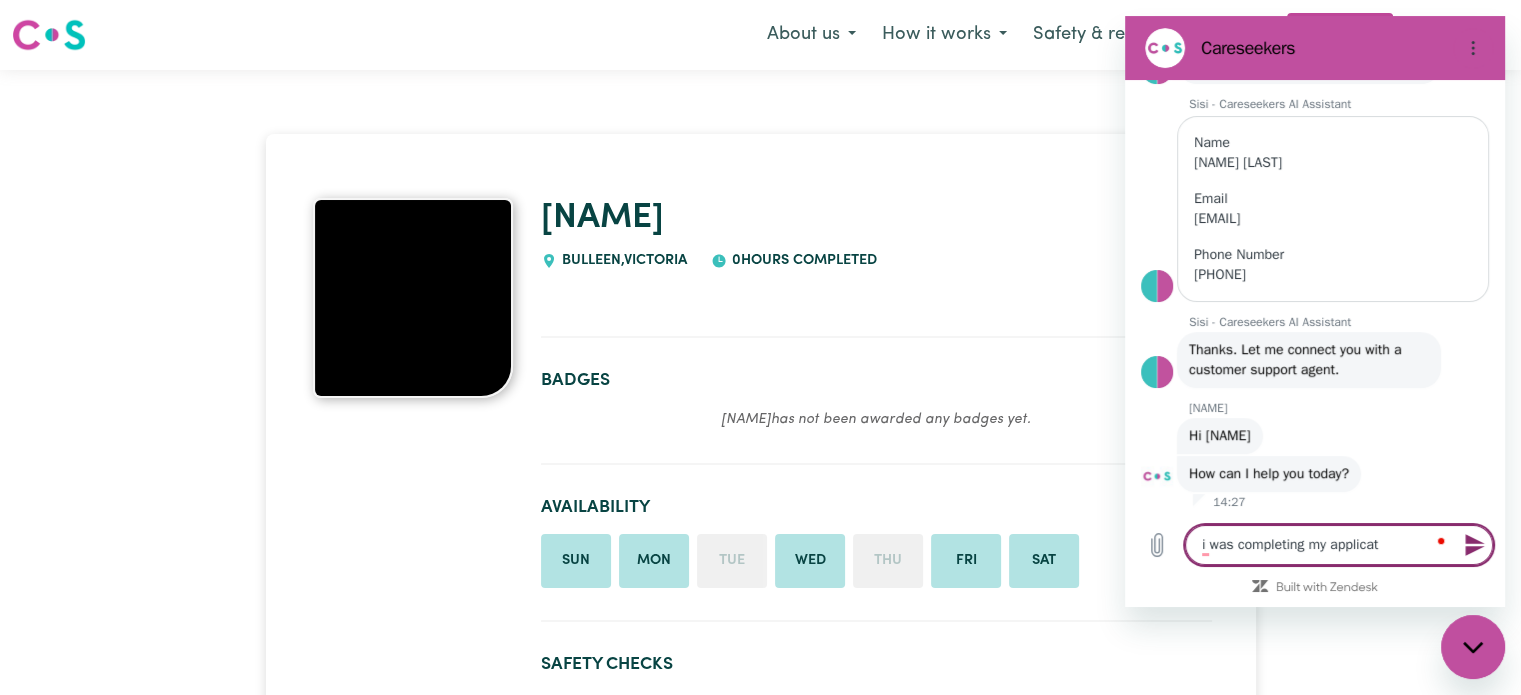 type on "i was completing my applicati" 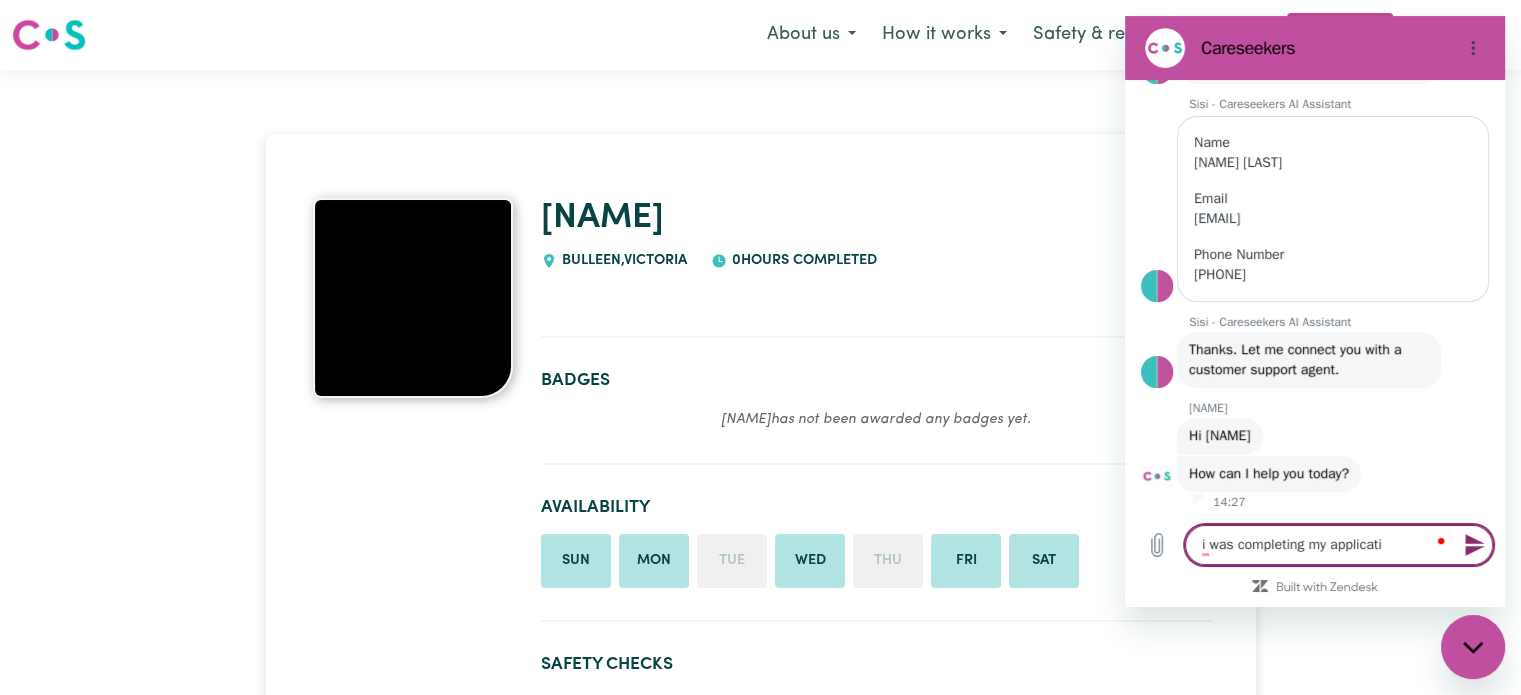 type on "i was completing my applicatio" 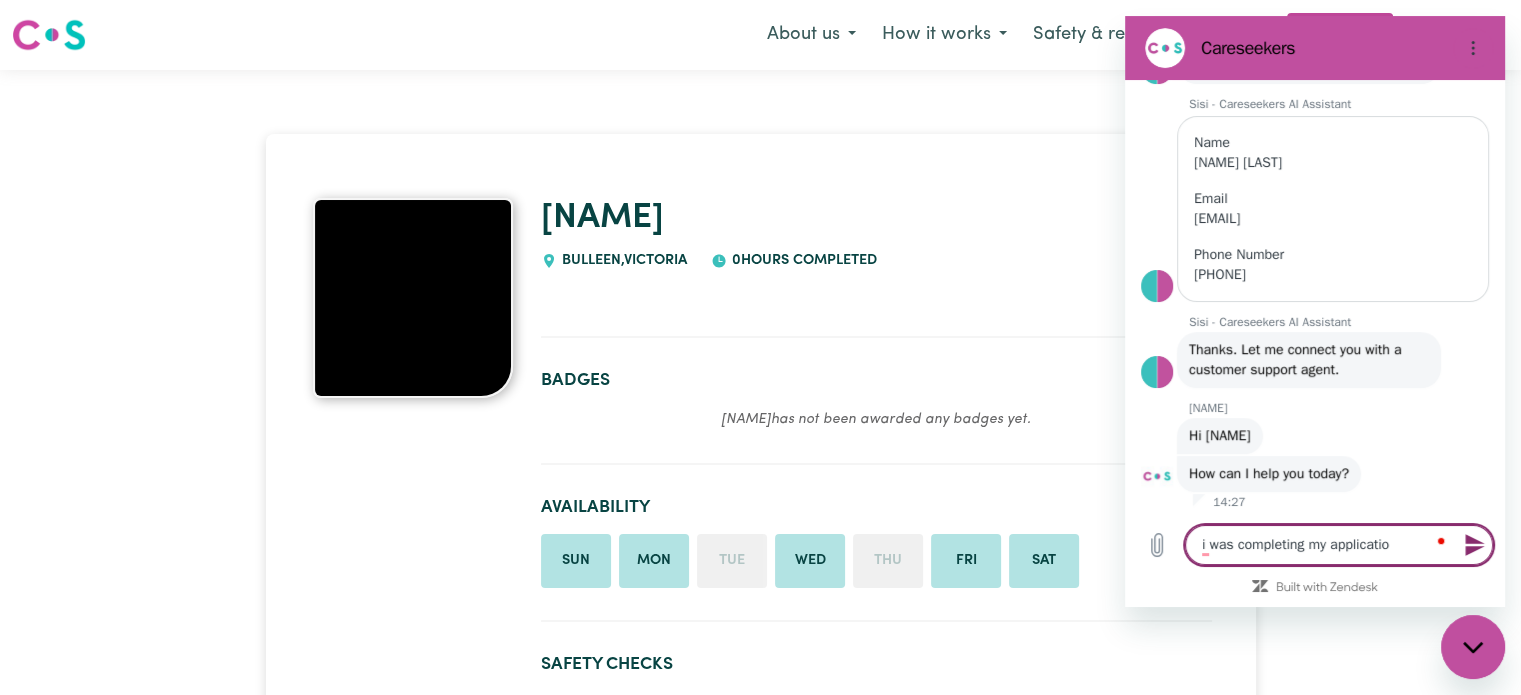 type on "i was completing my application" 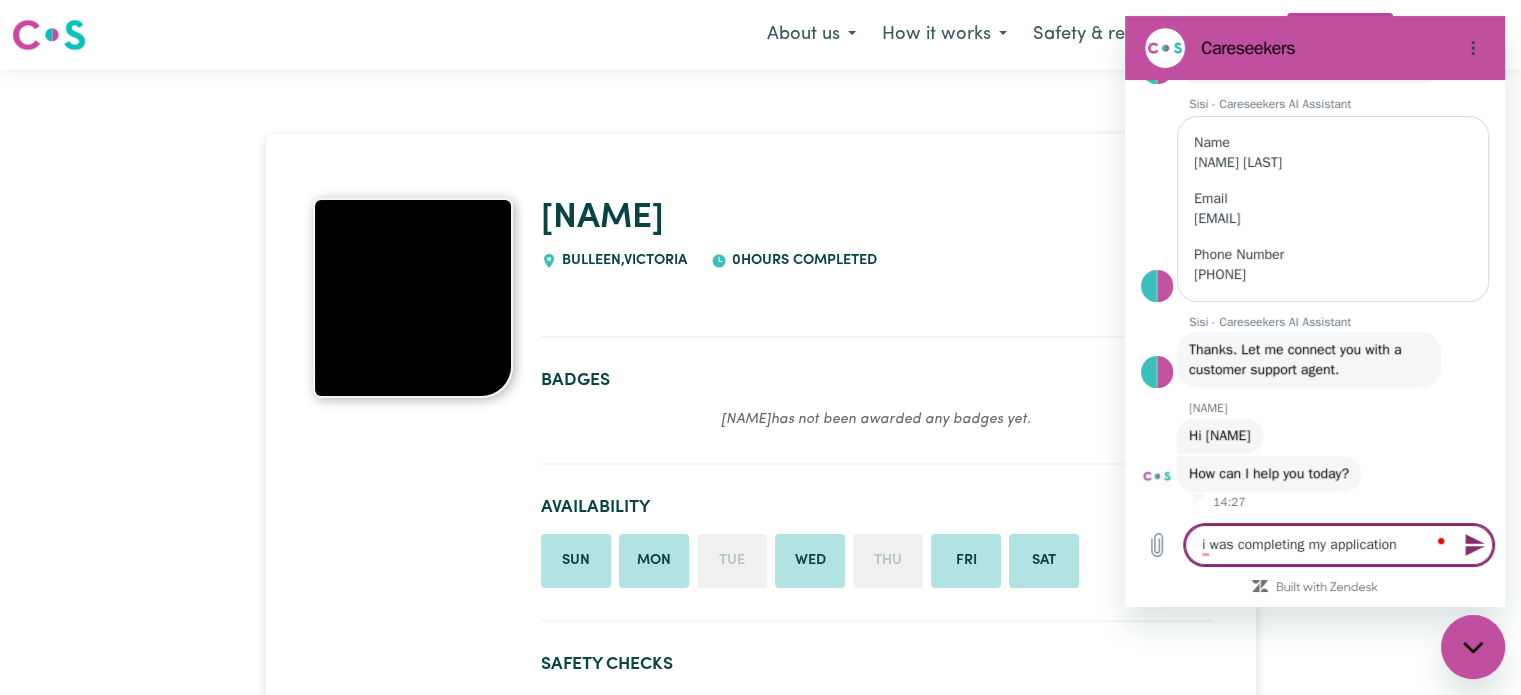 type on "i was completing my application" 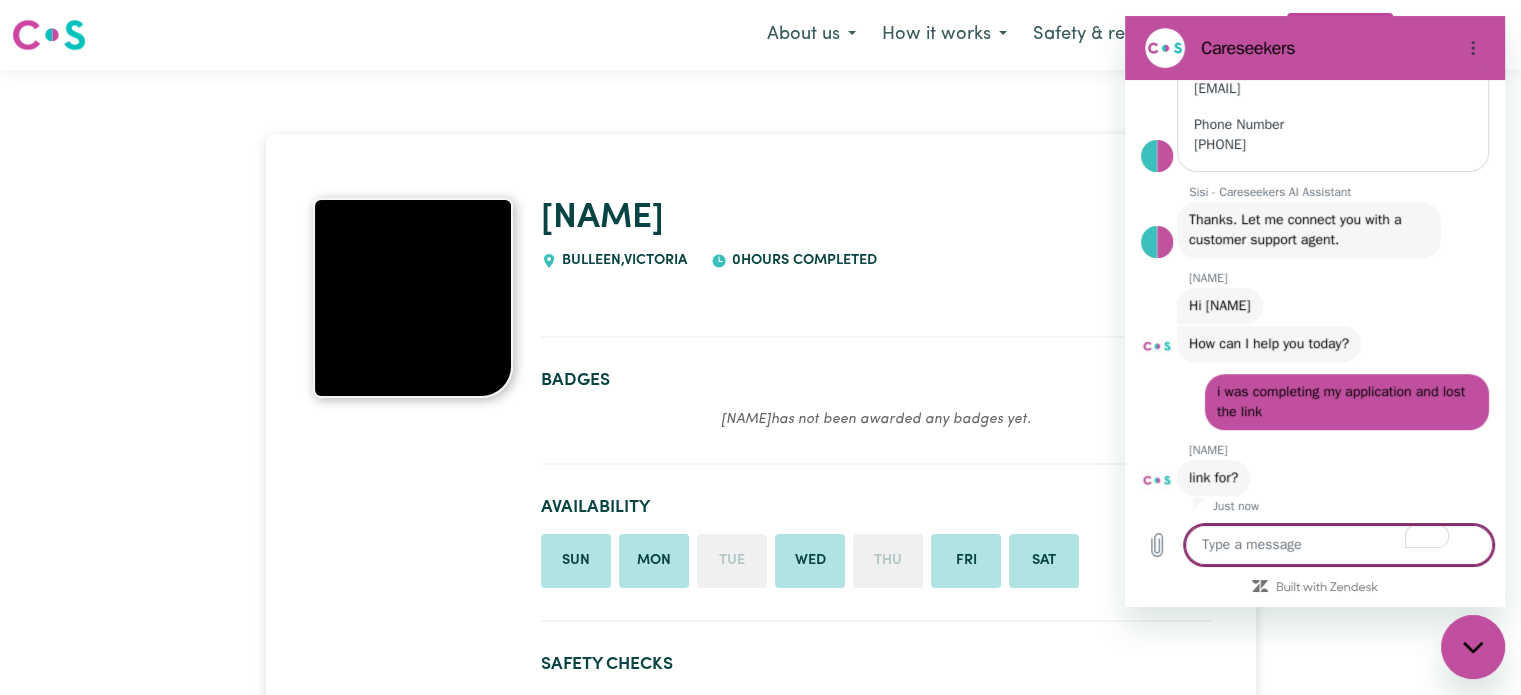 scroll, scrollTop: 1080, scrollLeft: 0, axis: vertical 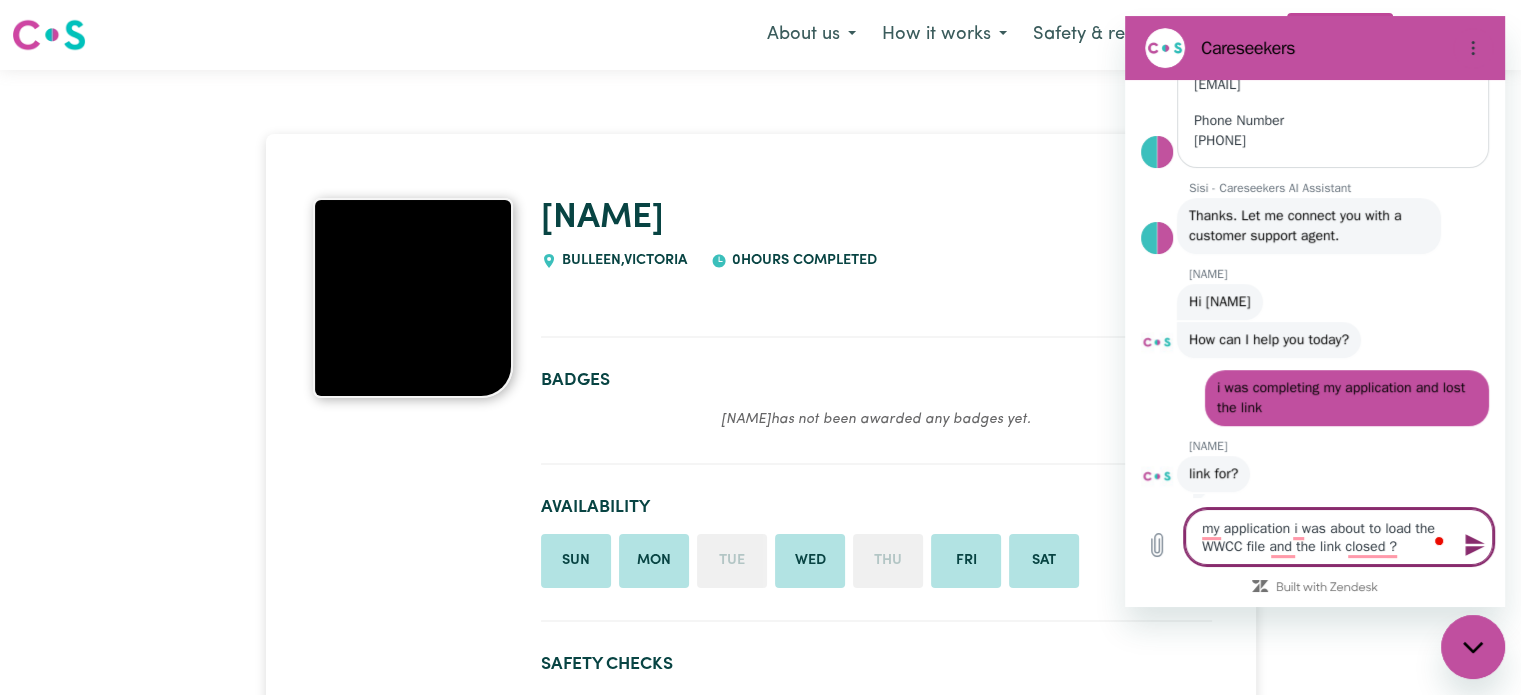 click 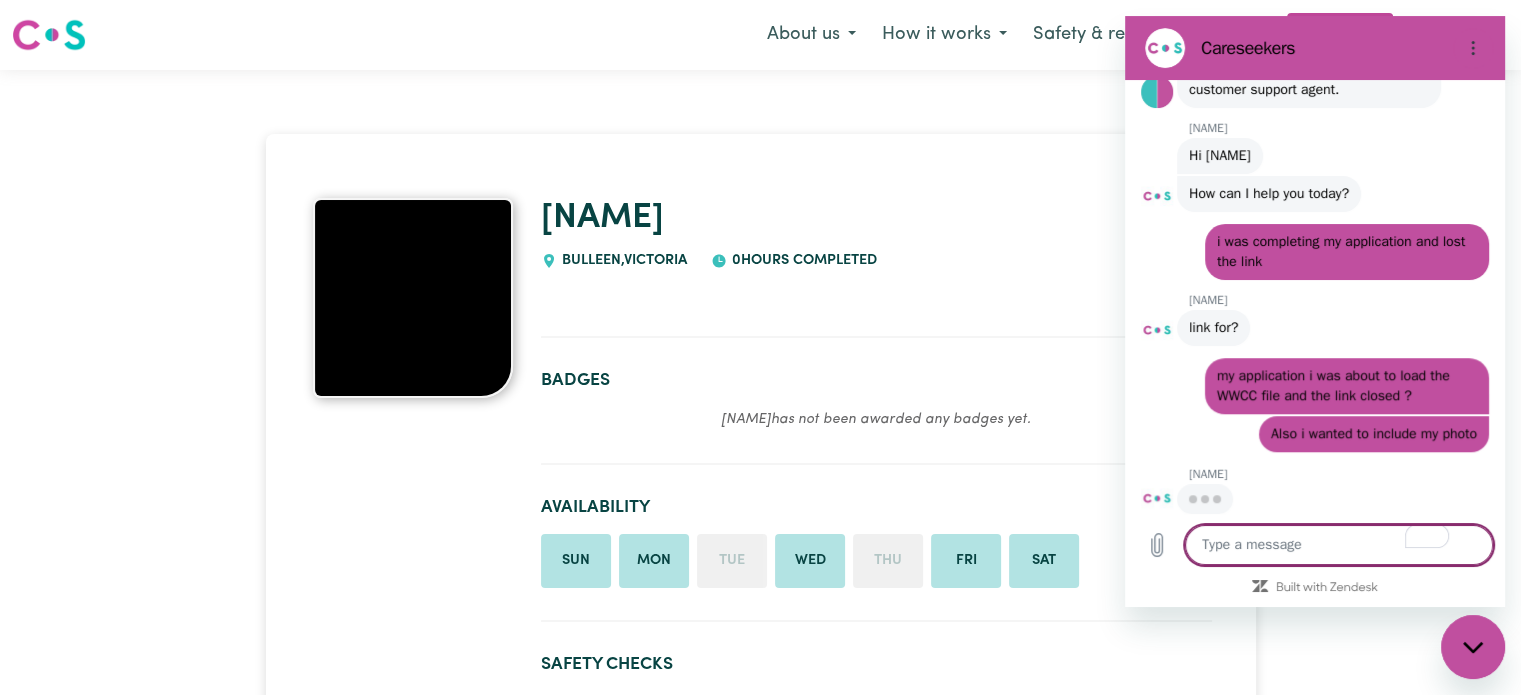 scroll, scrollTop: 1224, scrollLeft: 0, axis: vertical 